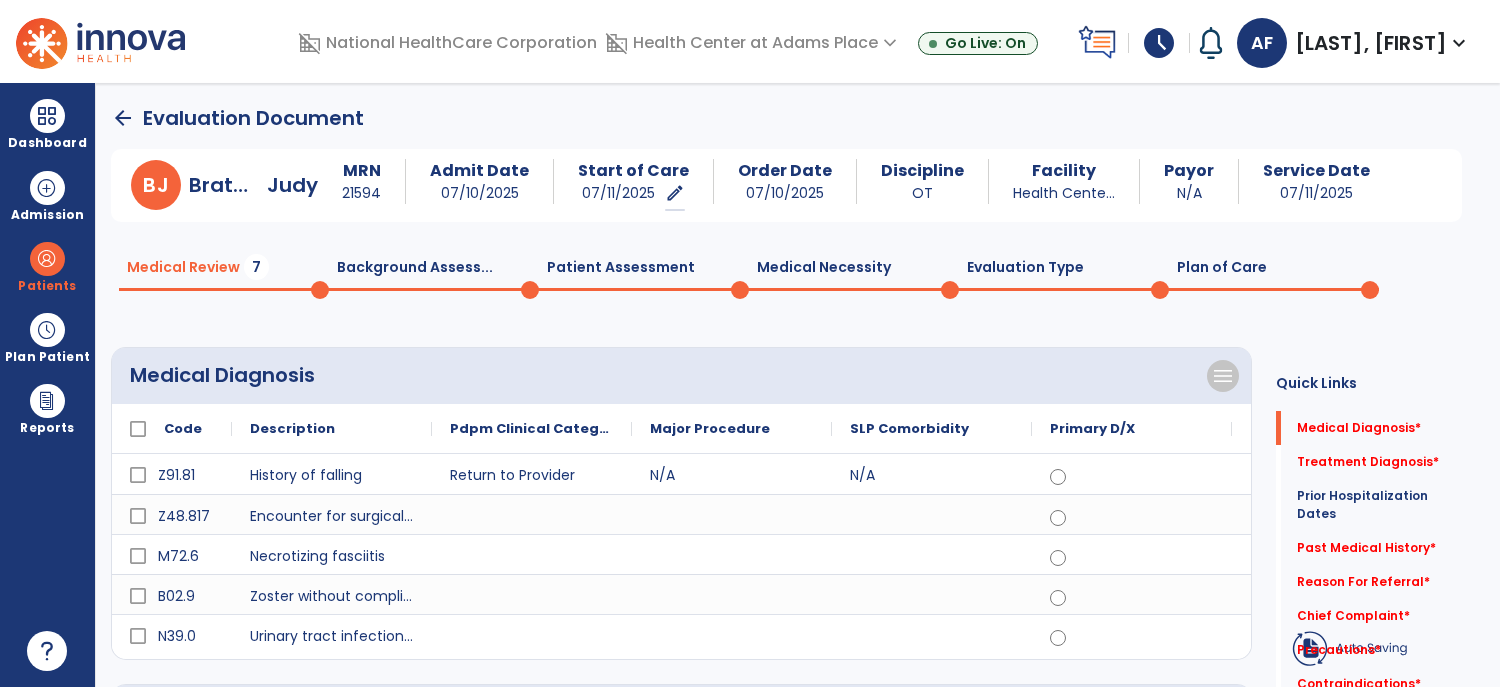 scroll, scrollTop: 0, scrollLeft: 0, axis: both 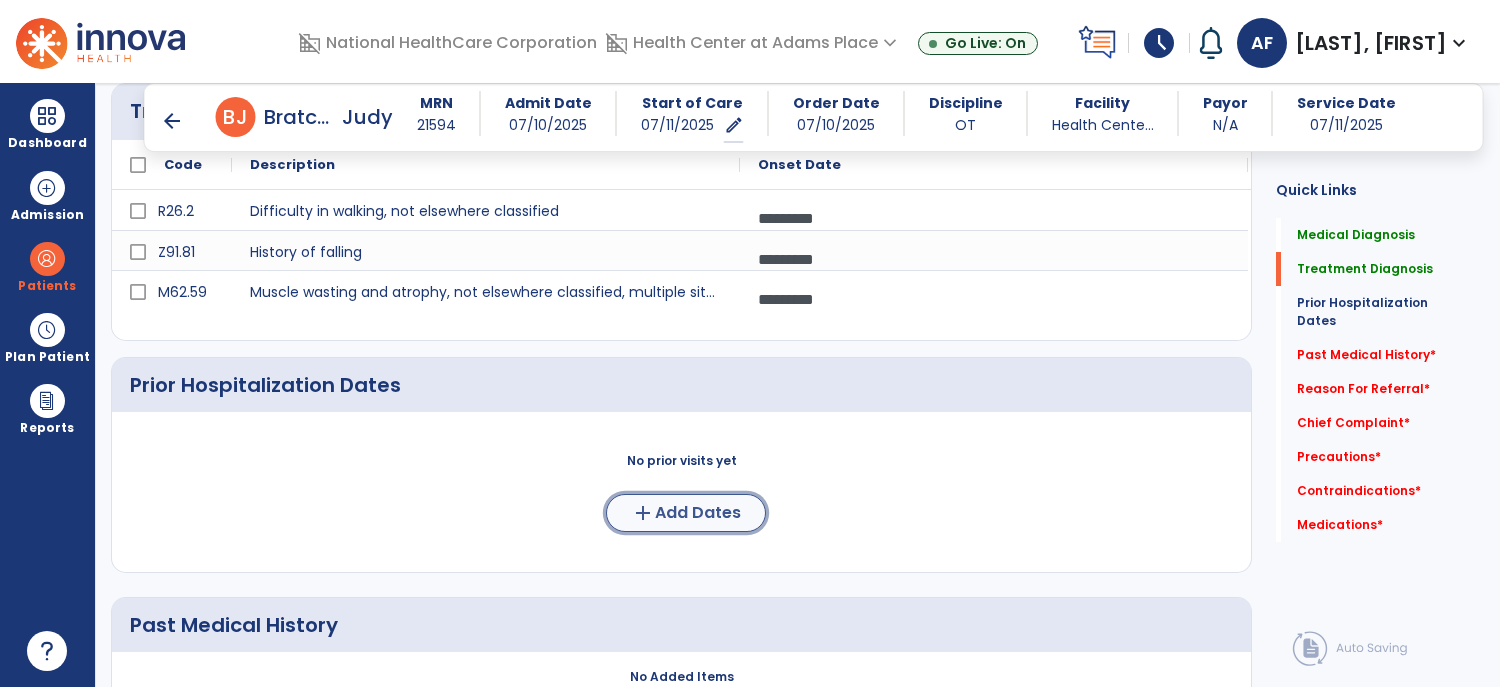 click on "add  Add Dates" 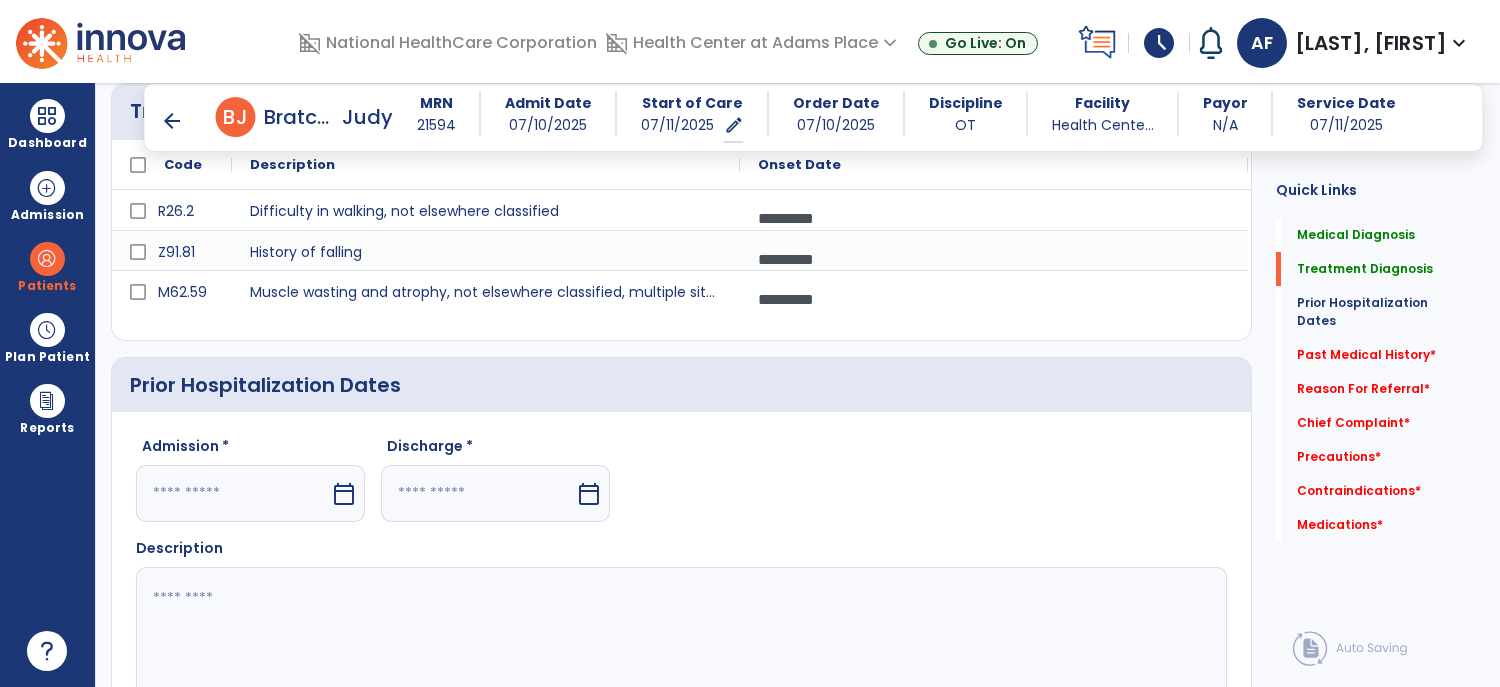 select on "*" 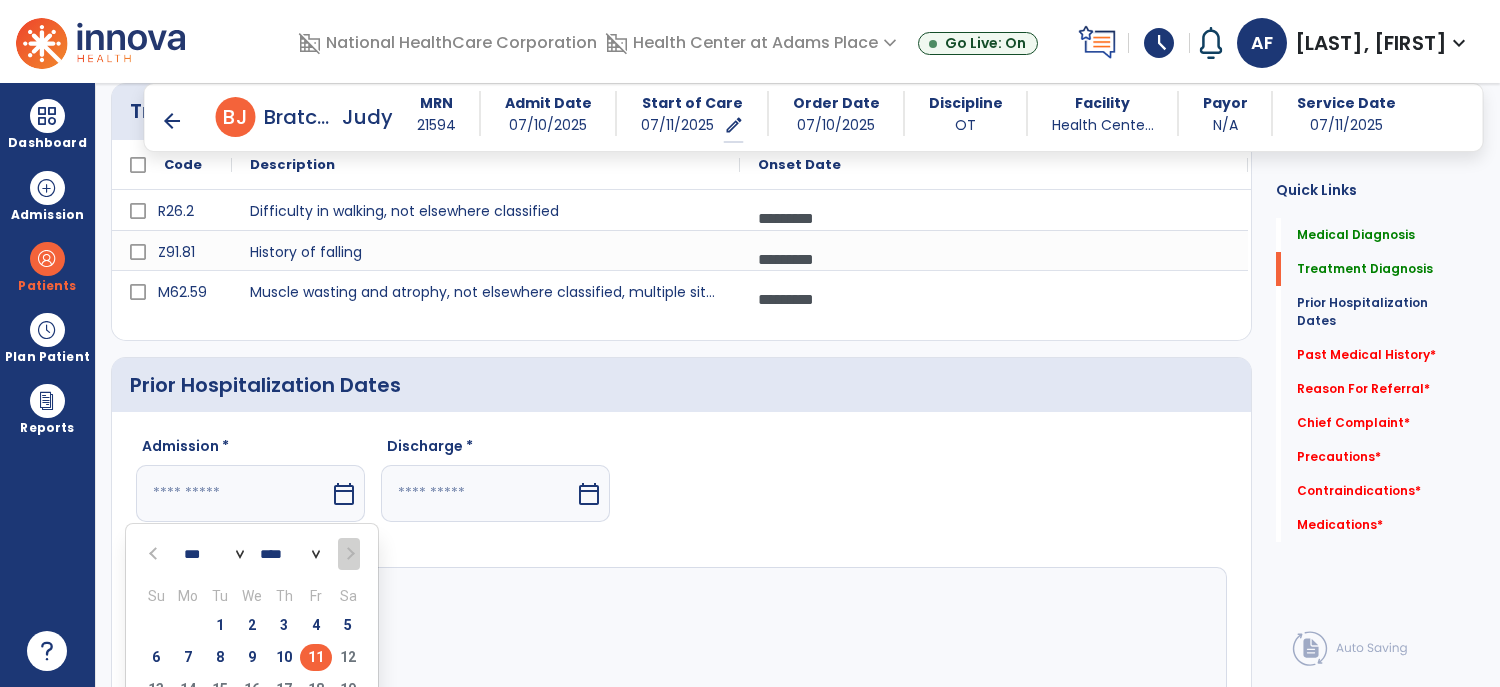 click at bounding box center (155, 554) 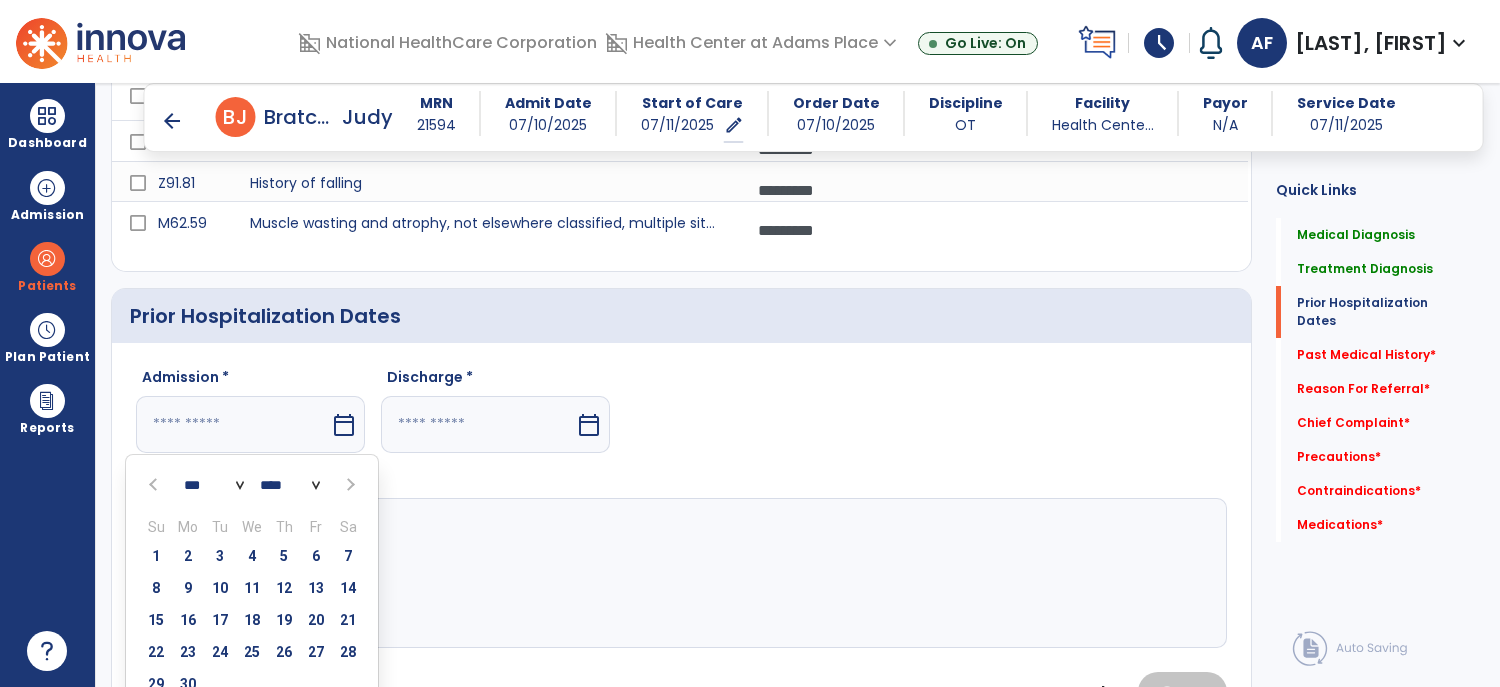 scroll, scrollTop: 661, scrollLeft: 0, axis: vertical 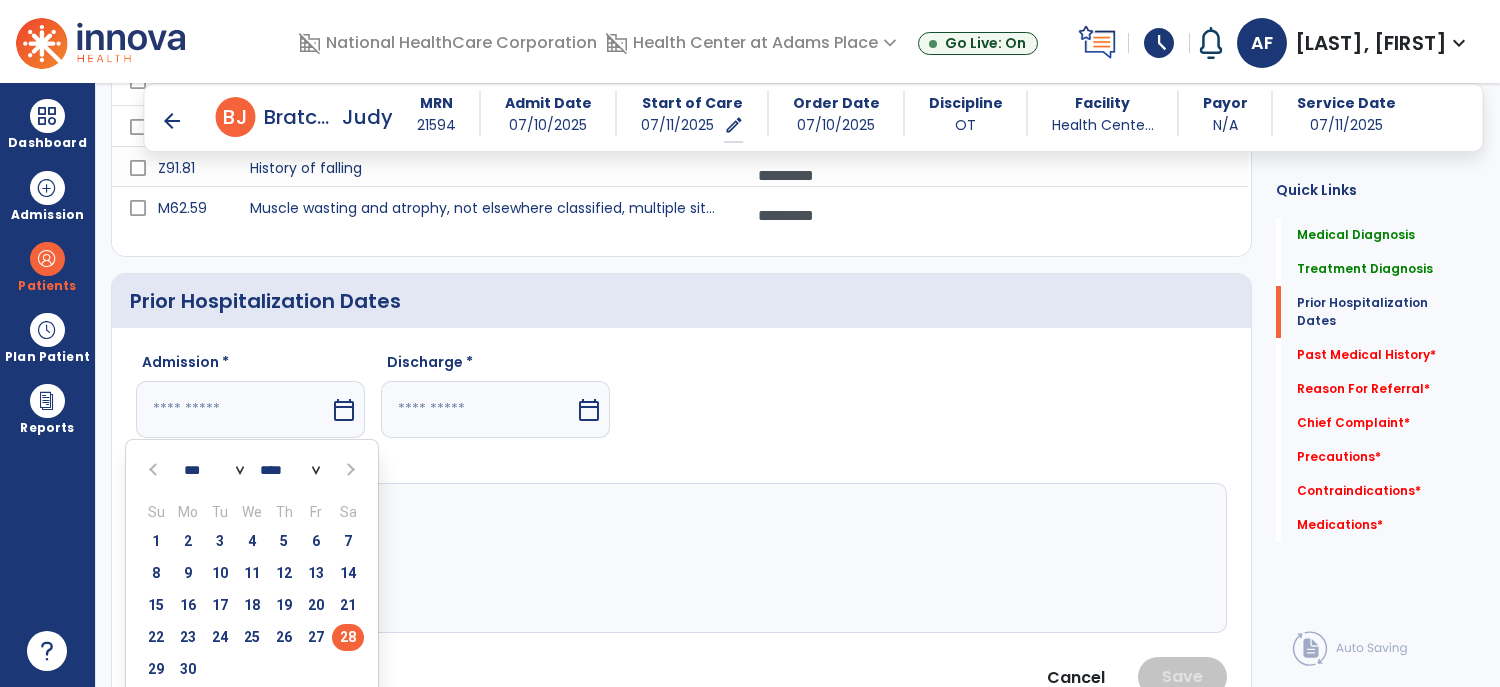 click on "28" at bounding box center [348, 637] 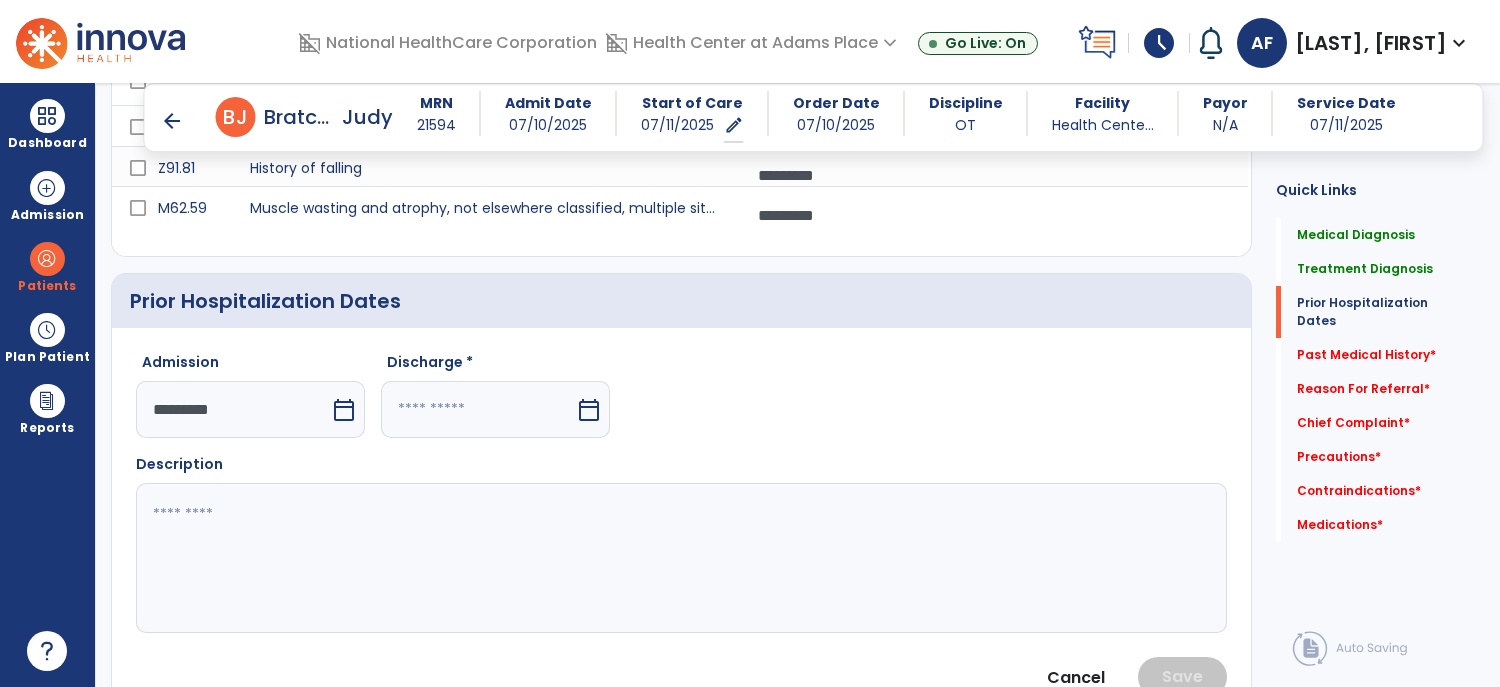 click on "calendar_today" at bounding box center [589, 410] 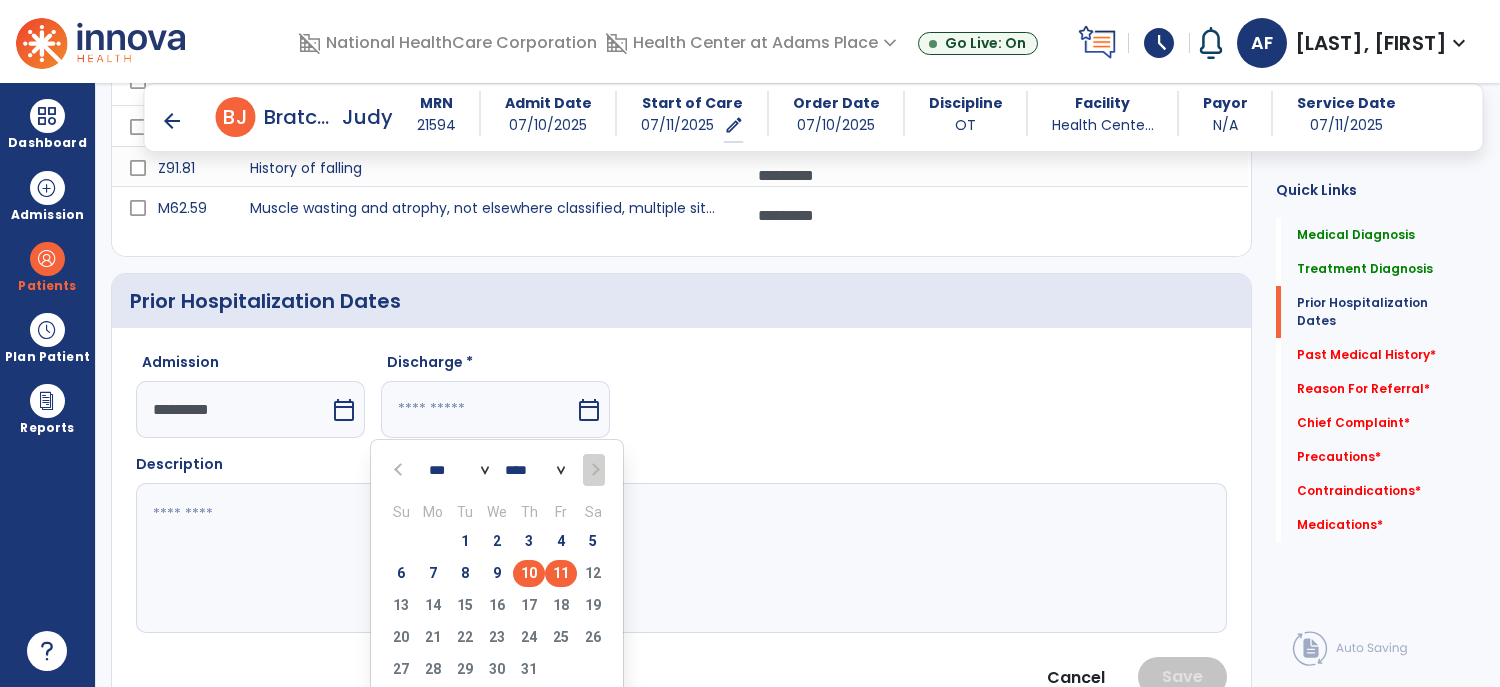 click on "10" at bounding box center (529, 573) 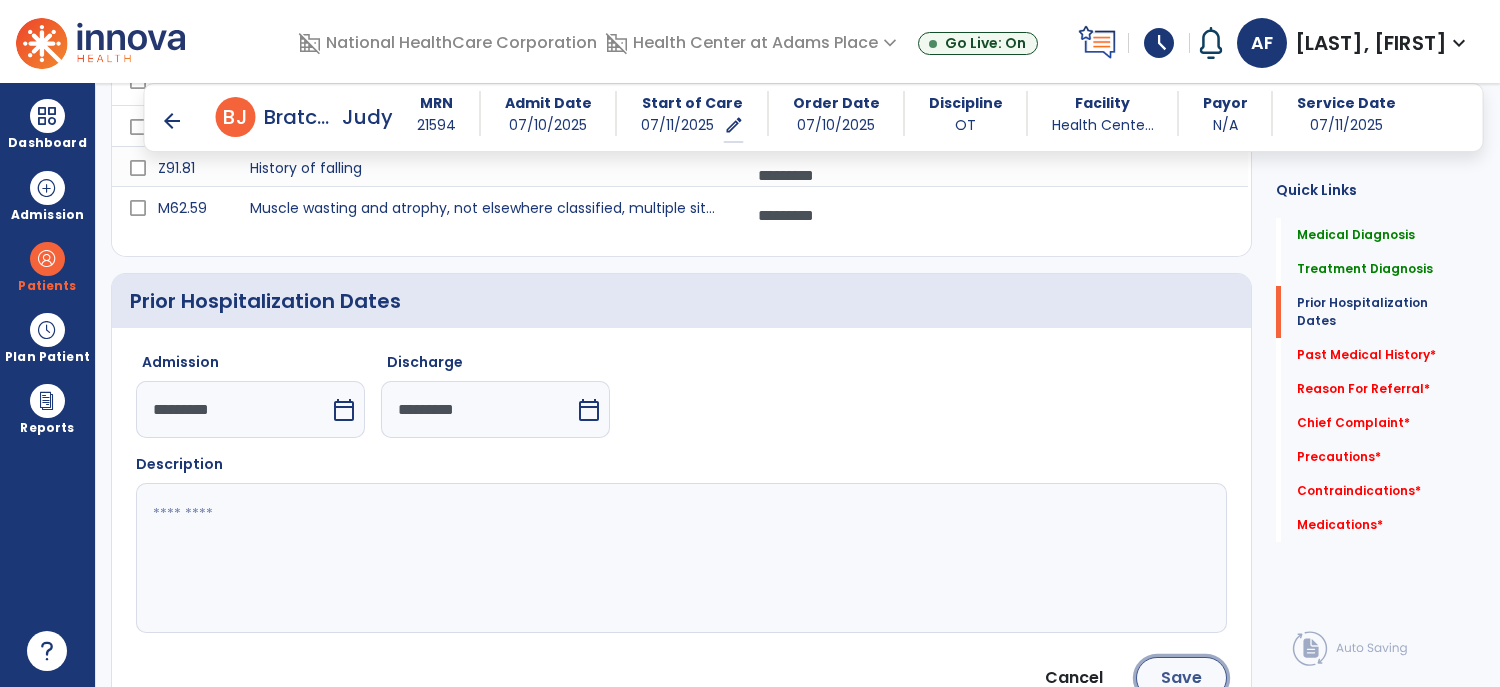click on "Save" 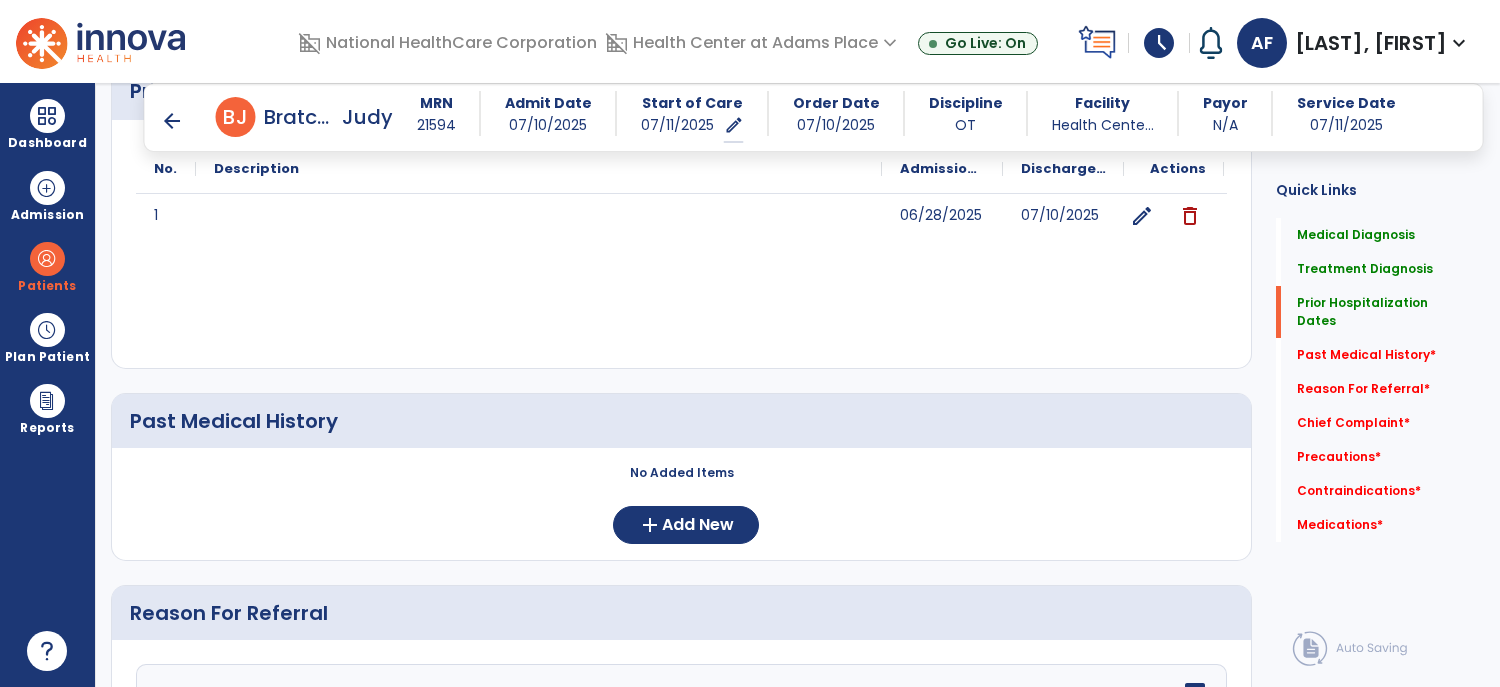 scroll, scrollTop: 879, scrollLeft: 0, axis: vertical 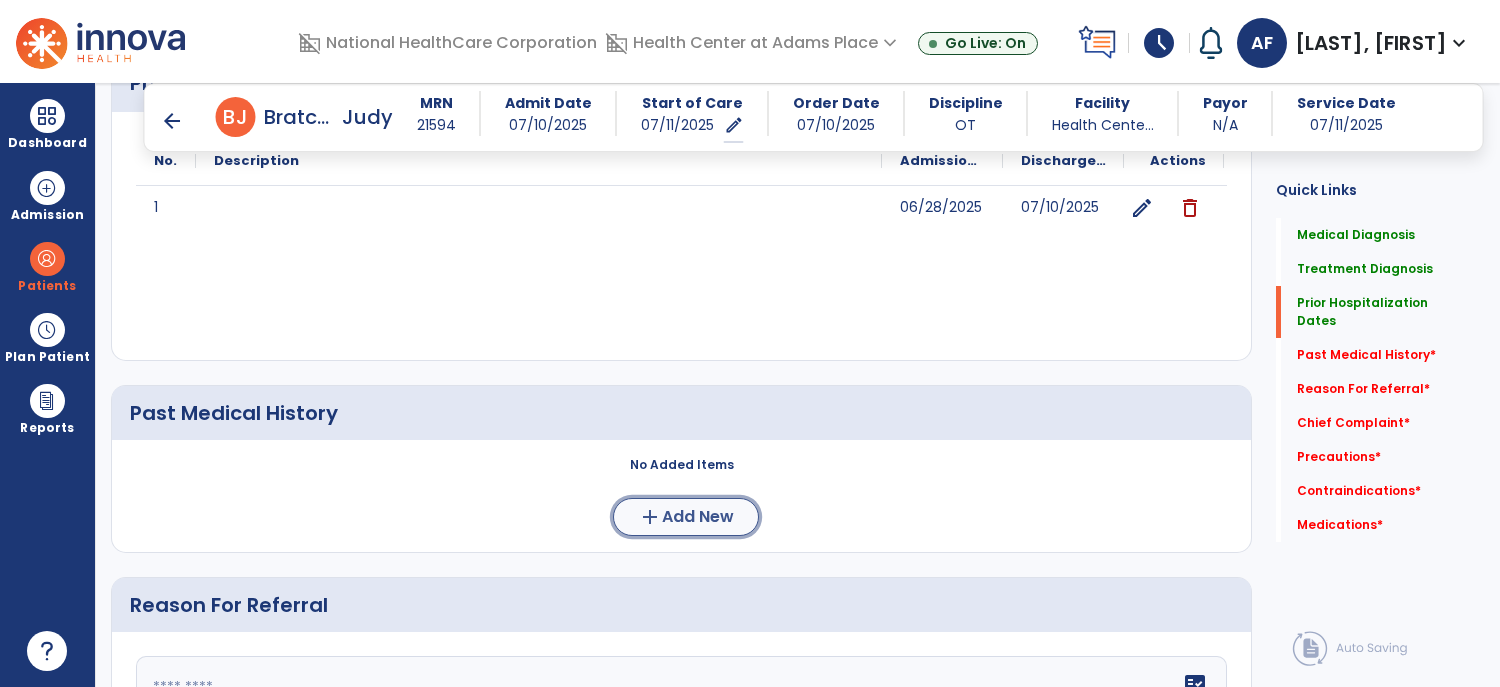 click on "Add New" 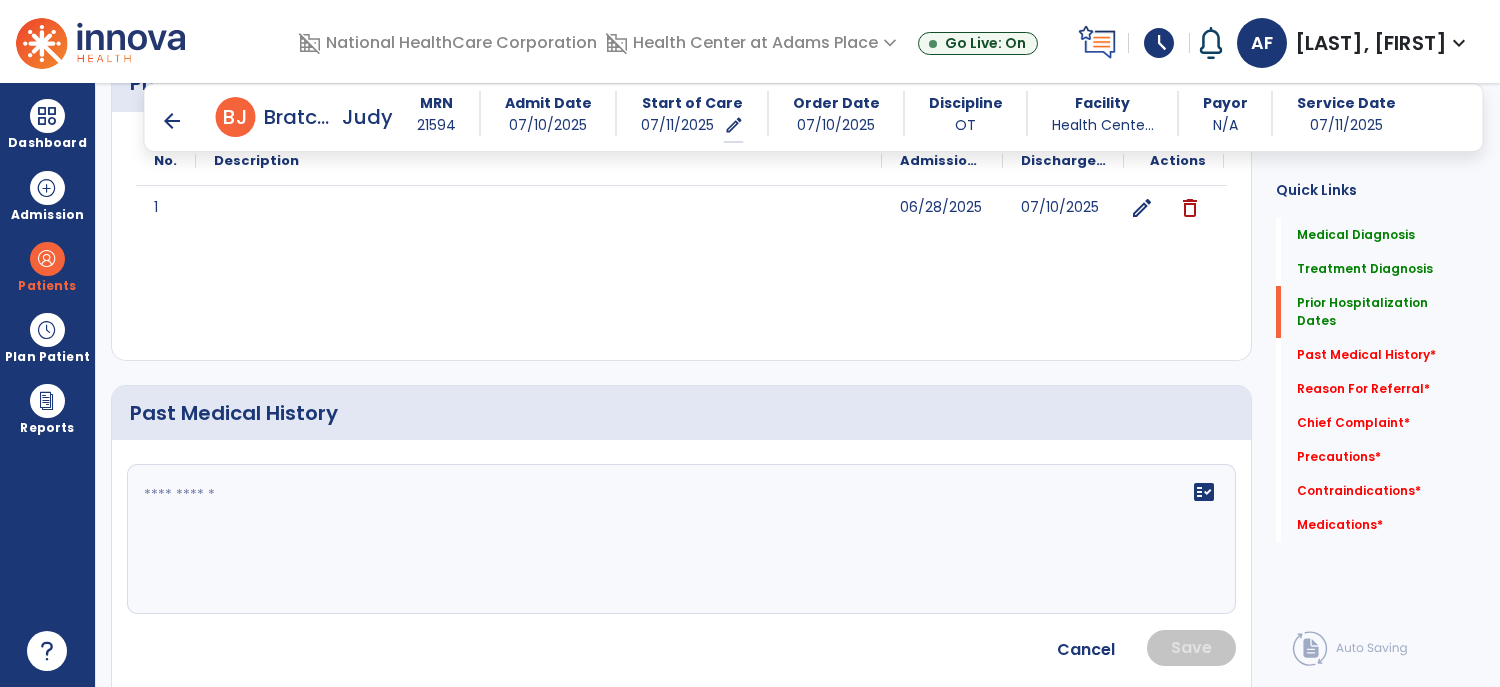 click on "fact_check" 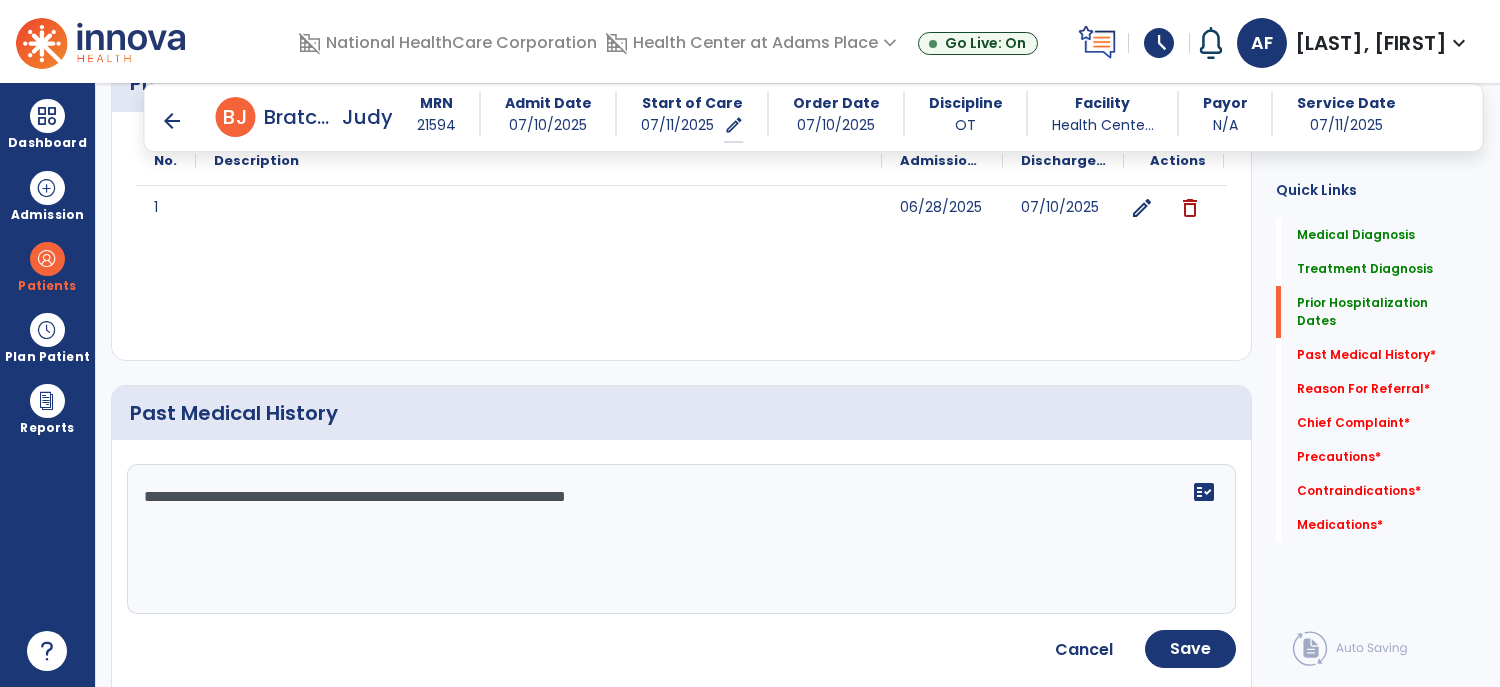 type on "**********" 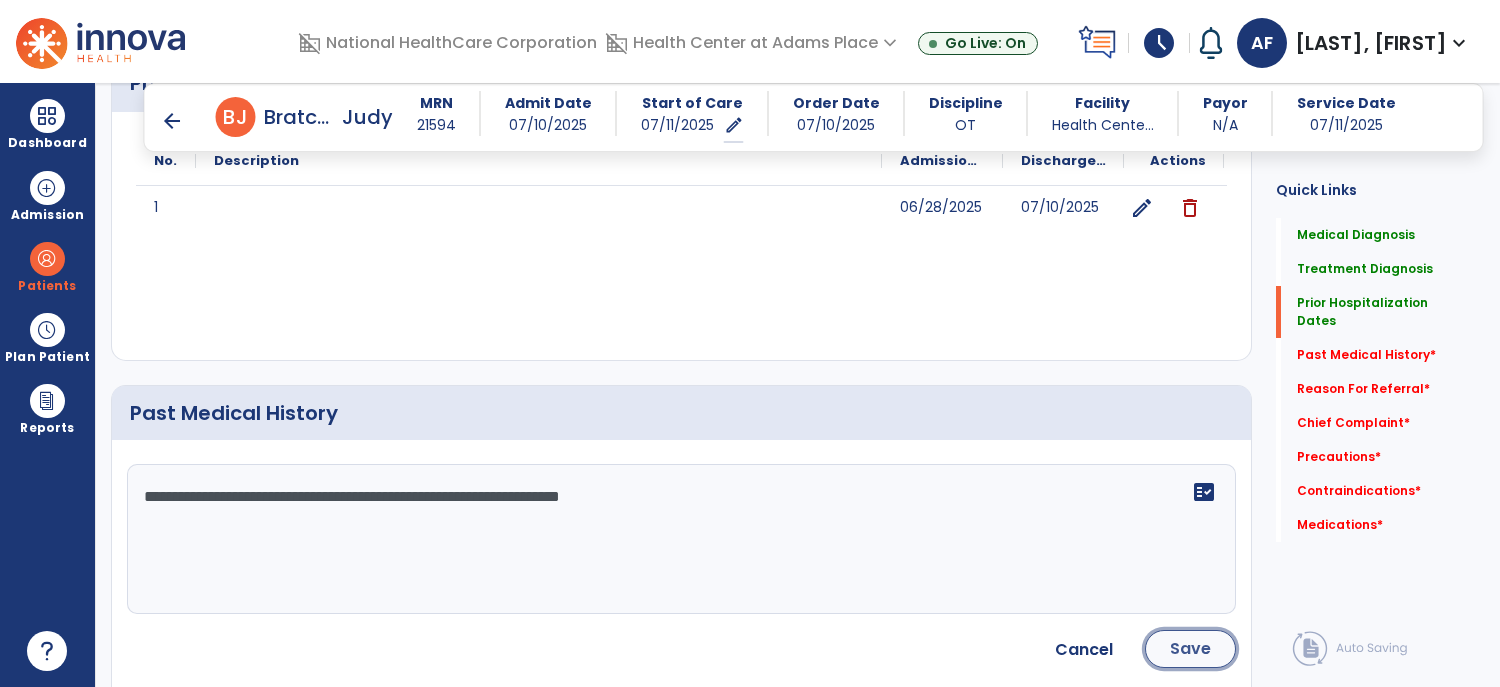 click on "Save" 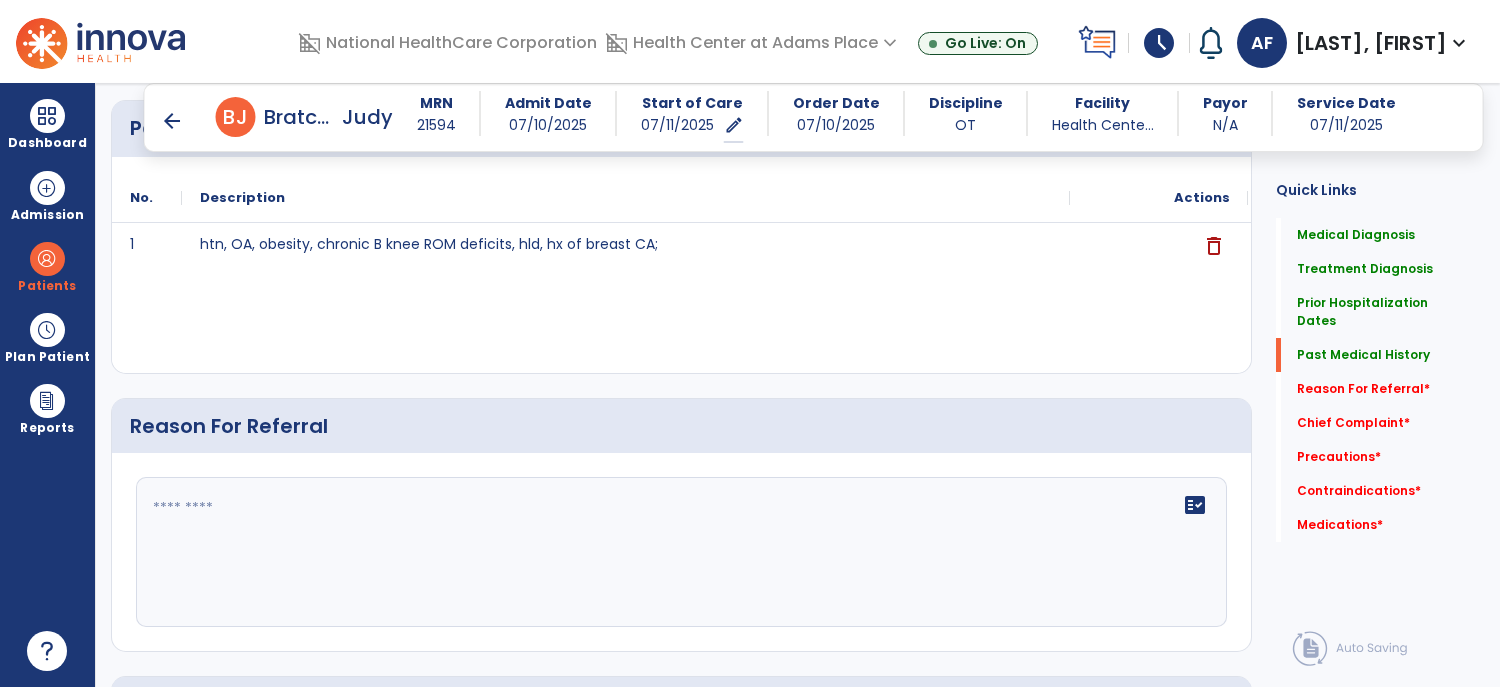 scroll, scrollTop: 1191, scrollLeft: 0, axis: vertical 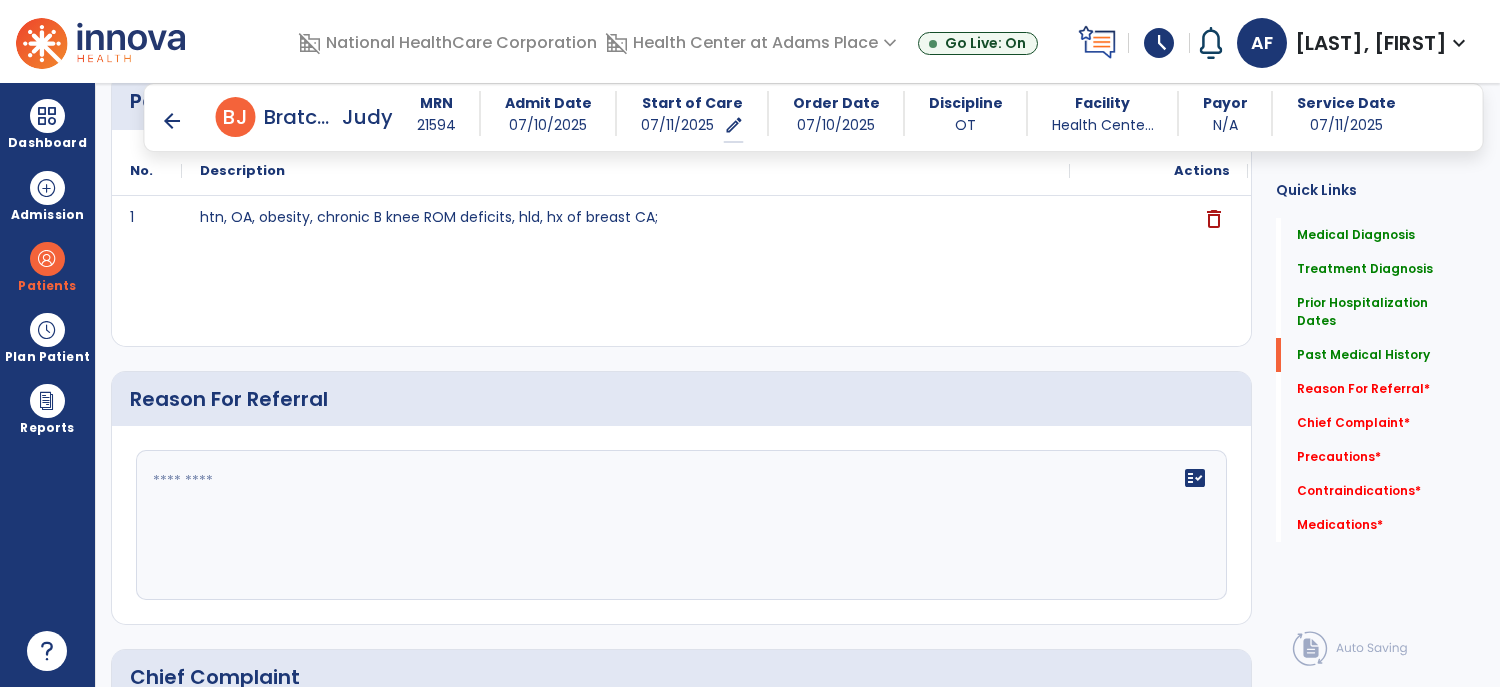 click on "fact_check" 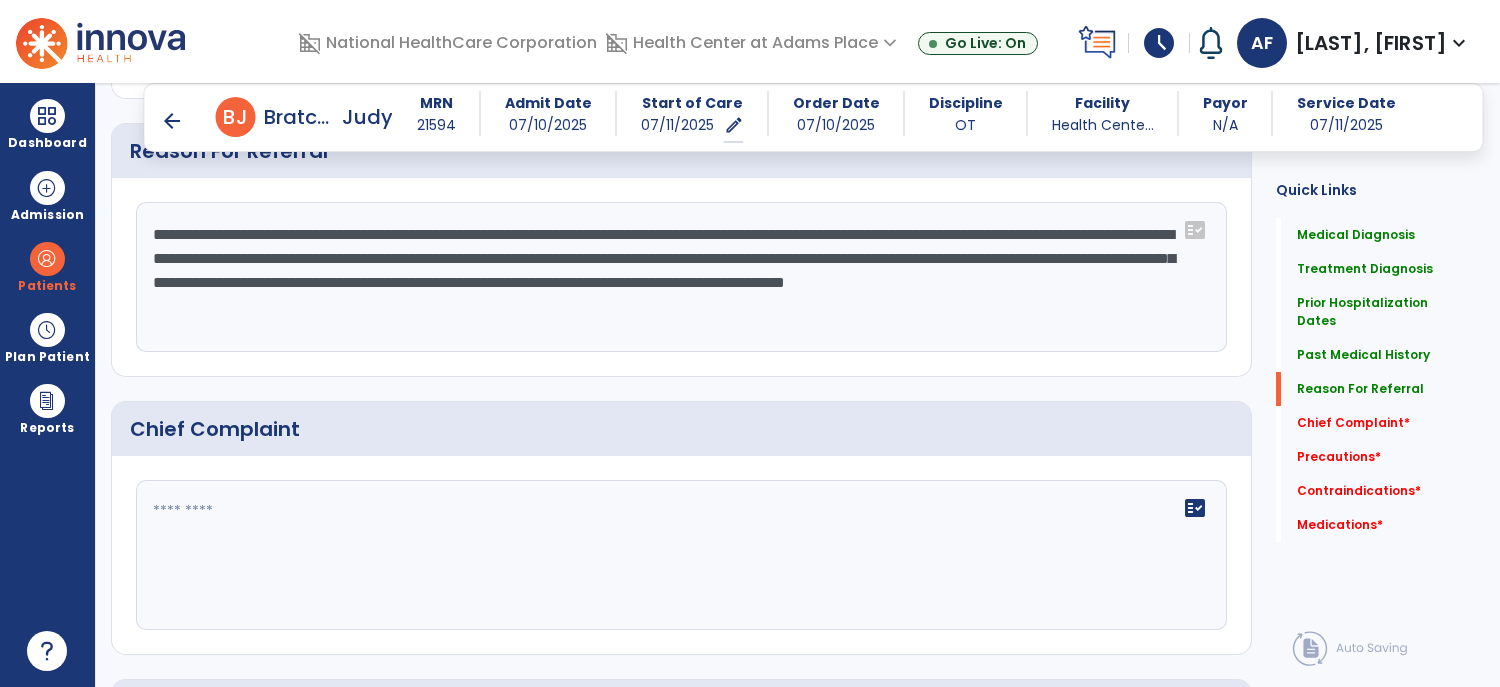 scroll, scrollTop: 1452, scrollLeft: 0, axis: vertical 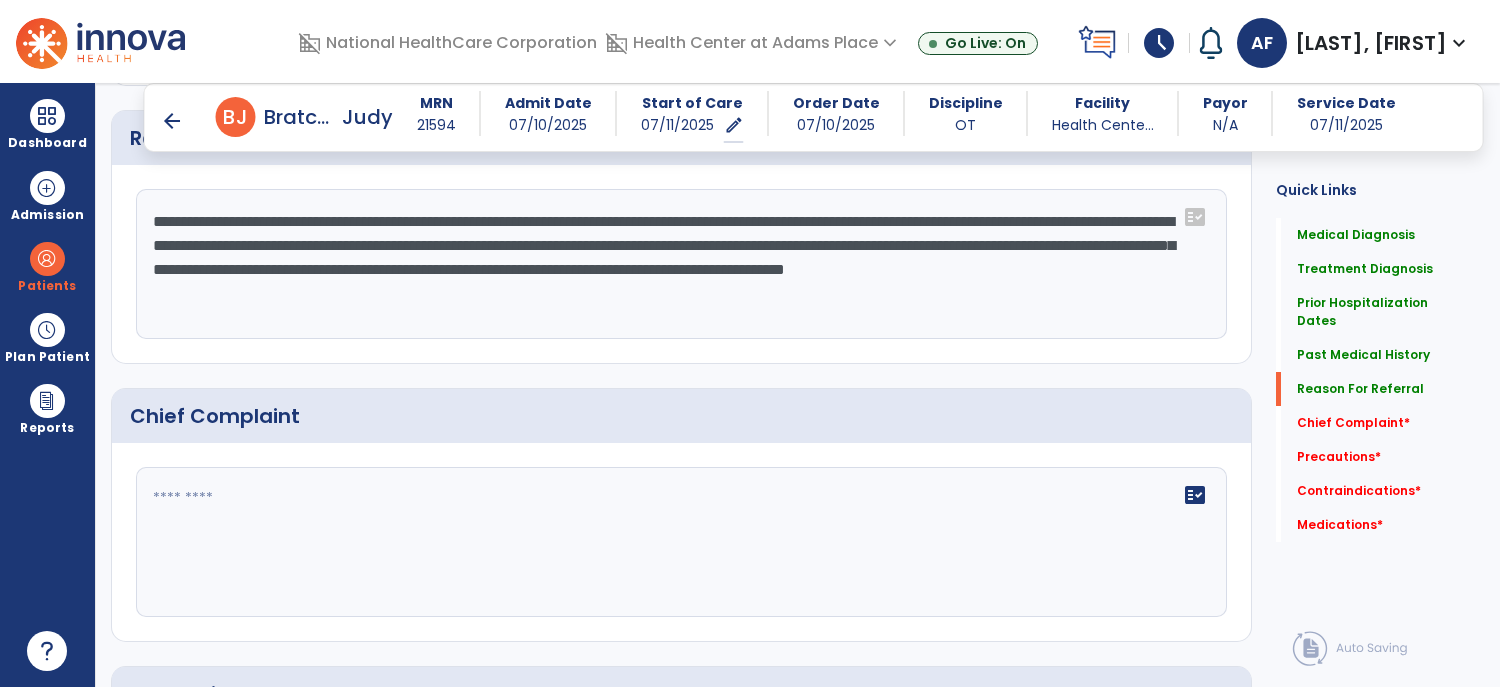 type on "**********" 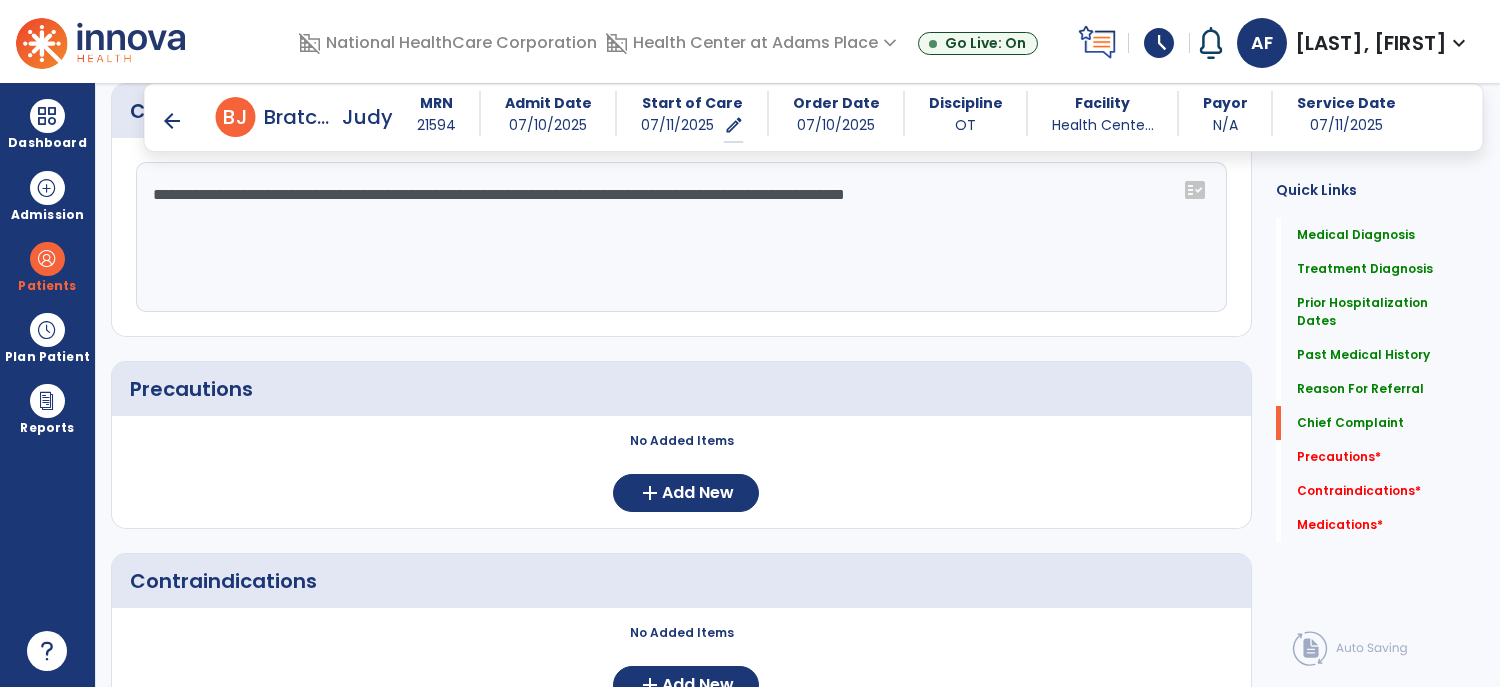 scroll, scrollTop: 1761, scrollLeft: 0, axis: vertical 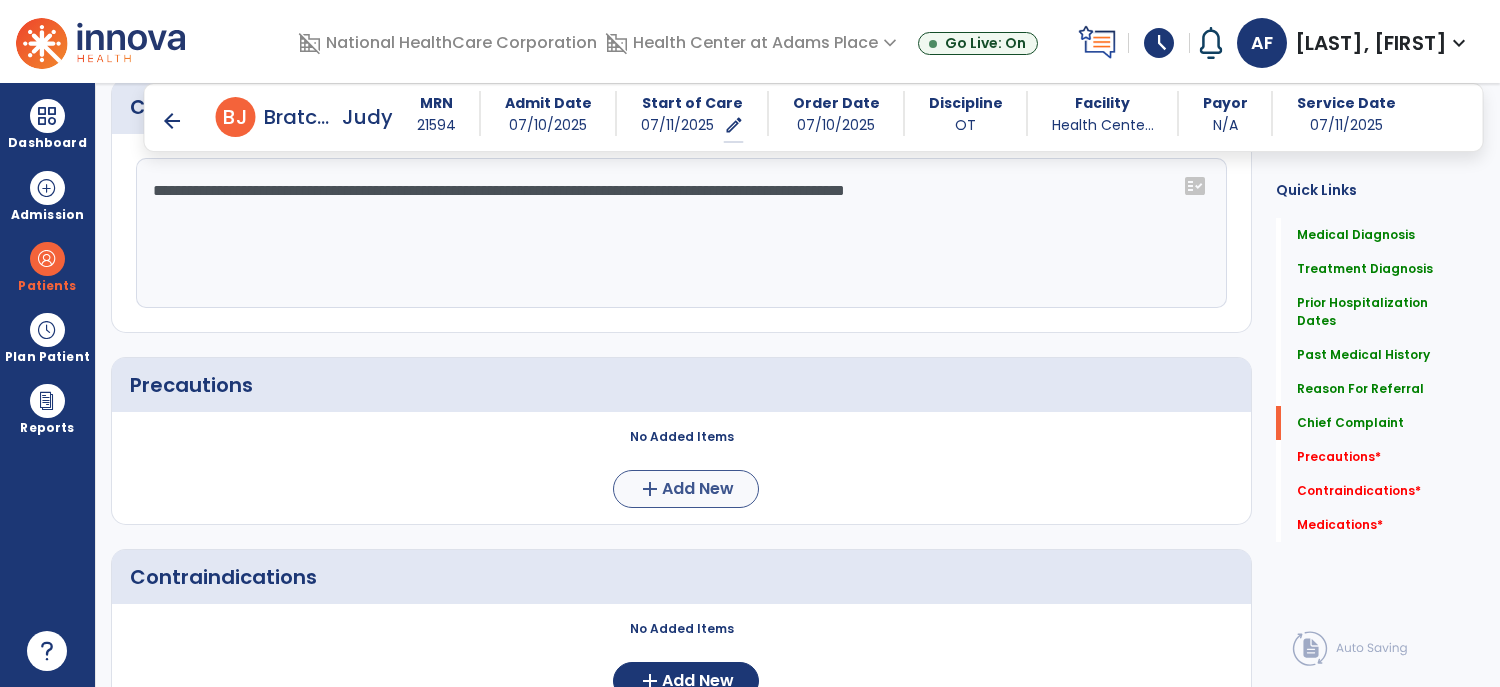 type on "**********" 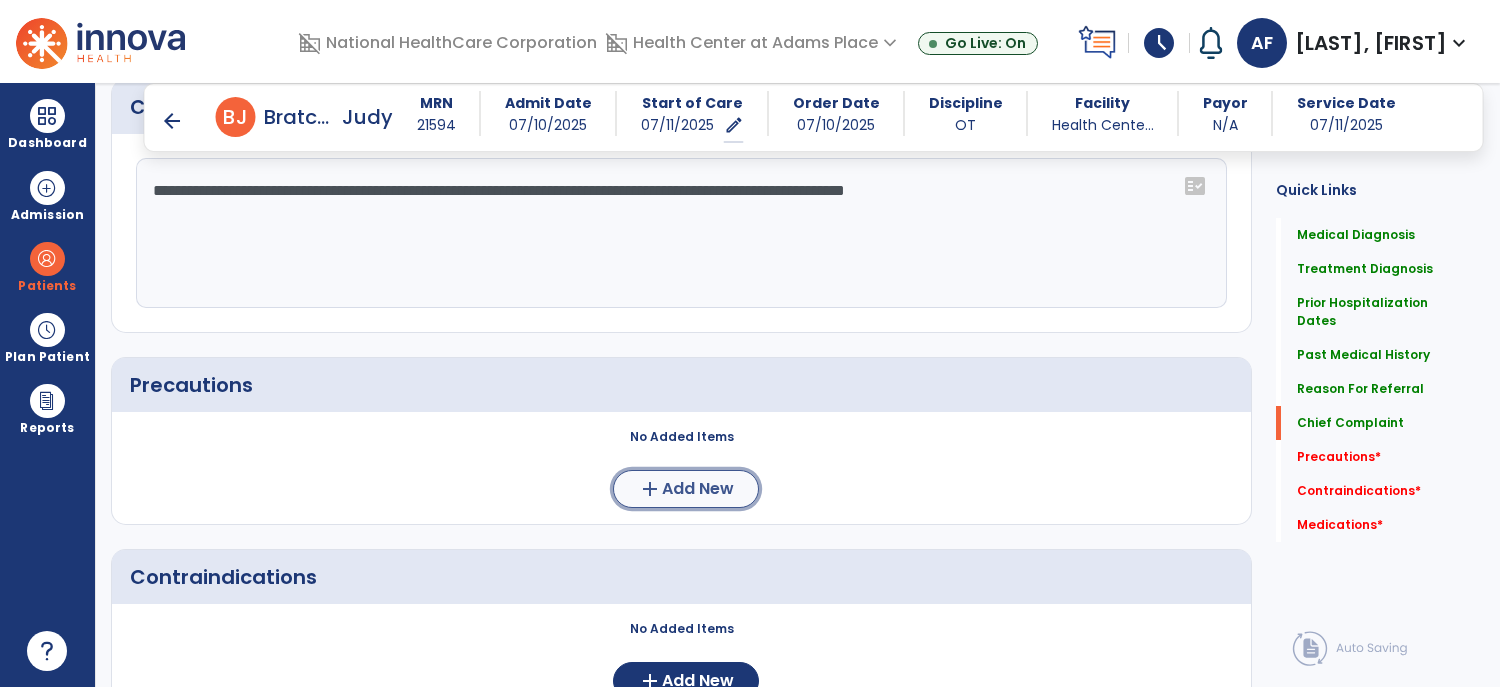 click on "Add New" 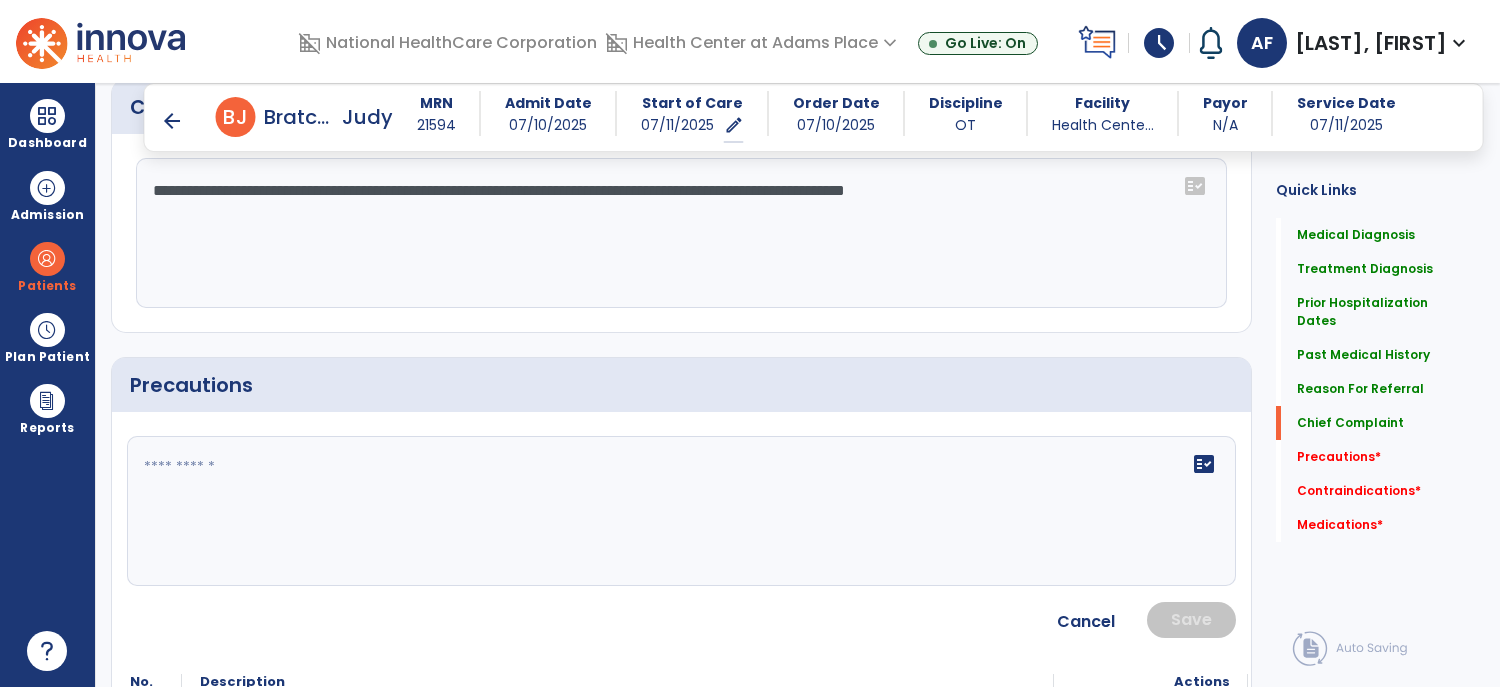 click on "fact_check" 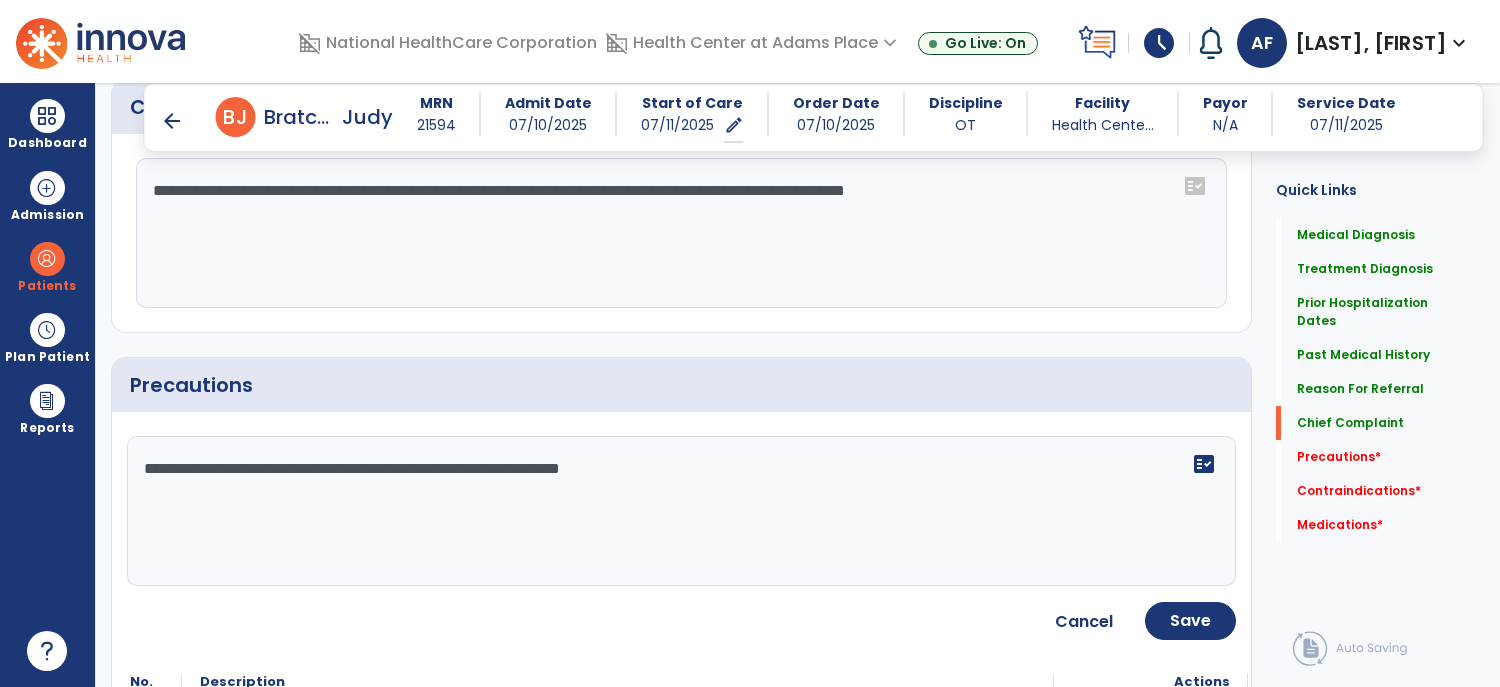 type on "**********" 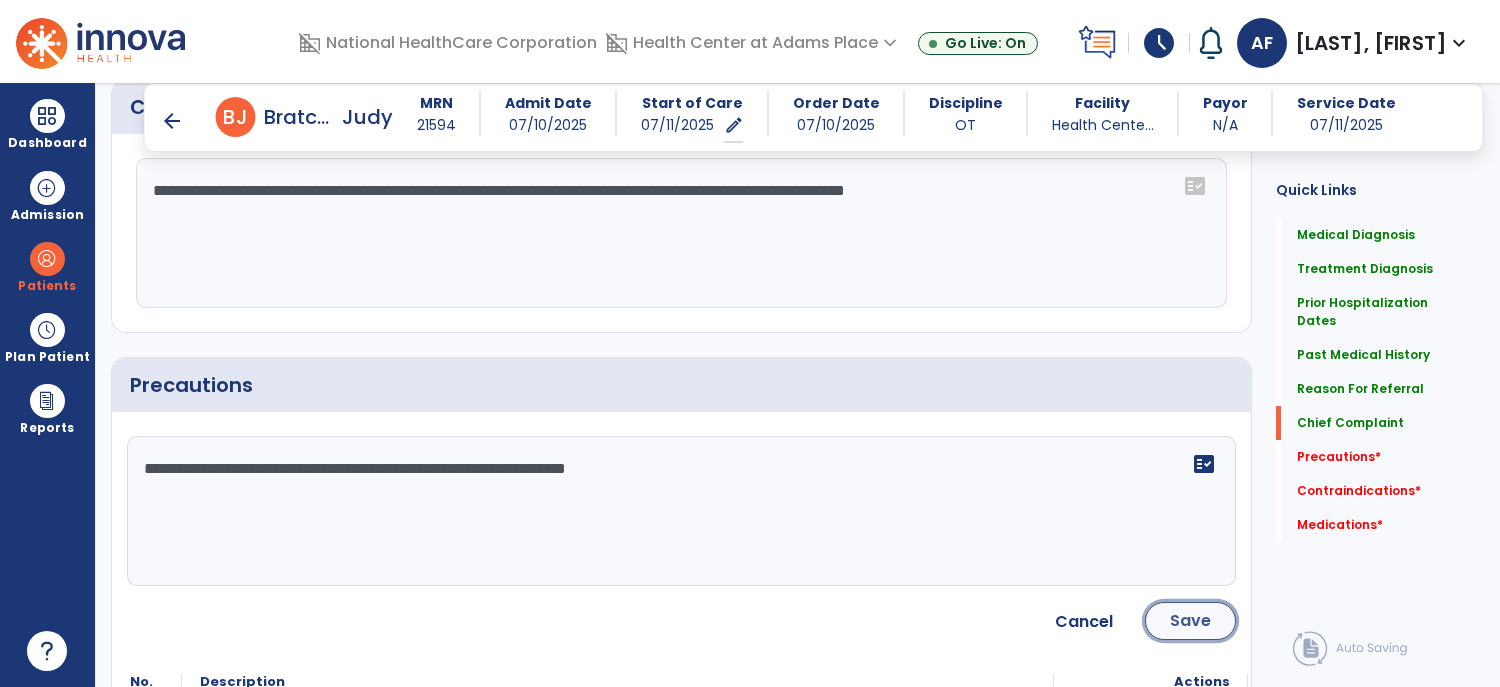 click on "Save" 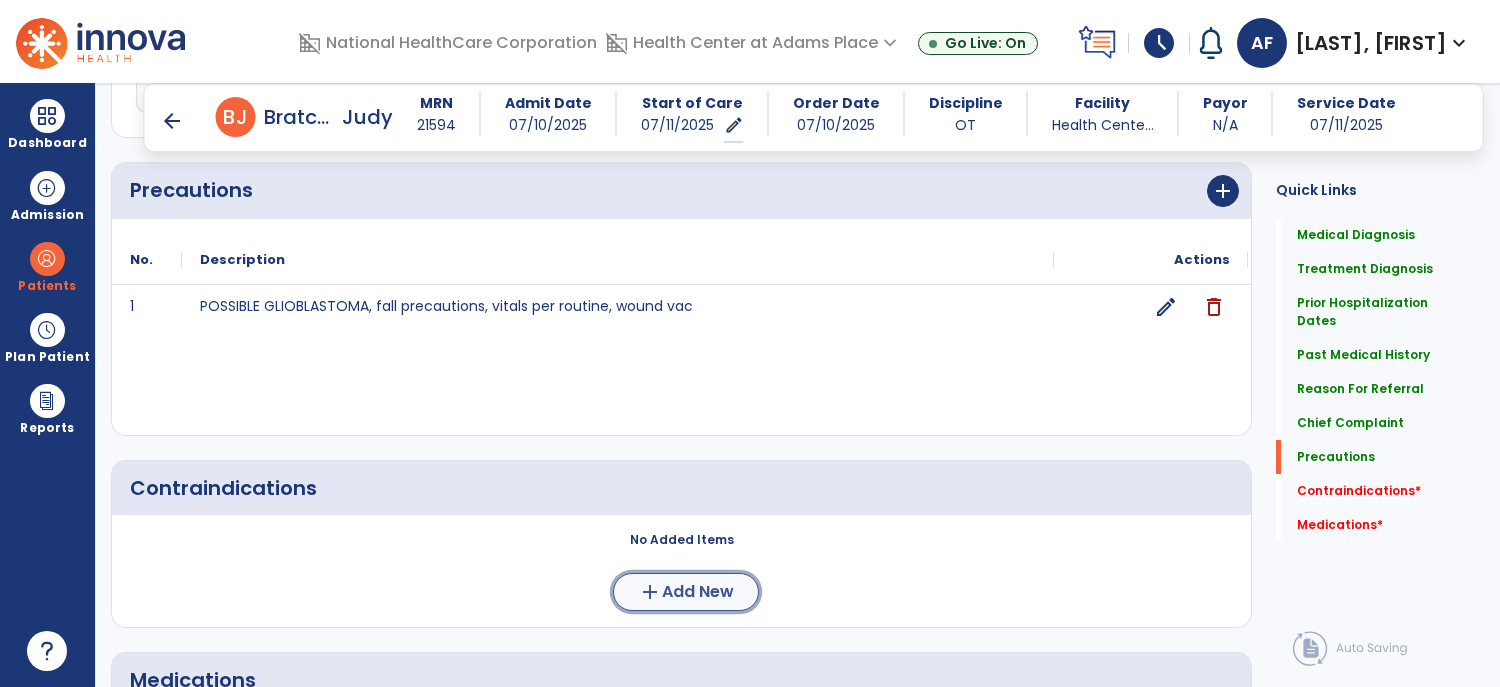 click on "Add New" 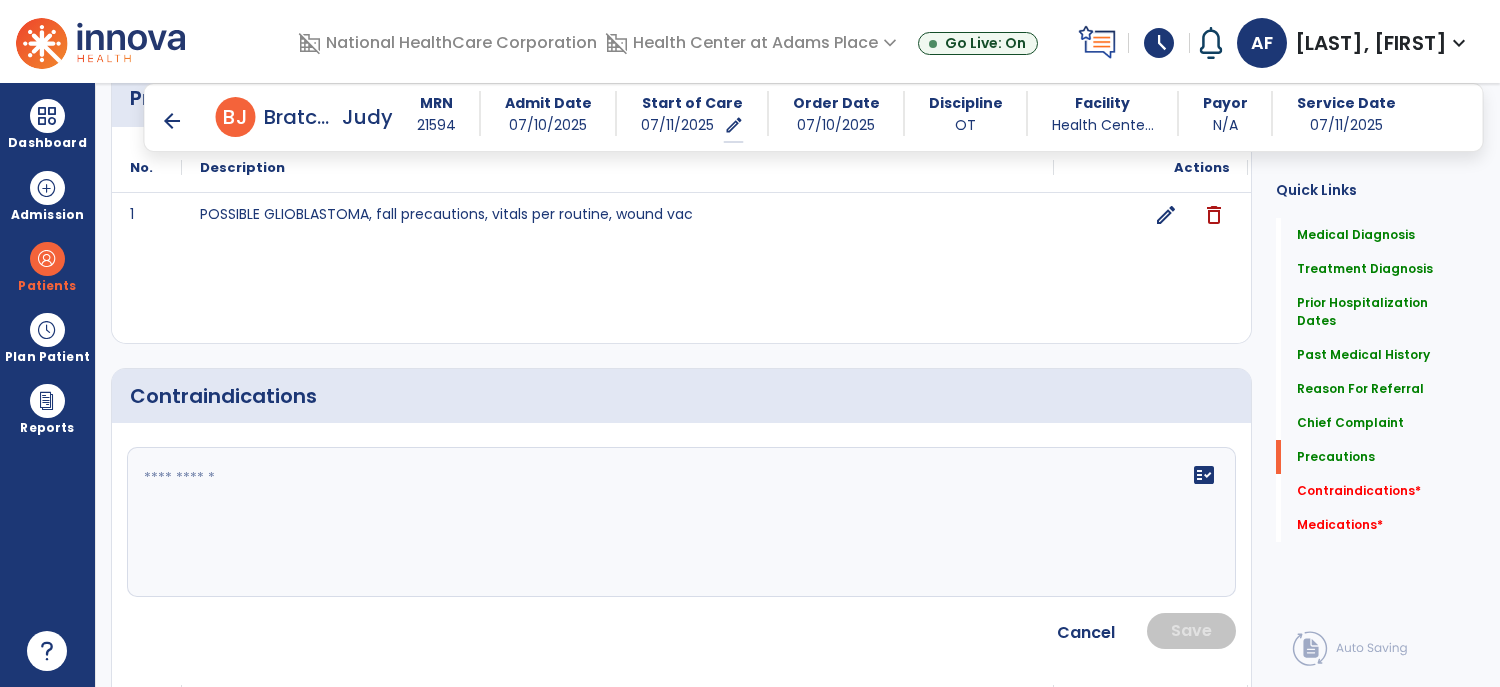 scroll, scrollTop: 2049, scrollLeft: 0, axis: vertical 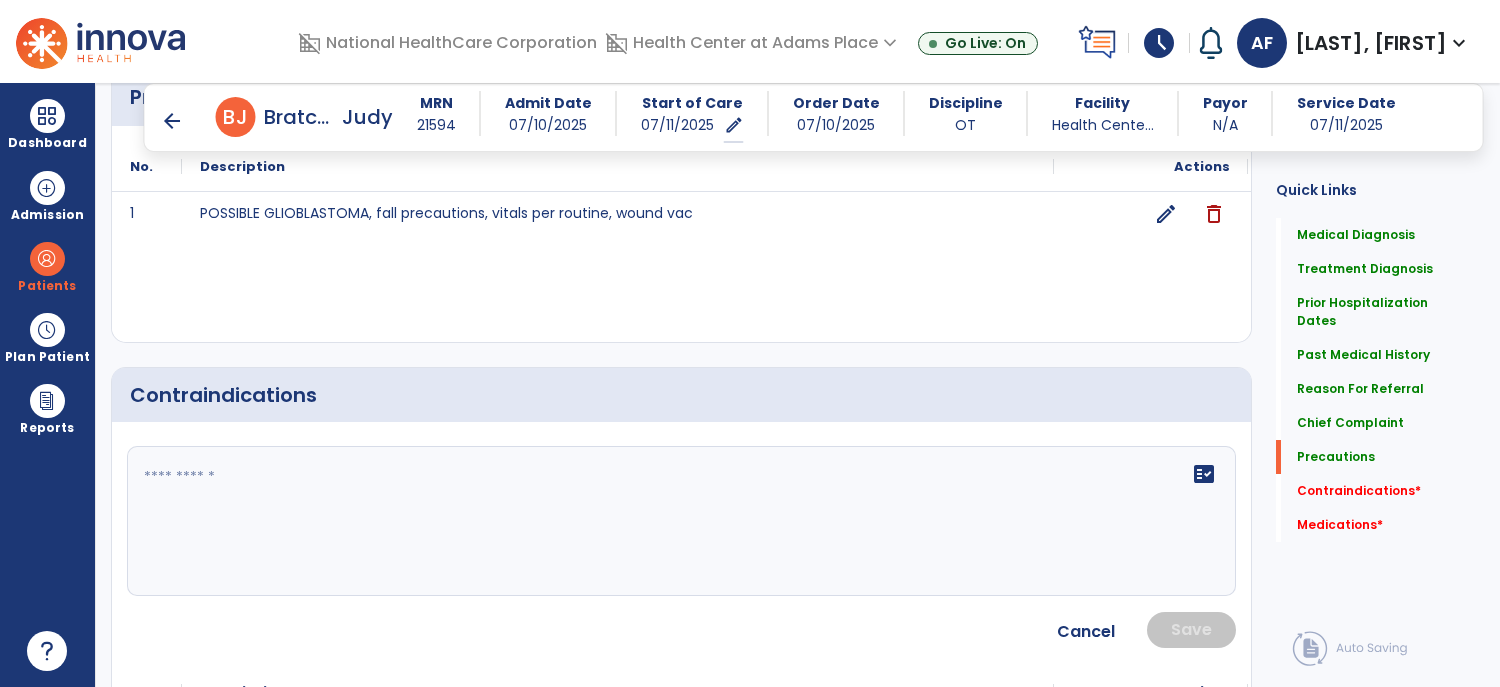 click on "fact_check" 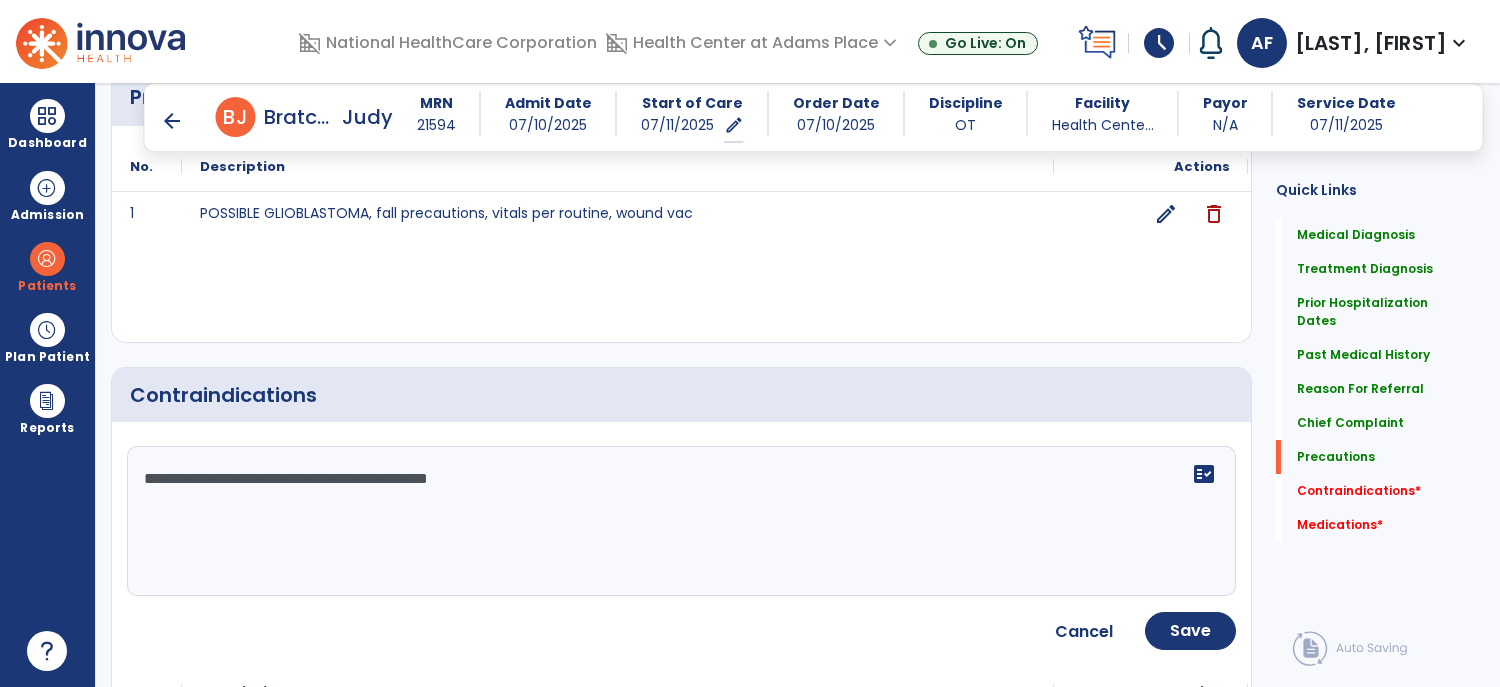 type on "**********" 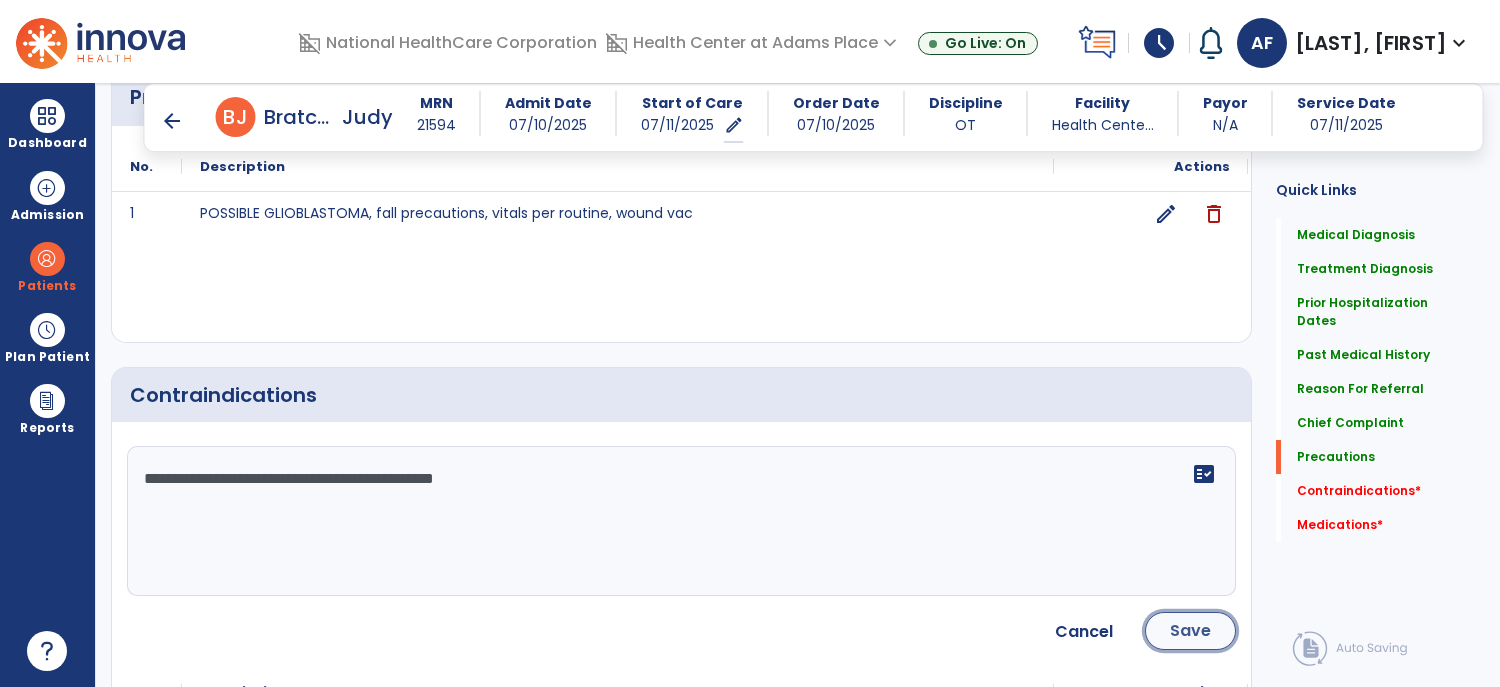 click on "Save" 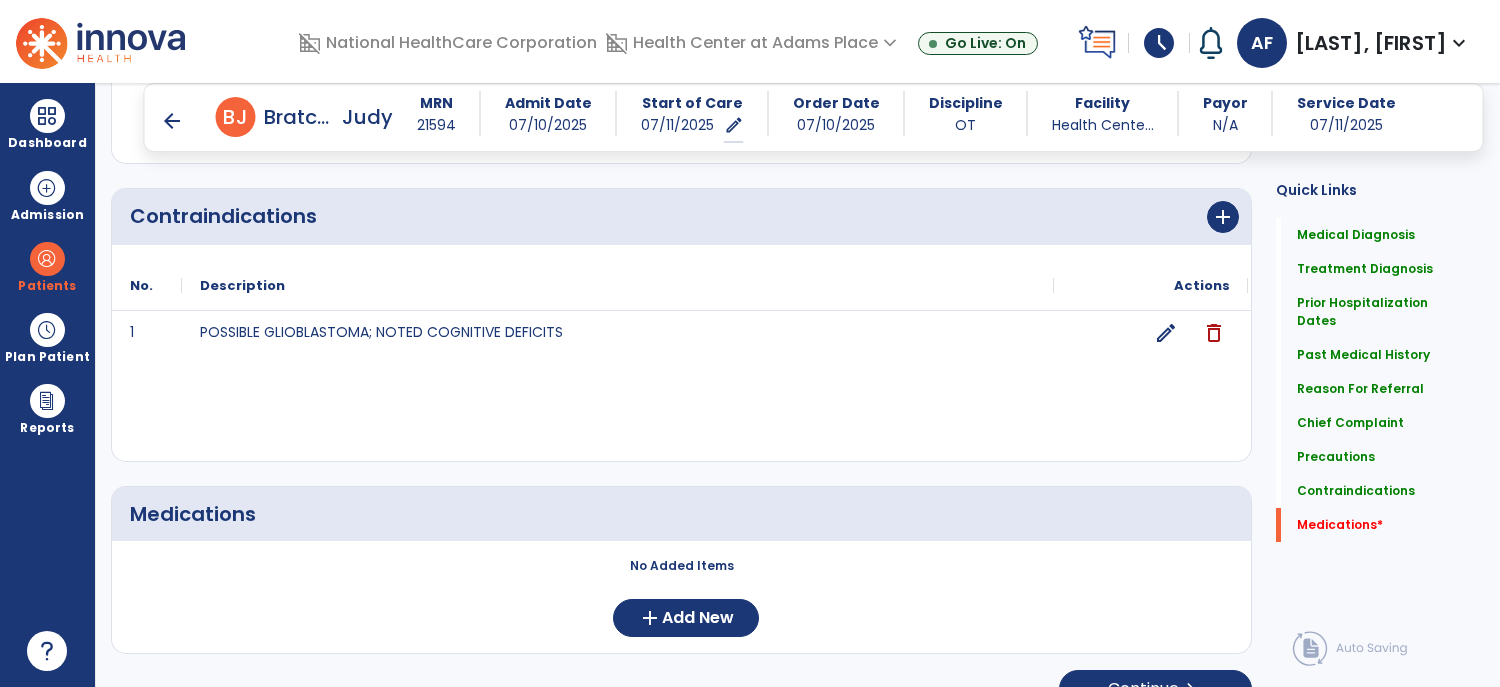 scroll, scrollTop: 2259, scrollLeft: 0, axis: vertical 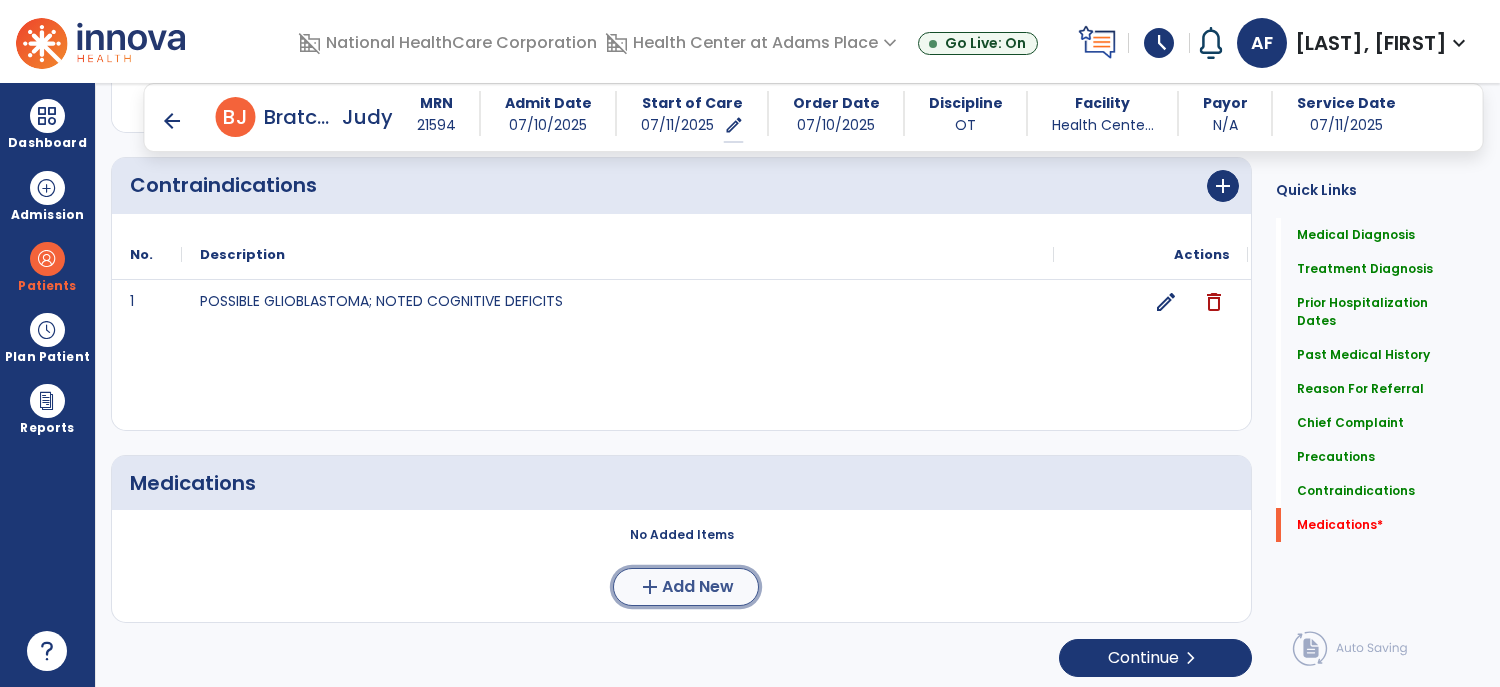 click on "add  Add New" 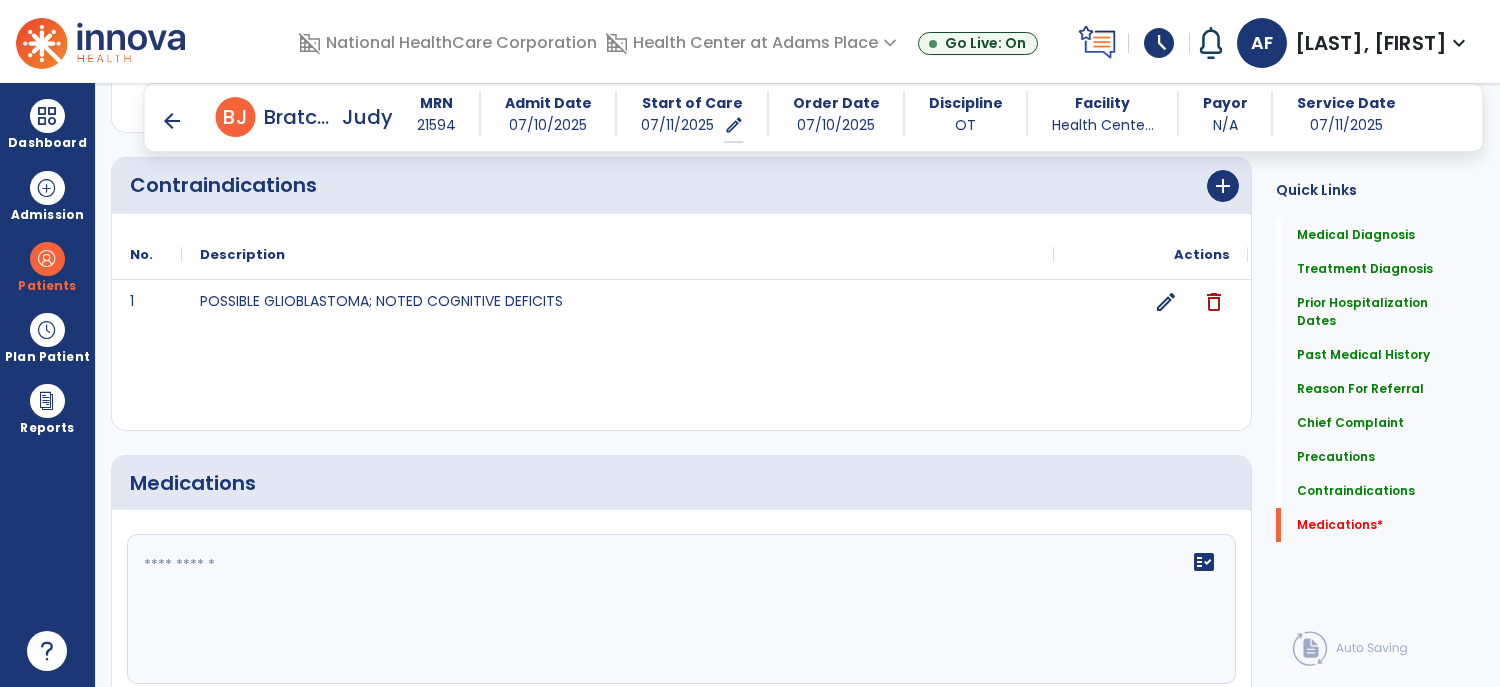 click on "fact_check" 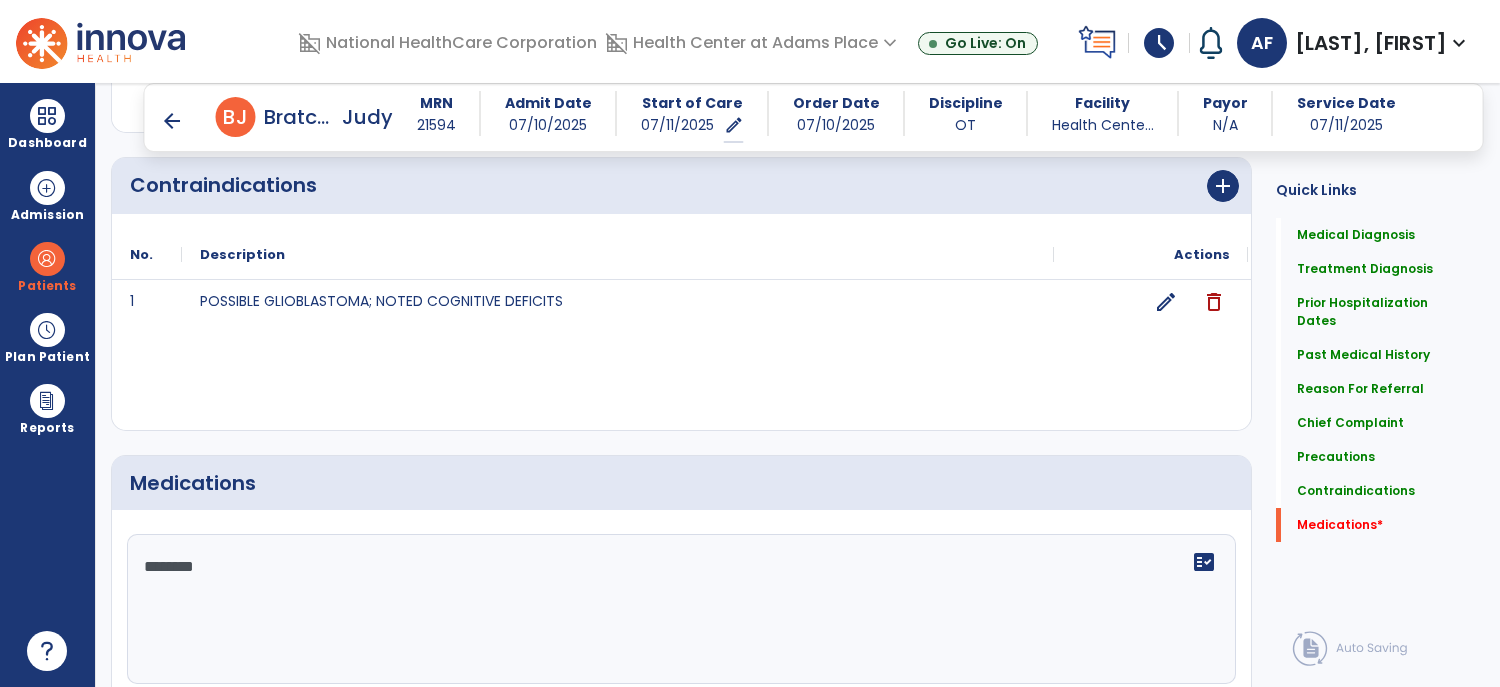type on "*********" 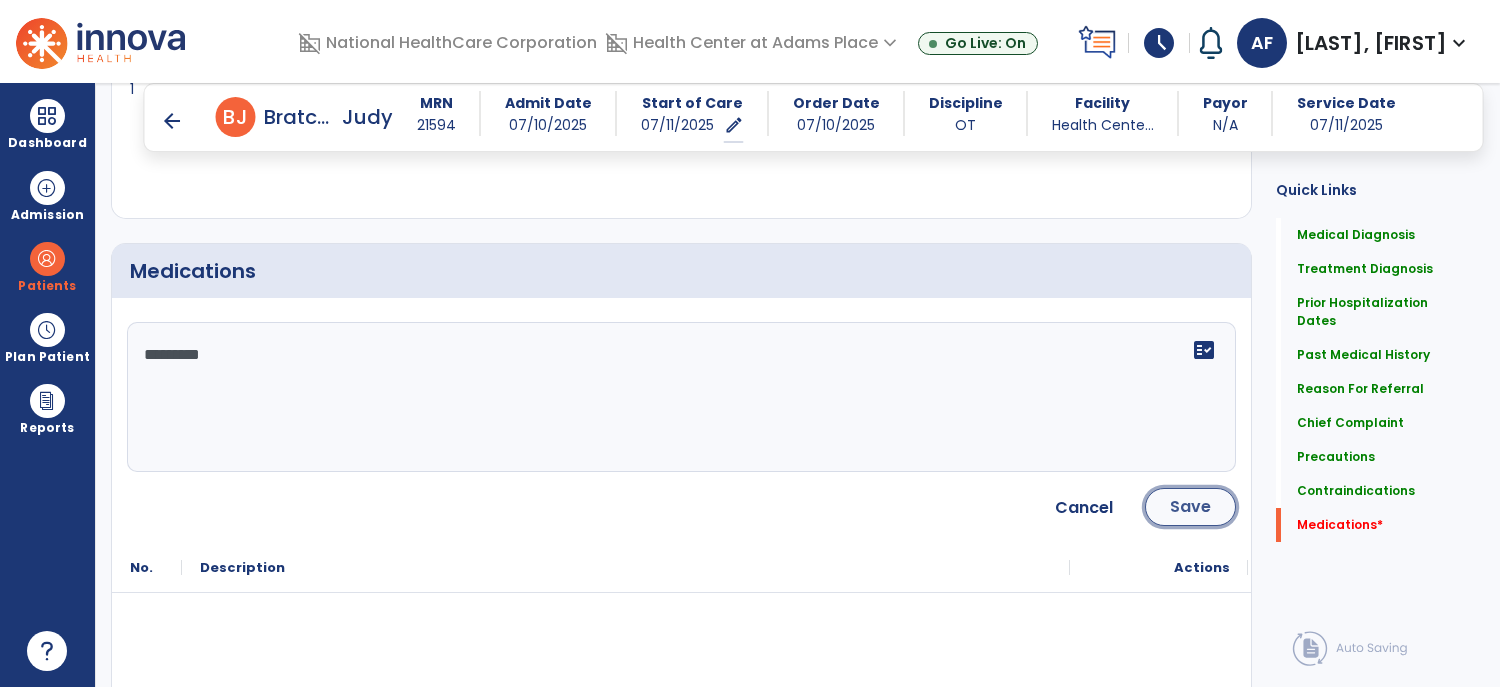 click on "Save" 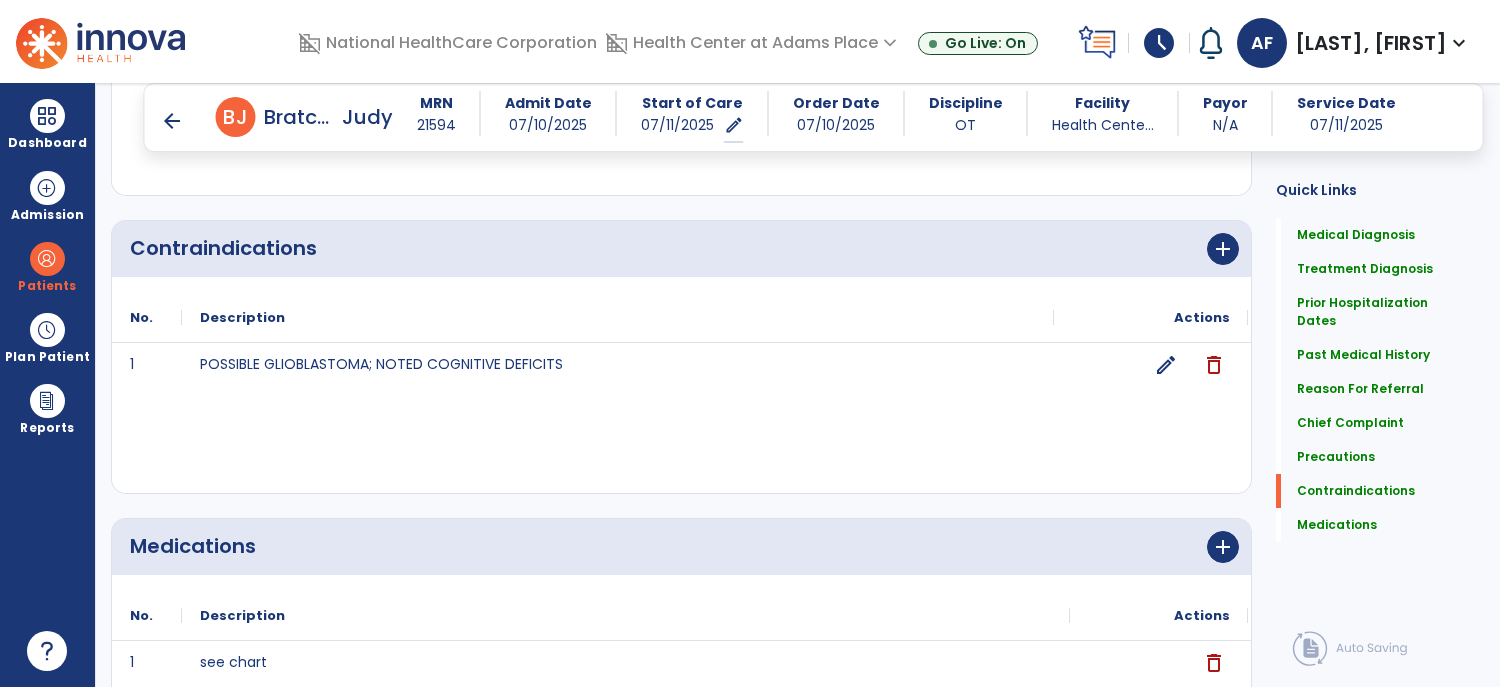scroll, scrollTop: 2194, scrollLeft: 0, axis: vertical 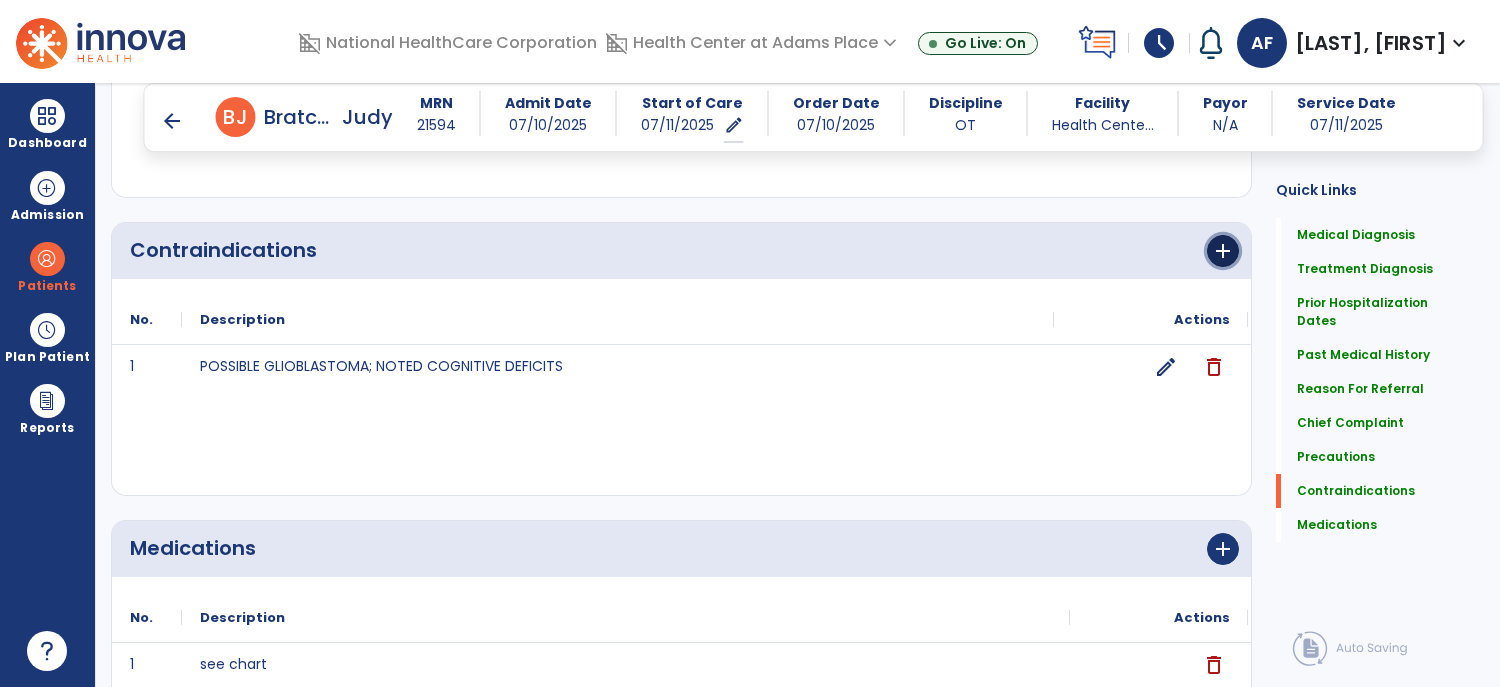 click on "add" 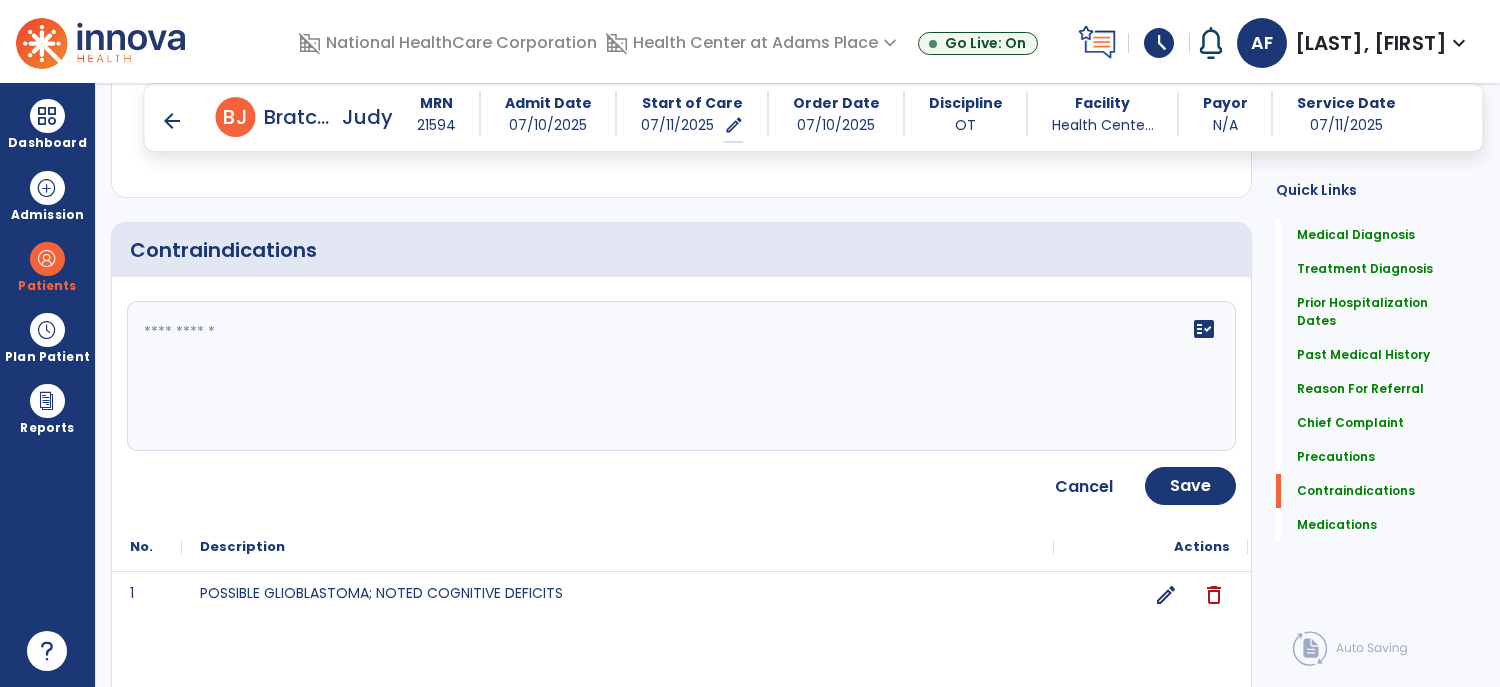 click on "fact_check" 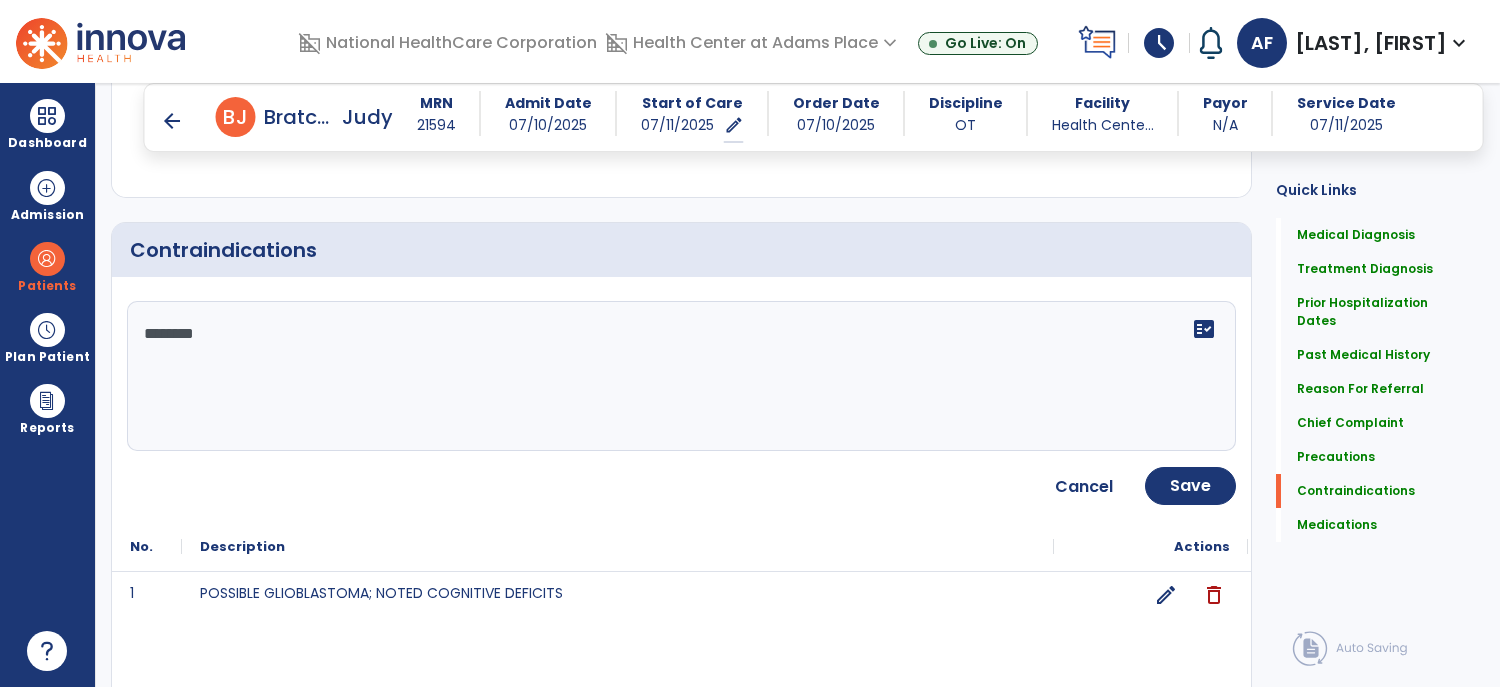 type on "*********" 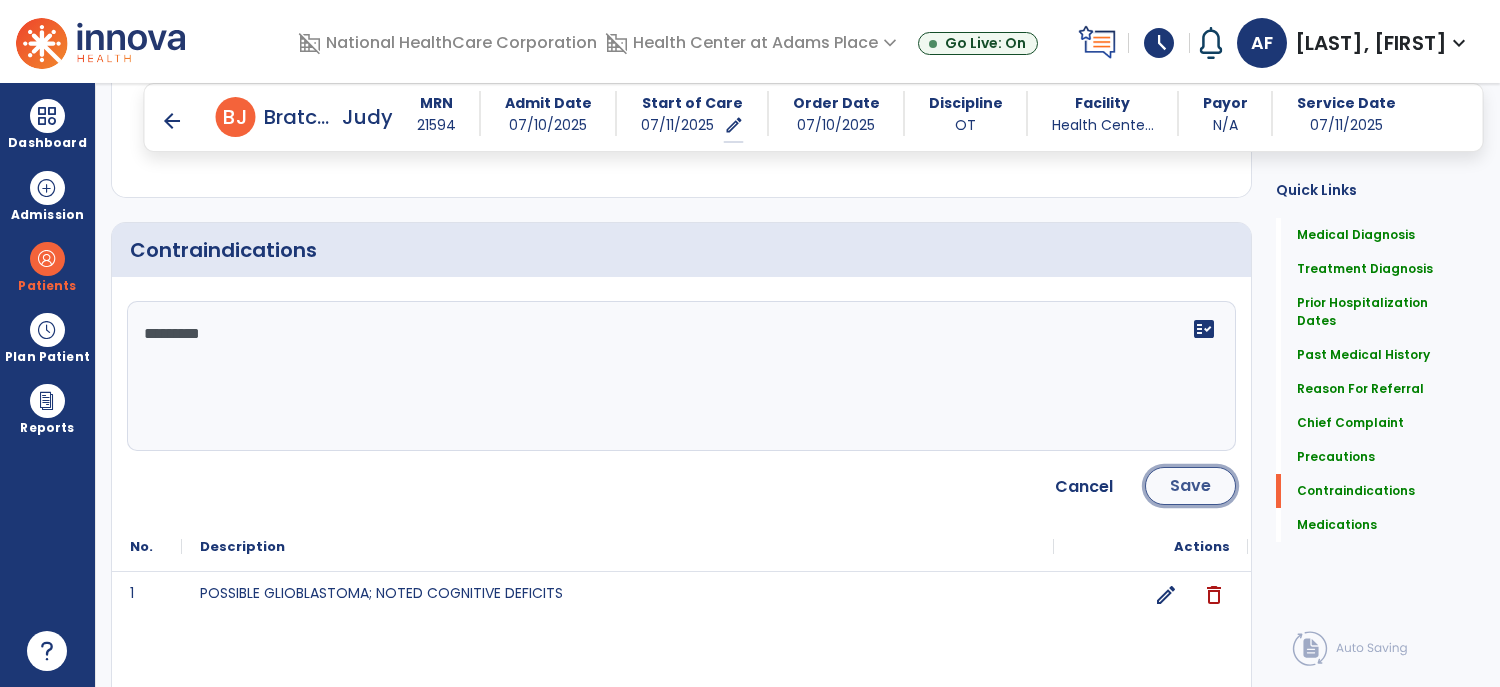click on "Save" 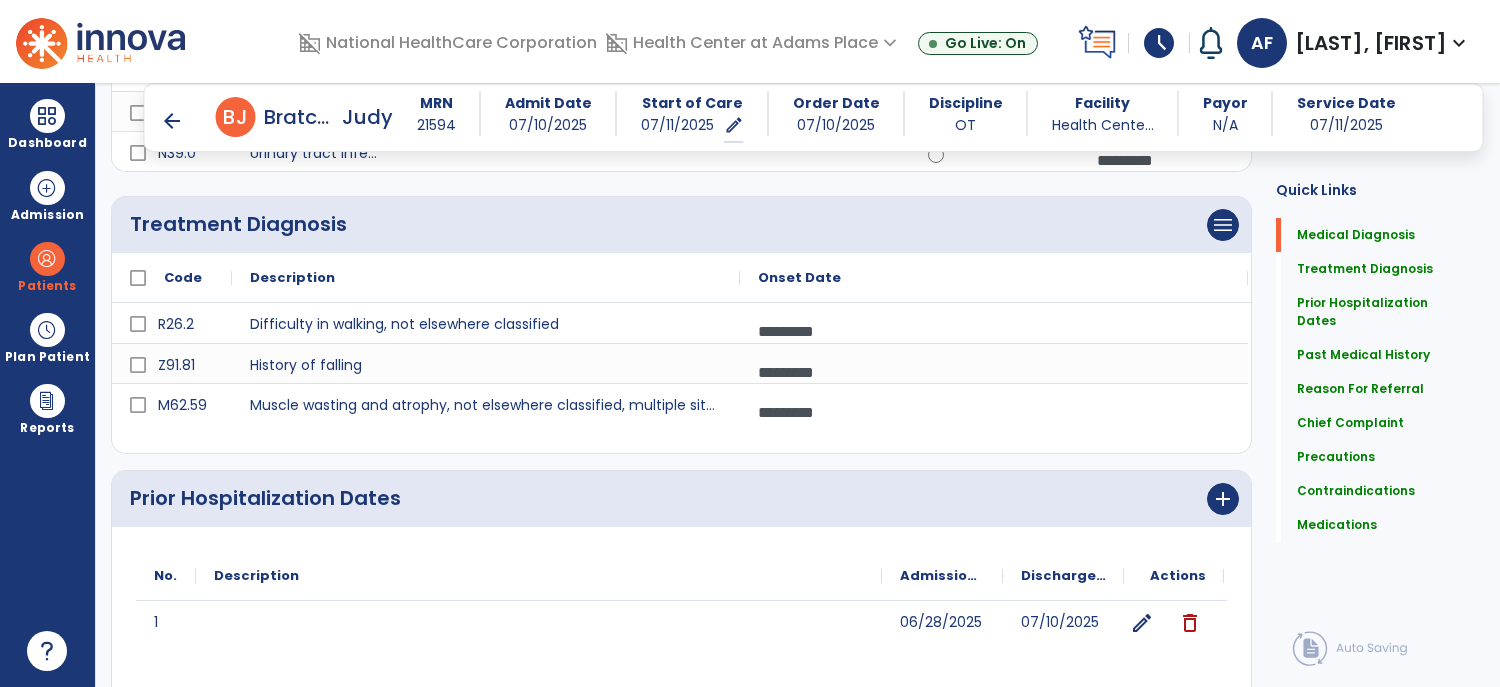 scroll, scrollTop: 0, scrollLeft: 0, axis: both 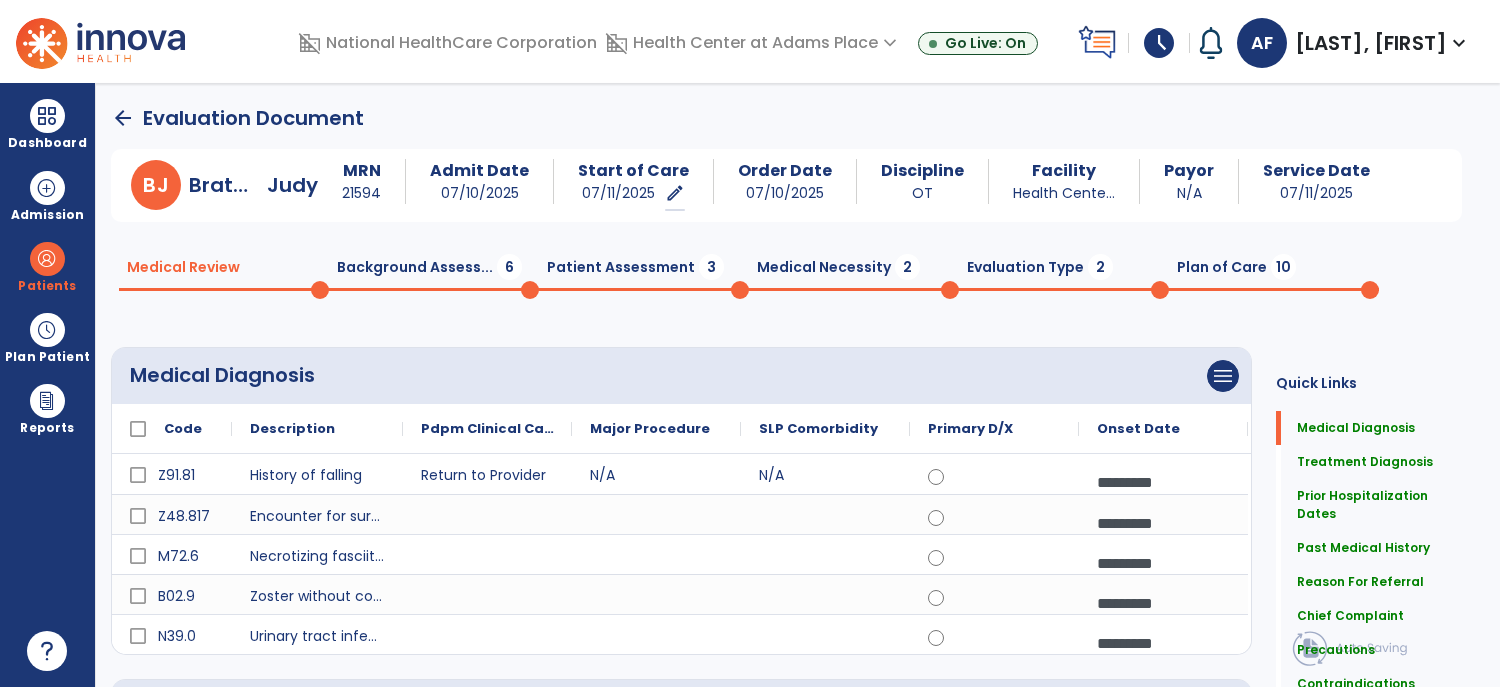 click on "Background Assess...  6" 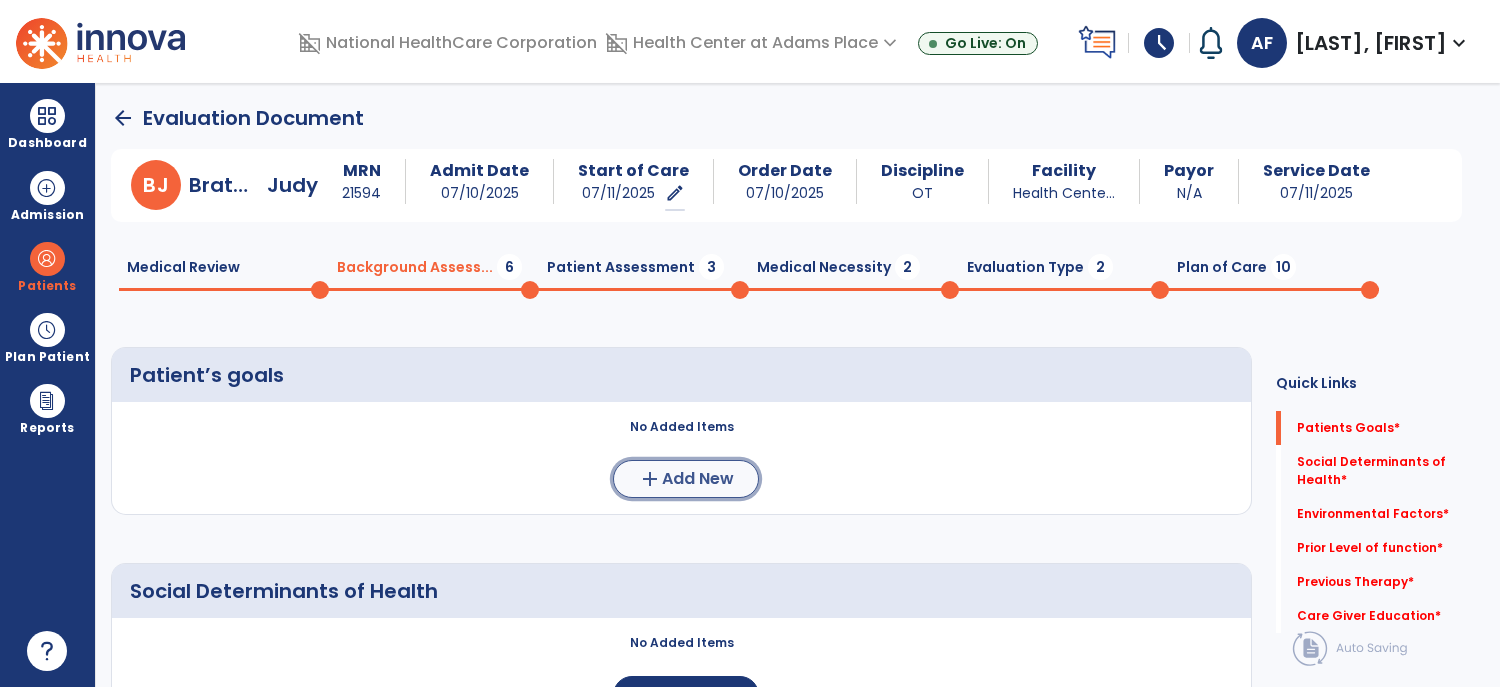 click on "add  Add New" 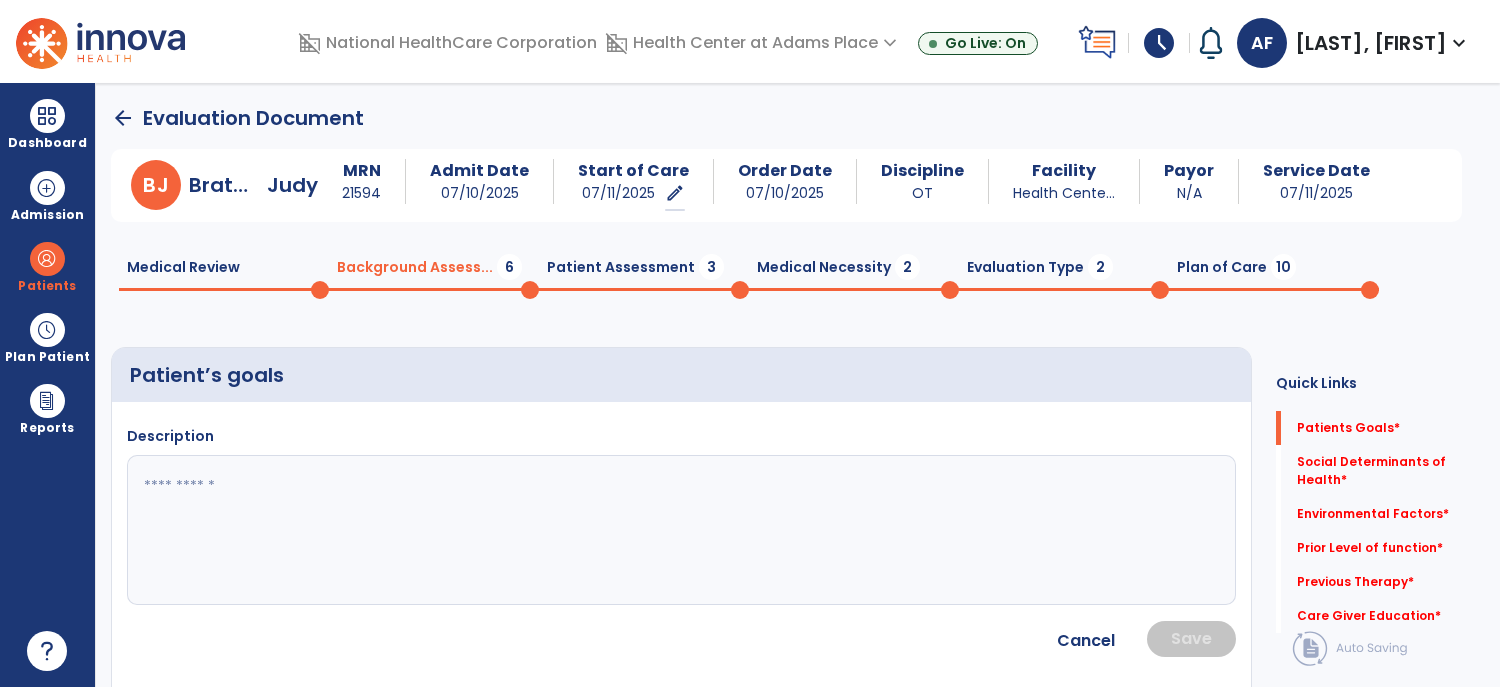 click 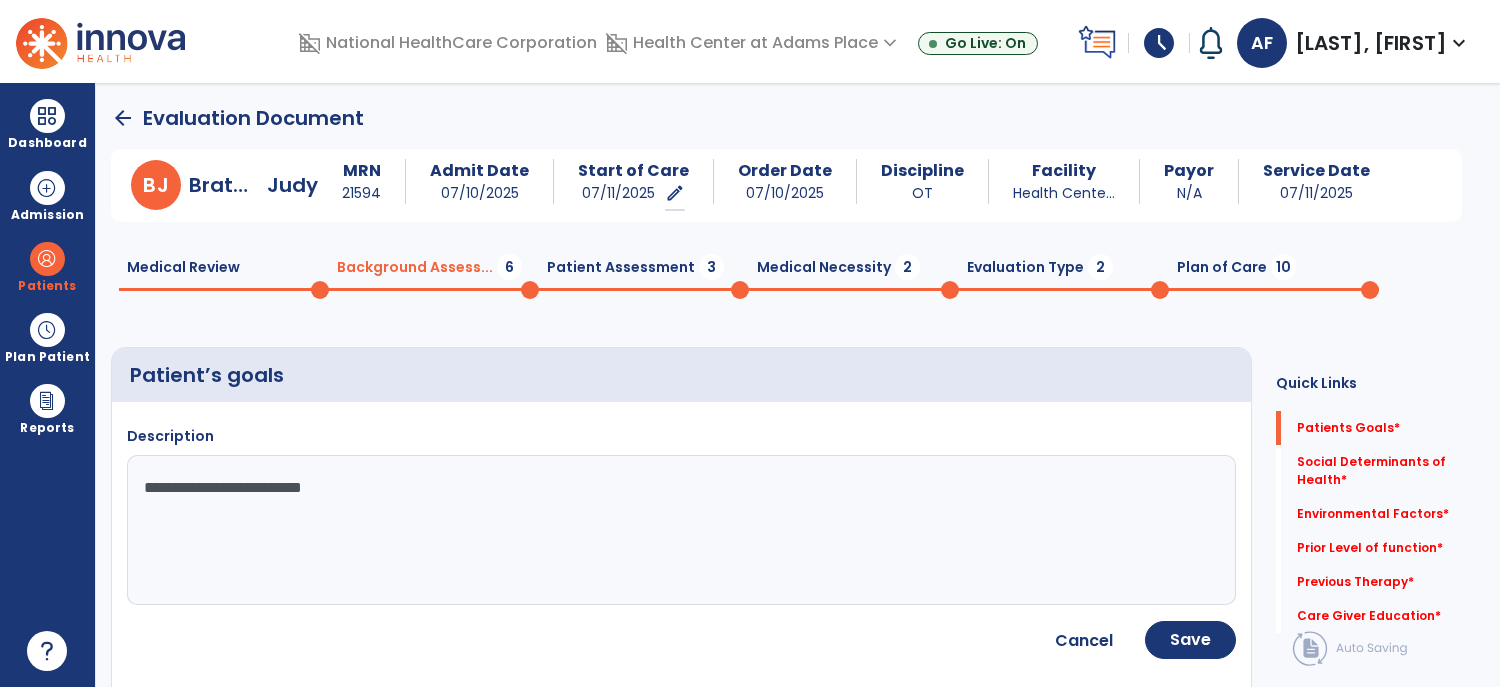 type on "**********" 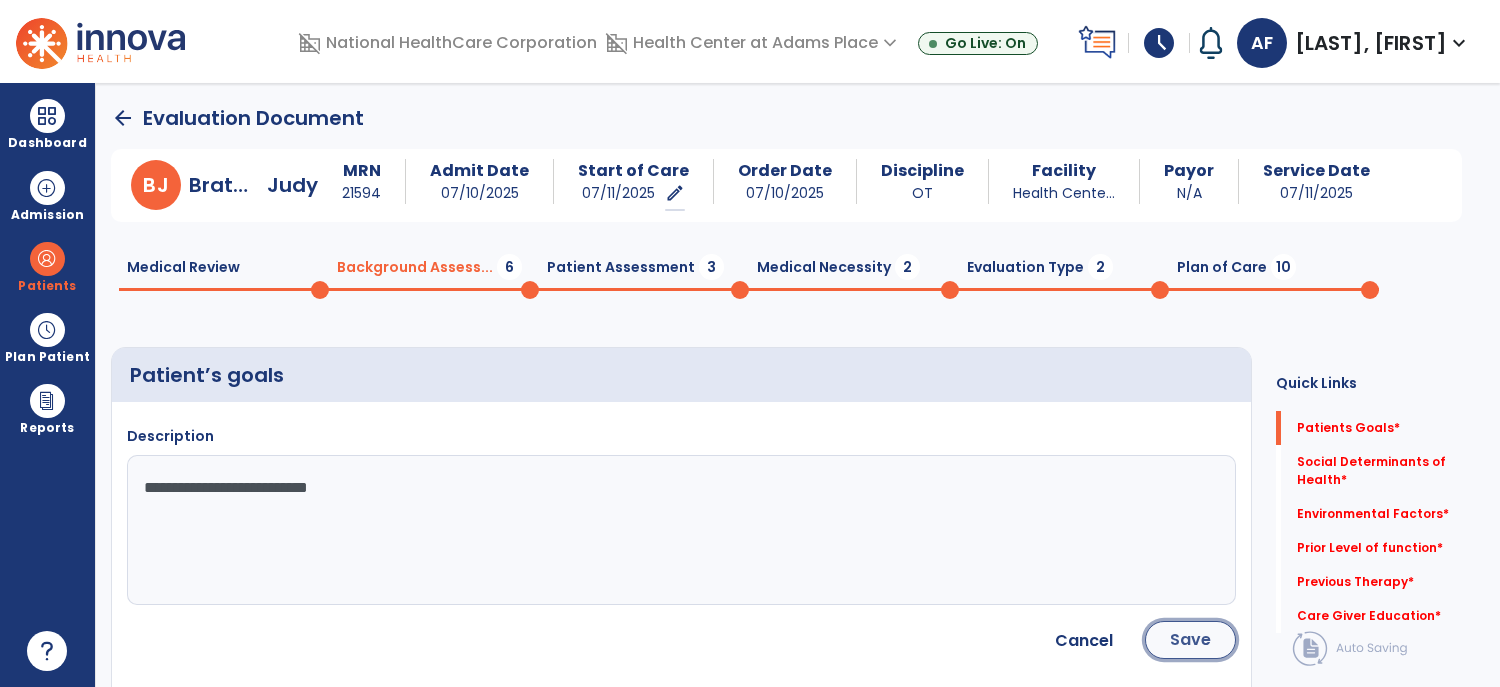 click on "Save" 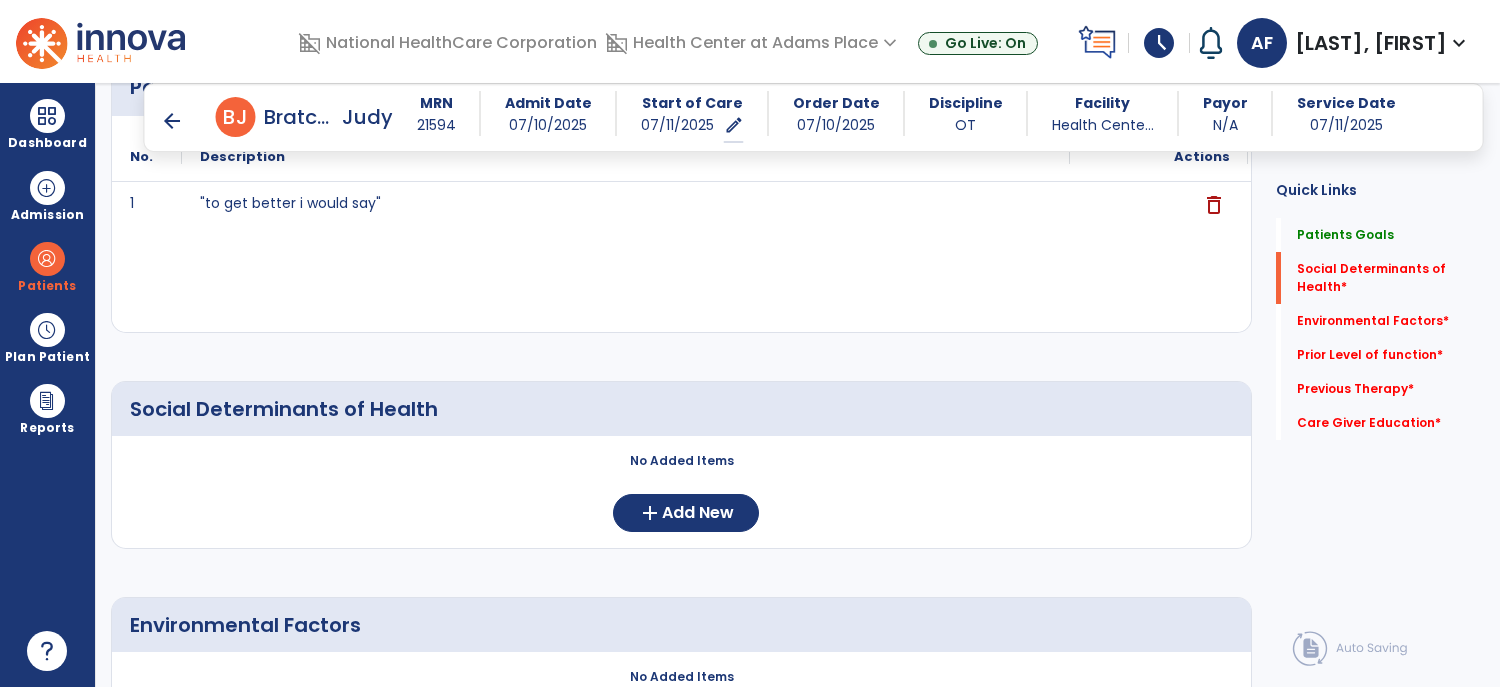 scroll, scrollTop: 270, scrollLeft: 0, axis: vertical 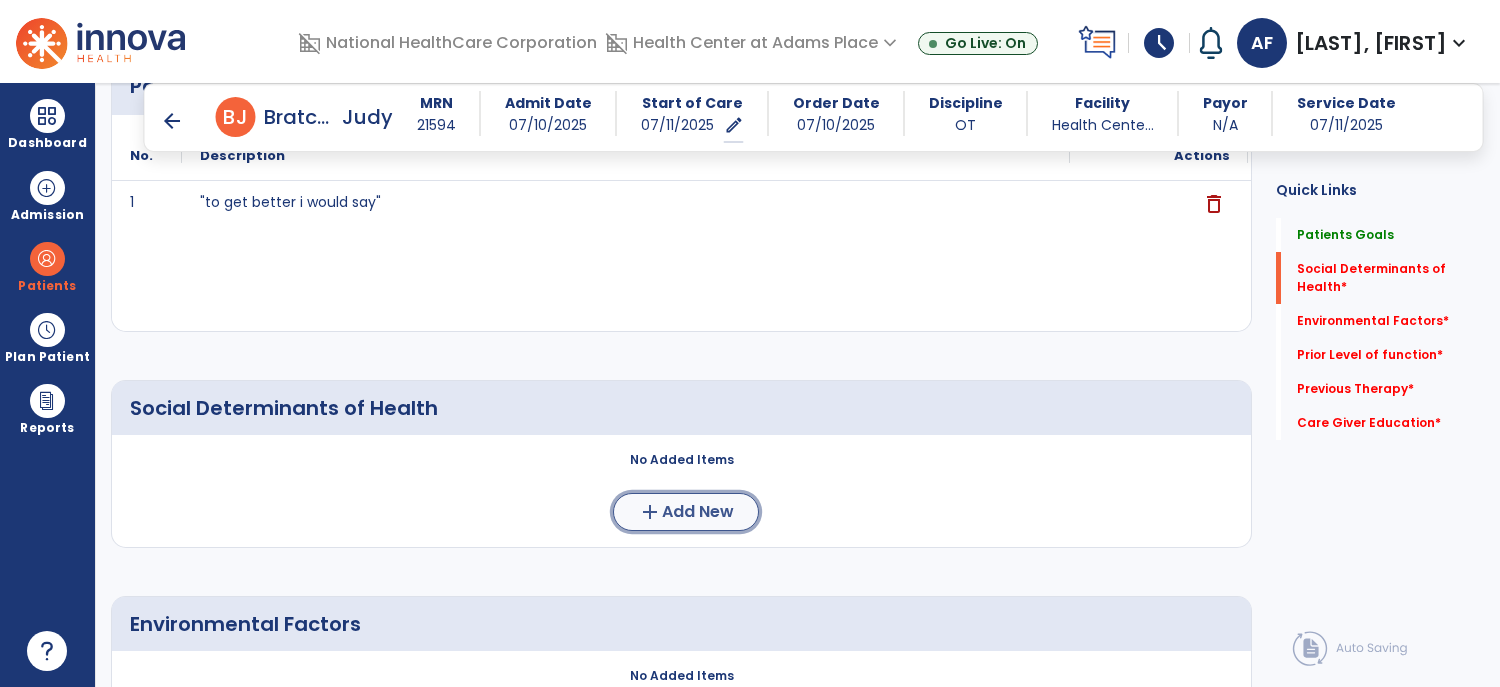 click on "Add New" 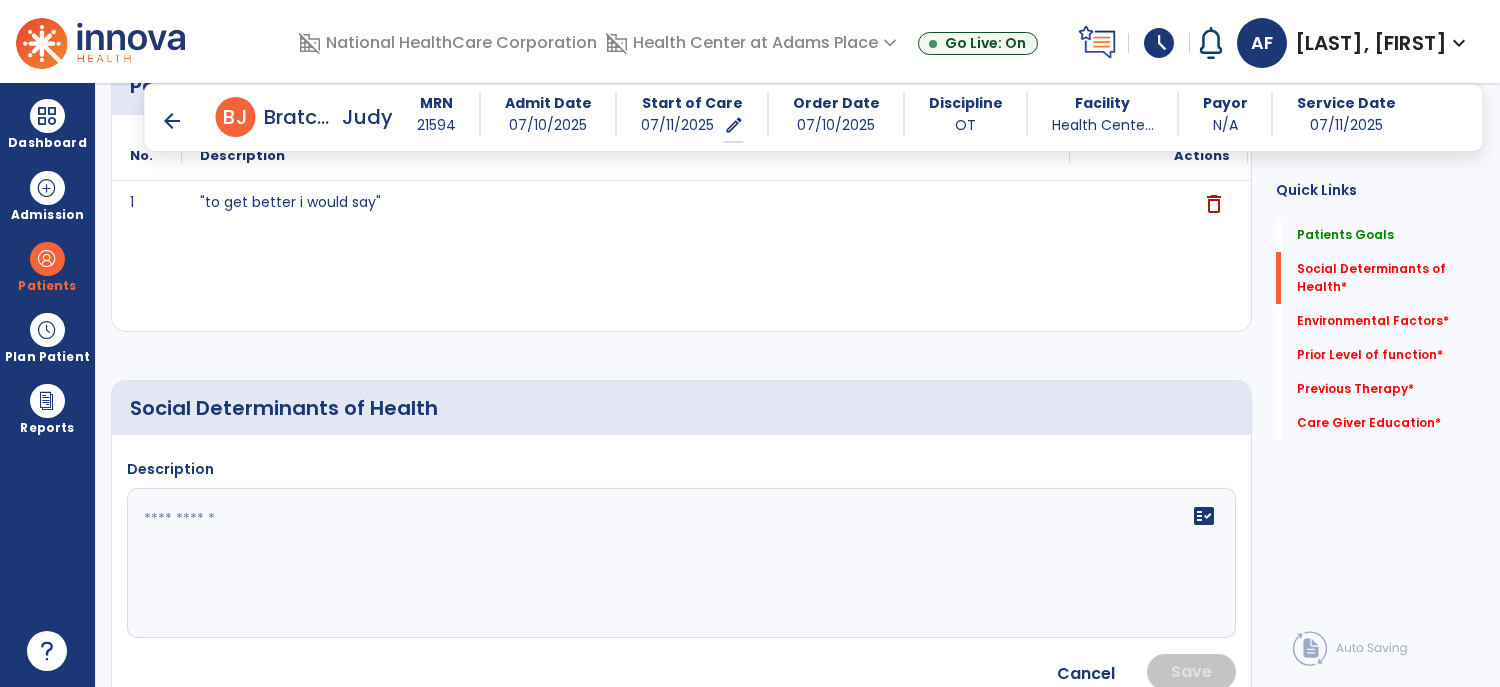 click on "fact_check" 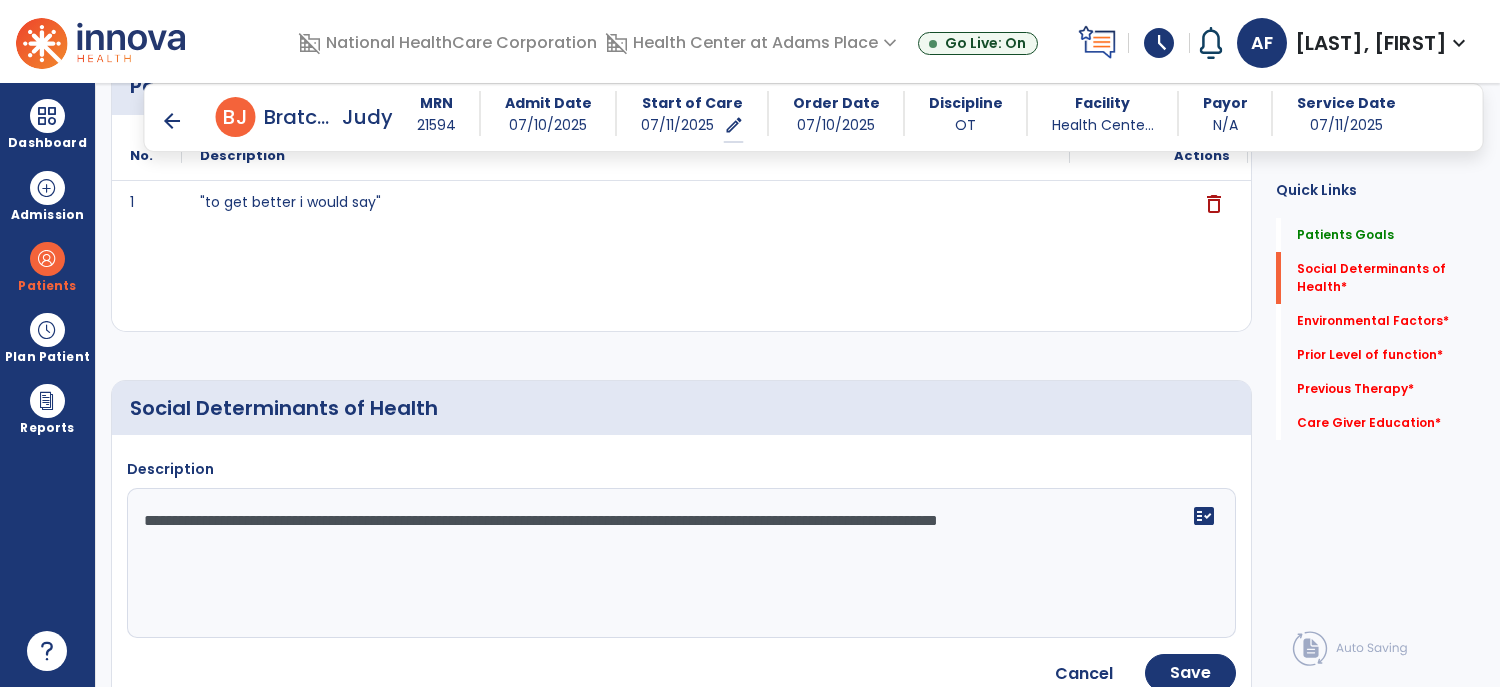 type on "**********" 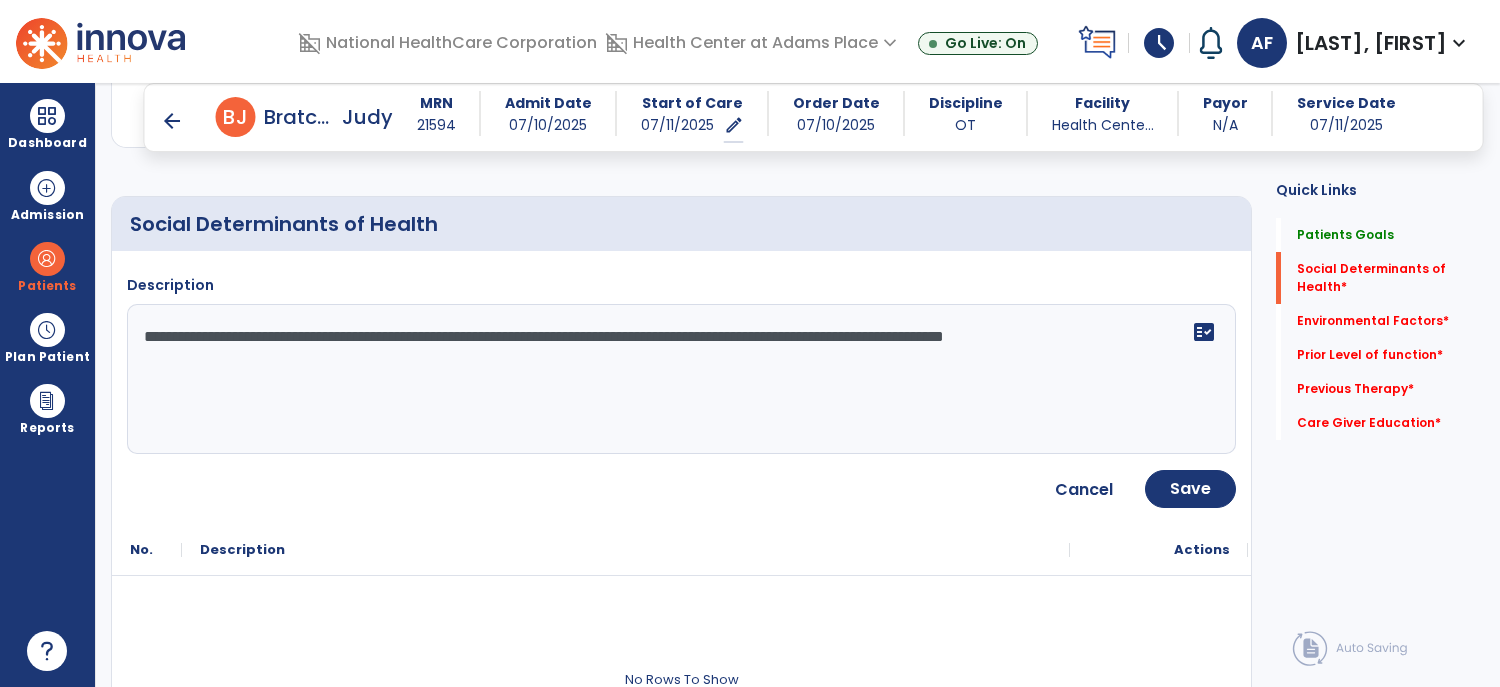 scroll, scrollTop: 453, scrollLeft: 0, axis: vertical 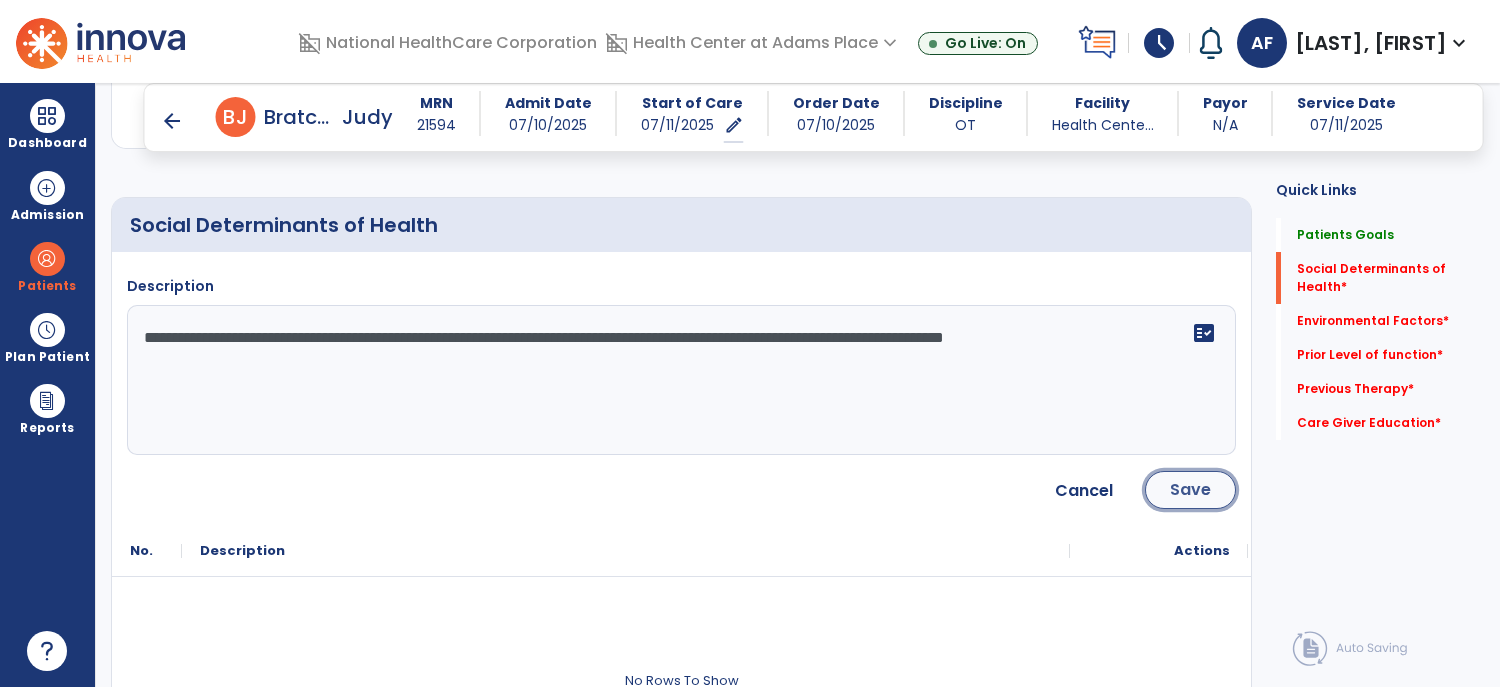 click on "Save" 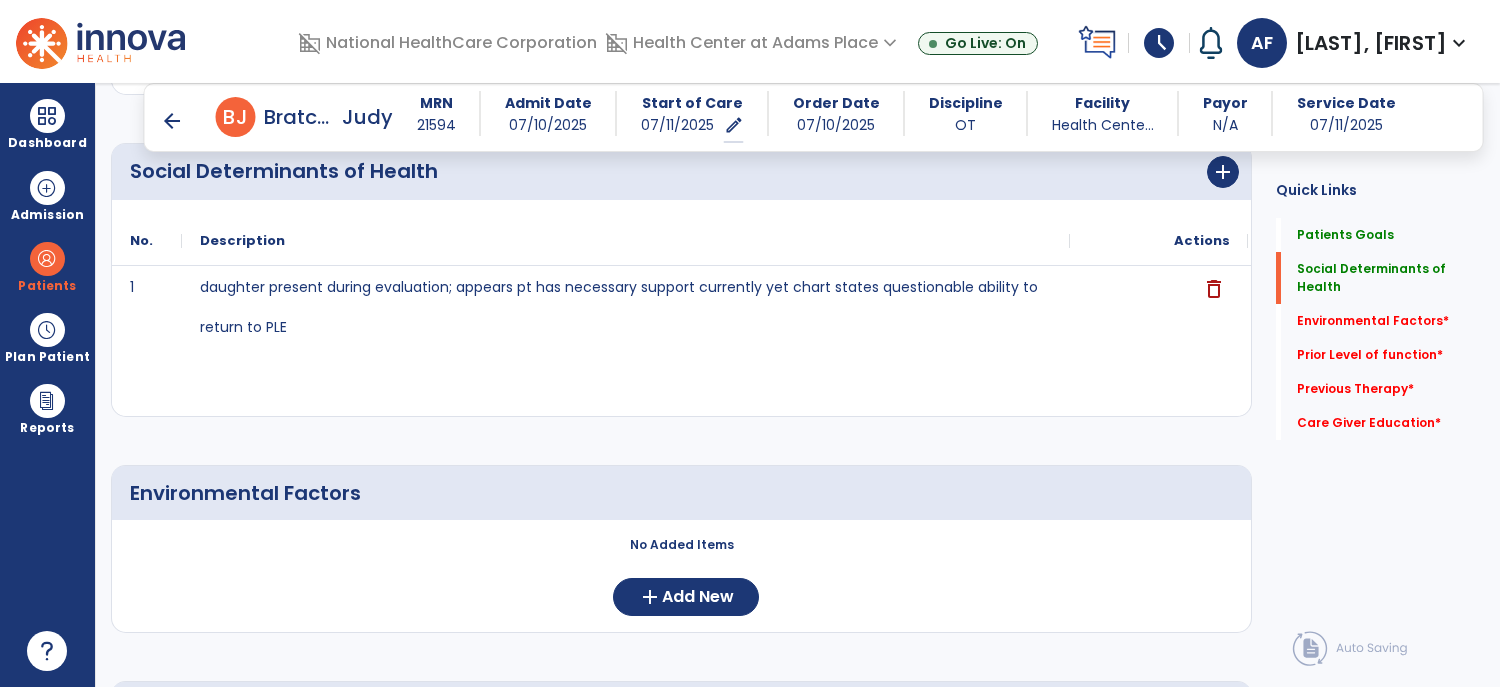 scroll, scrollTop: 512, scrollLeft: 0, axis: vertical 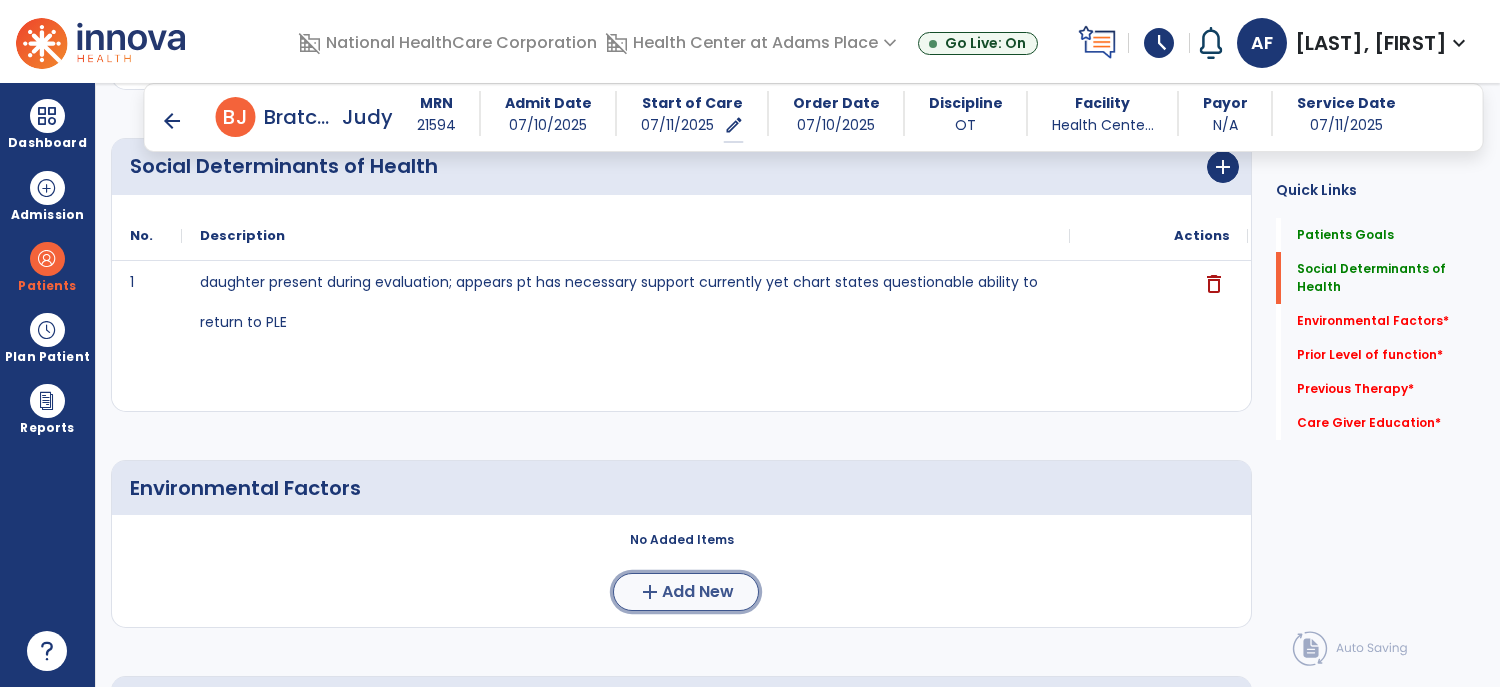 click on "Add New" 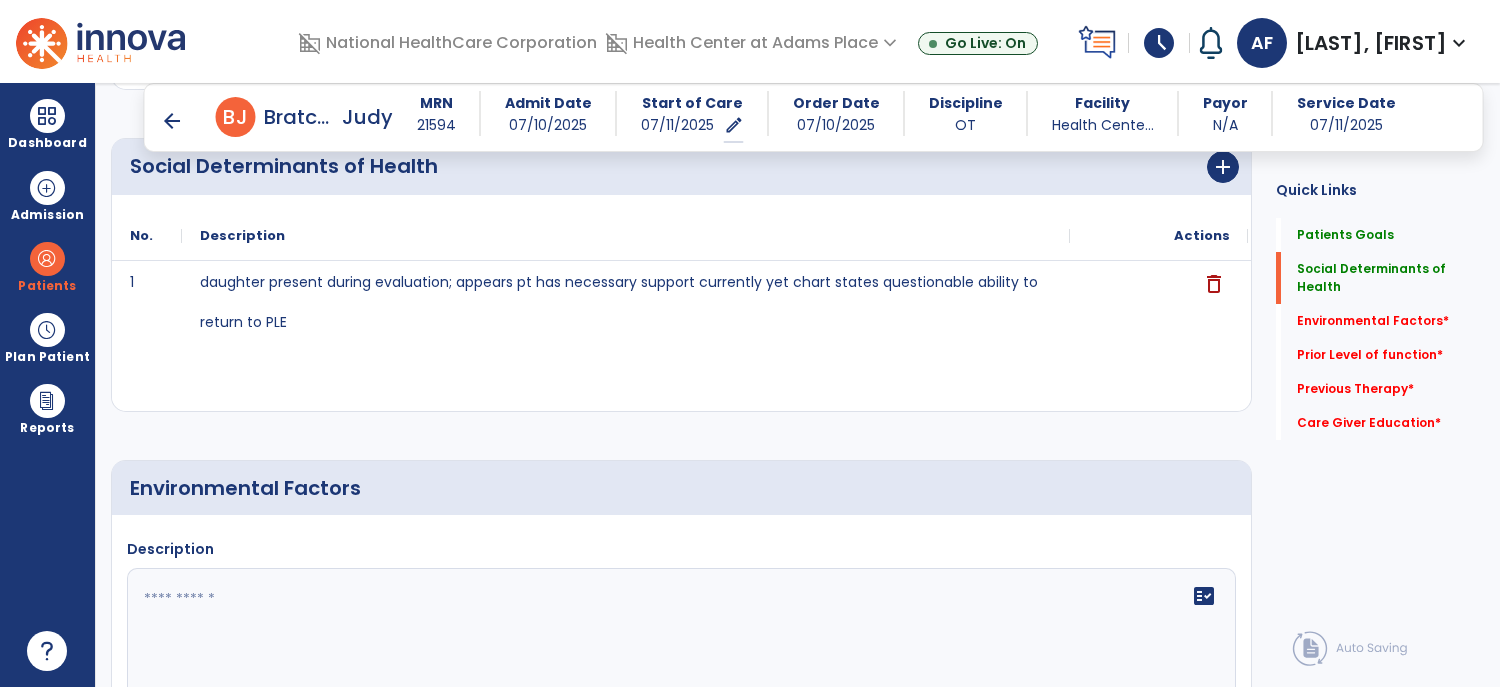 click 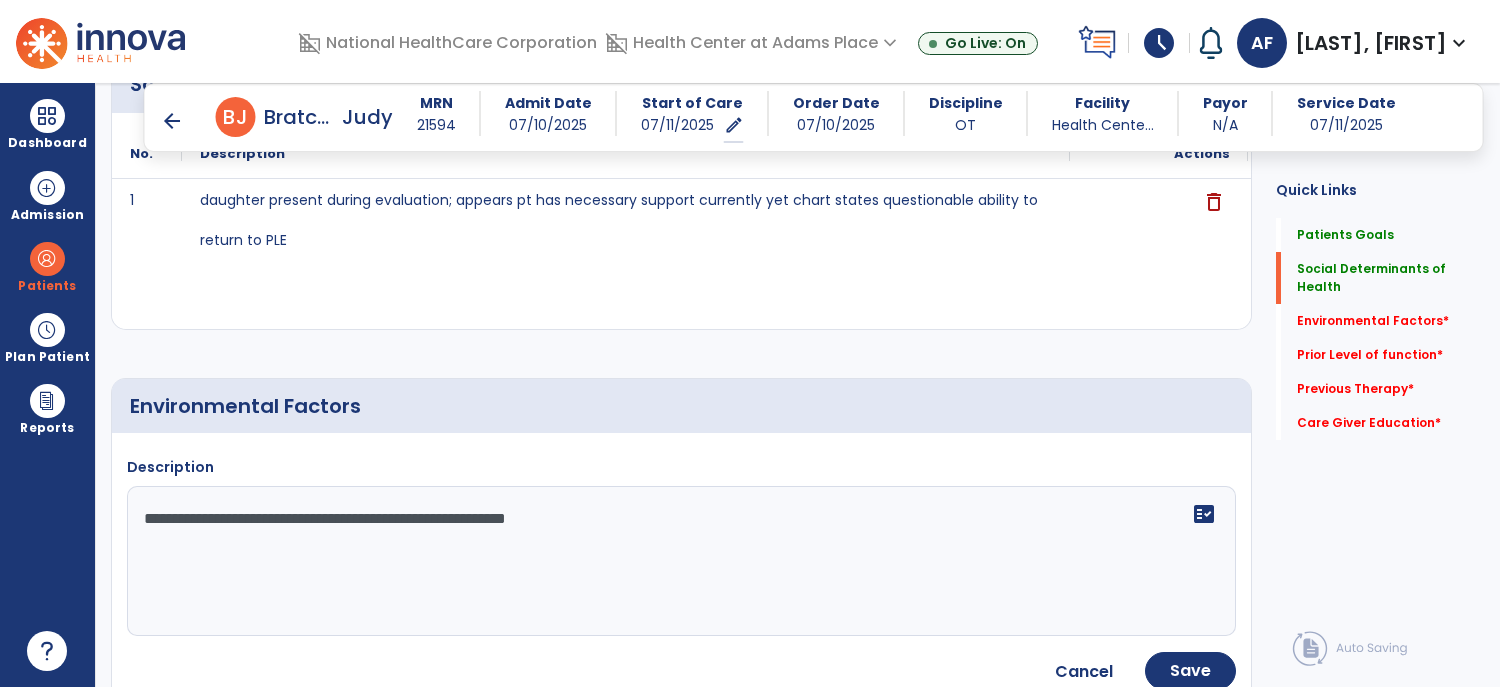 scroll, scrollTop: 639, scrollLeft: 0, axis: vertical 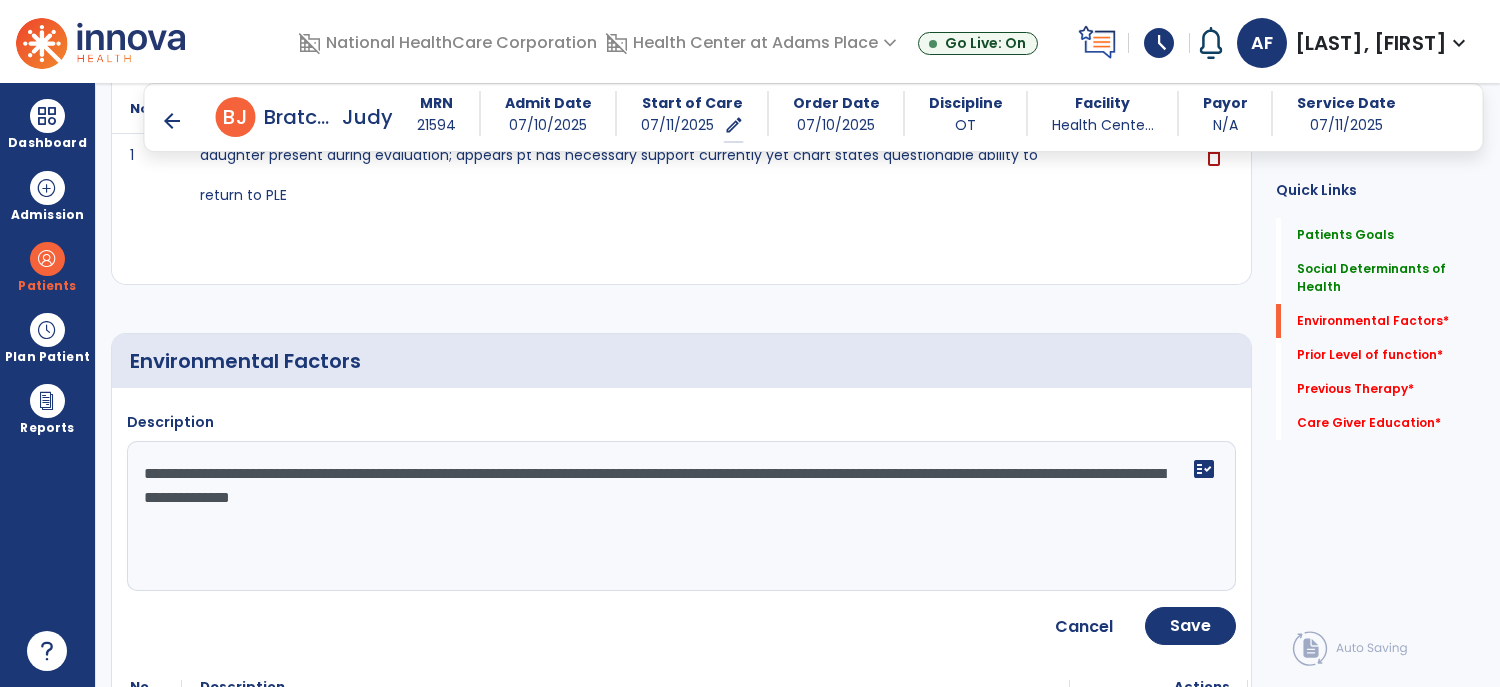 type on "**********" 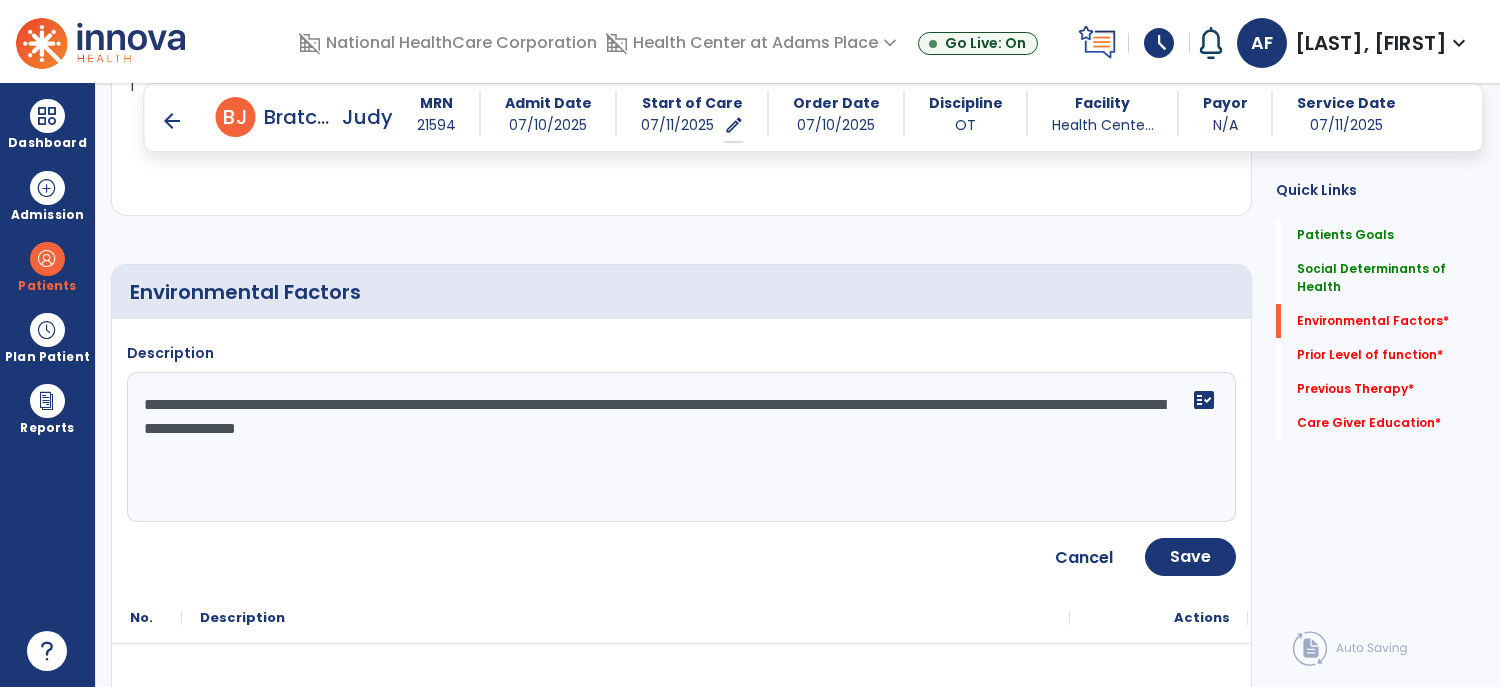 scroll, scrollTop: 721, scrollLeft: 0, axis: vertical 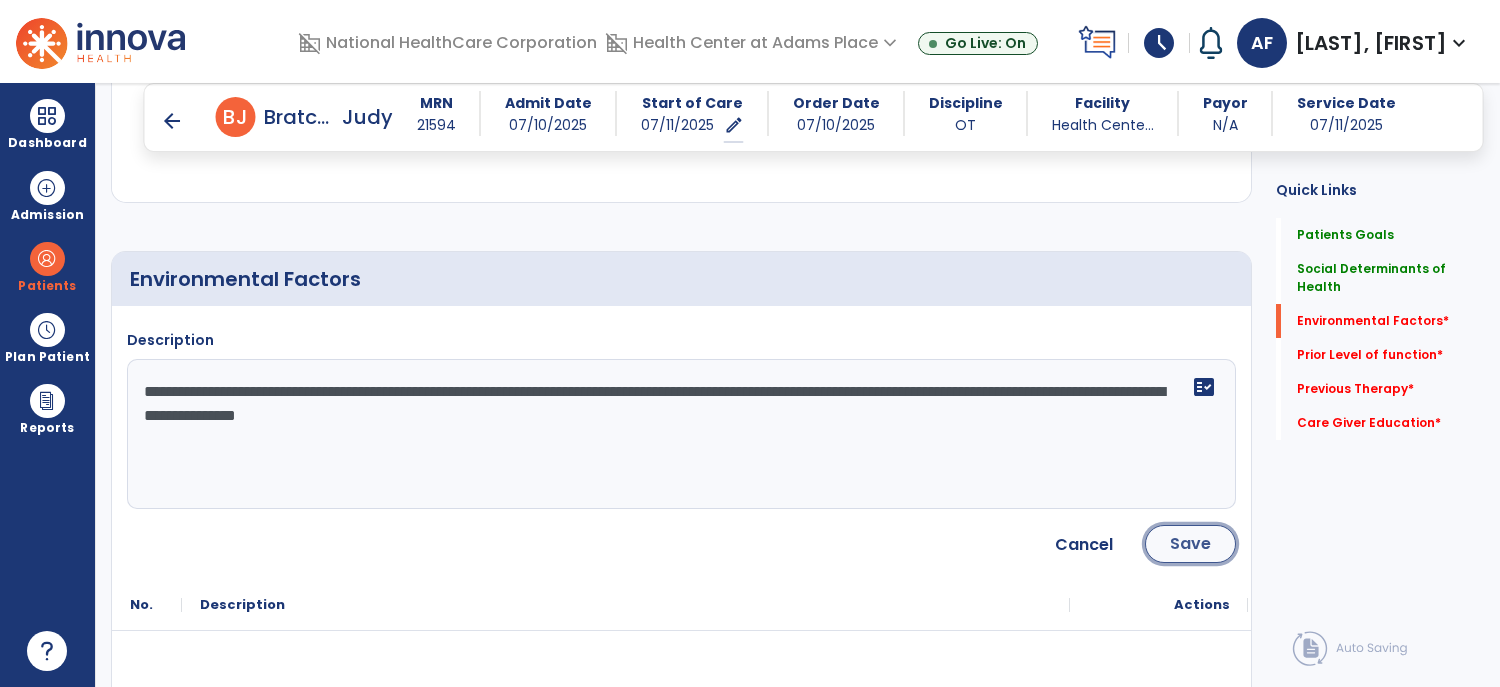 click on "Save" 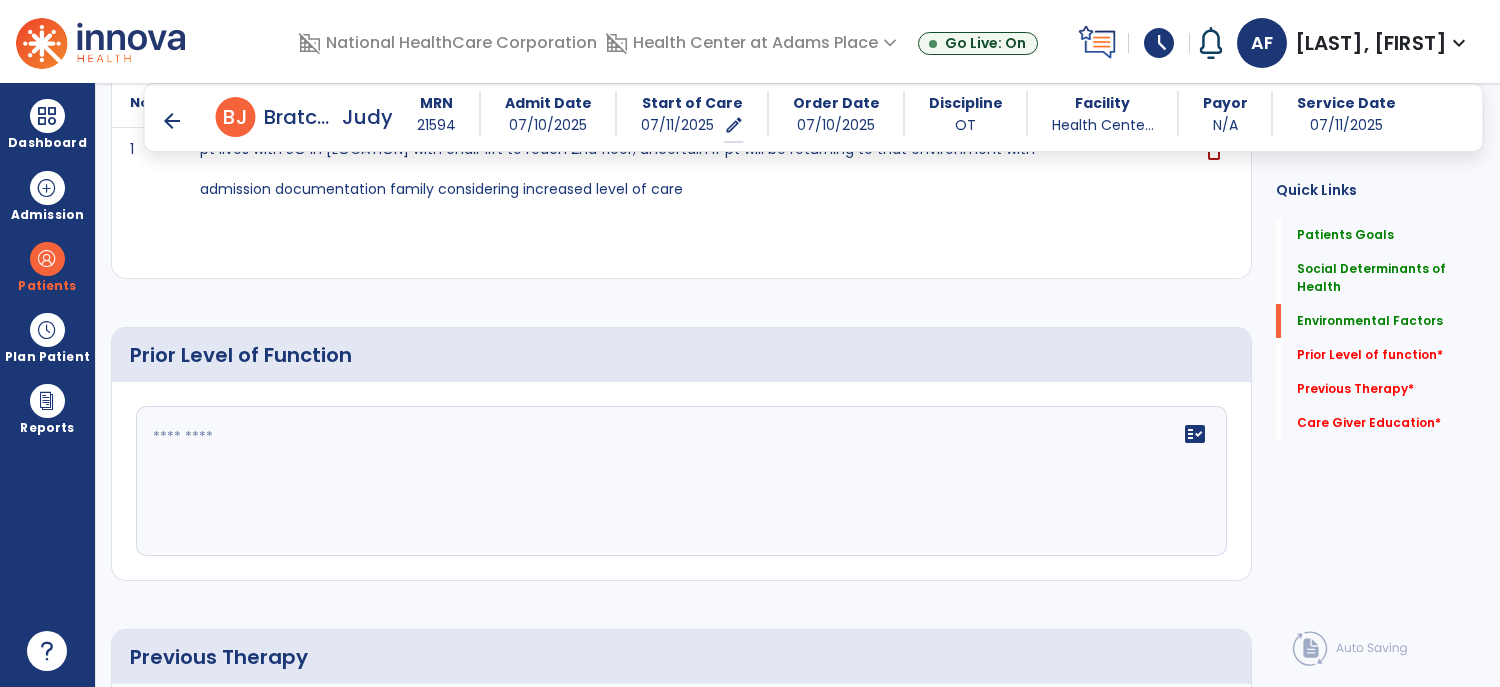 scroll, scrollTop: 989, scrollLeft: 0, axis: vertical 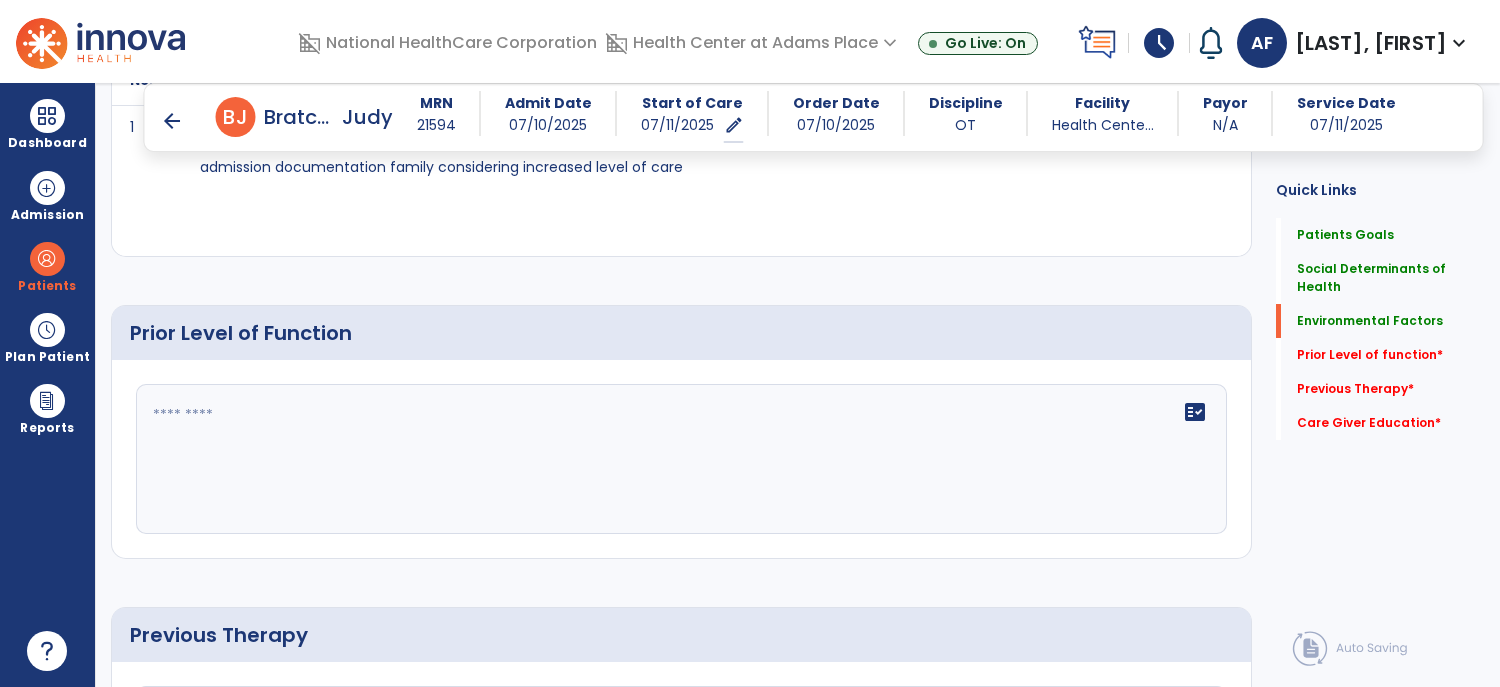click on "fact_check" 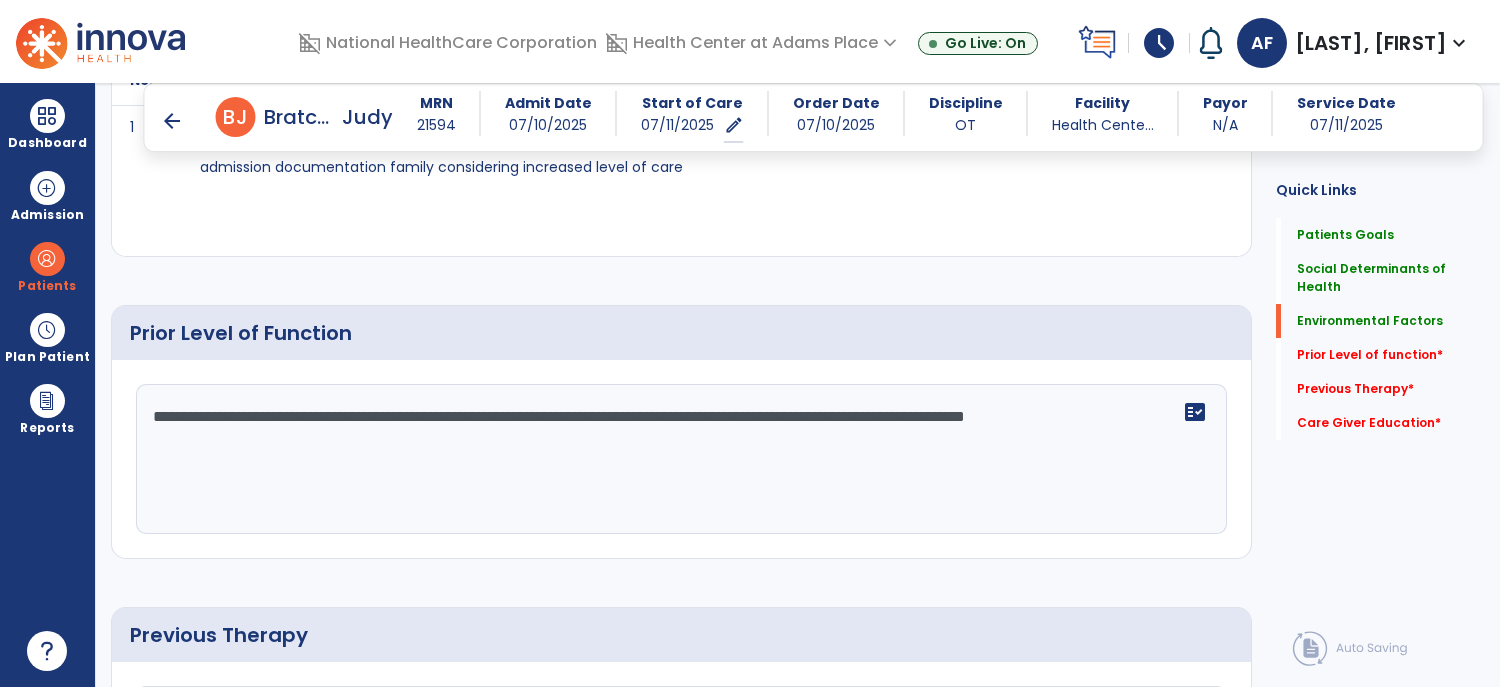 click on "**********" 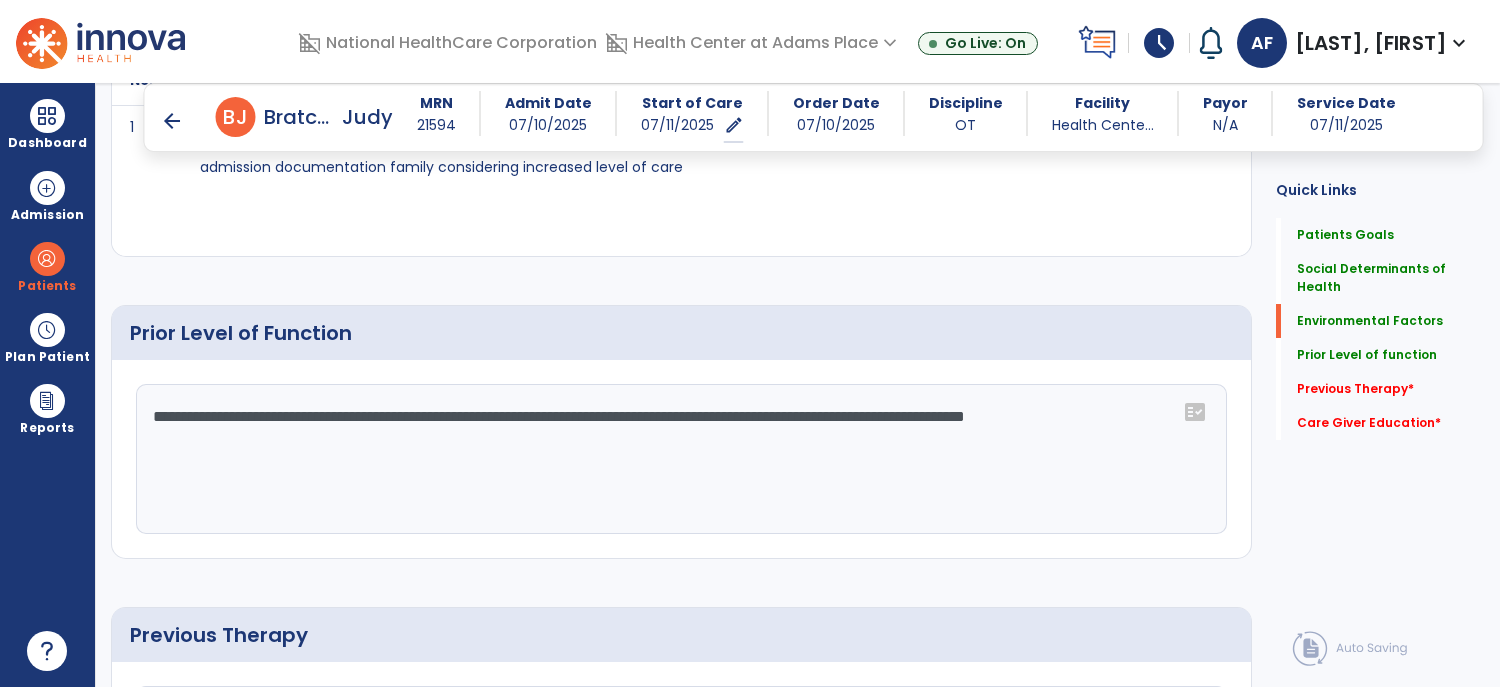 click on "**********" 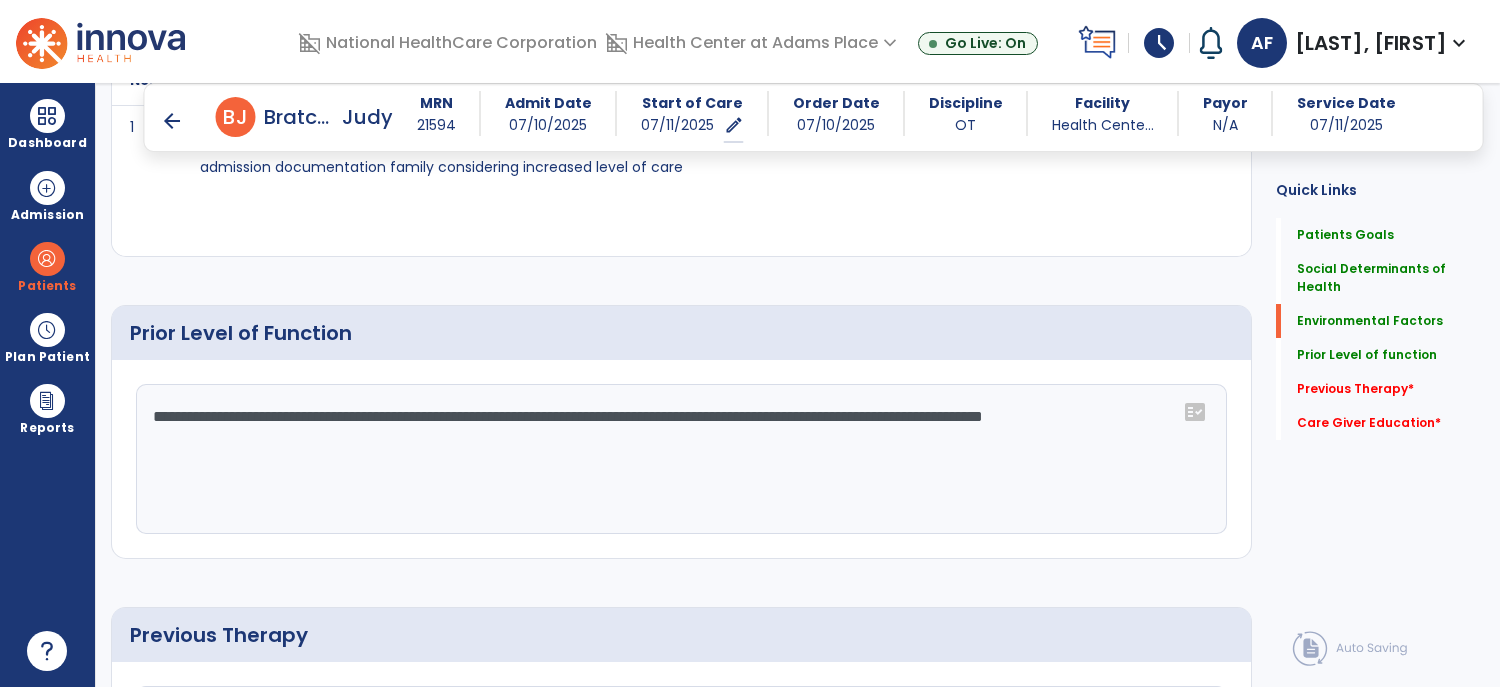 click on "**********" 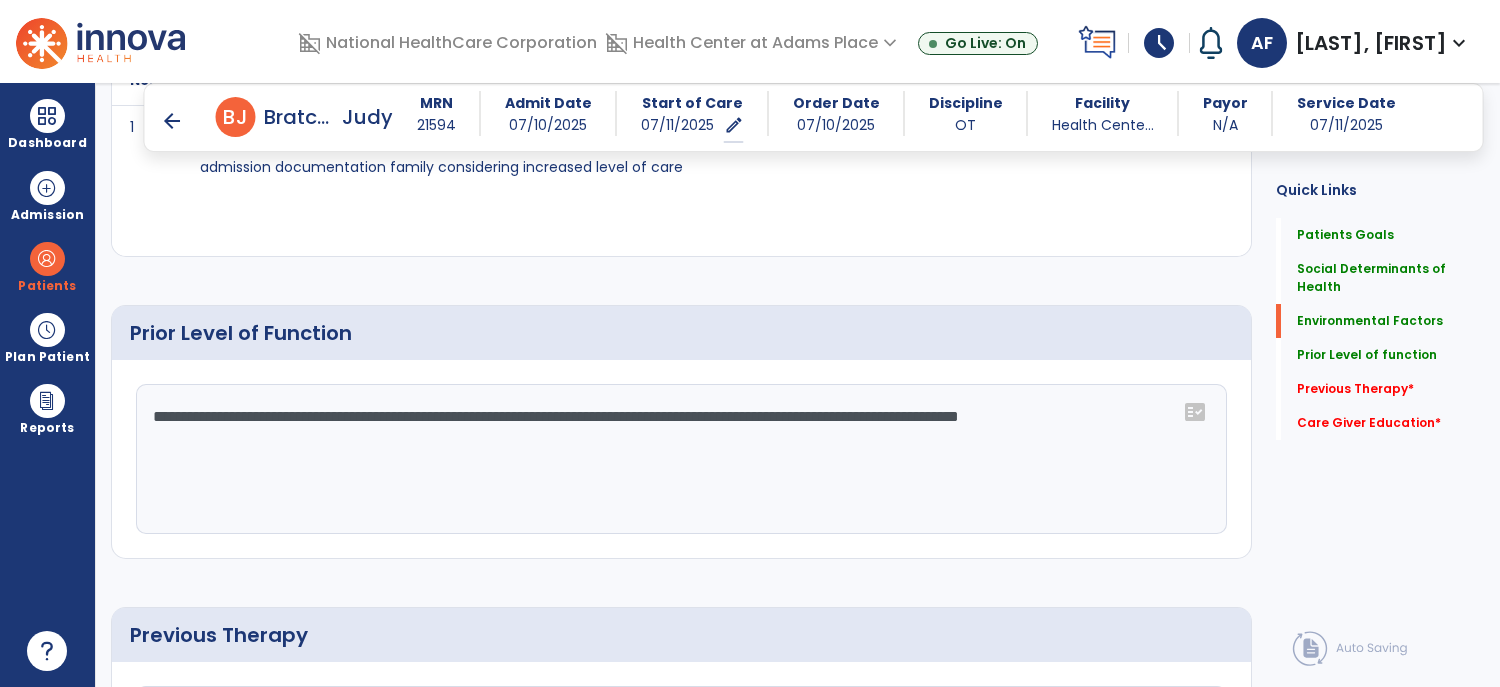 click on "**********" 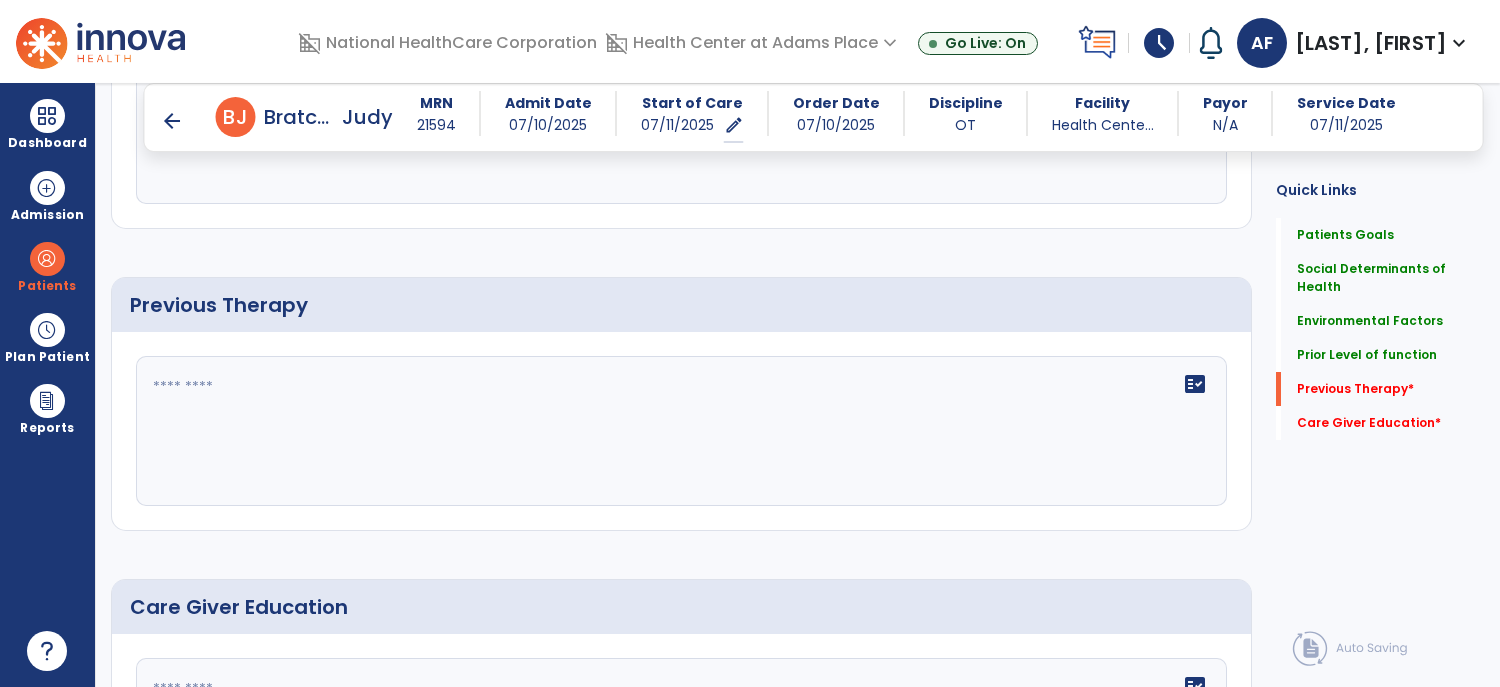 scroll, scrollTop: 1344, scrollLeft: 0, axis: vertical 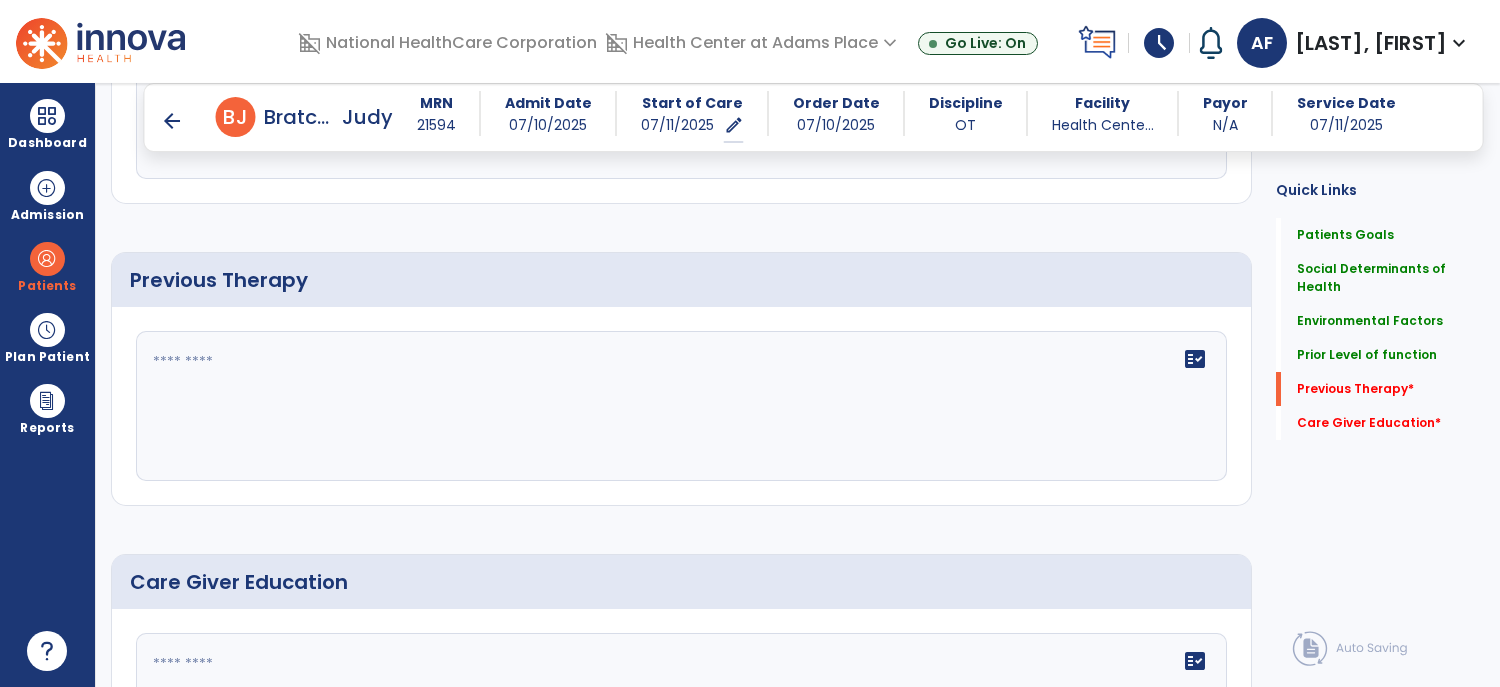 type on "**********" 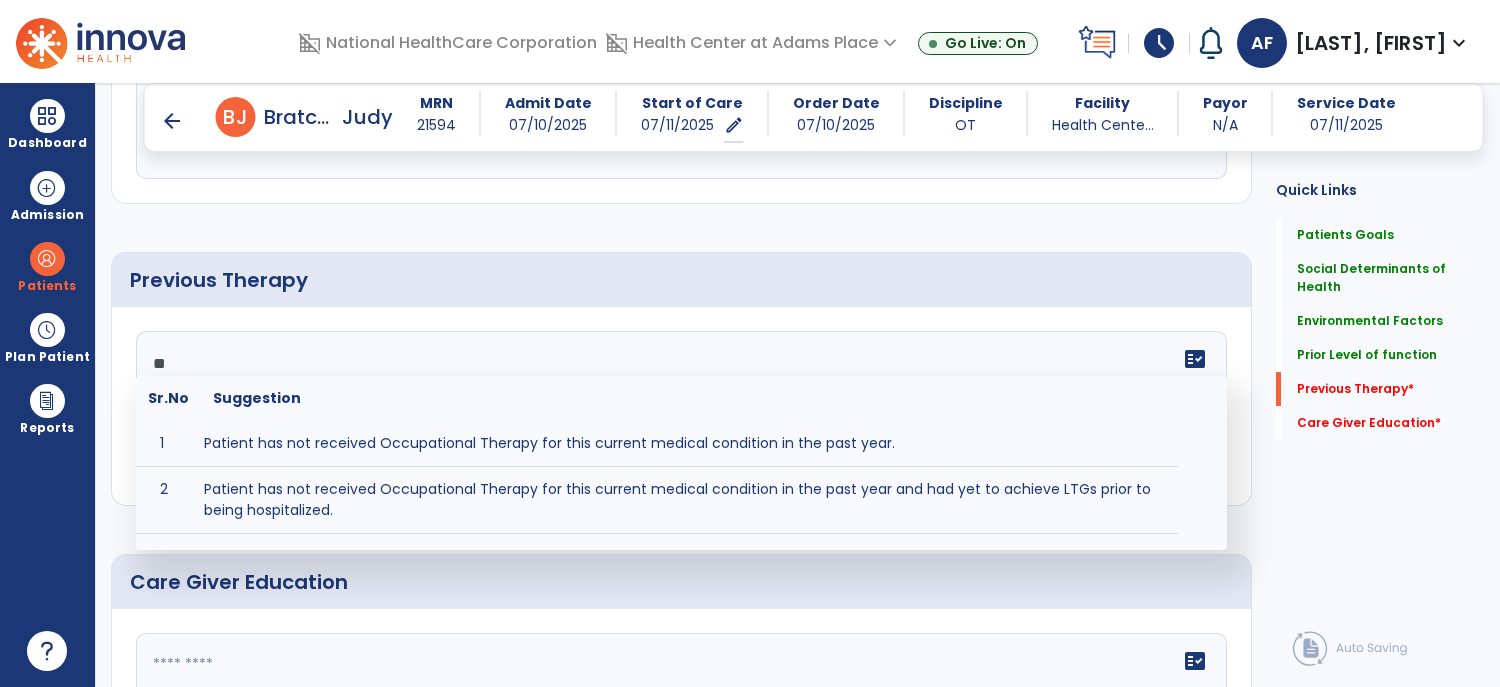 type on "*" 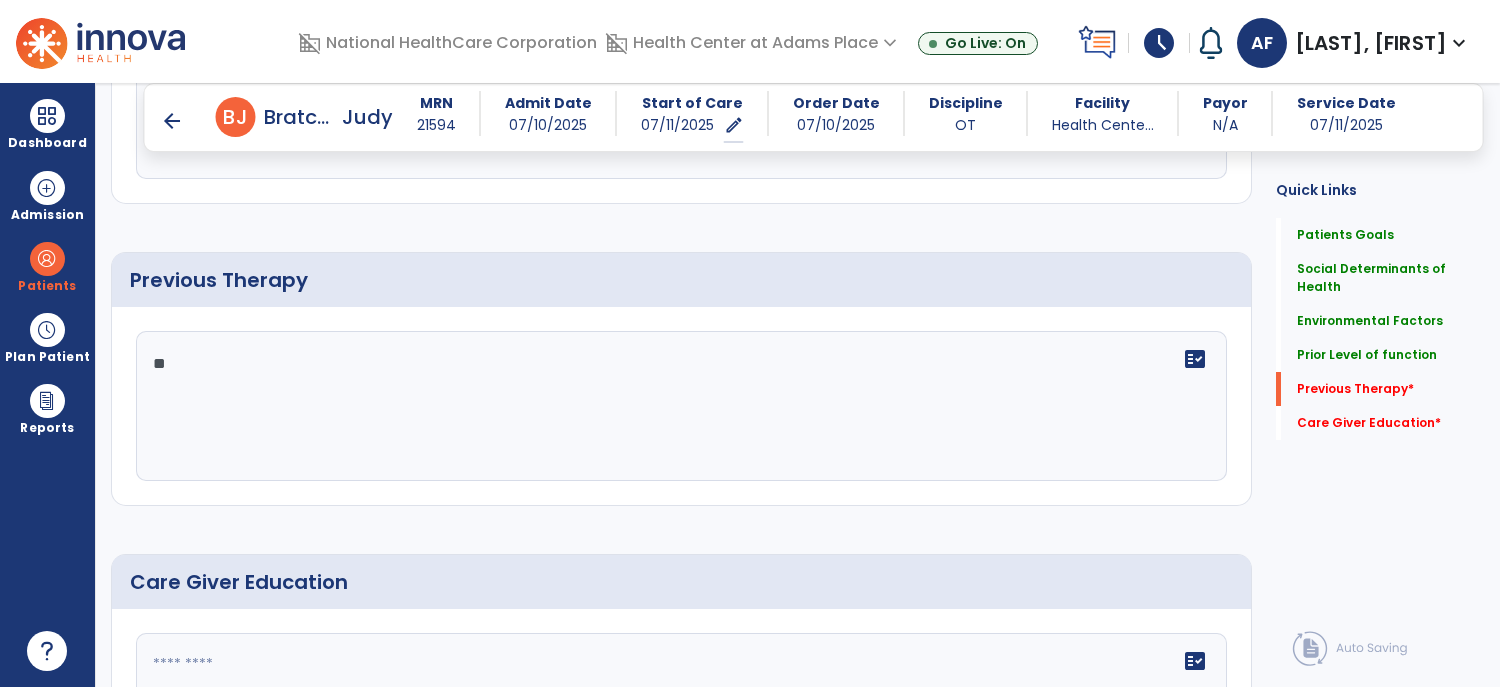 type on "*" 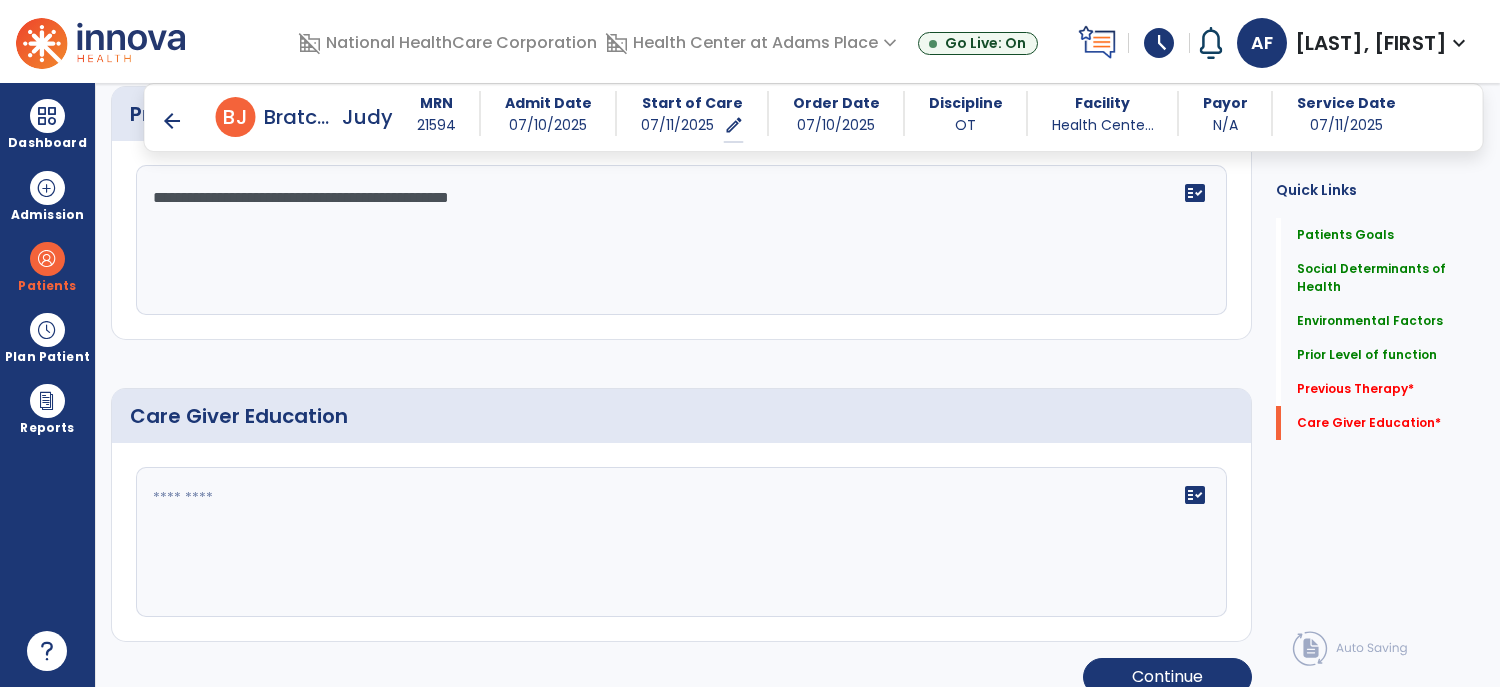 scroll, scrollTop: 1512, scrollLeft: 0, axis: vertical 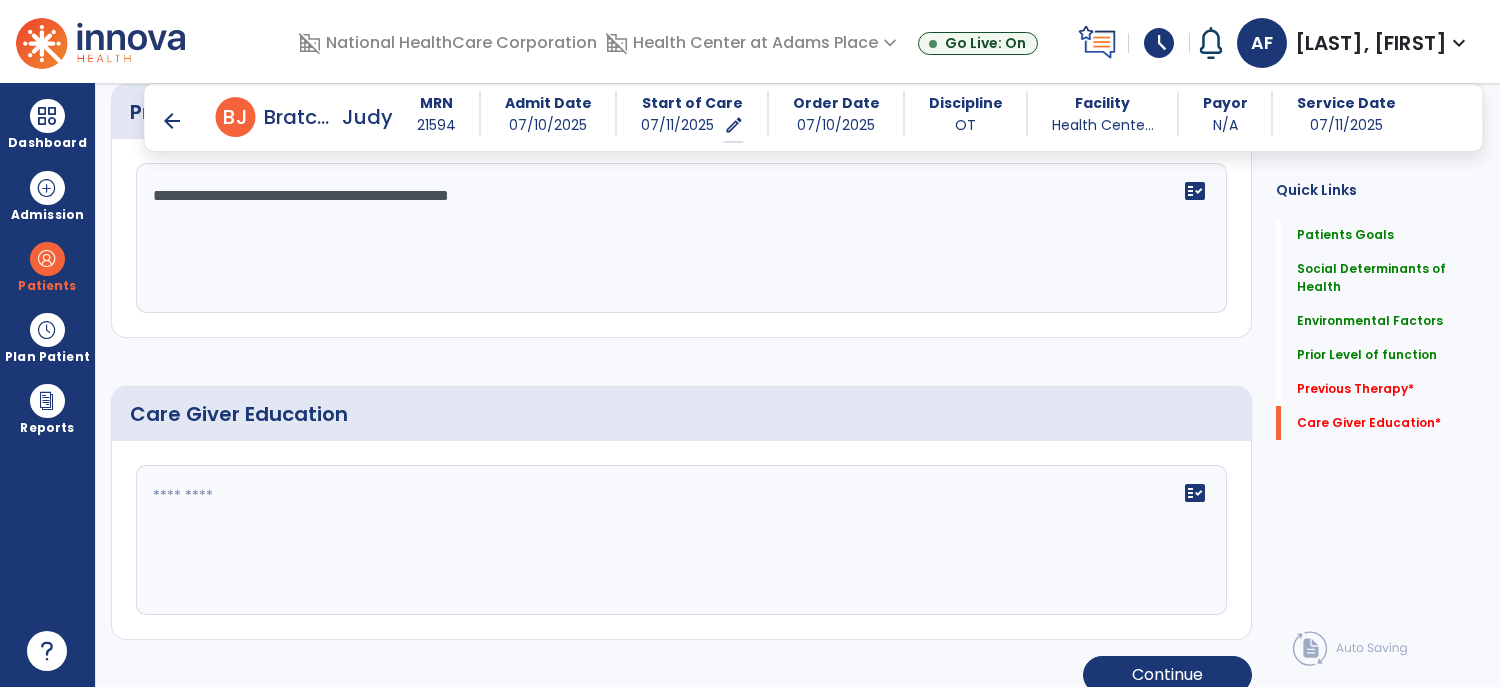 type on "**********" 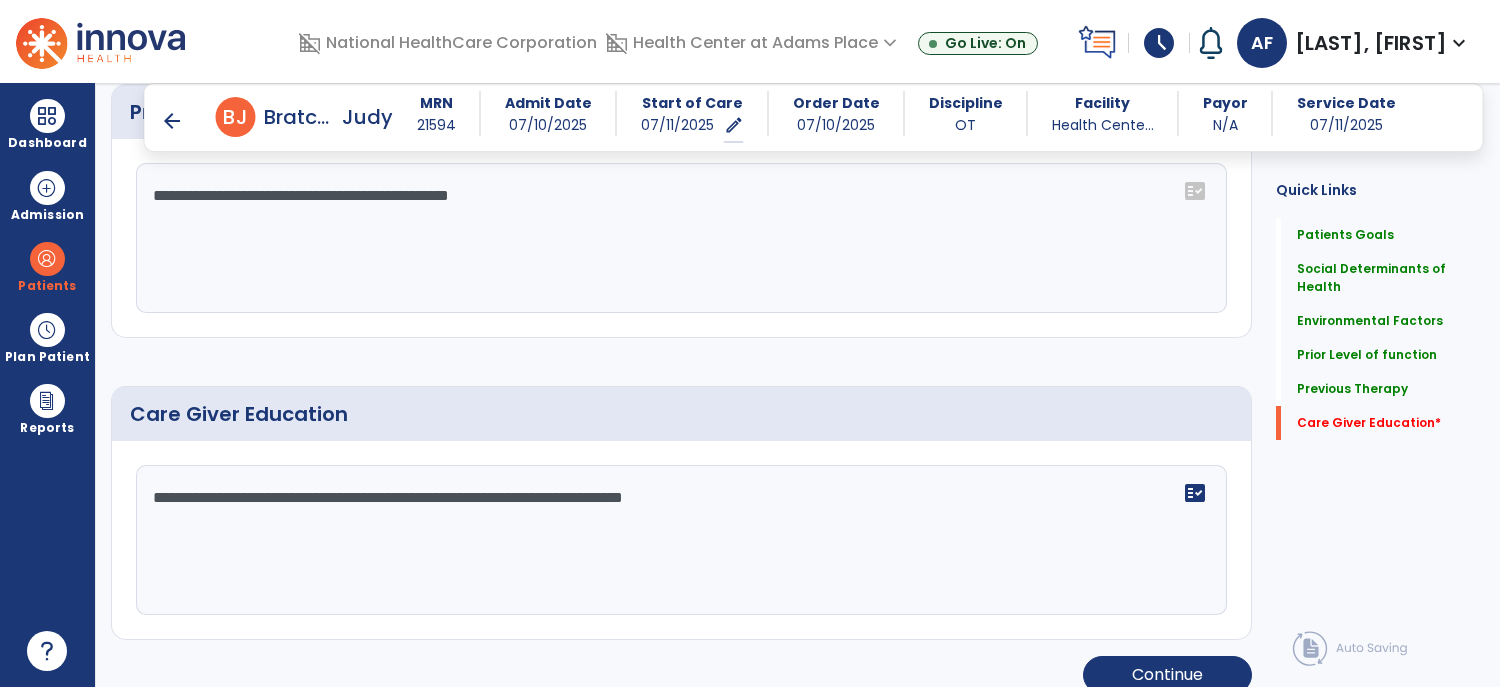 type on "**********" 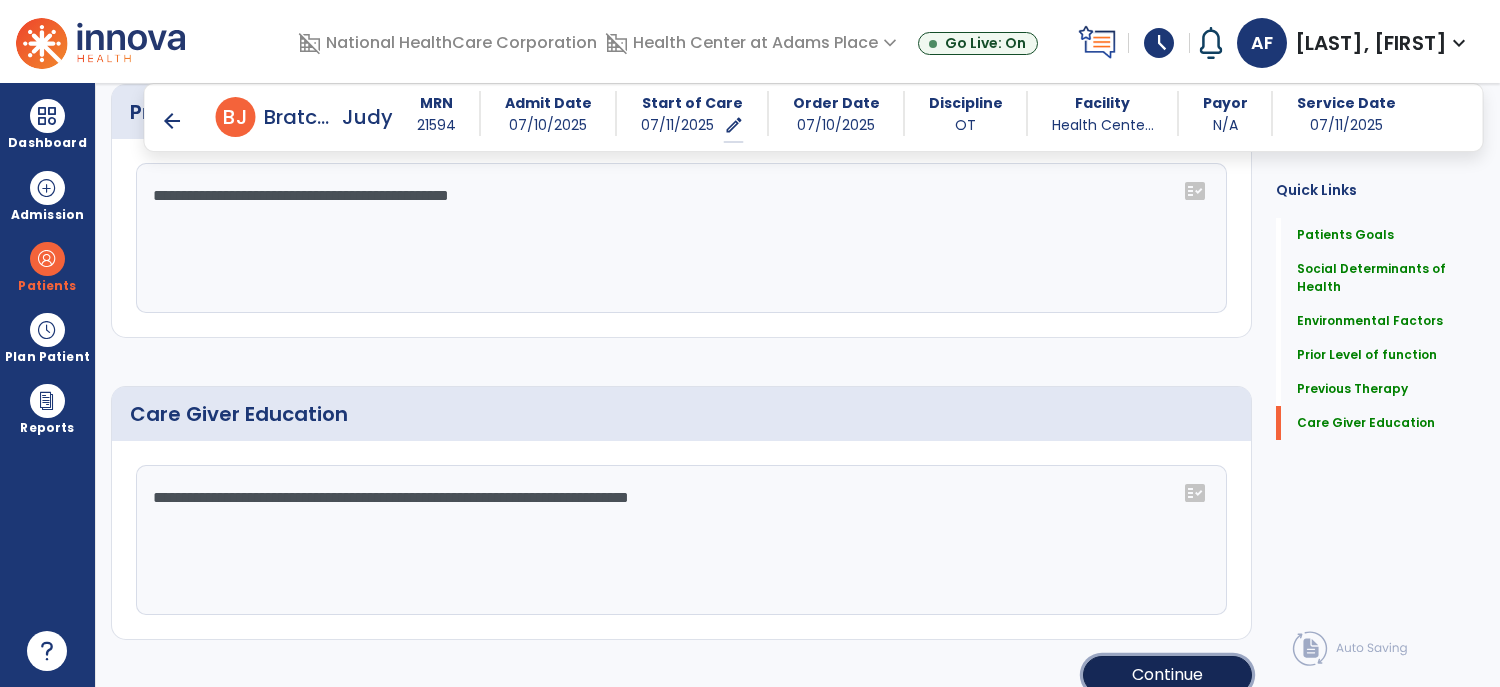 click on "Continue" 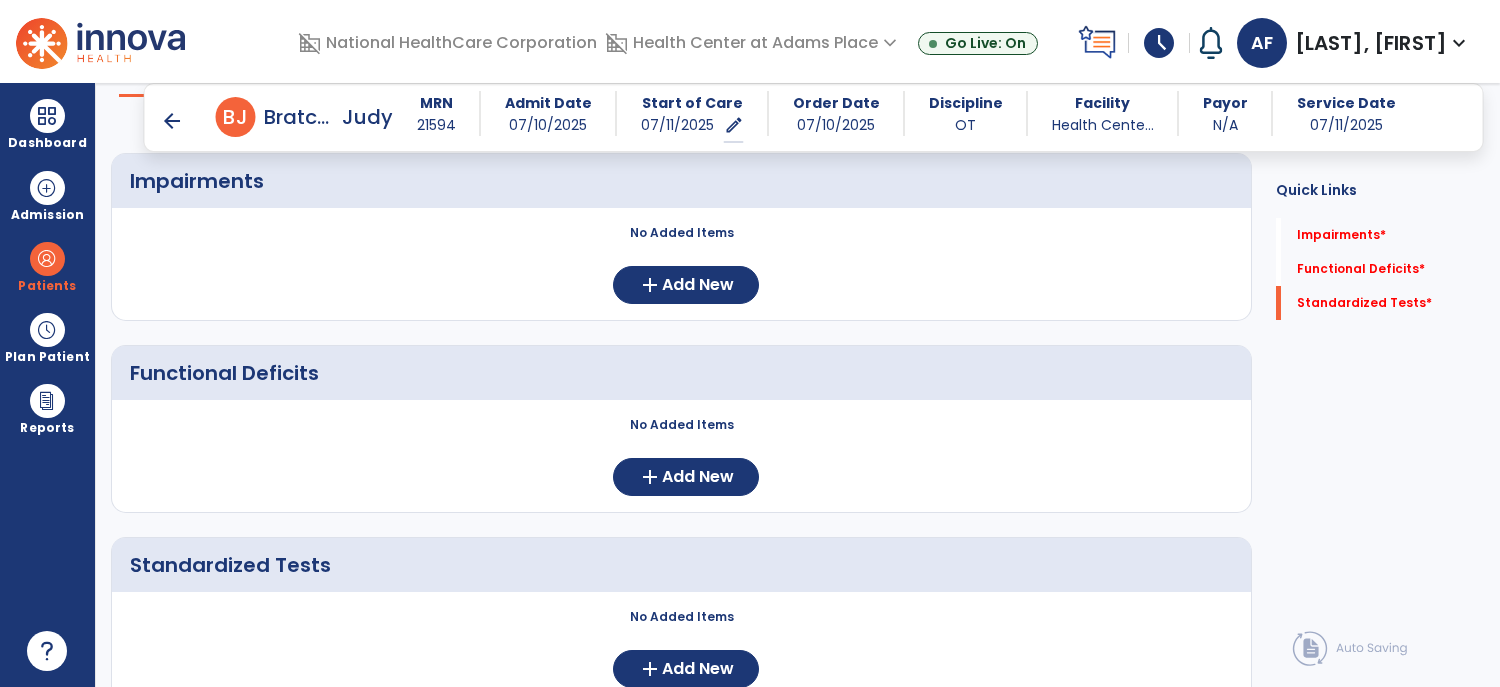 scroll, scrollTop: 112, scrollLeft: 0, axis: vertical 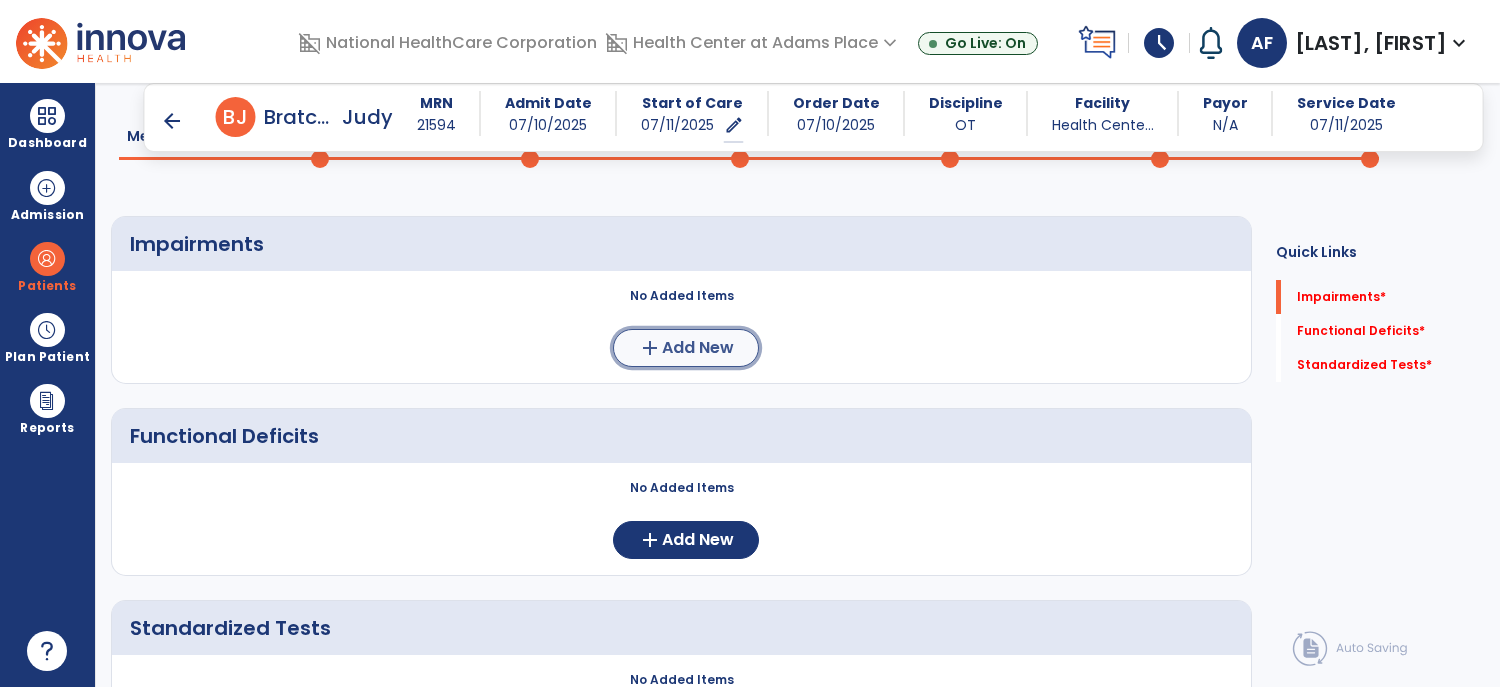 click on "Add New" 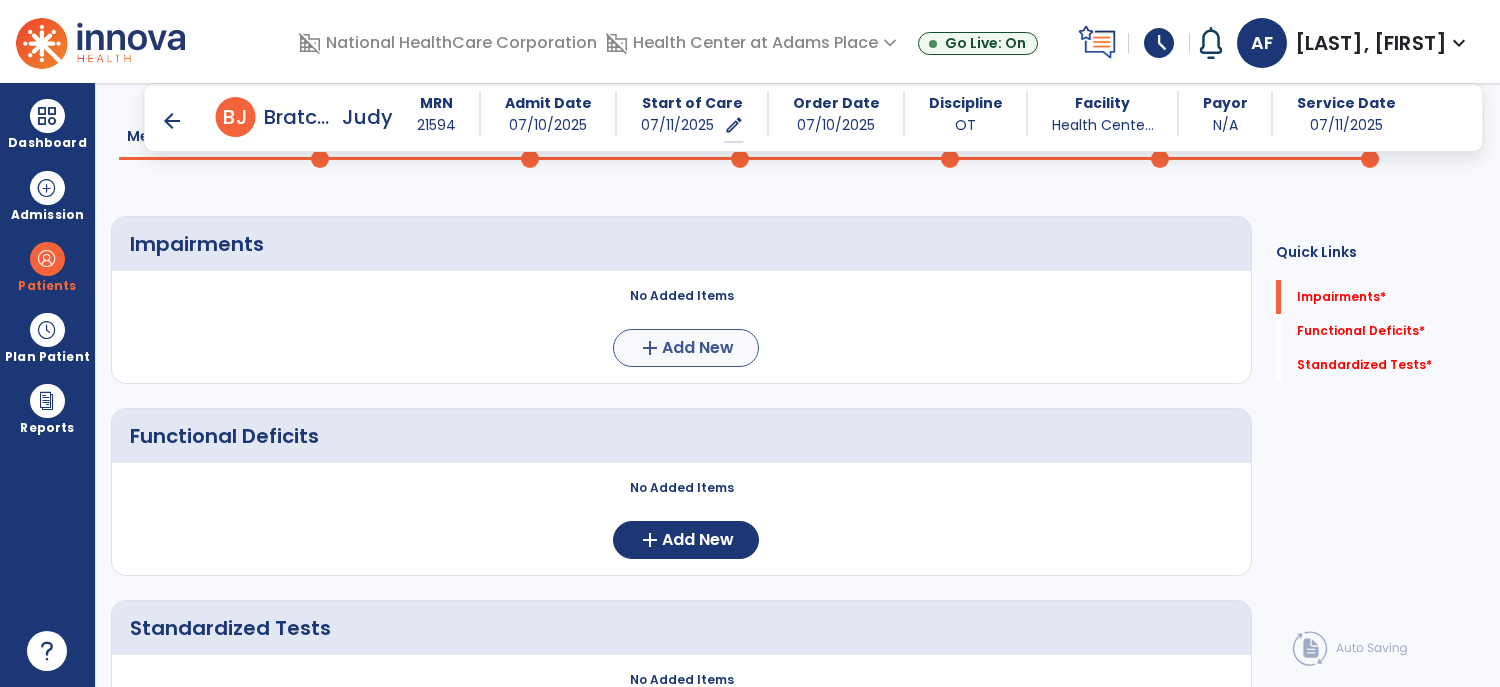scroll, scrollTop: 0, scrollLeft: 0, axis: both 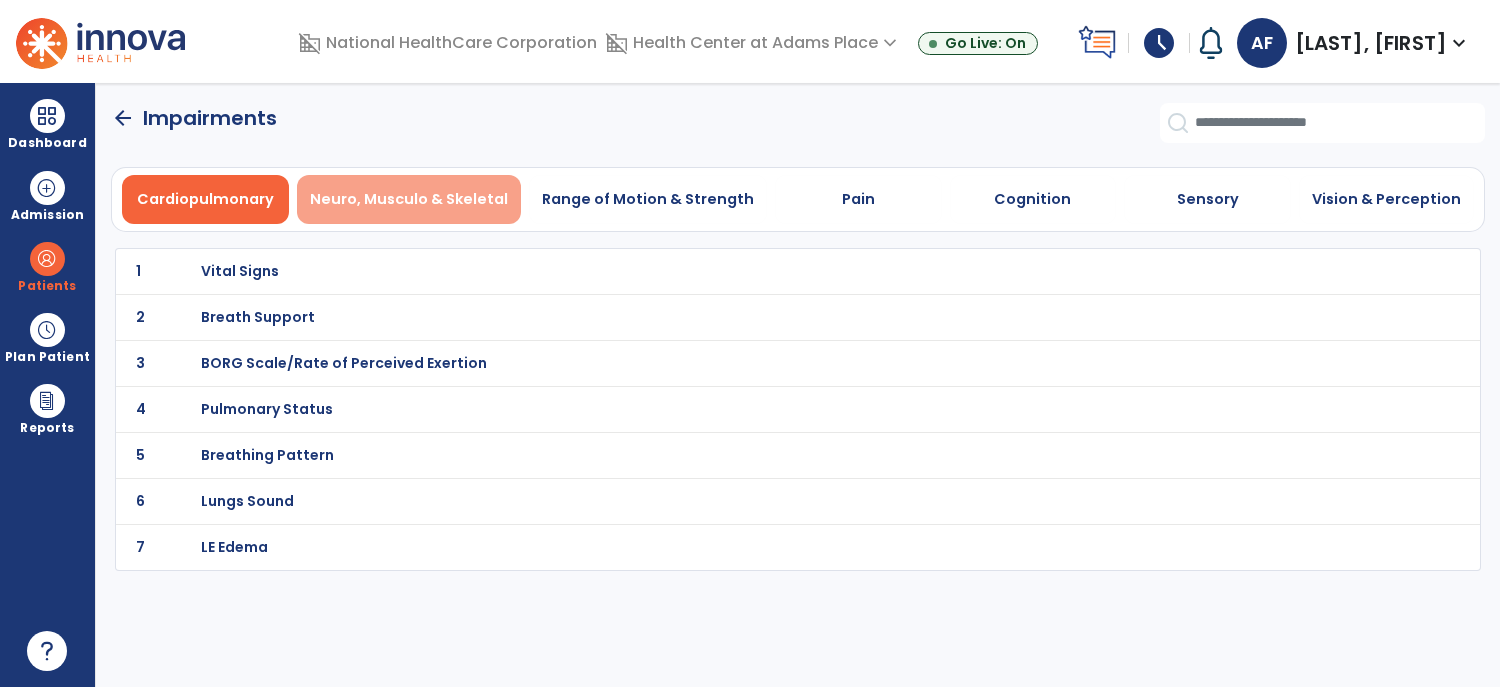 click on "Neuro, Musculo & Skeletal" at bounding box center [409, 199] 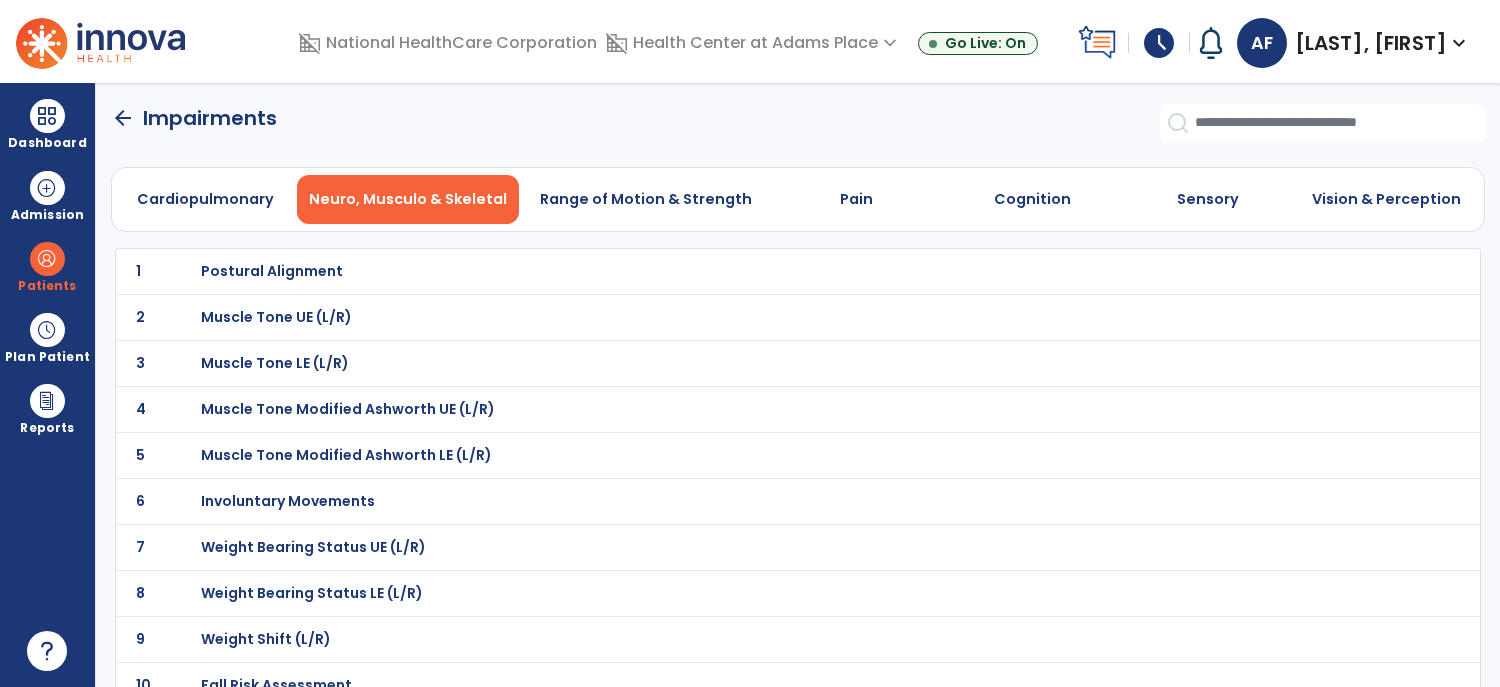 click on "Muscle Tone Modified Ashworth UE (L/R)" at bounding box center (272, 271) 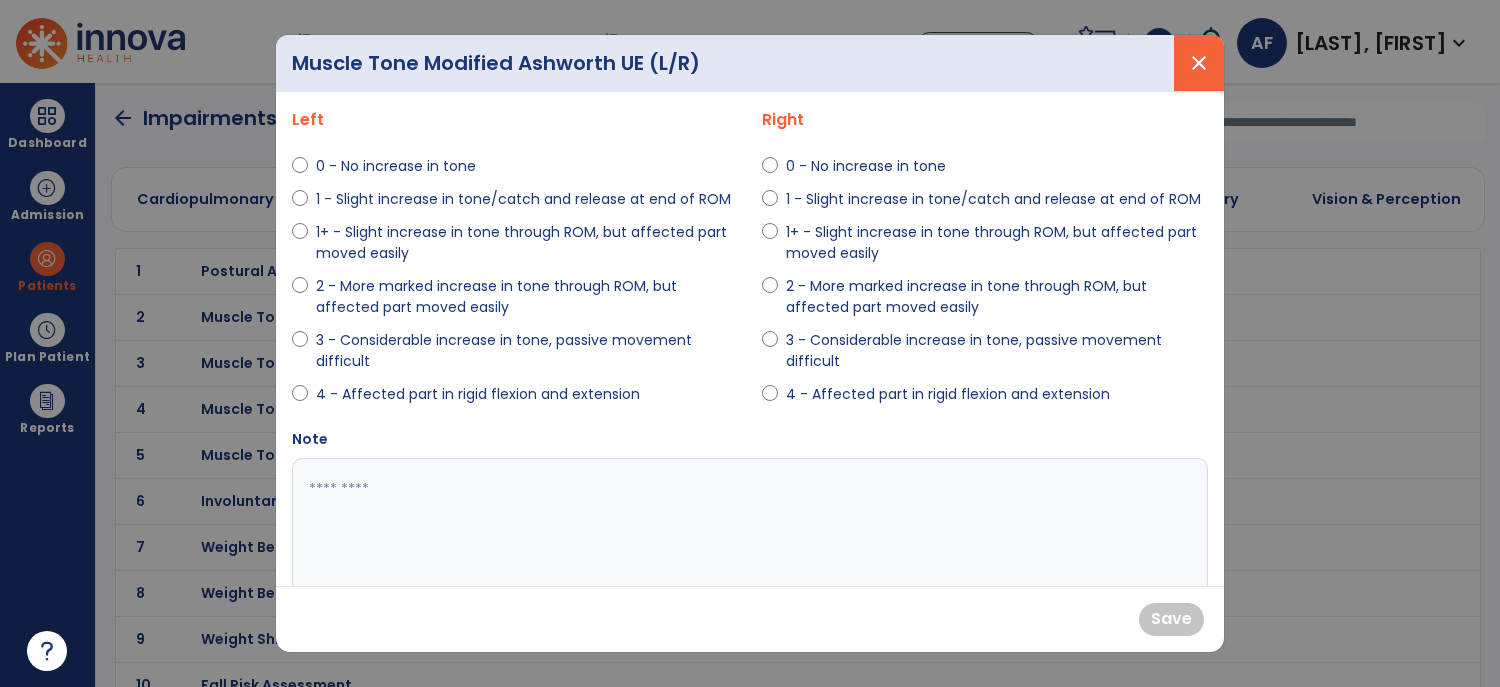 click on "close" at bounding box center (1199, 63) 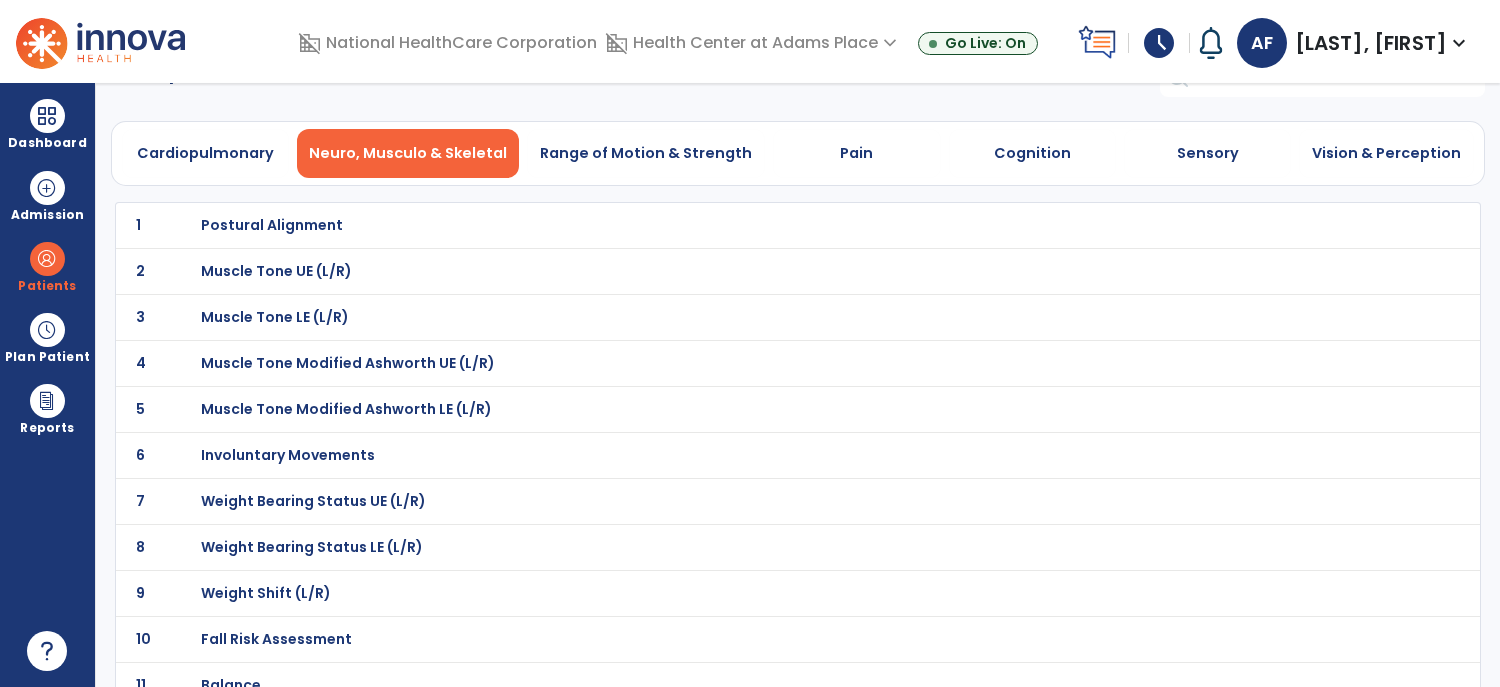 scroll, scrollTop: 71, scrollLeft: 0, axis: vertical 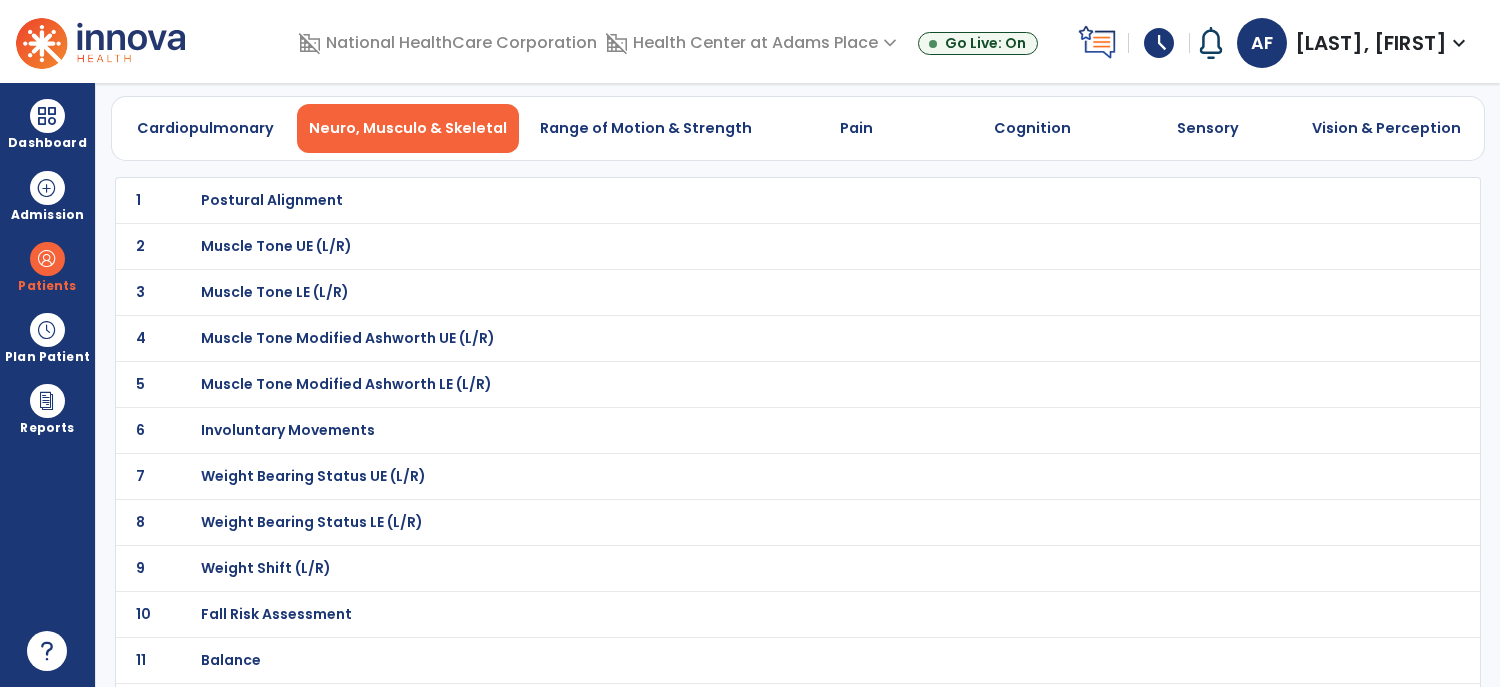 click on "Weight Bearing Status UE (L/R)" at bounding box center [272, 200] 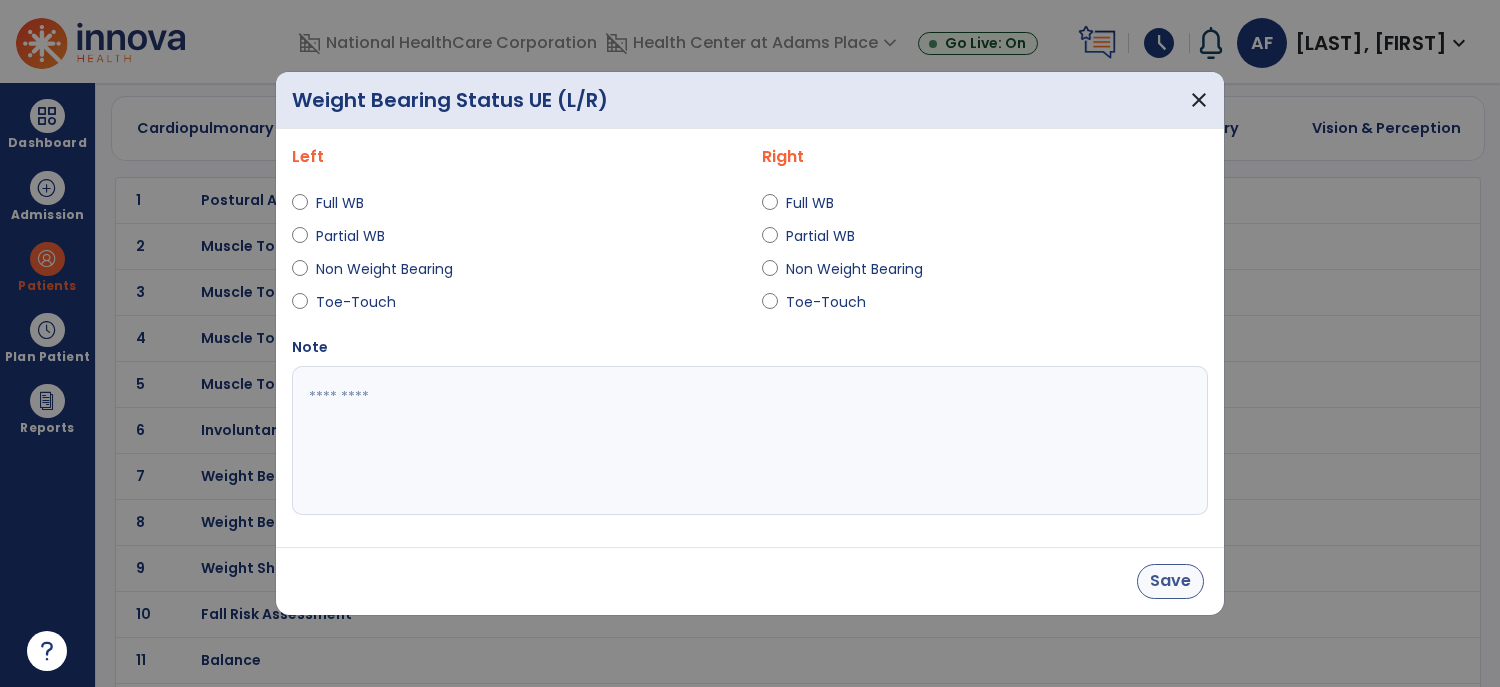 click on "Save" at bounding box center [1170, 581] 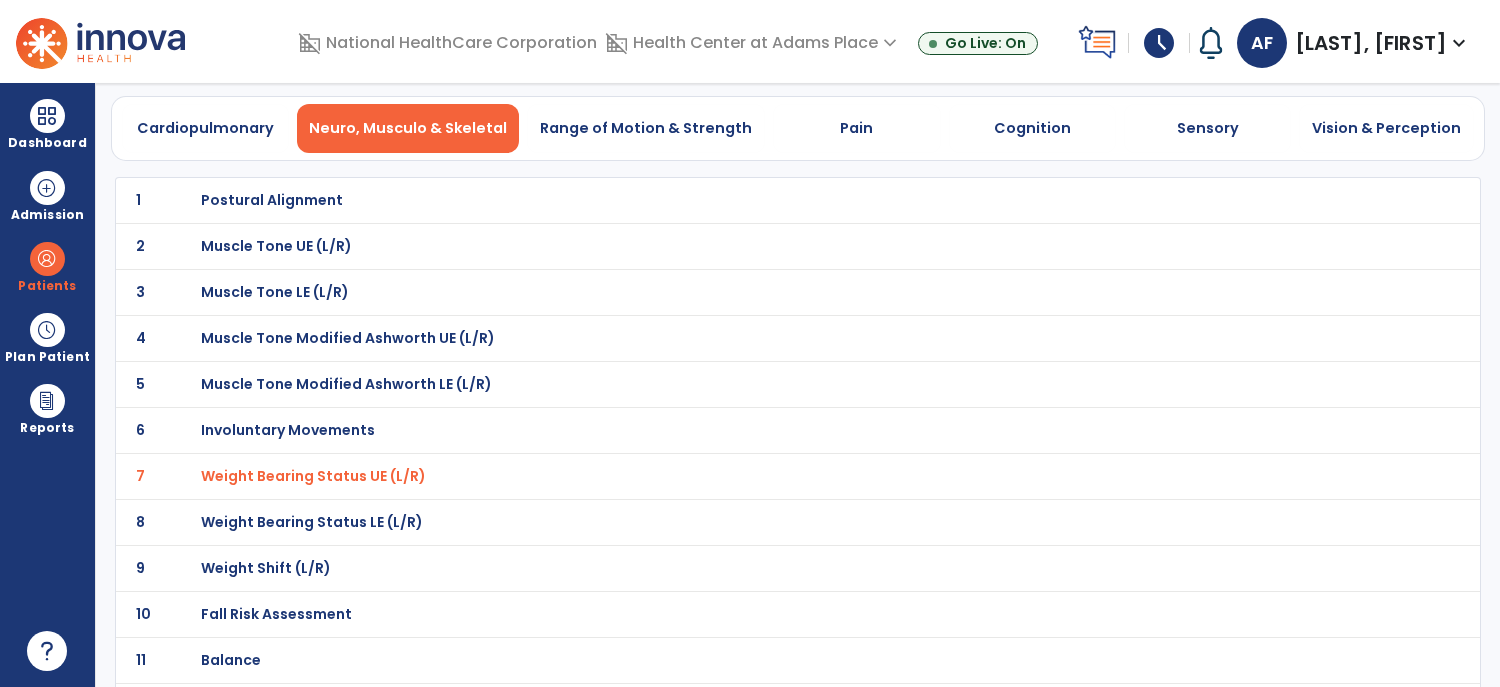 click on "Weight Bearing Status LE (L/R)" at bounding box center [272, 200] 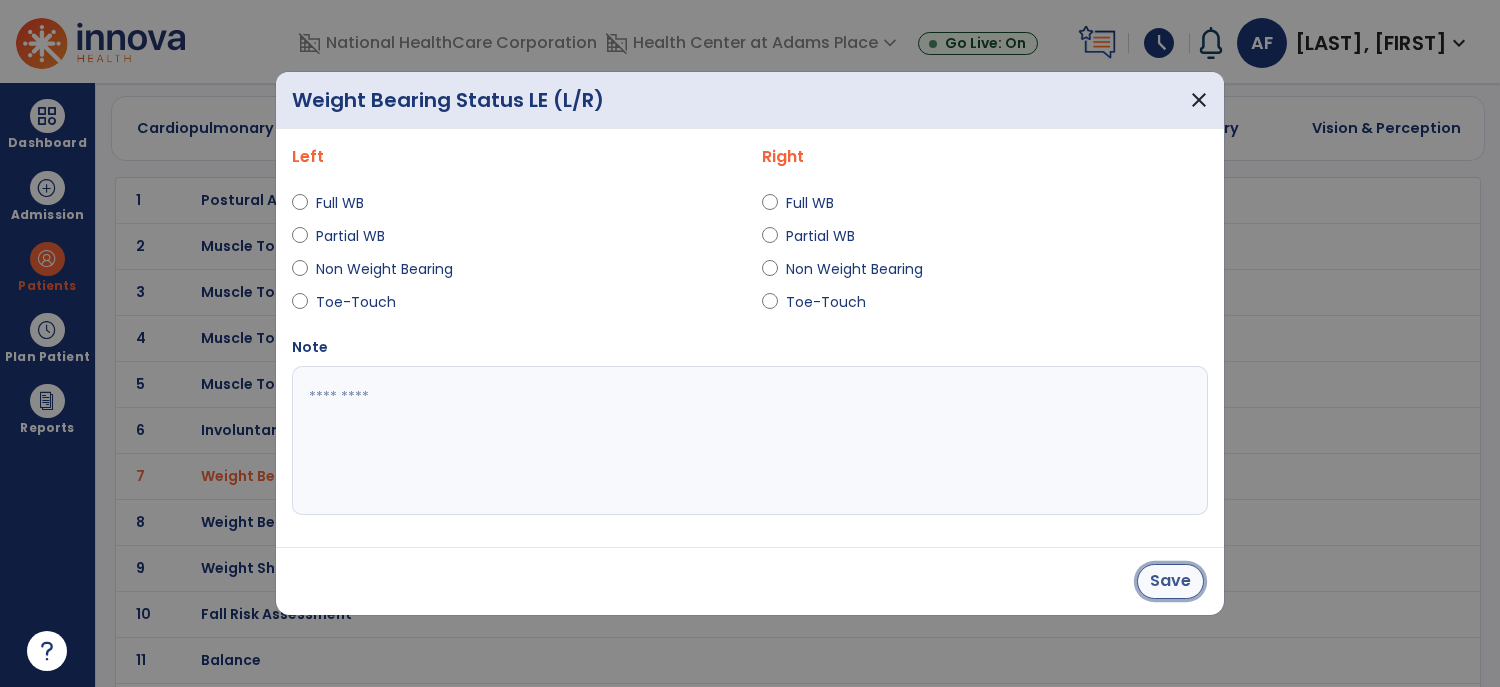 click on "Save" at bounding box center [1170, 581] 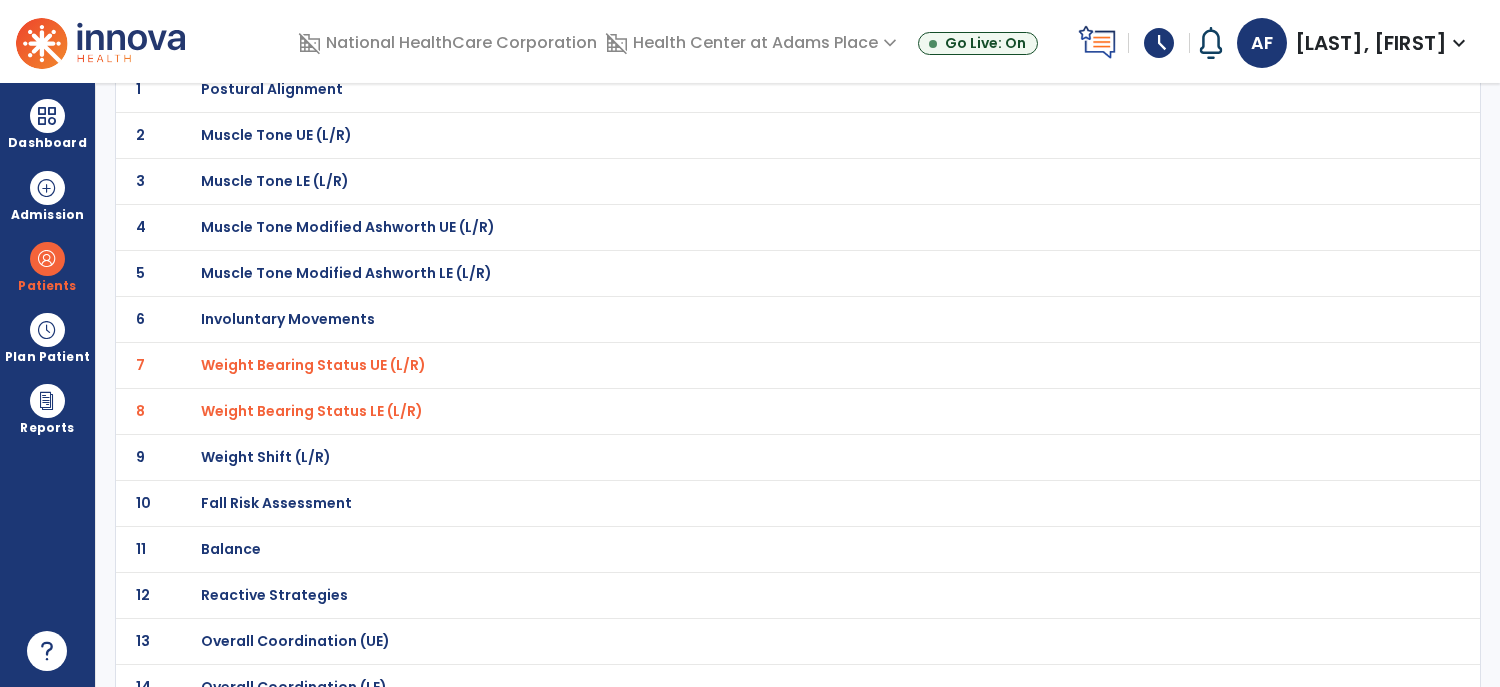 scroll, scrollTop: 183, scrollLeft: 0, axis: vertical 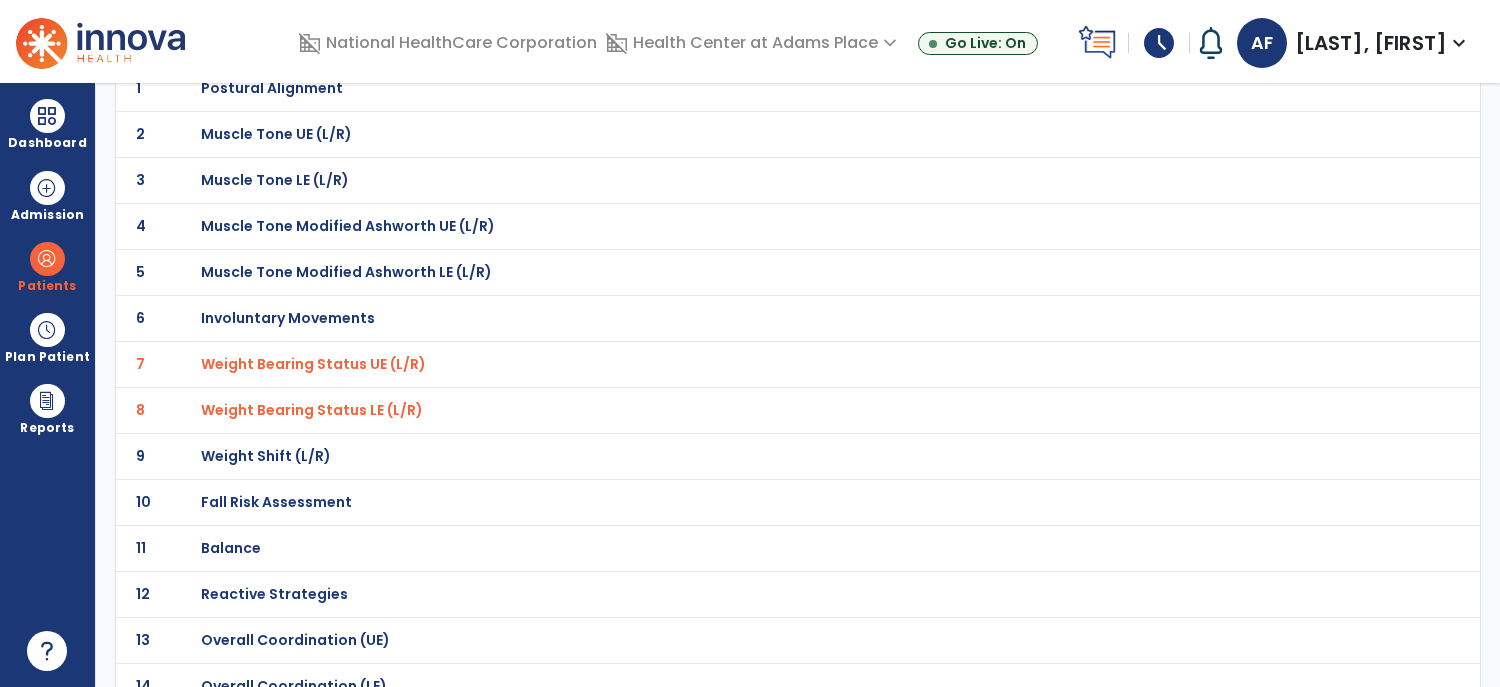click on "Fall Risk Assessment" at bounding box center [272, 88] 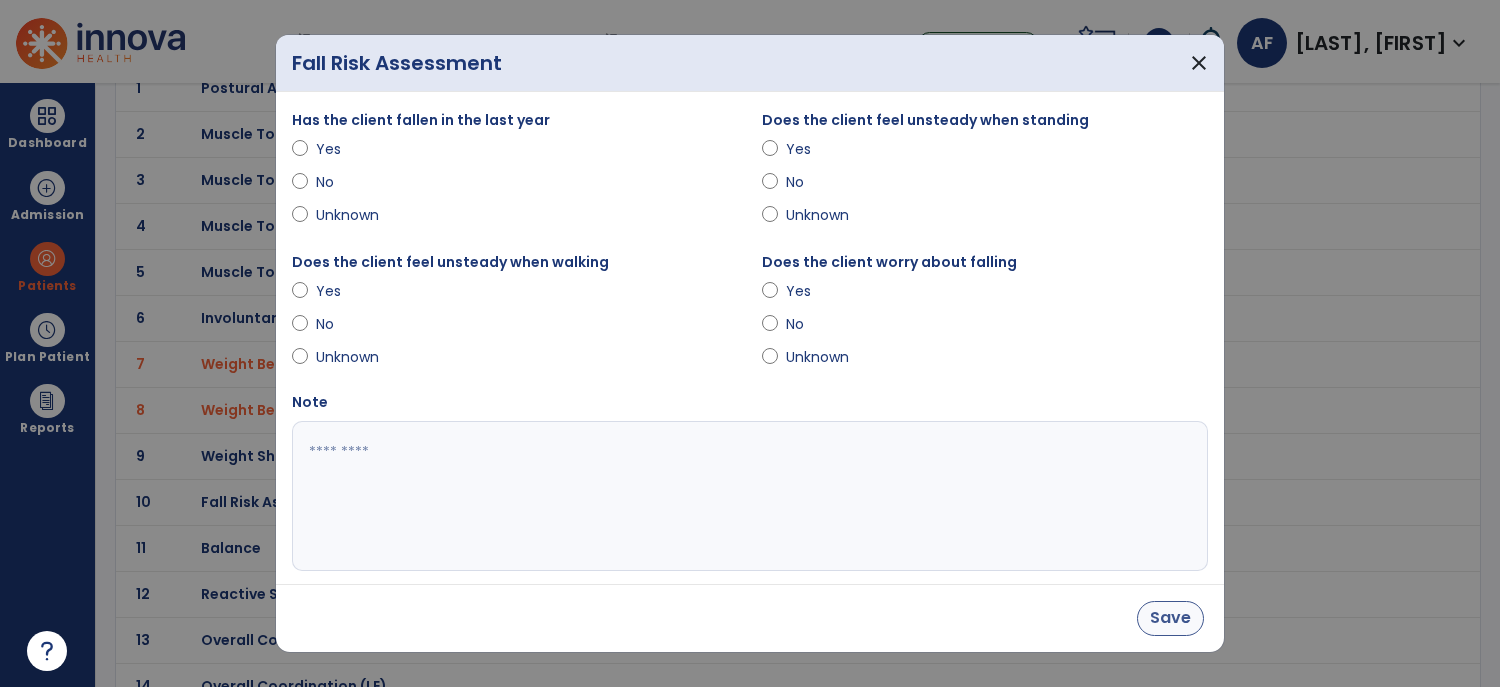 click on "Save" at bounding box center [1170, 618] 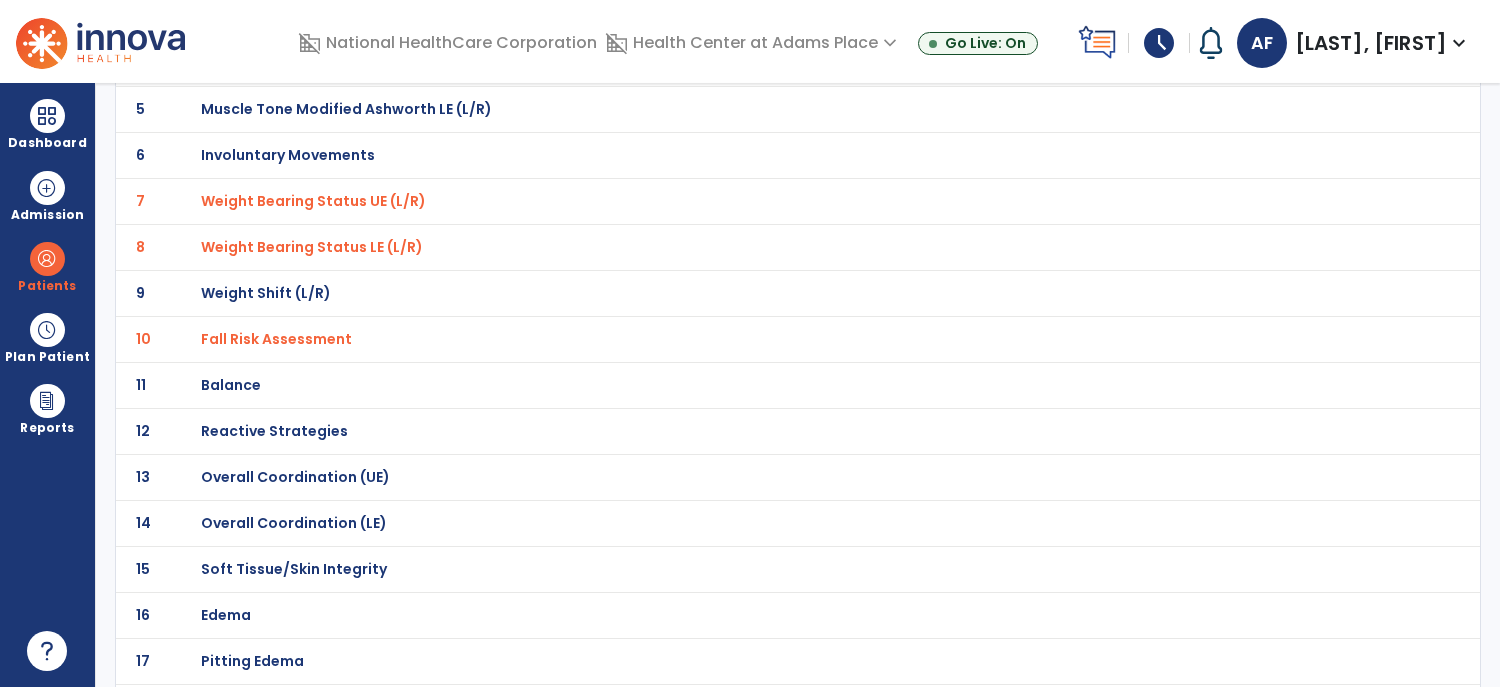 scroll, scrollTop: 343, scrollLeft: 0, axis: vertical 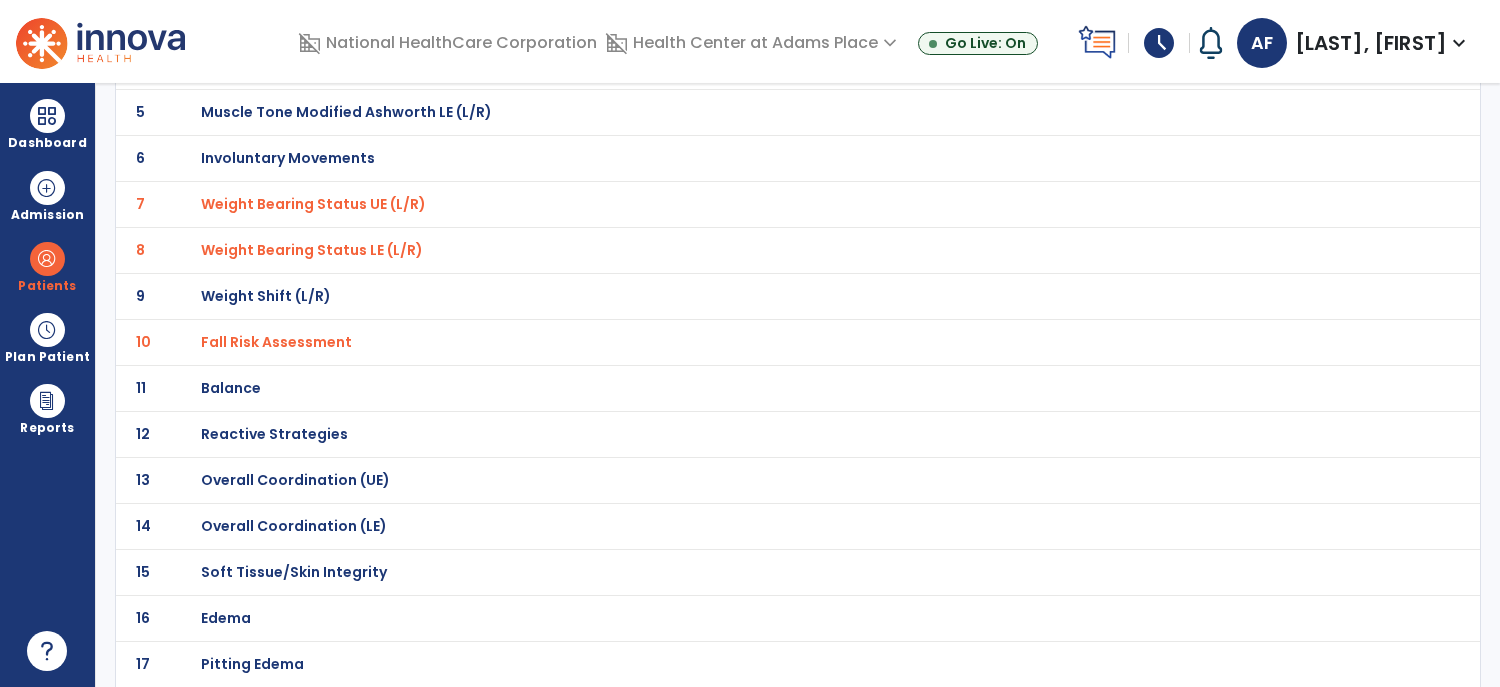 click on "Balance" at bounding box center (272, -72) 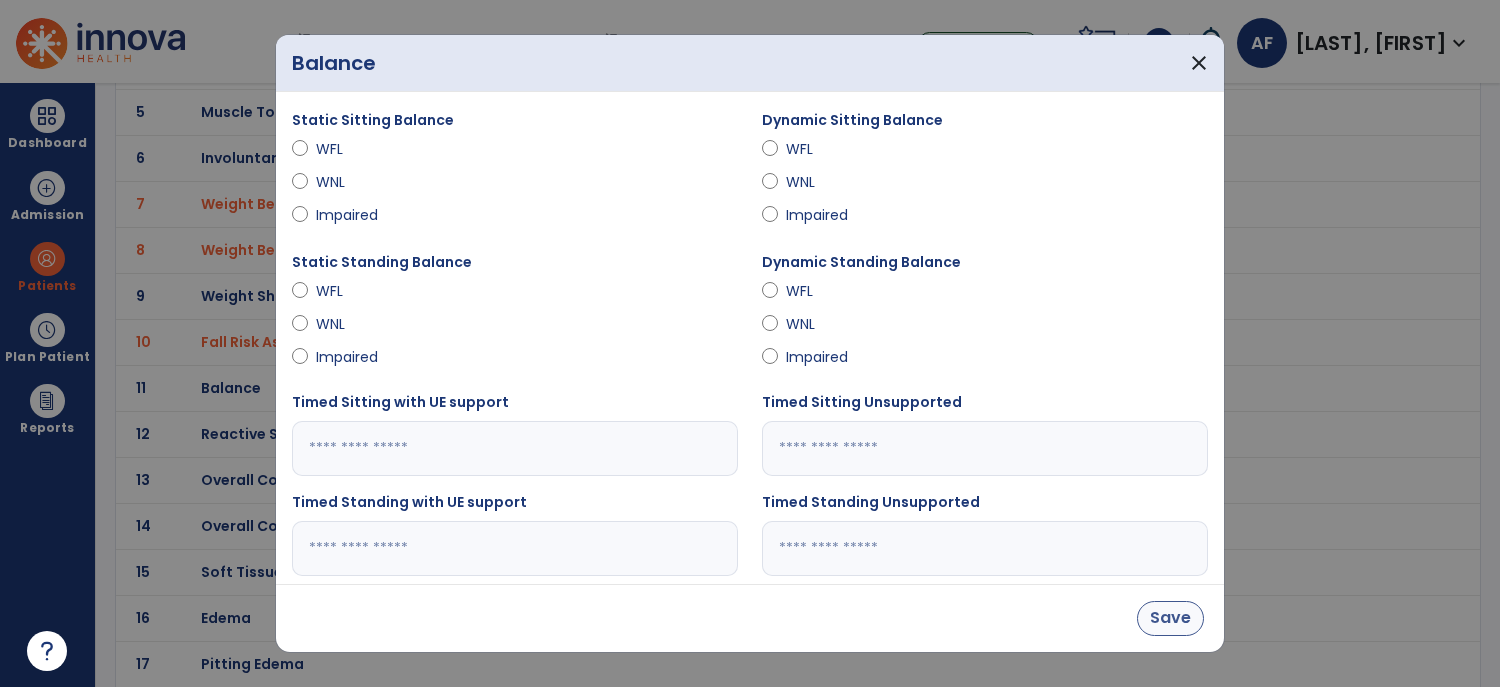 click on "Save" at bounding box center (1170, 618) 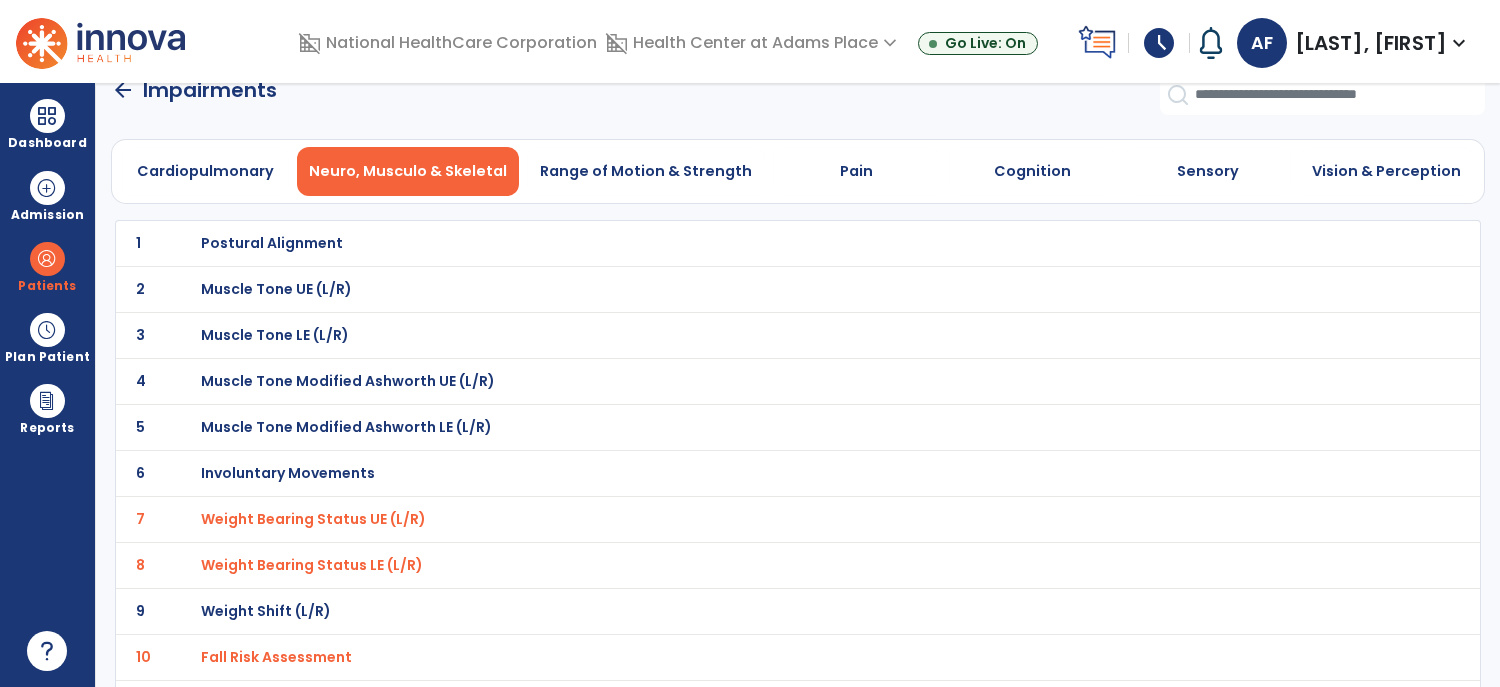 scroll, scrollTop: 0, scrollLeft: 0, axis: both 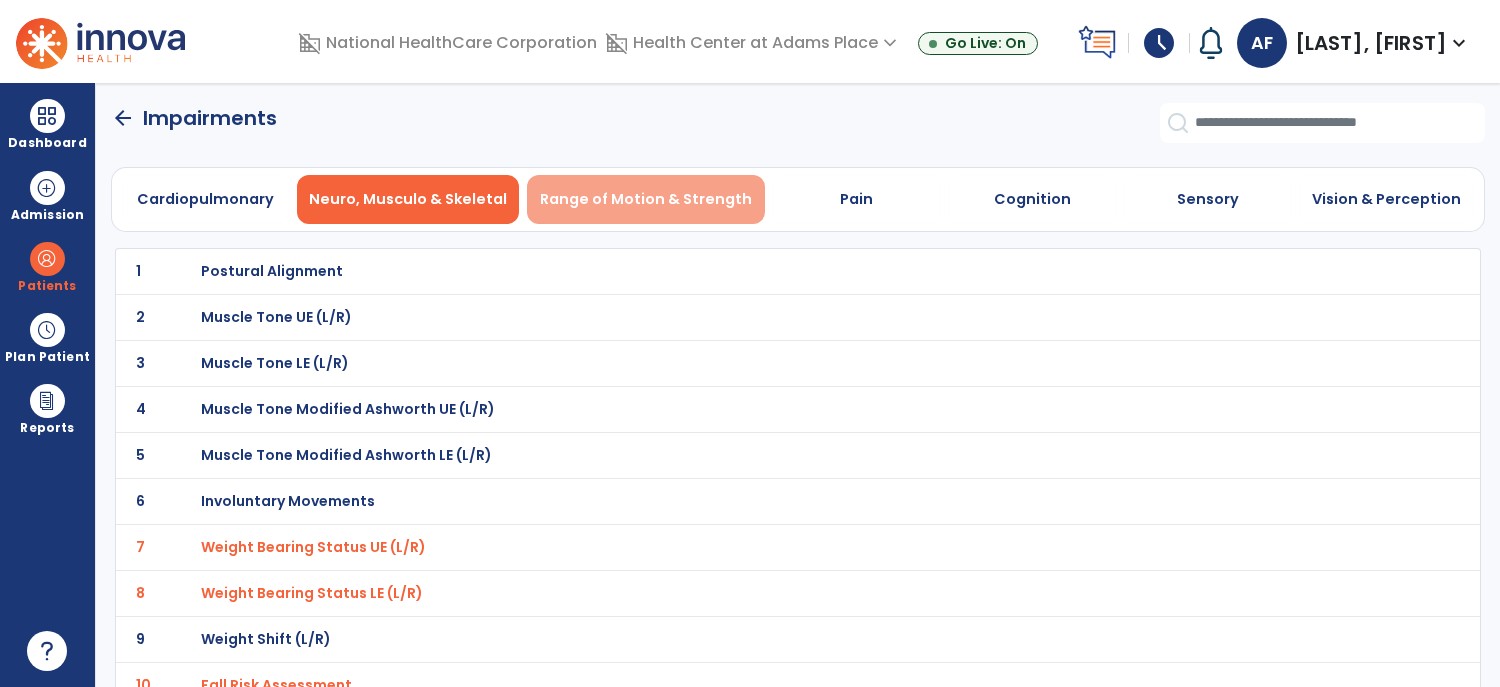 click on "Range of Motion & Strength" at bounding box center [646, 199] 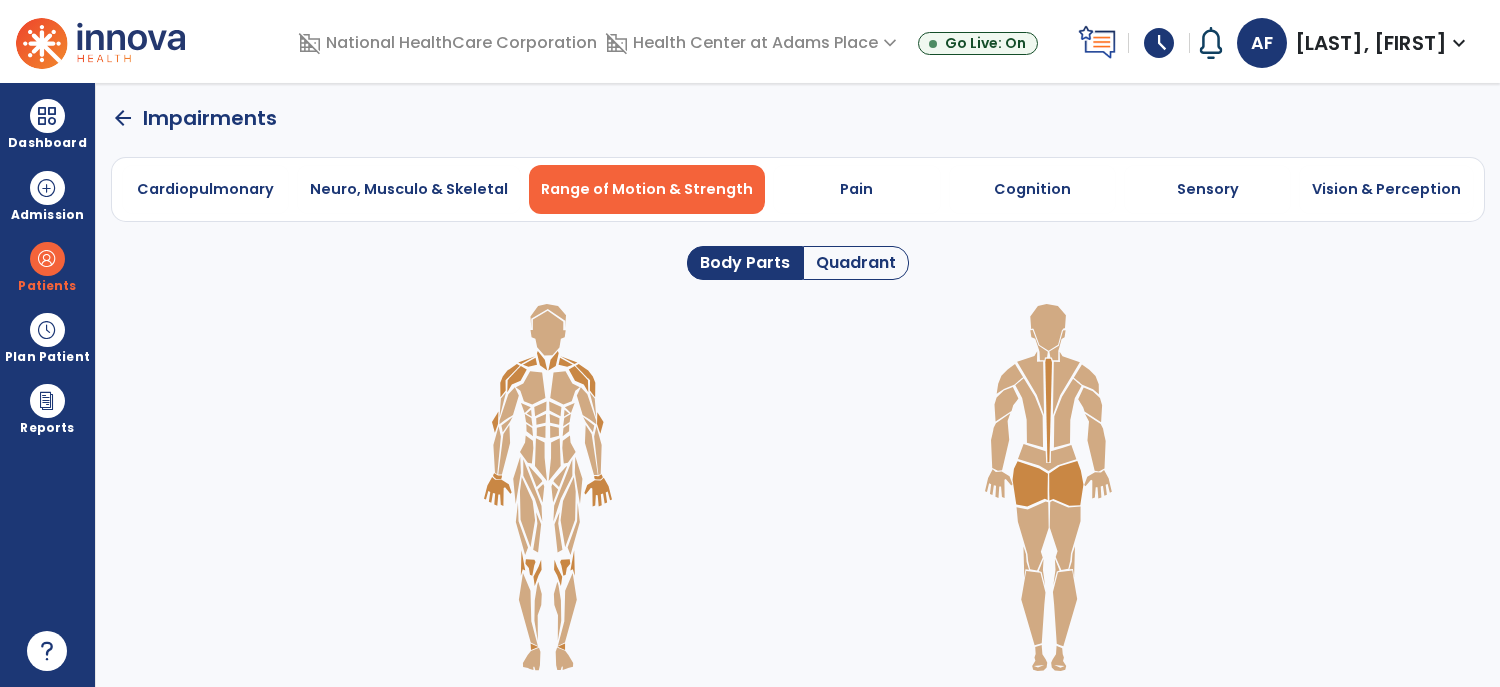 click on "Quadrant" 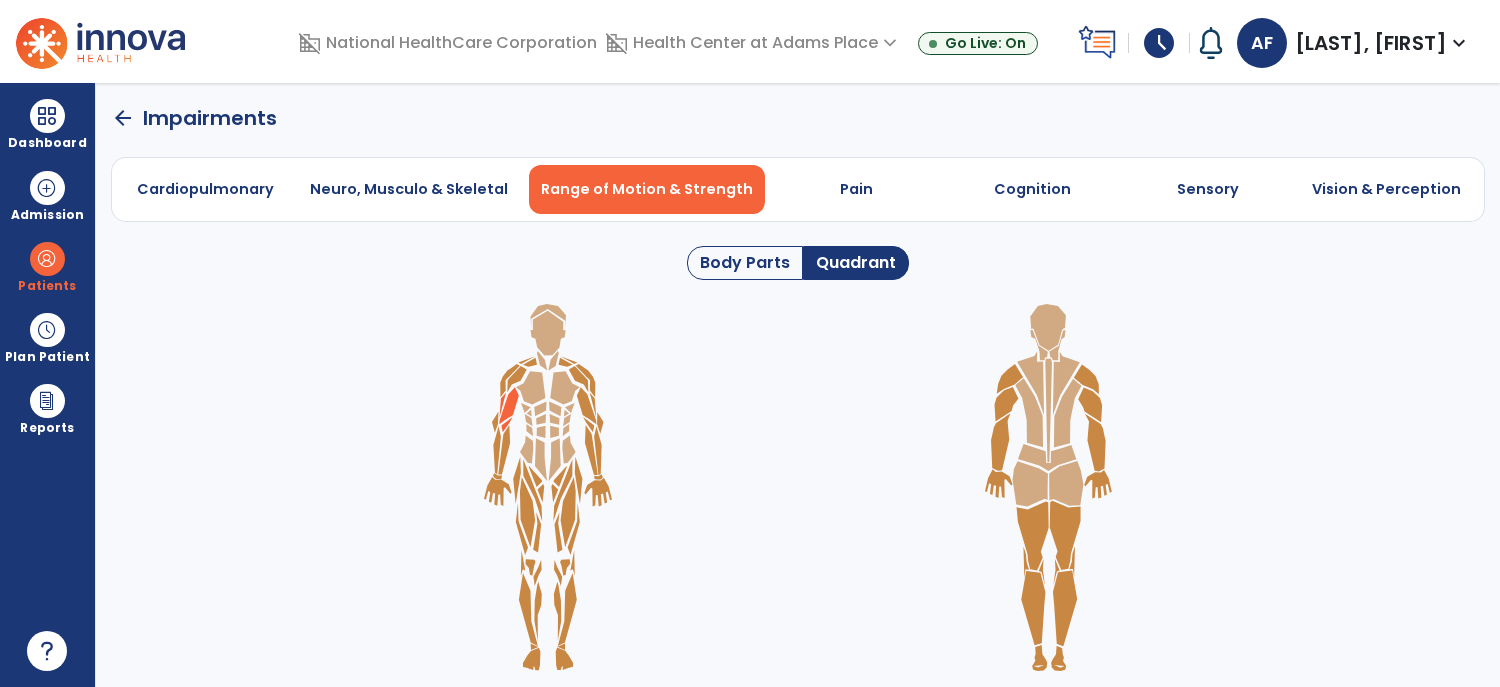click 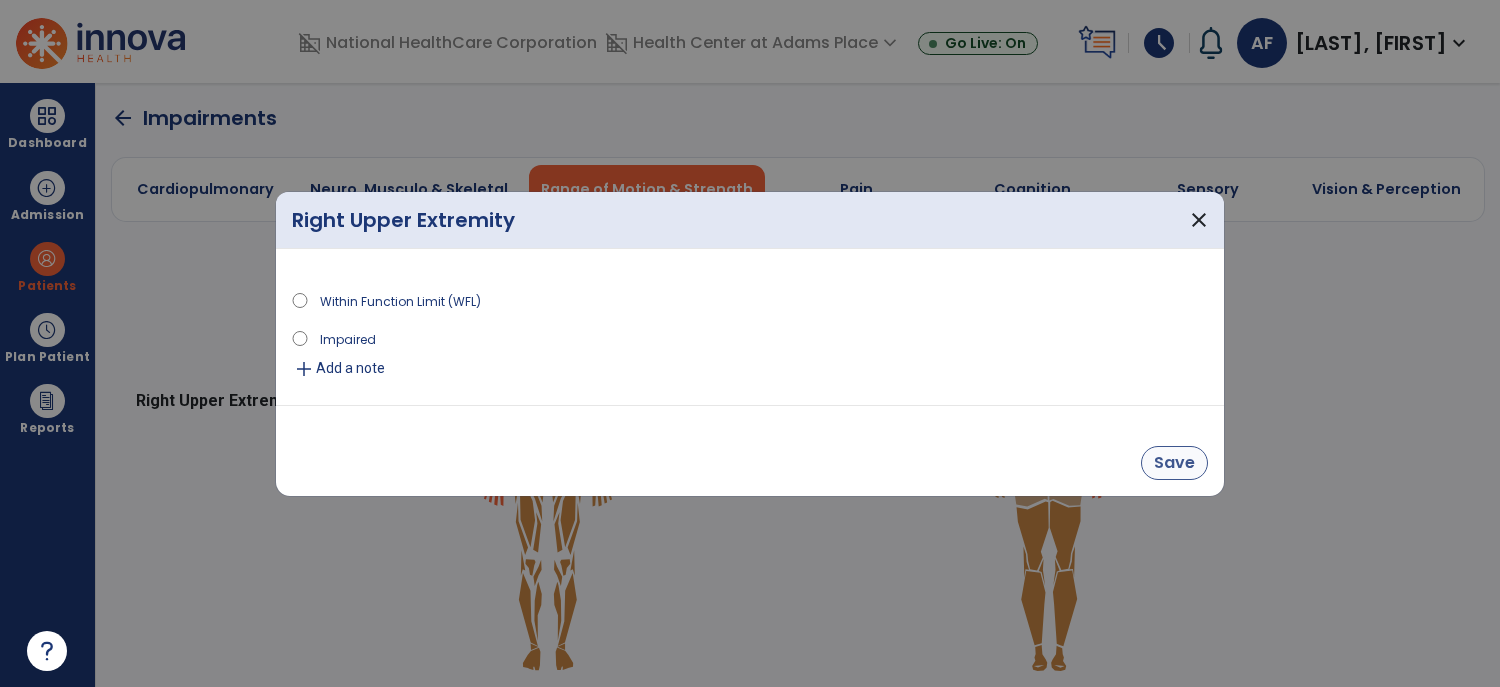 click on "Save" at bounding box center (1174, 463) 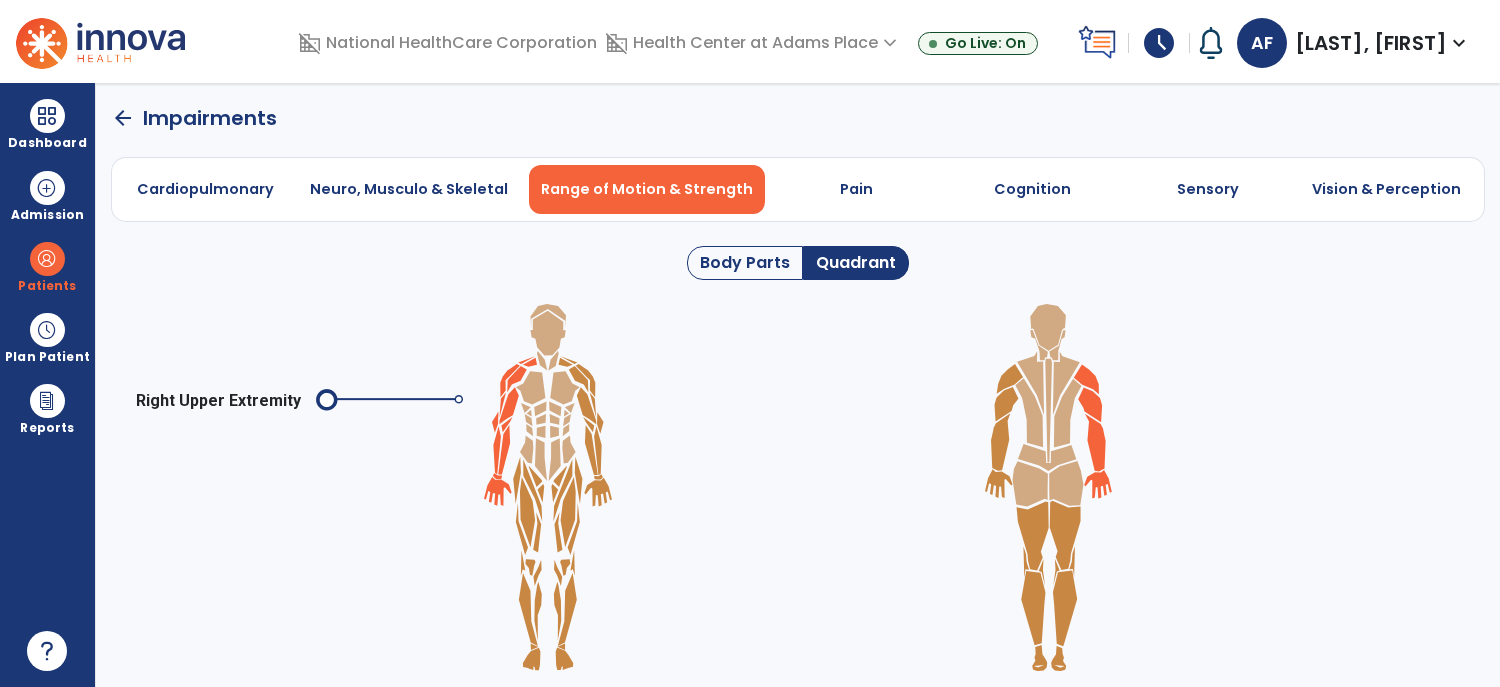 click on "Quadrant" 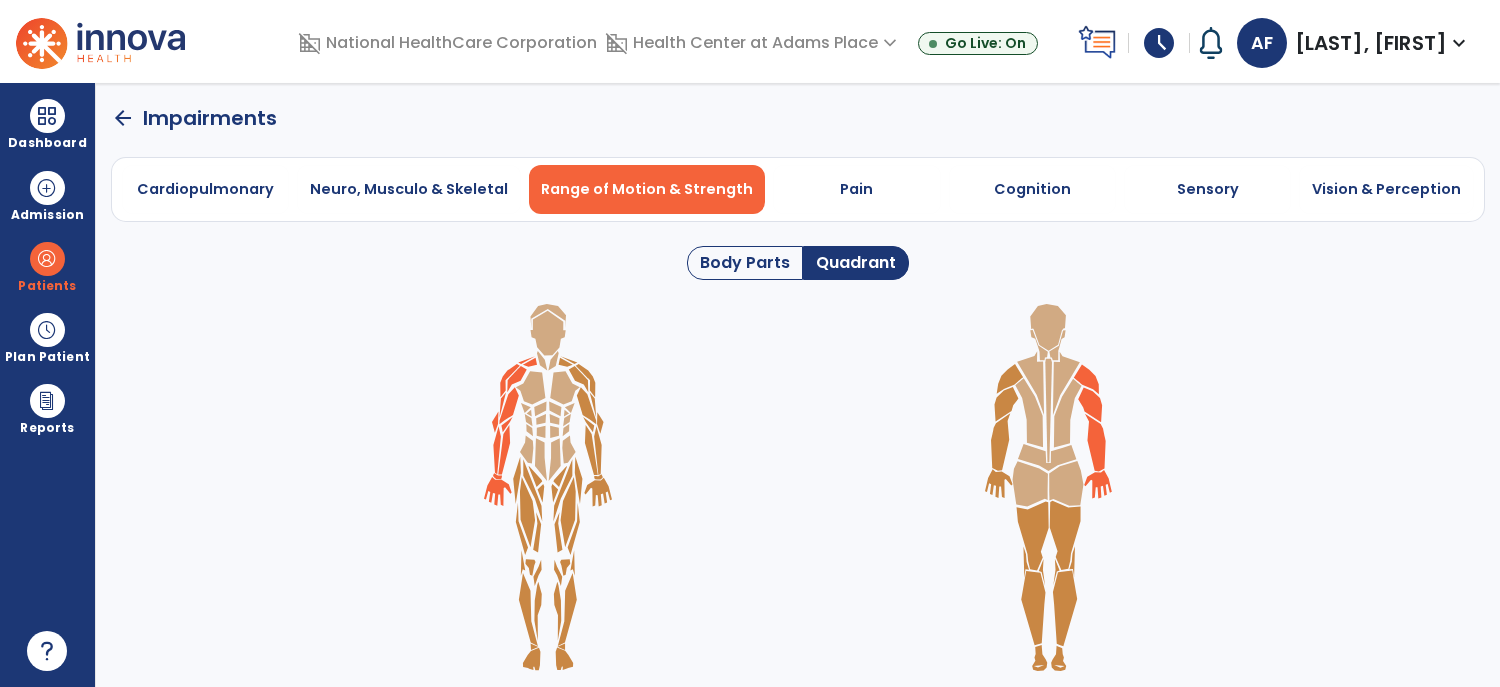 click 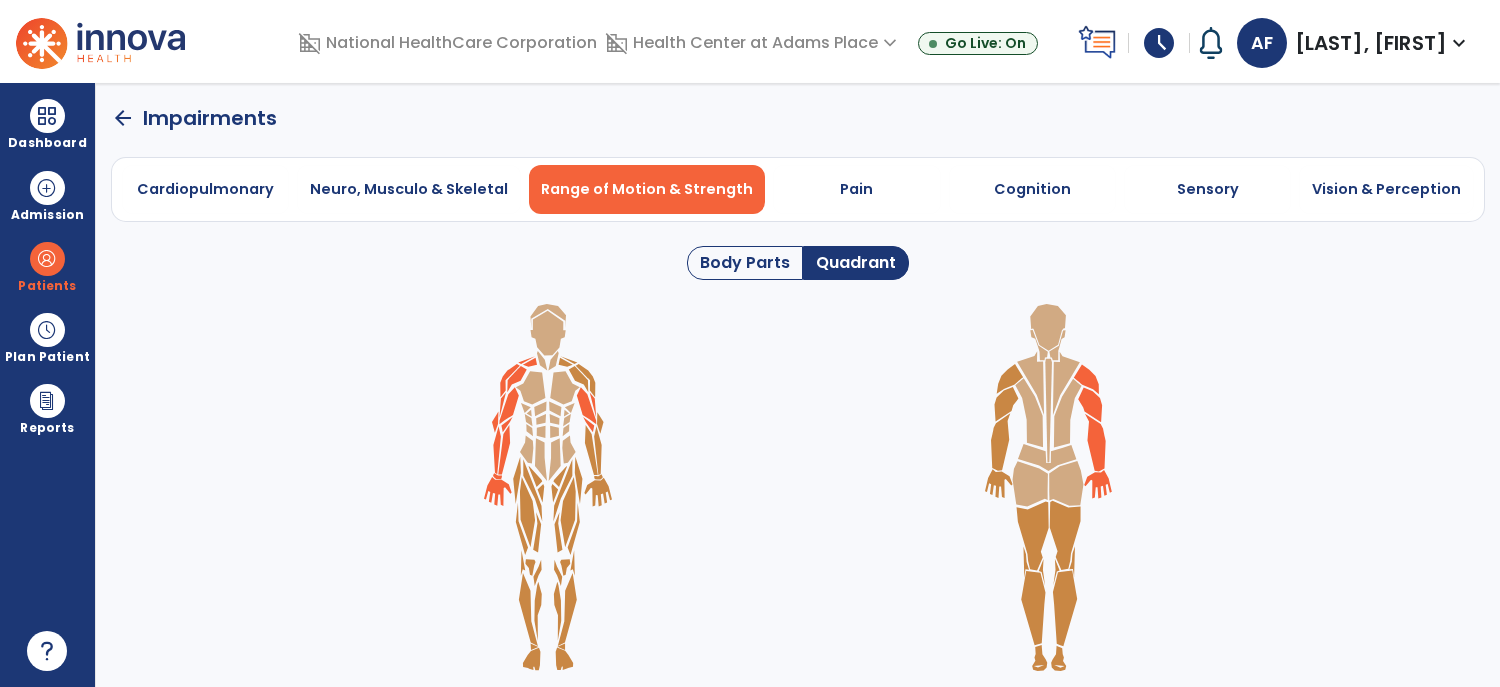 click 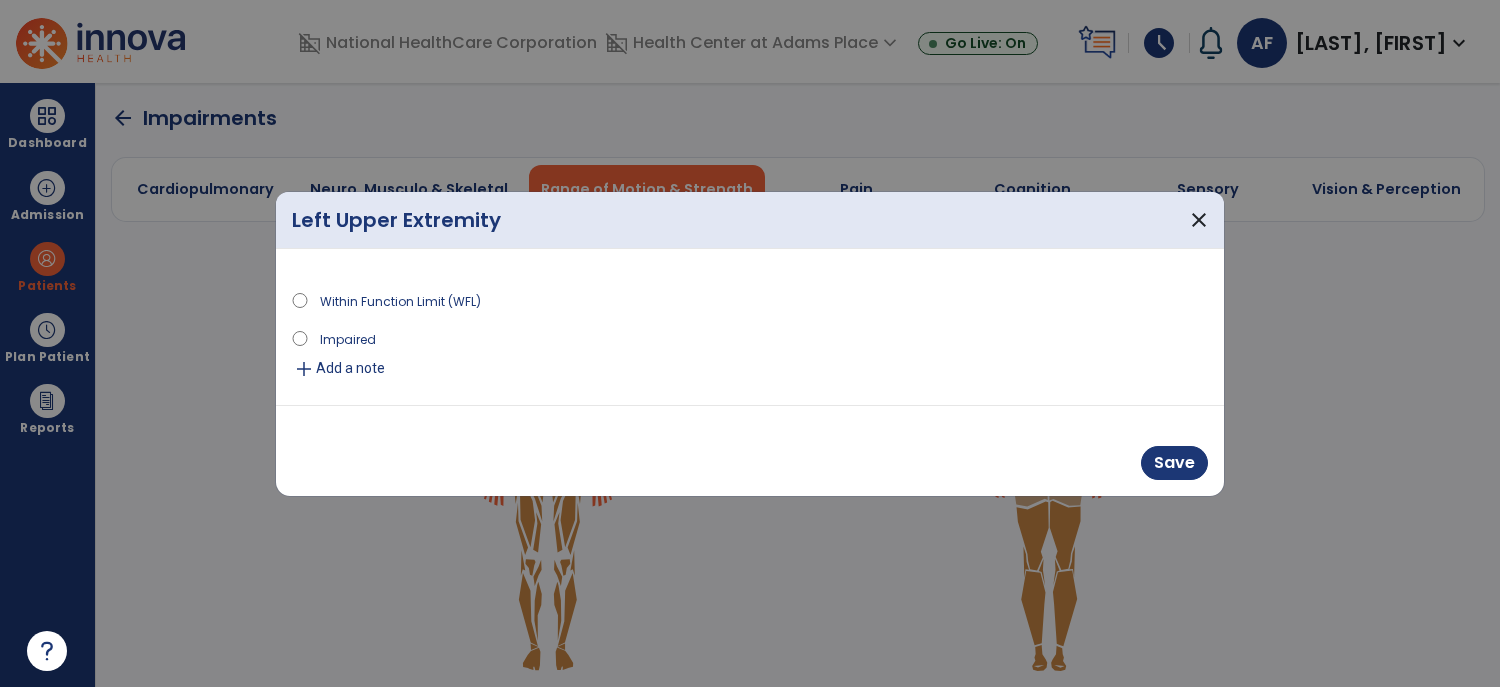 click on "Add a note" at bounding box center (350, 368) 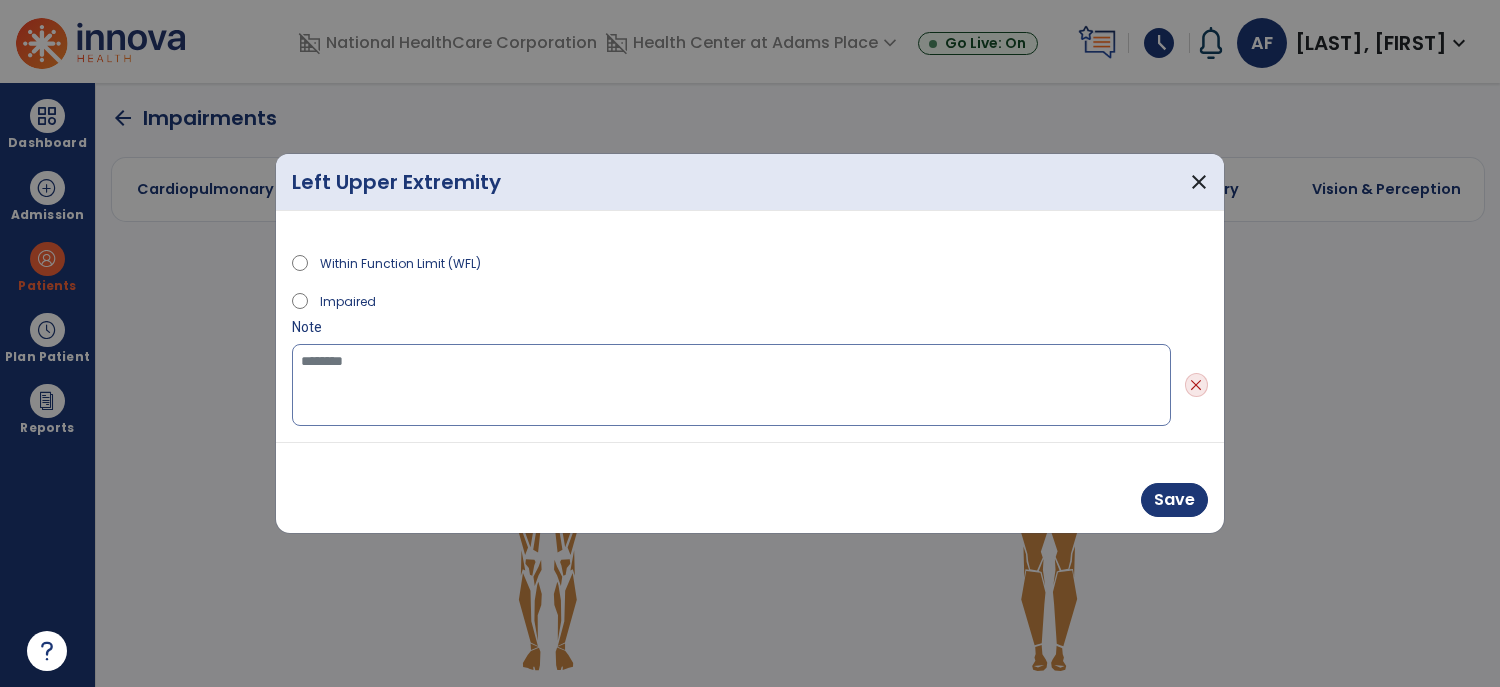 click at bounding box center (731, 385) 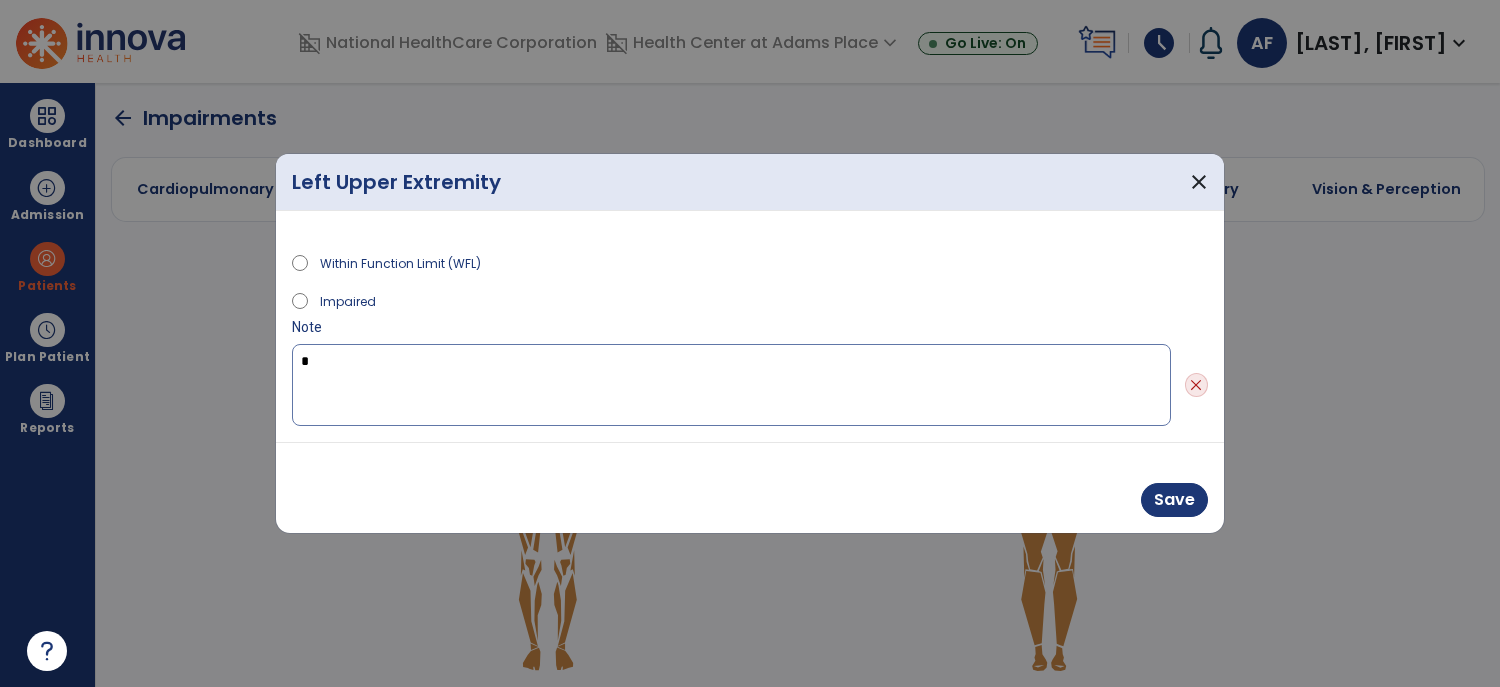 click on "*" at bounding box center [731, 385] 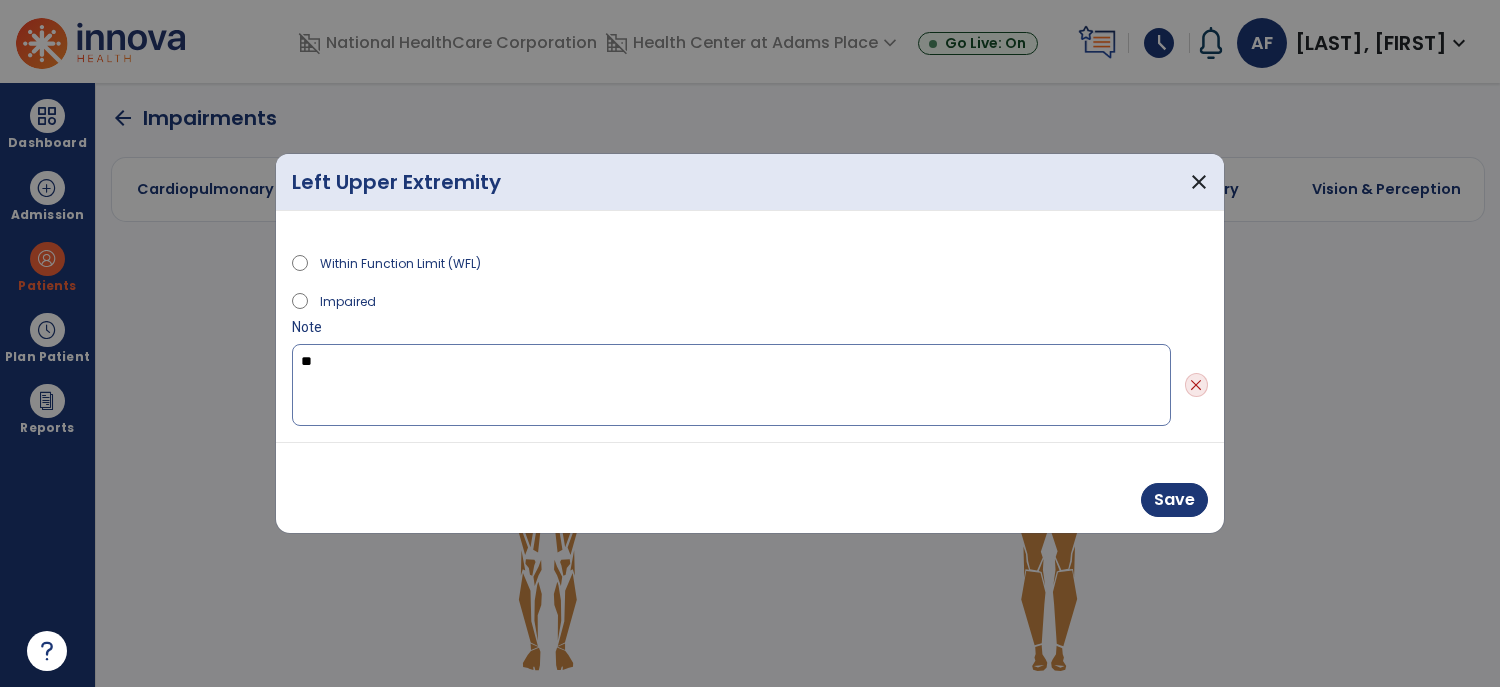 type on "*" 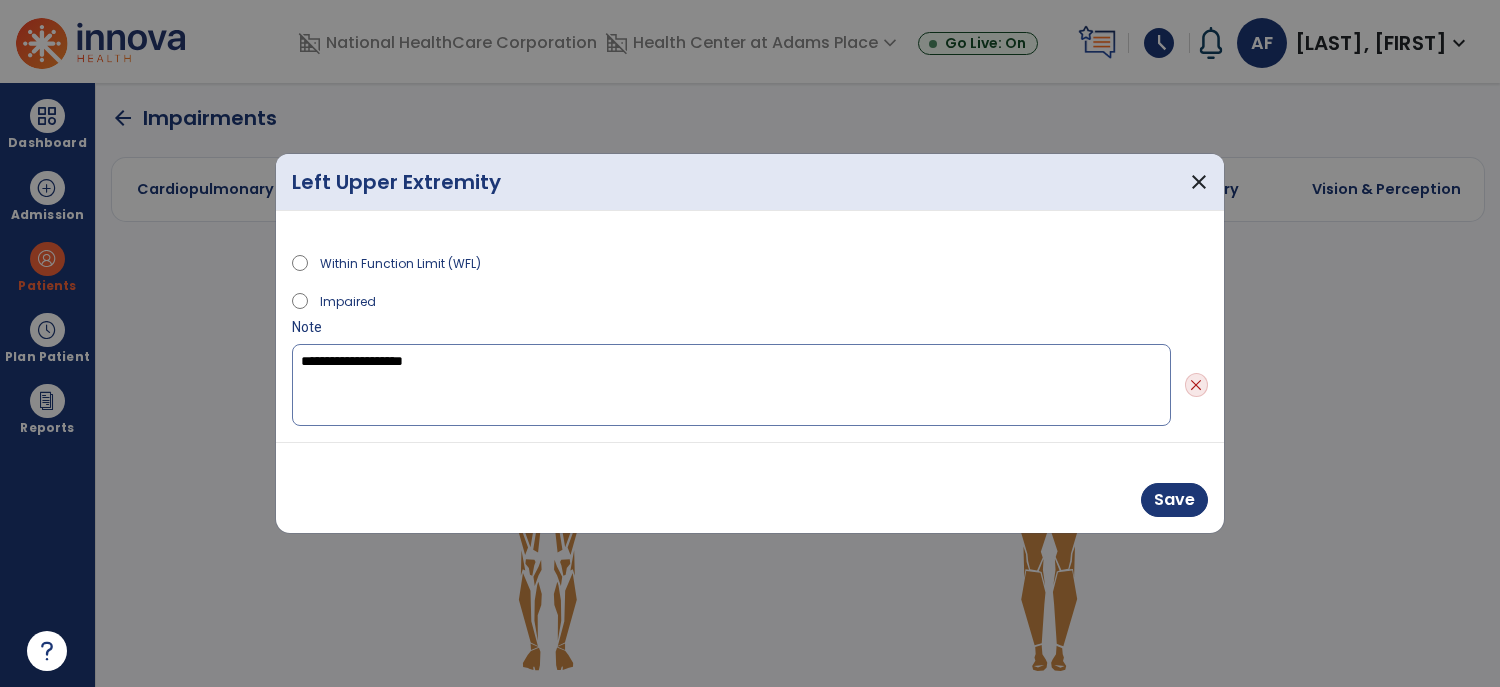 type on "**********" 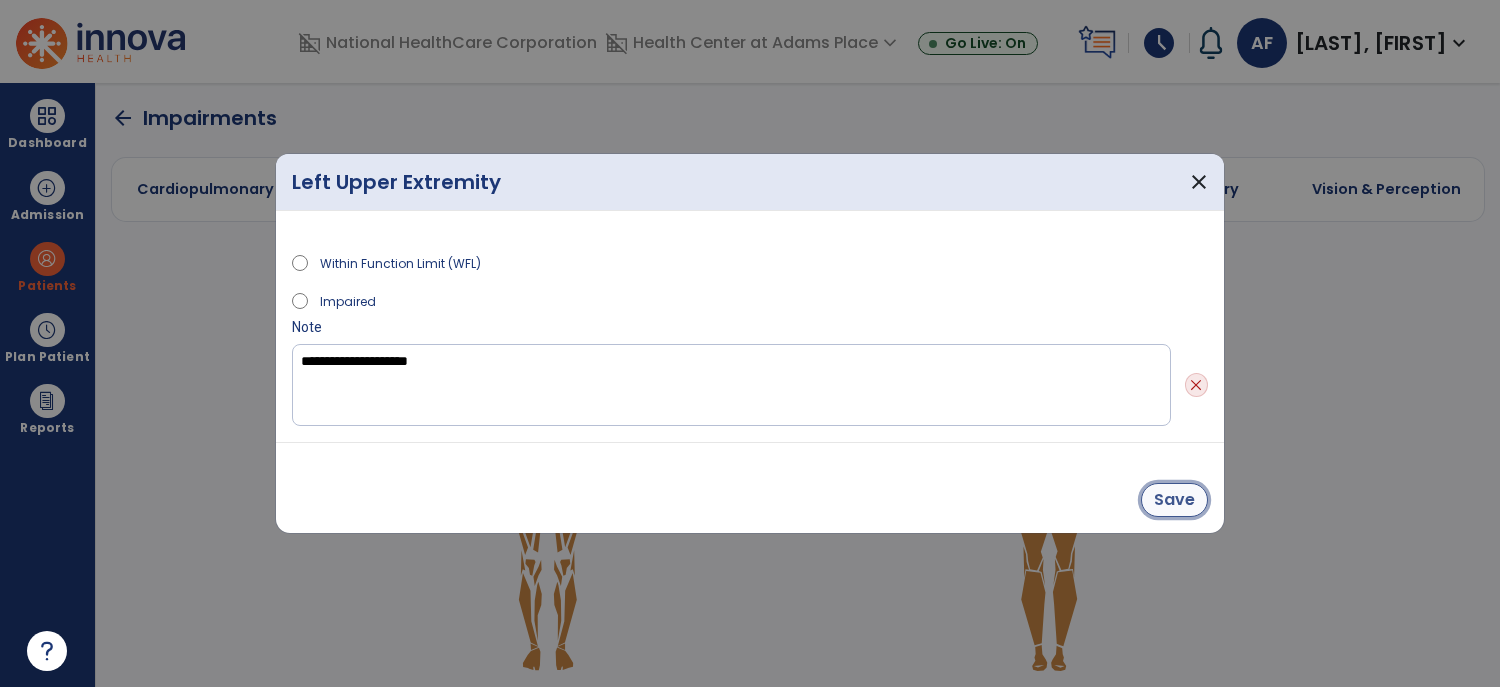 click on "Save" at bounding box center [1174, 500] 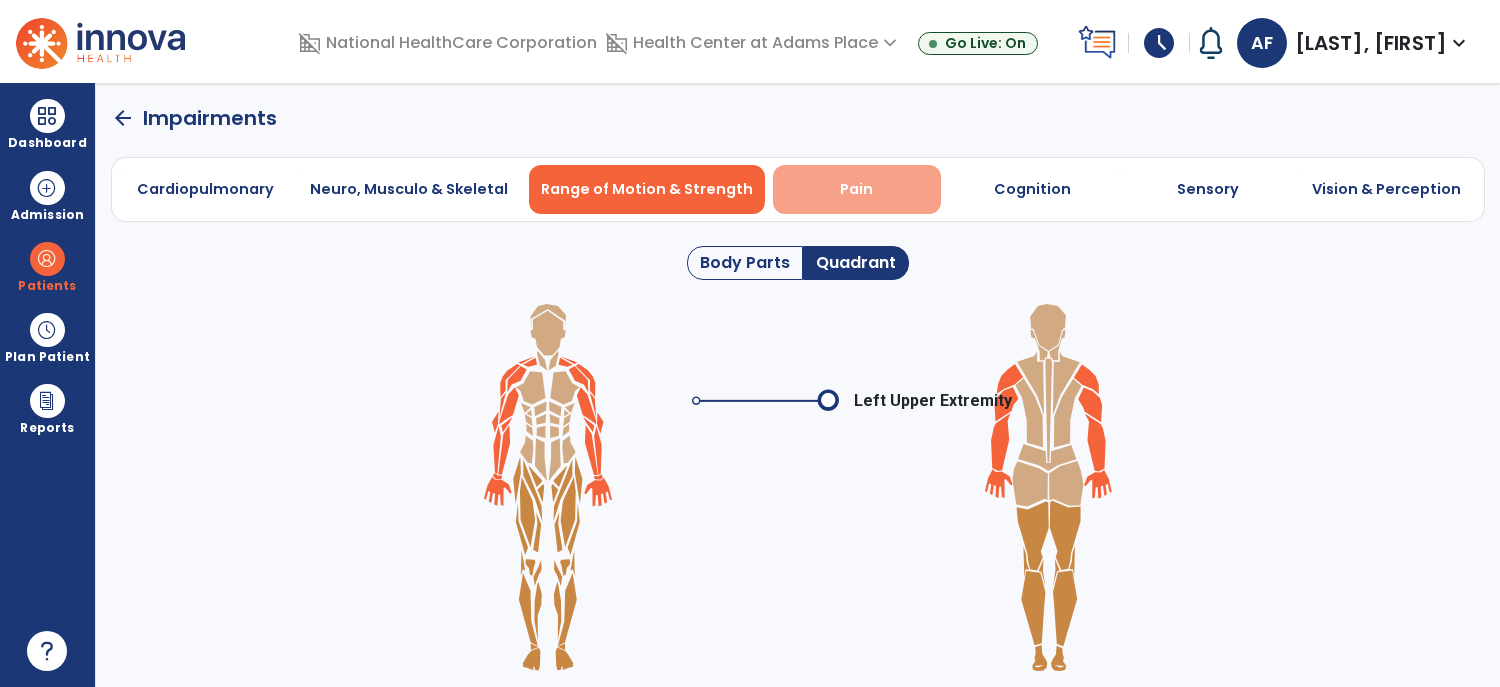click on "Pain" at bounding box center (856, 189) 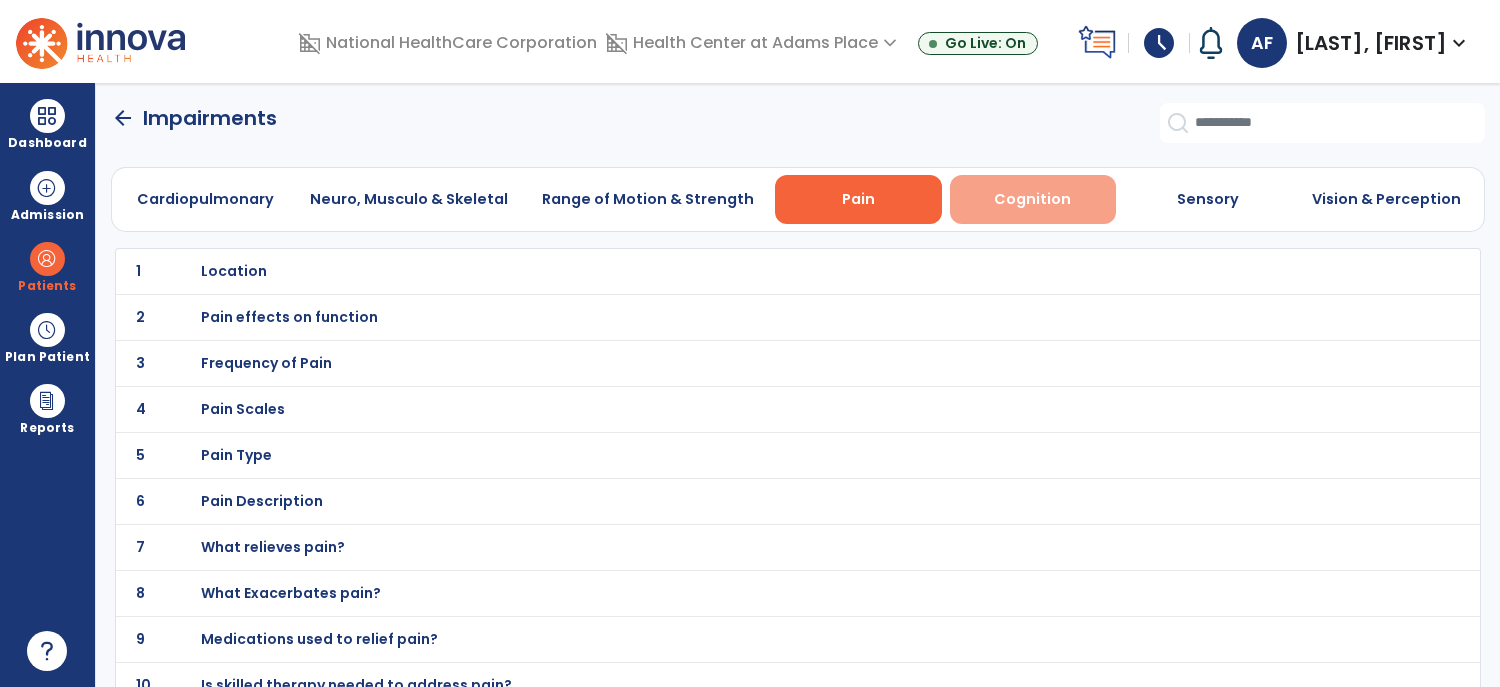 click on "Cognition" at bounding box center [1032, 199] 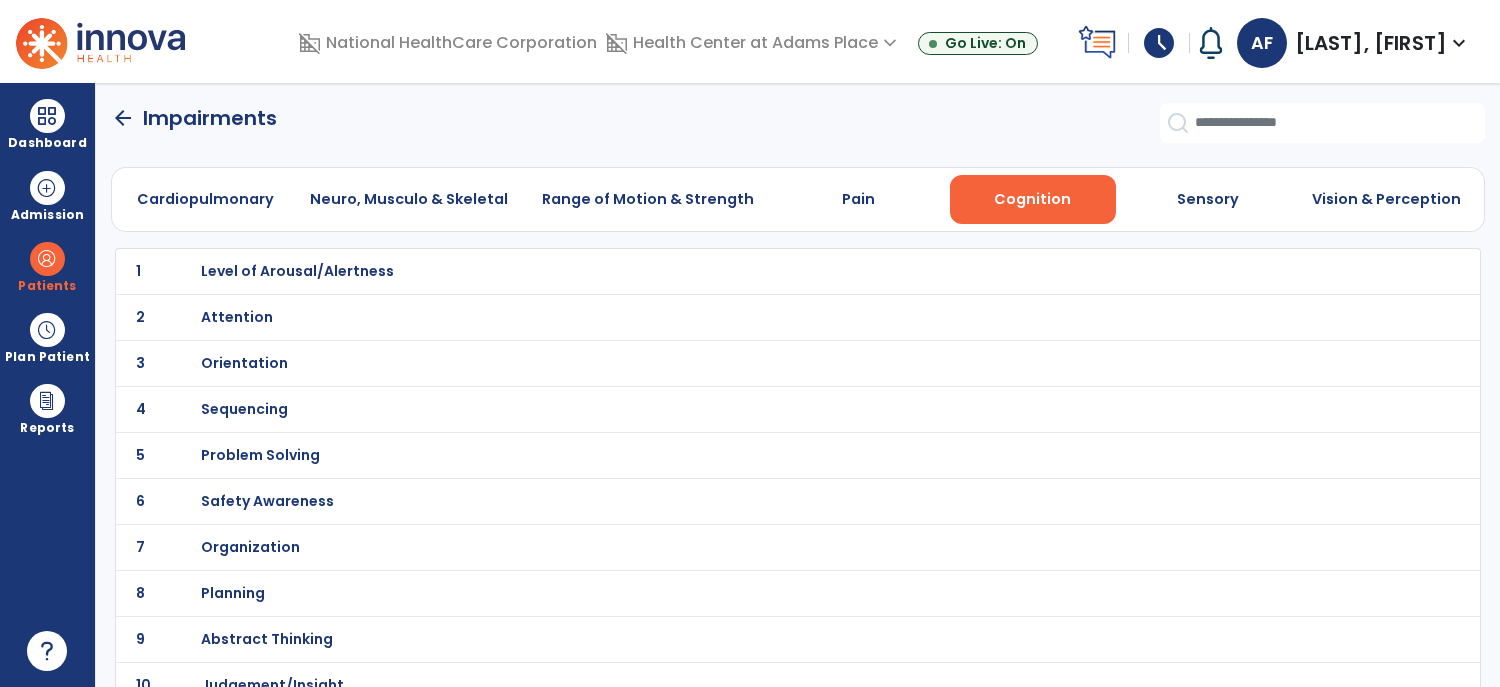 click on "Level of Arousal/Alertness" at bounding box center (297, 271) 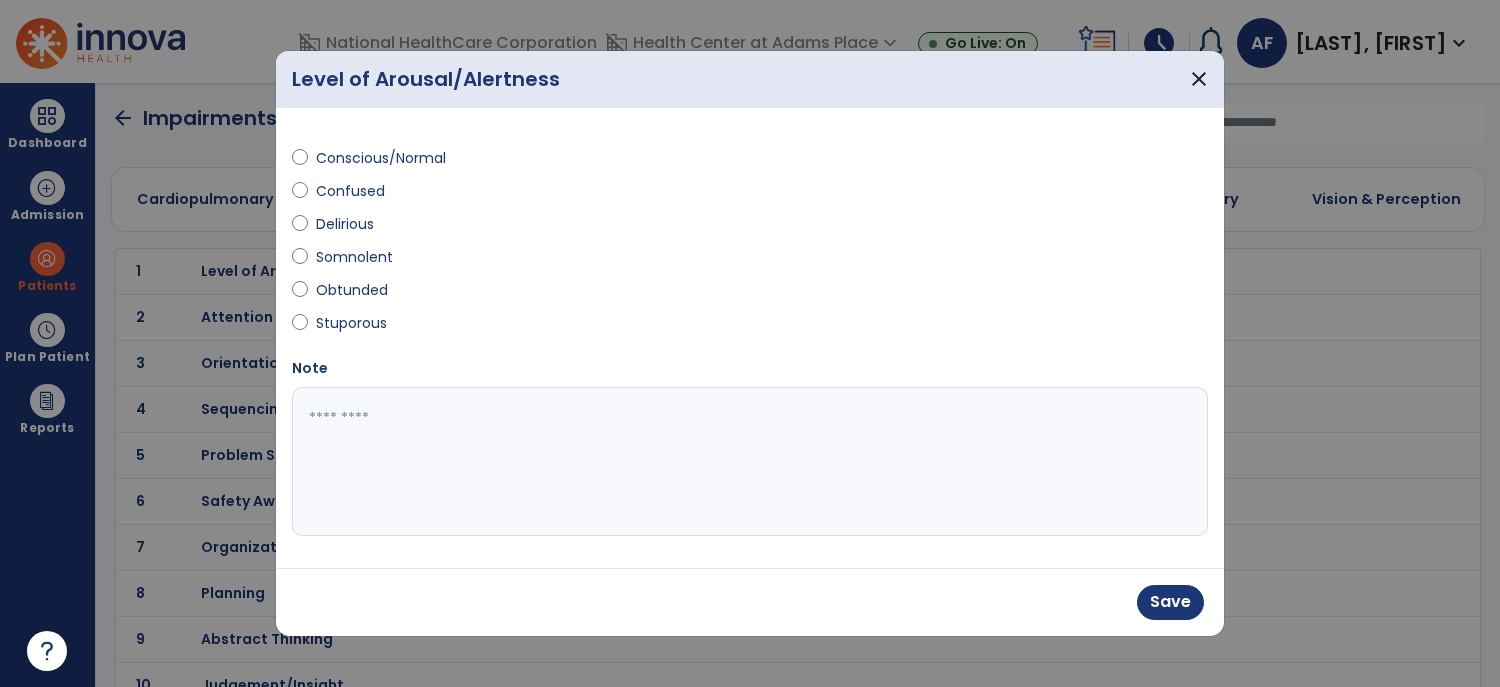 click at bounding box center (750, 462) 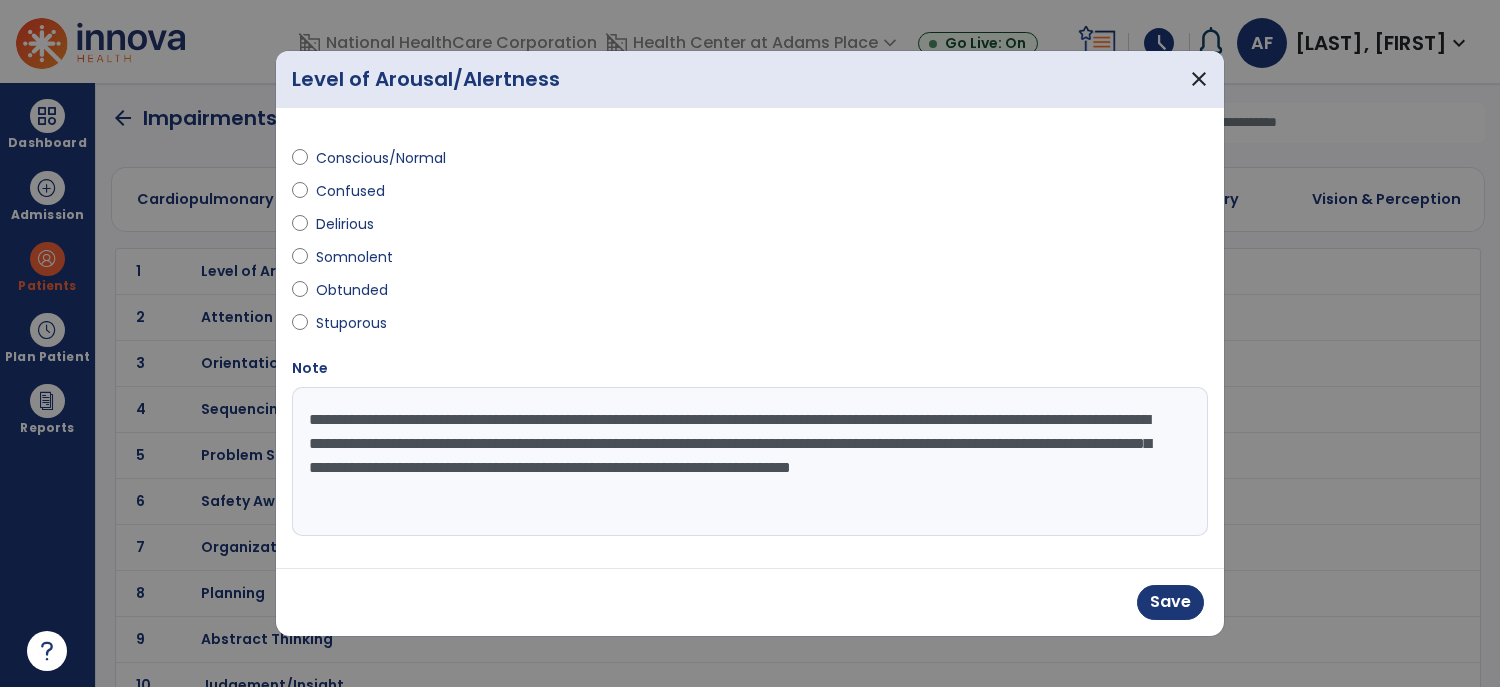 type on "**********" 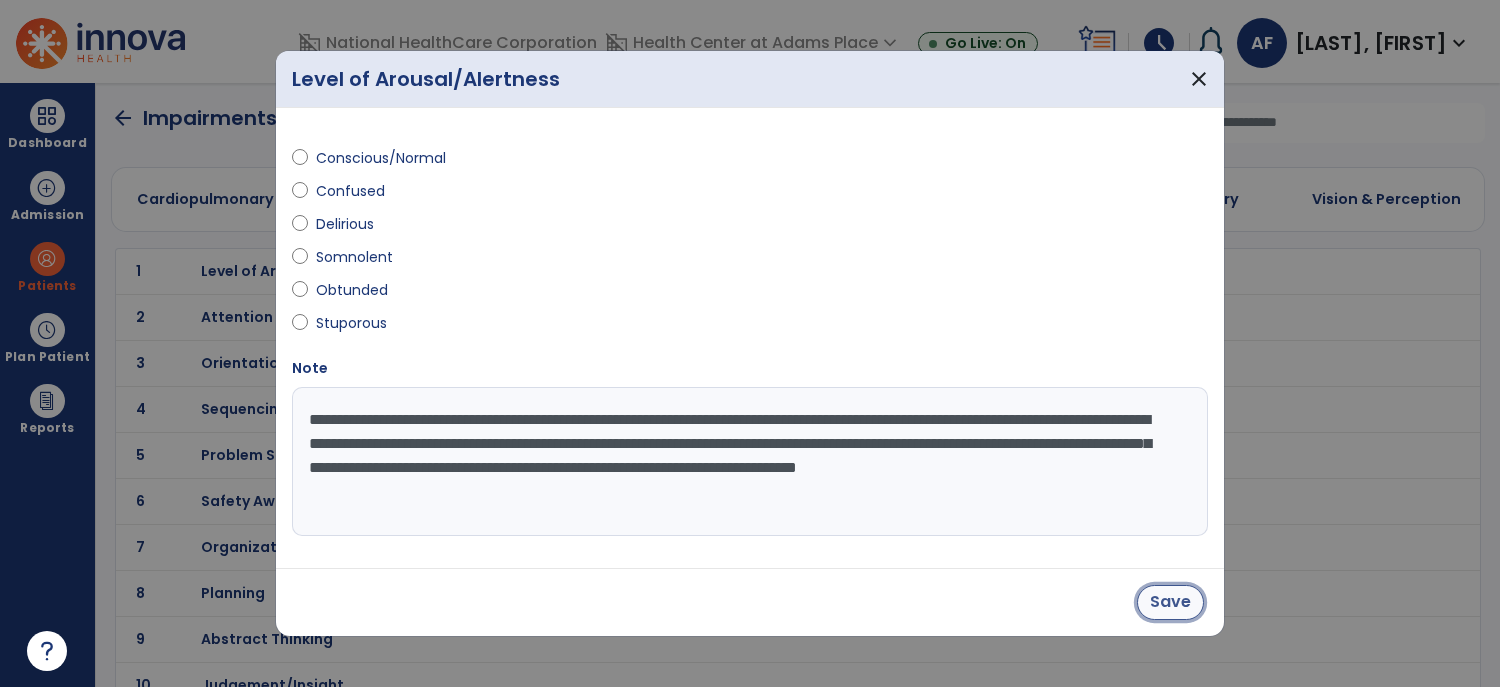 click on "Save" at bounding box center (1170, 602) 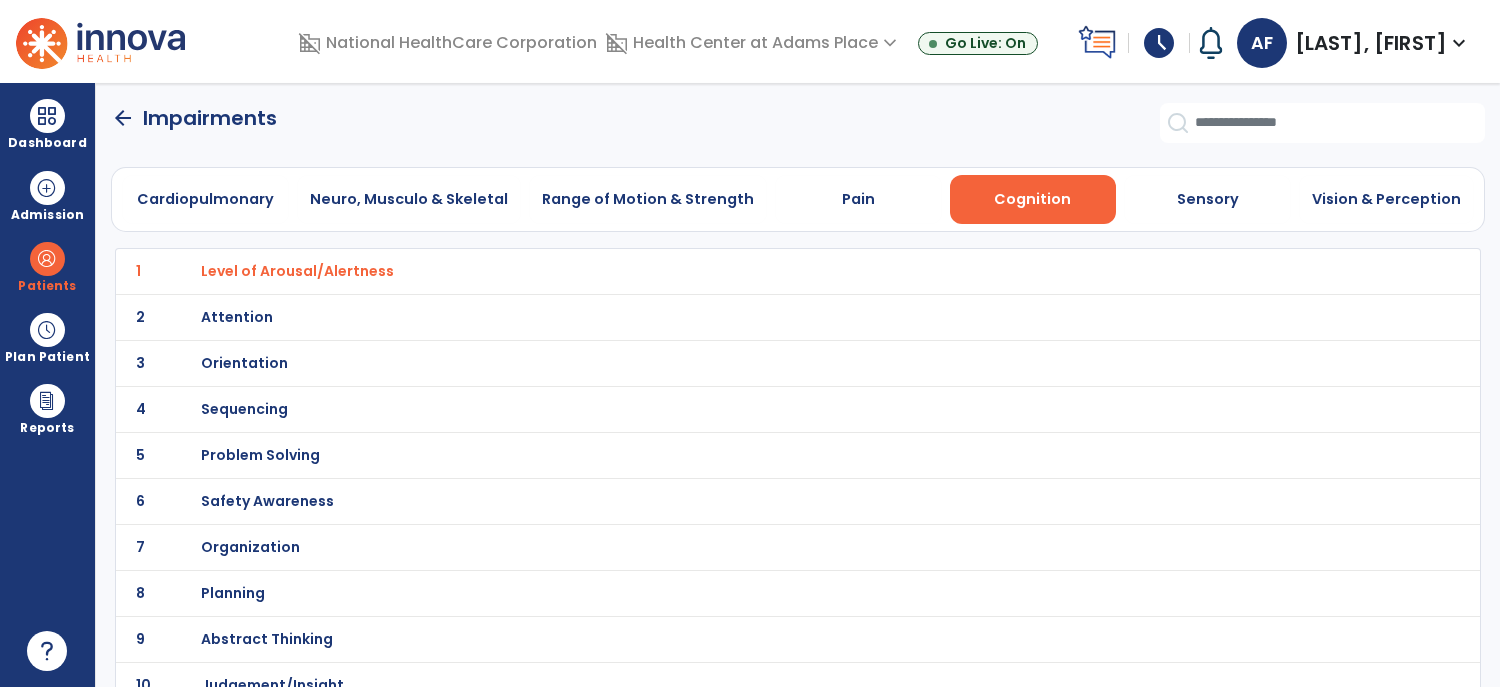click on "arrow_back" 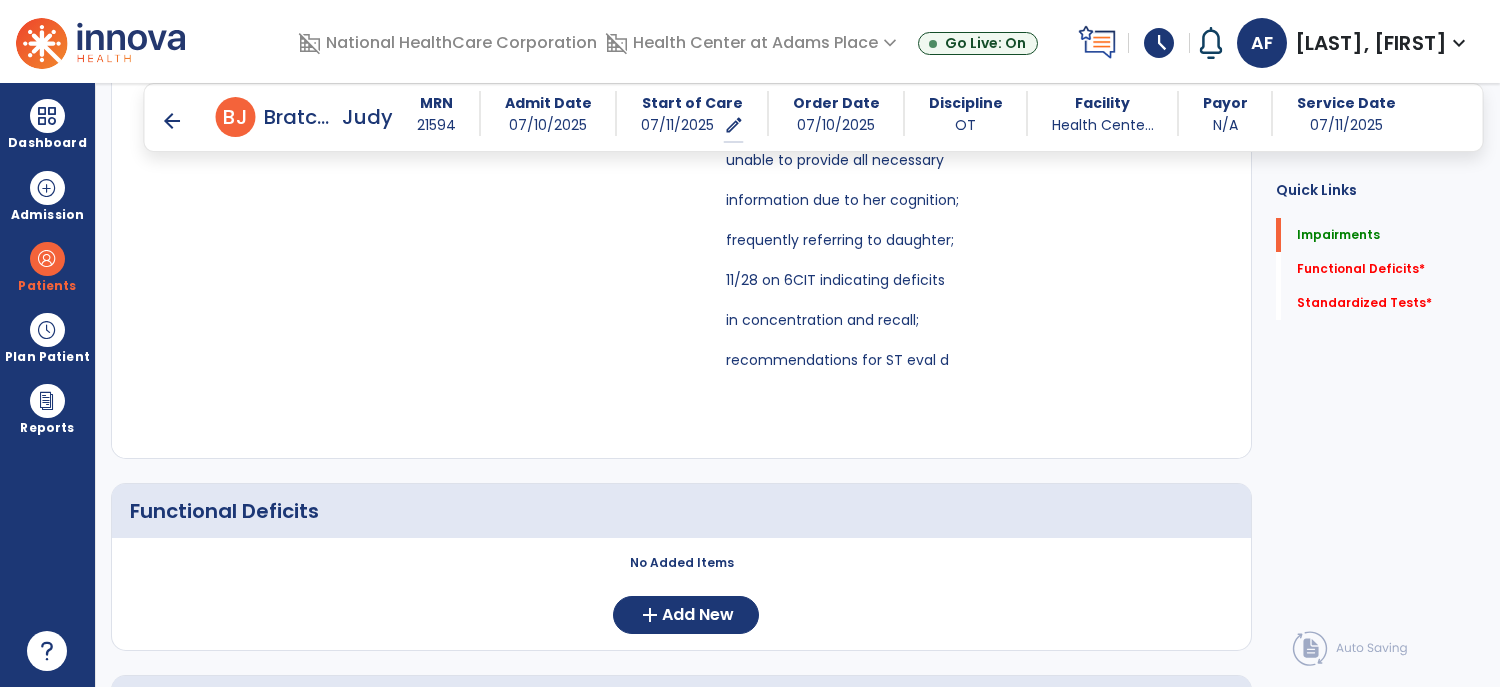 scroll, scrollTop: 1170, scrollLeft: 0, axis: vertical 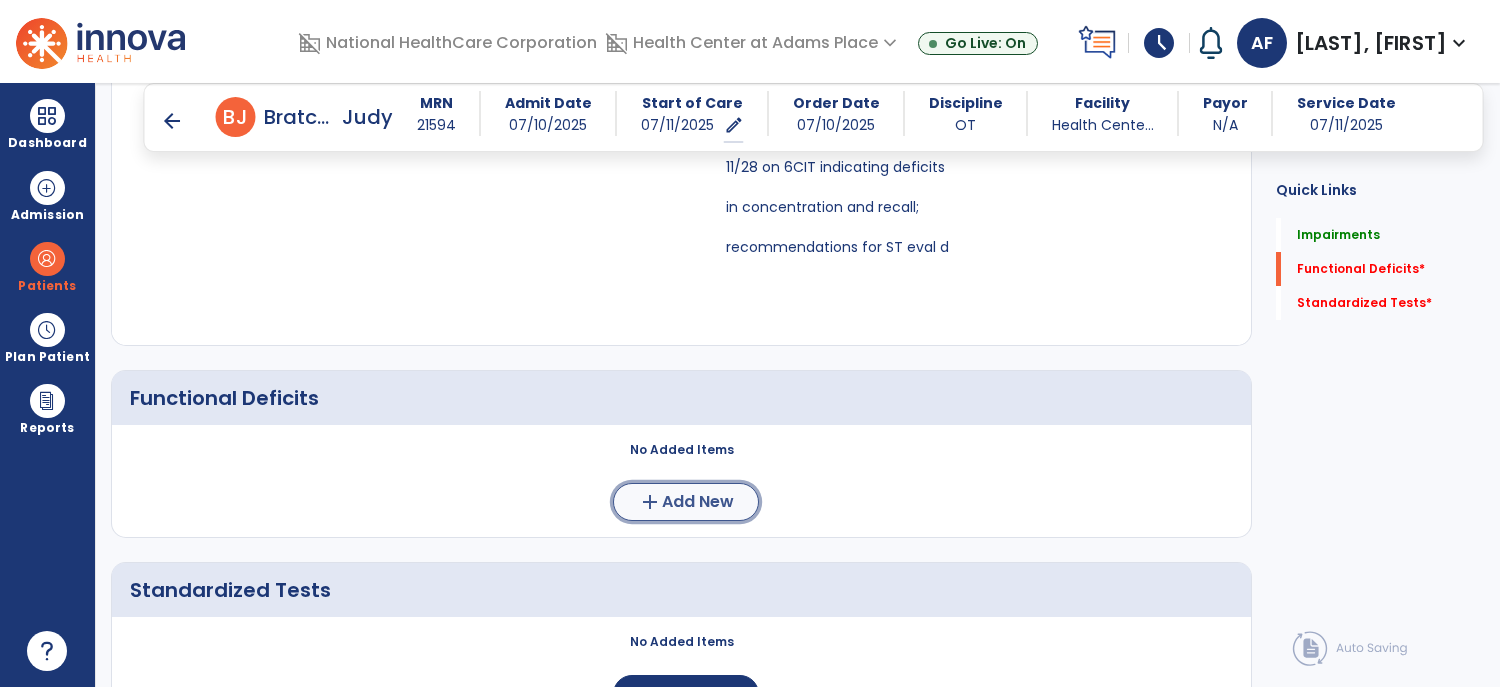 click on "Add New" 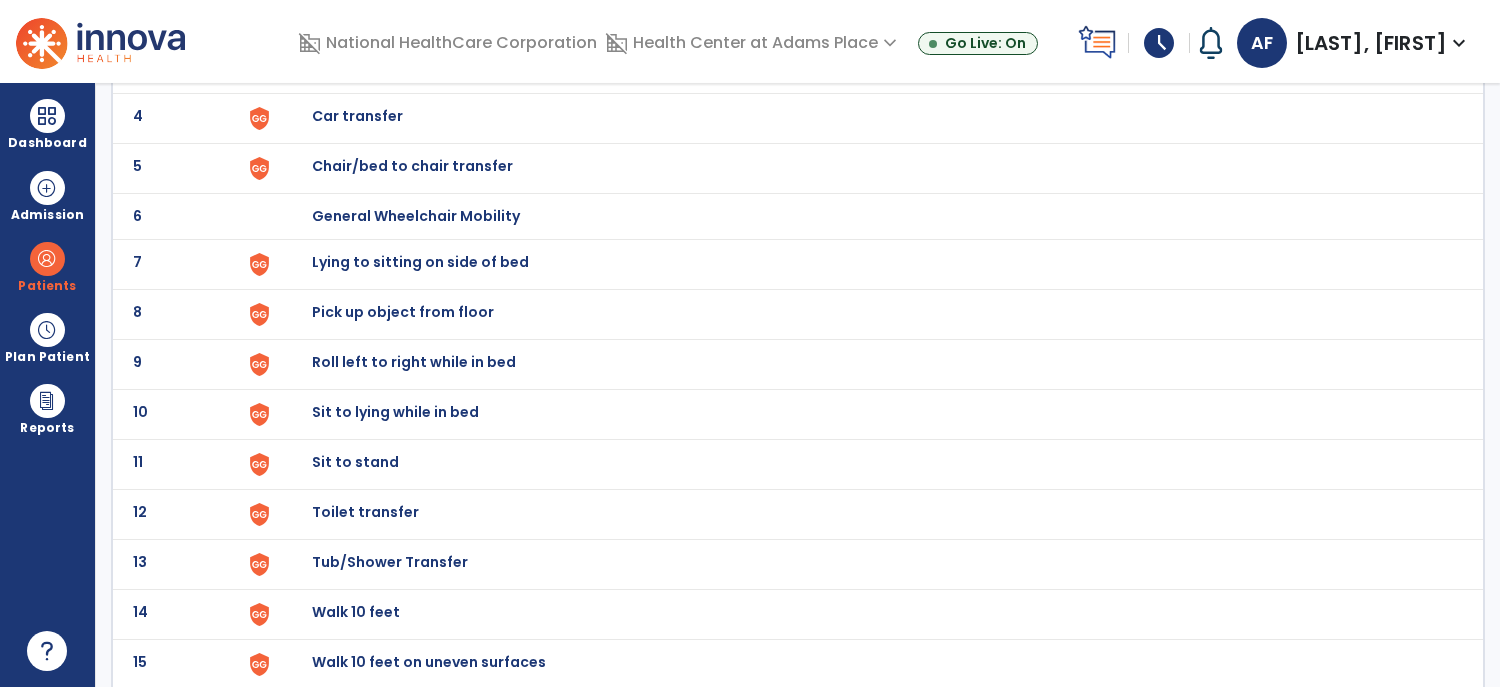 scroll, scrollTop: 307, scrollLeft: 0, axis: vertical 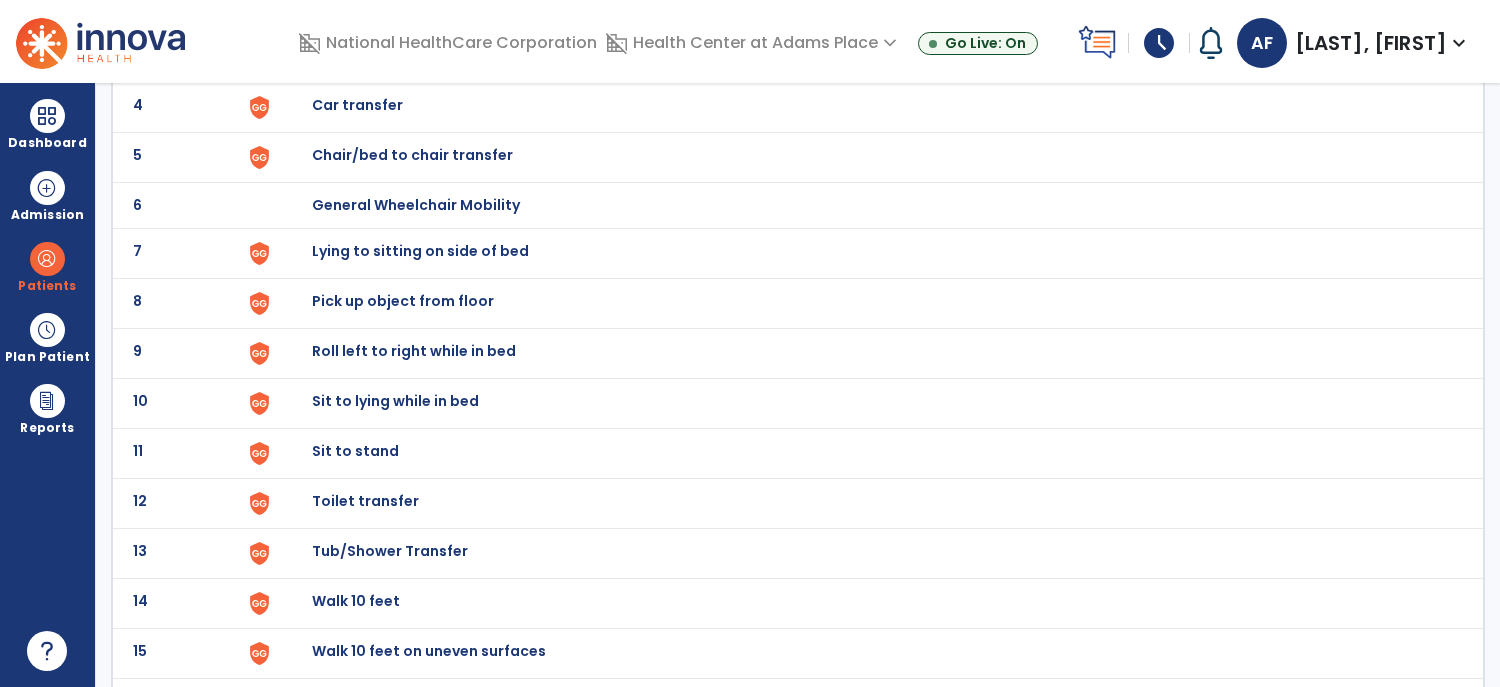 click on "Toilet transfer" at bounding box center [358, -45] 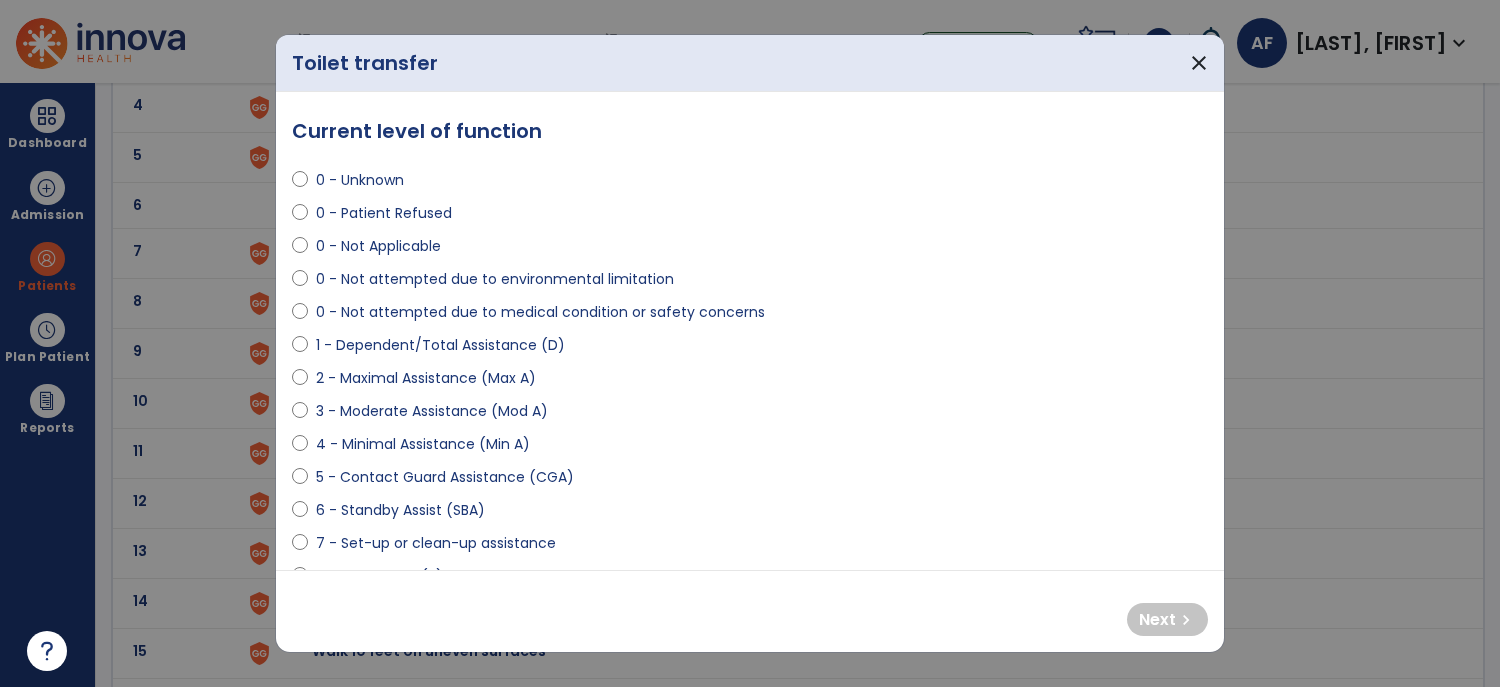 select on "**********" 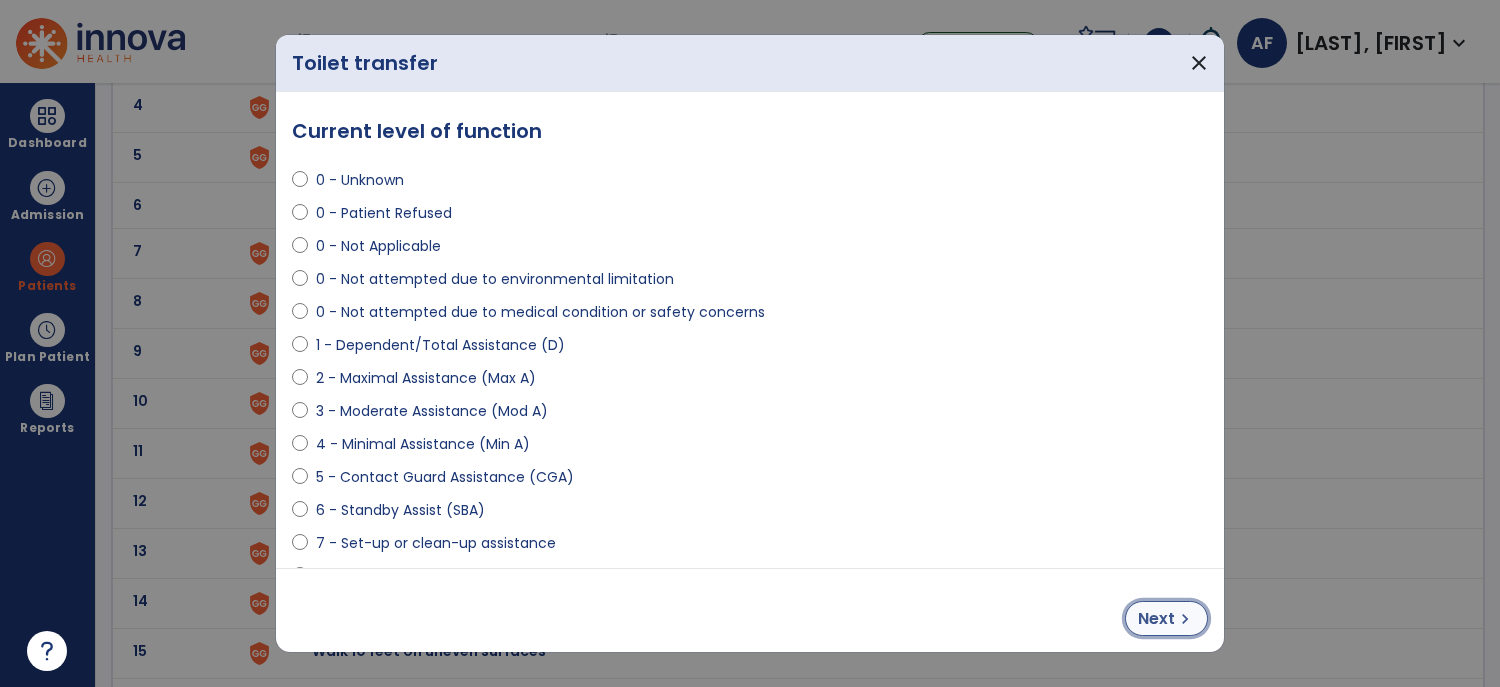 click on "chevron_right" at bounding box center [1185, 619] 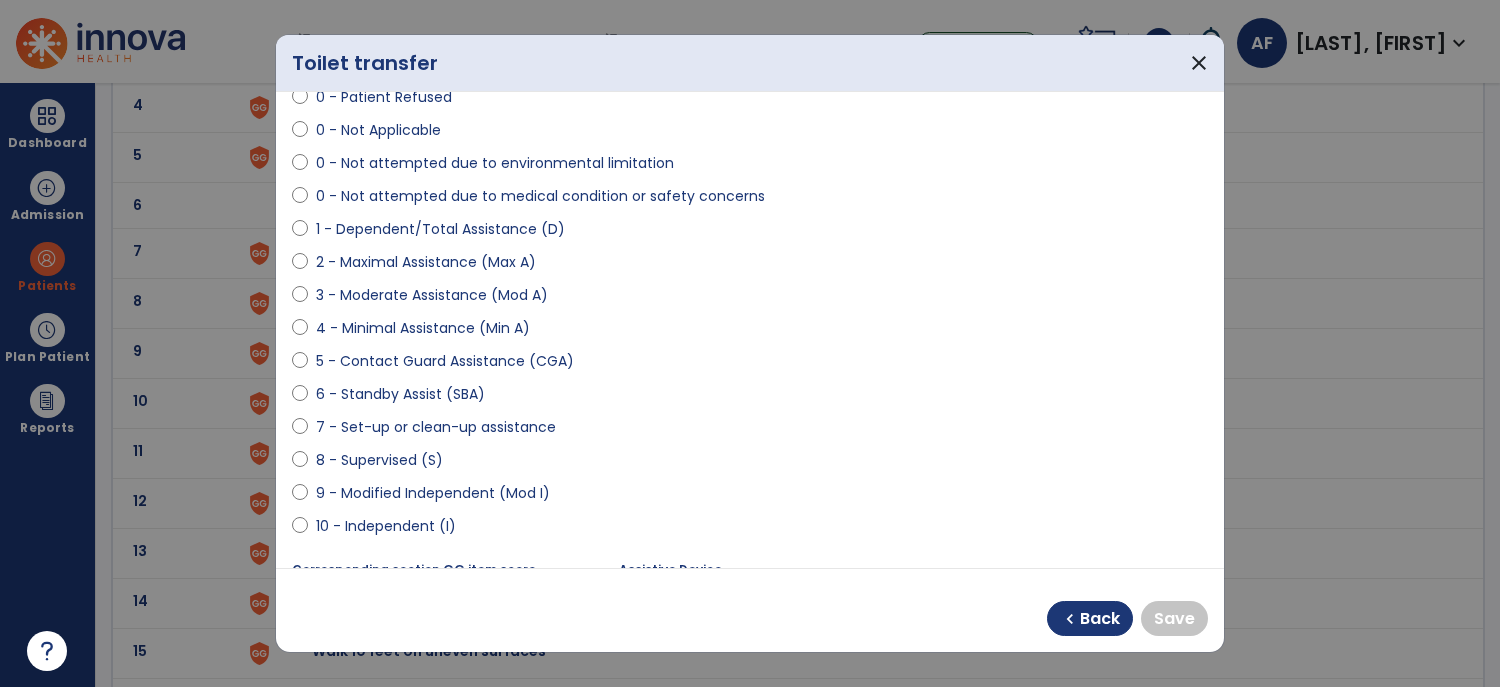 scroll, scrollTop: 118, scrollLeft: 0, axis: vertical 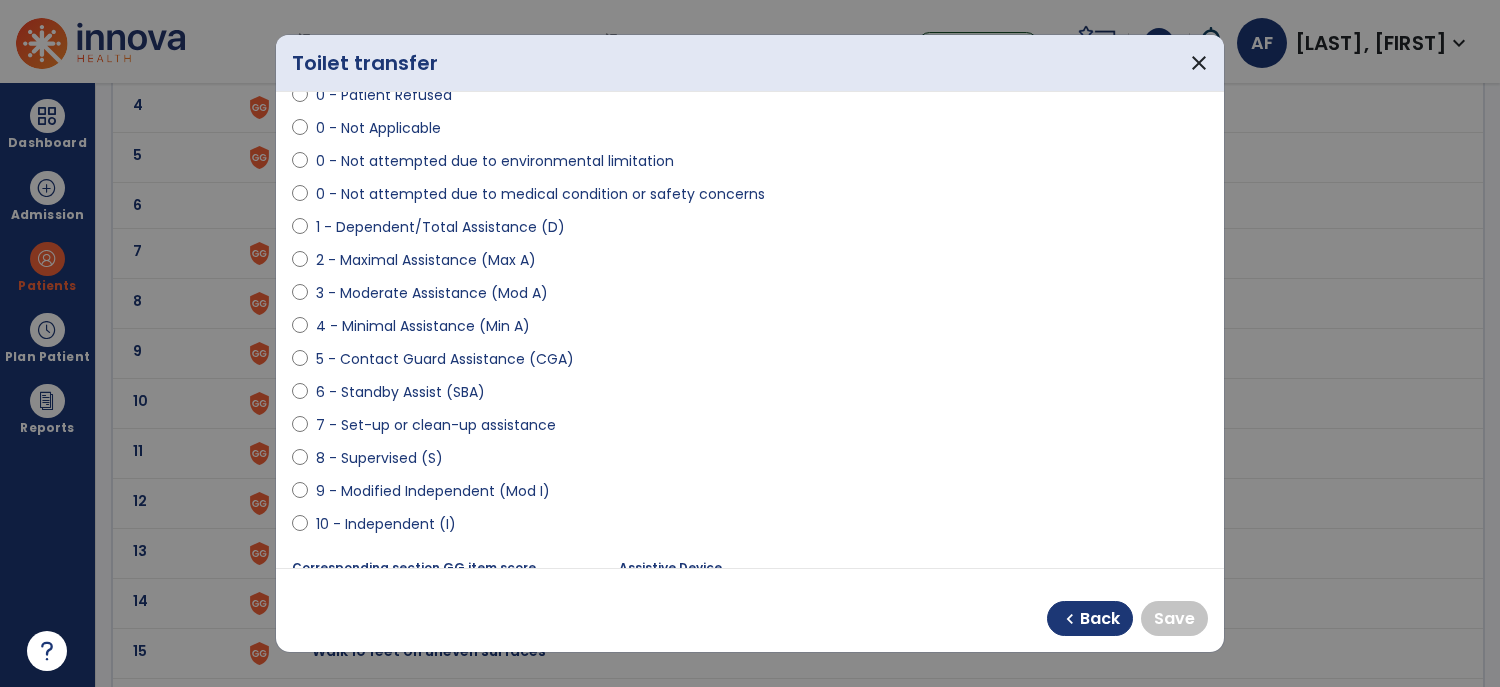 select on "**********" 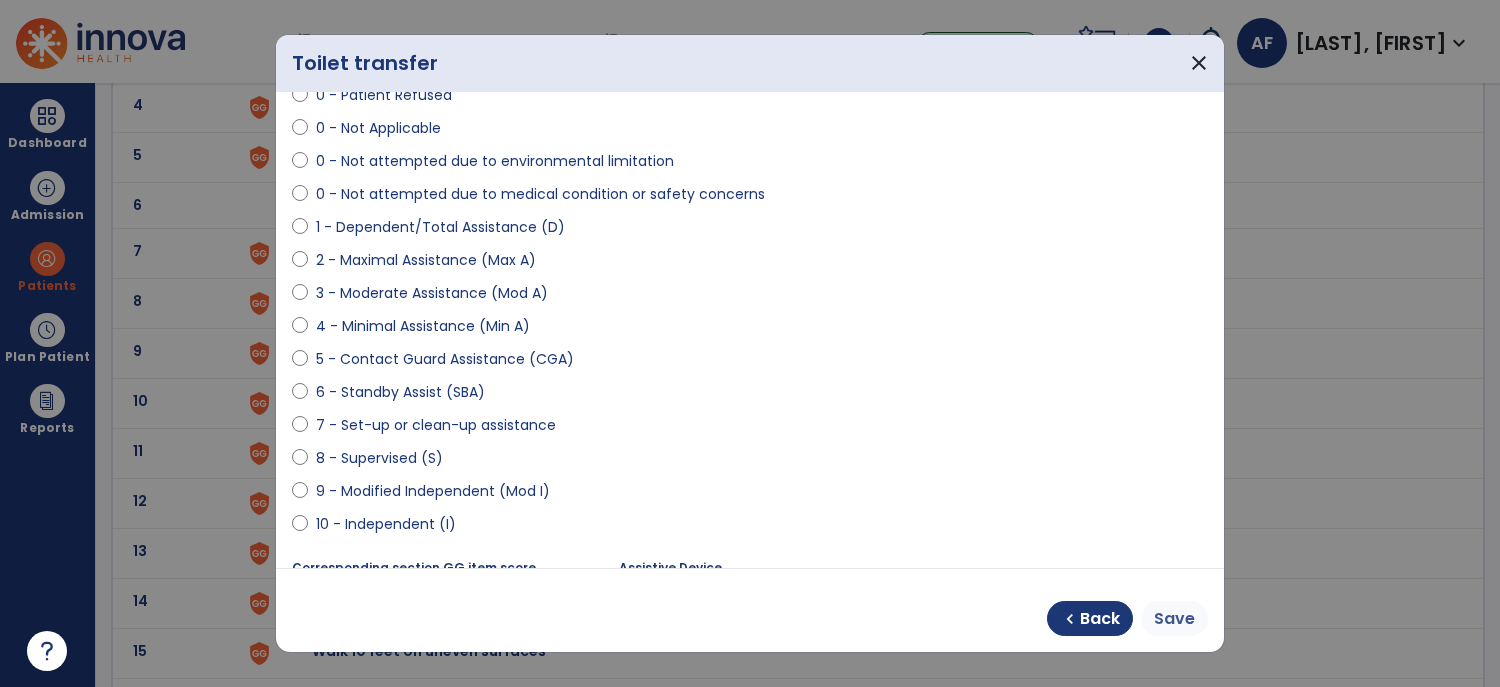 click on "Save" at bounding box center (1174, 619) 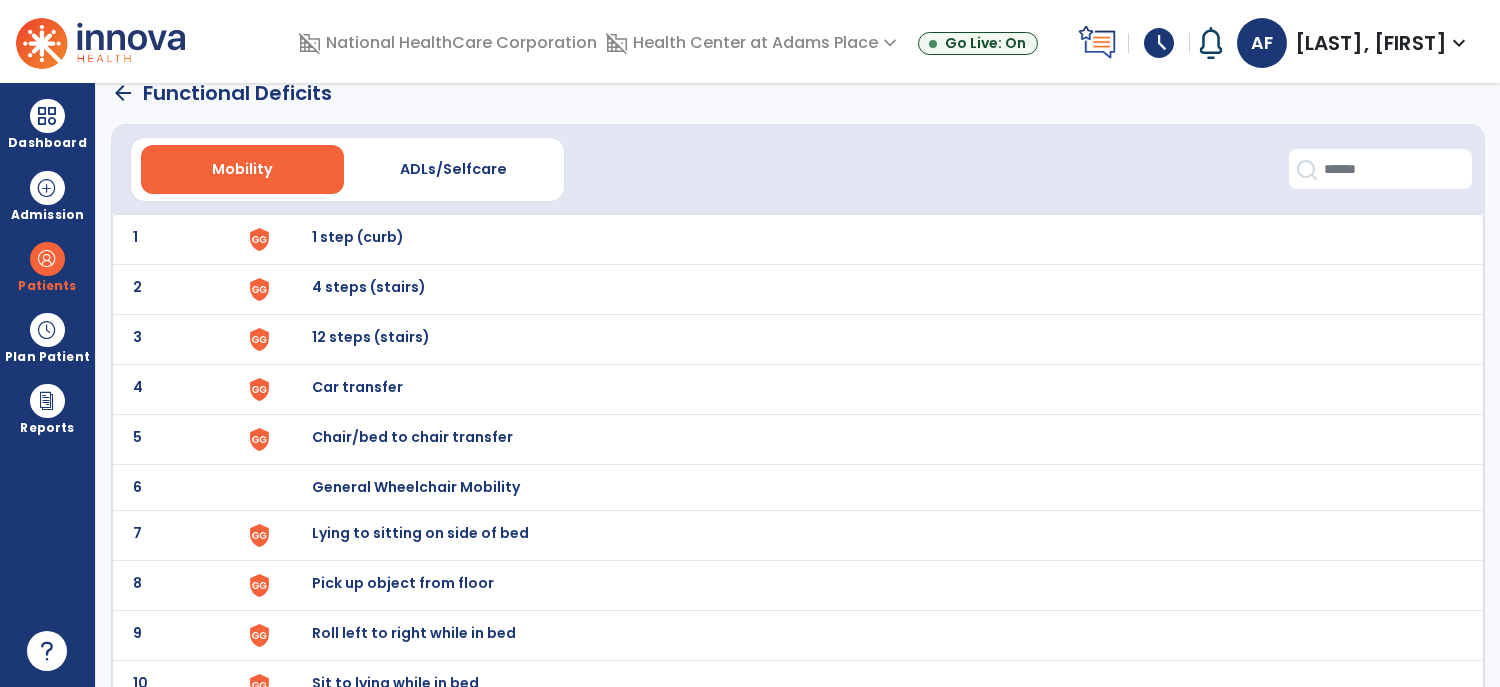 scroll, scrollTop: 0, scrollLeft: 0, axis: both 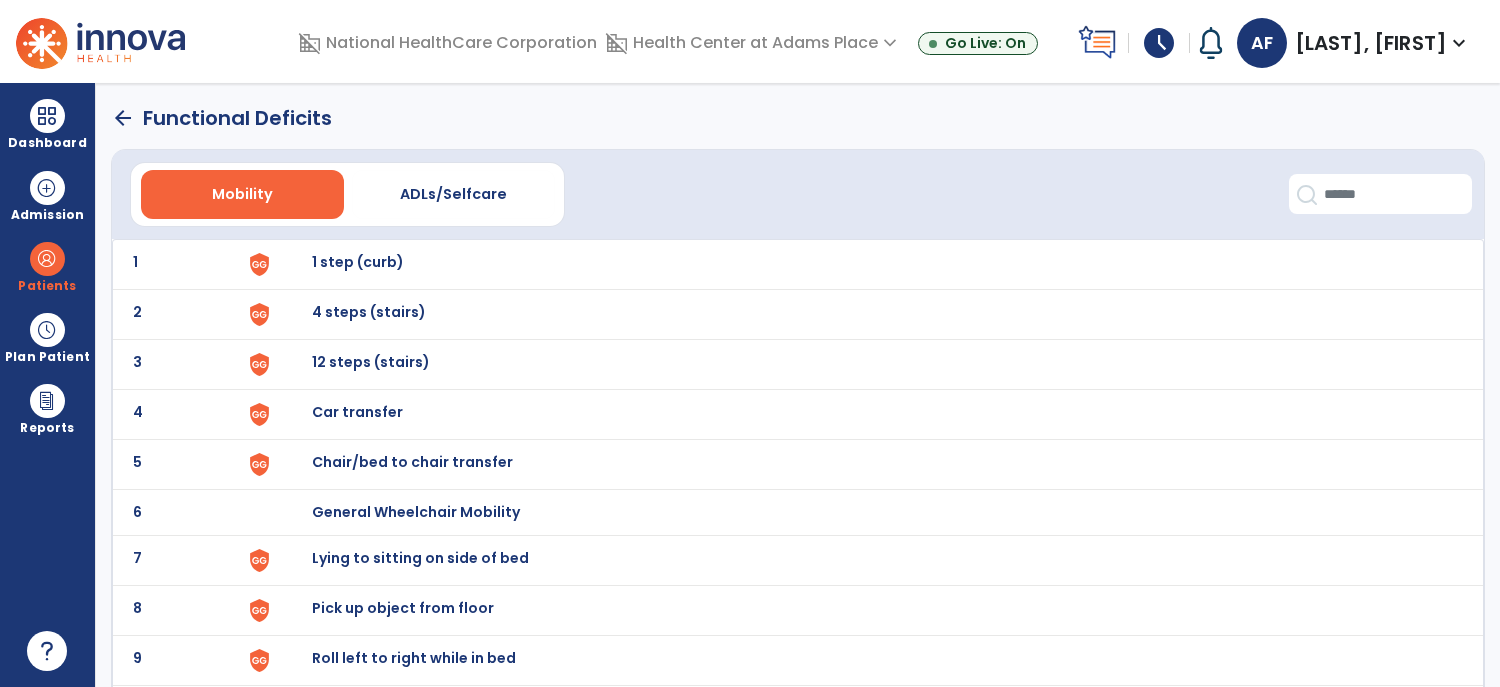 click on "arrow_back" 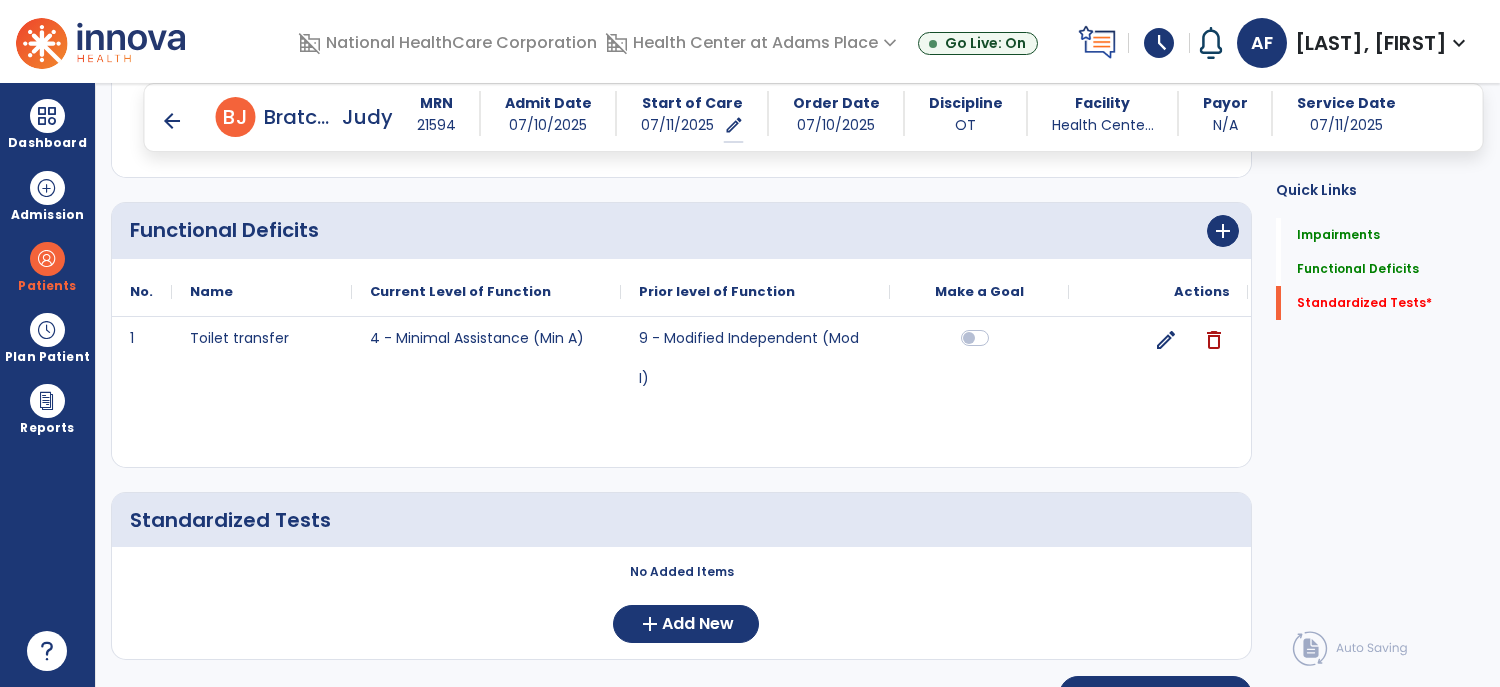 scroll, scrollTop: 1346, scrollLeft: 0, axis: vertical 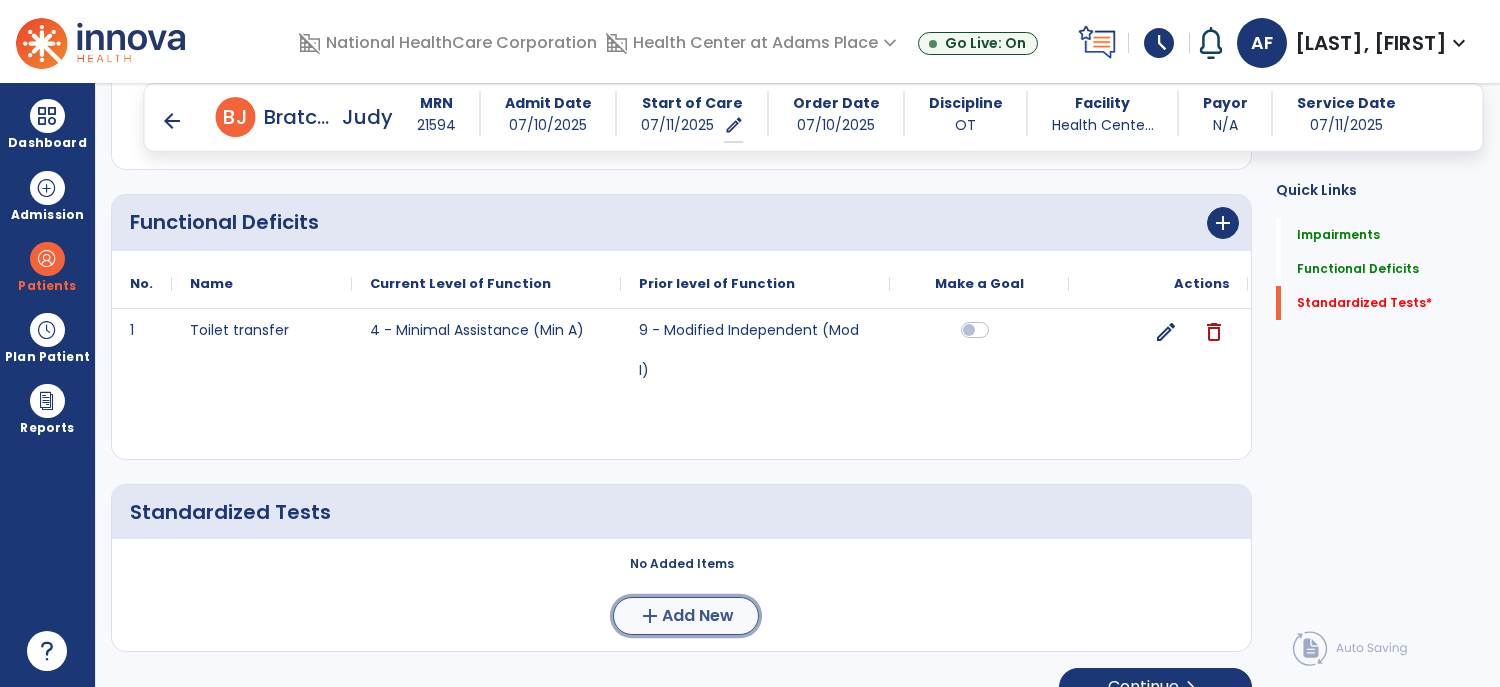 click on "Add New" 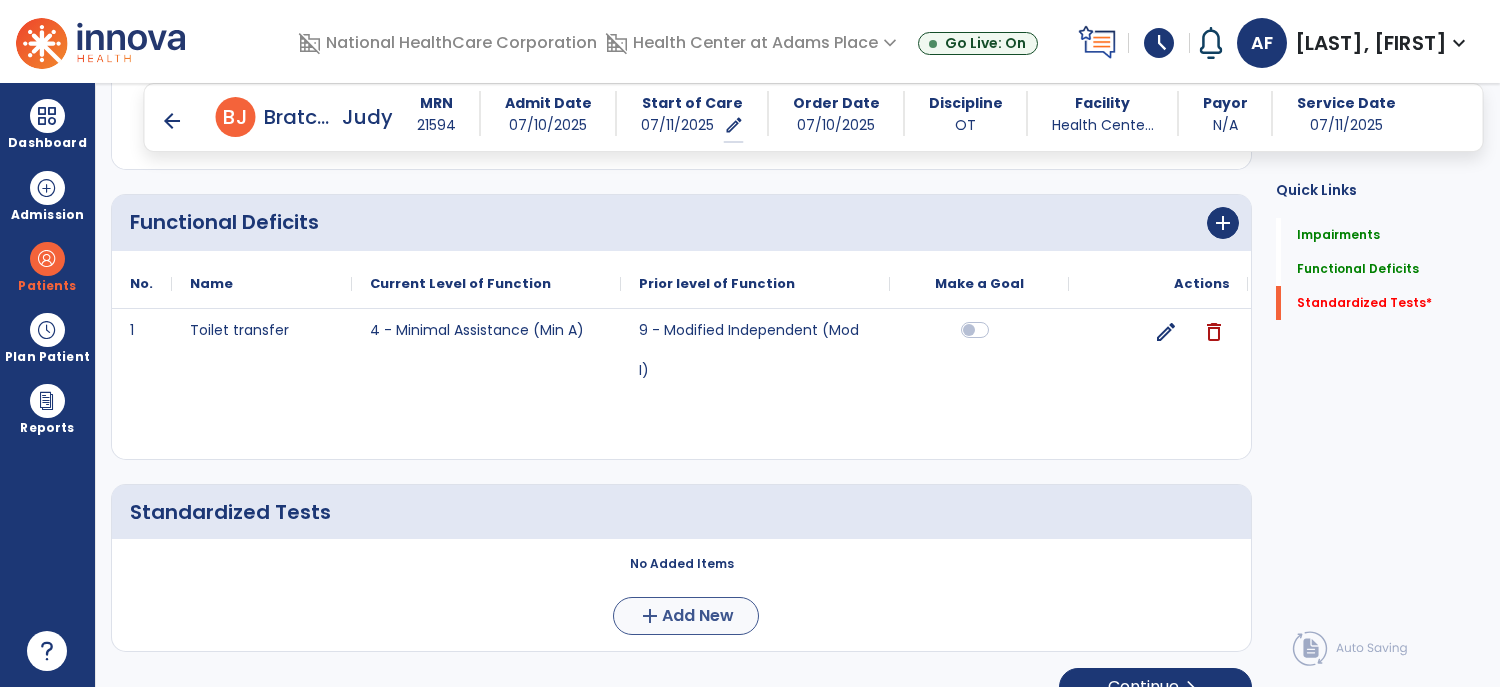 scroll, scrollTop: 0, scrollLeft: 0, axis: both 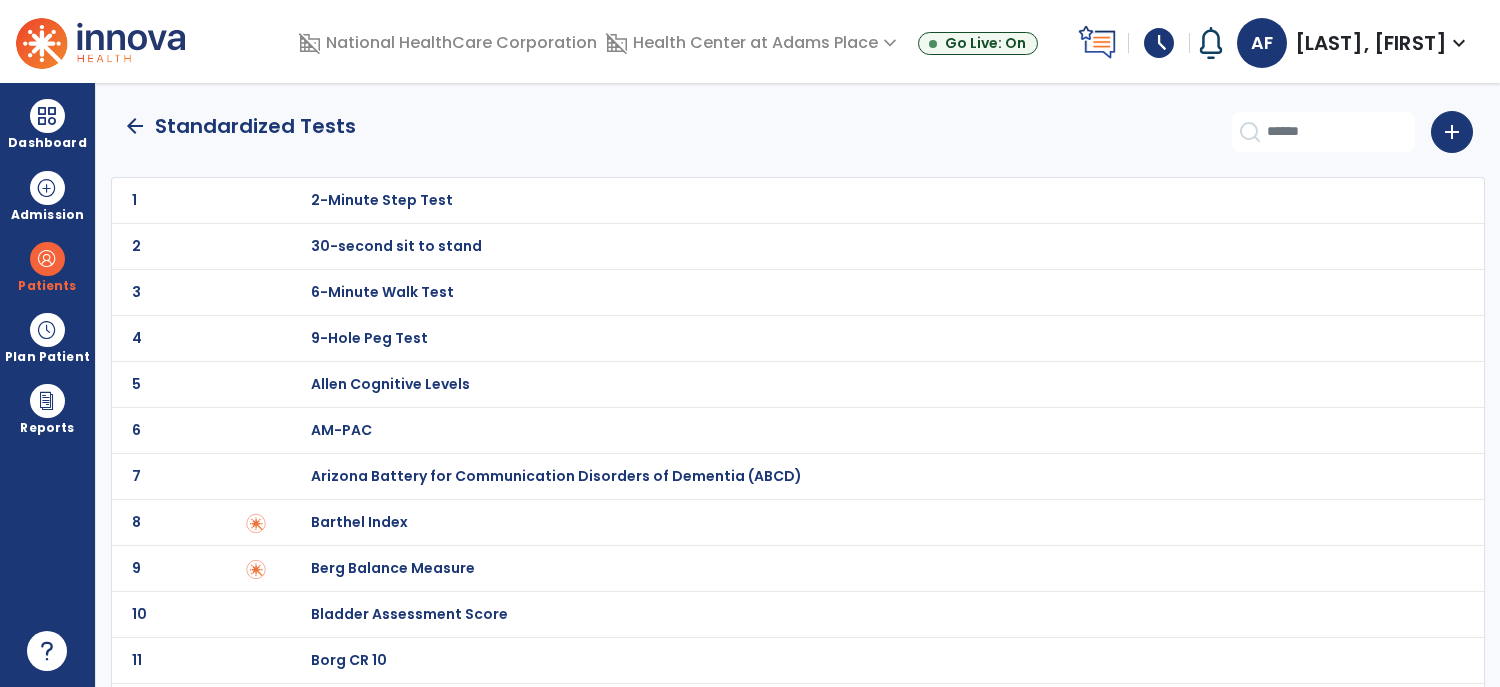 click on "Barthel Index" at bounding box center (382, 200) 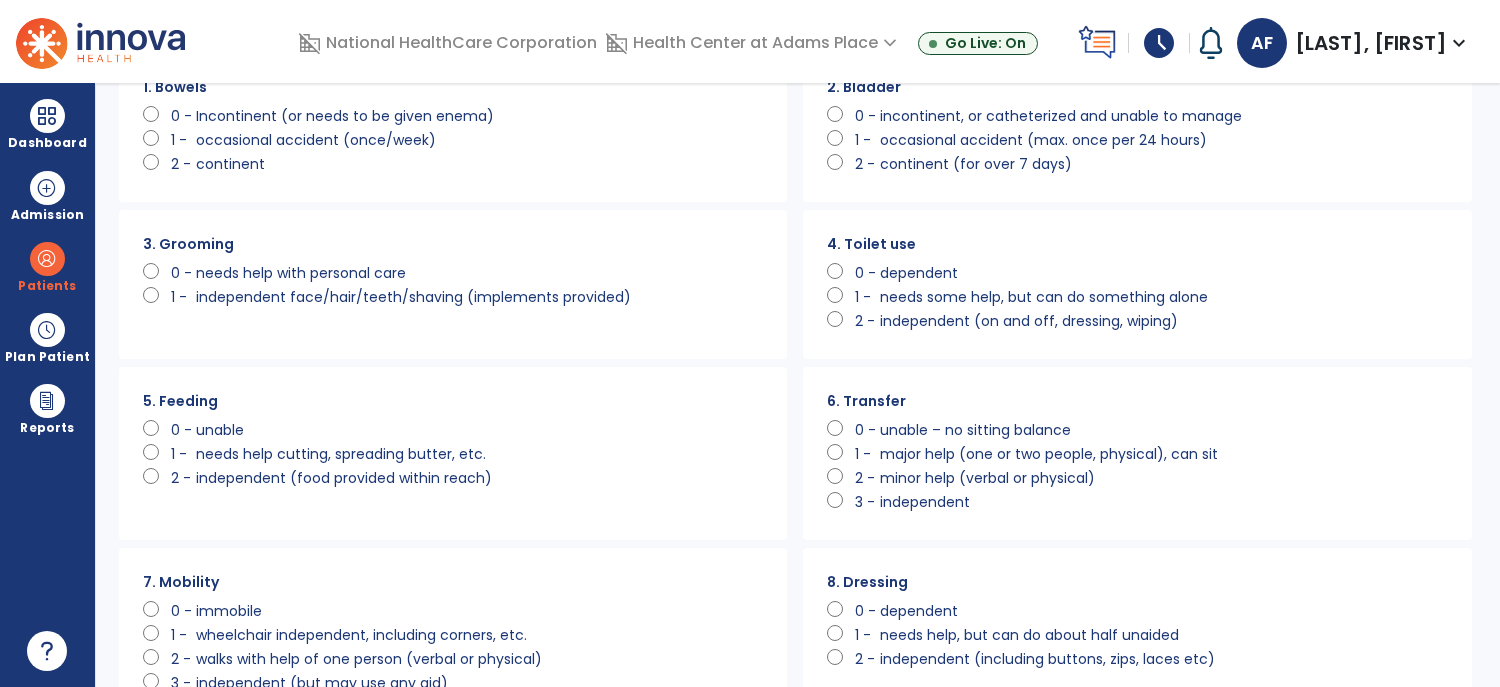 scroll, scrollTop: 129, scrollLeft: 0, axis: vertical 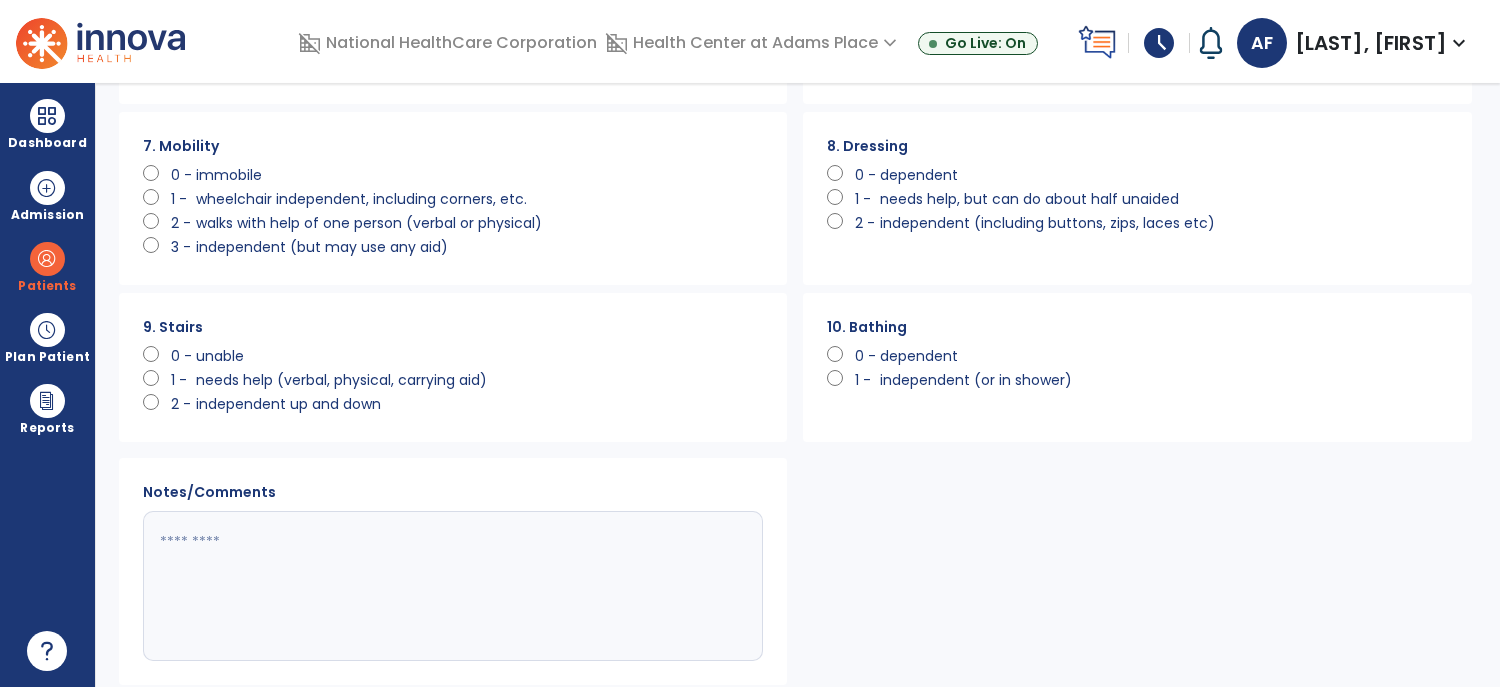click 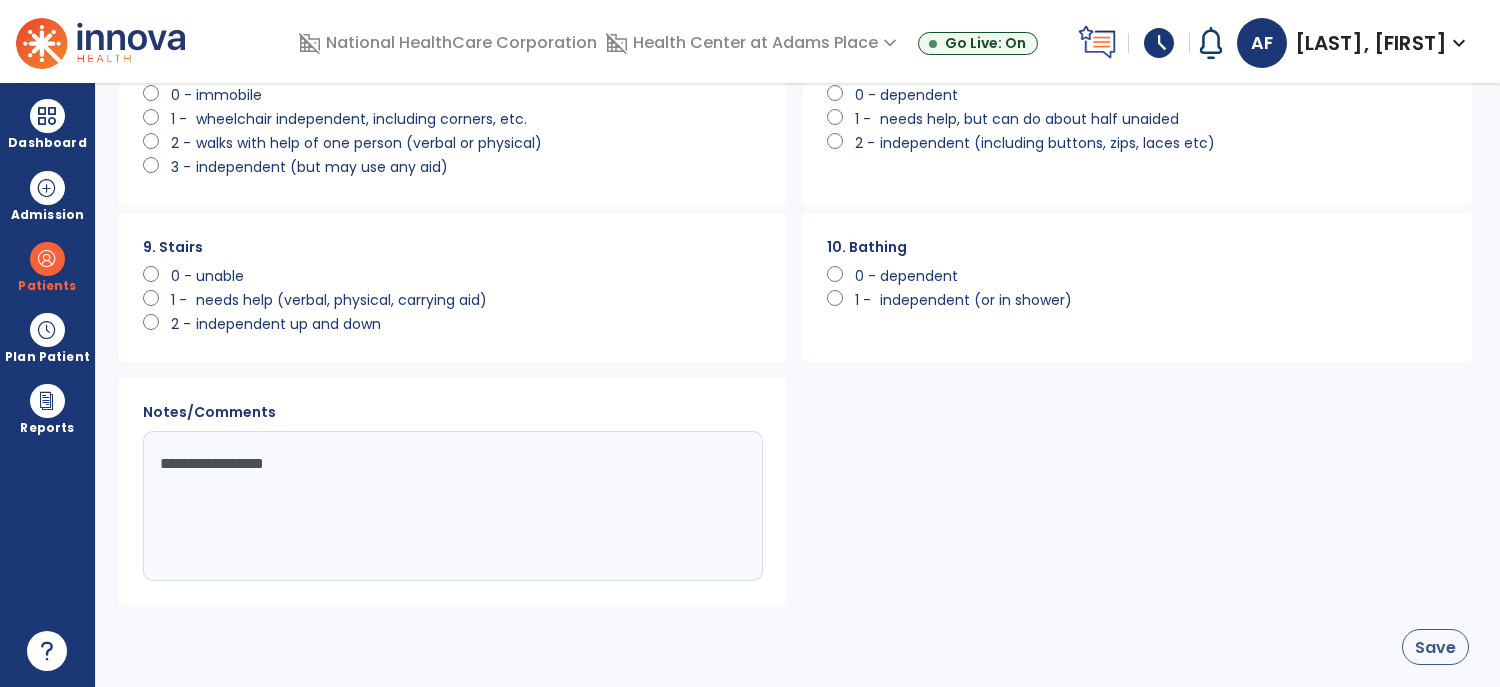 type on "**********" 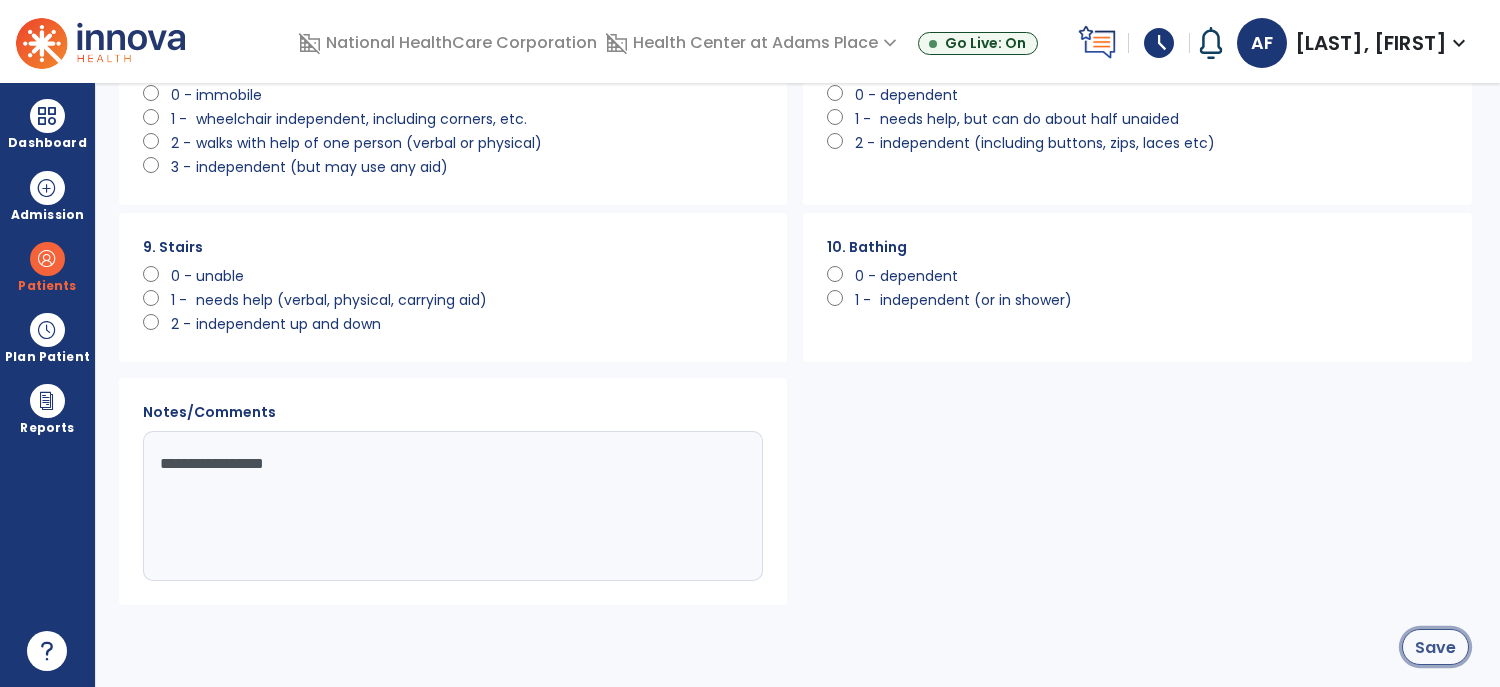 click on "Save" 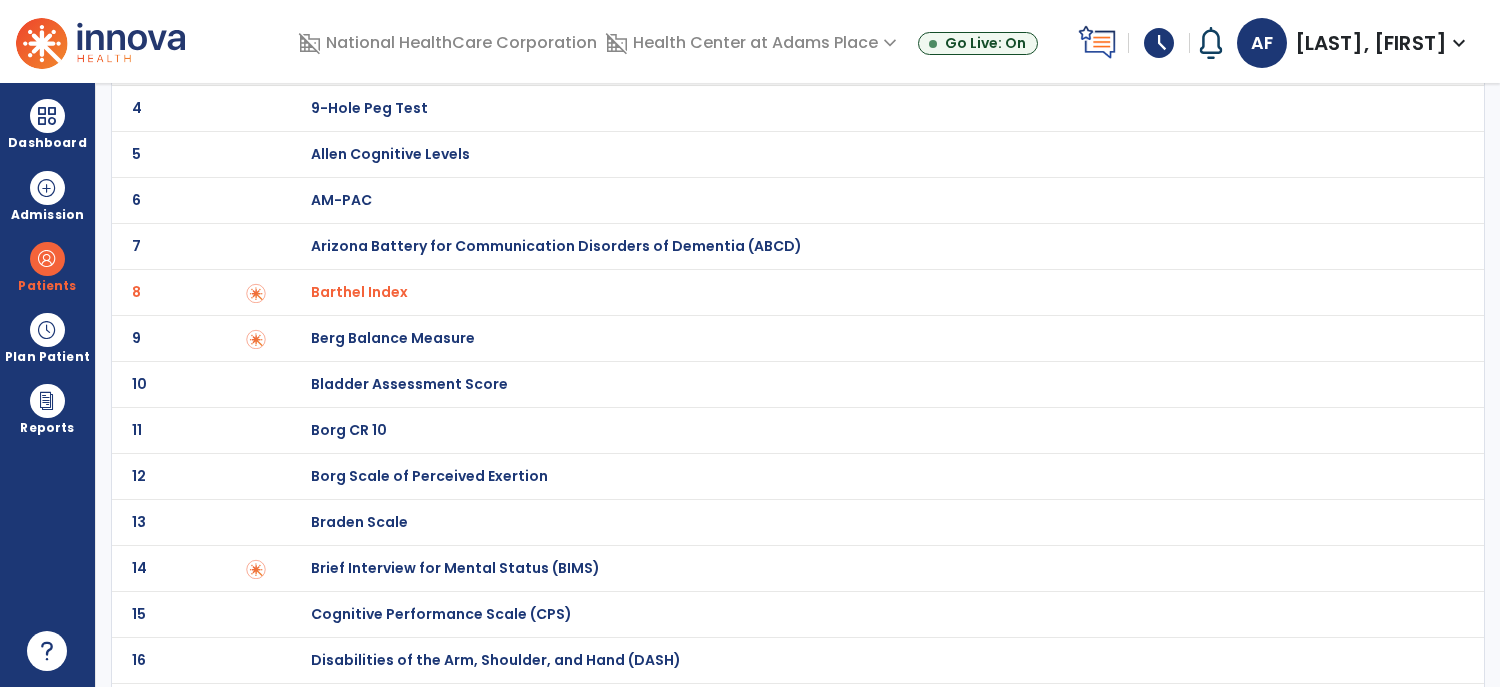 scroll, scrollTop: 0, scrollLeft: 0, axis: both 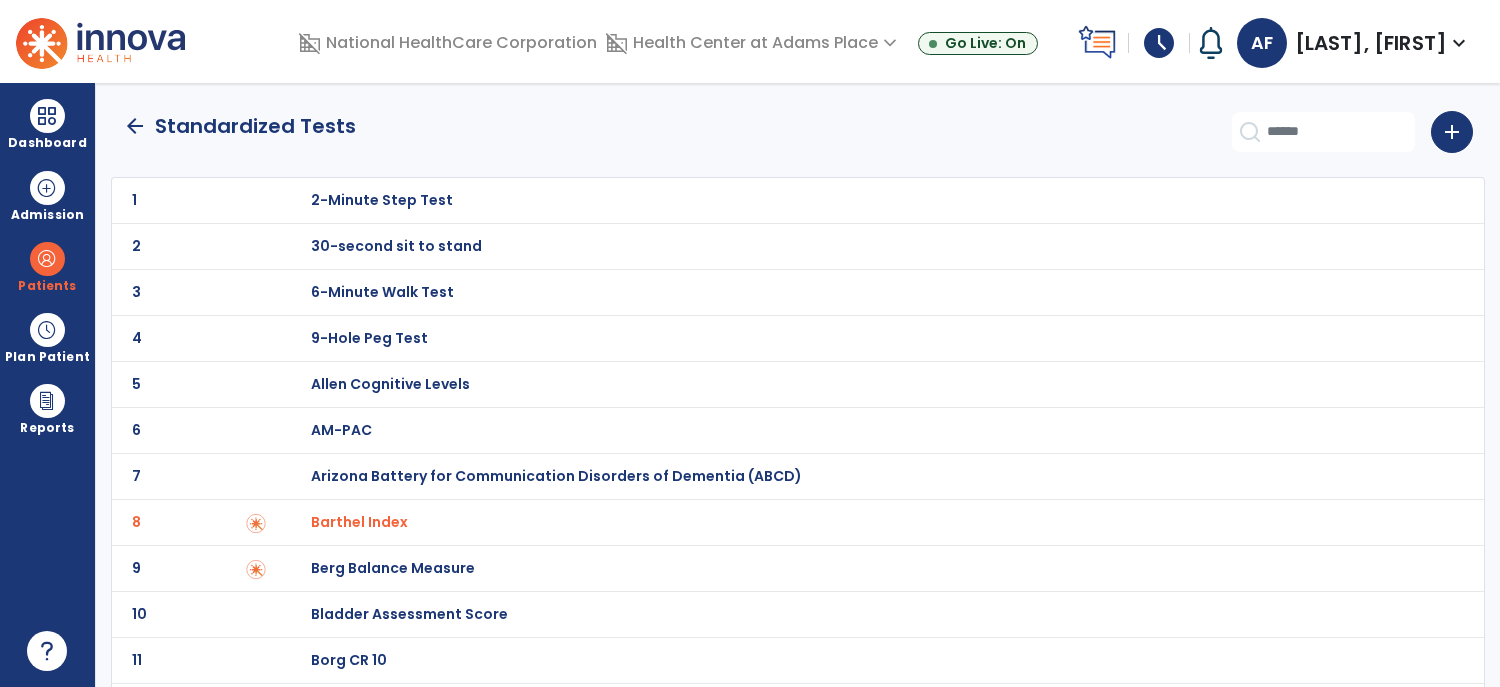 click on "arrow_back" 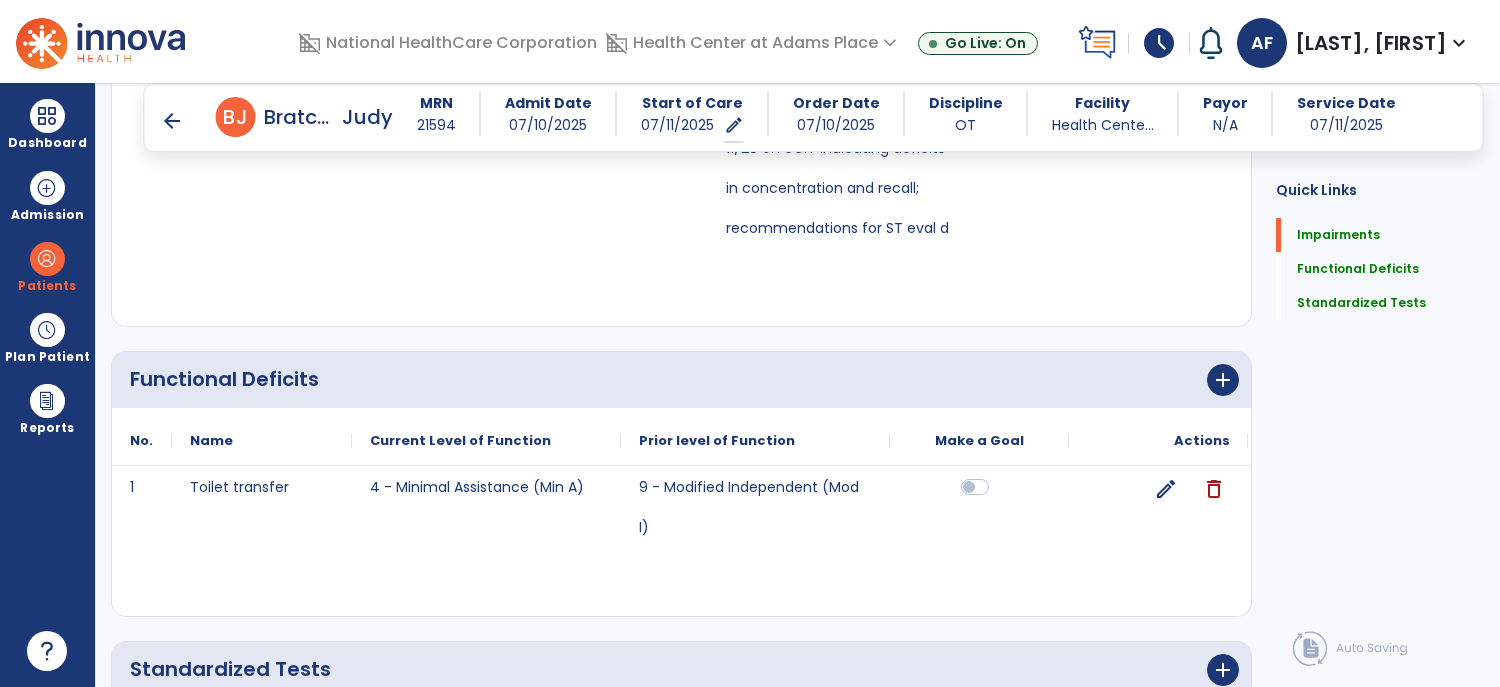scroll, scrollTop: 1478, scrollLeft: 0, axis: vertical 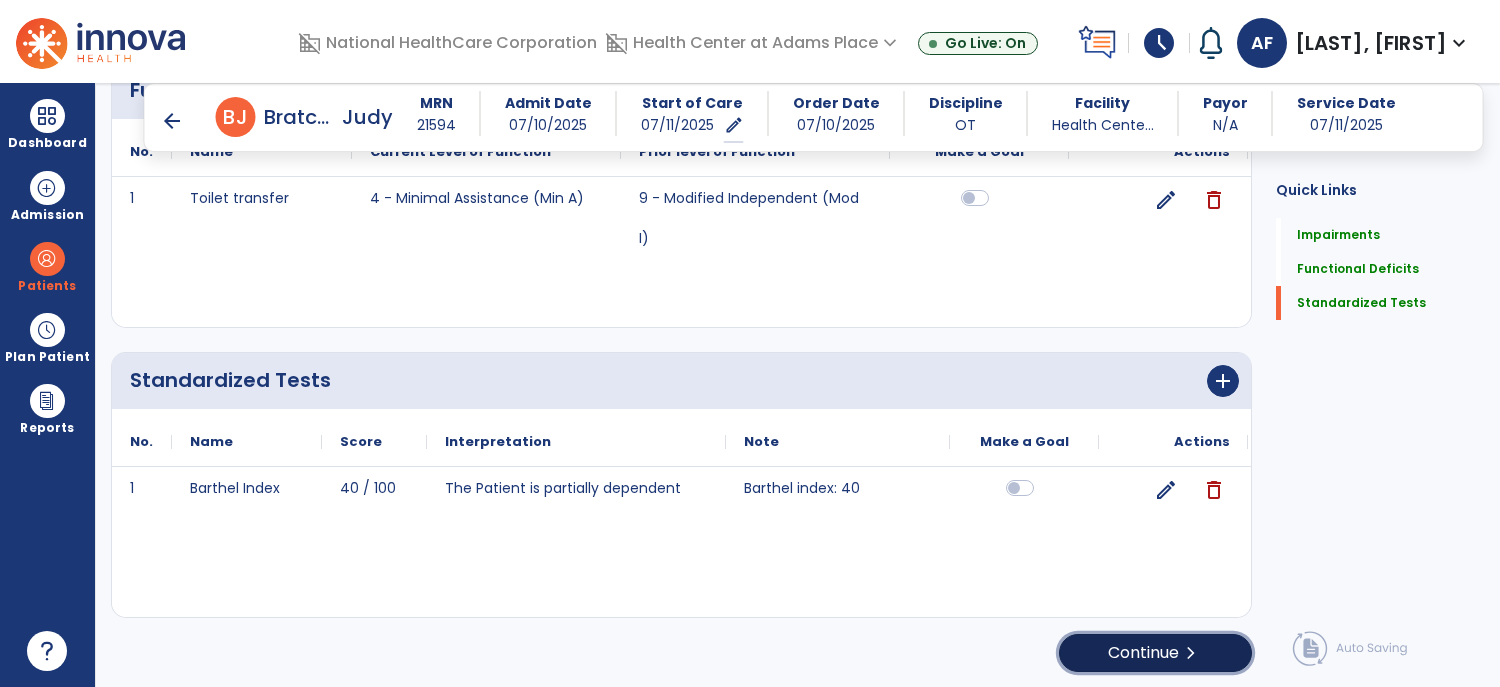 click on "chevron_right" 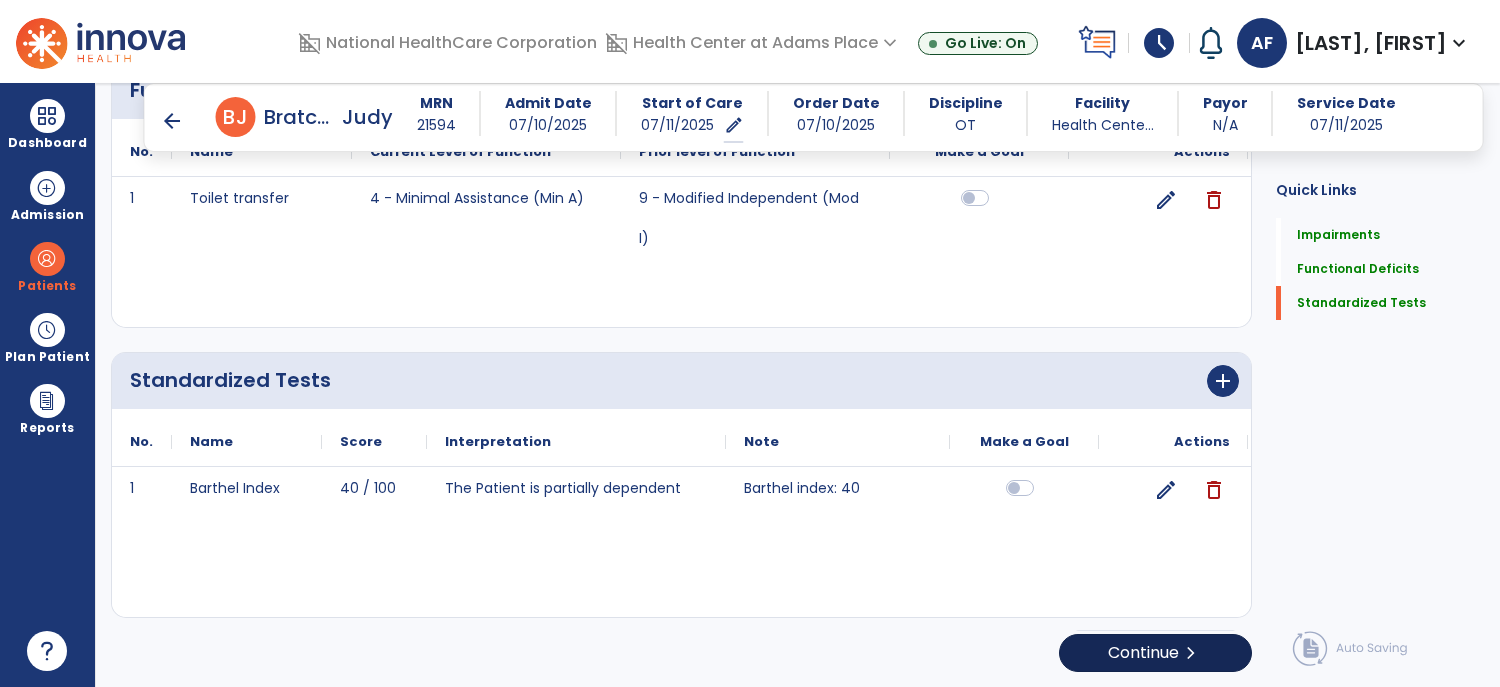 scroll, scrollTop: 0, scrollLeft: 0, axis: both 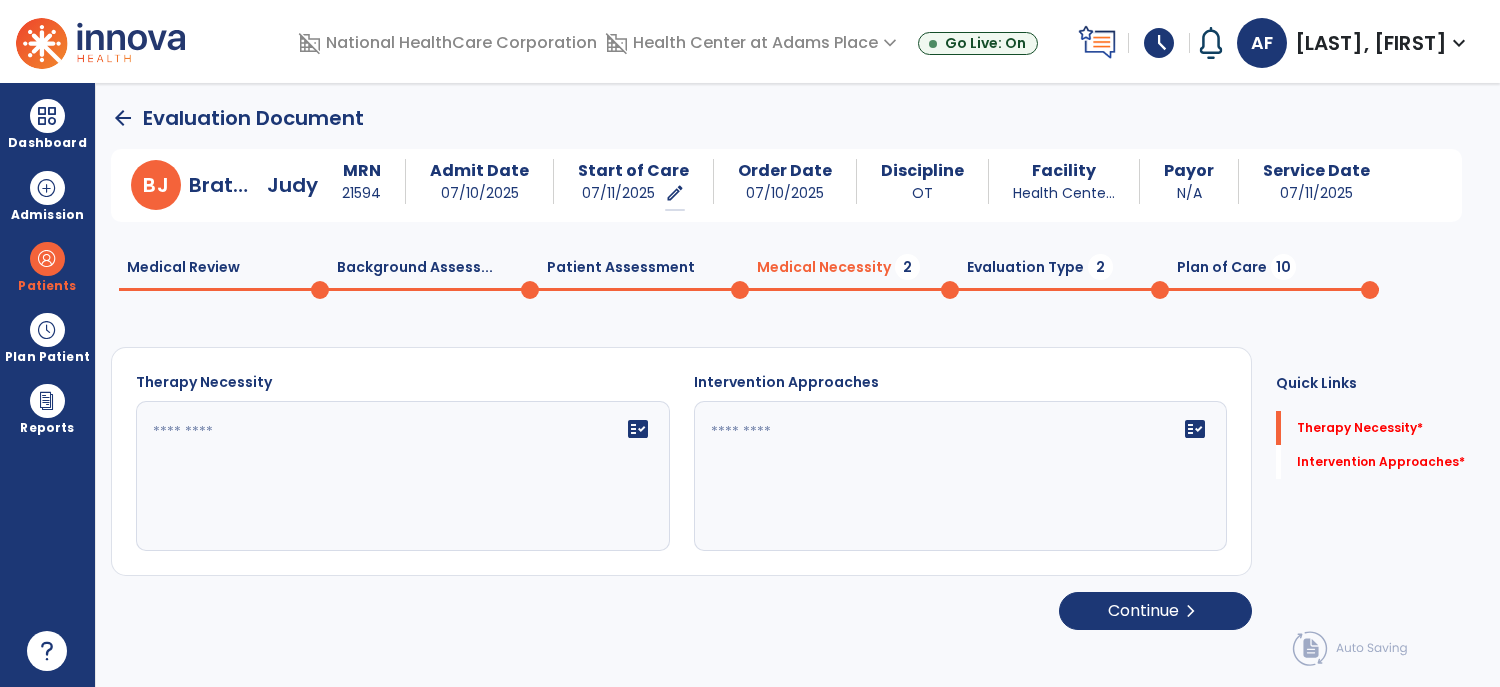 click on "fact_check" 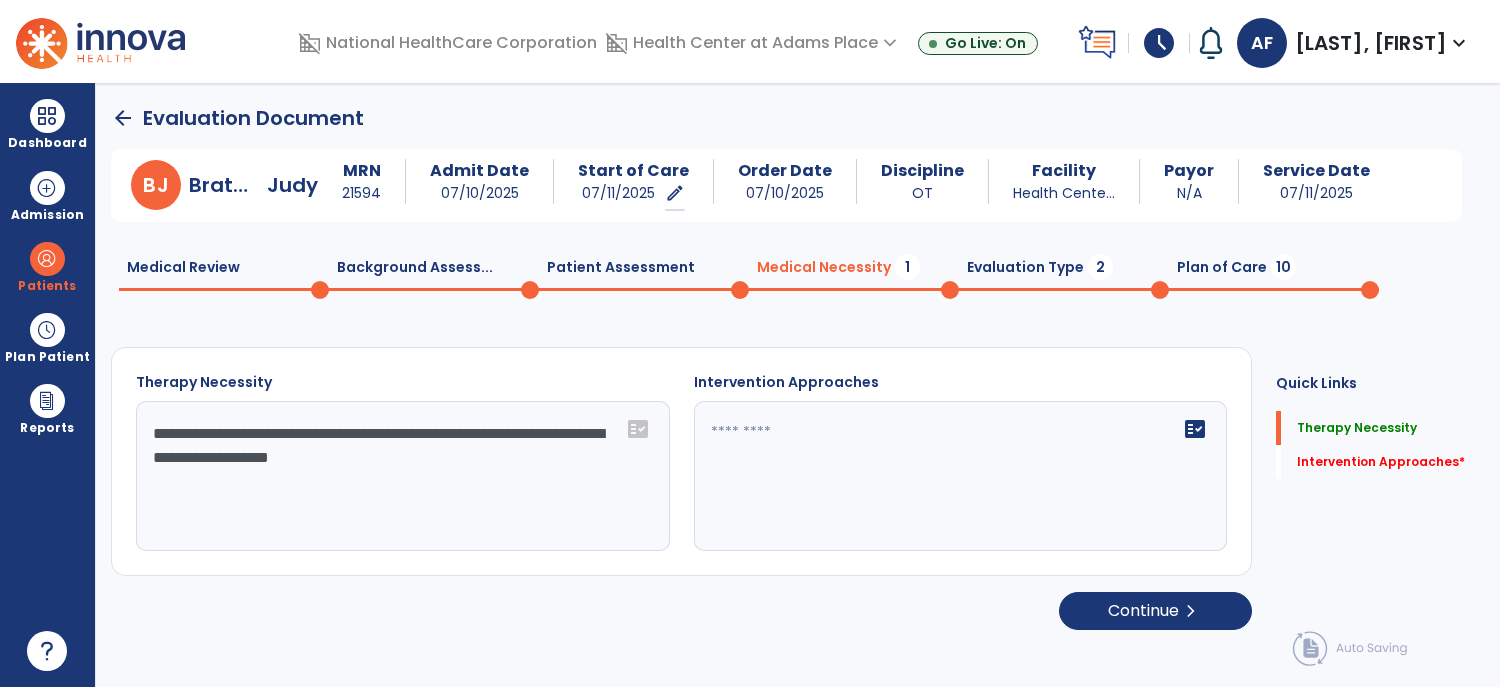 type on "**********" 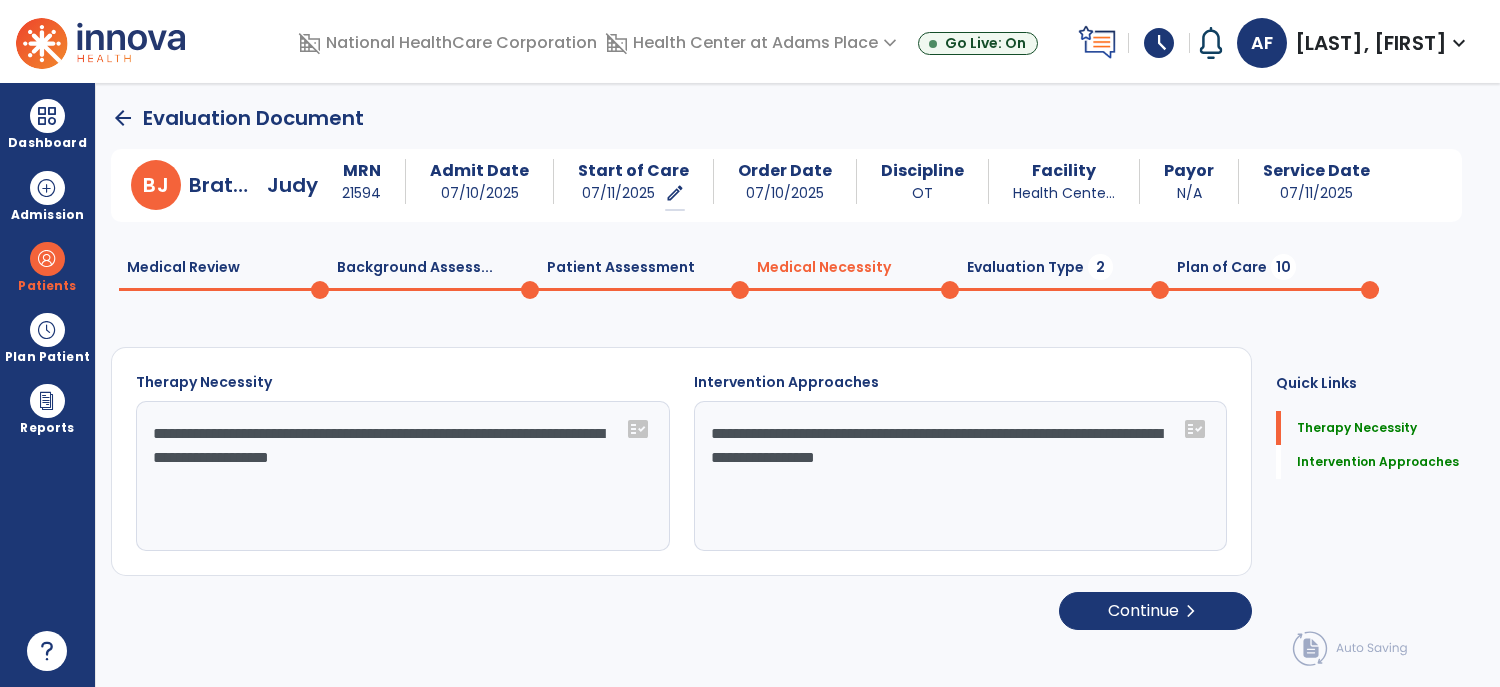 type on "**********" 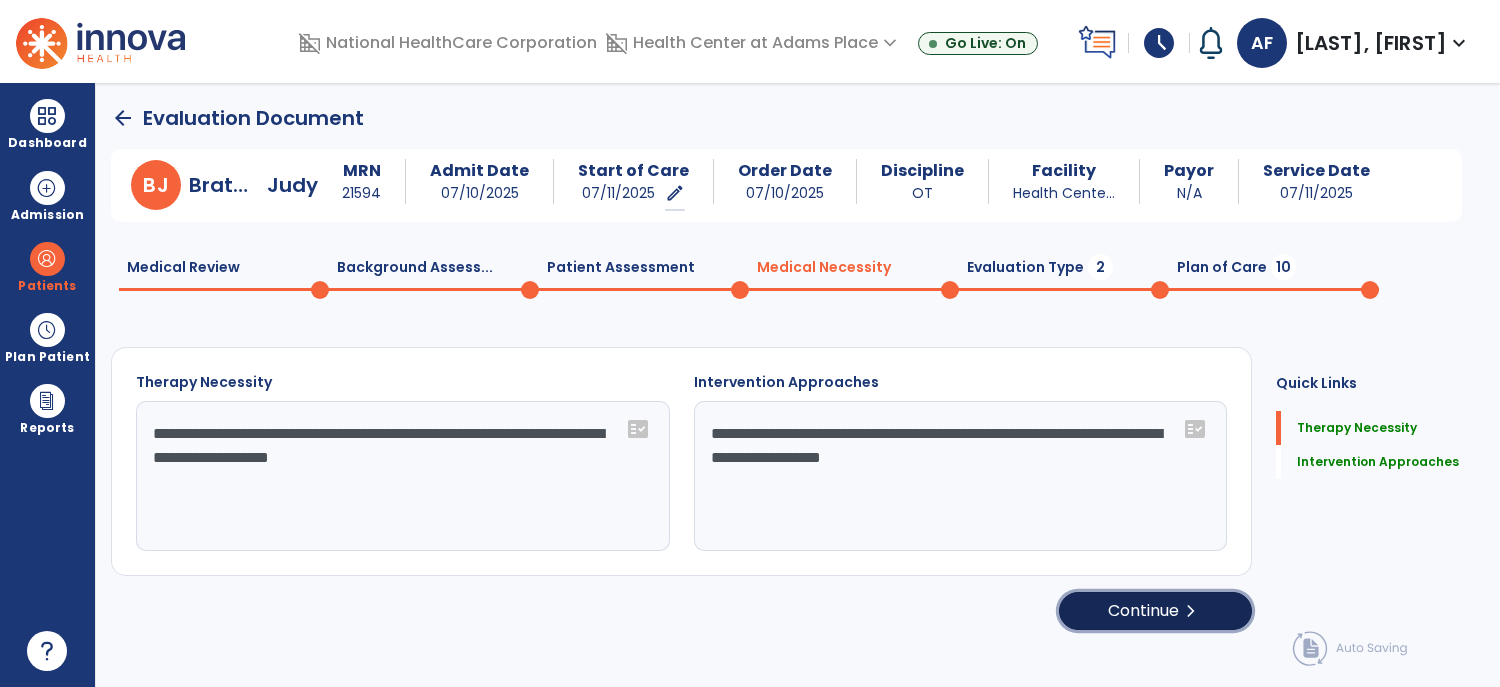 click on "Continue  chevron_right" 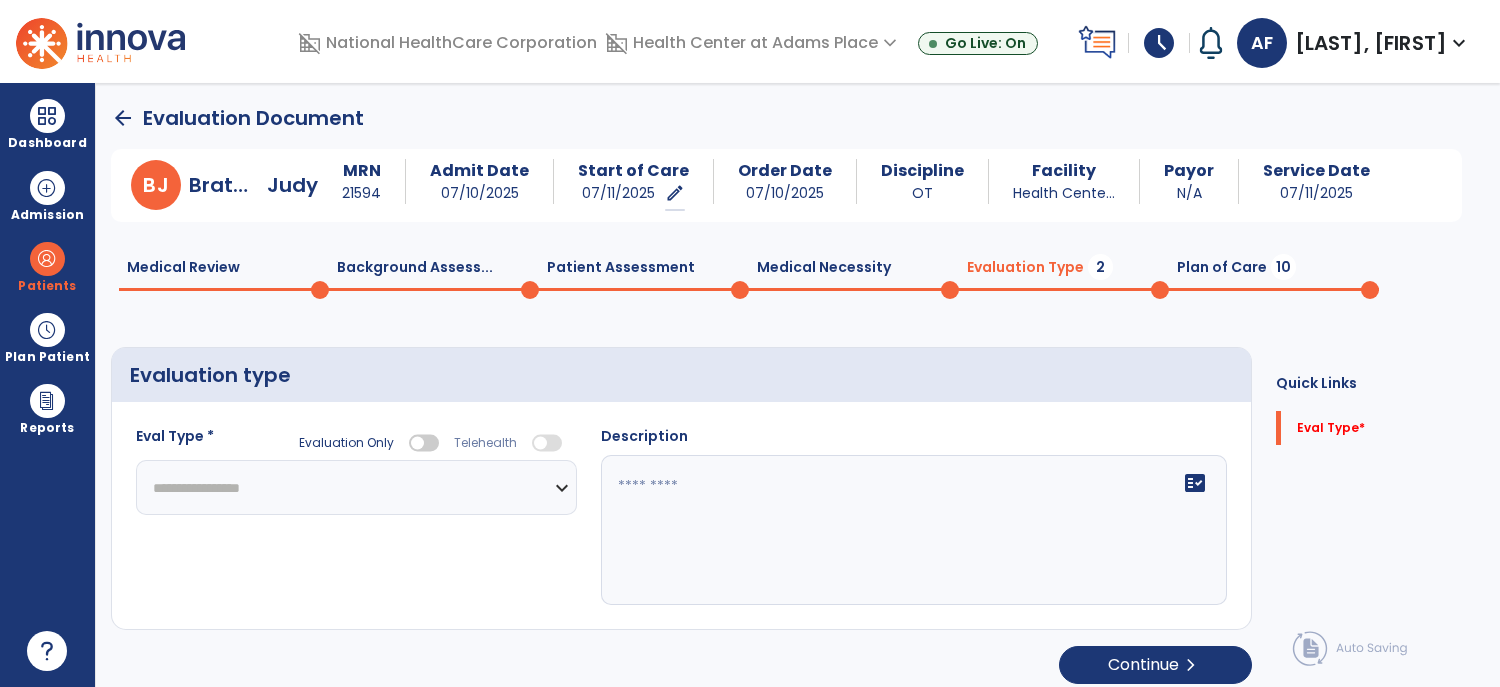 click on "**********" 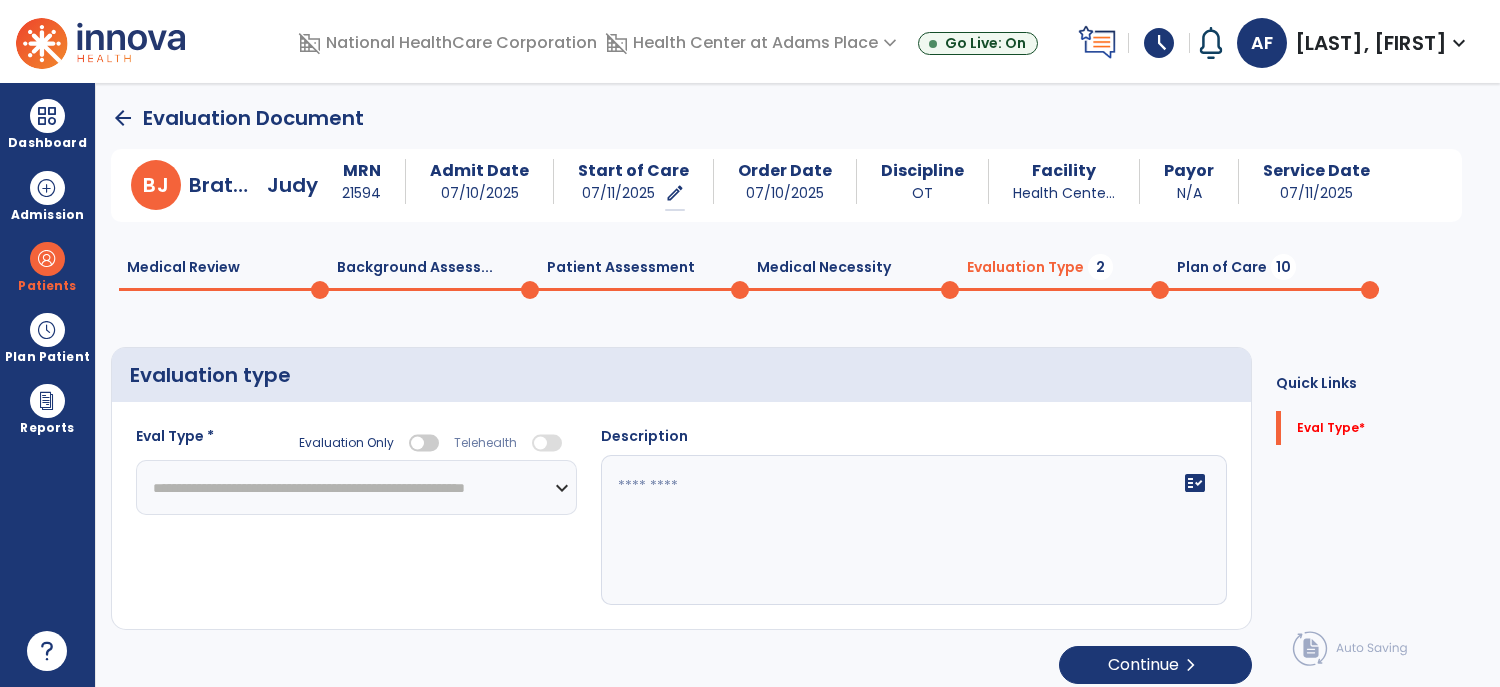 click on "**********" 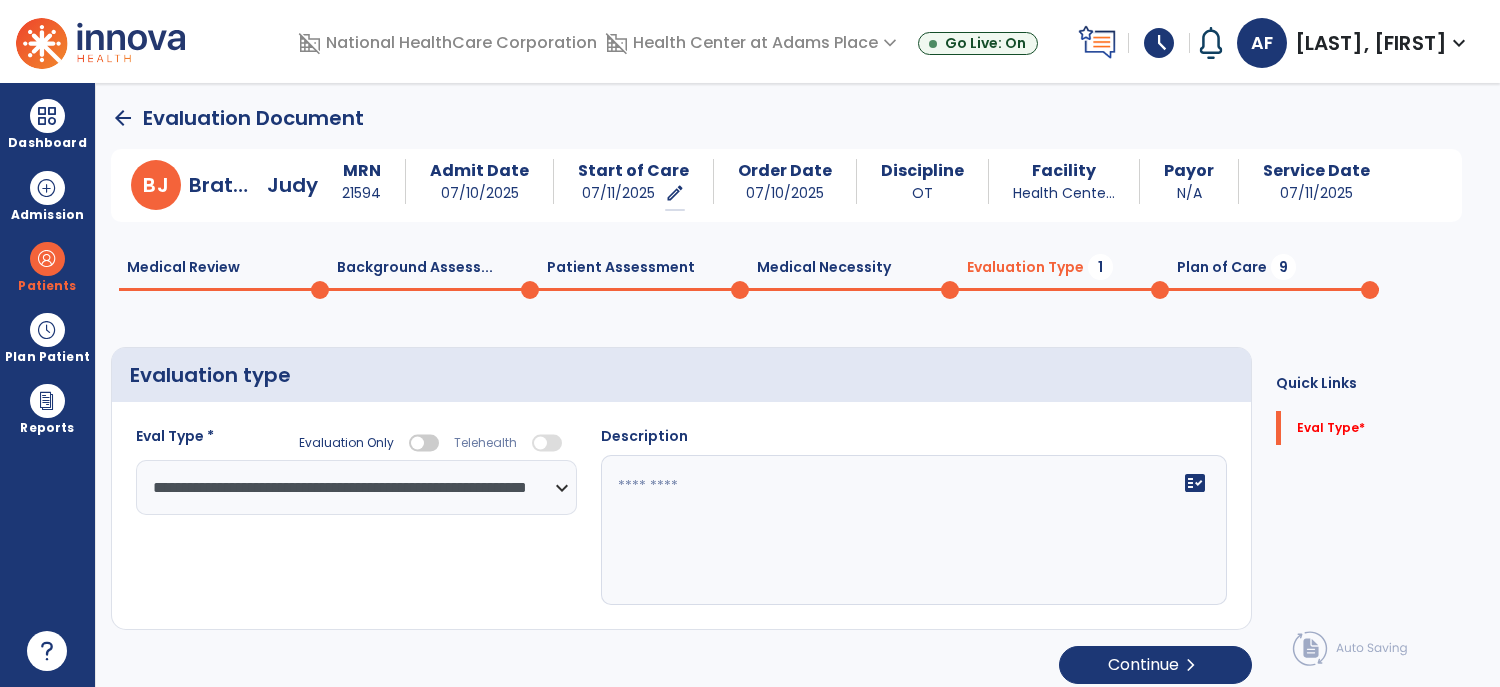 click on "fact_check" 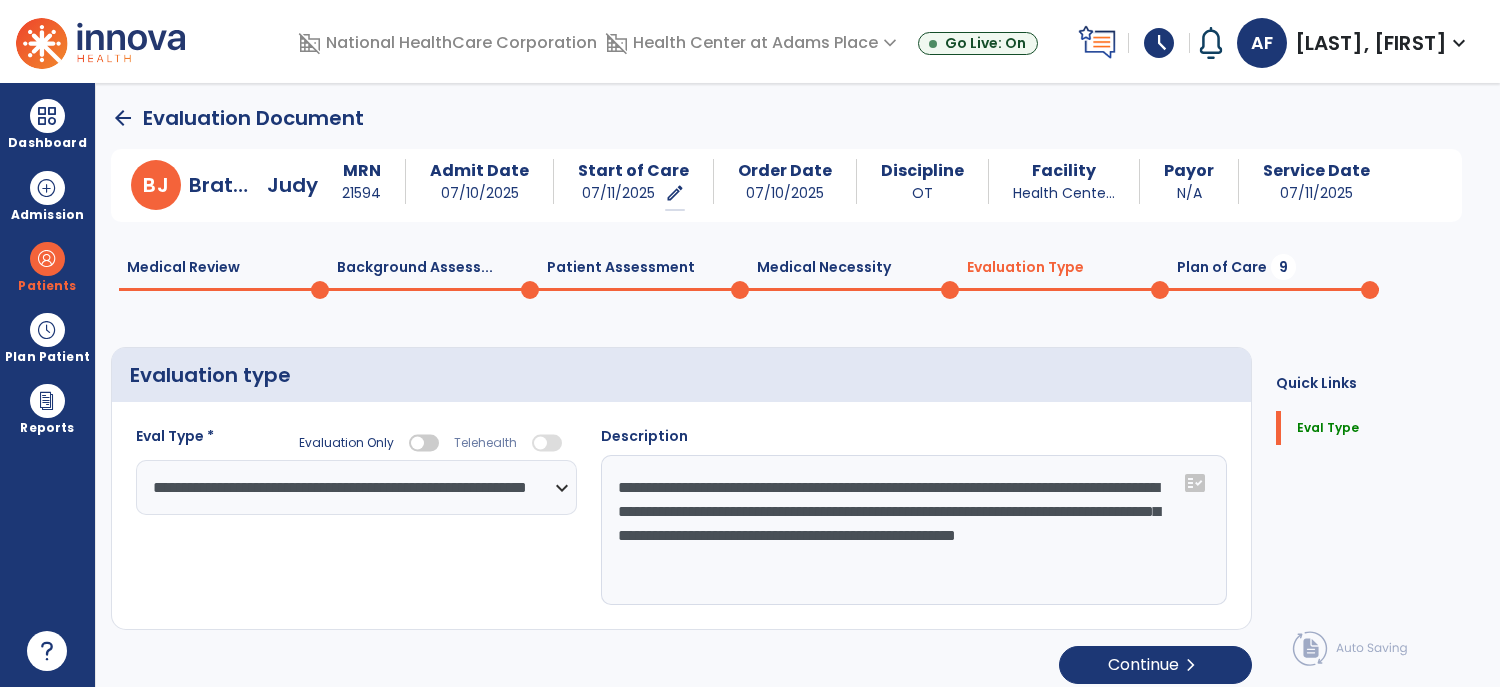 type on "**********" 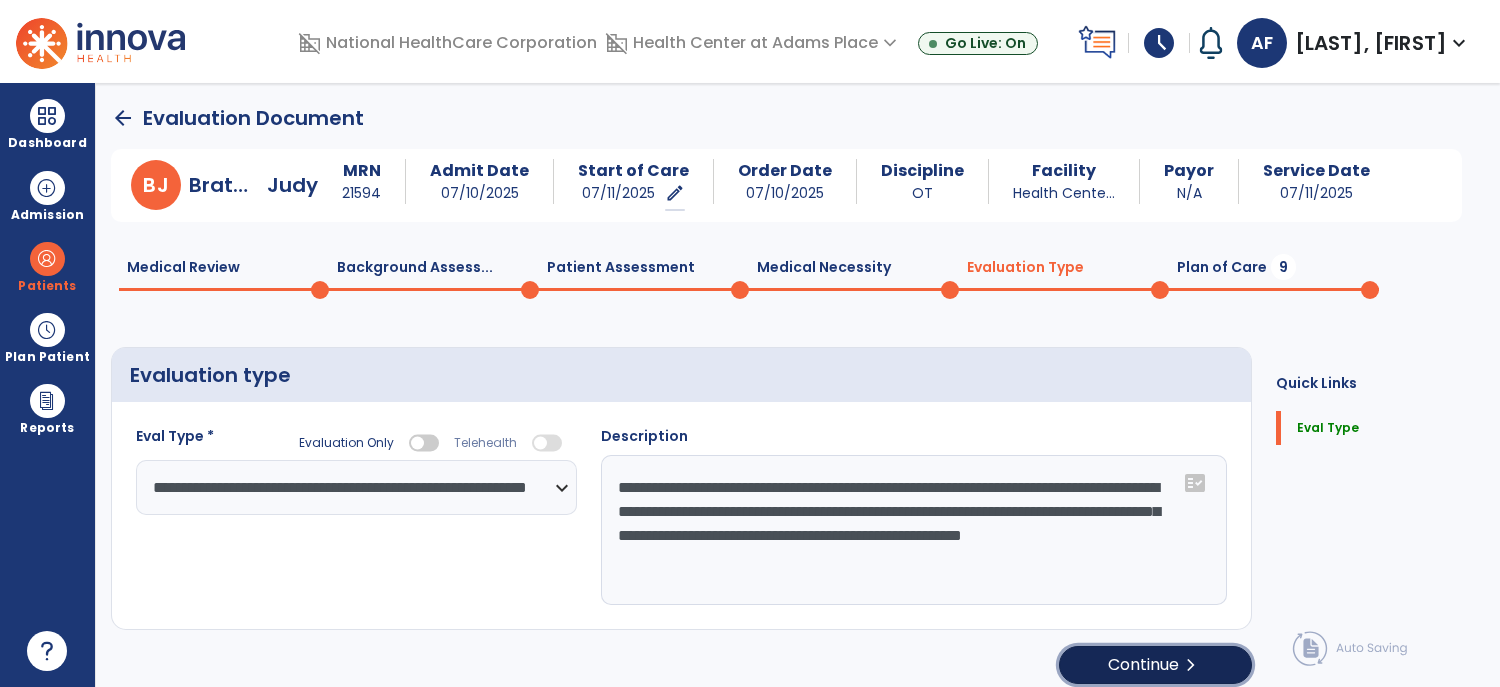 click on "Continue  chevron_right" 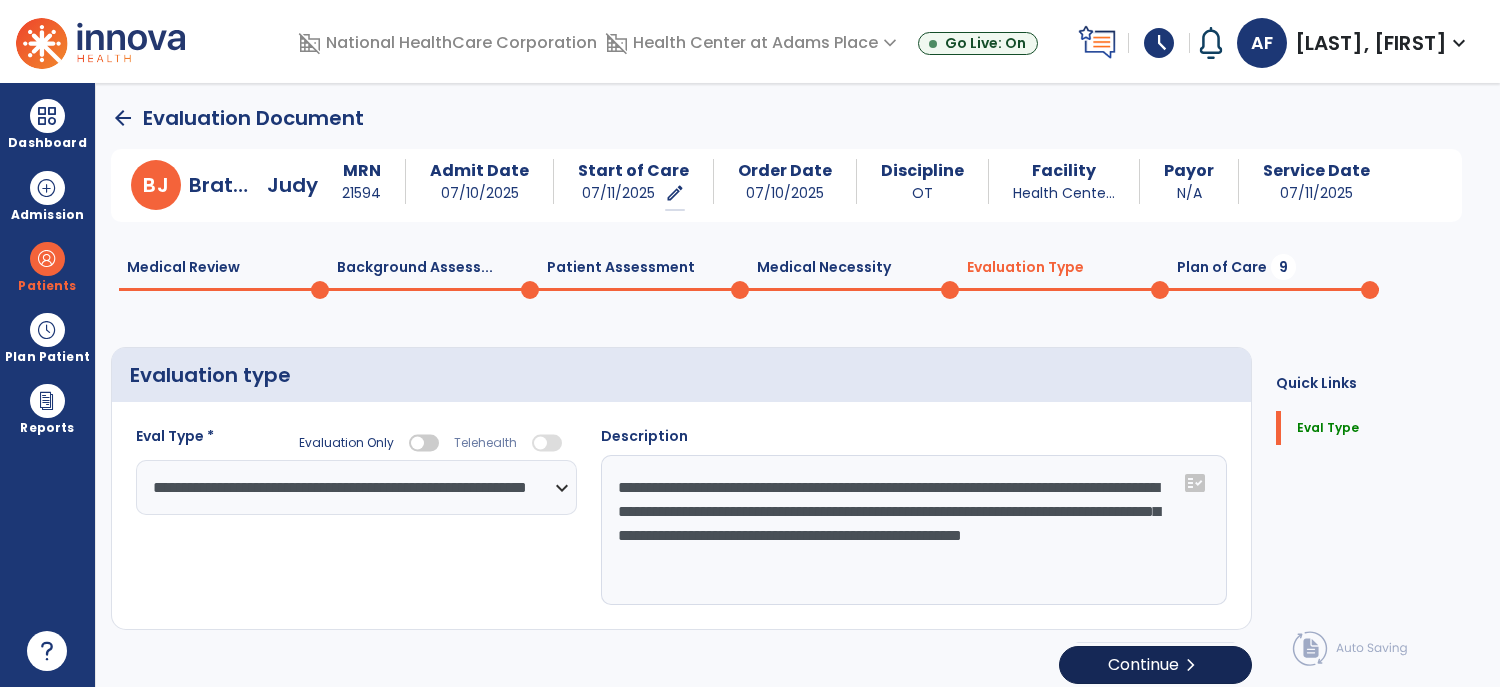 select on "*****" 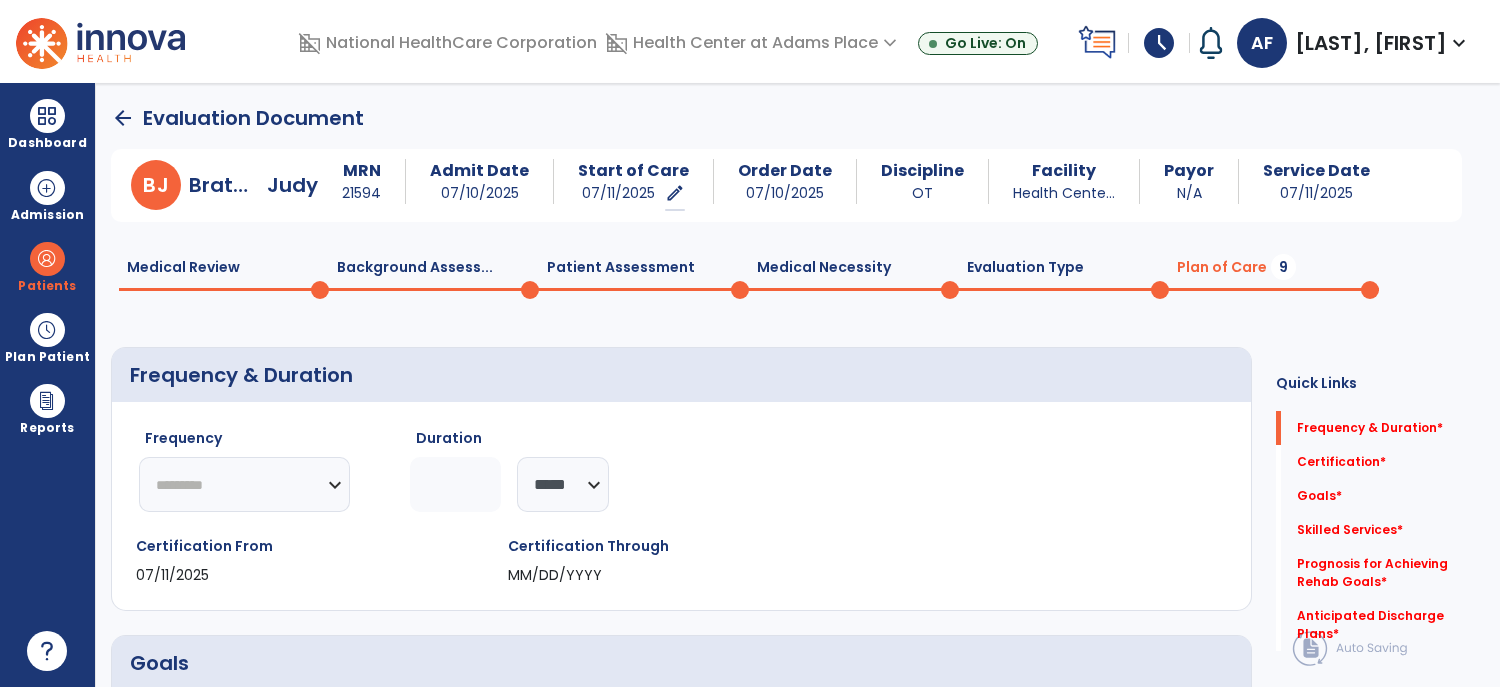click on "********* ** ** ** ** ** ** **" 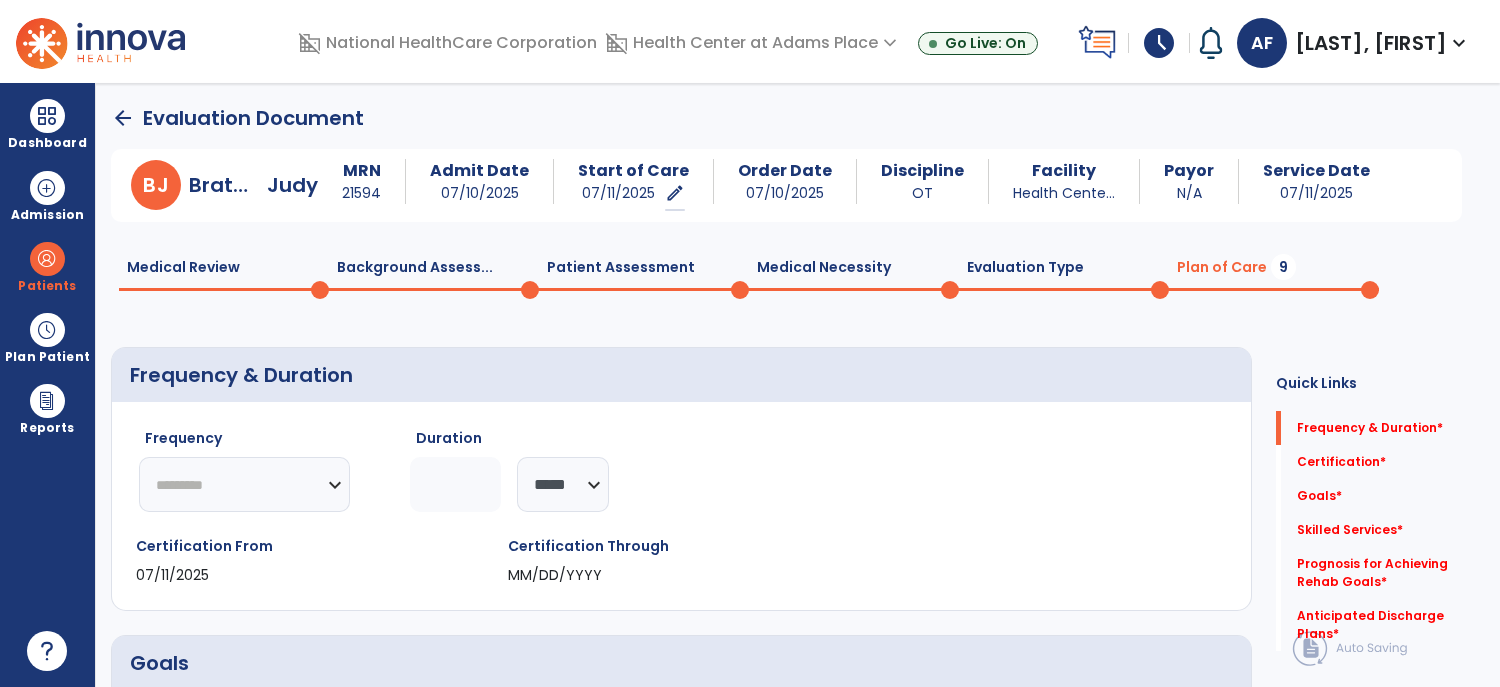 select on "**" 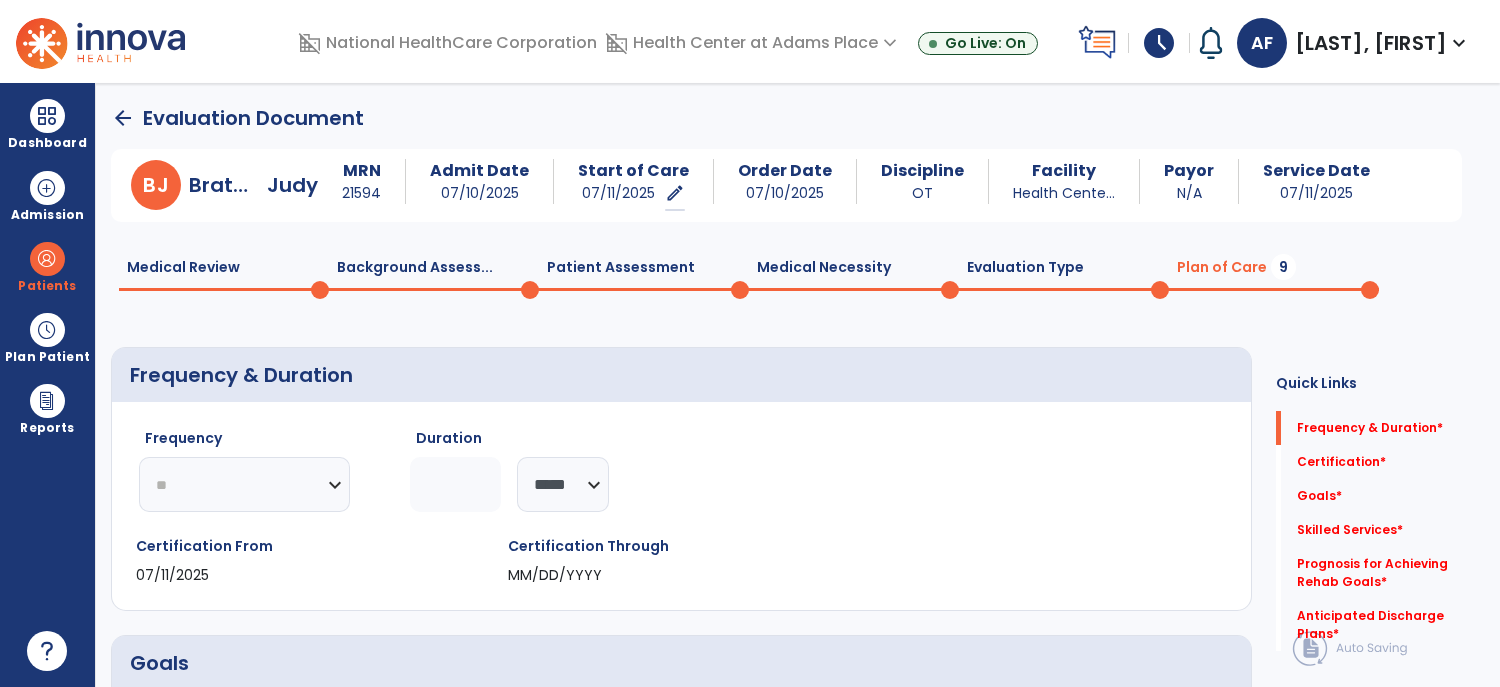 click on "********* ** ** ** ** ** ** **" 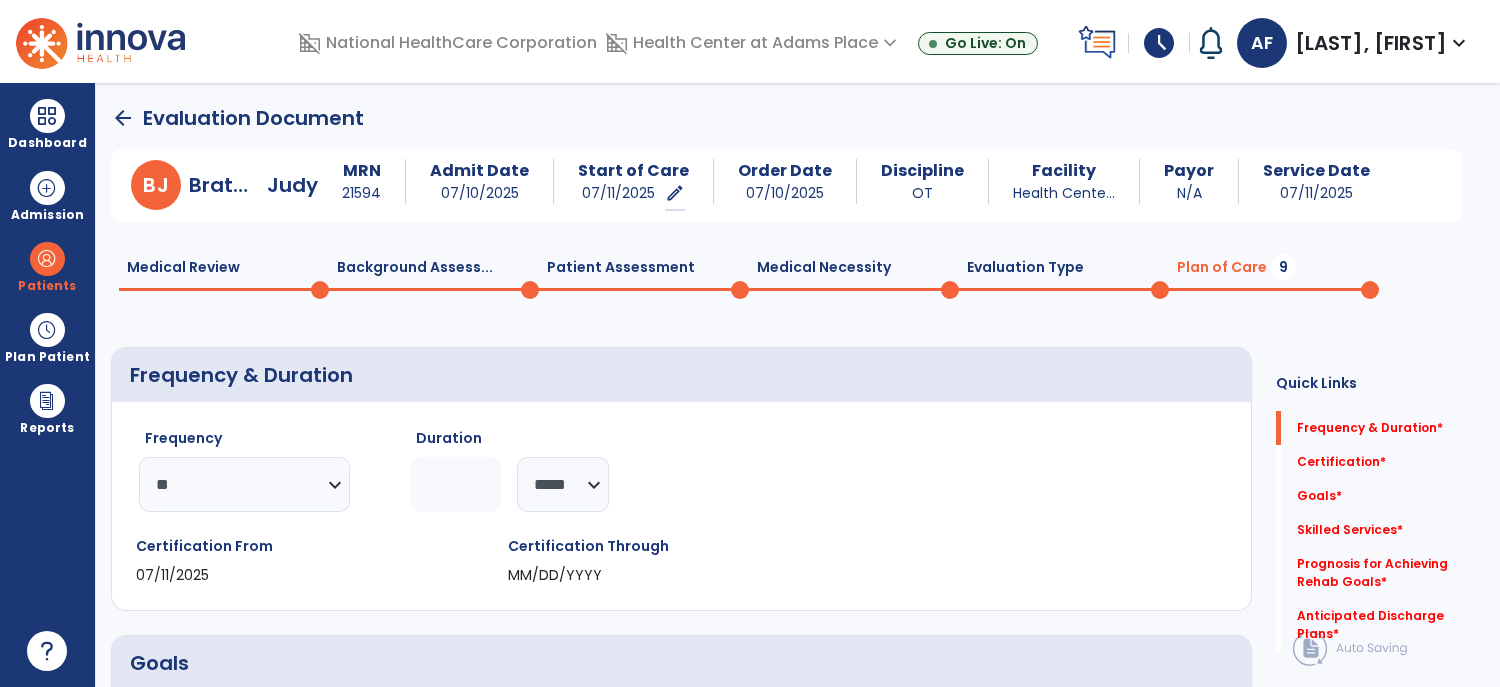 click 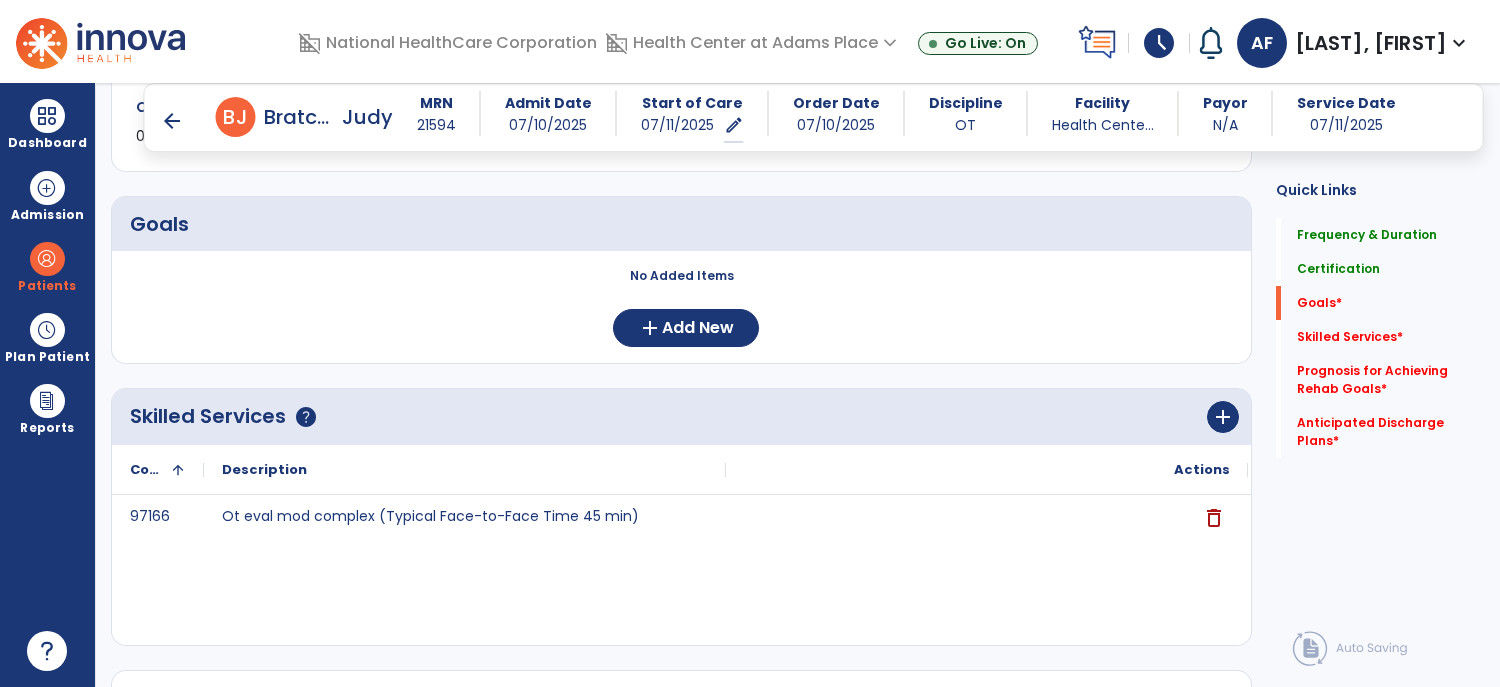 scroll, scrollTop: 446, scrollLeft: 0, axis: vertical 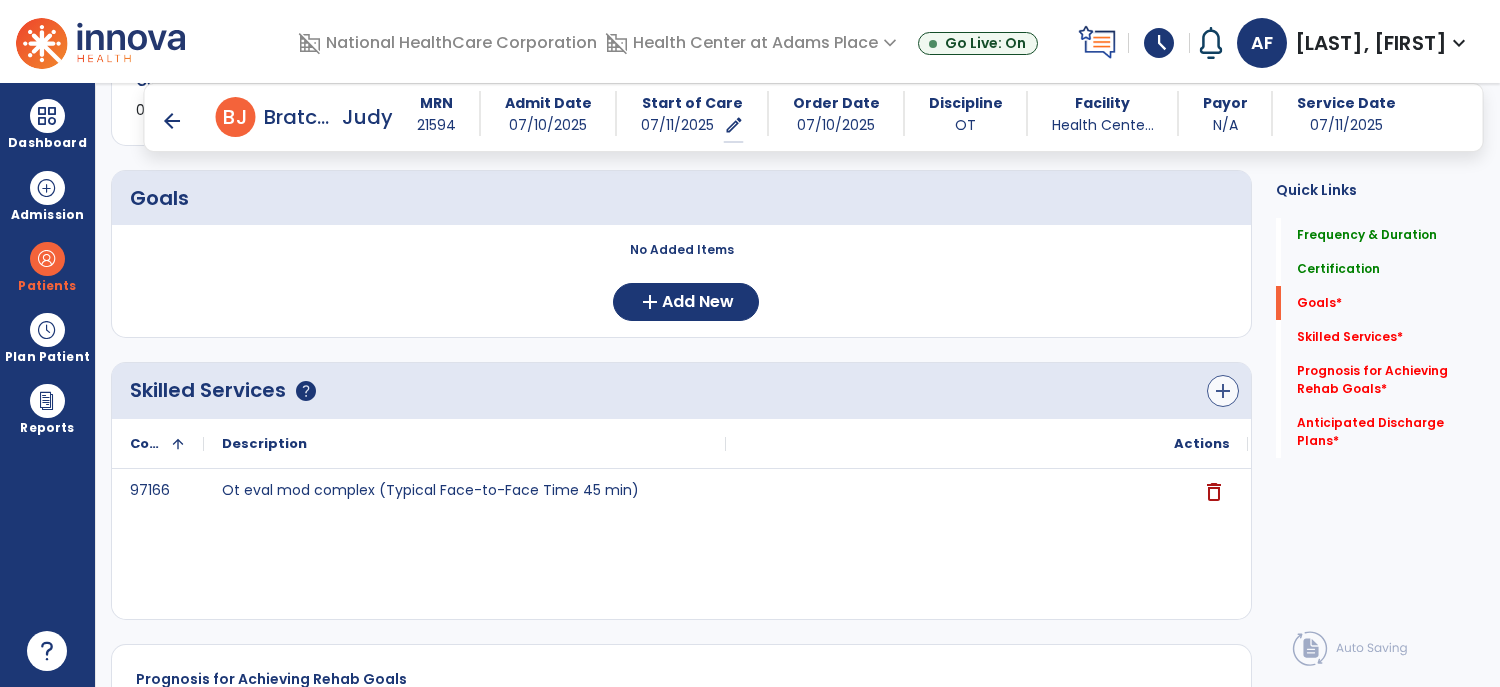 type on "*" 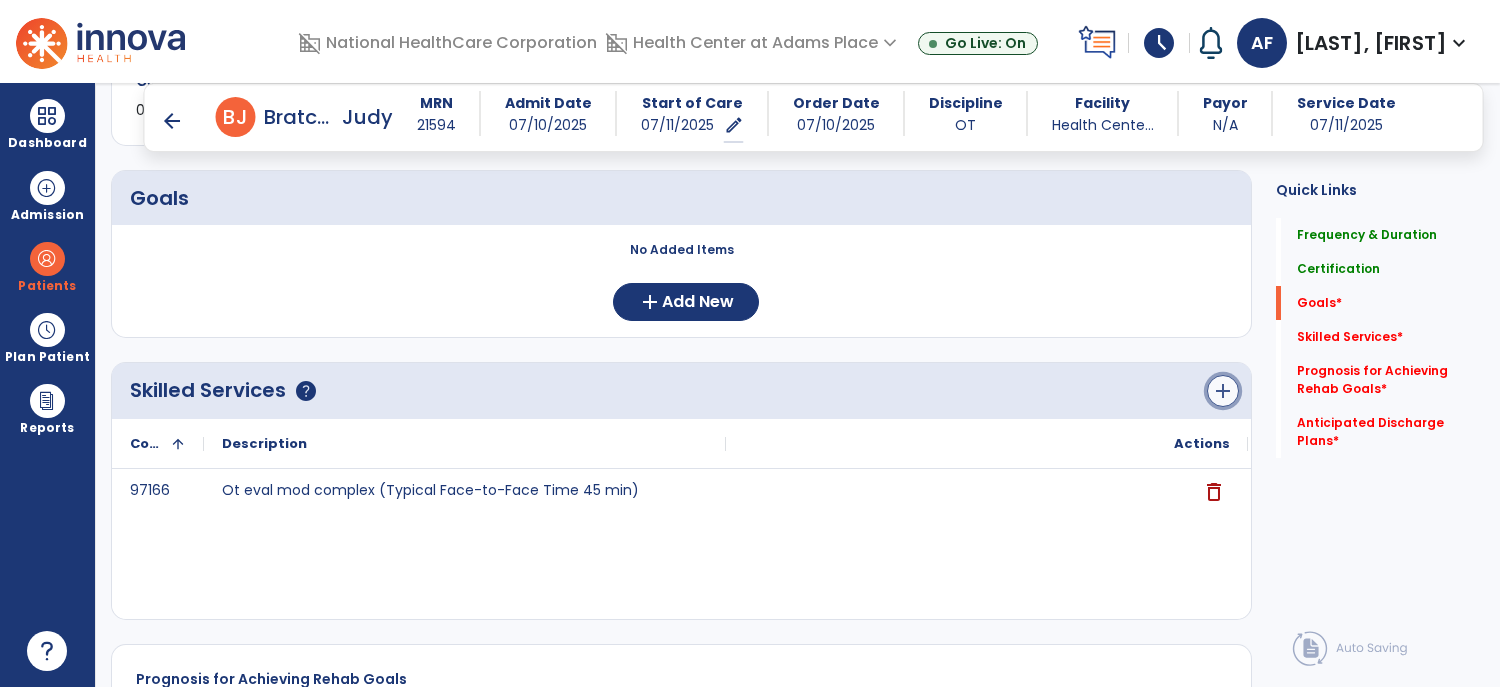 click on "add" 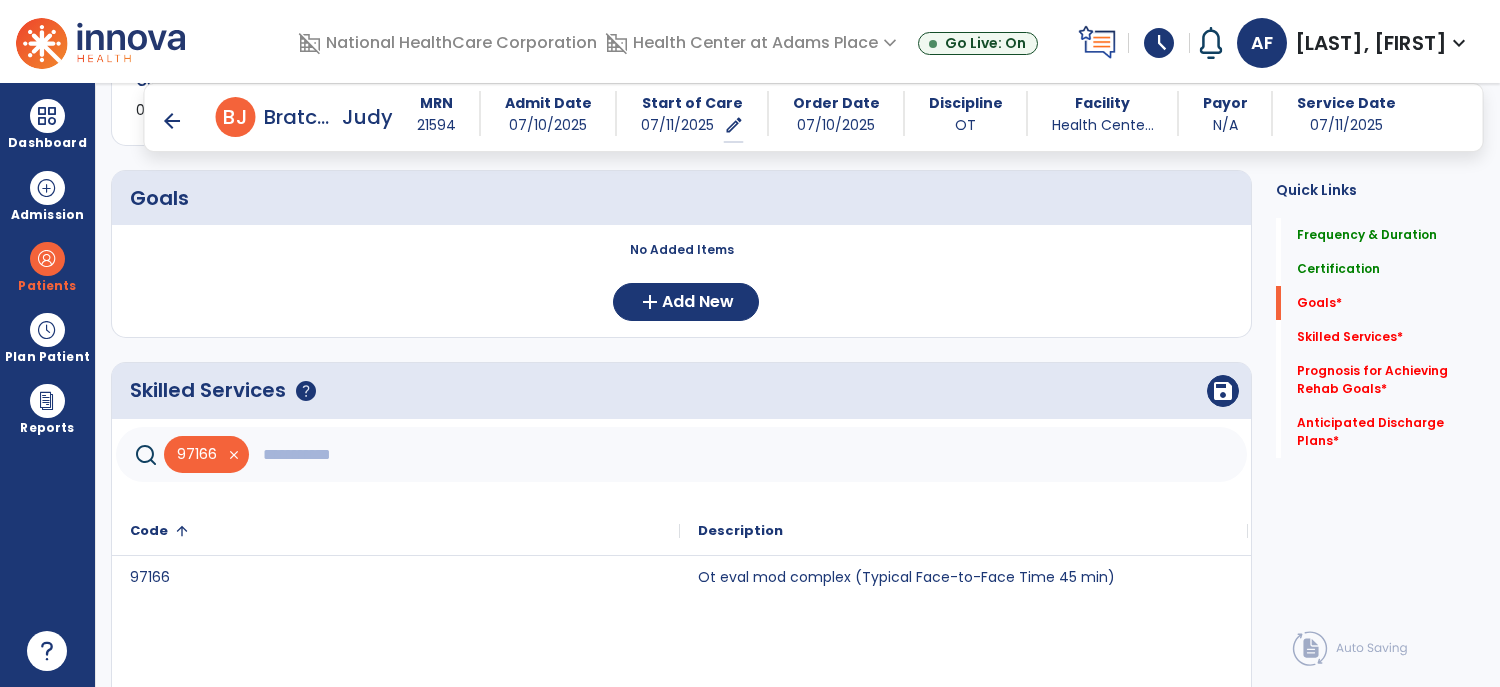 click 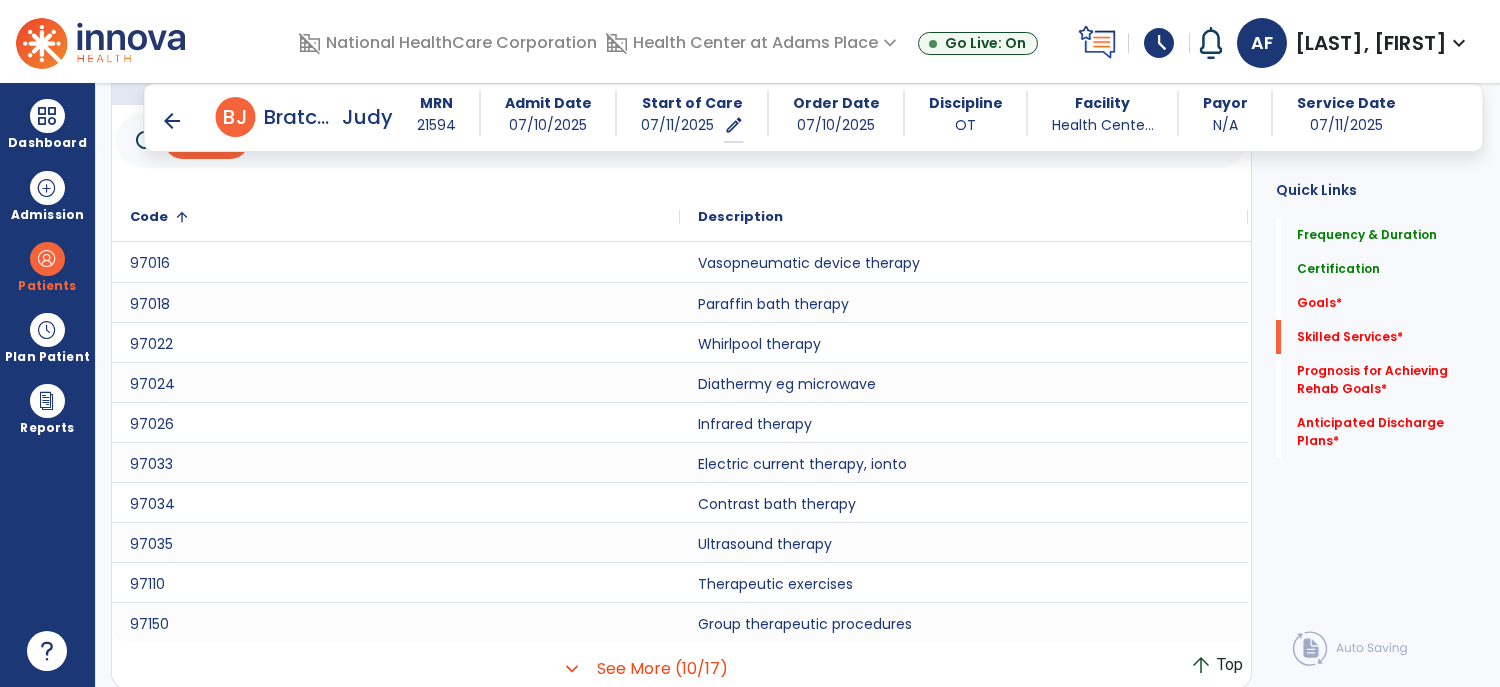 scroll, scrollTop: 817, scrollLeft: 0, axis: vertical 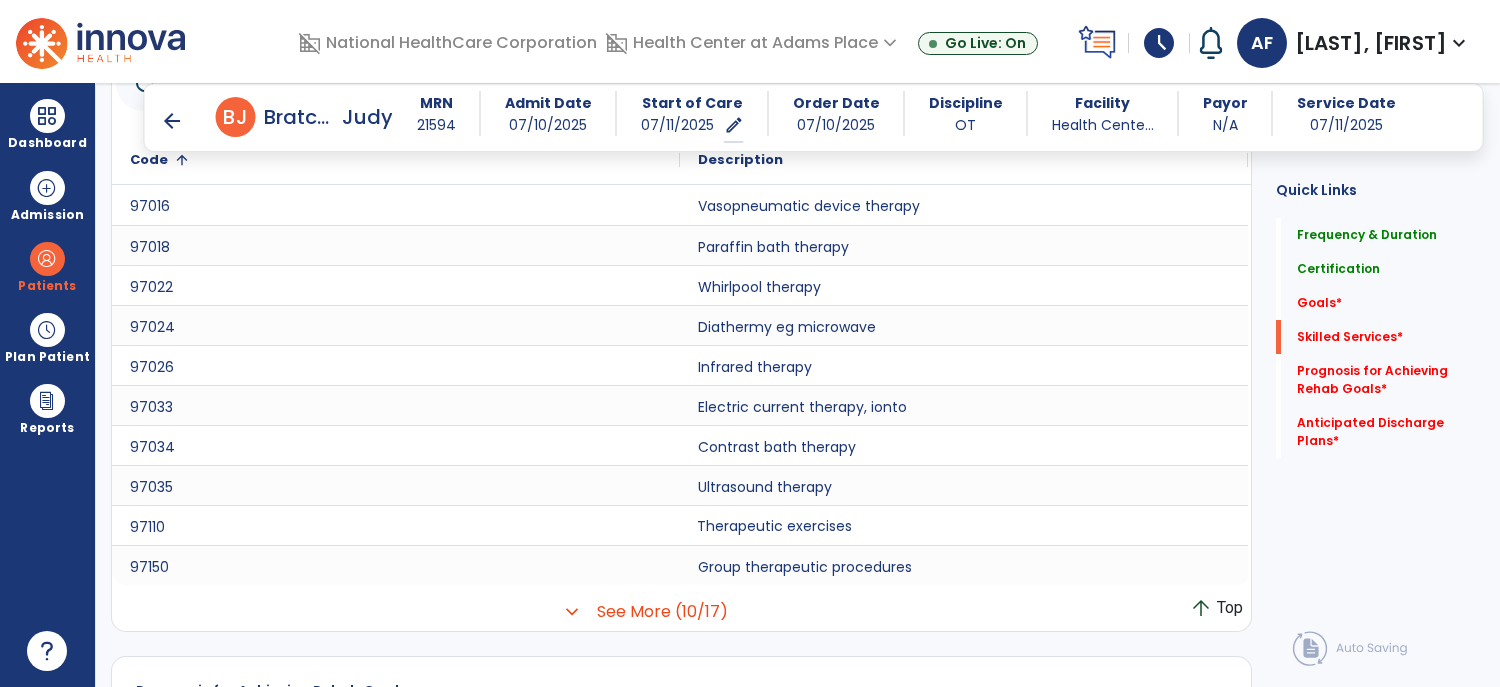 click on "Therapeutic exercises" 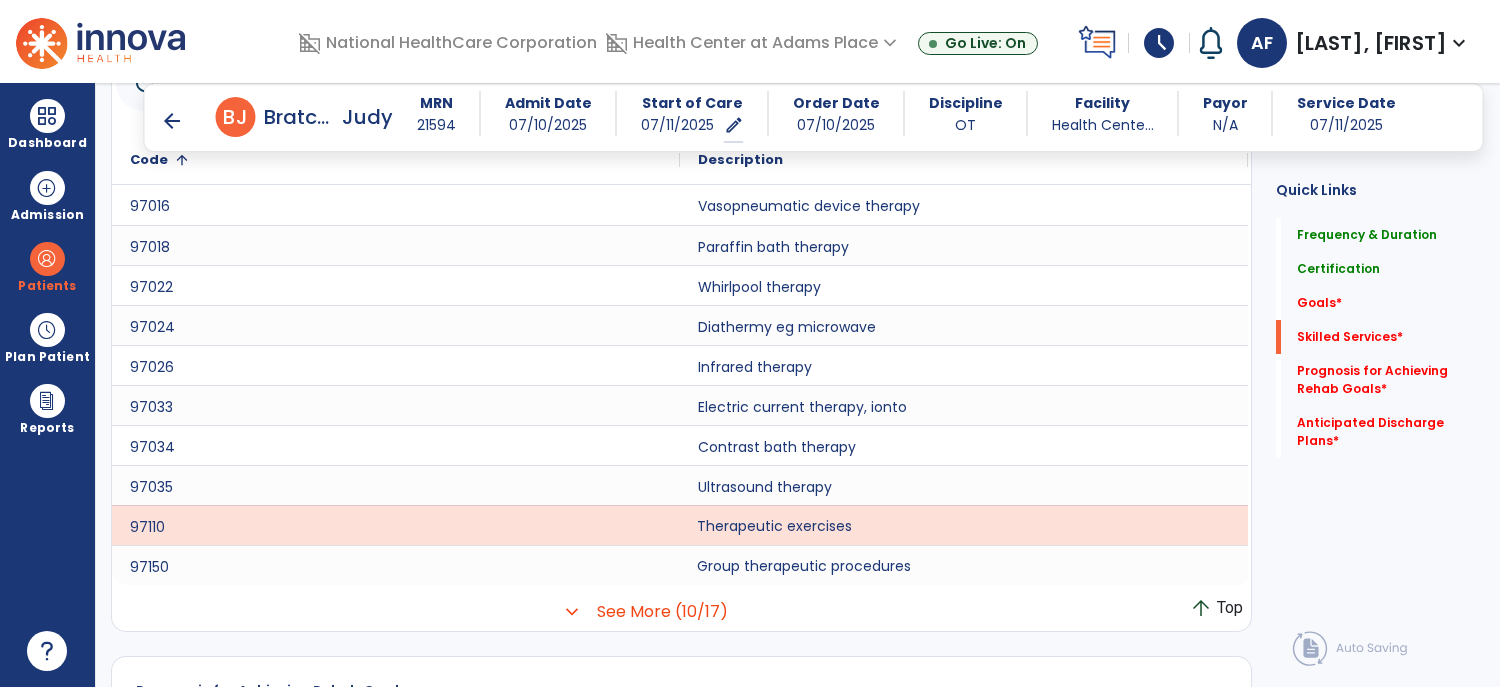 click on "Group therapeutic procedures" 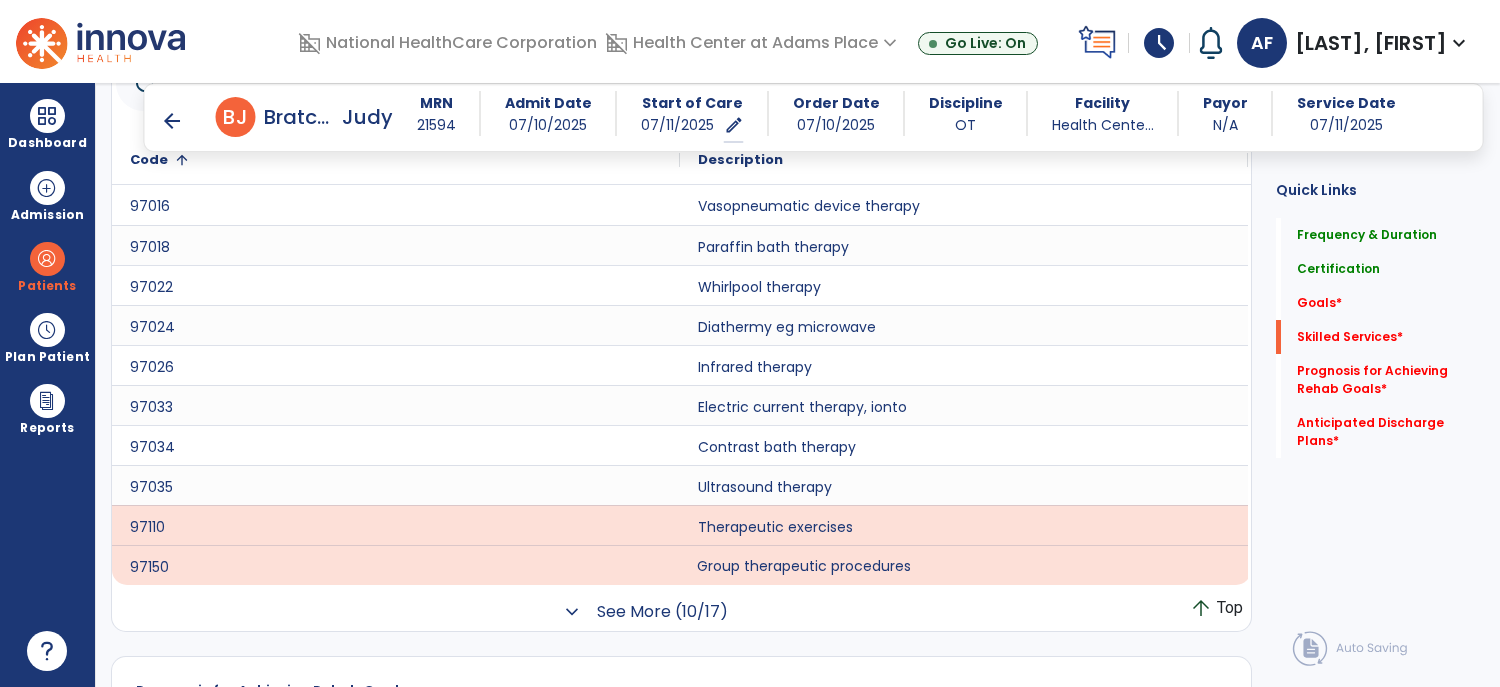 click on "See More (10/17)" 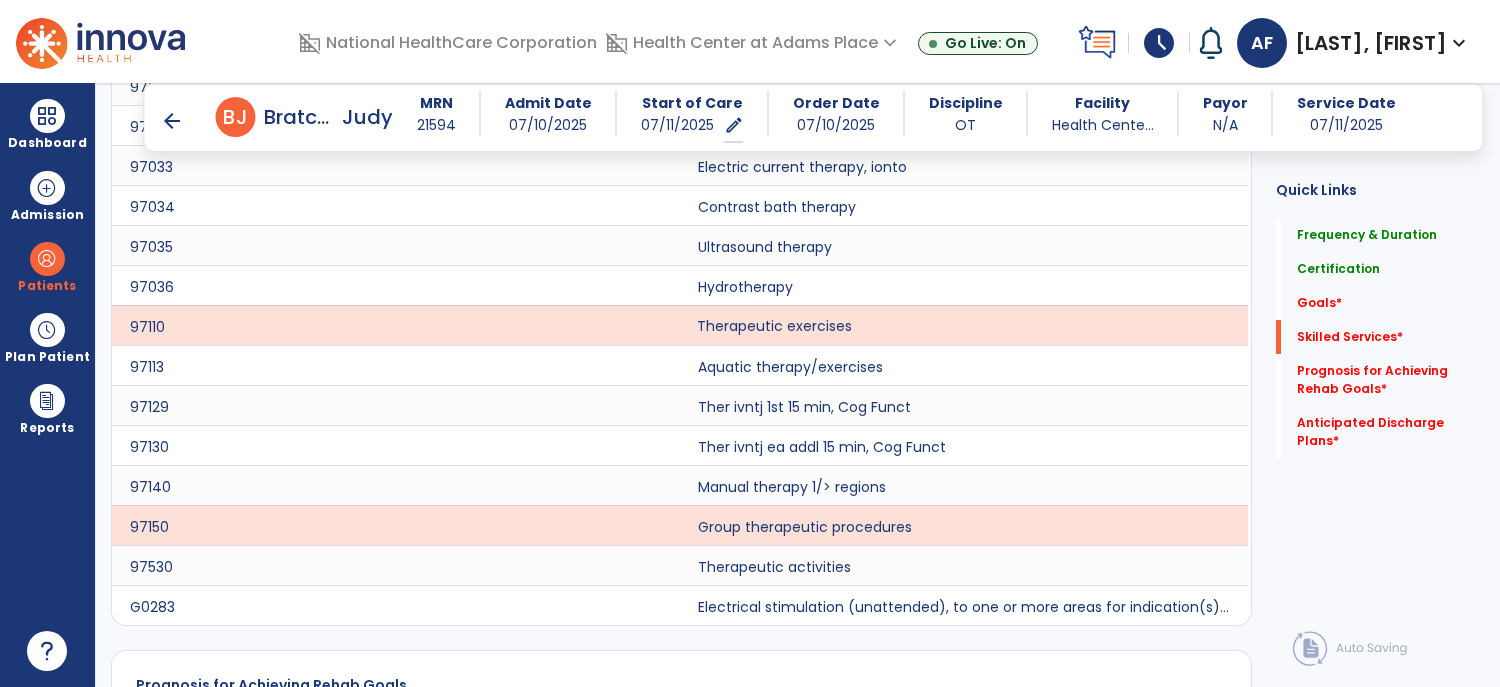scroll, scrollTop: 1078, scrollLeft: 0, axis: vertical 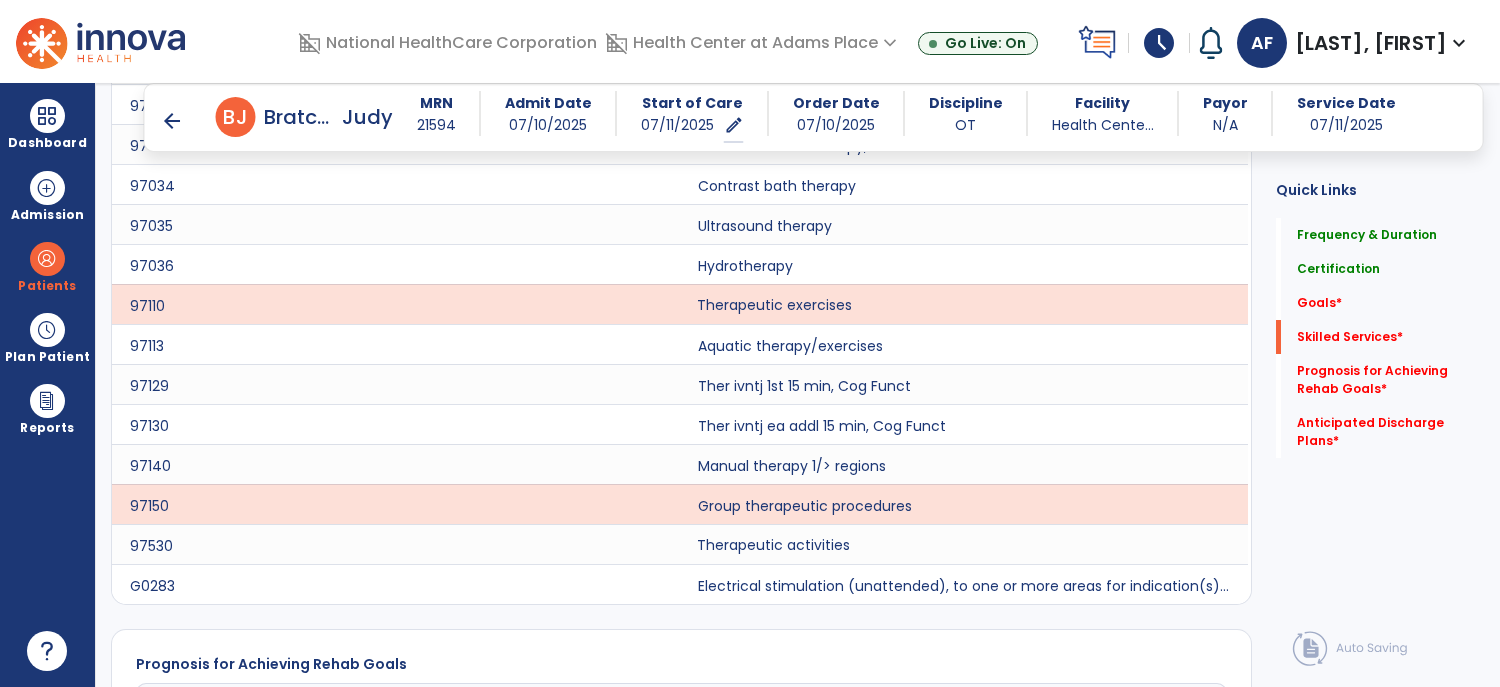 click on "Therapeutic activities" 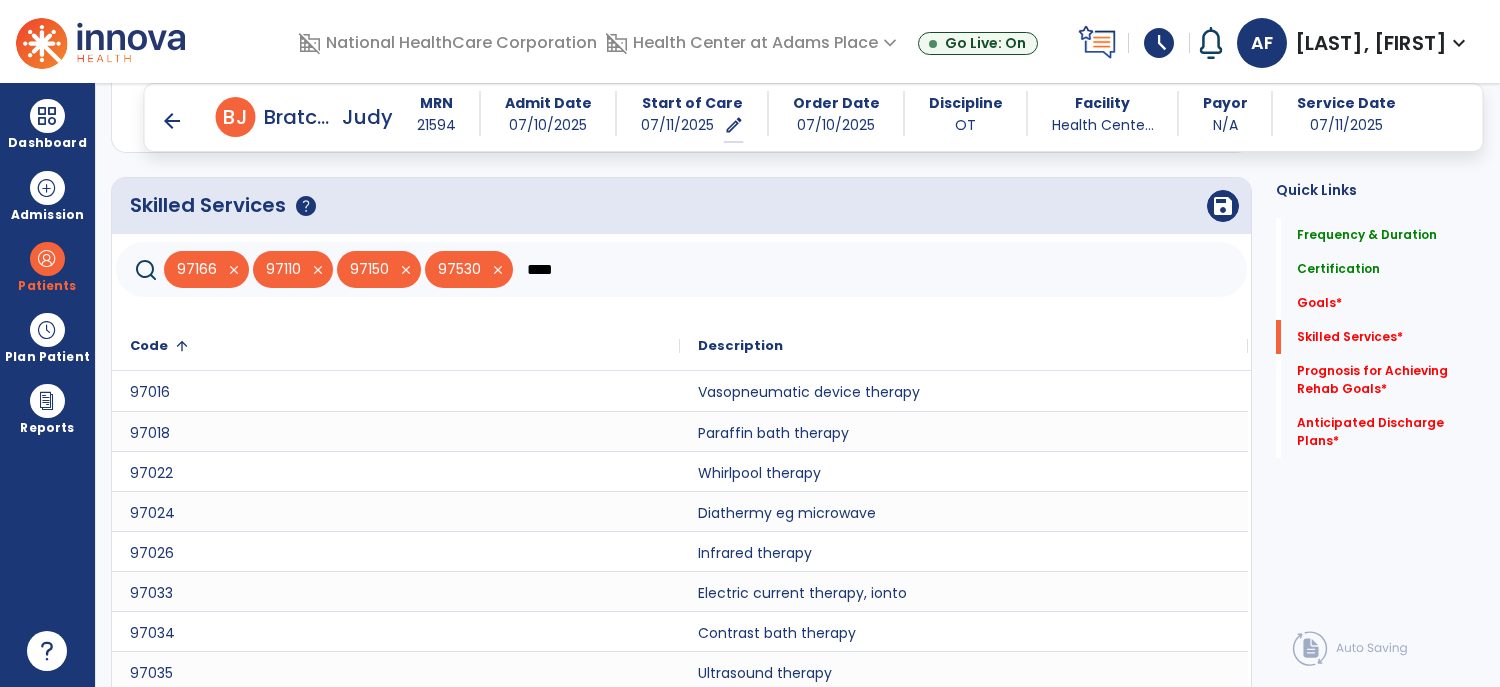 scroll, scrollTop: 619, scrollLeft: 0, axis: vertical 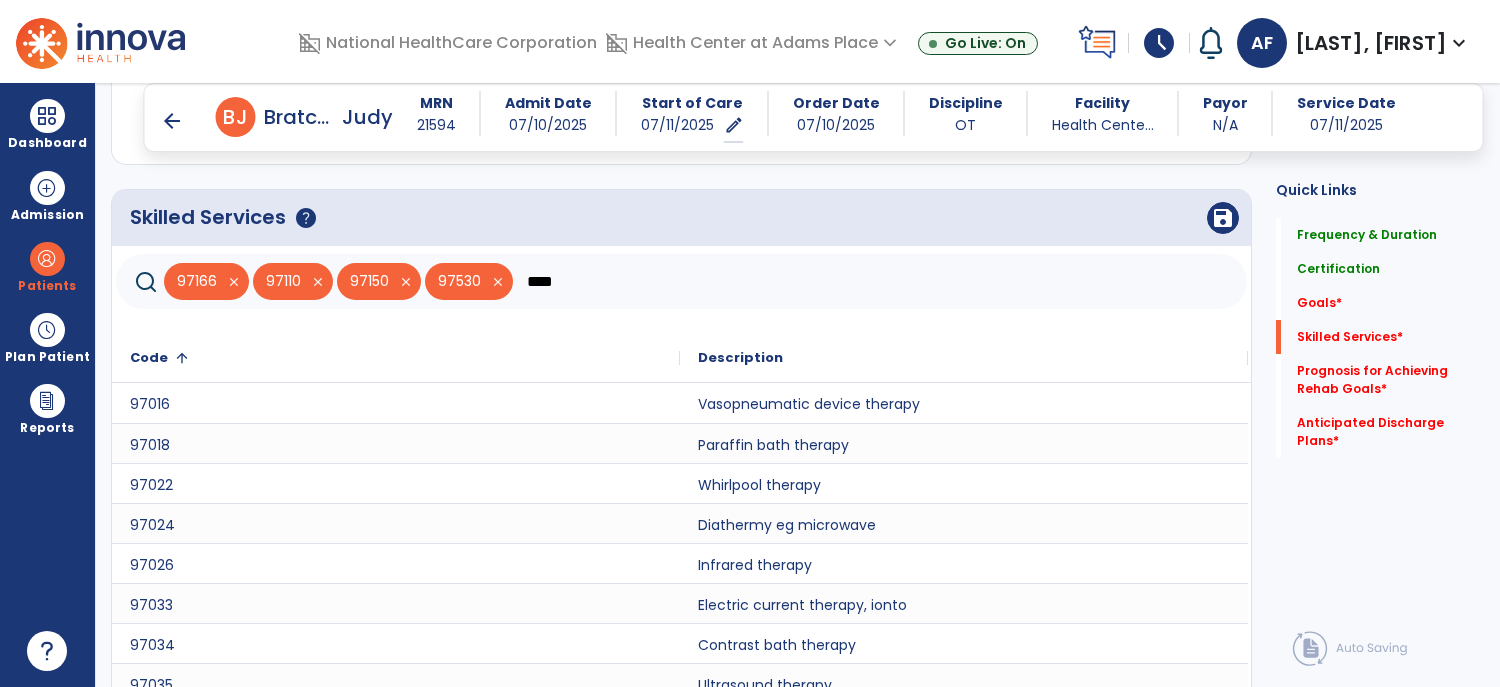 click on "****" 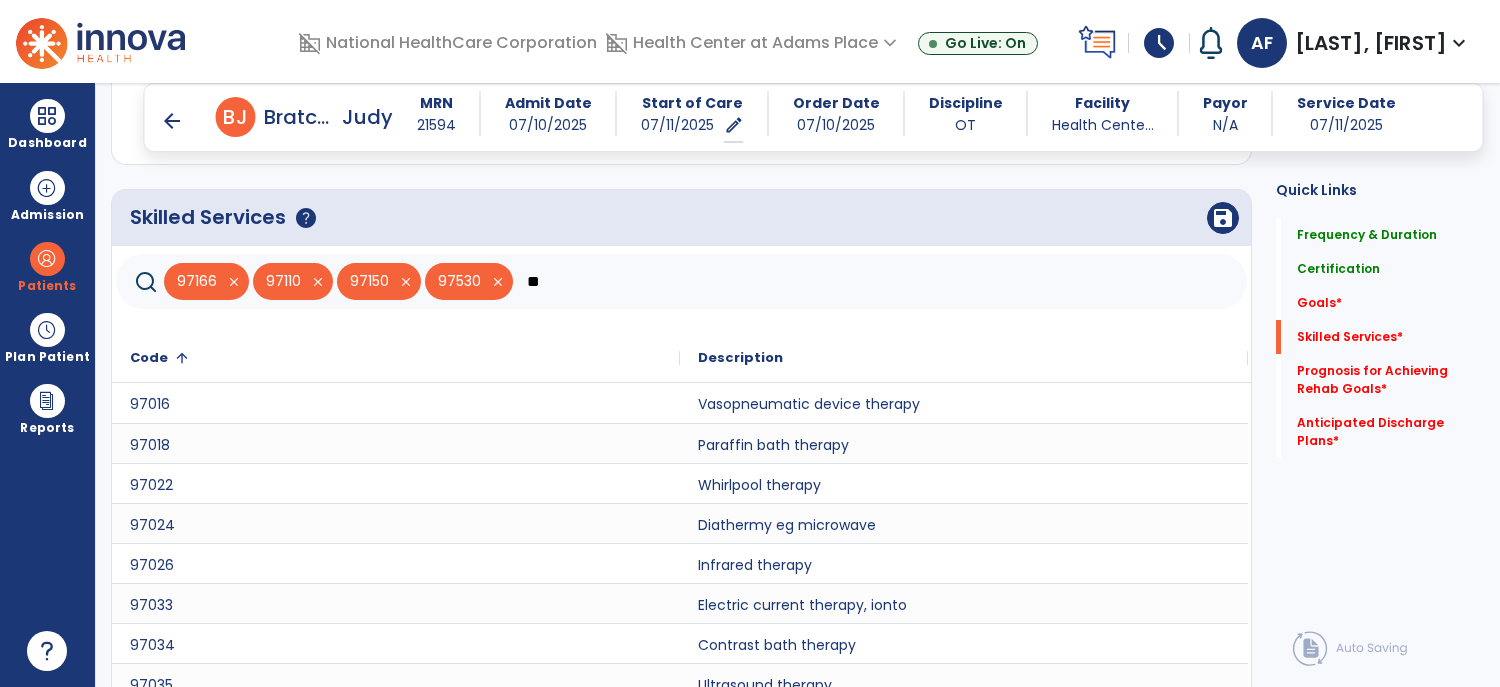 type on "*" 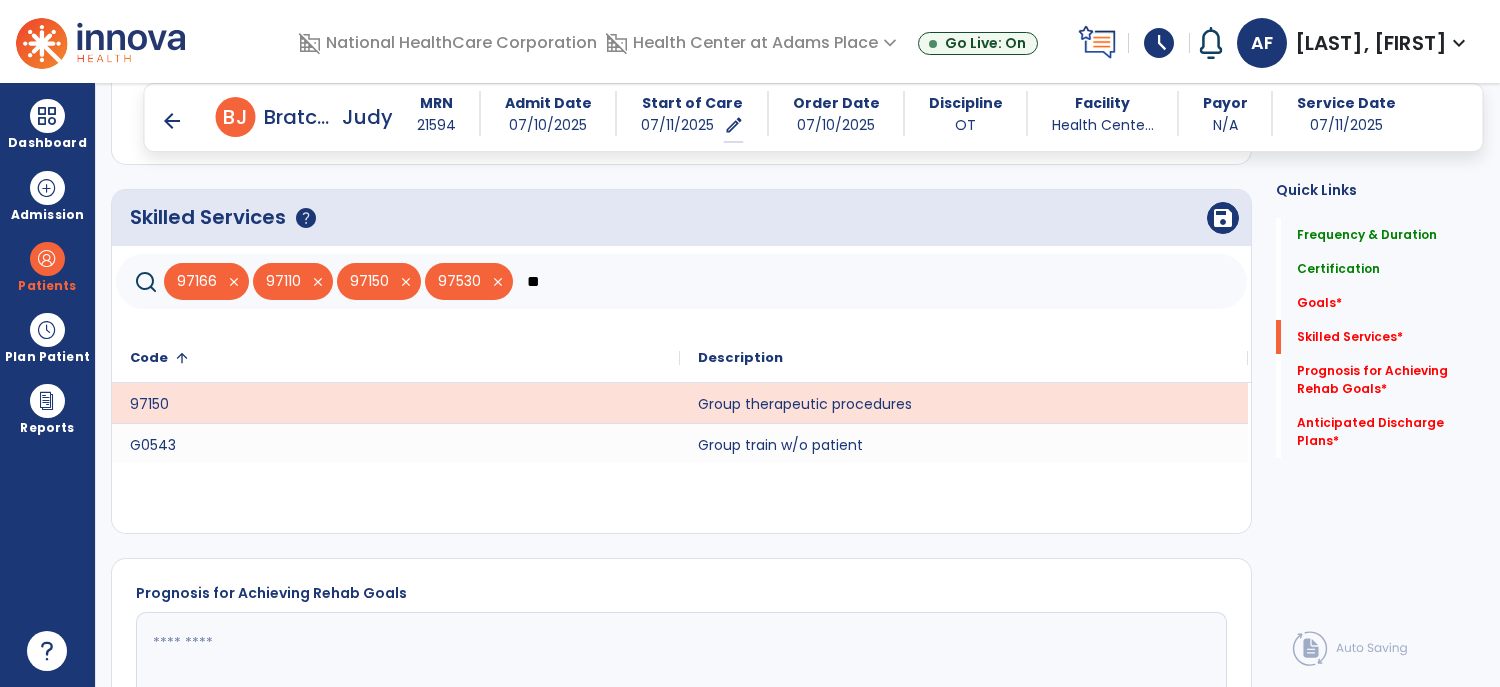 type on "*" 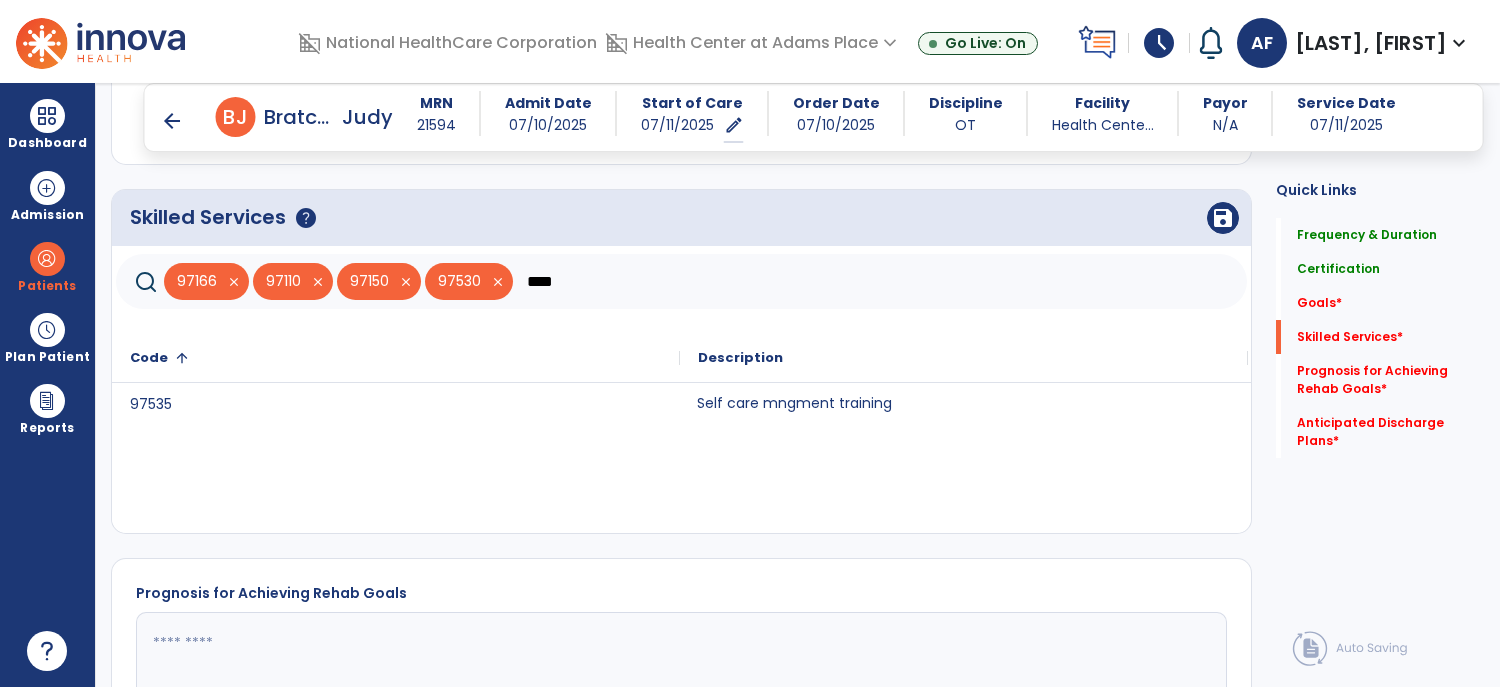 click on "Self care mngment training" 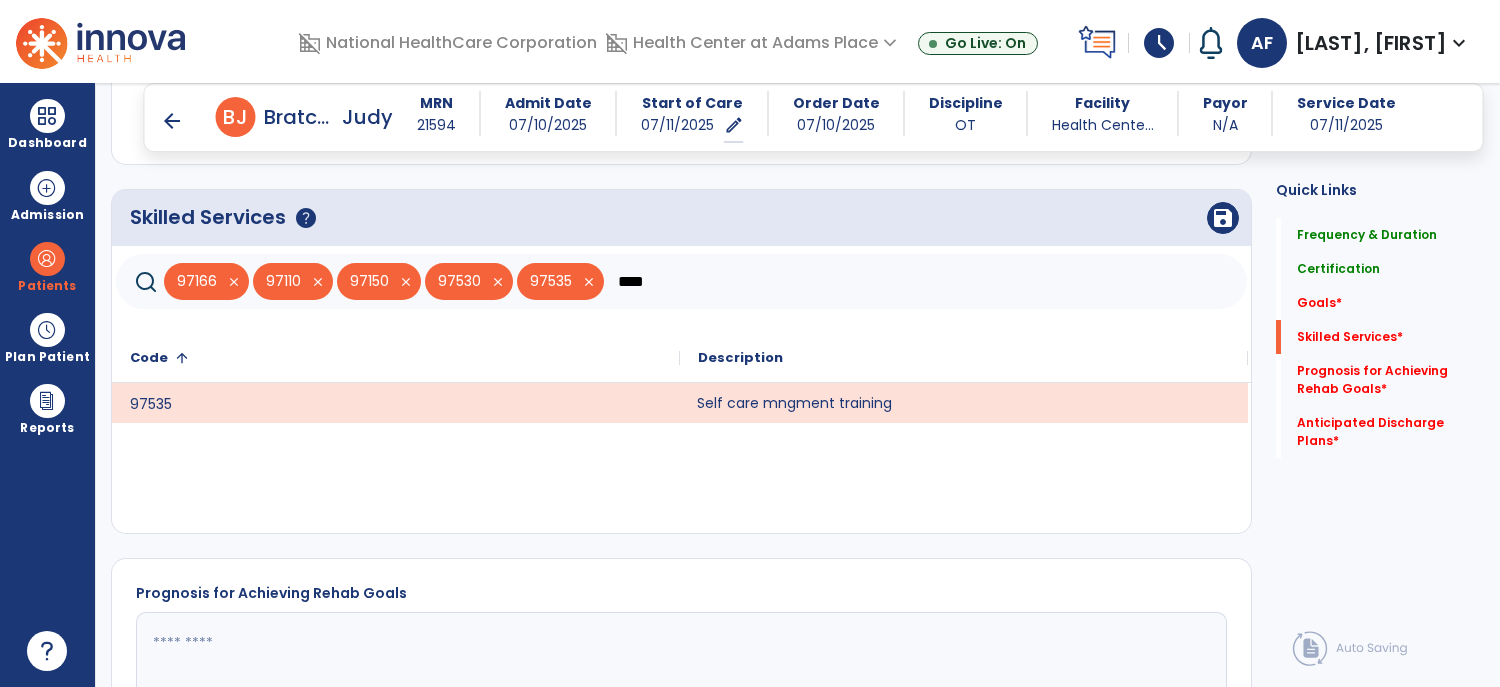 click on "****" 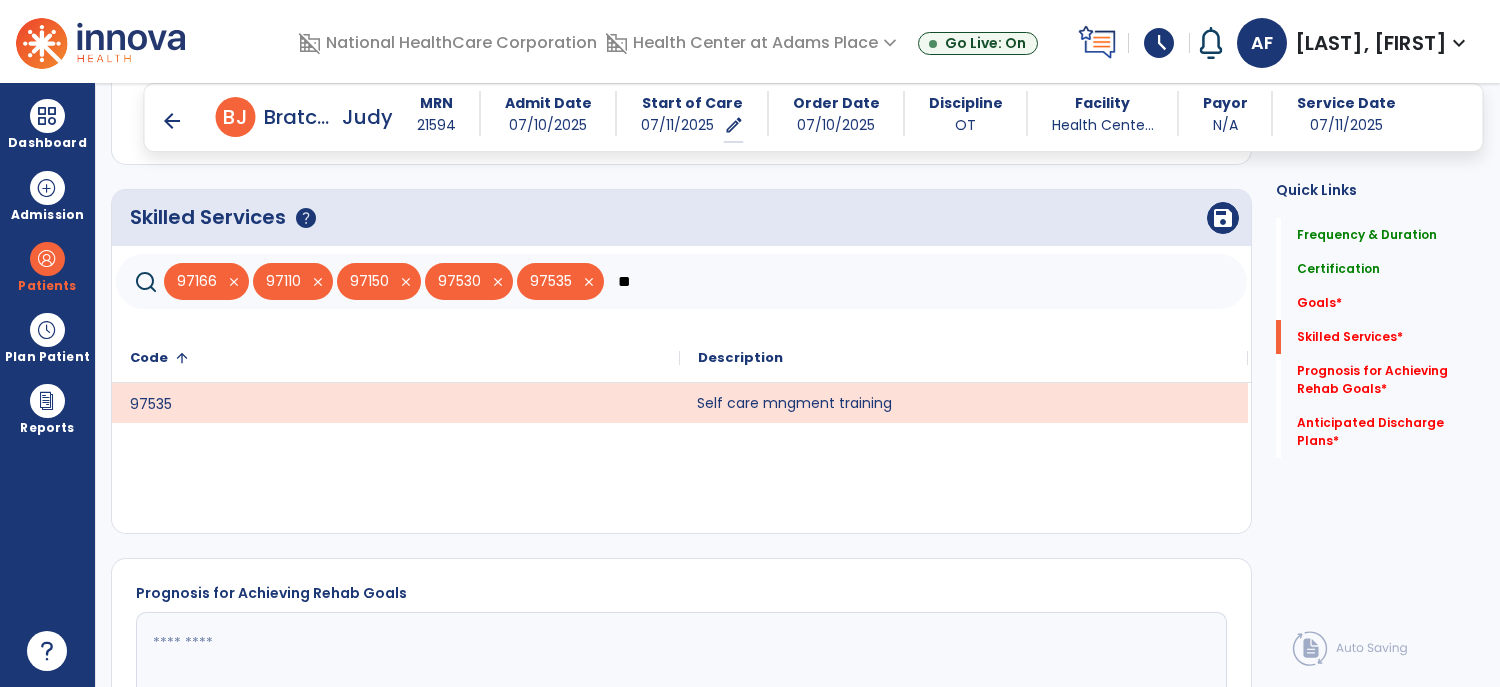 type on "*" 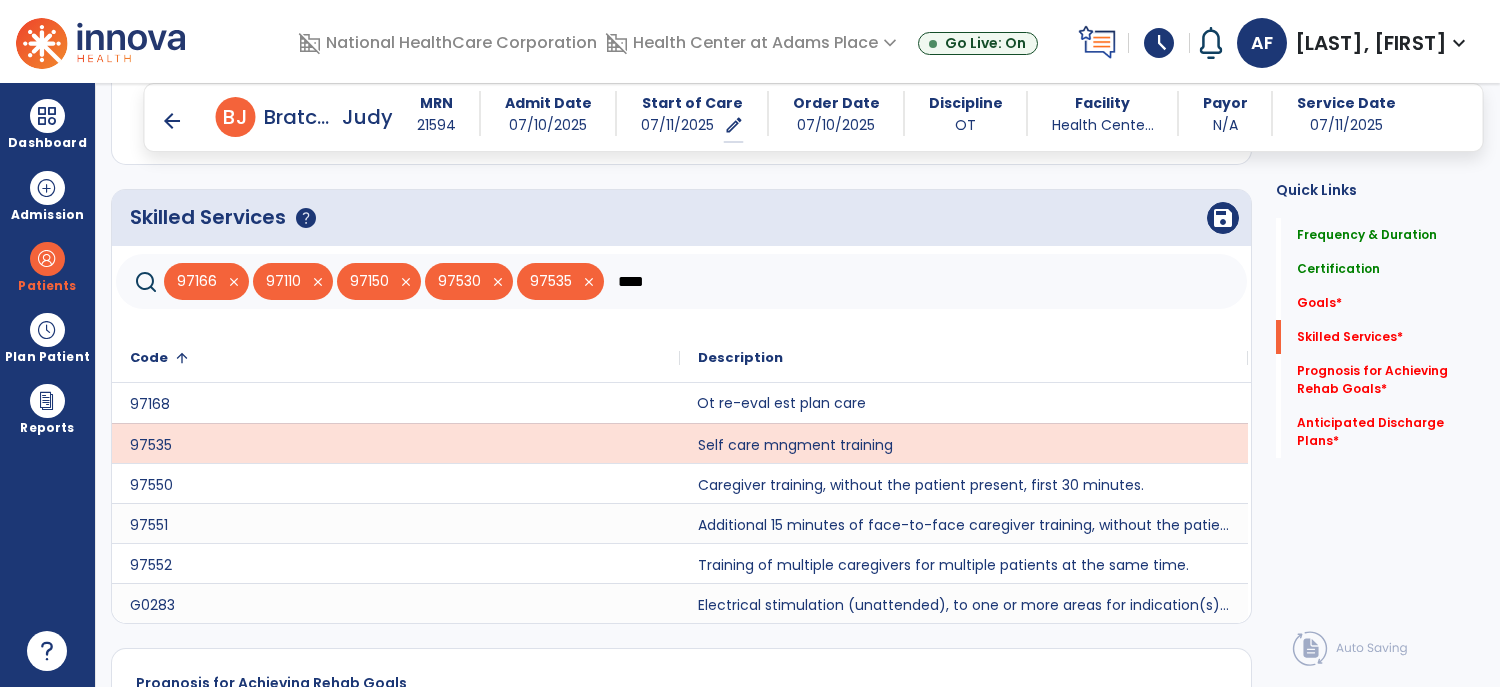 type on "****" 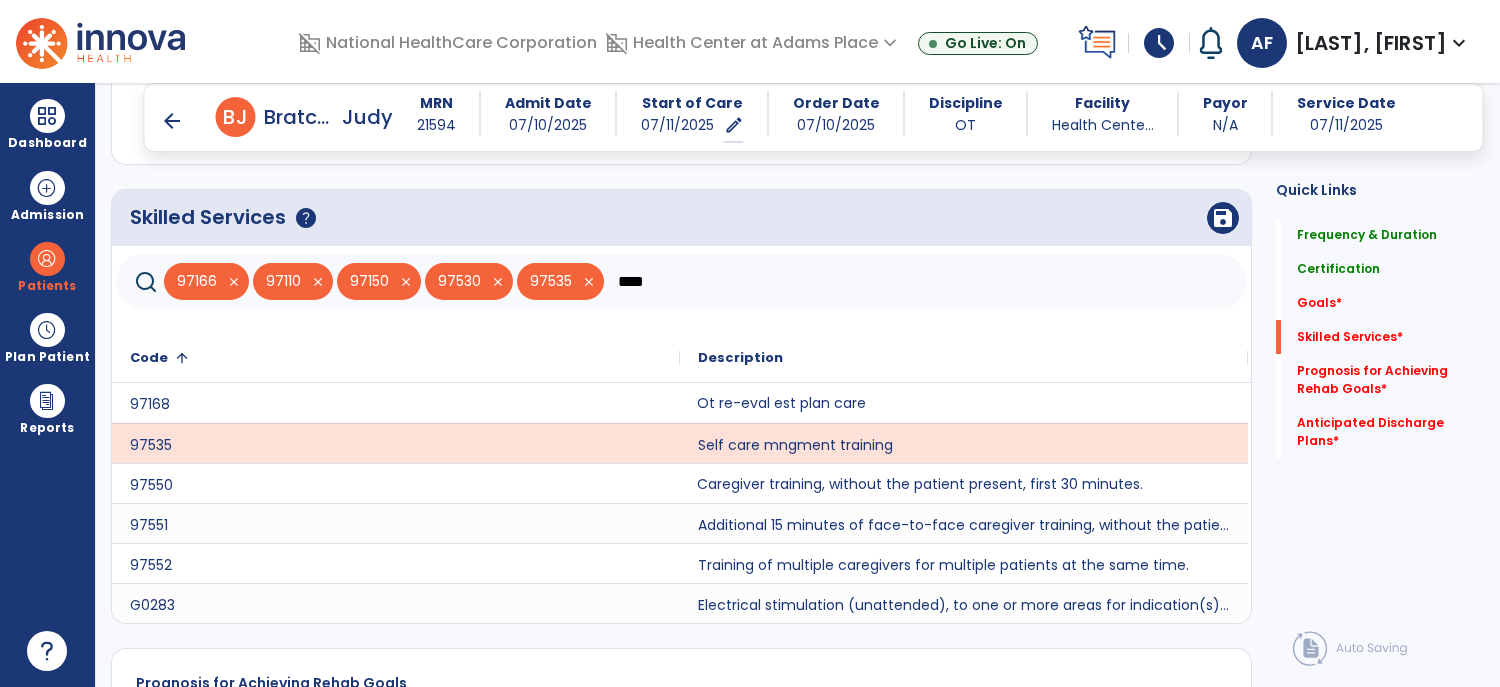 click on "Caregiver training, without the patient present, first 30 minutes." 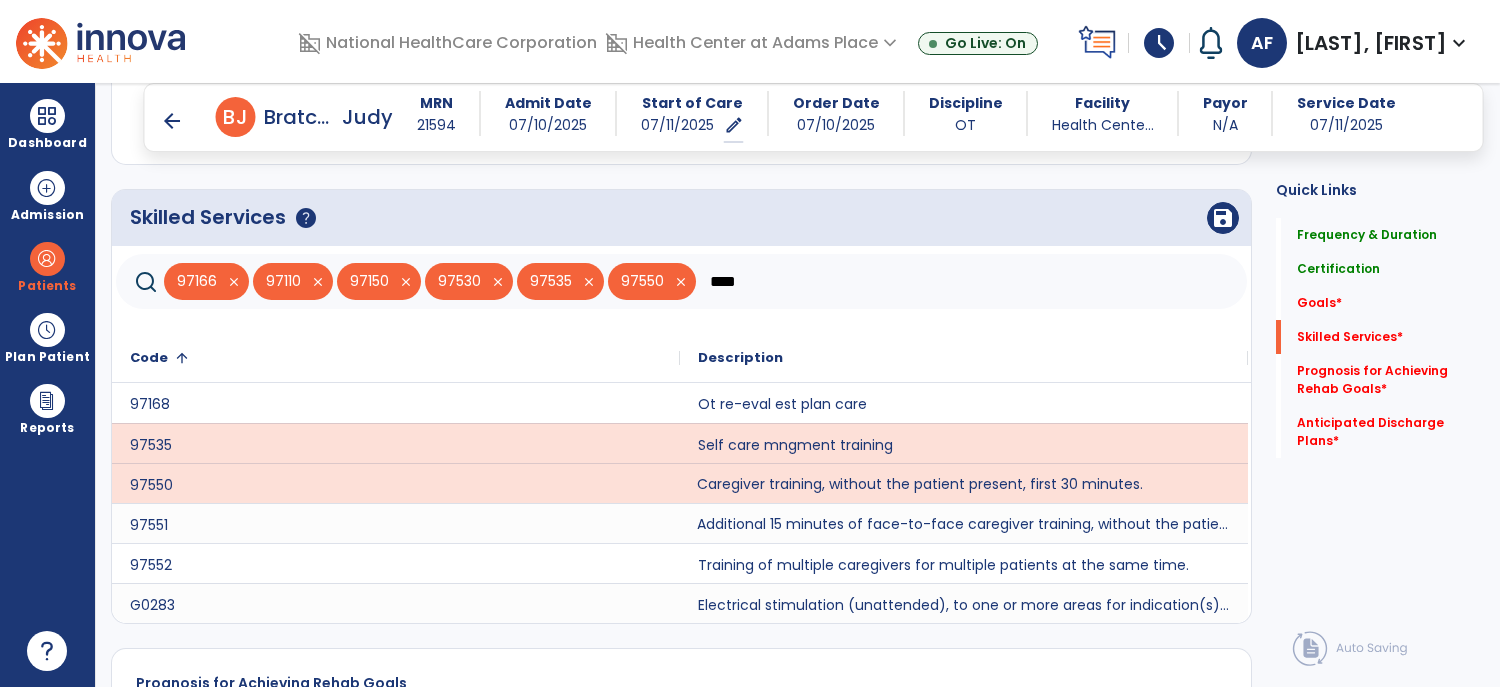 click on "Additional 15 minutes of face-to-face caregiver training, without the patient present, after 97550 is billed." 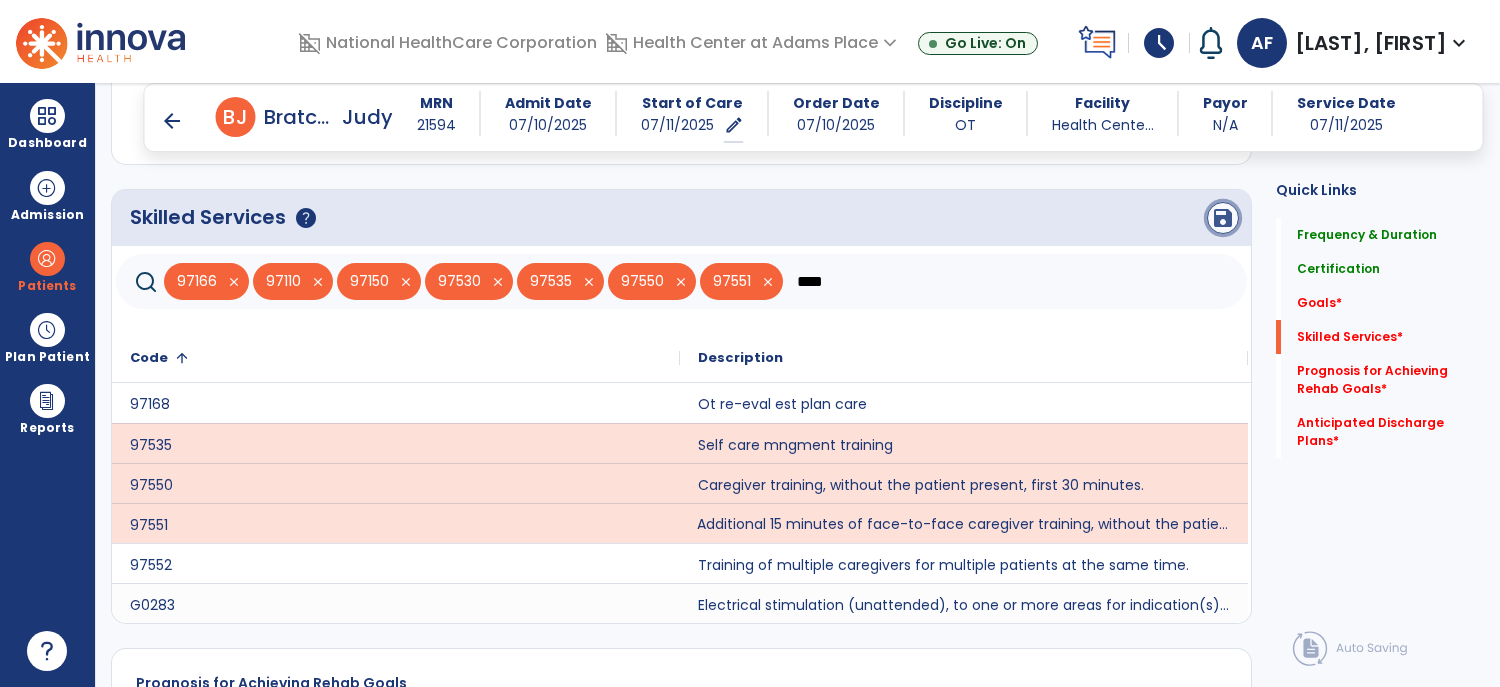 click on "save" 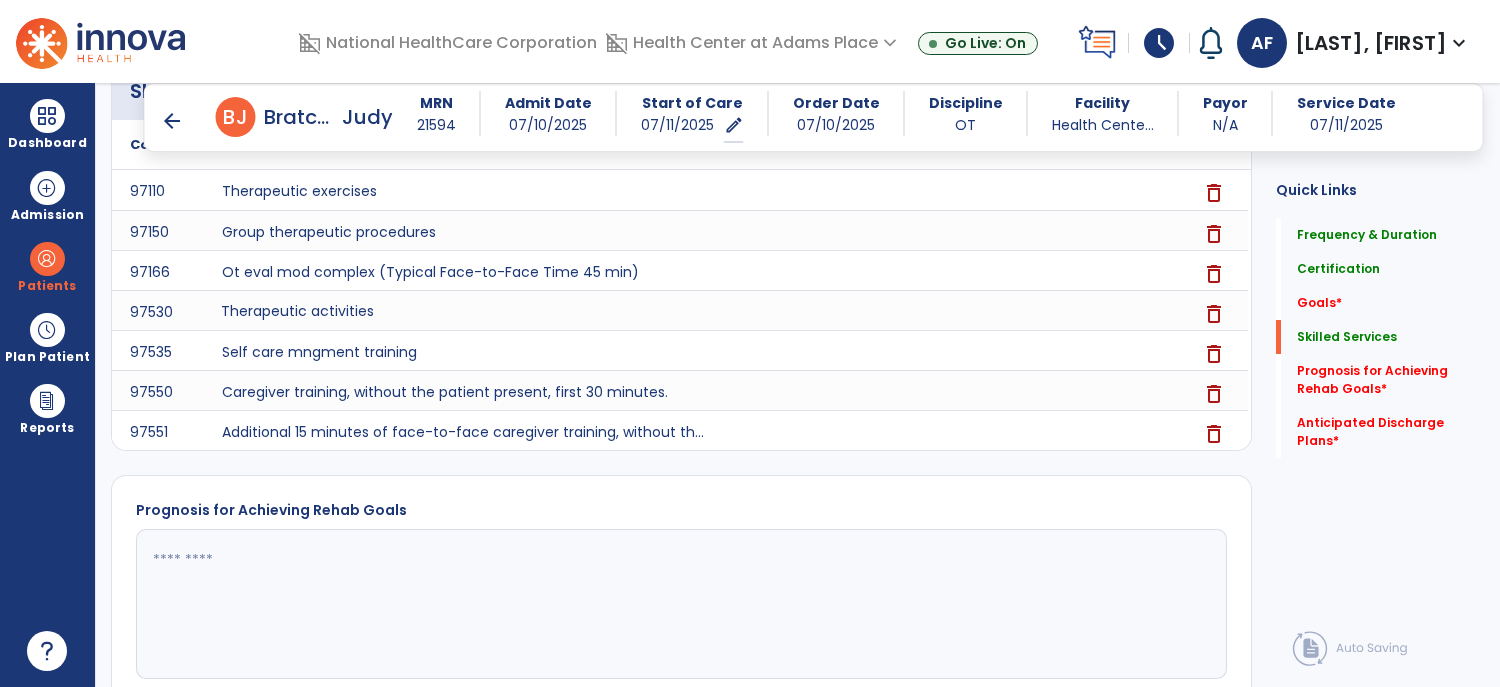 scroll, scrollTop: 795, scrollLeft: 0, axis: vertical 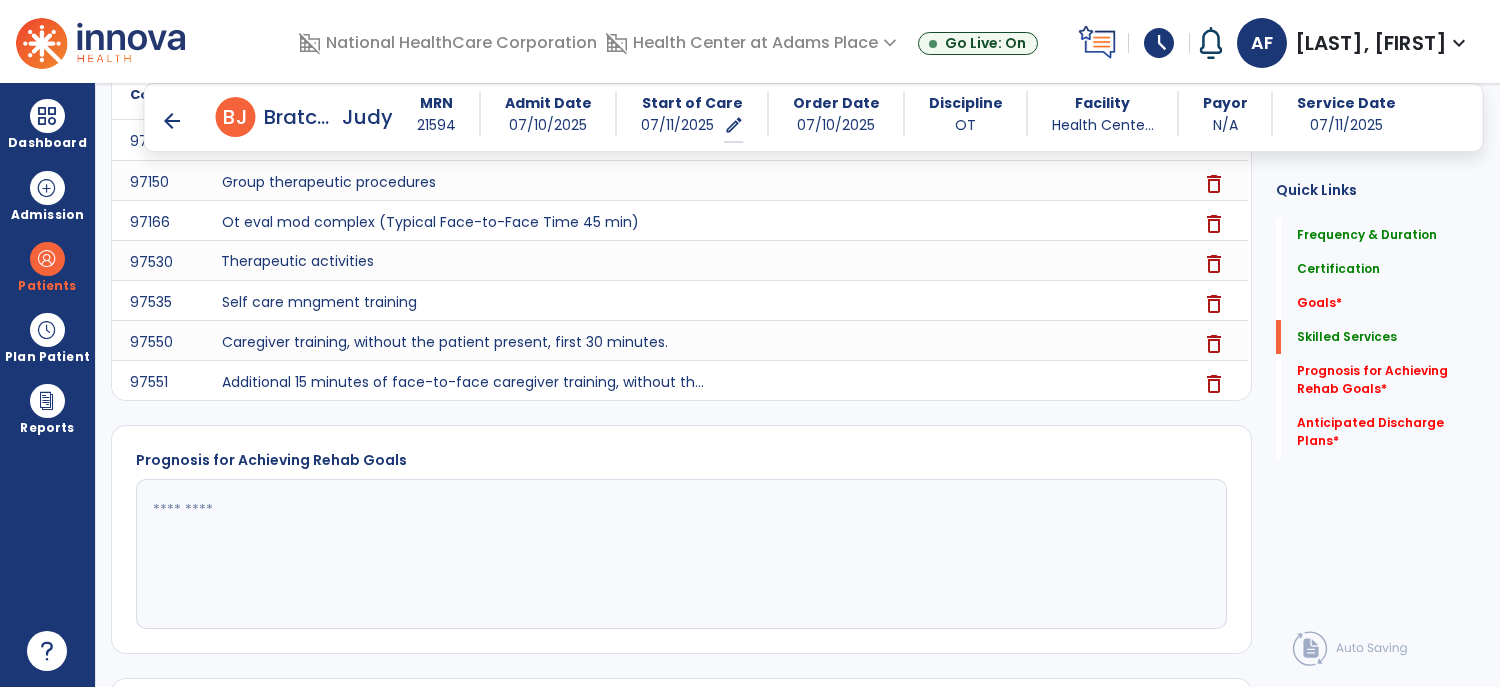 click 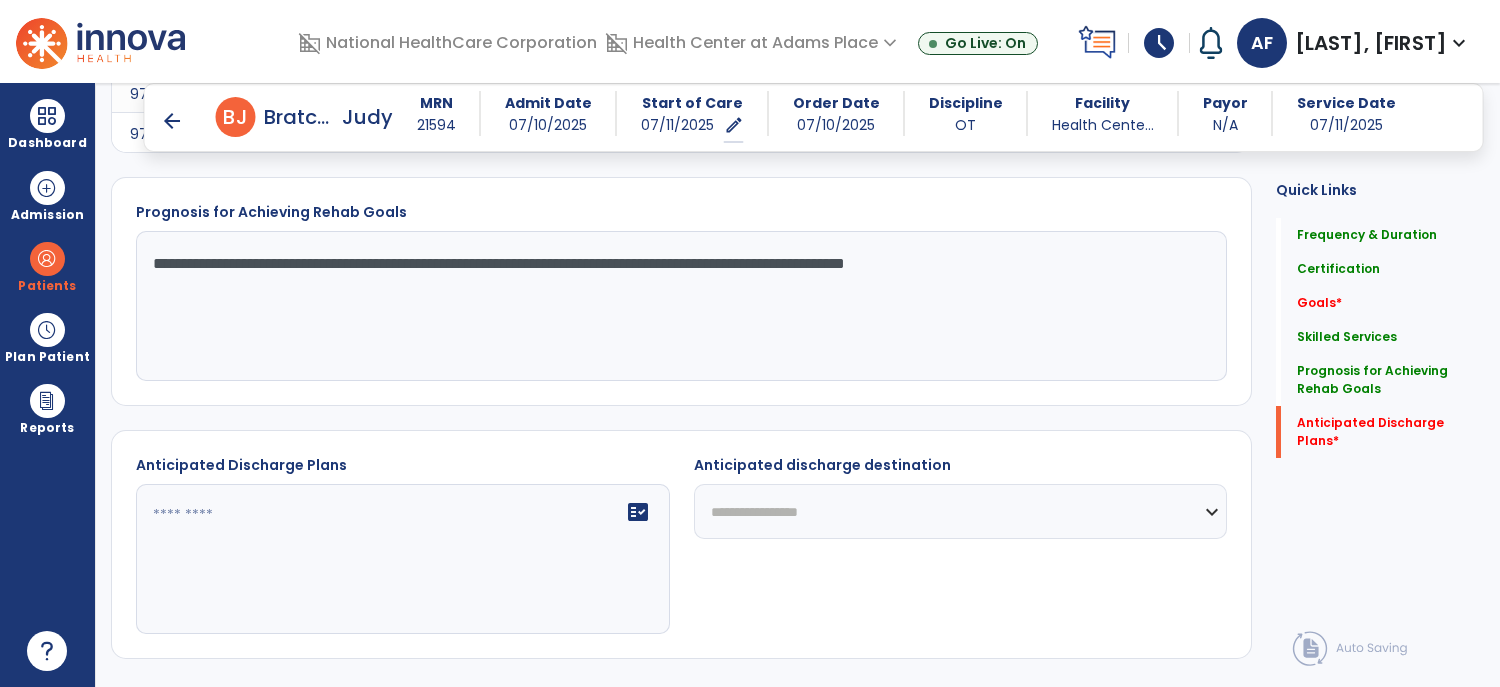 scroll, scrollTop: 1108, scrollLeft: 0, axis: vertical 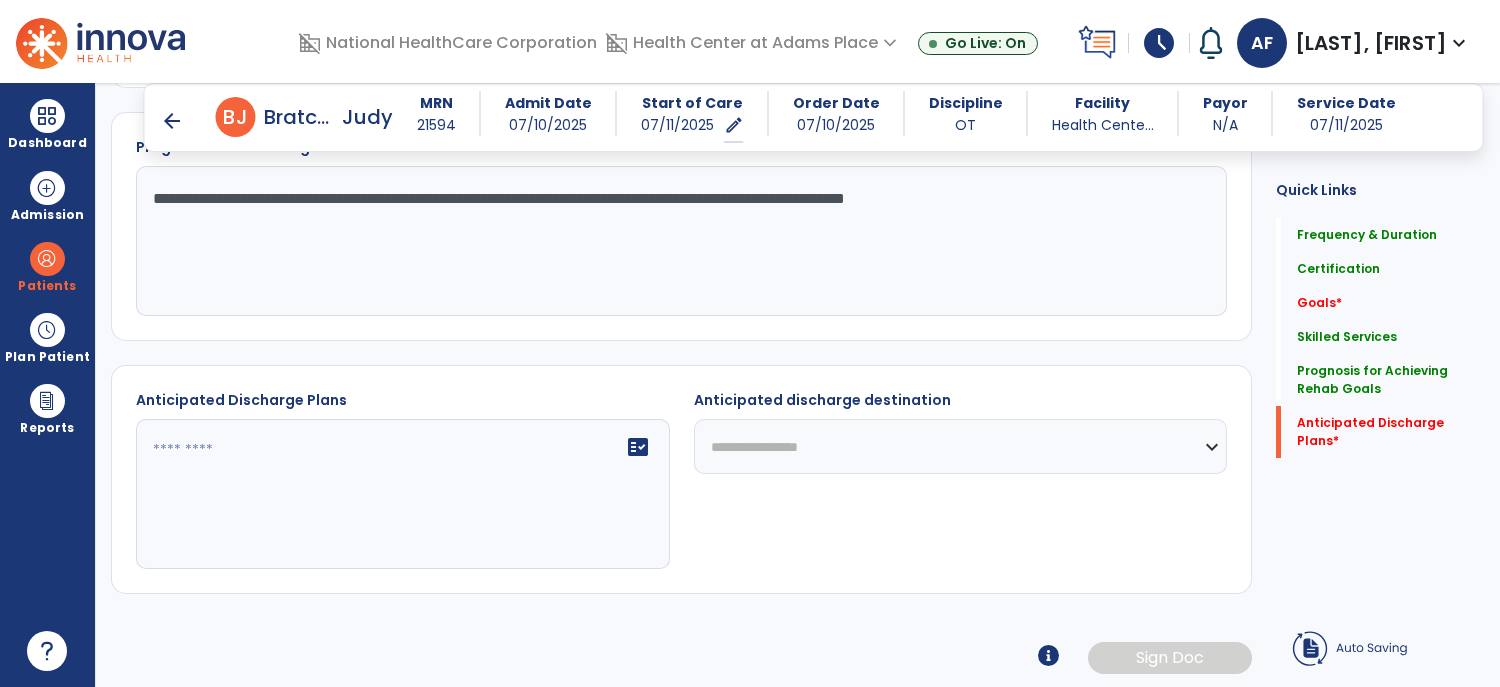 type on "**********" 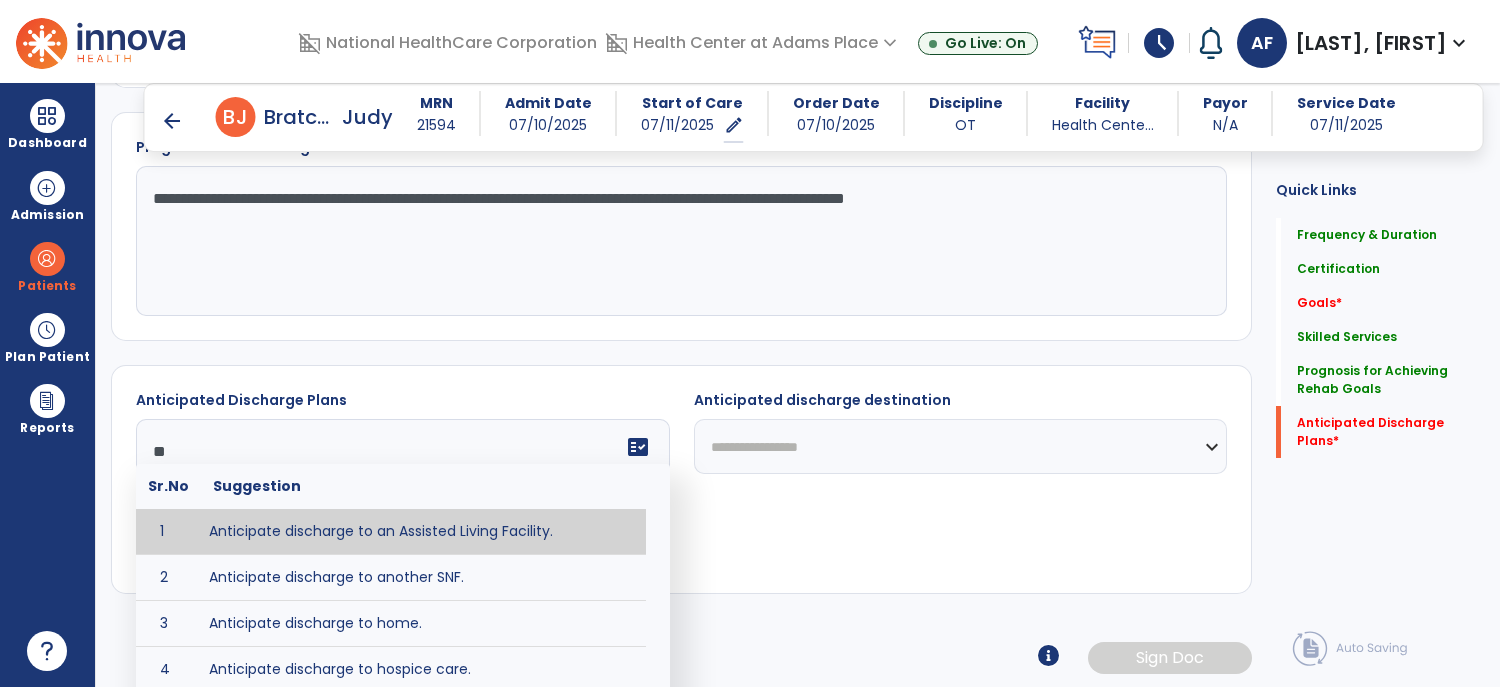 type on "*" 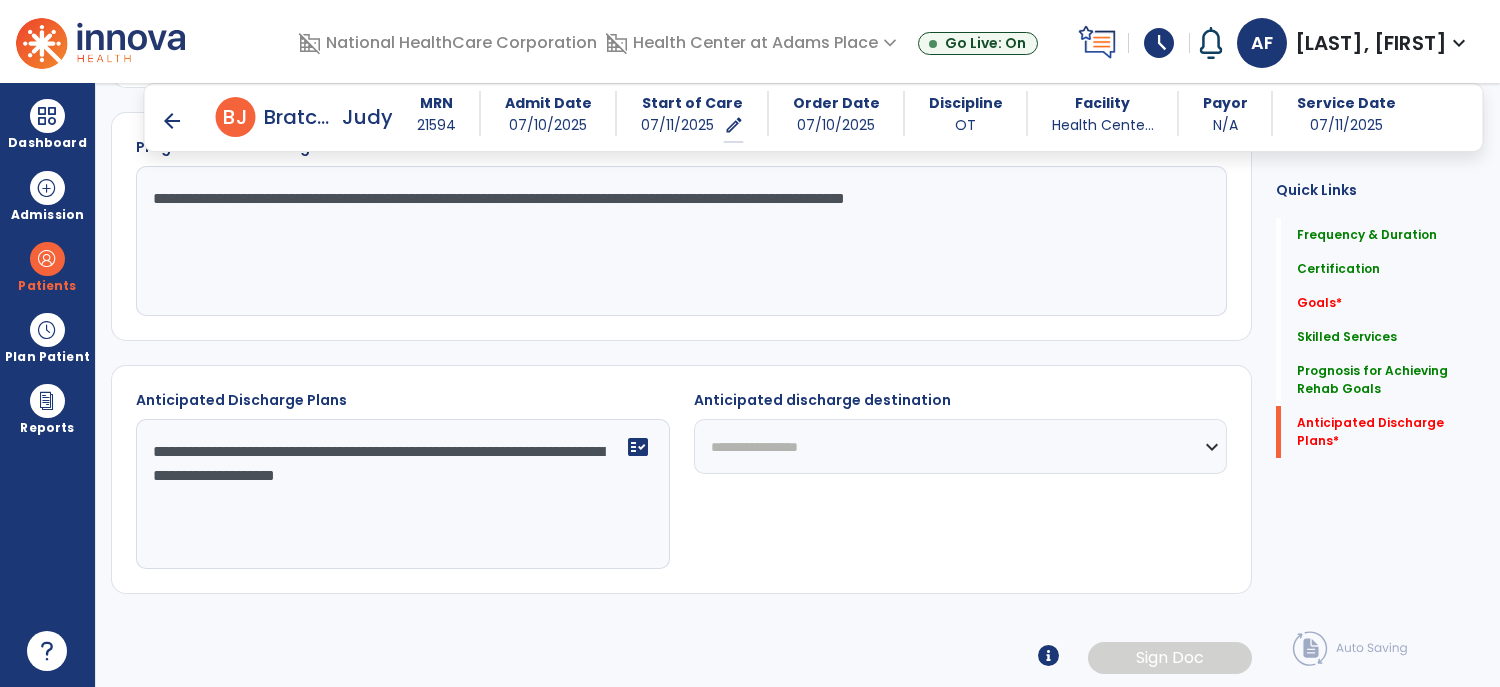 type on "**********" 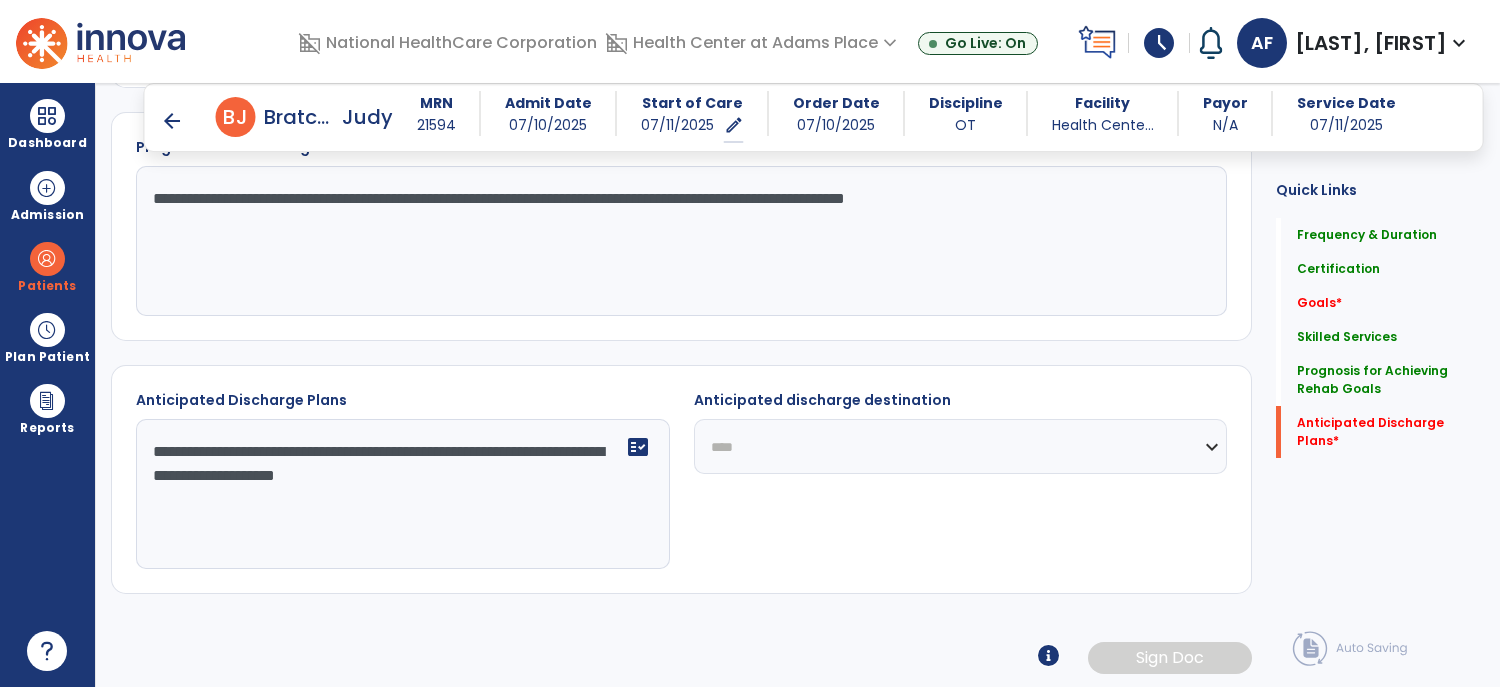 click on "**********" 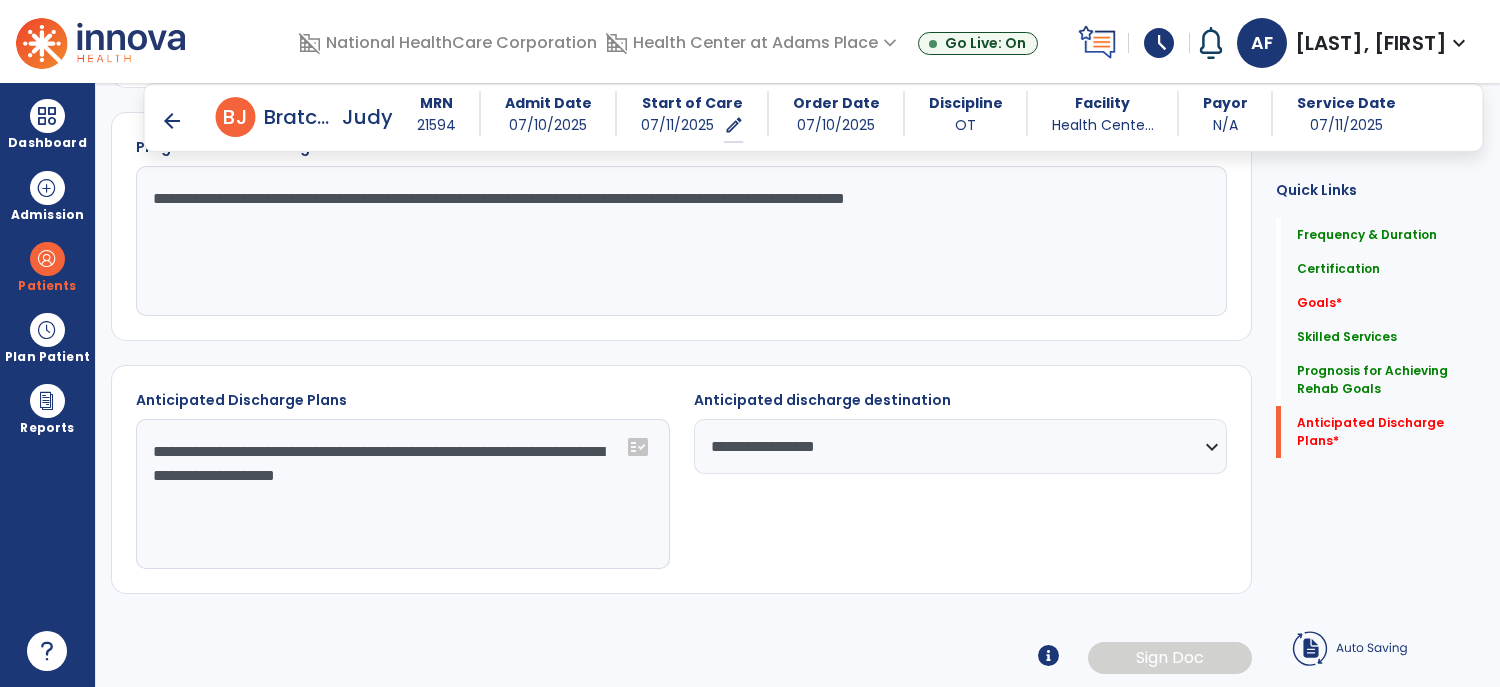 select on "****" 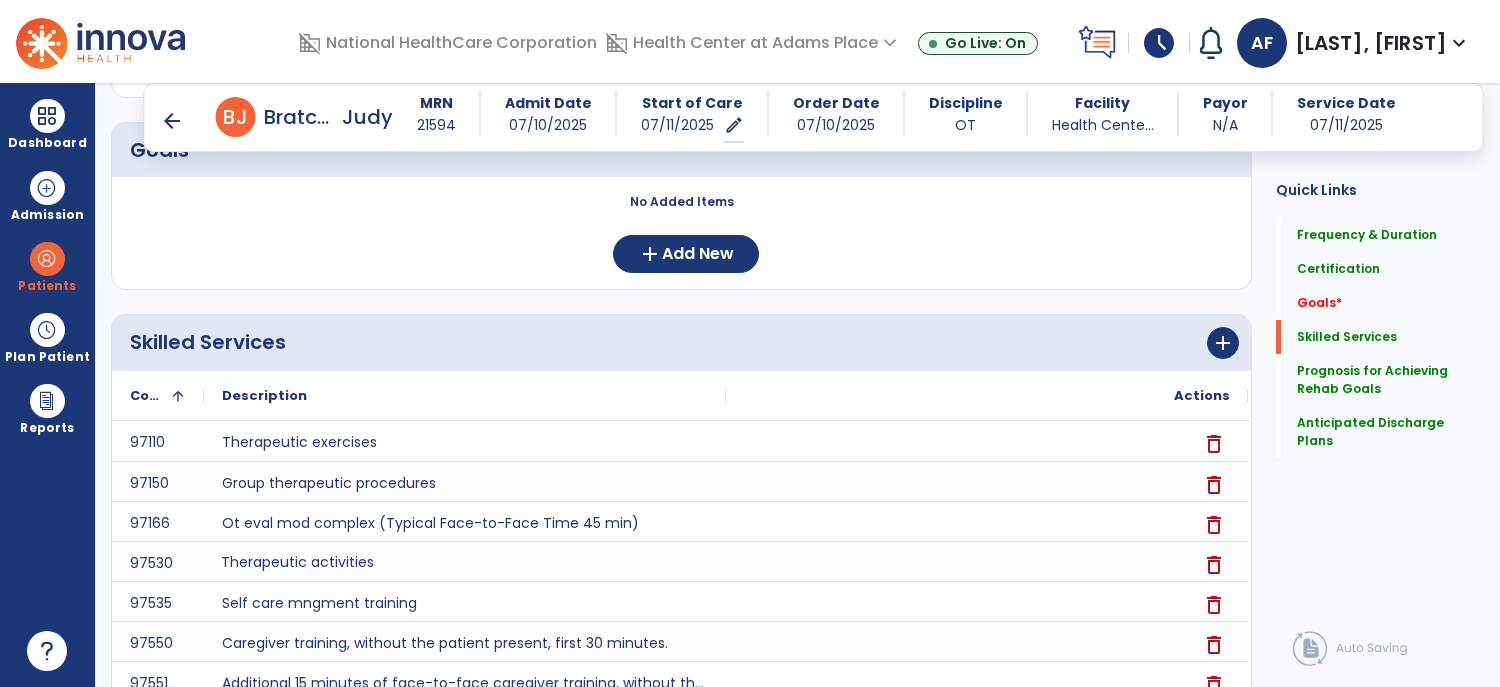scroll, scrollTop: 459, scrollLeft: 0, axis: vertical 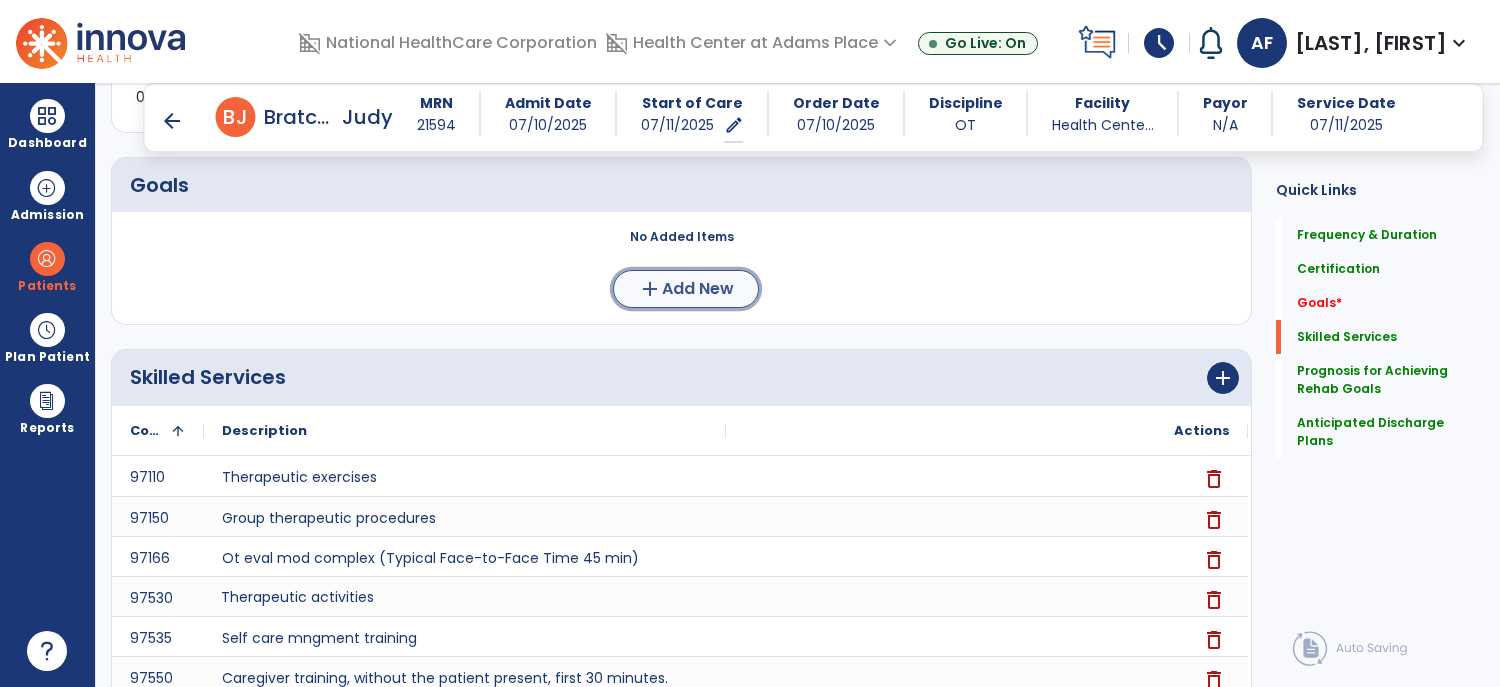 click on "add  Add New" at bounding box center [686, 289] 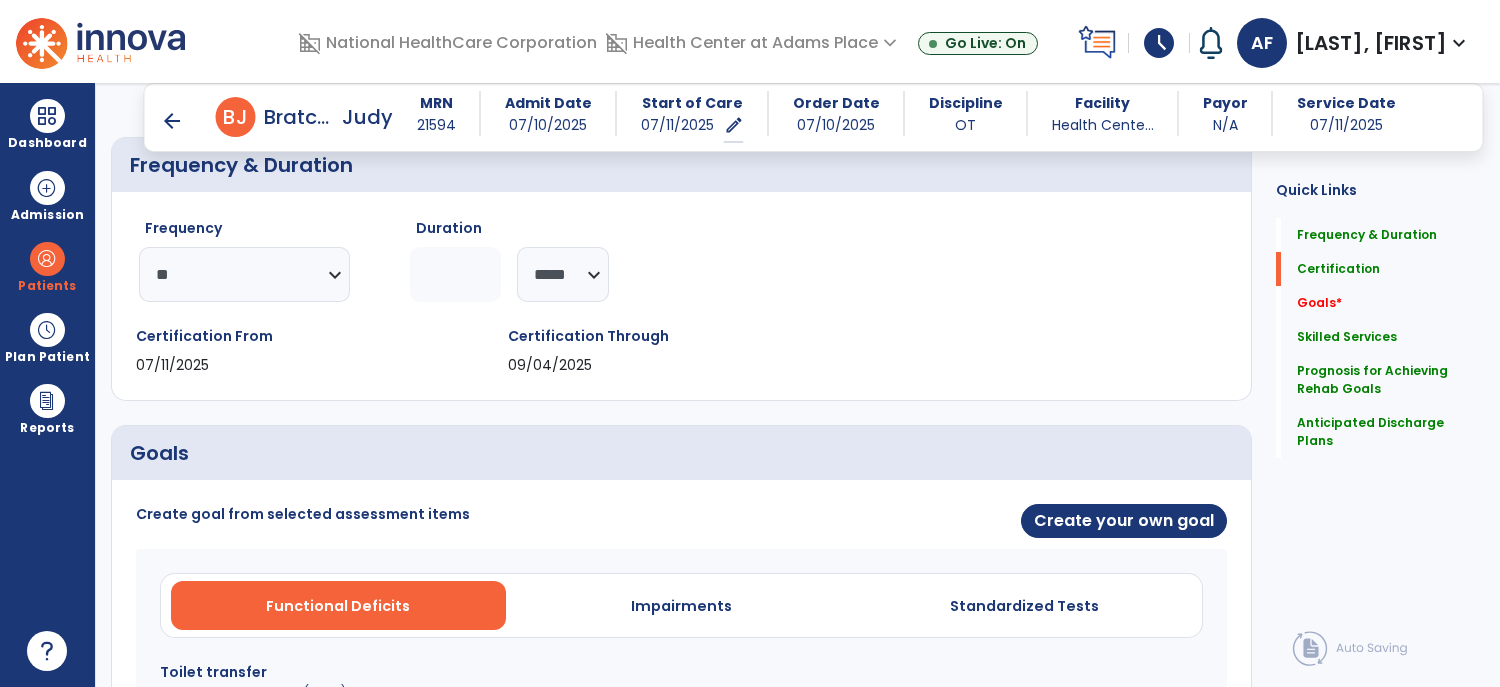 scroll, scrollTop: 222, scrollLeft: 0, axis: vertical 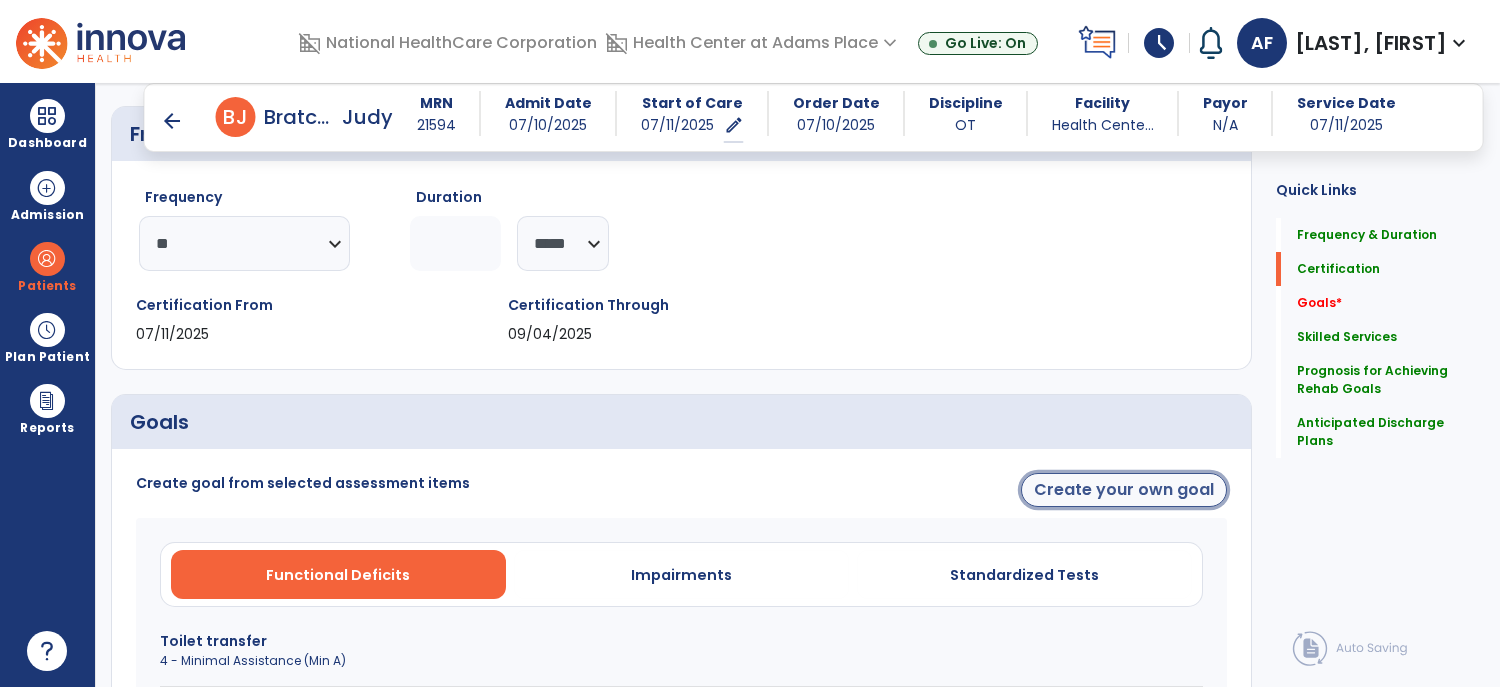 click on "Create your own goal" at bounding box center (1124, 490) 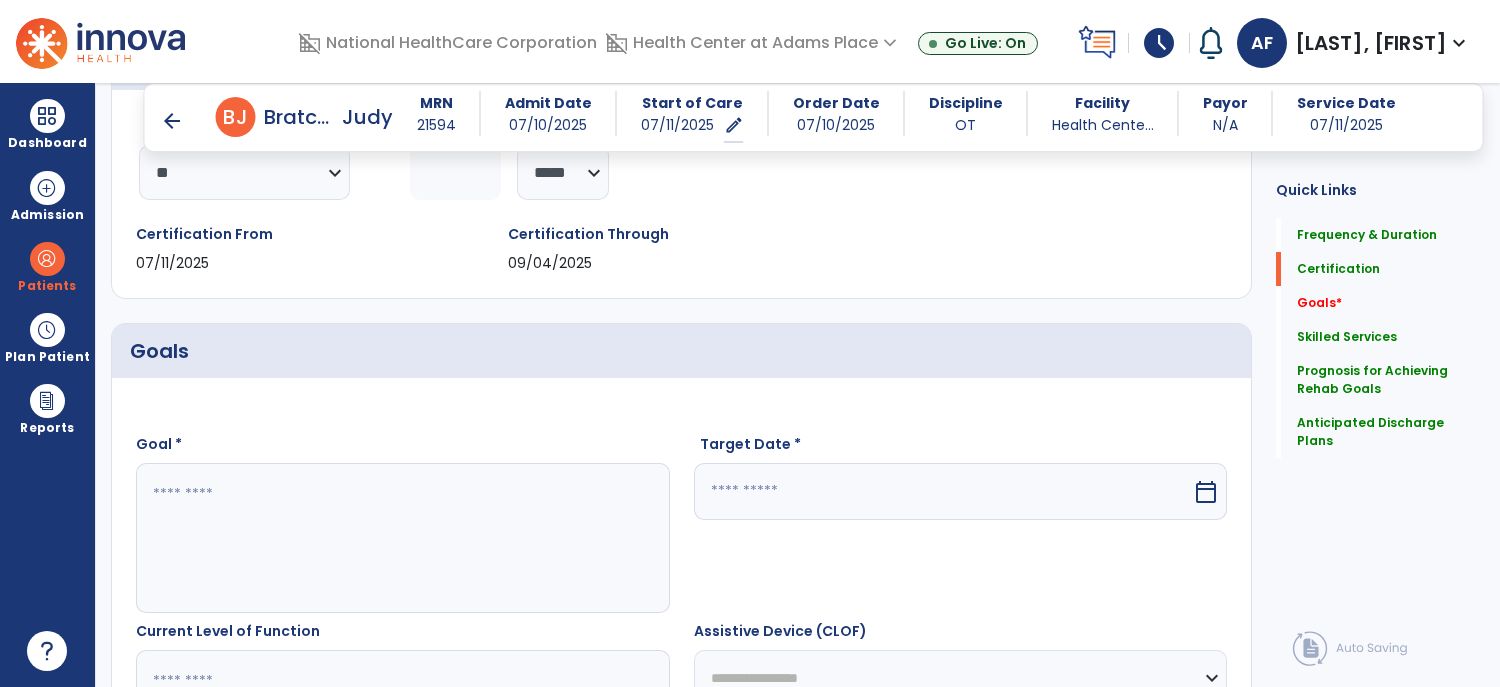 scroll, scrollTop: 319, scrollLeft: 0, axis: vertical 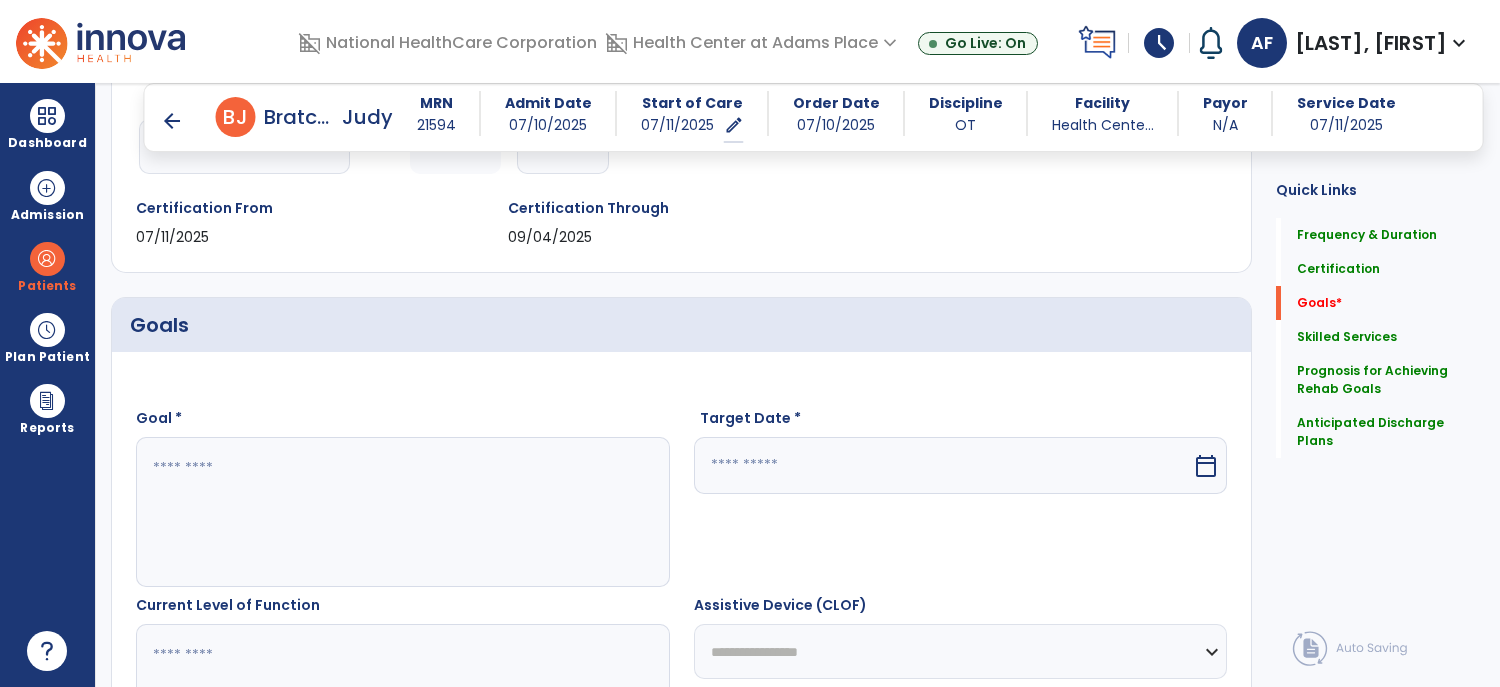 click at bounding box center (402, 512) 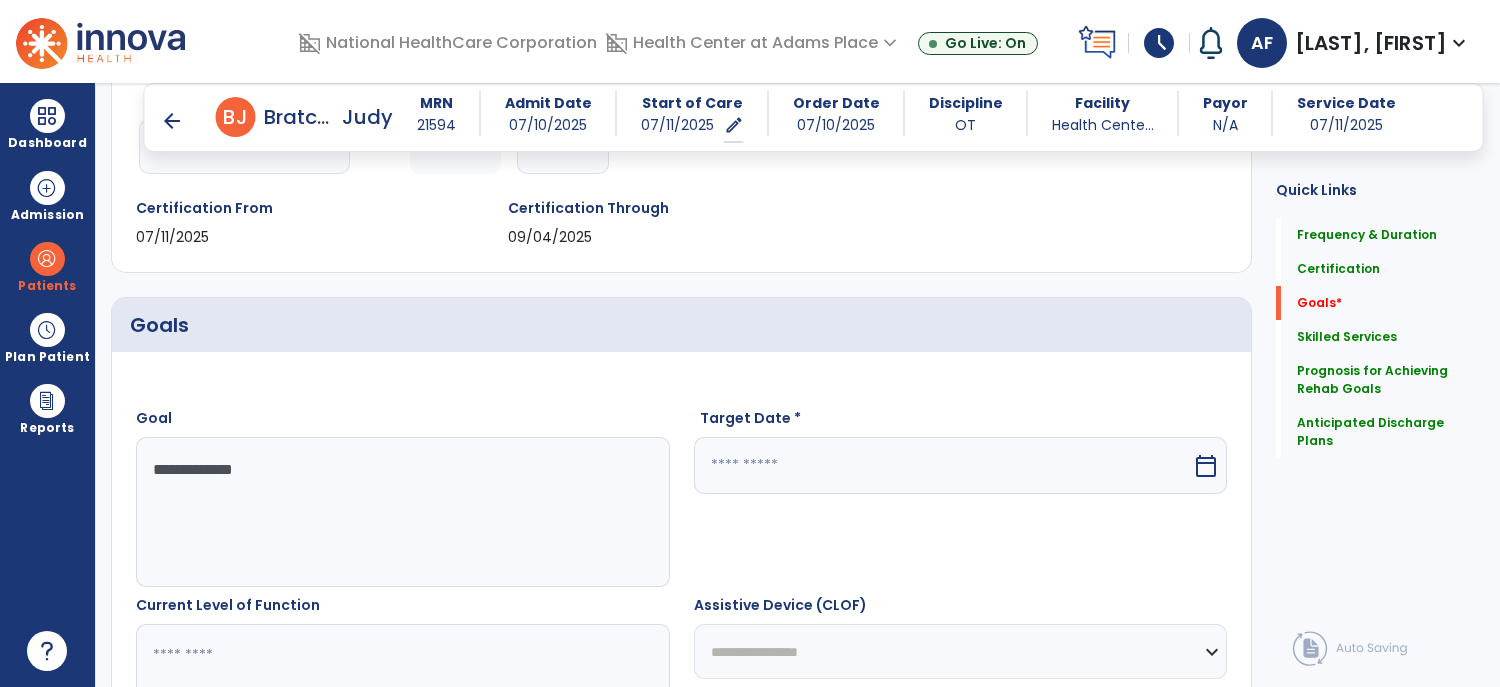 type on "**********" 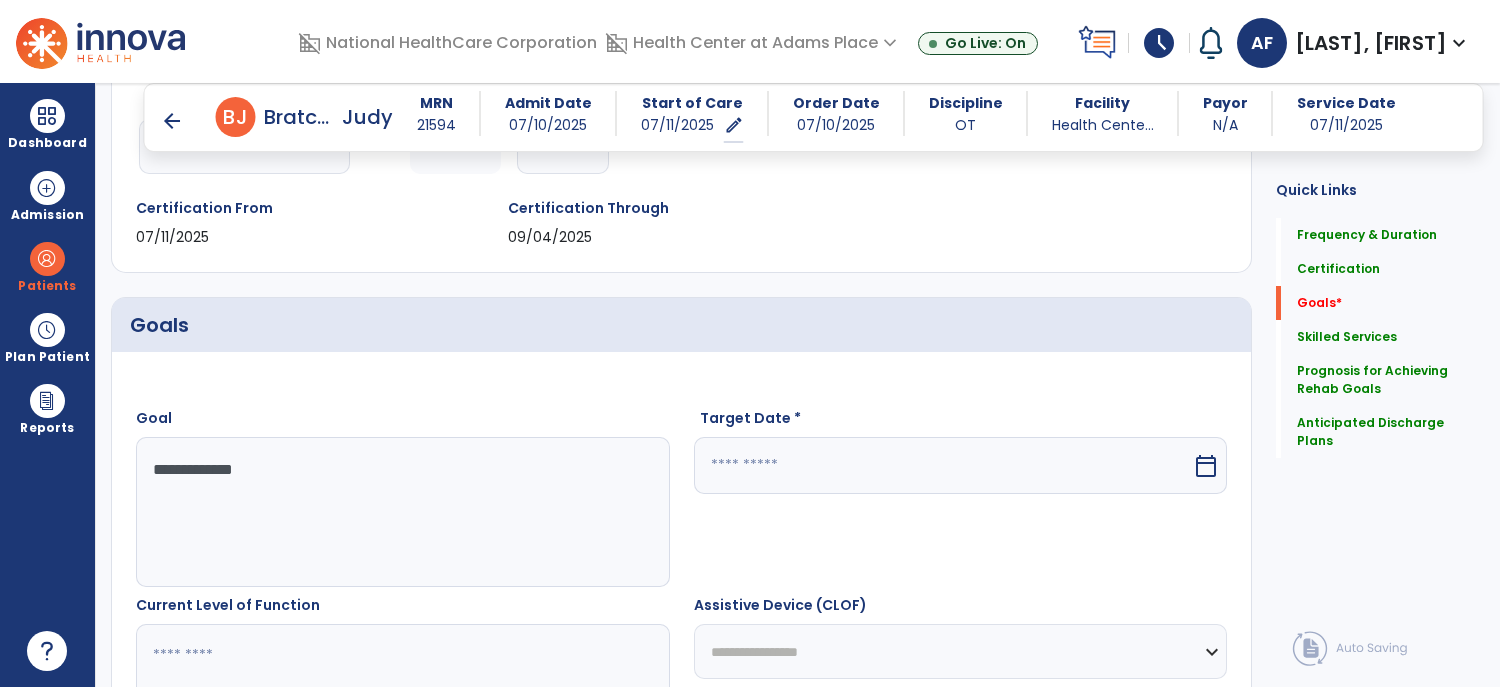click at bounding box center (943, 465) 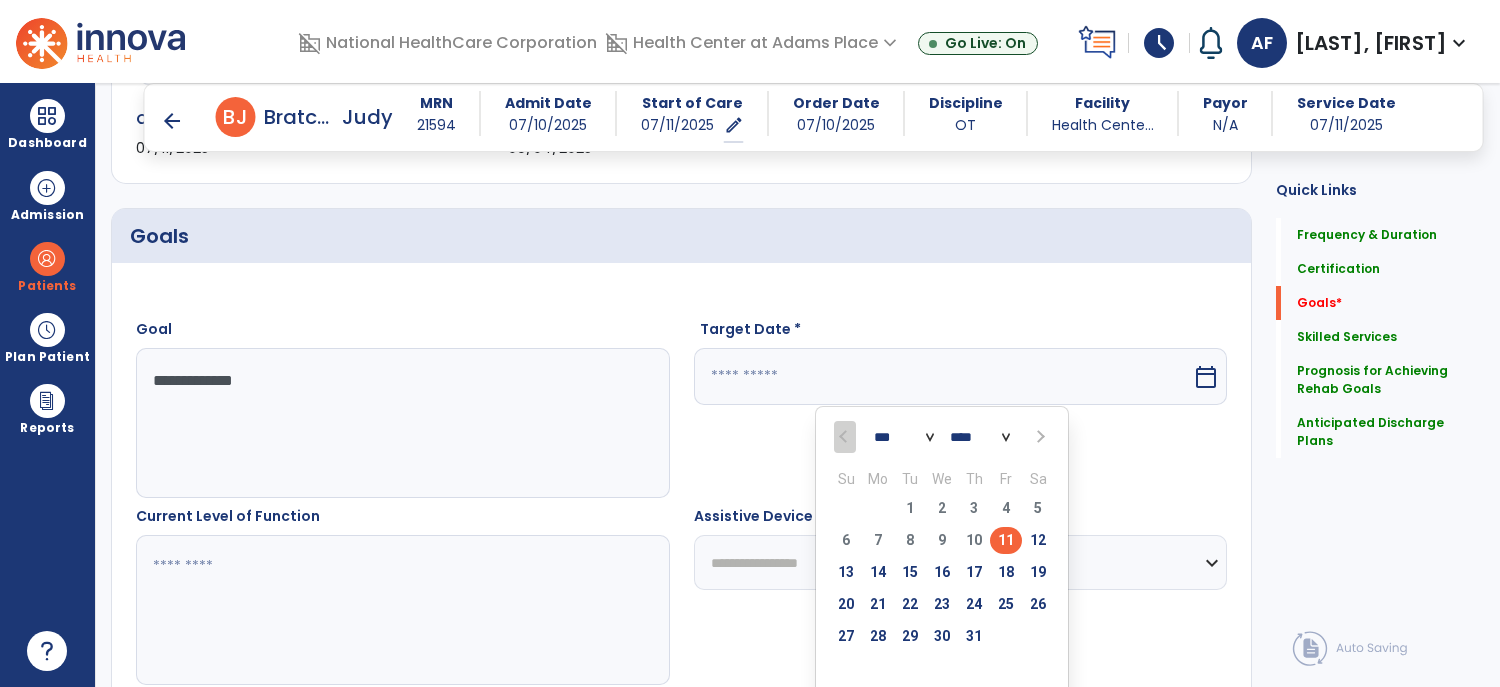 scroll, scrollTop: 422, scrollLeft: 0, axis: vertical 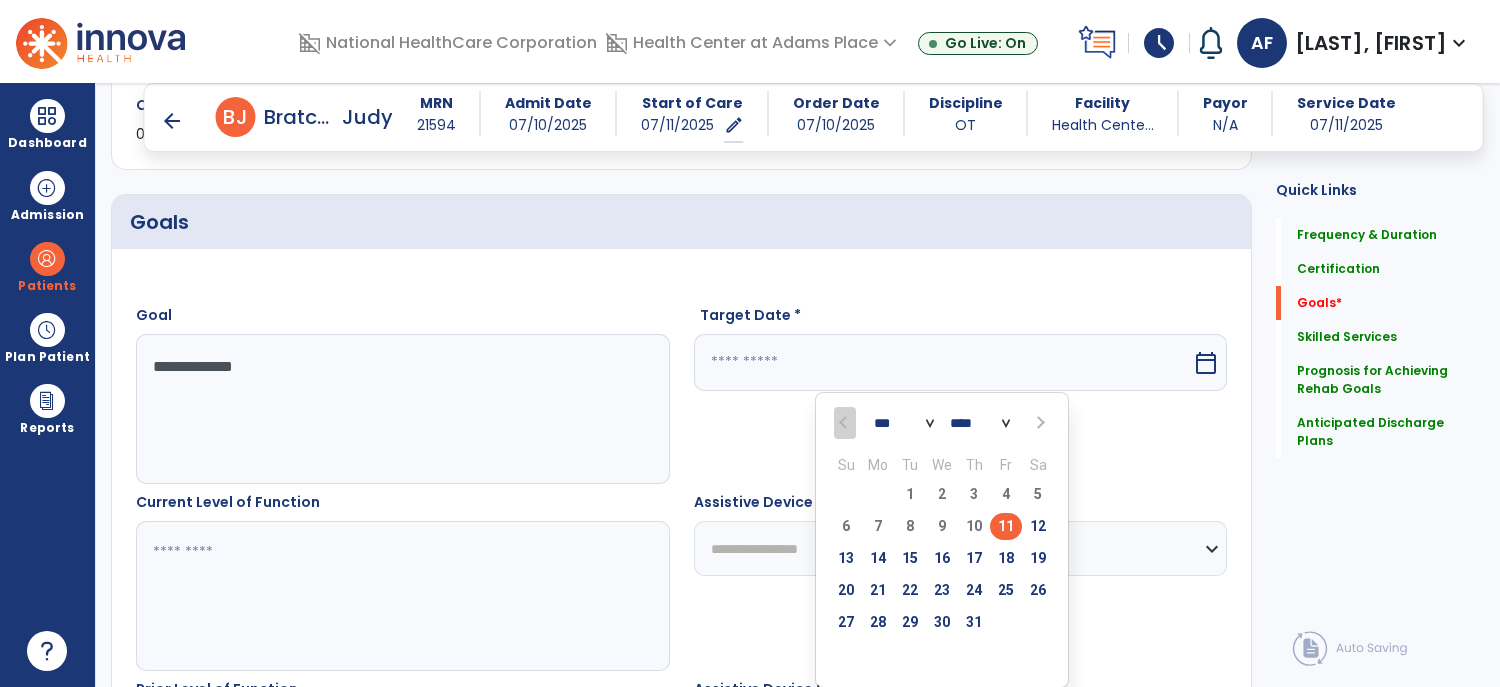 click at bounding box center (1039, 423) 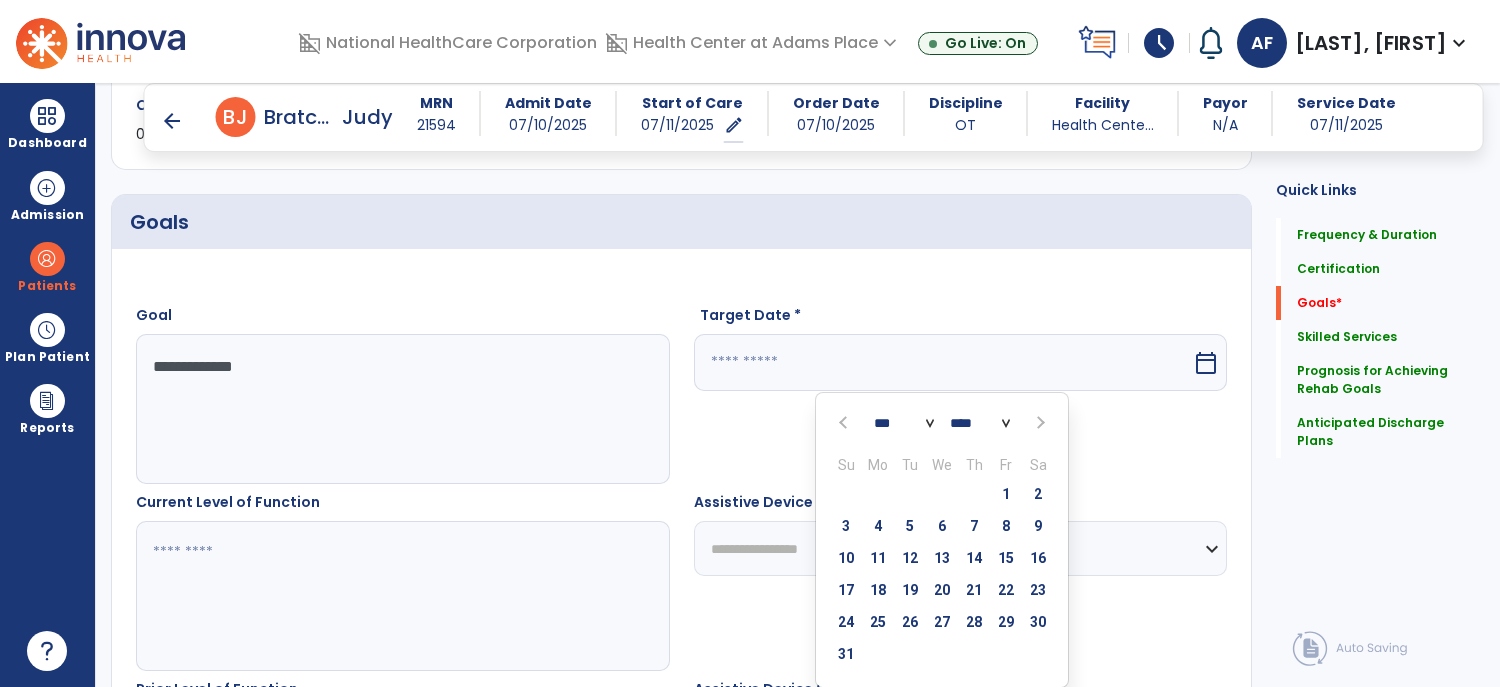 click at bounding box center [1039, 423] 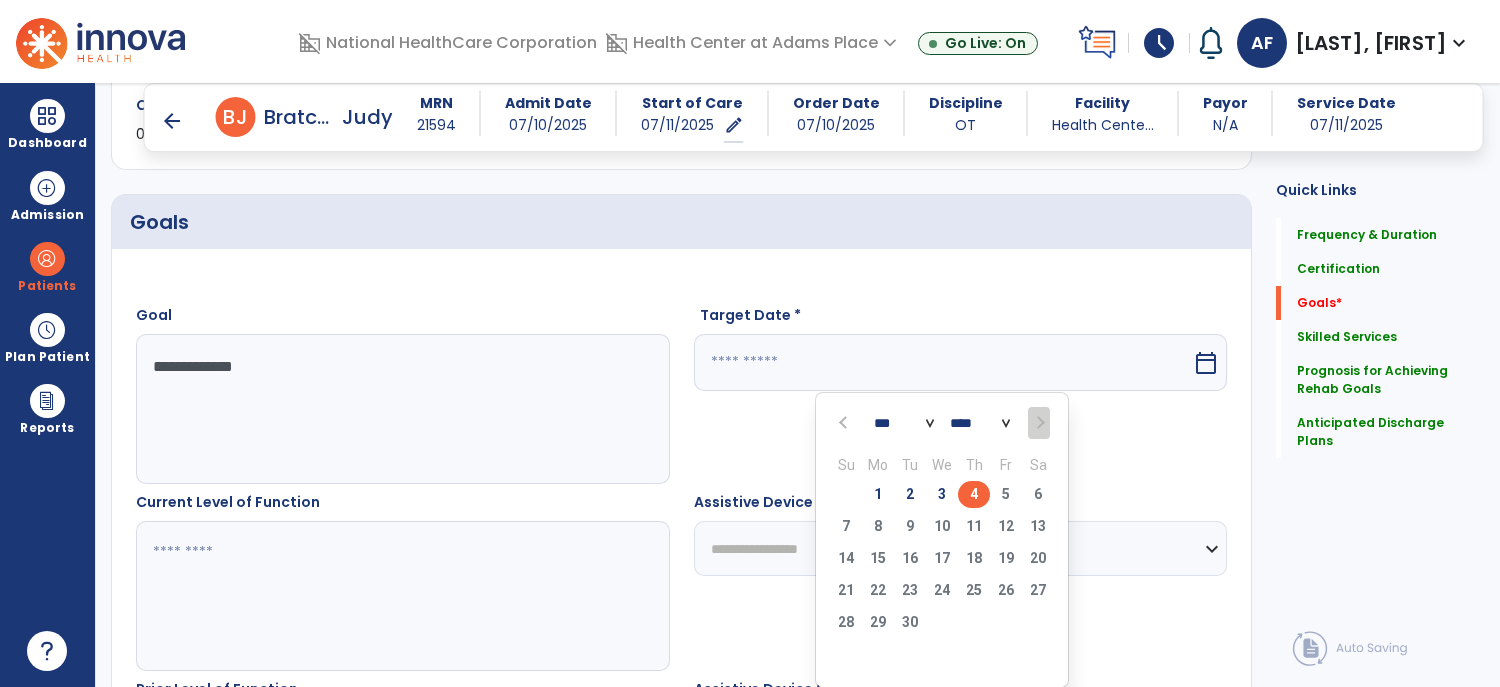 click on "4" at bounding box center (974, 494) 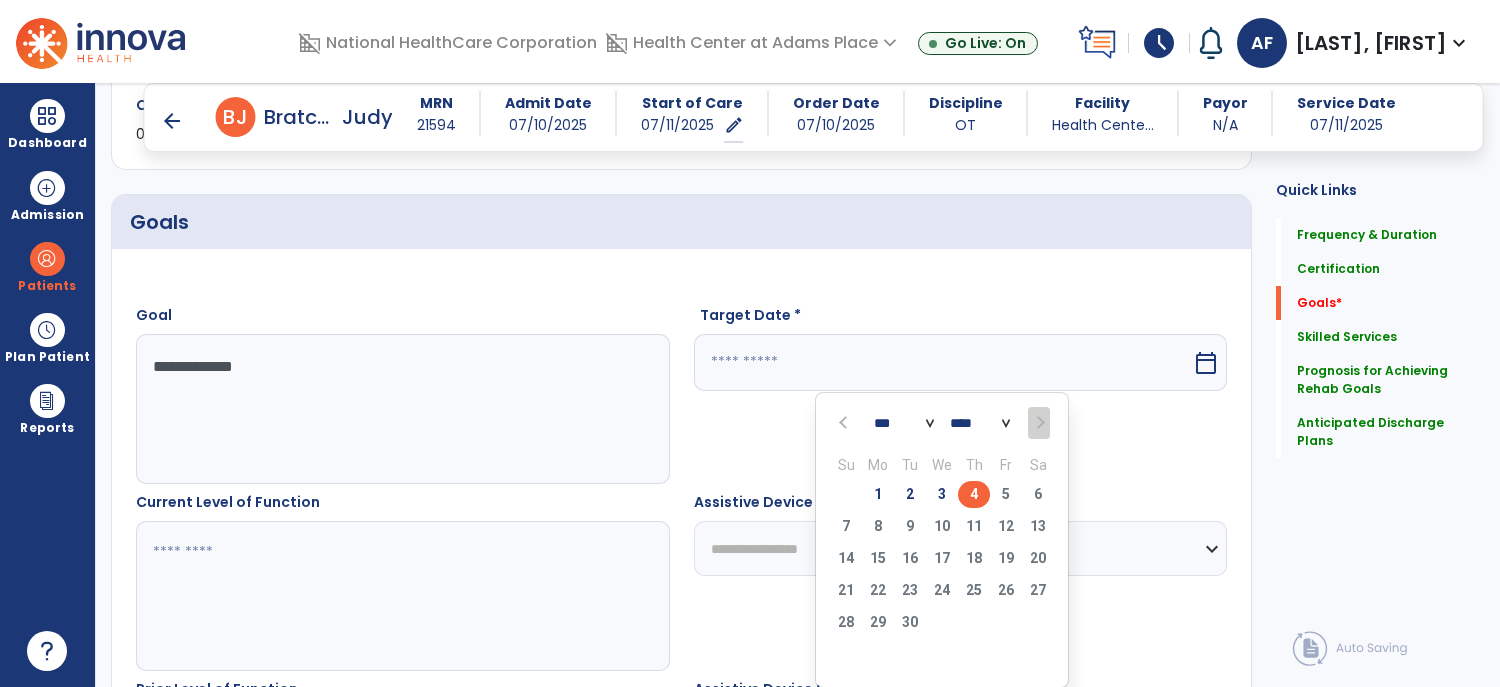 type on "********" 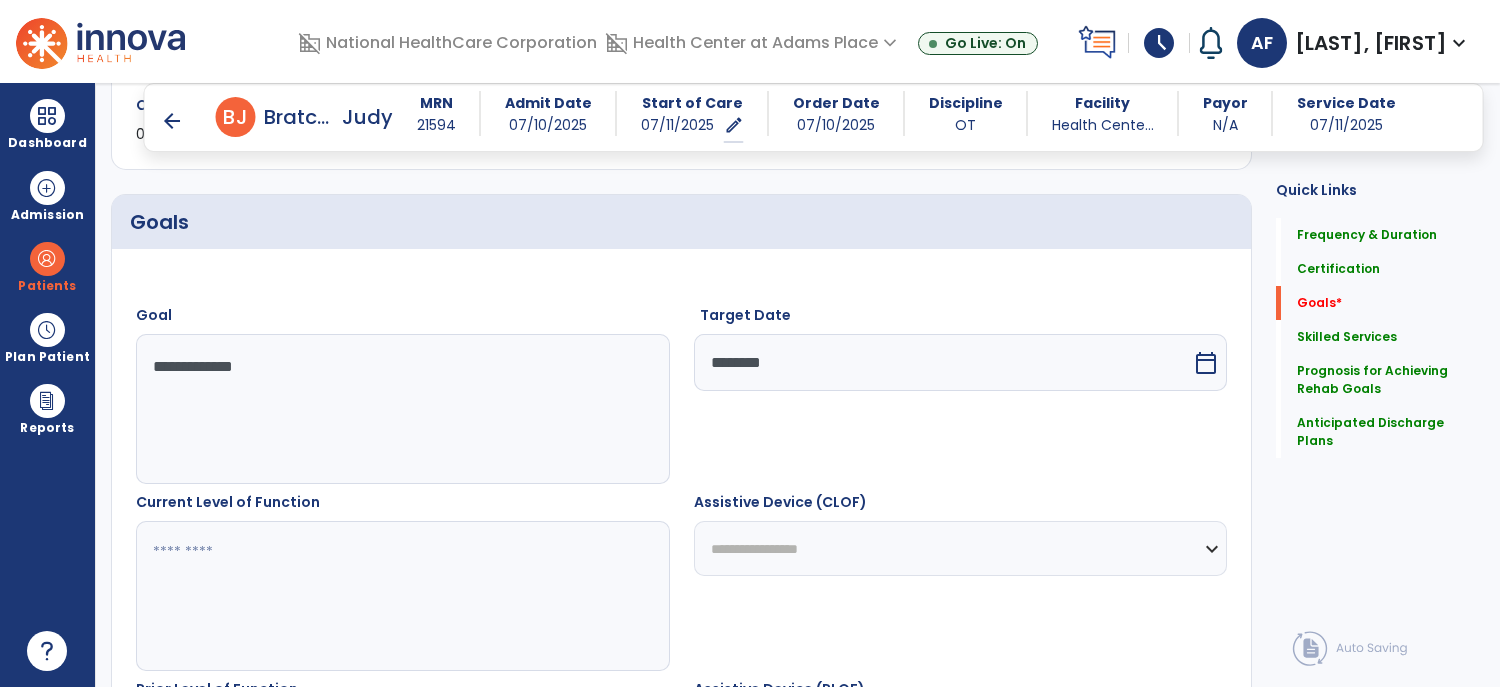 click on "**********" at bounding box center (961, 548) 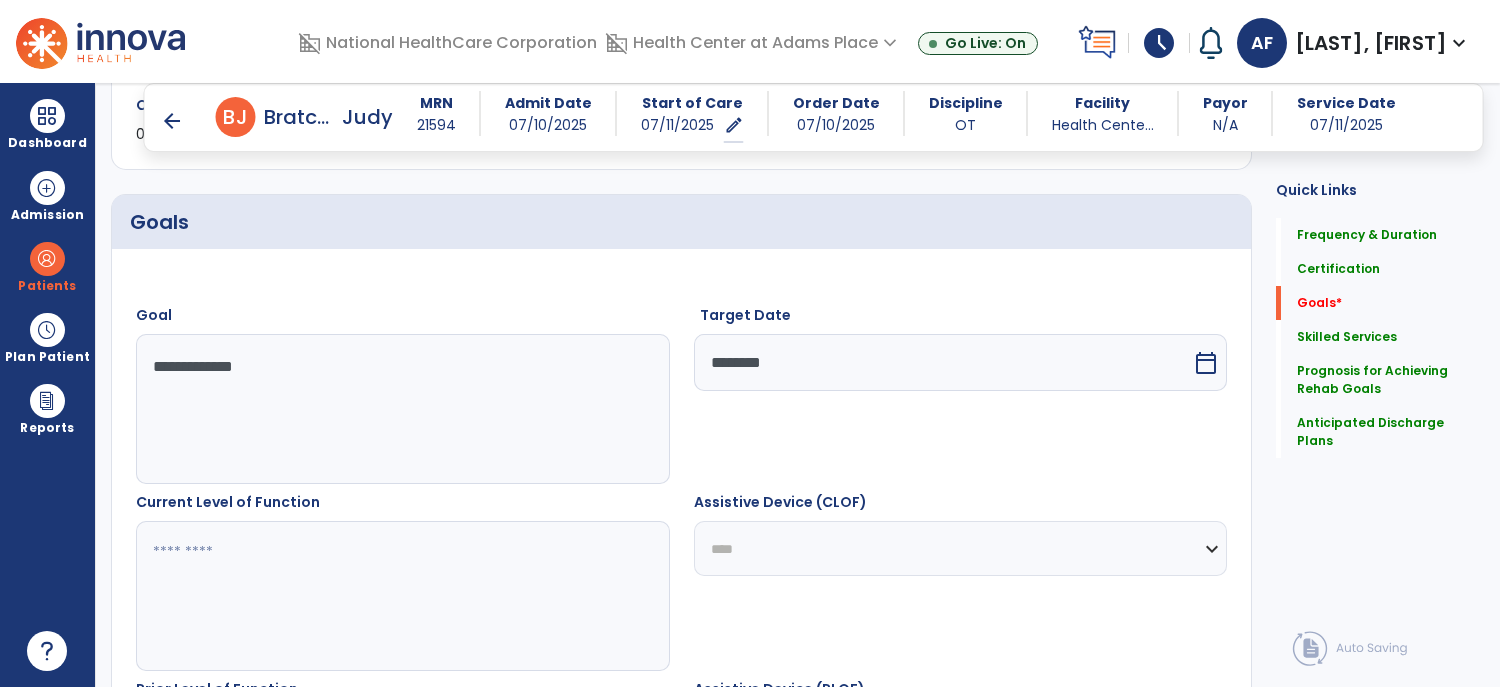 click on "**********" at bounding box center [961, 548] 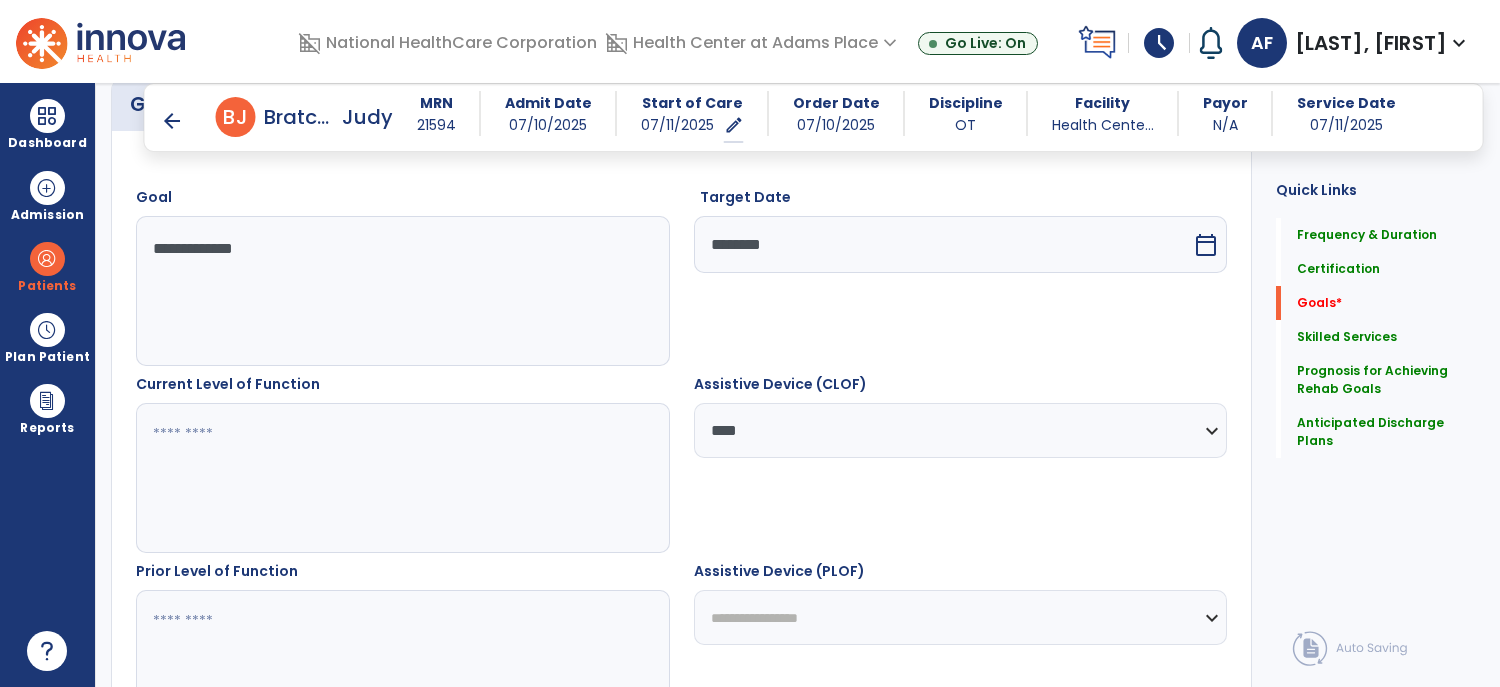 scroll, scrollTop: 565, scrollLeft: 0, axis: vertical 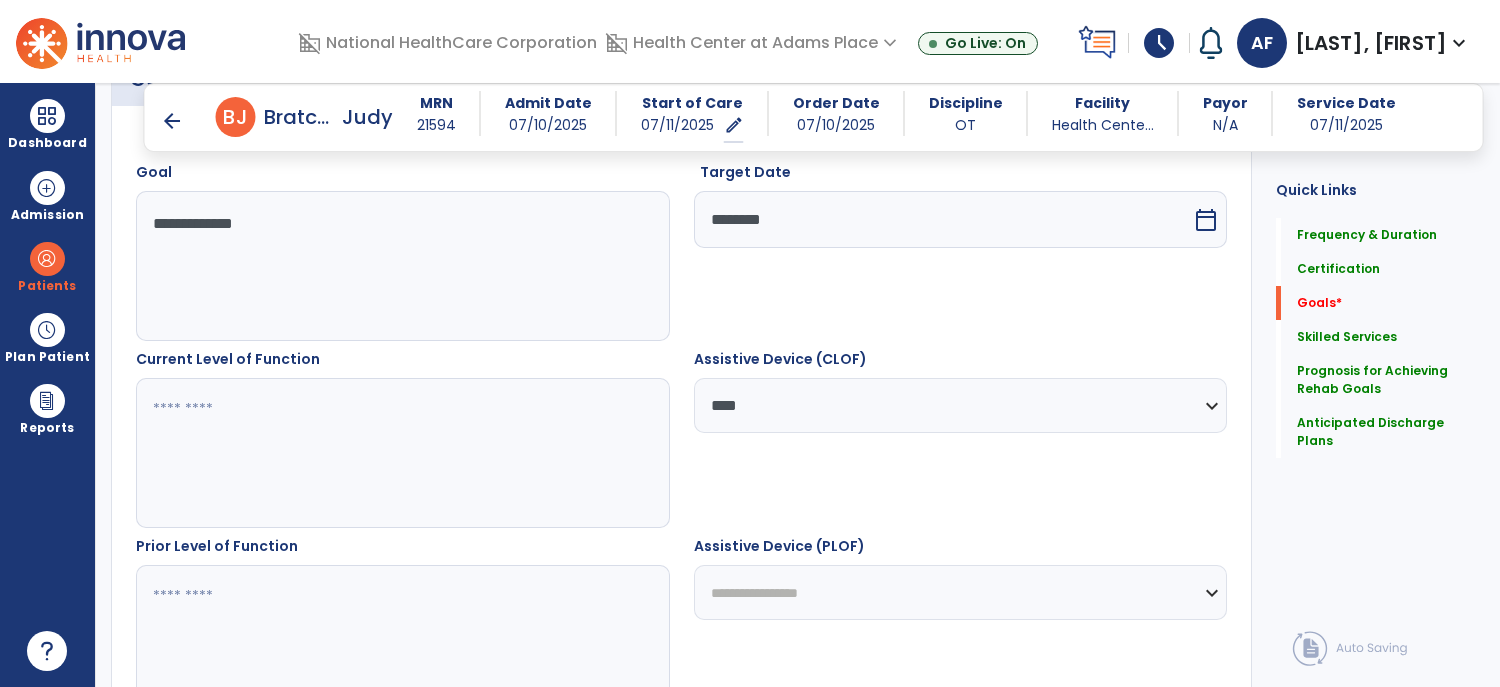 click on "**********" at bounding box center (961, 592) 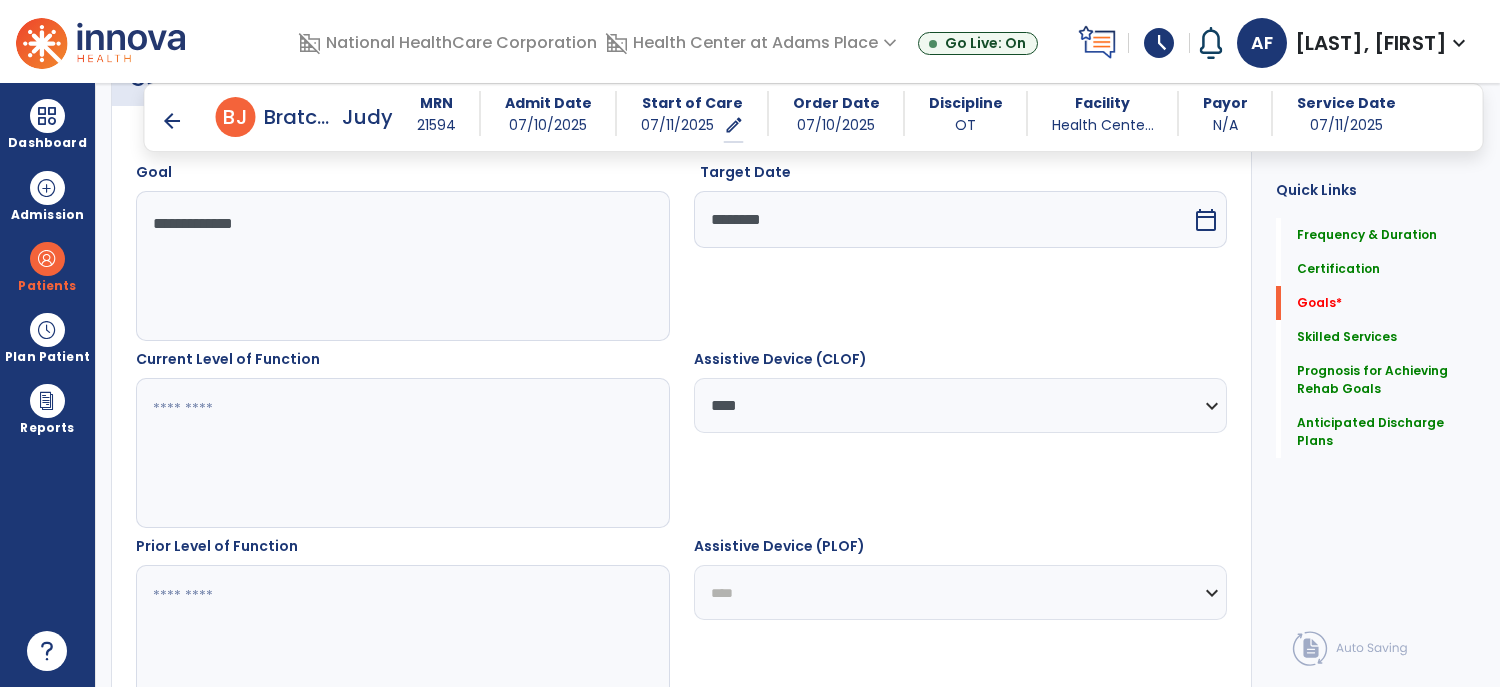 click on "**********" at bounding box center (961, 592) 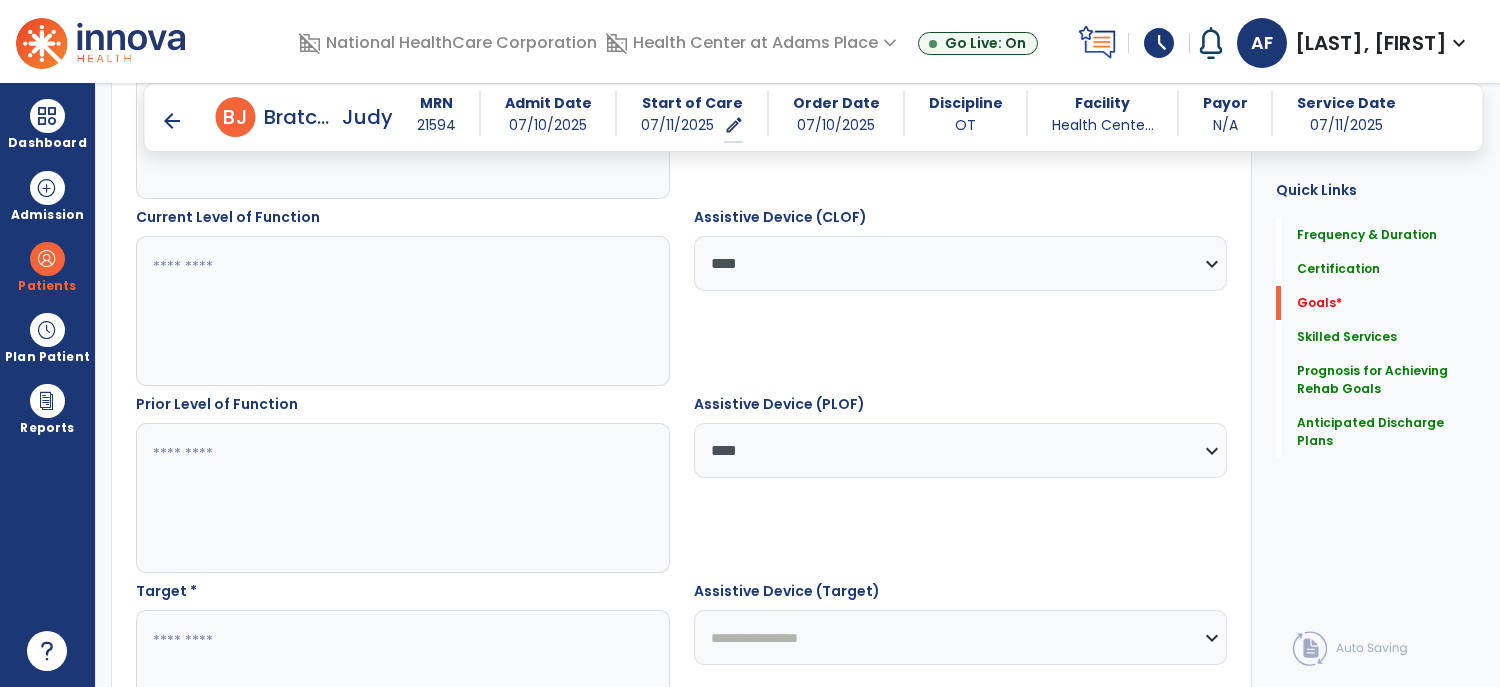 scroll, scrollTop: 708, scrollLeft: 0, axis: vertical 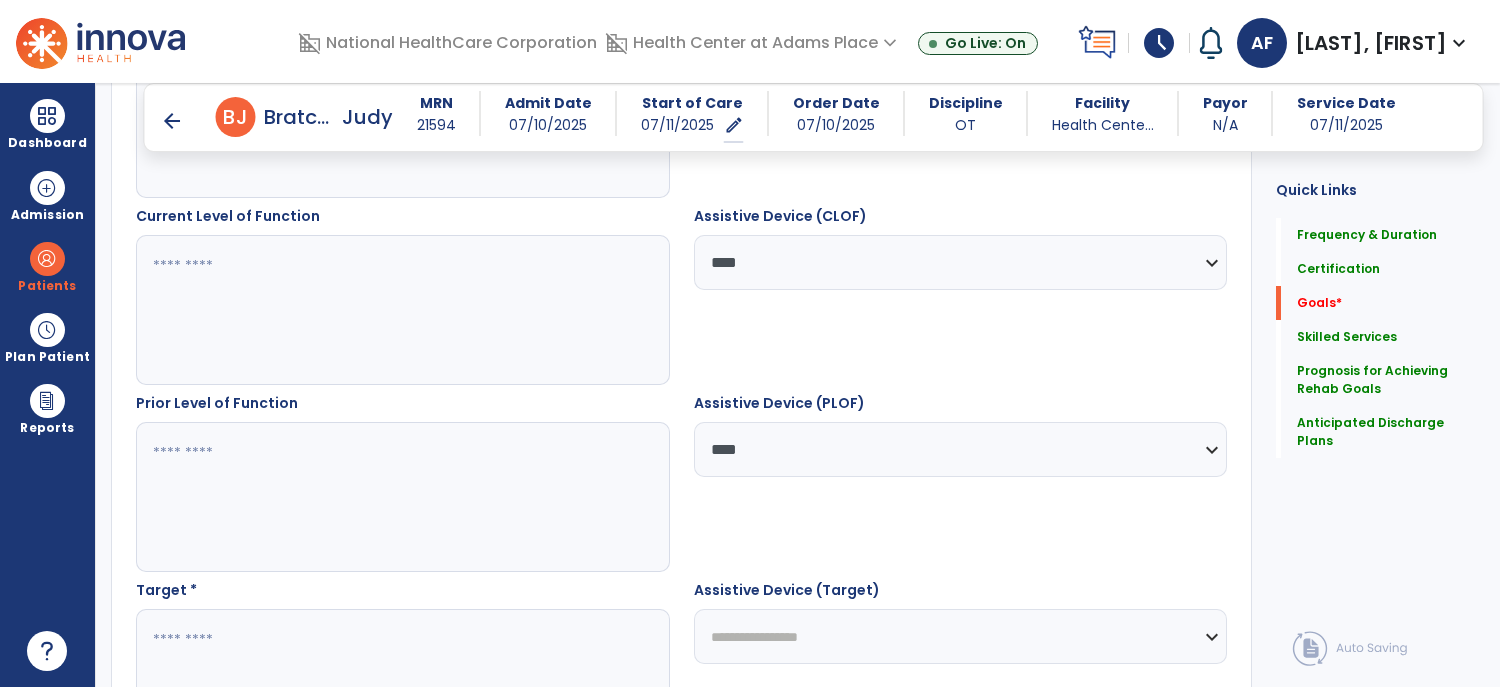 click on "**********" at bounding box center [961, 636] 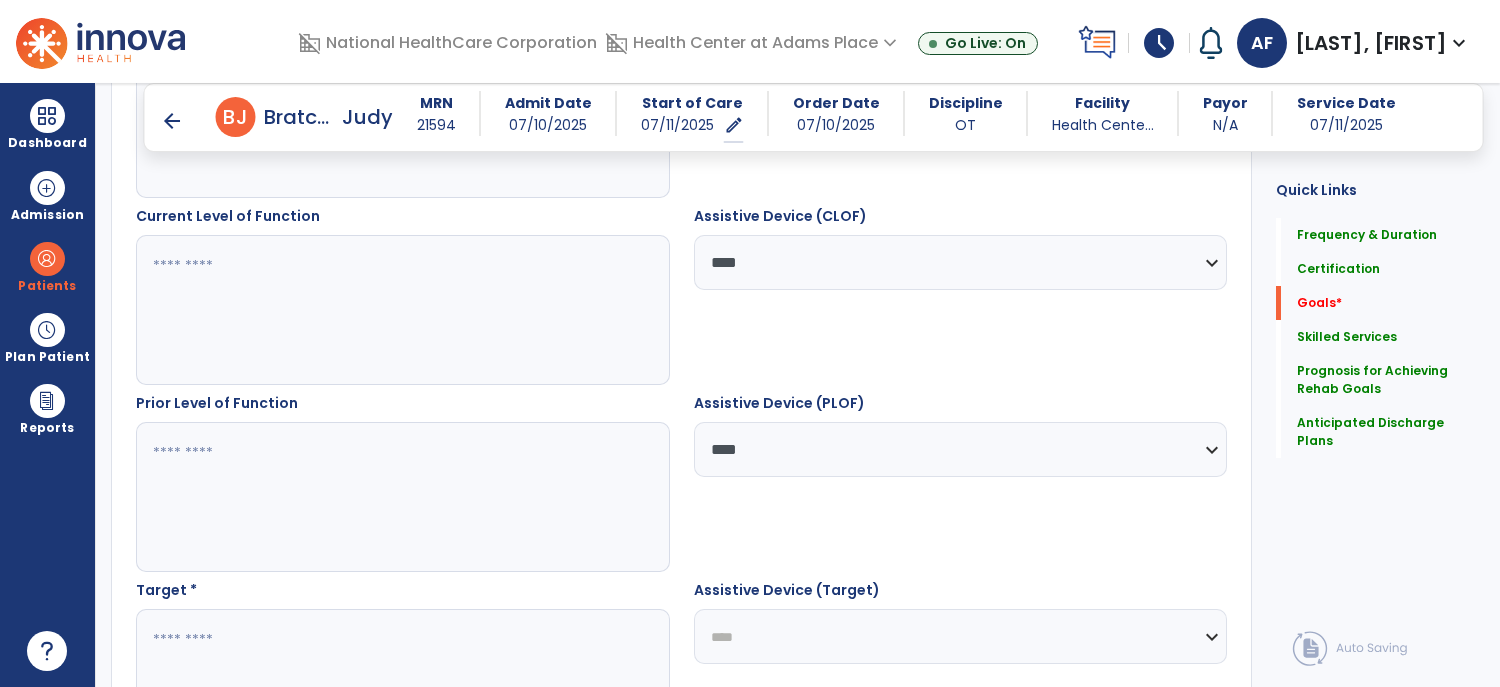 click on "**********" at bounding box center [961, 636] 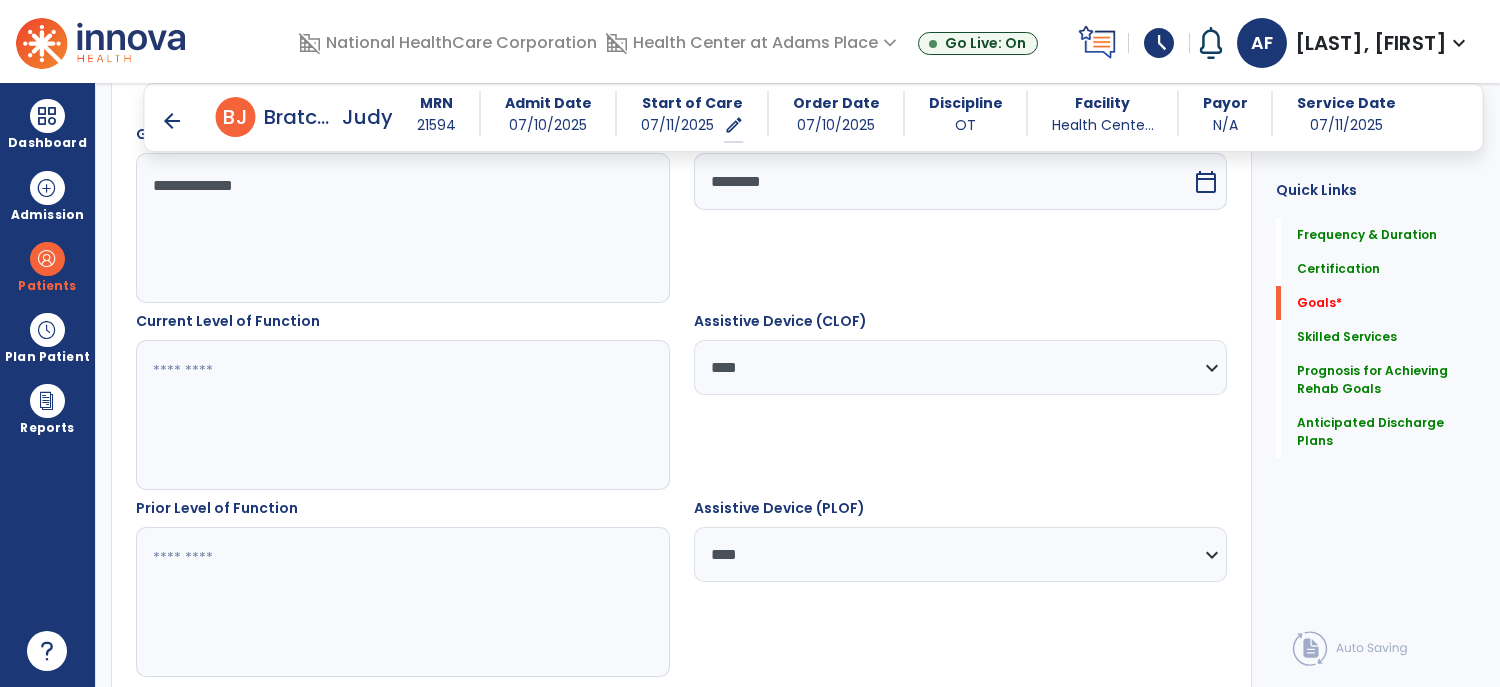 scroll, scrollTop: 525, scrollLeft: 0, axis: vertical 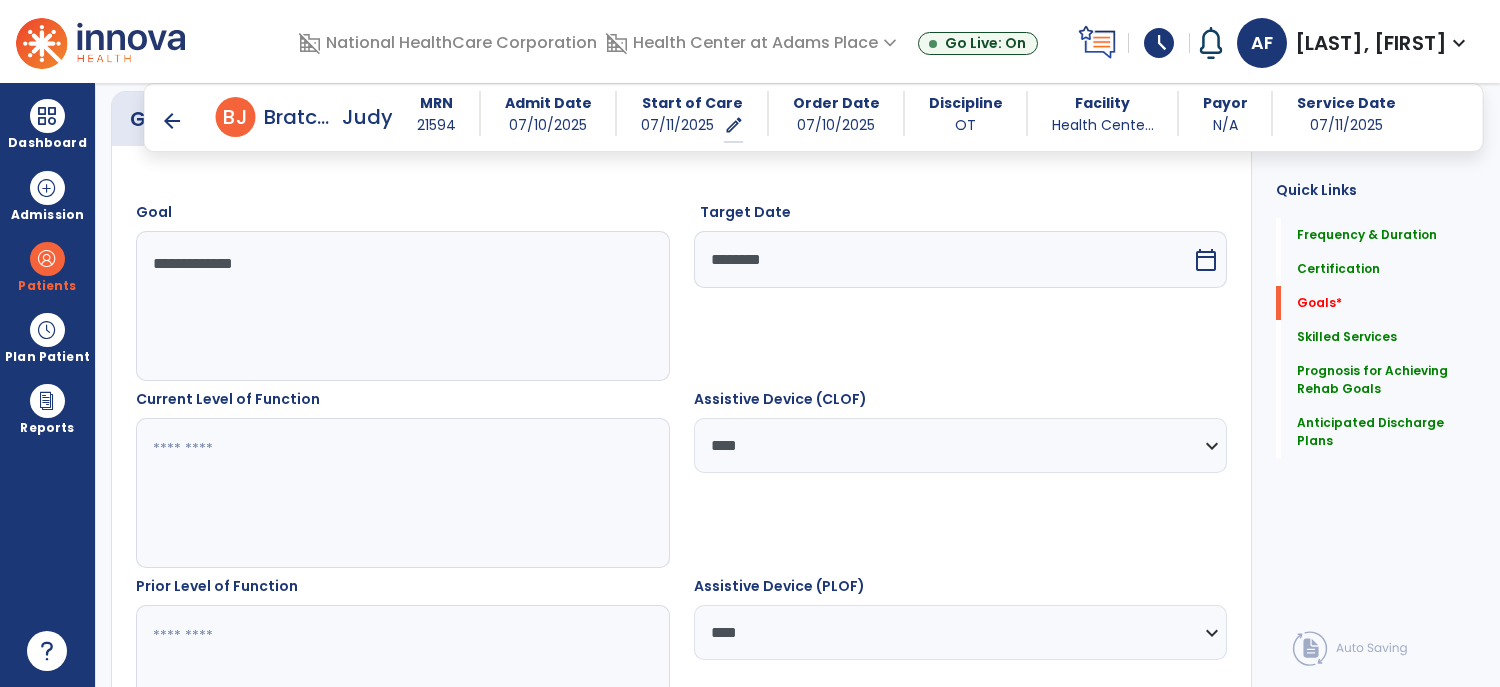 click at bounding box center [402, 493] 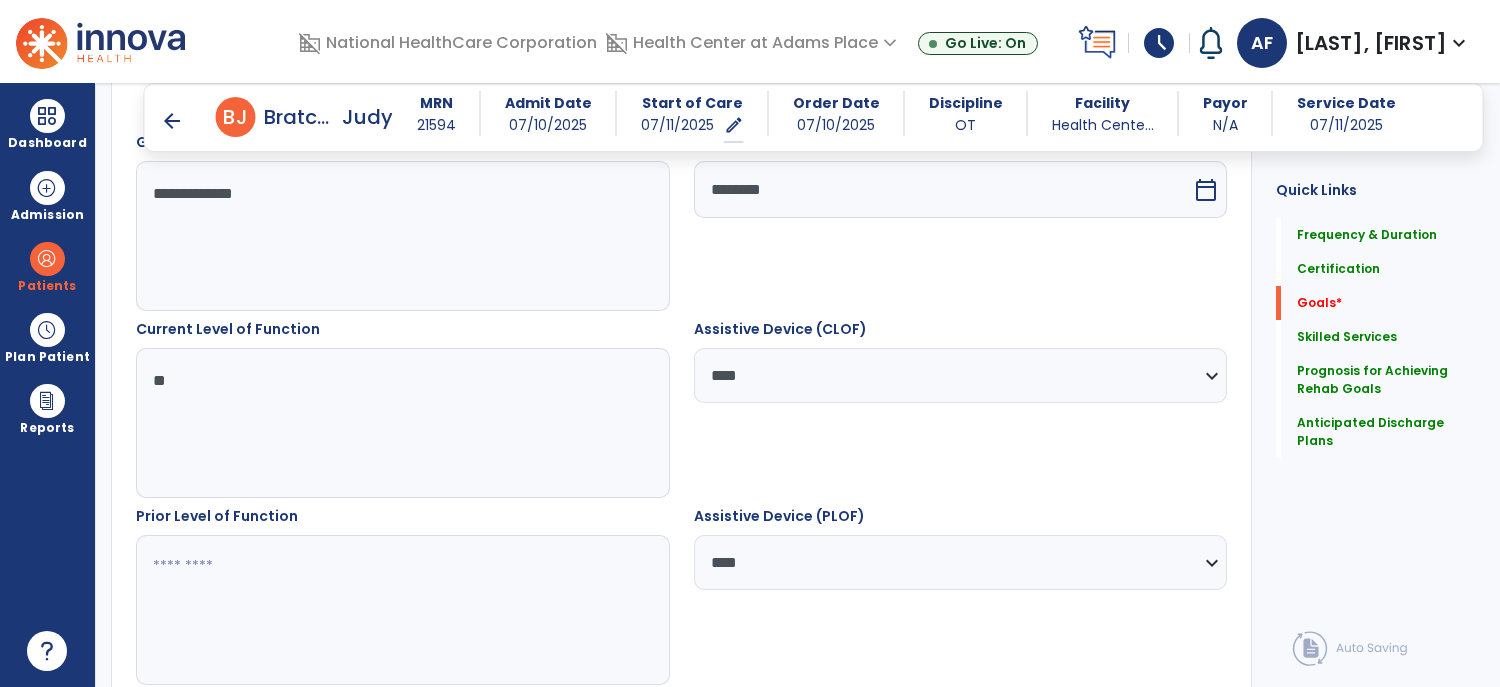 scroll, scrollTop: 603, scrollLeft: 0, axis: vertical 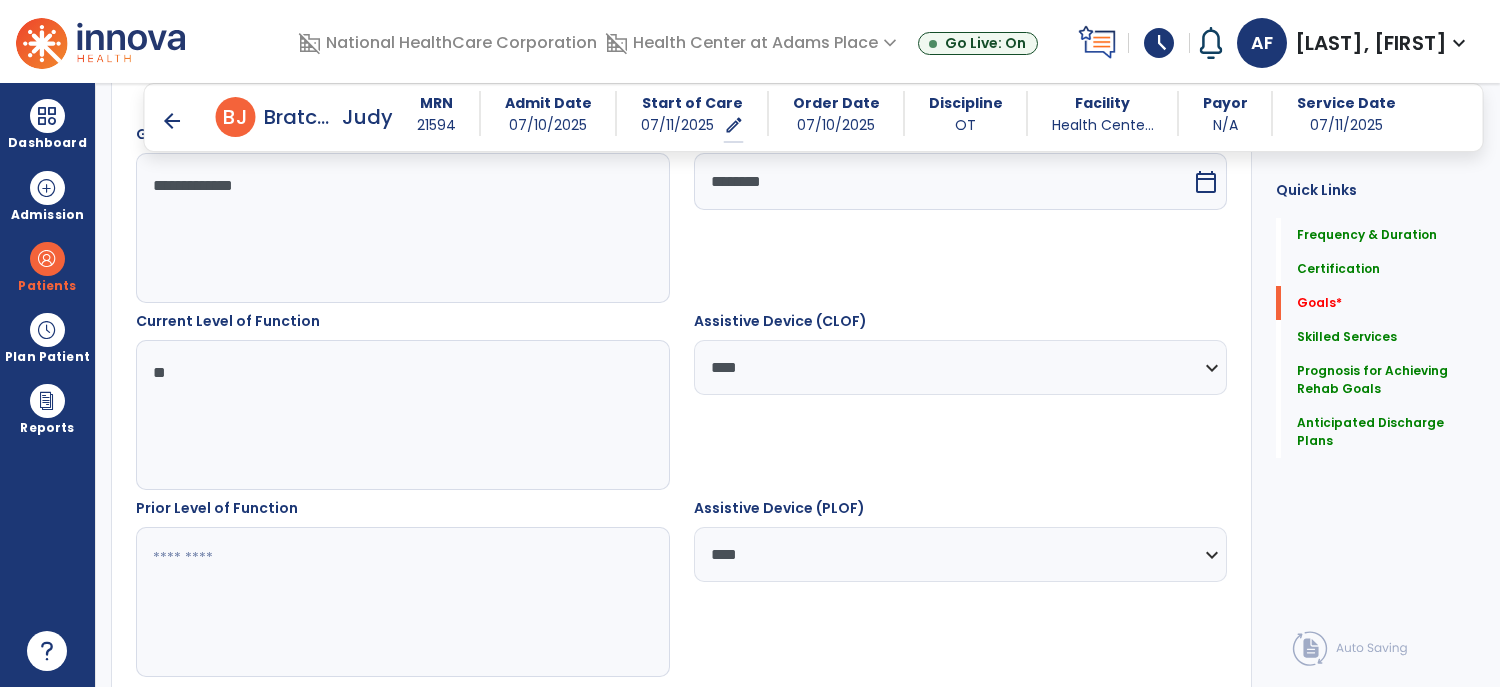 type on "**" 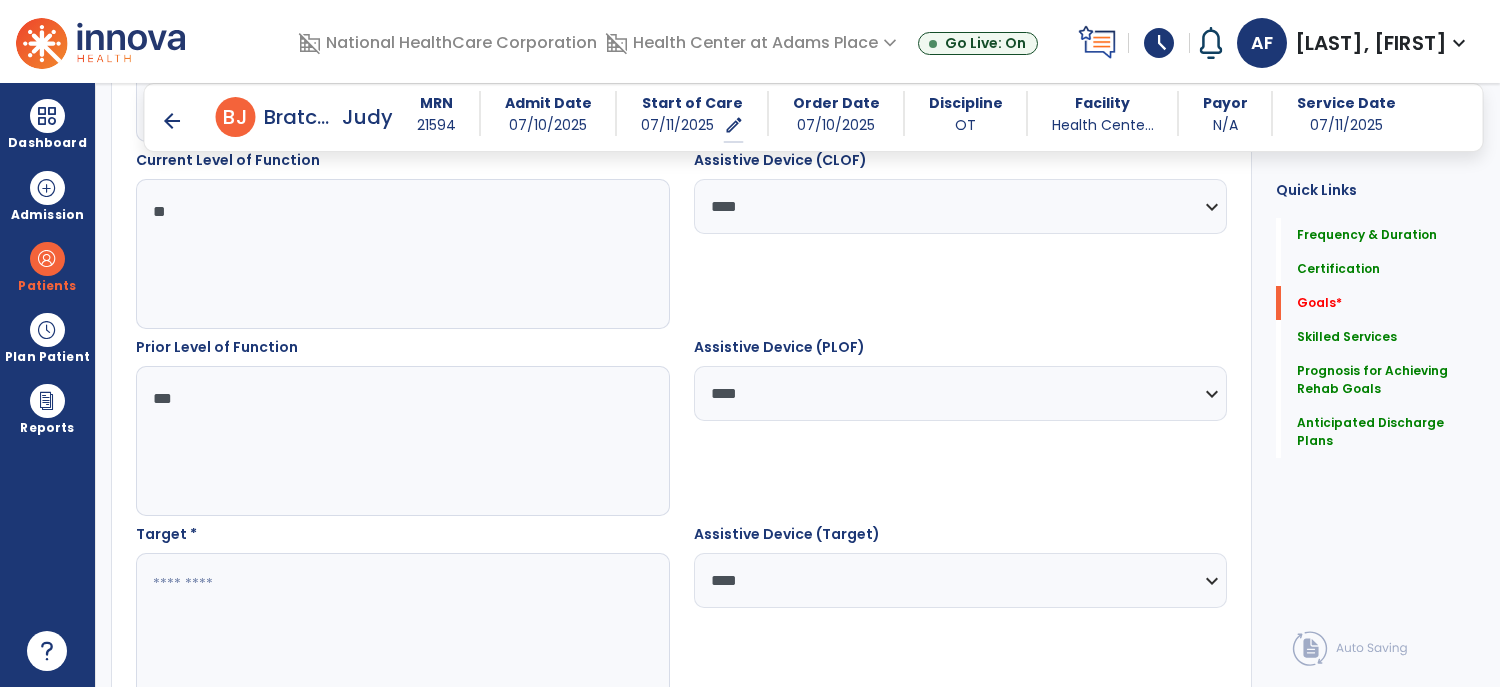 scroll, scrollTop: 766, scrollLeft: 0, axis: vertical 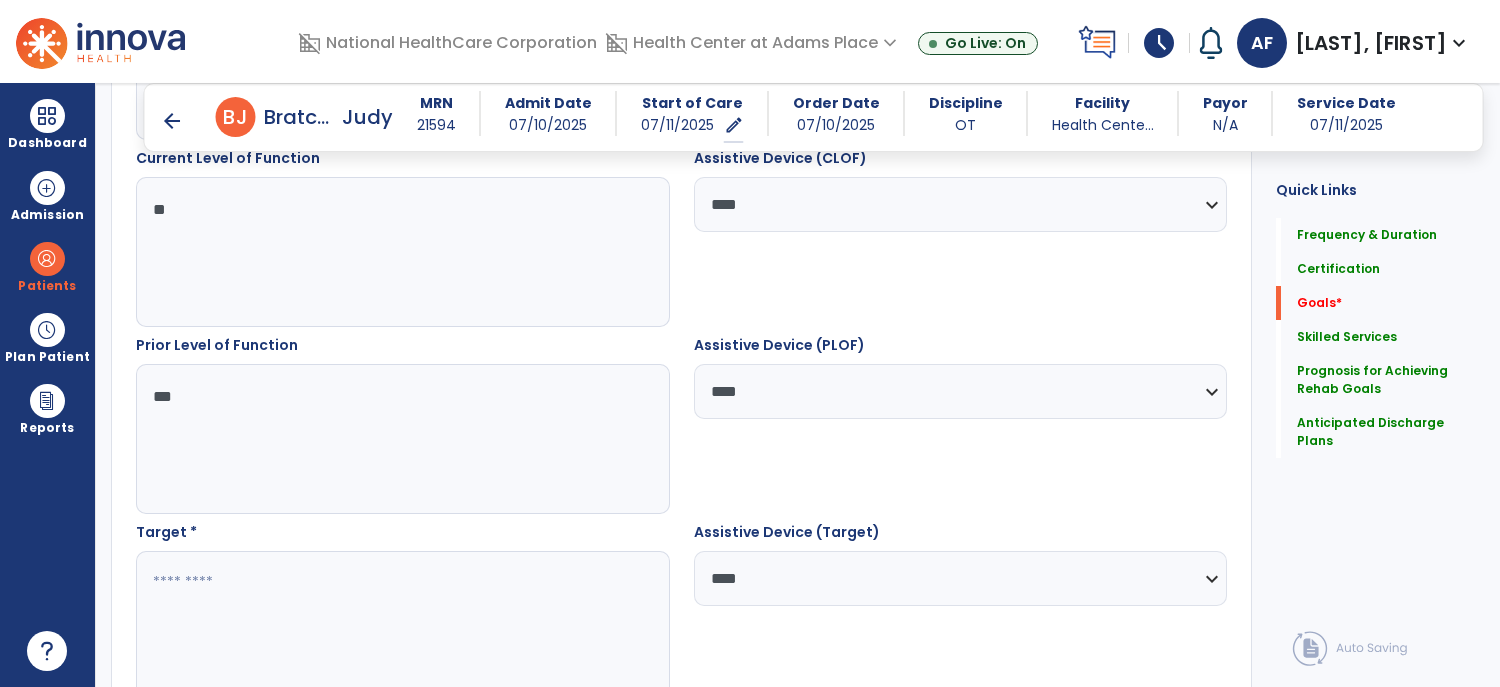 type on "***" 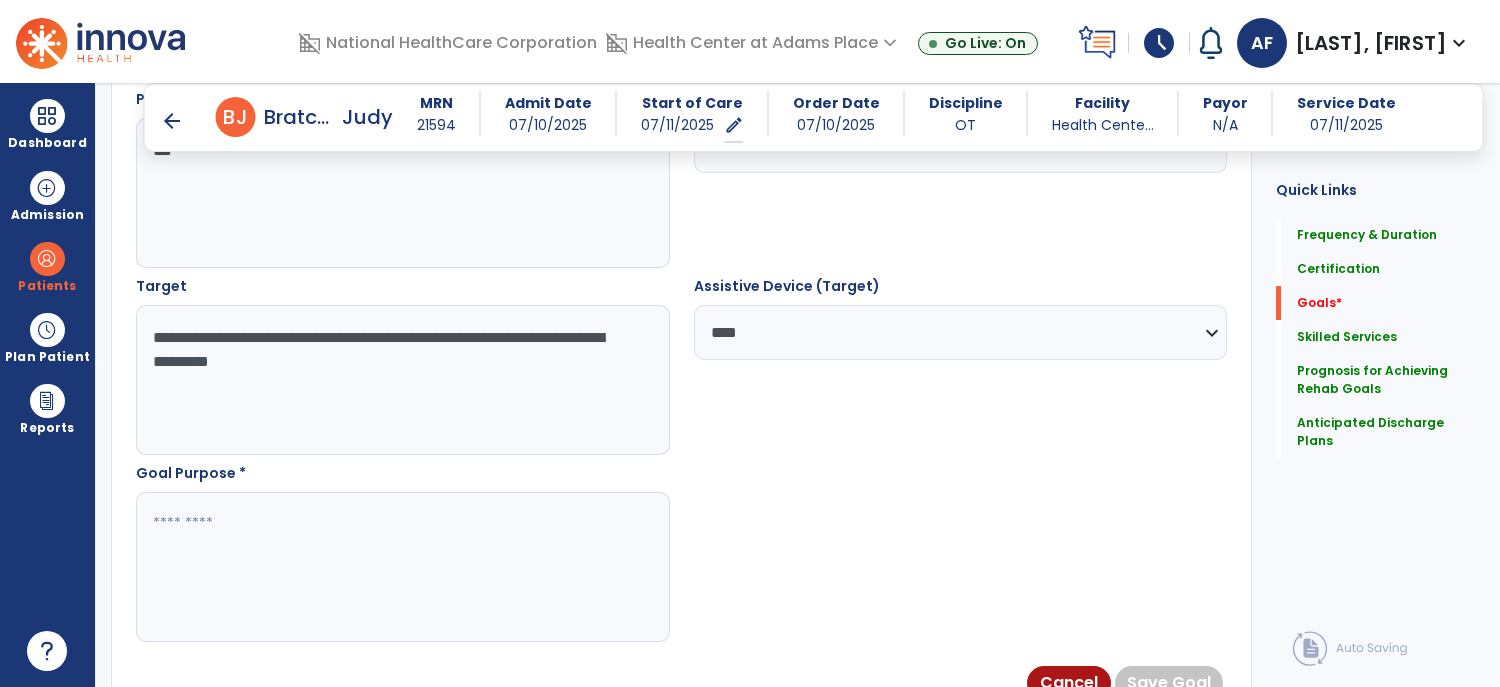 scroll, scrollTop: 1087, scrollLeft: 0, axis: vertical 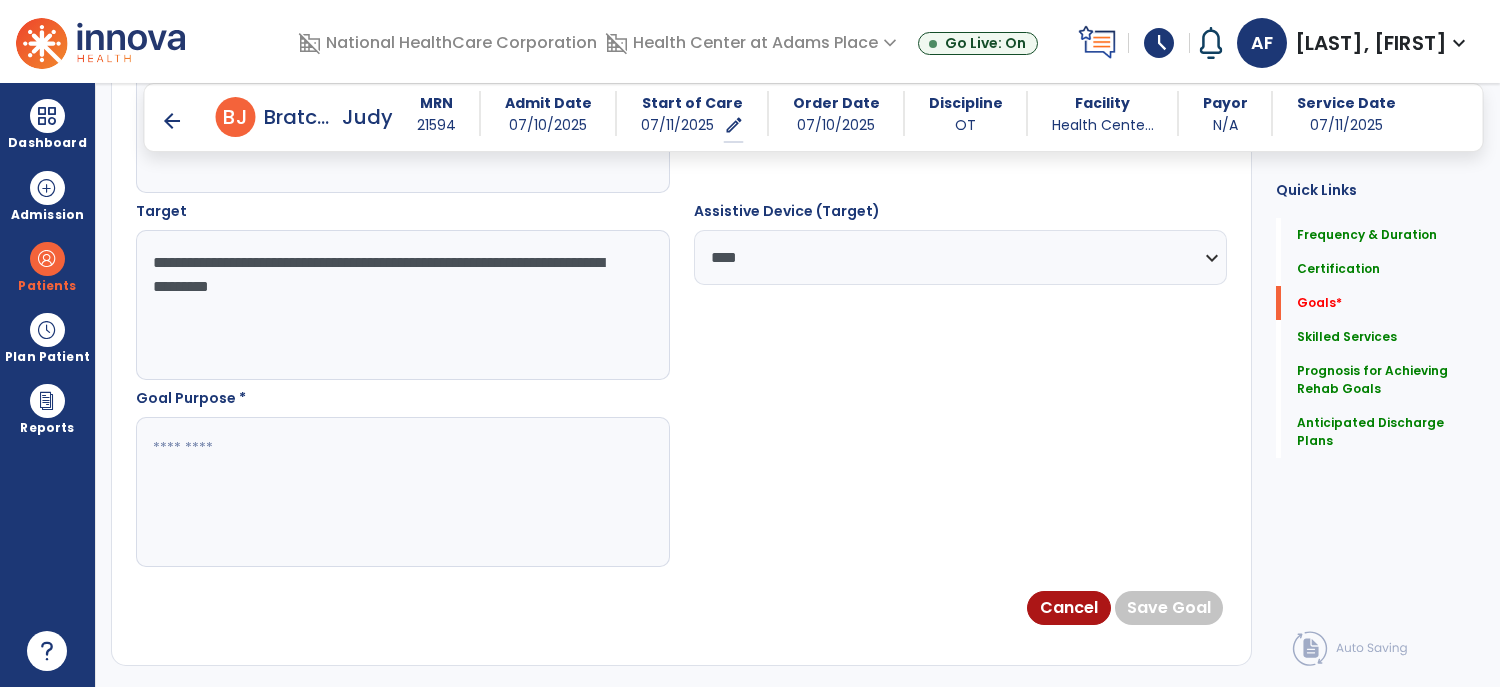 type on "**********" 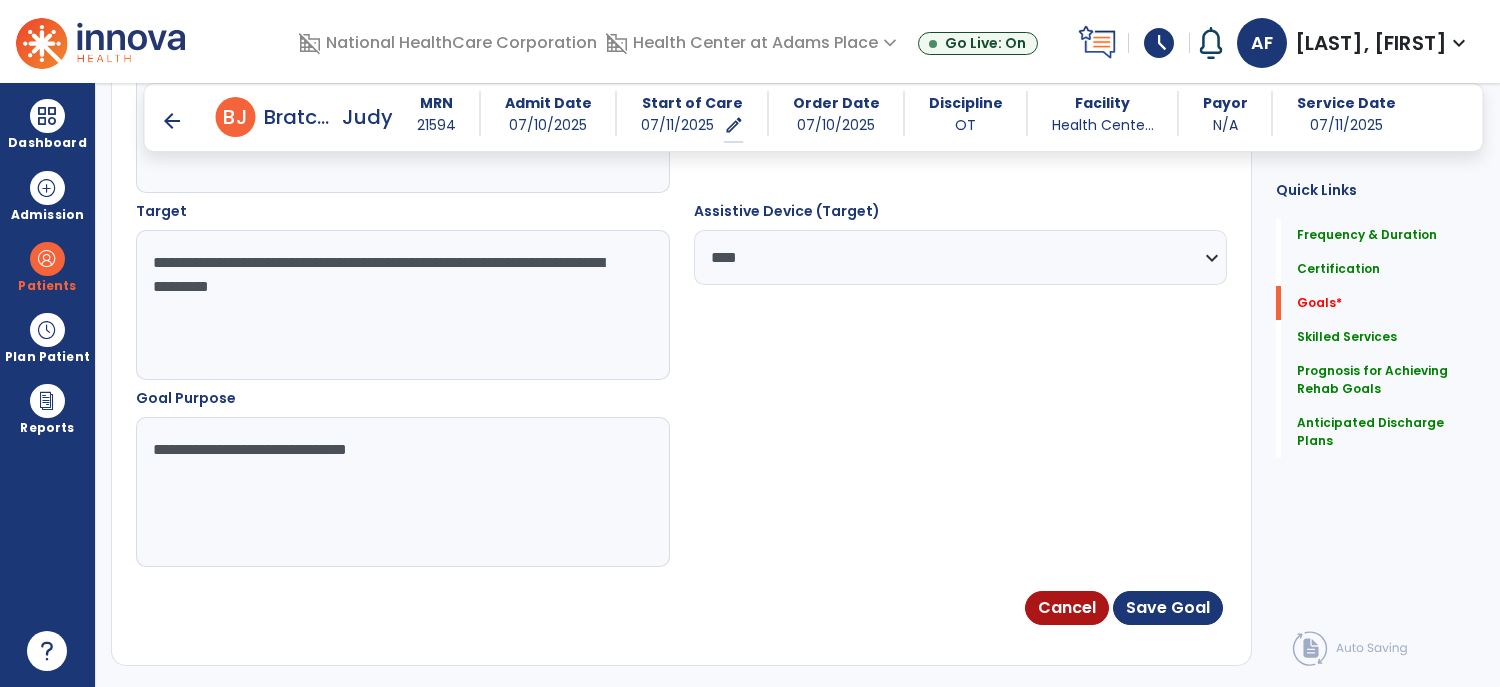 type on "**********" 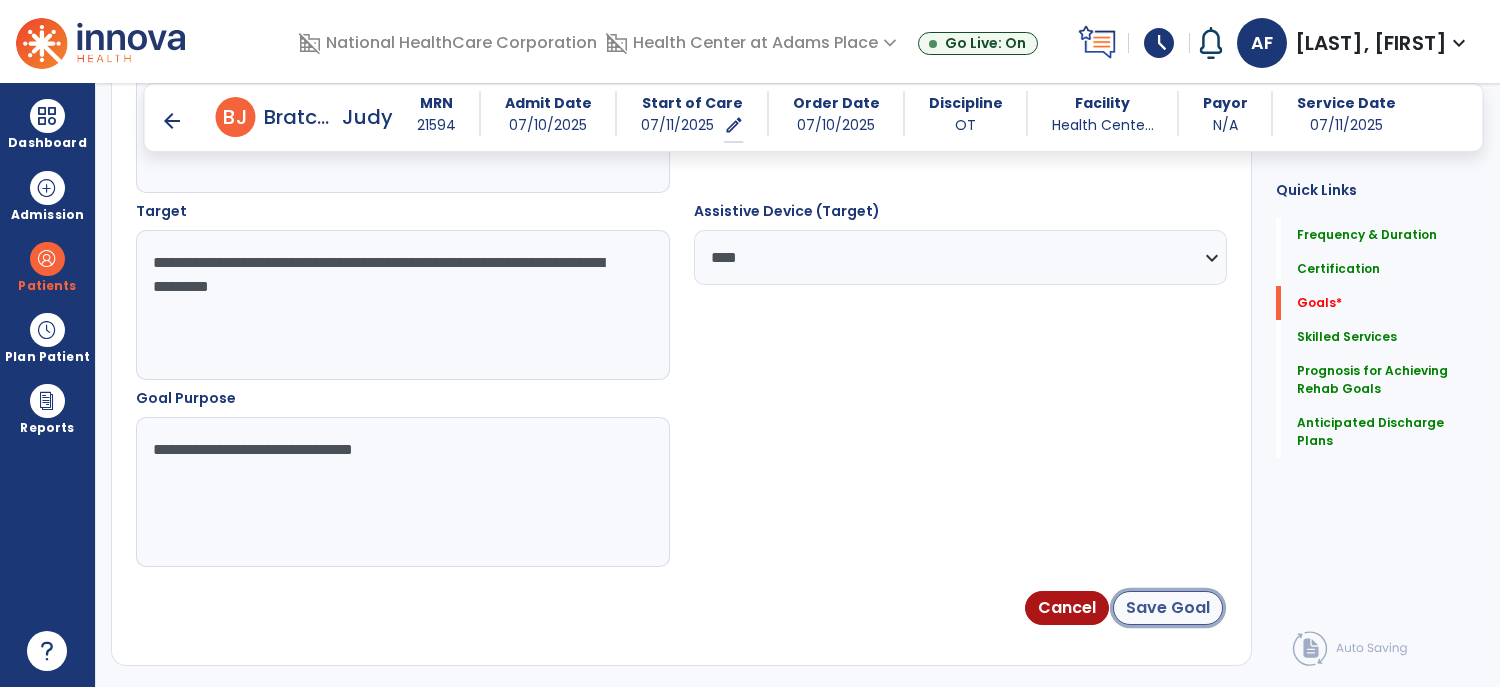 click on "Save Goal" at bounding box center (1168, 608) 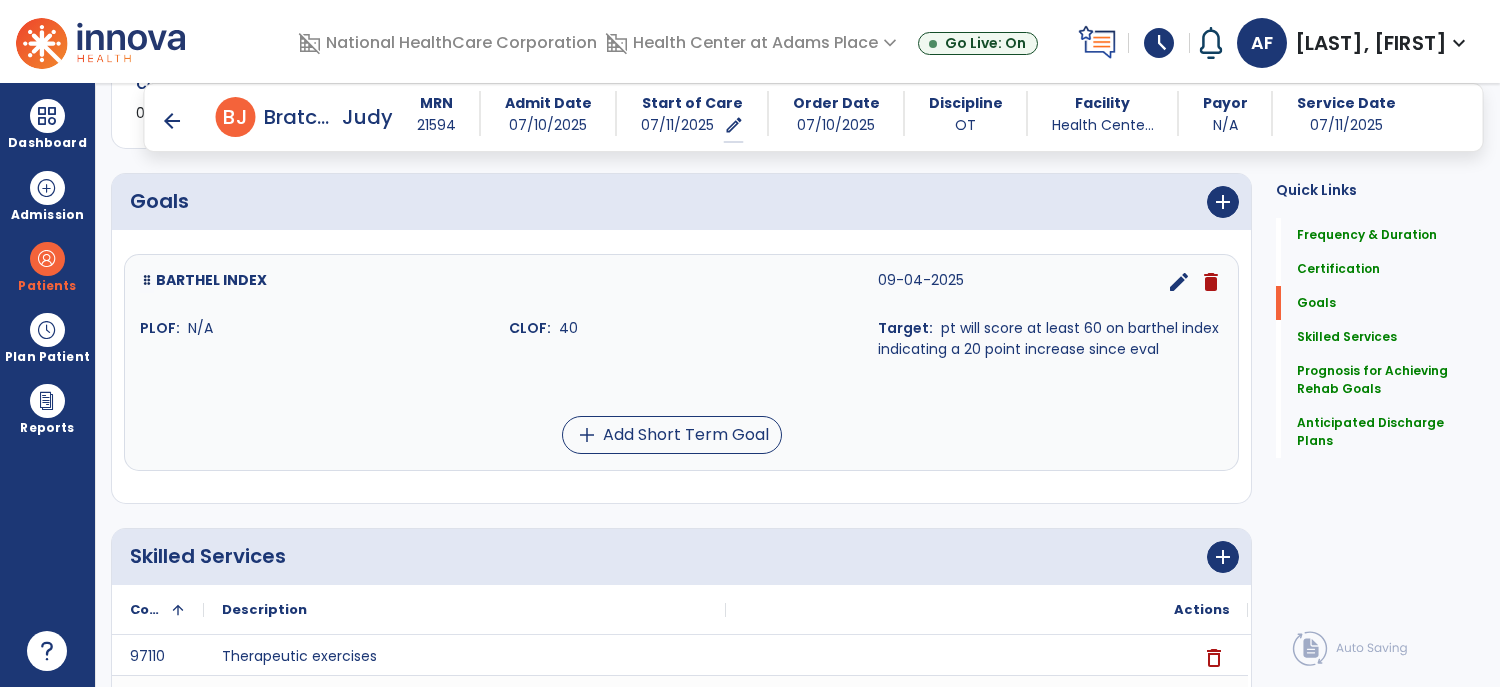scroll, scrollTop: 440, scrollLeft: 0, axis: vertical 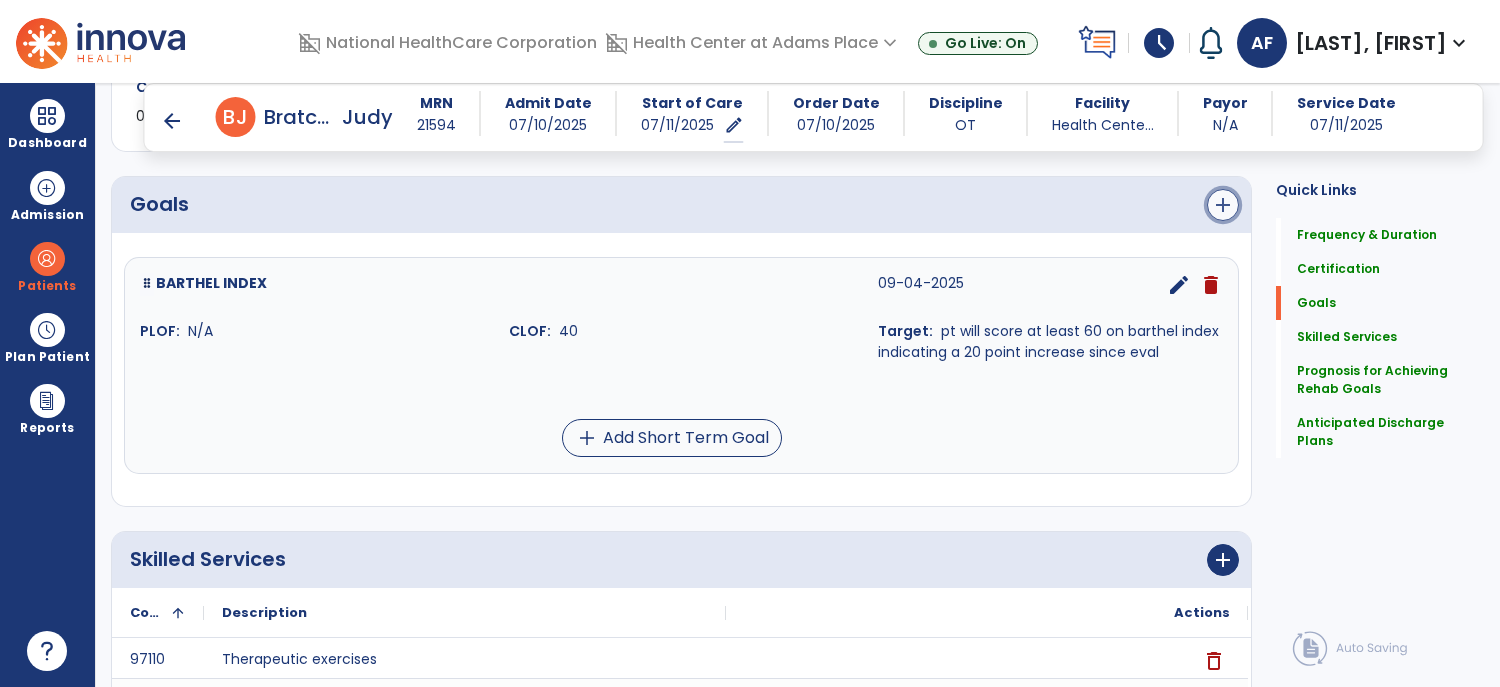click on "add" at bounding box center [1223, 205] 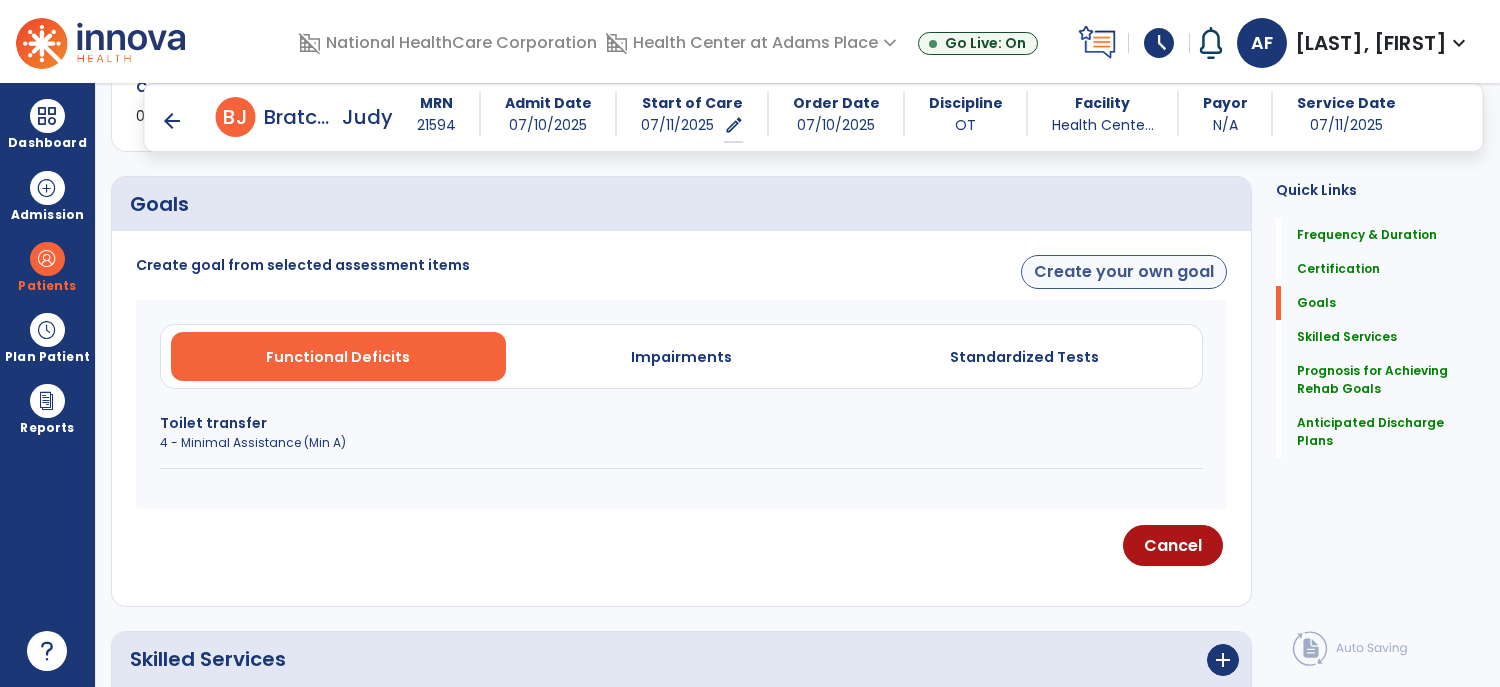 click on "Create your own goal" at bounding box center [1124, 272] 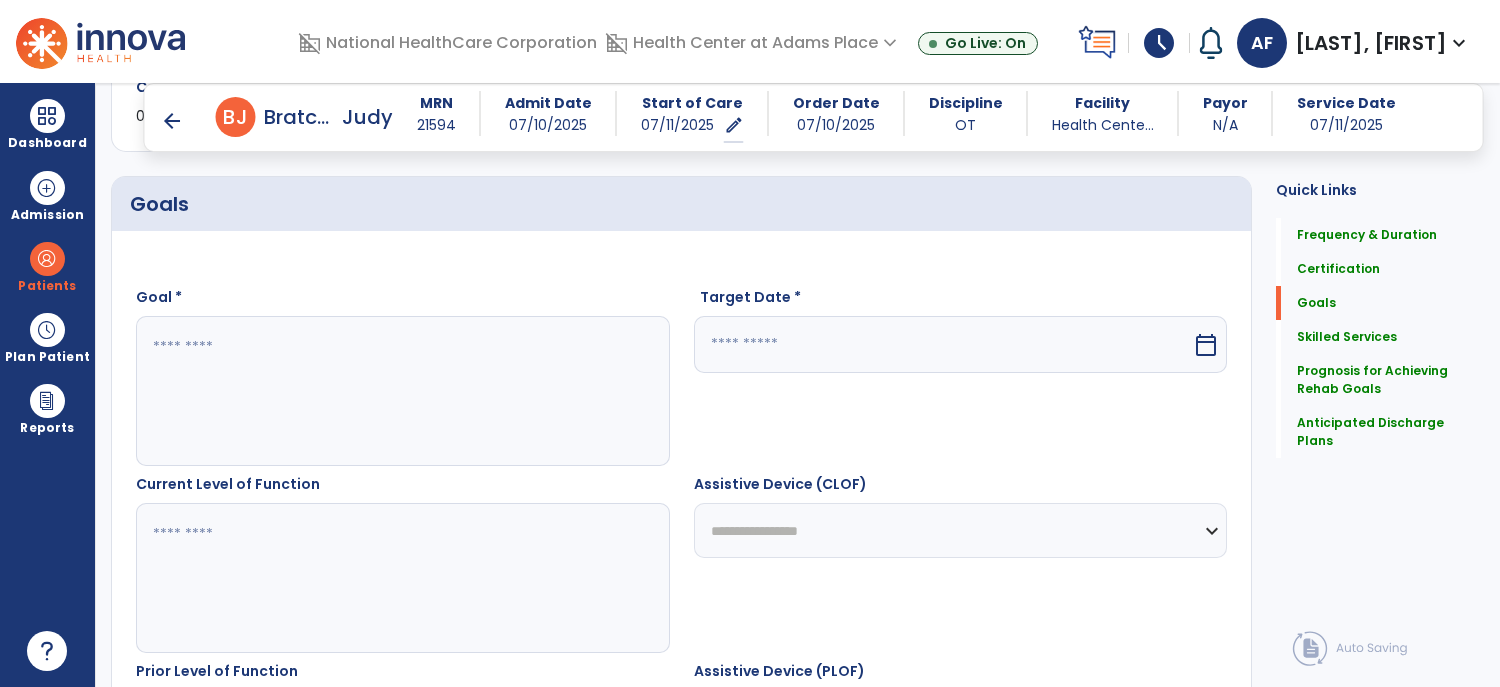 click at bounding box center (402, 391) 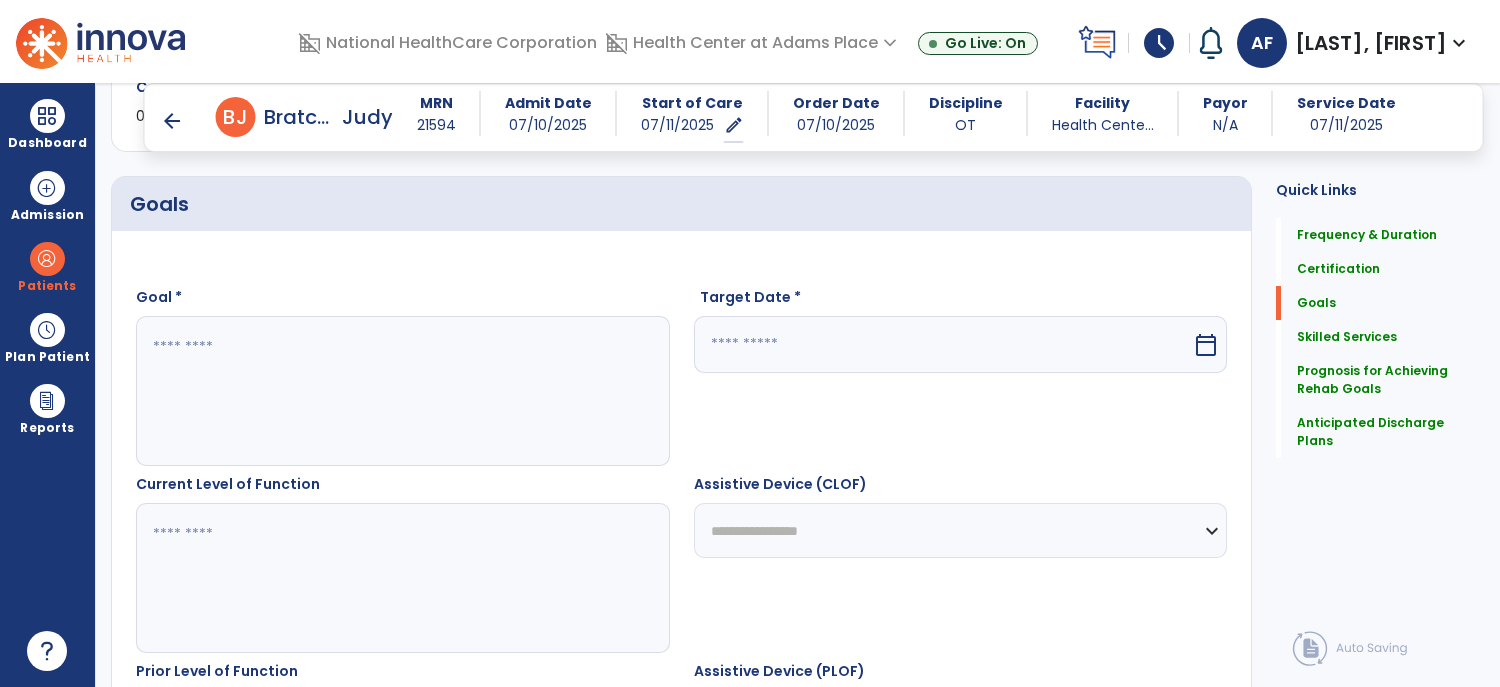 type on "*" 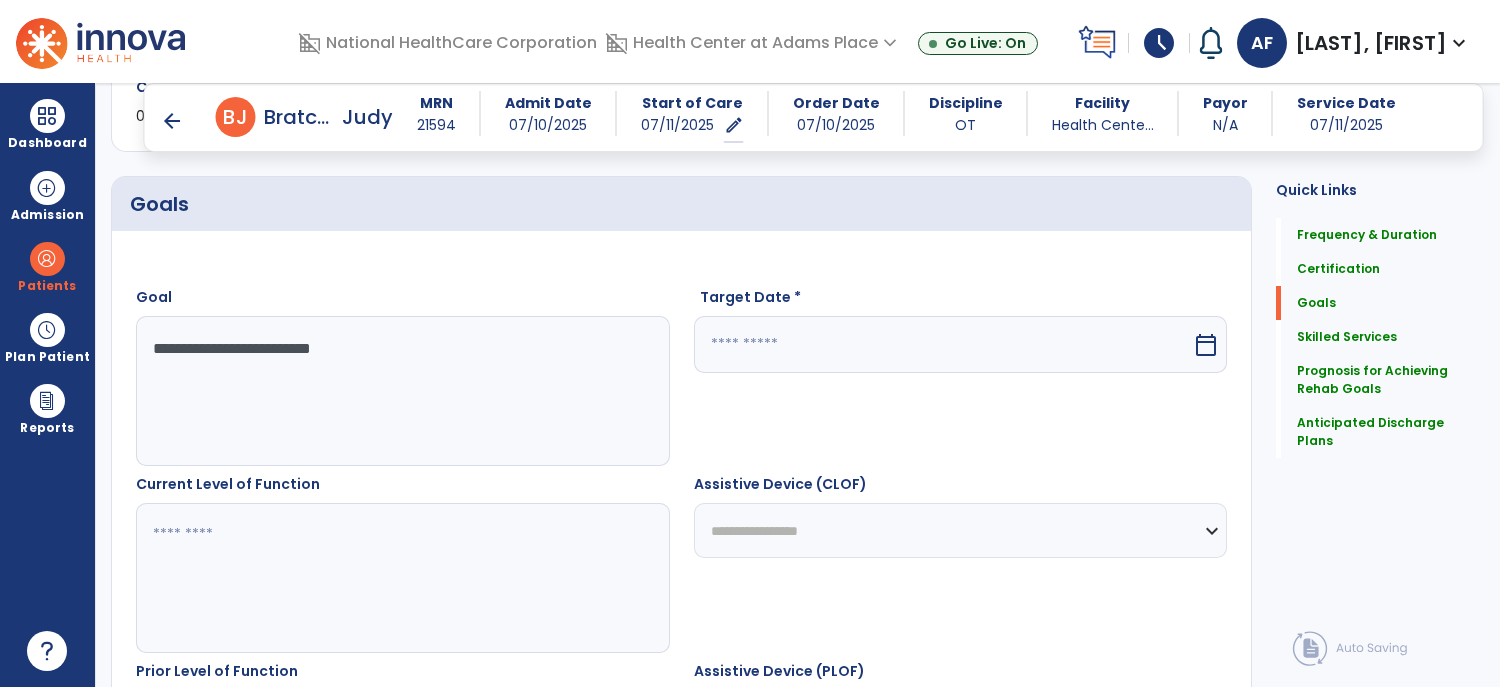 type on "**********" 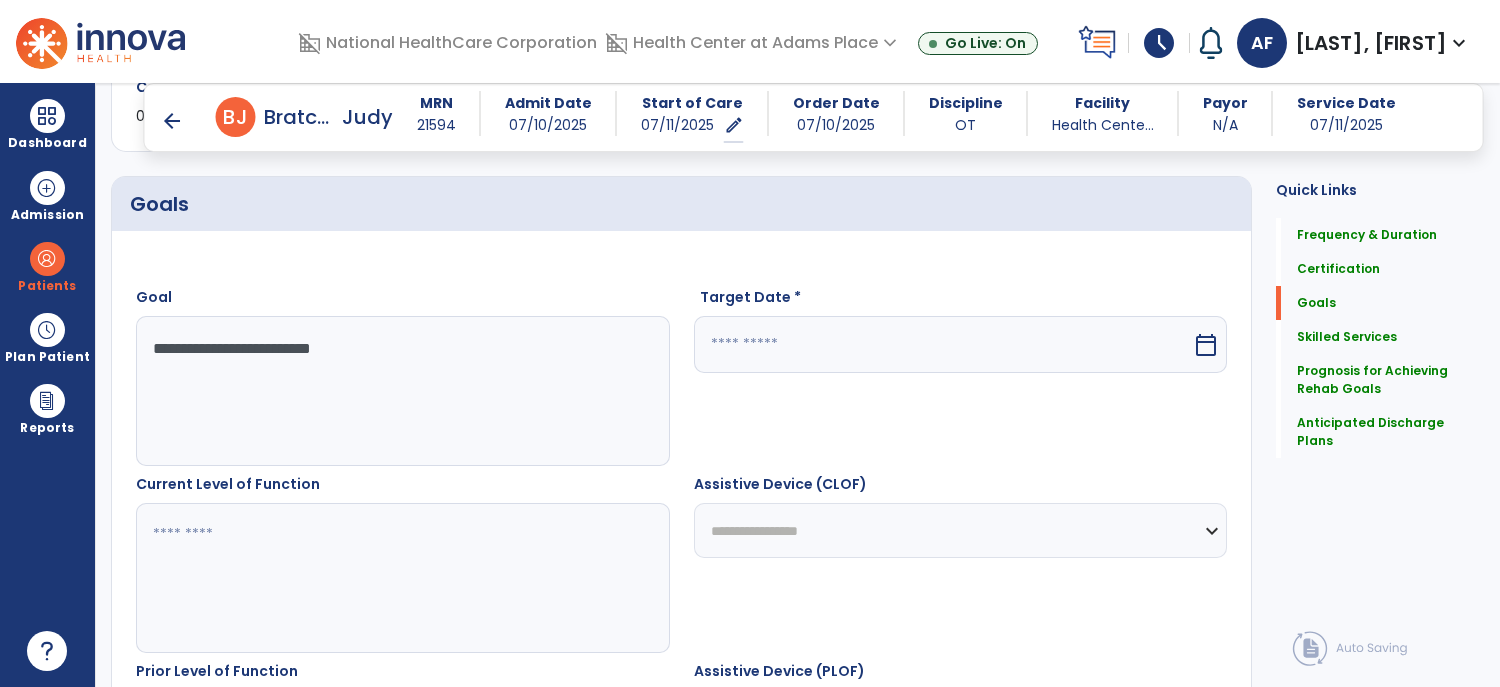 click at bounding box center [943, 344] 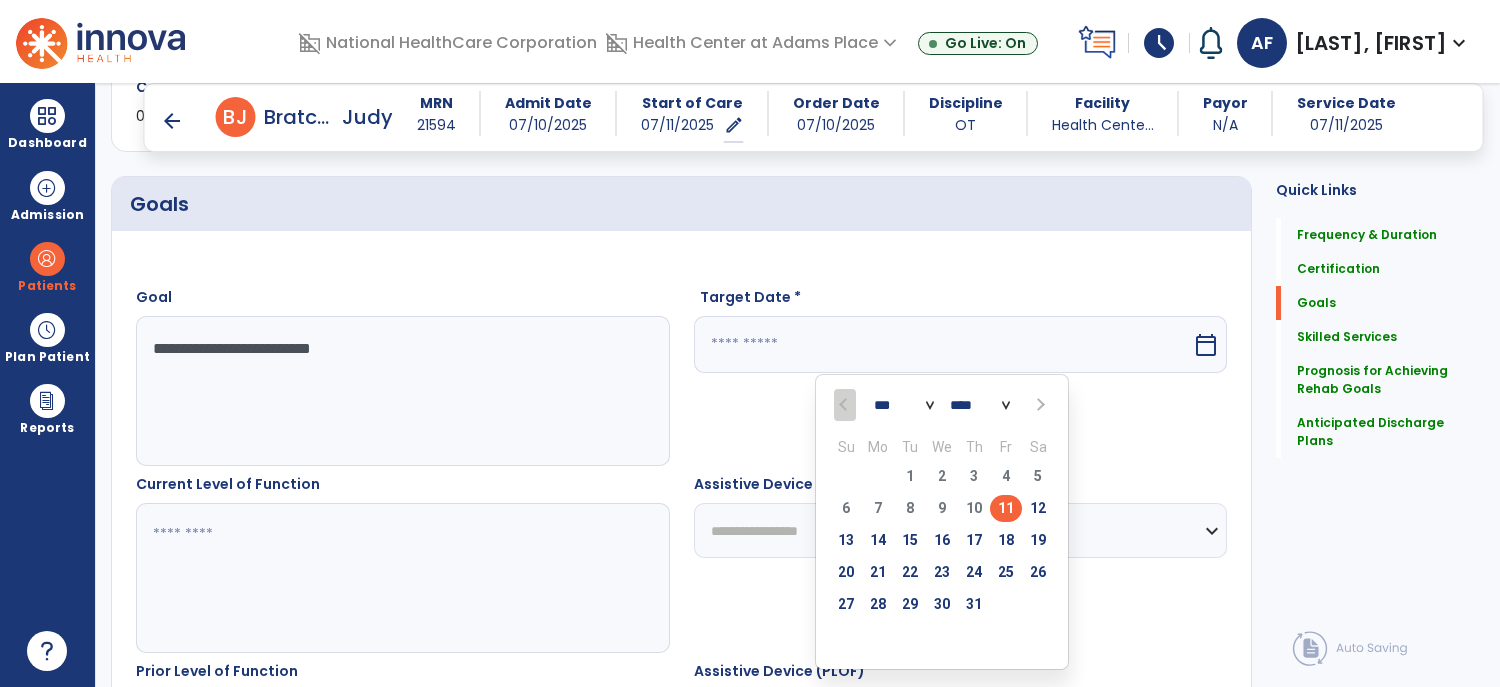 click at bounding box center (1039, 405) 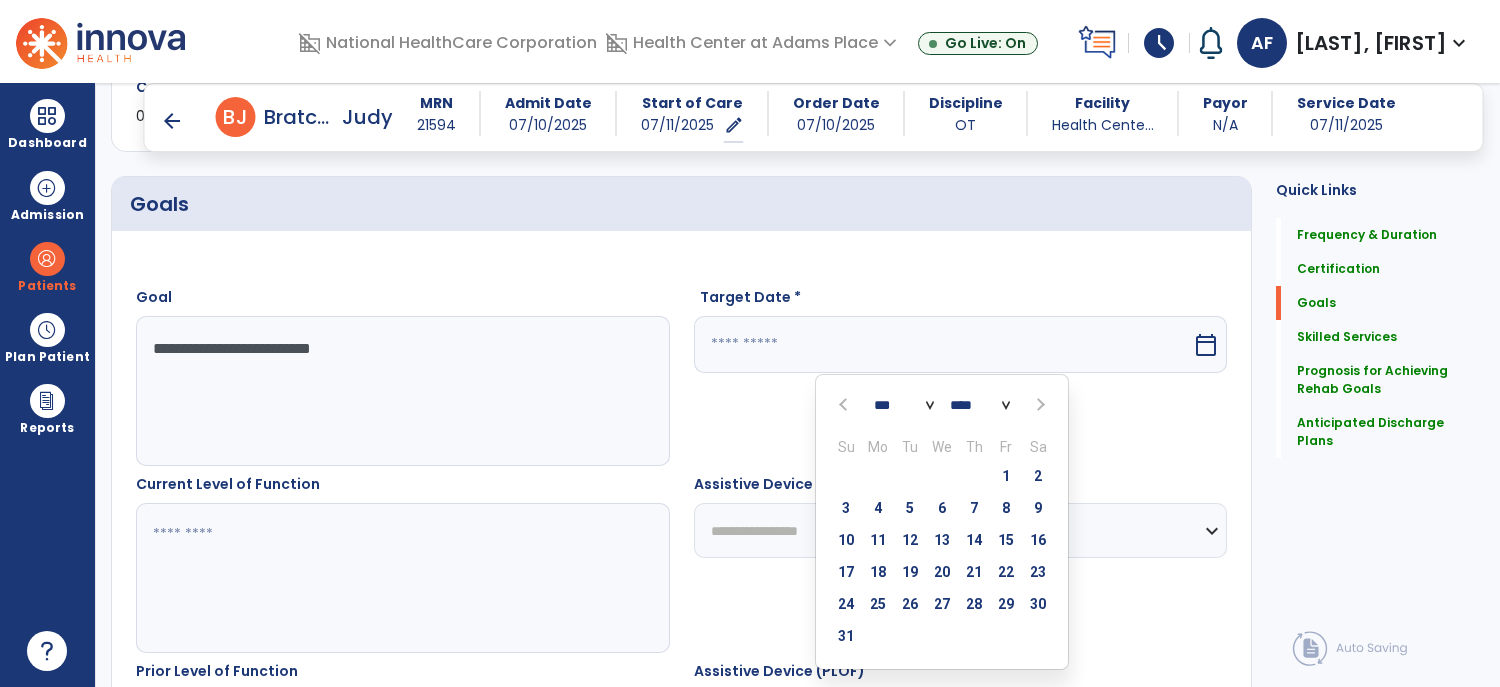 click at bounding box center [1039, 405] 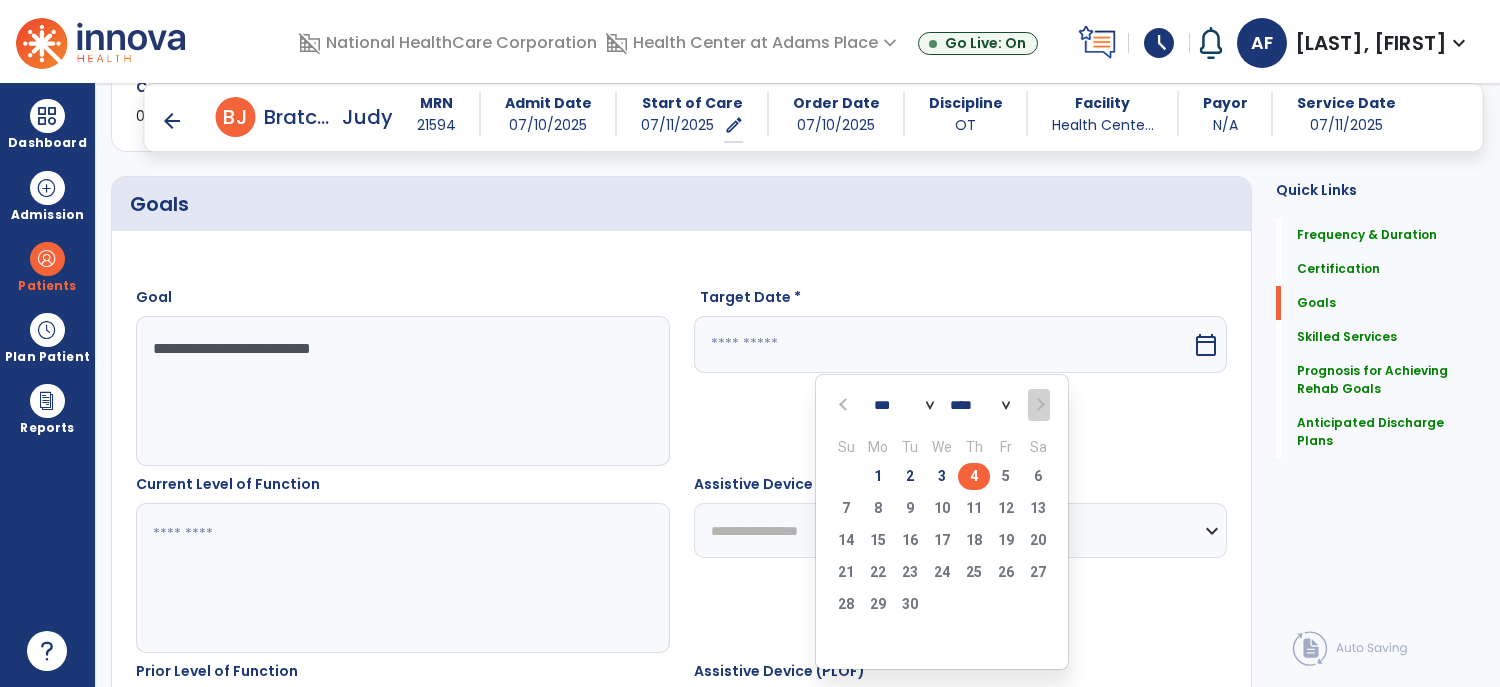 click on "4" at bounding box center [974, 476] 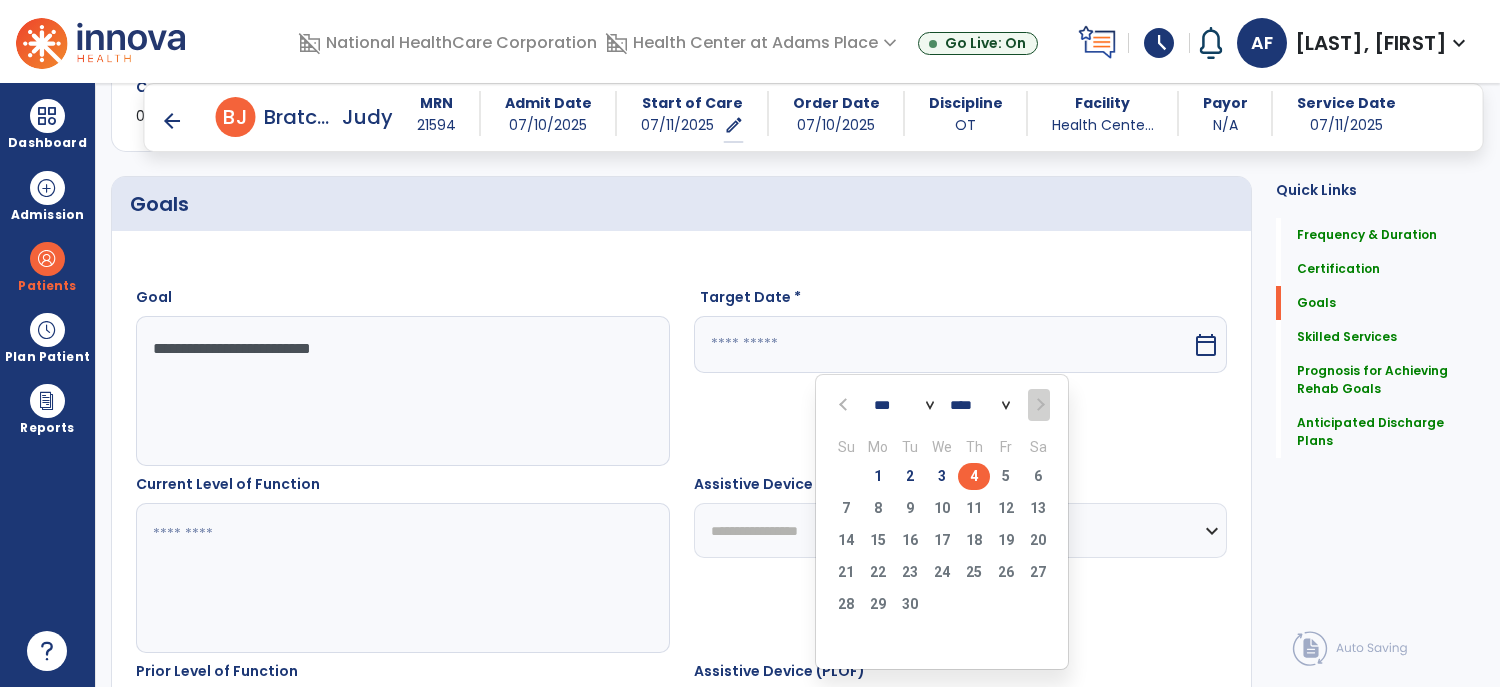 type on "********" 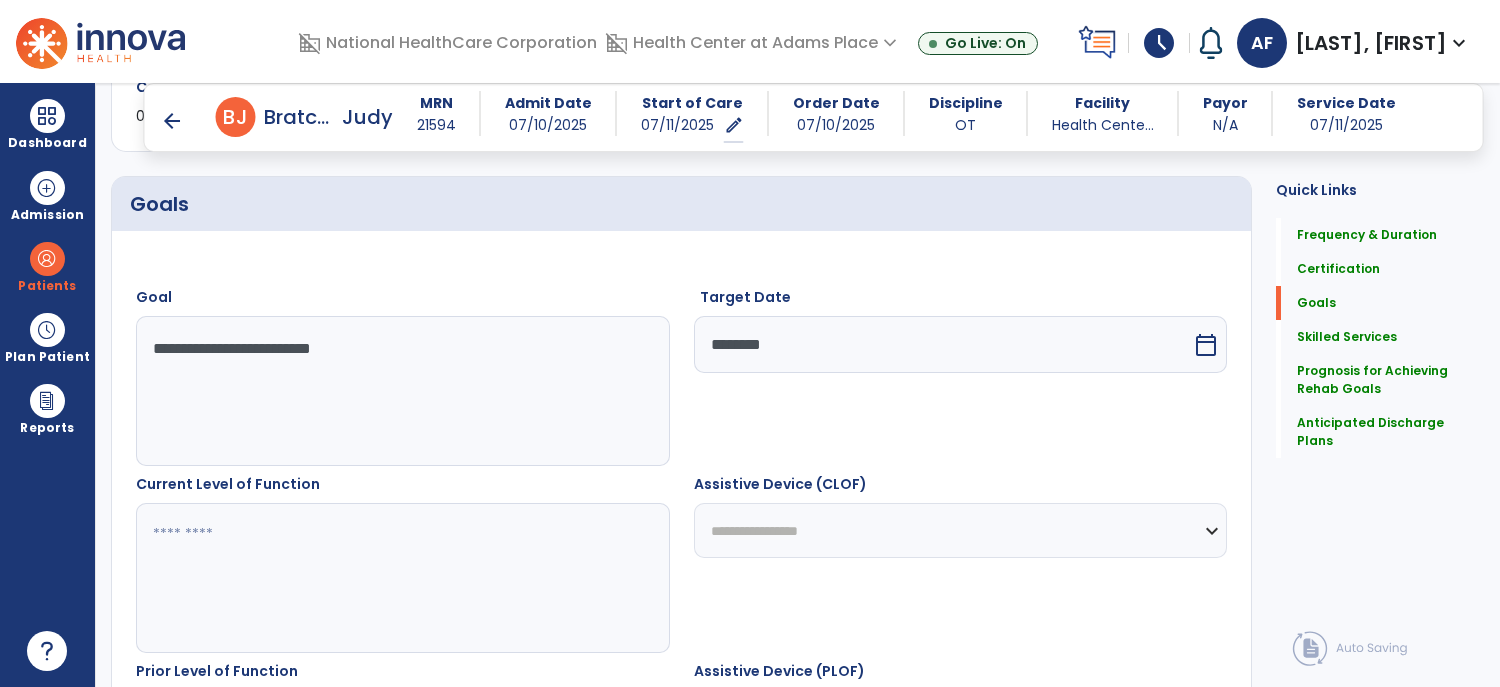 click on "**********" at bounding box center [961, 530] 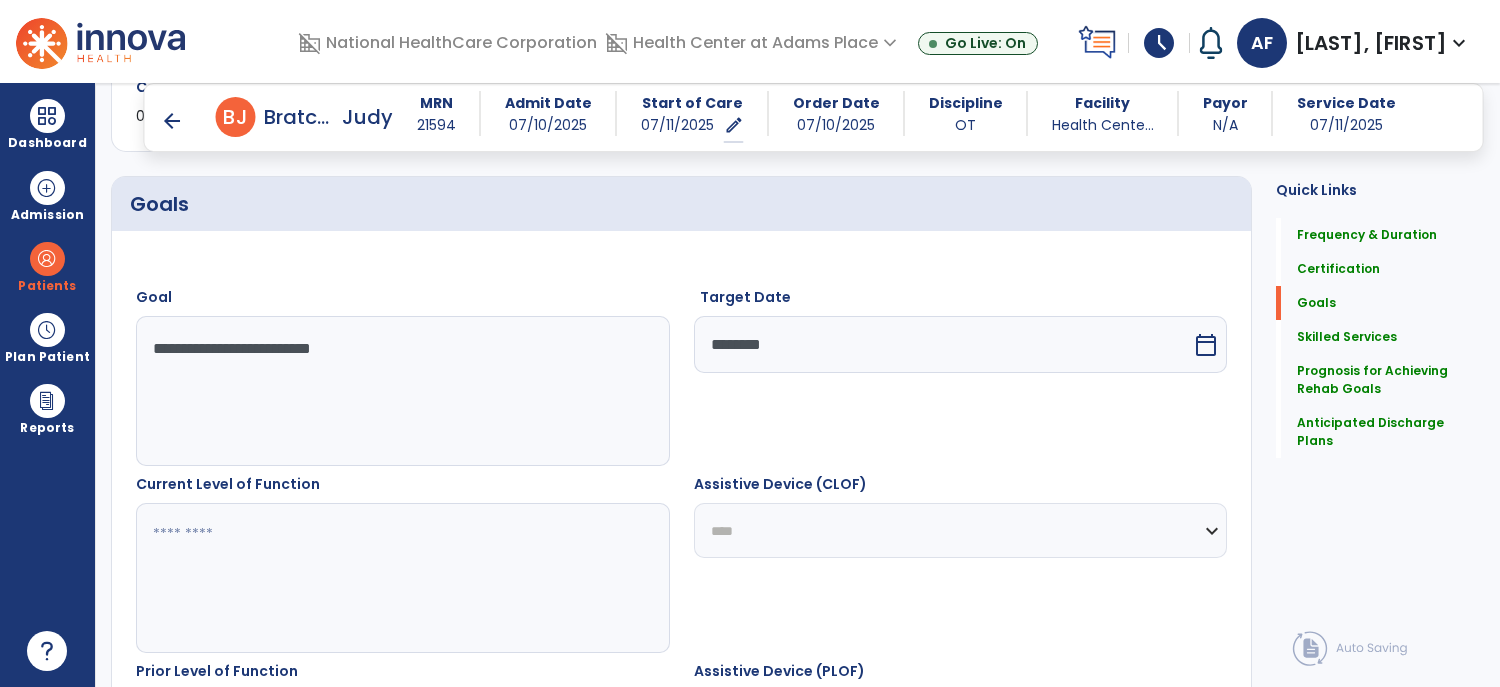 click on "**********" at bounding box center [961, 530] 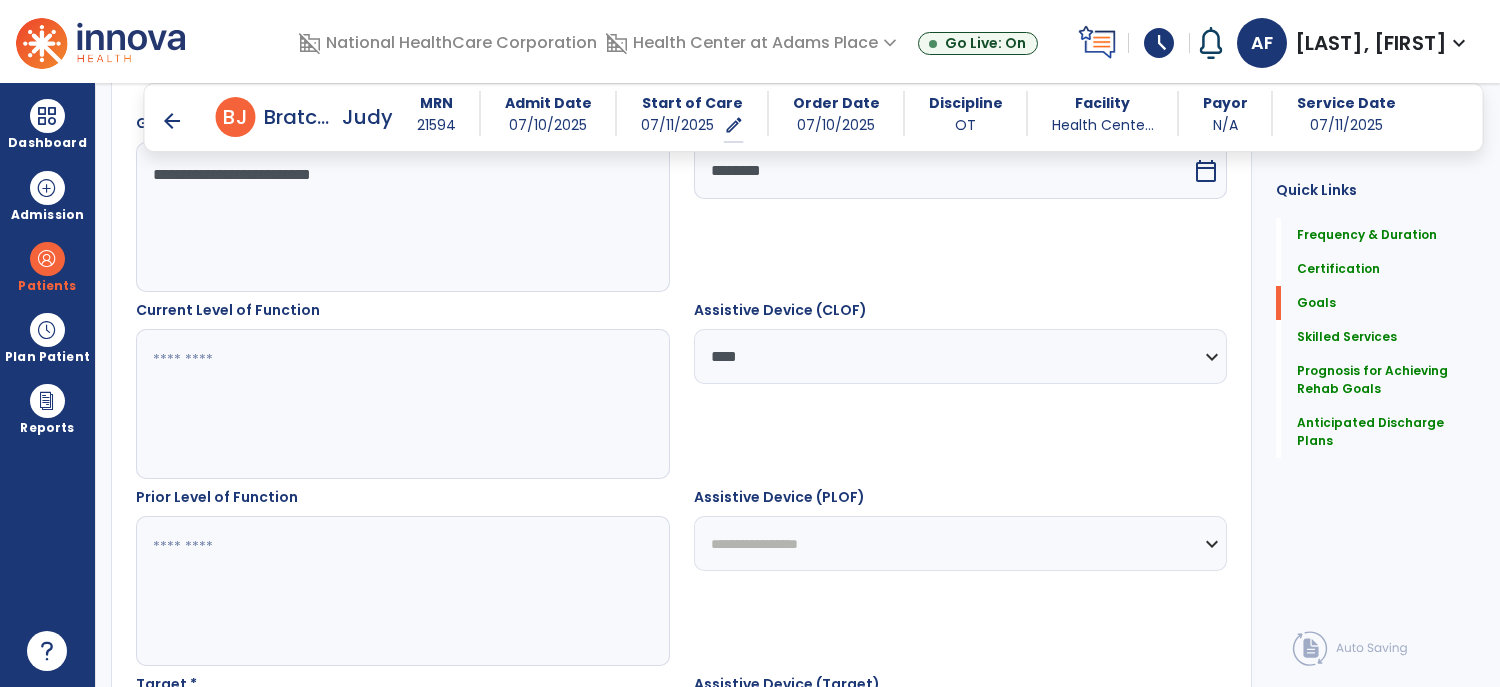scroll, scrollTop: 615, scrollLeft: 0, axis: vertical 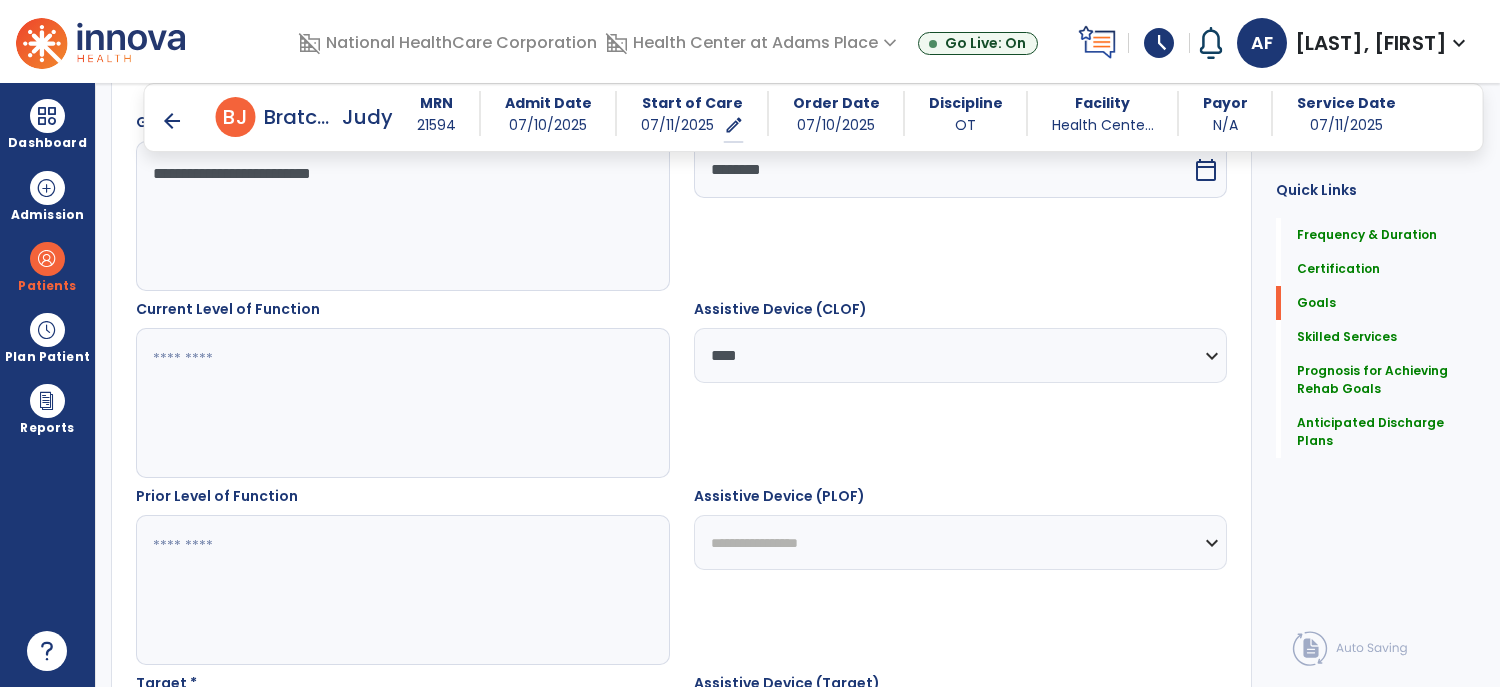 click on "**********" at bounding box center (961, 542) 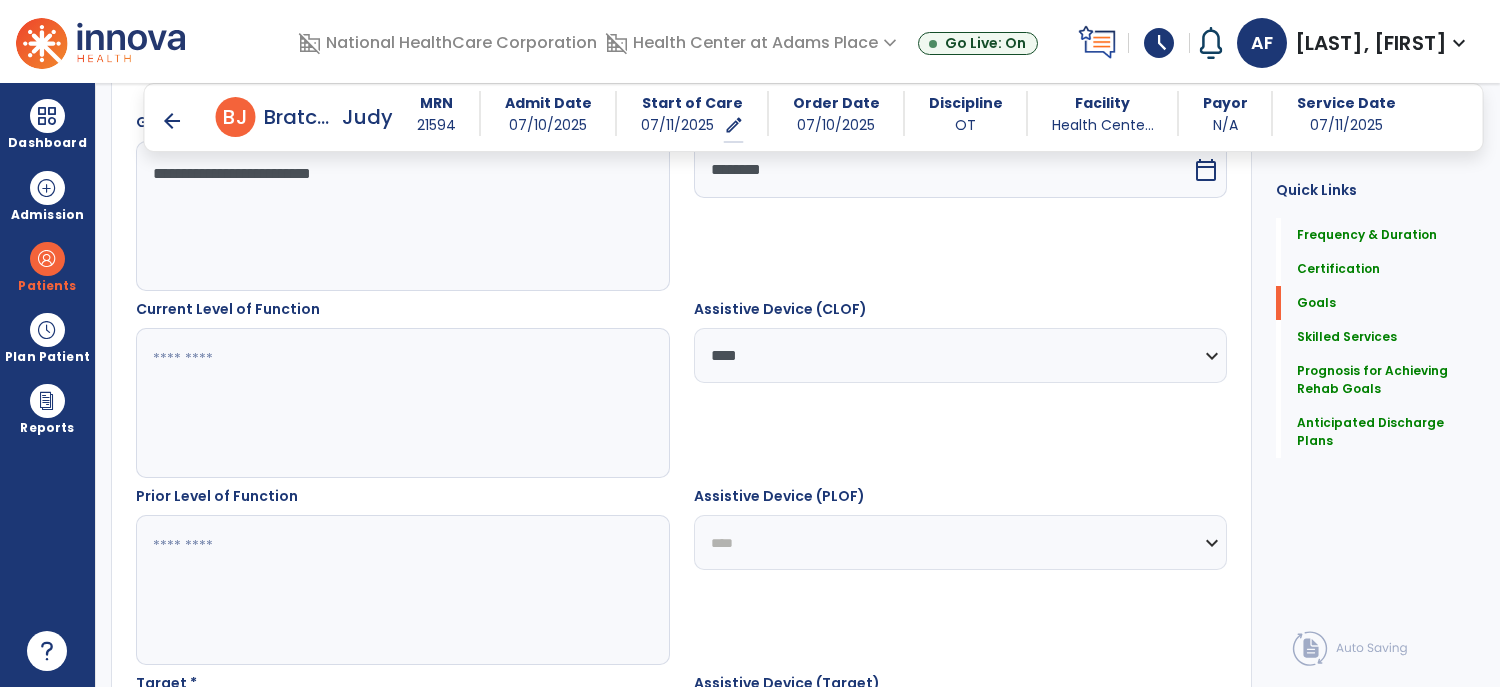 click on "**********" at bounding box center [961, 542] 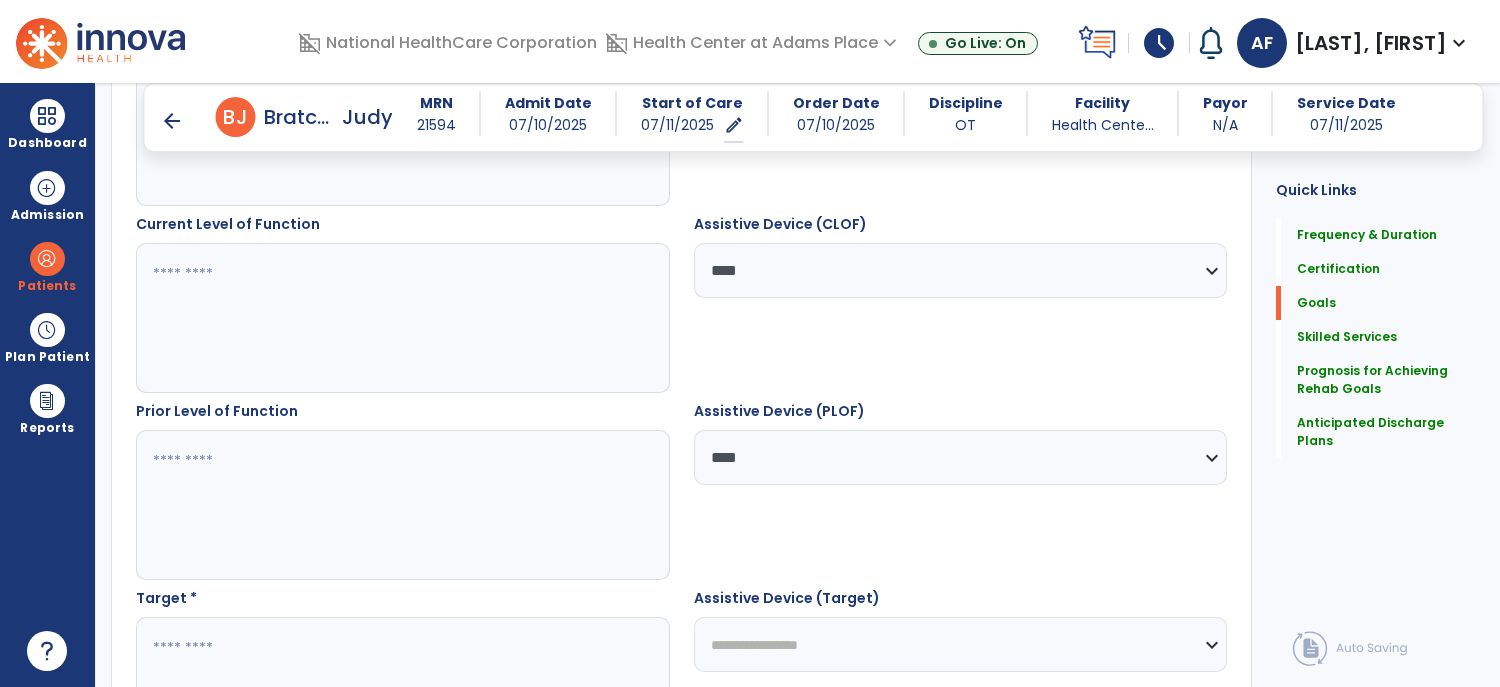 scroll, scrollTop: 735, scrollLeft: 0, axis: vertical 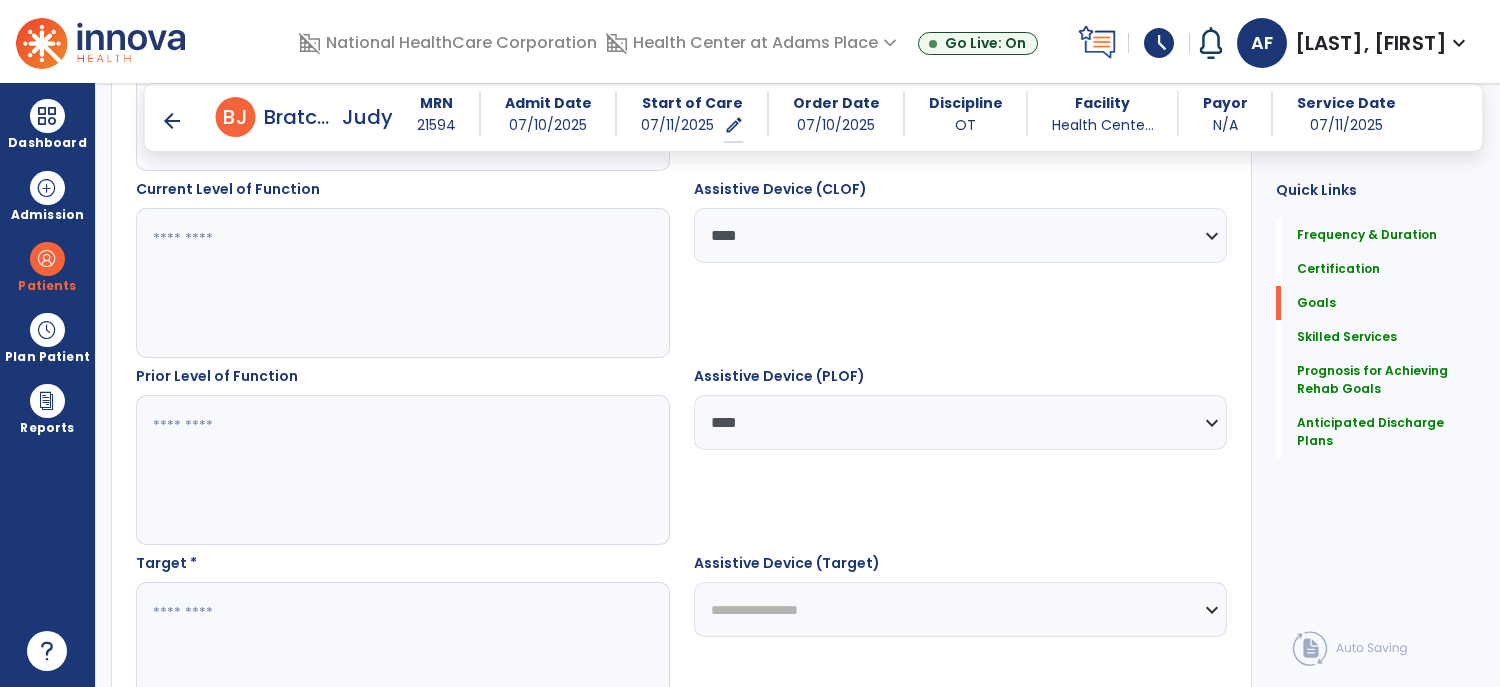 click on "**********" at bounding box center (961, 609) 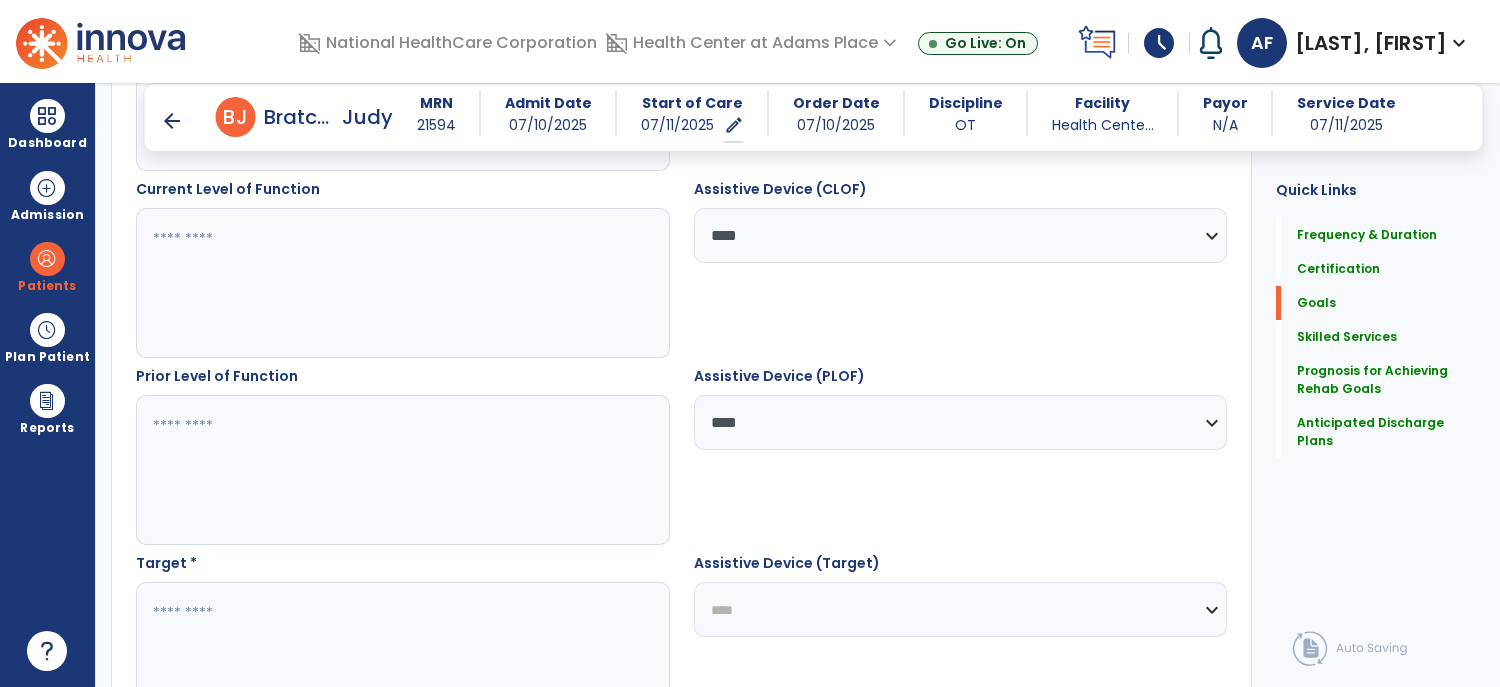 click on "**********" at bounding box center [961, 609] 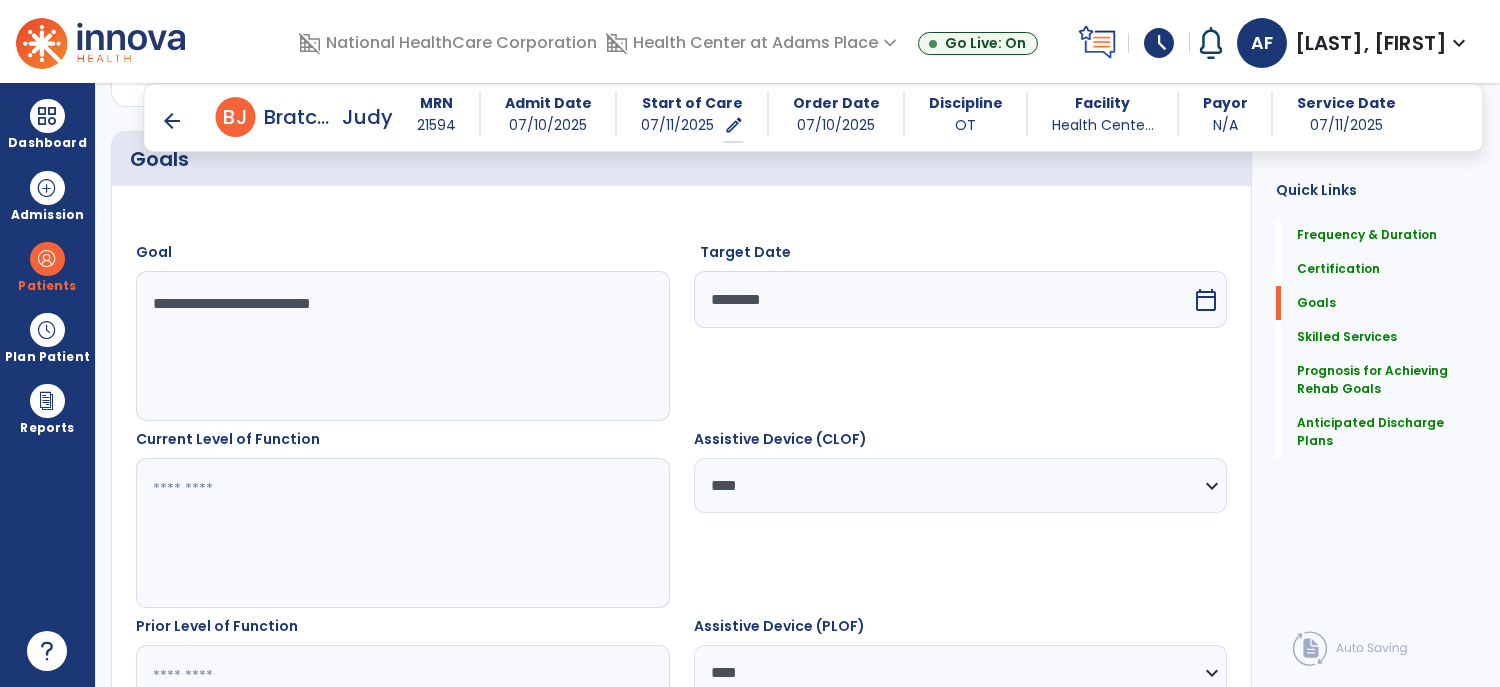 scroll, scrollTop: 484, scrollLeft: 0, axis: vertical 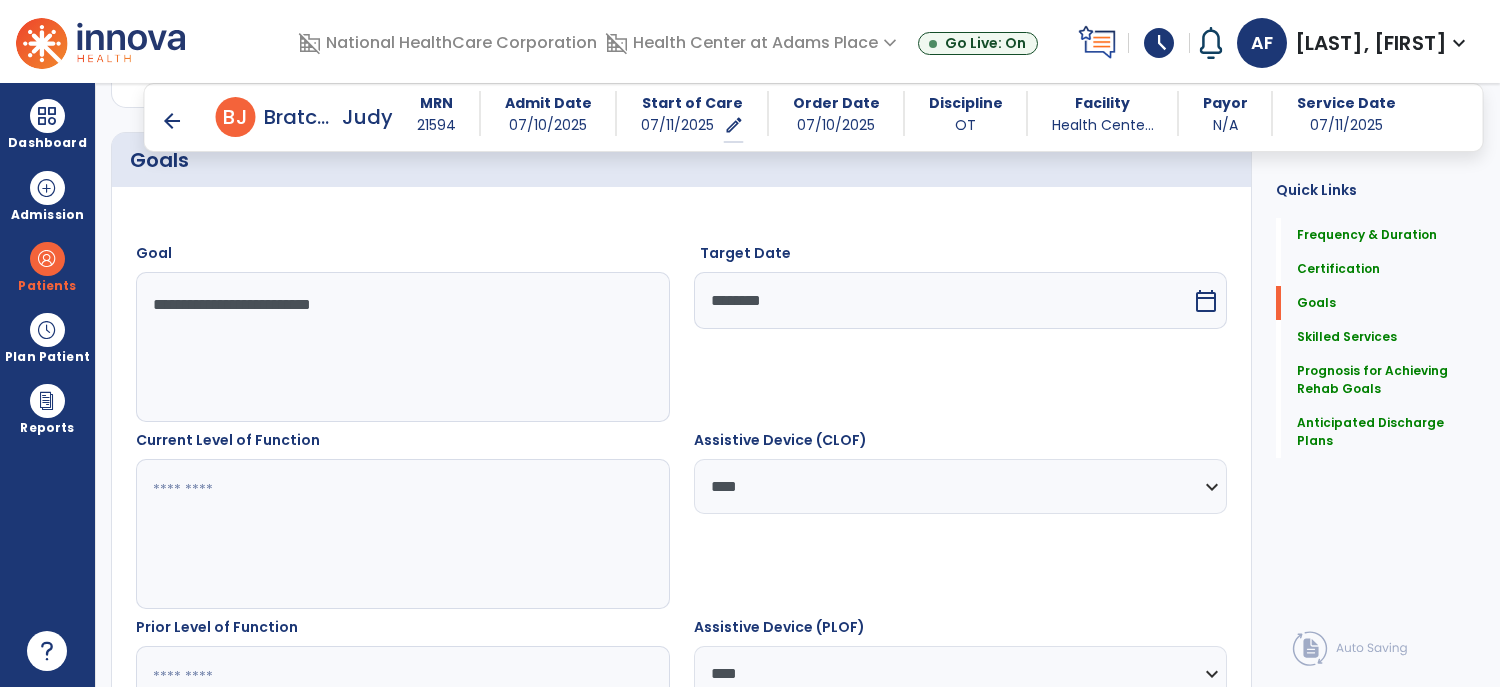 click at bounding box center [402, 534] 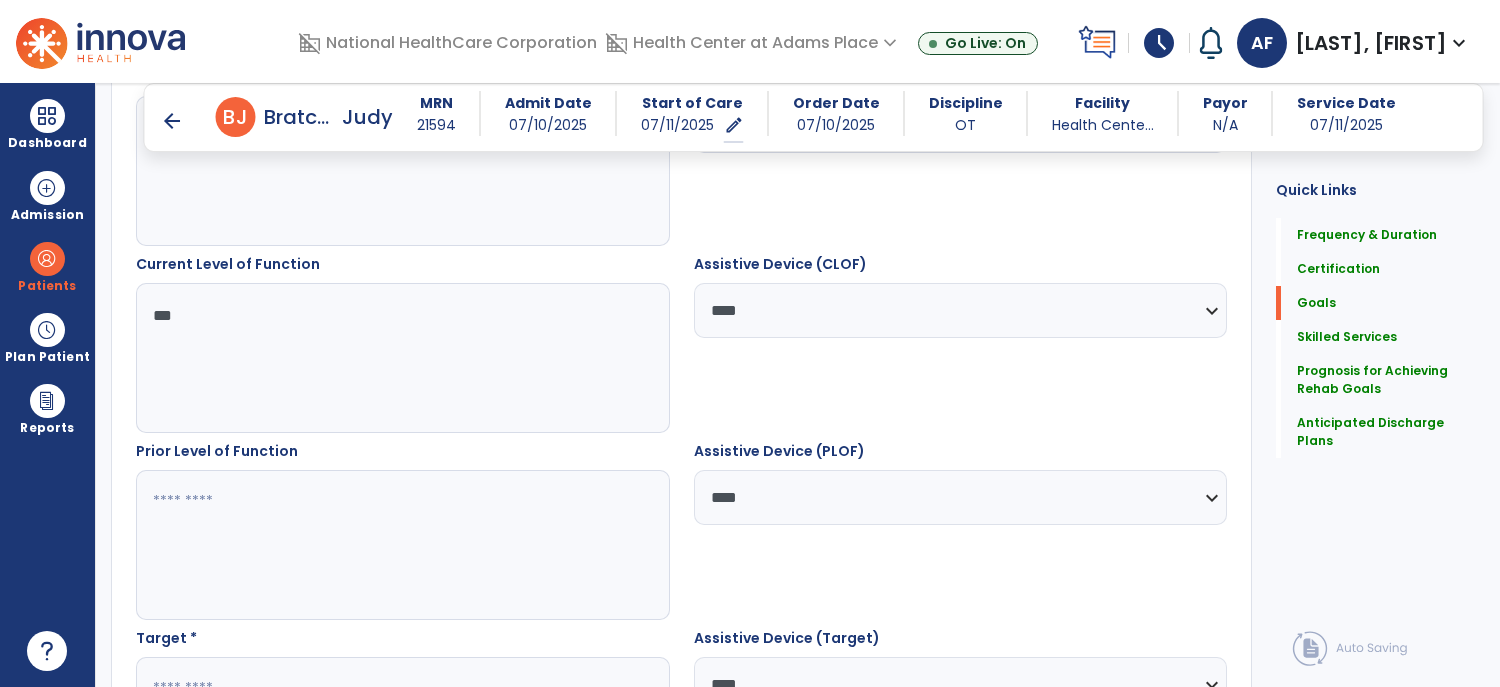 scroll, scrollTop: 708, scrollLeft: 0, axis: vertical 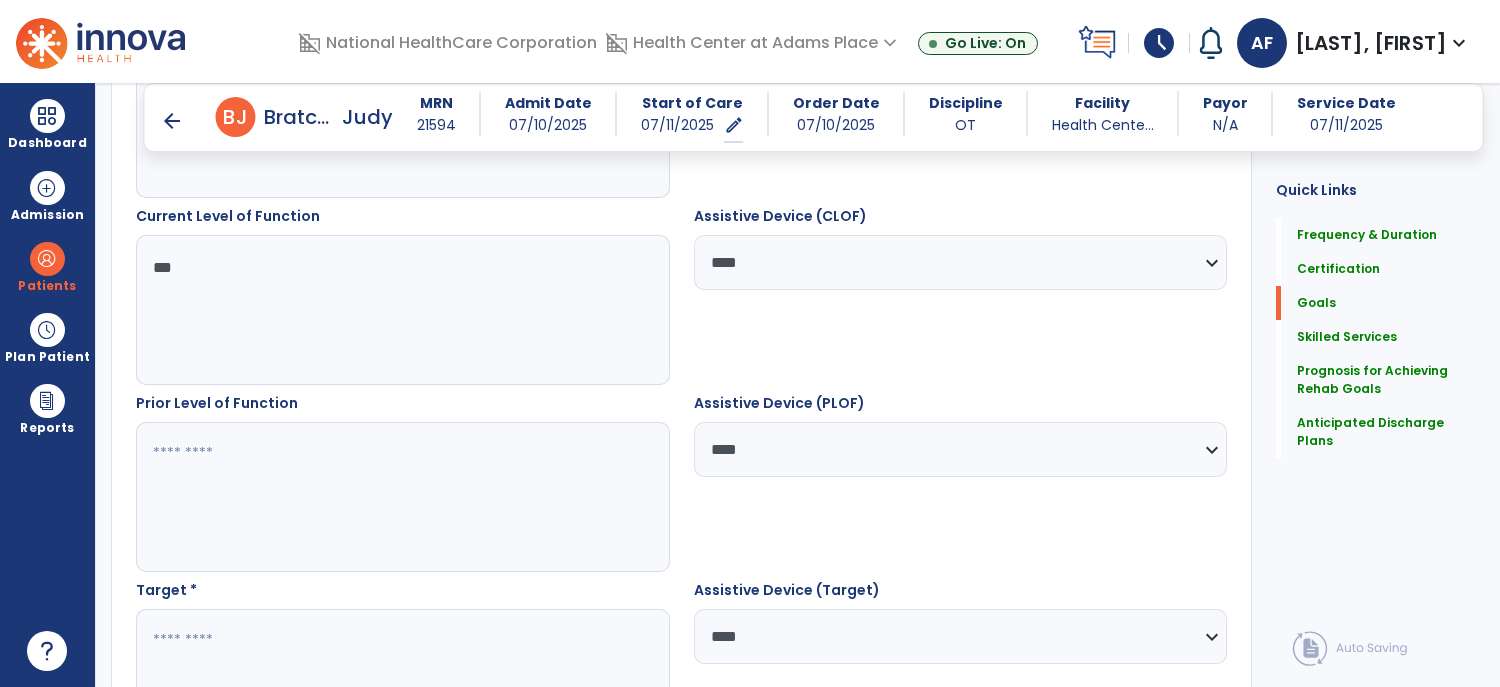 type on "***" 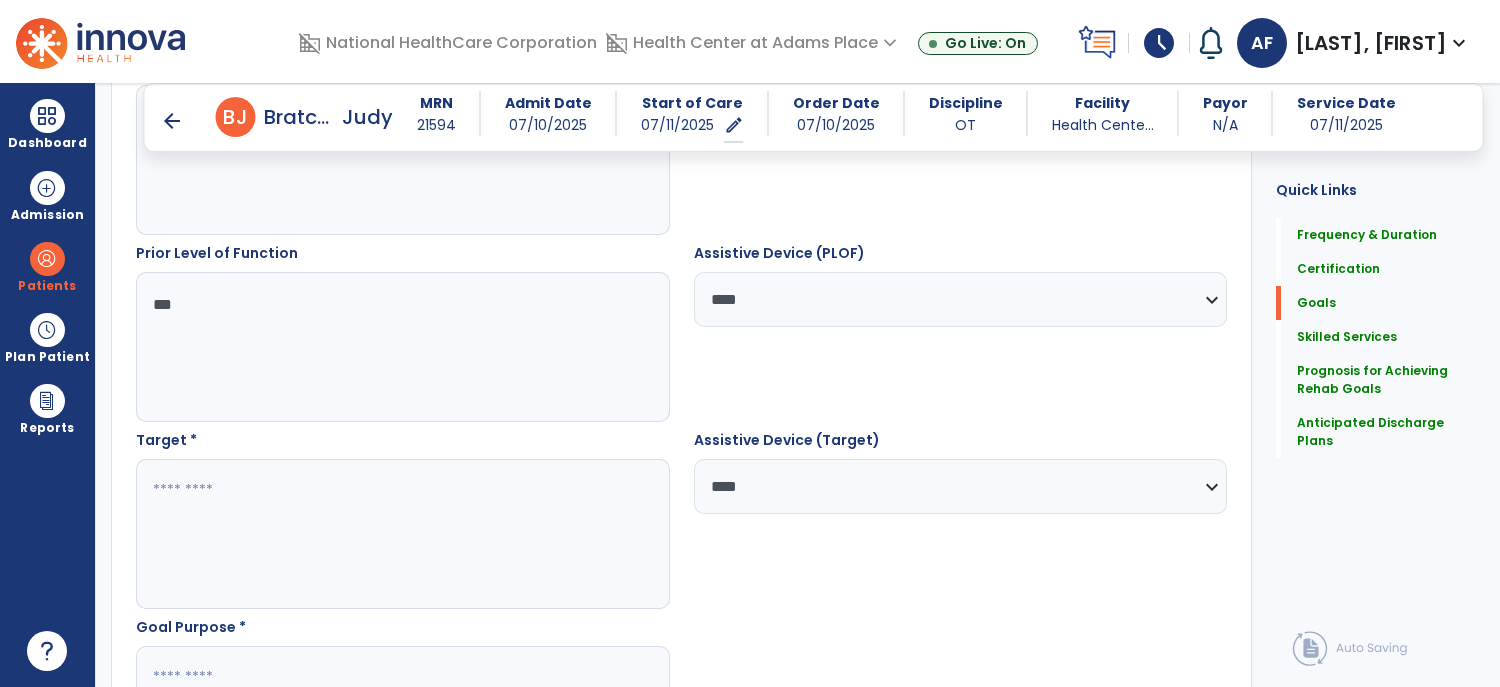 scroll, scrollTop: 885, scrollLeft: 0, axis: vertical 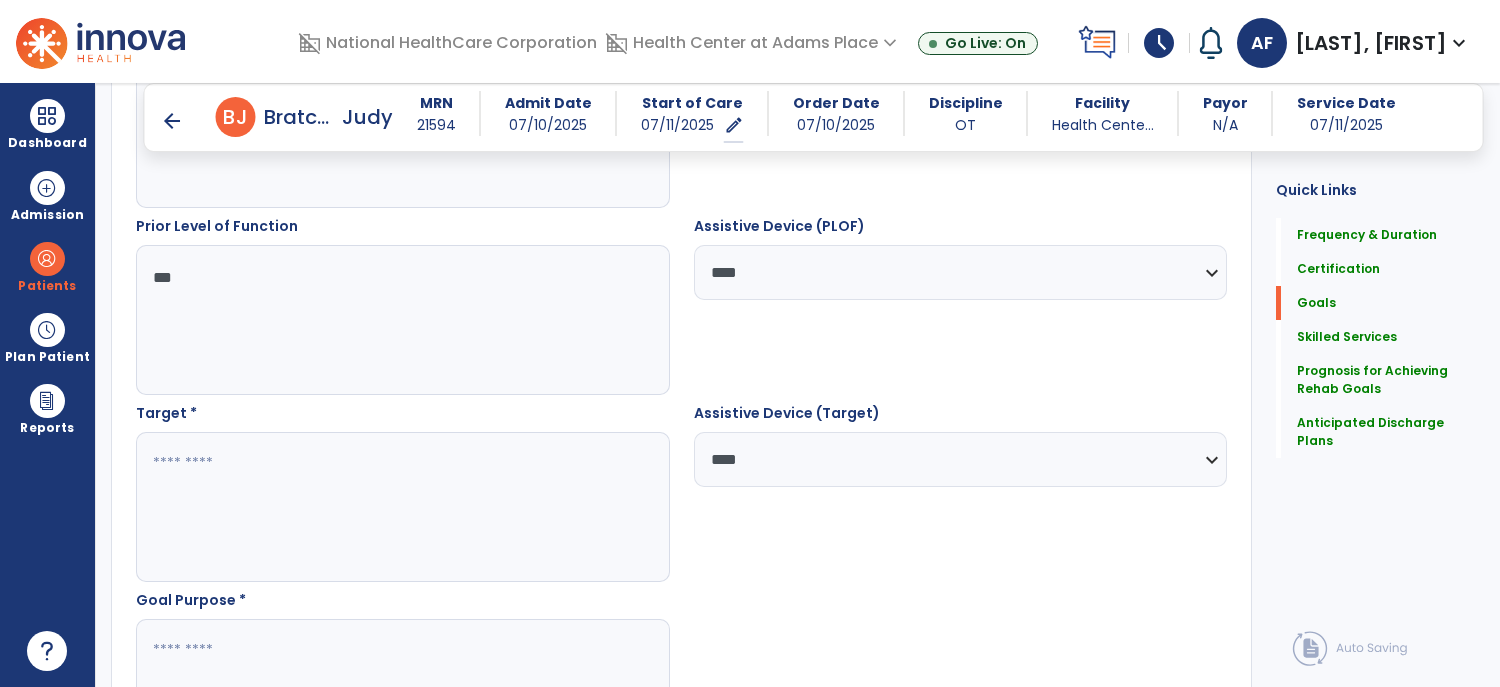 type on "***" 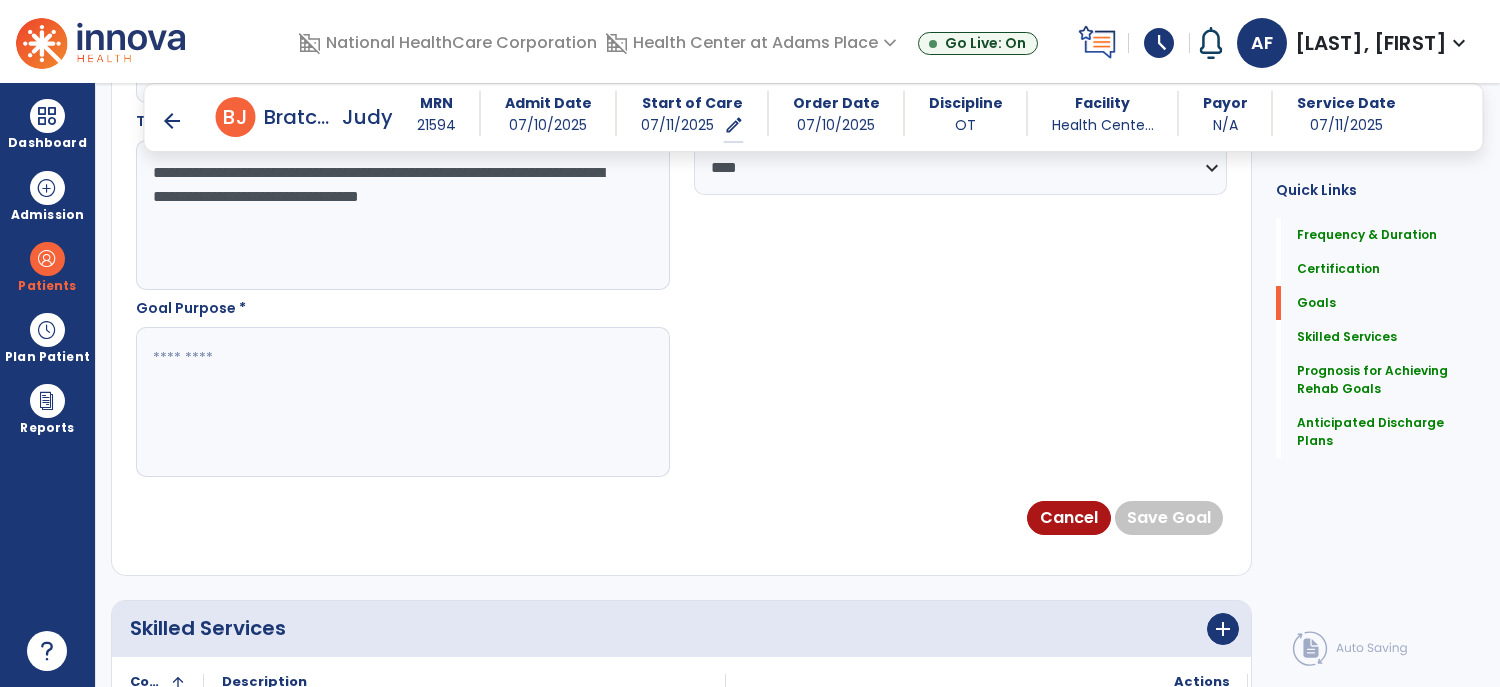 scroll, scrollTop: 1182, scrollLeft: 0, axis: vertical 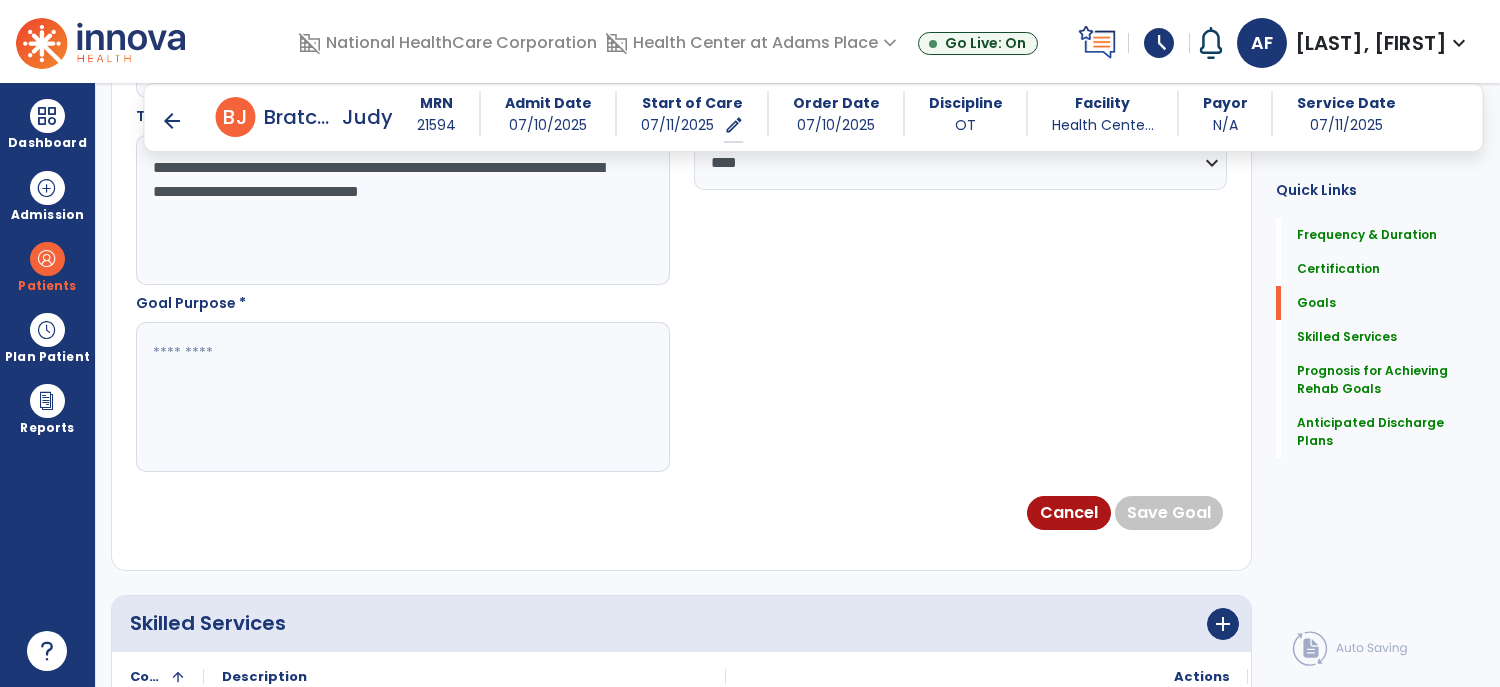 type on "**********" 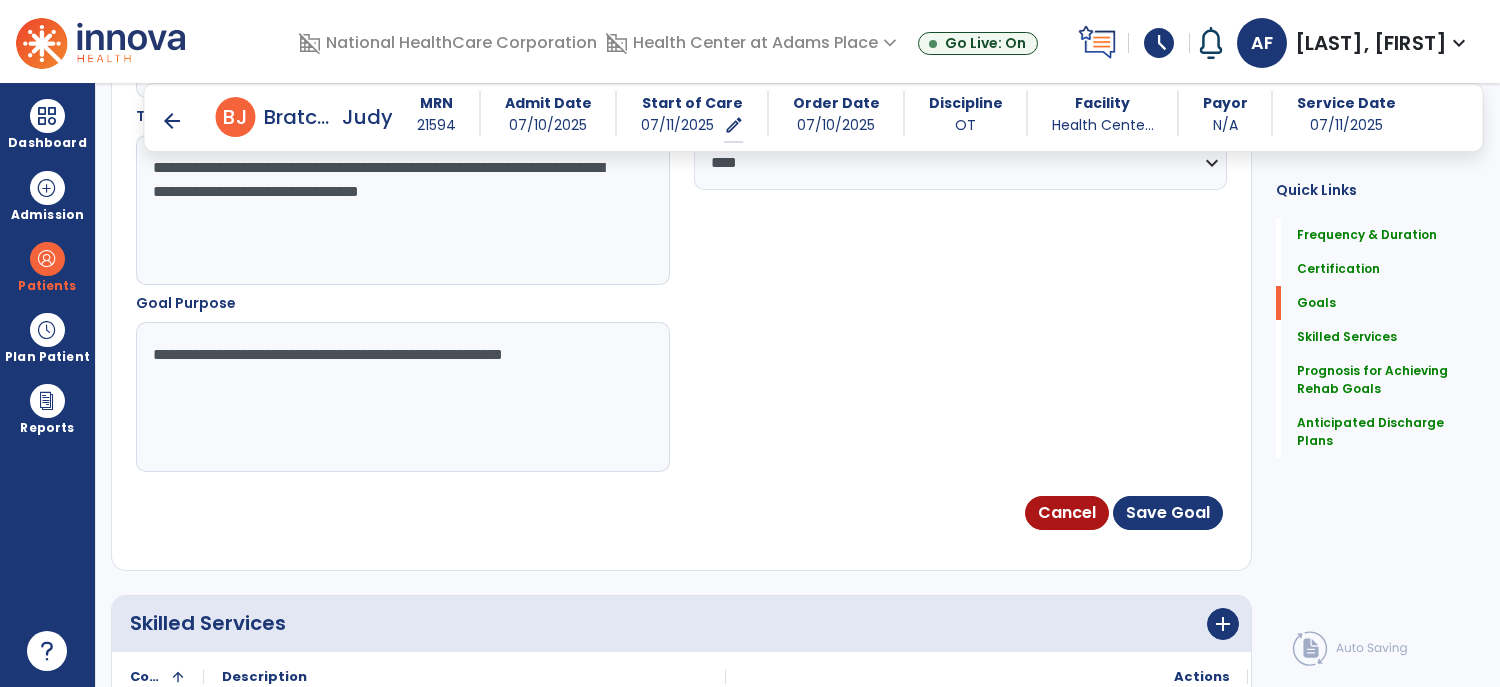 type on "**********" 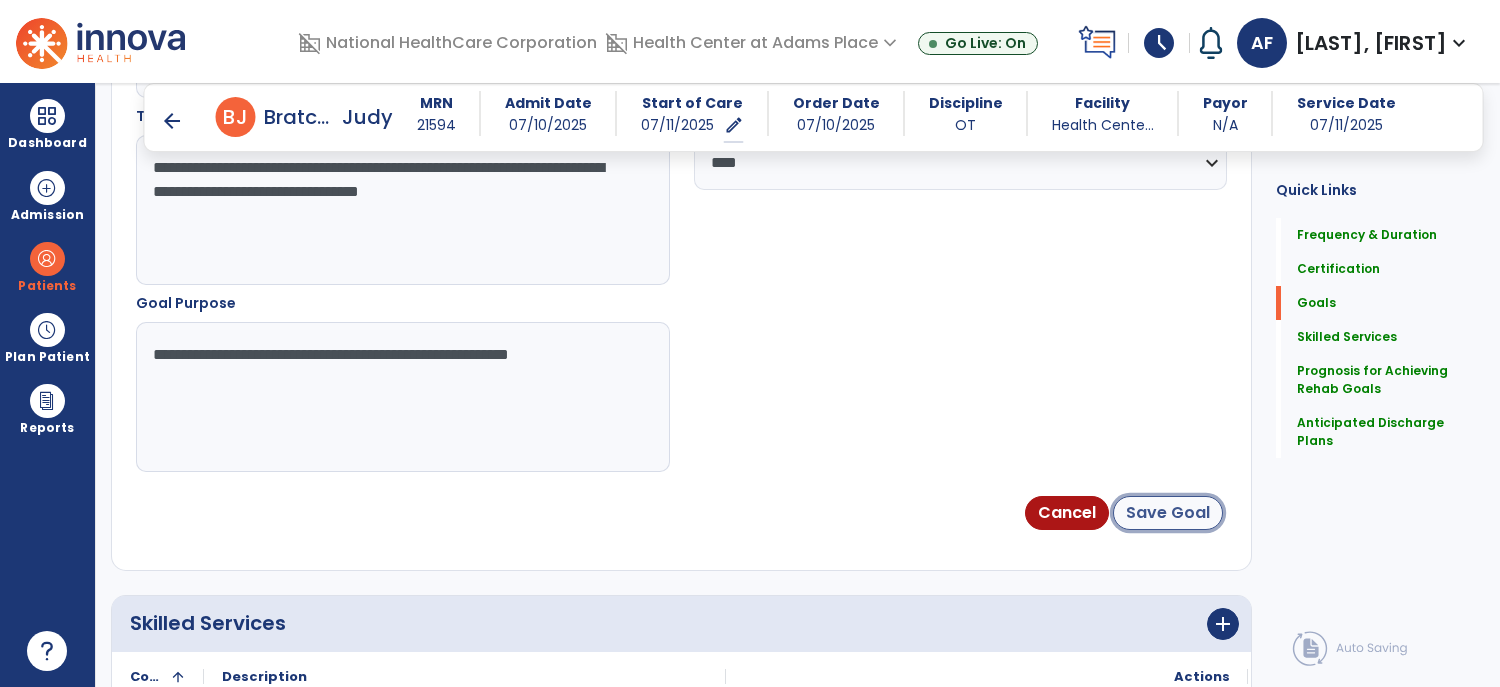 click on "Save Goal" at bounding box center (1168, 513) 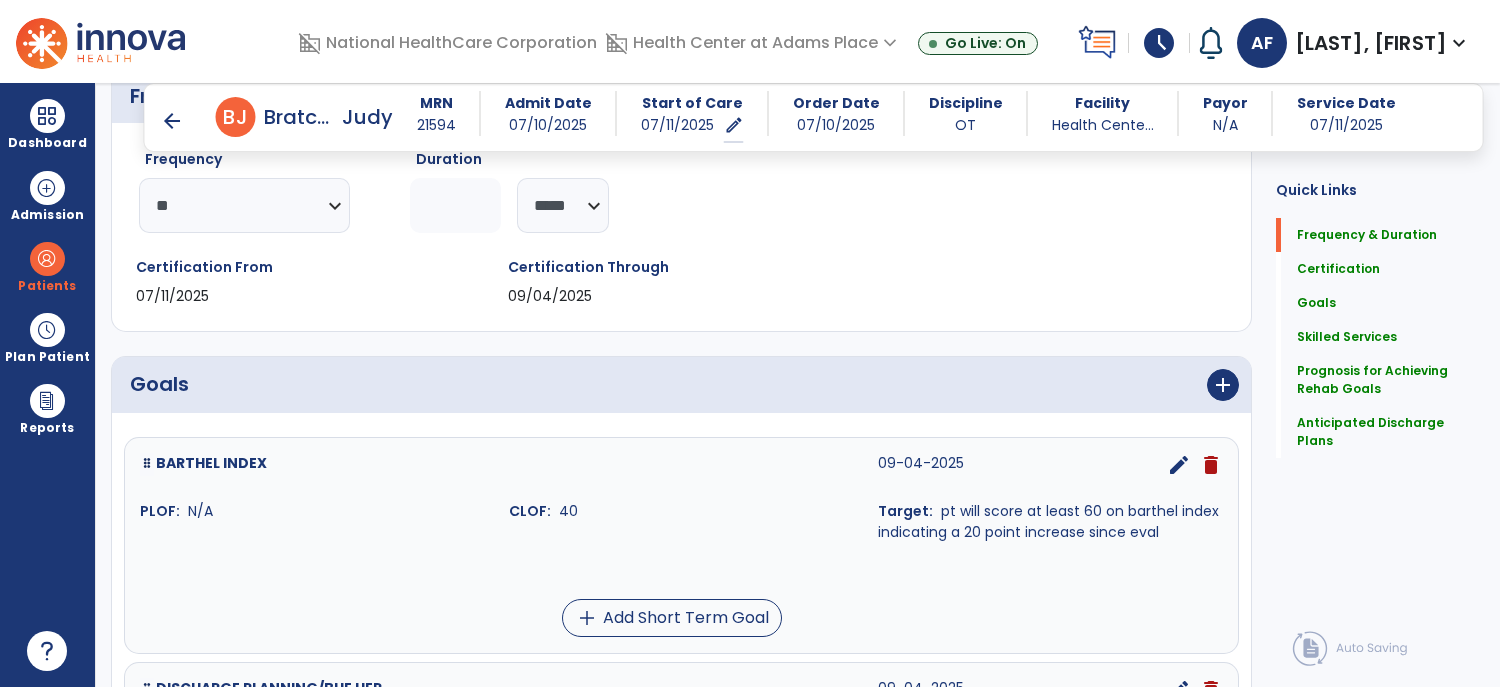 scroll, scrollTop: 307, scrollLeft: 0, axis: vertical 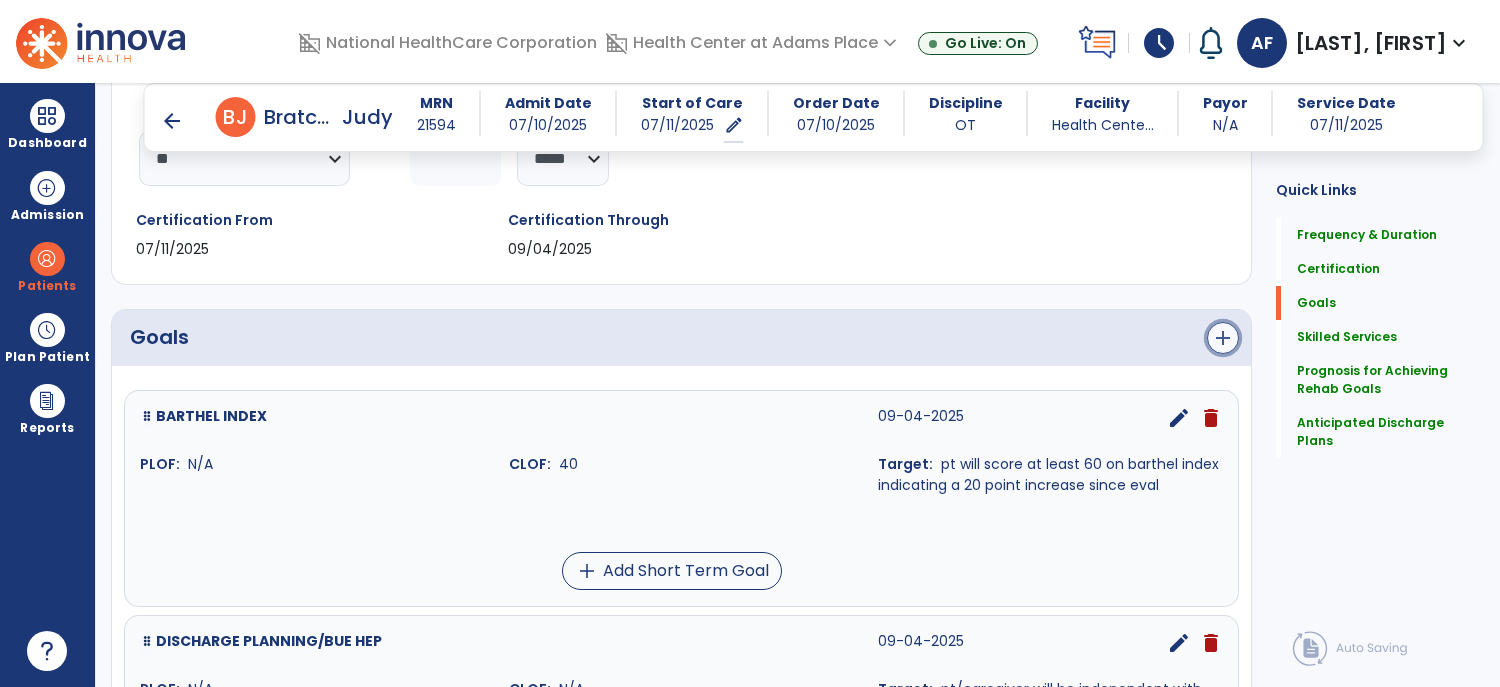 click on "add" at bounding box center [1223, 338] 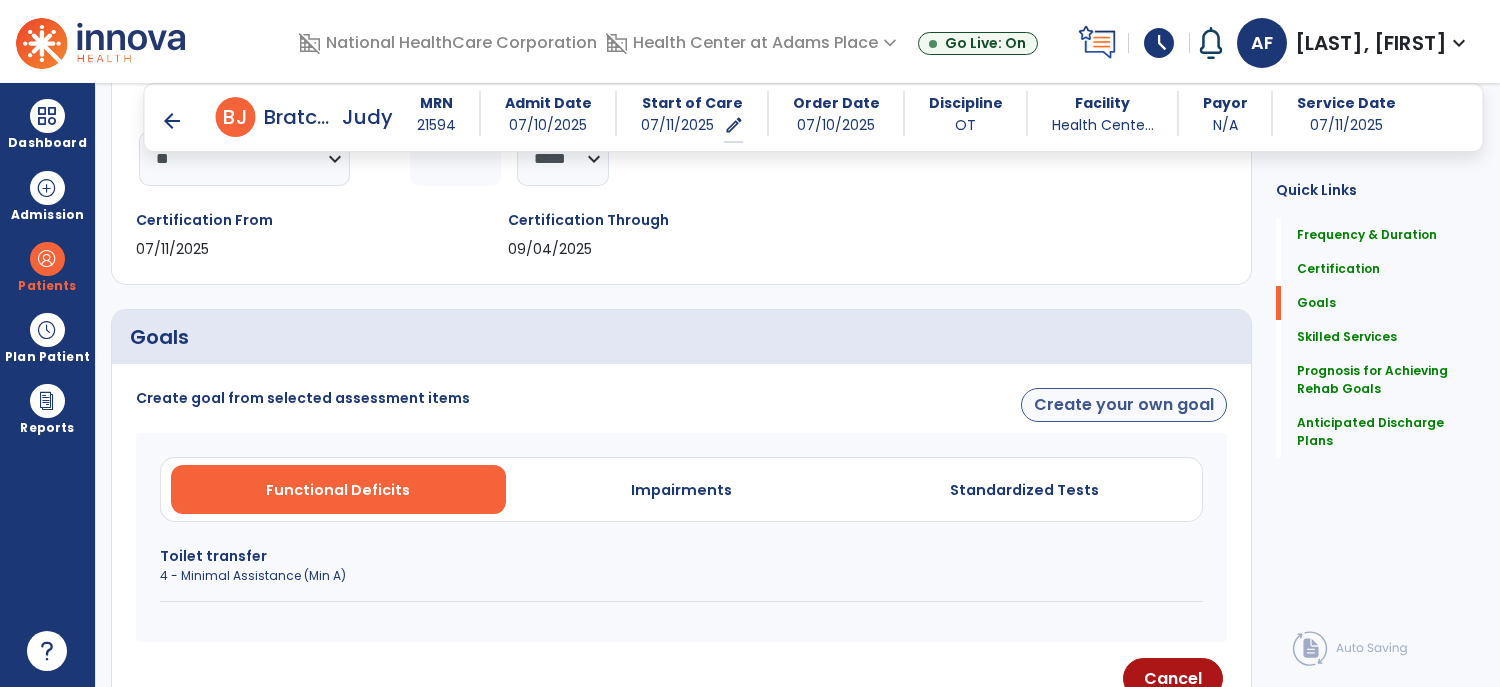 click on "Create your own goal" at bounding box center [1124, 405] 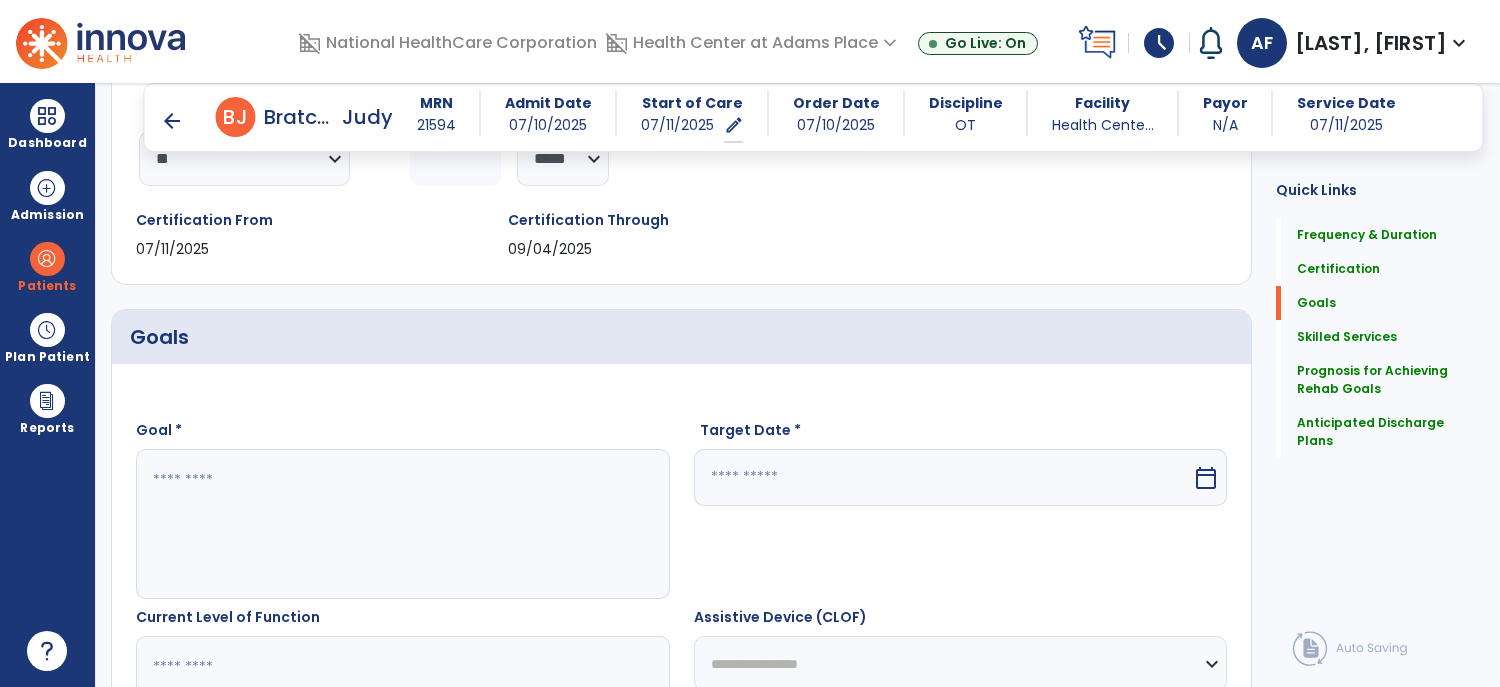 click at bounding box center [402, 524] 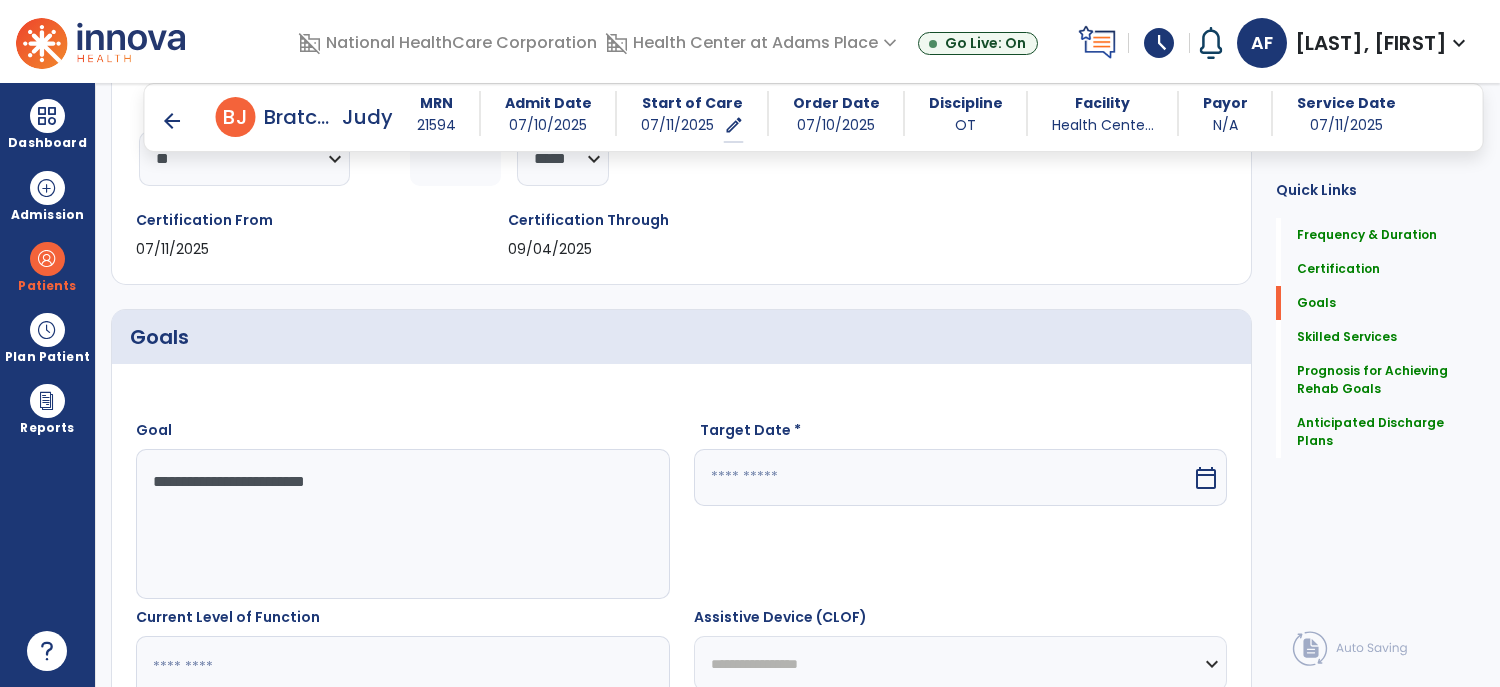 type on "**********" 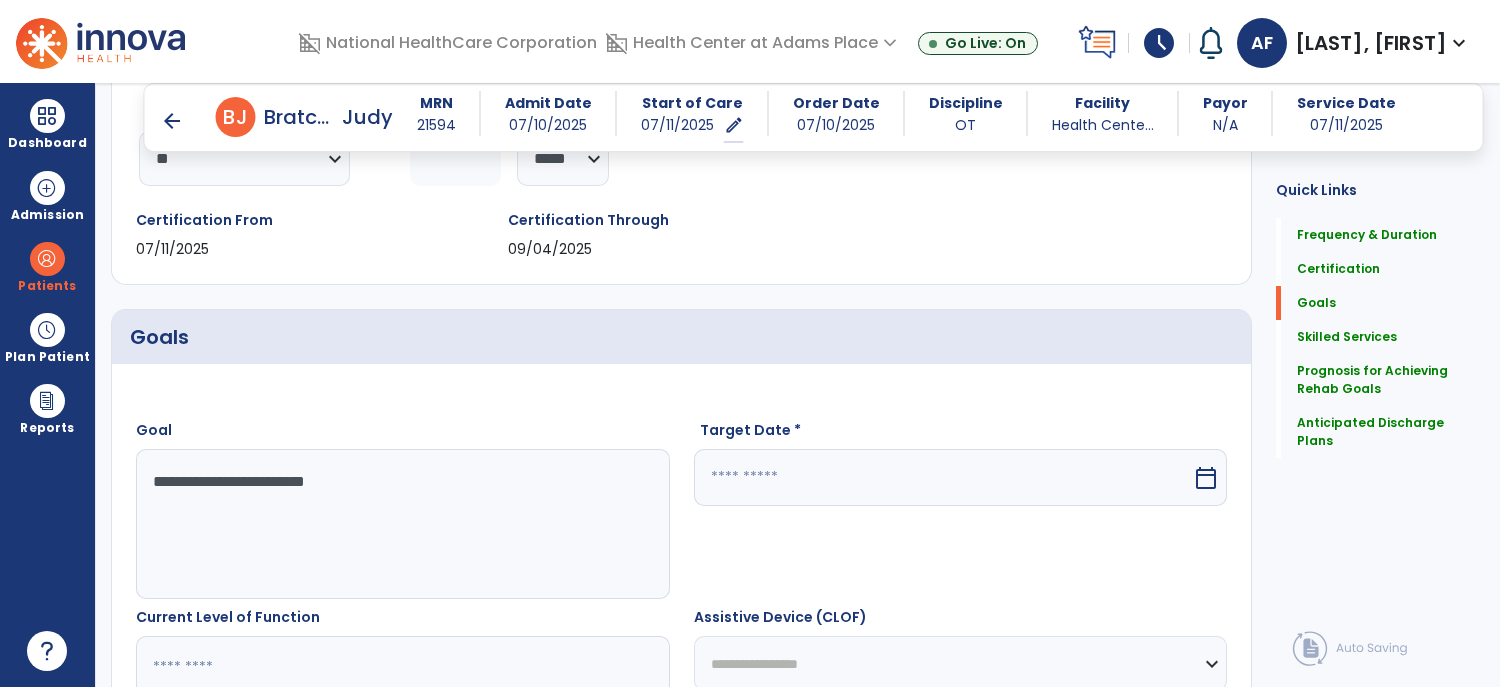 click at bounding box center (943, 477) 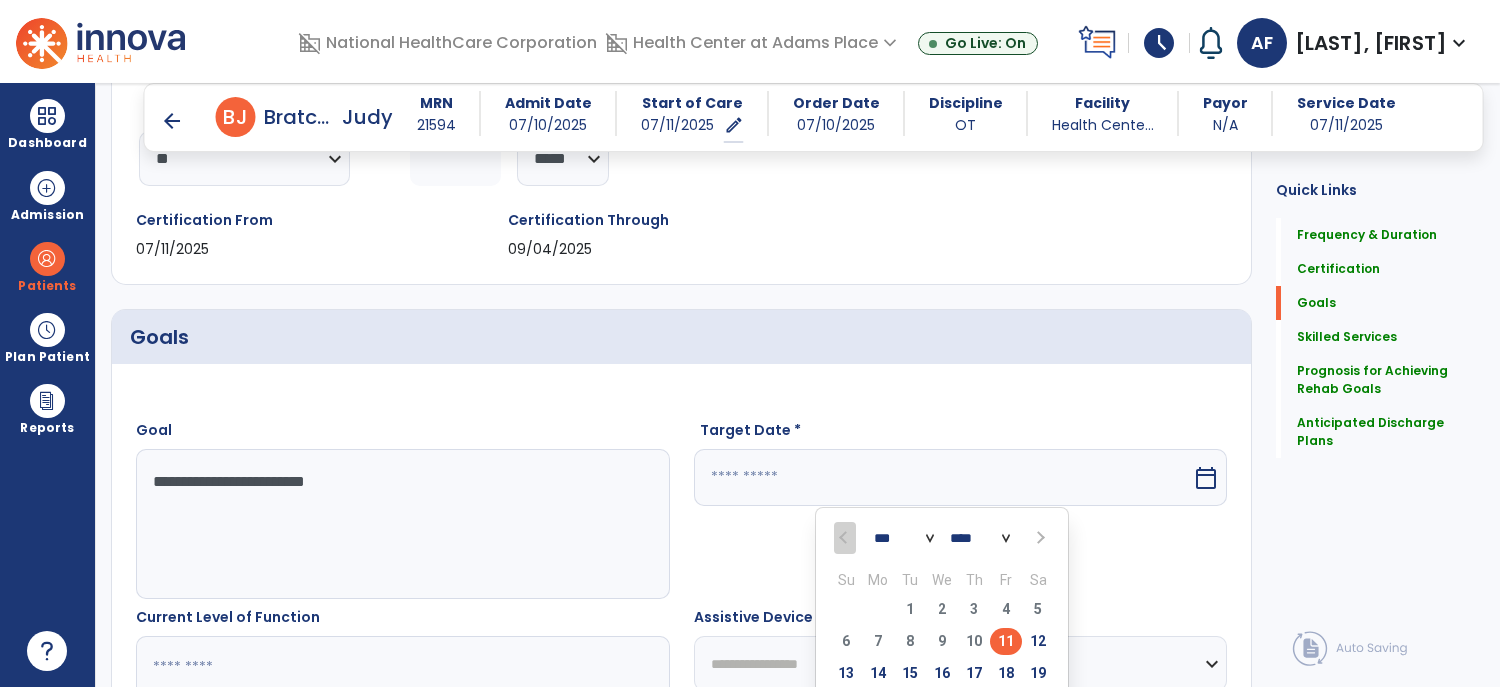click at bounding box center [1039, 538] 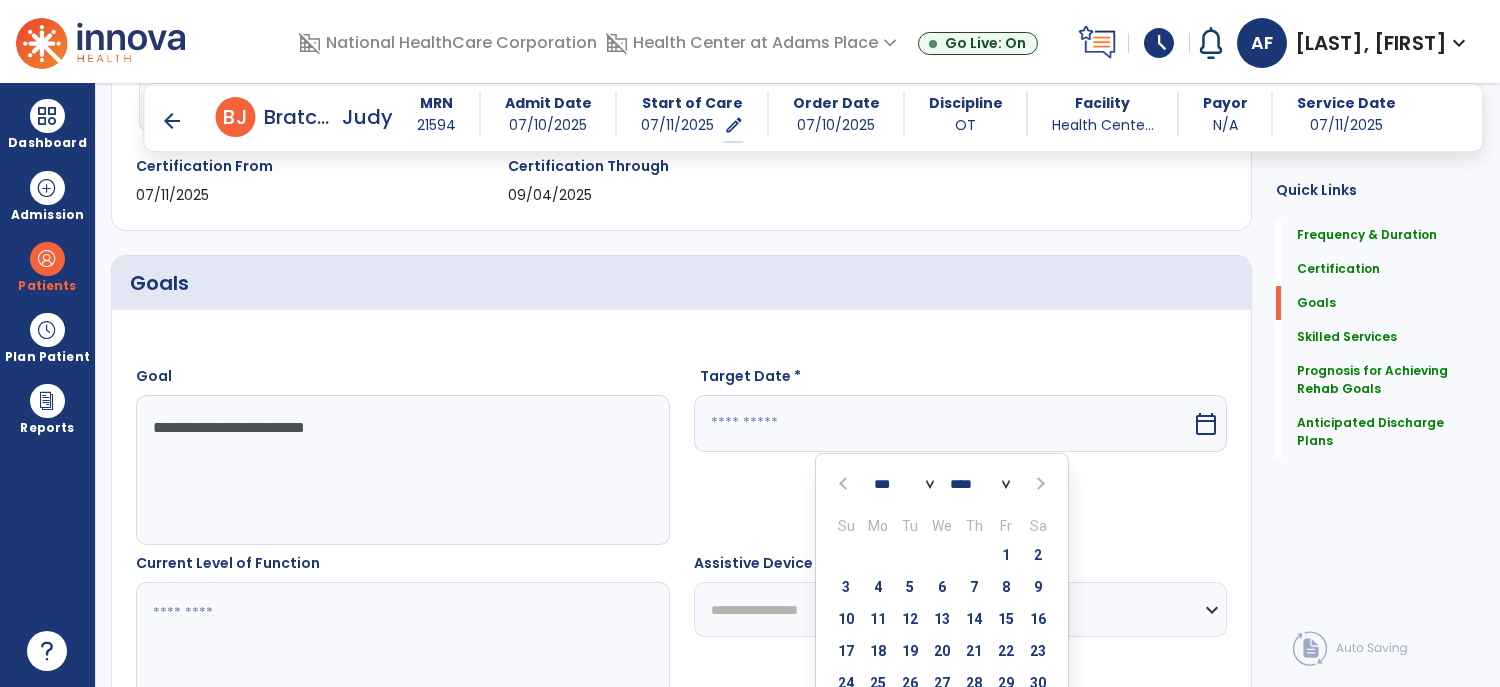 scroll, scrollTop: 378, scrollLeft: 0, axis: vertical 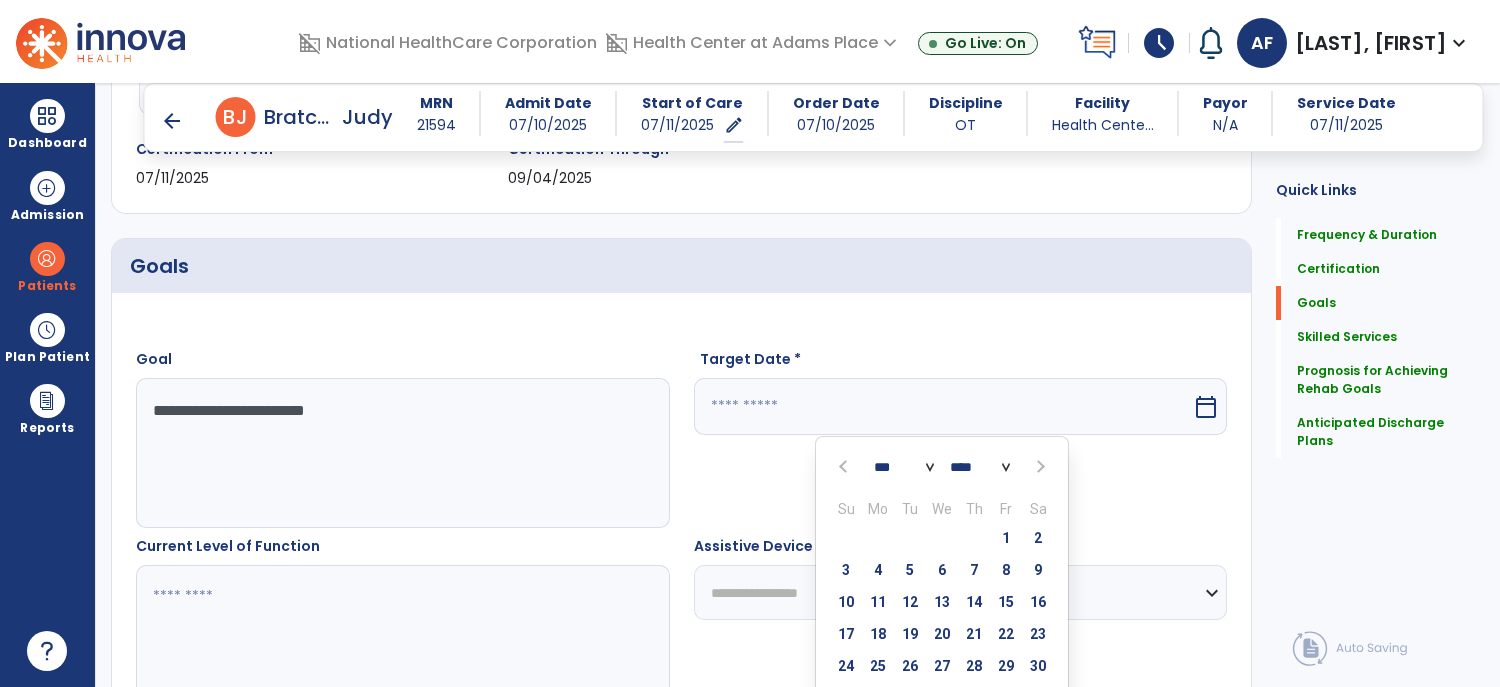 click at bounding box center [1039, 467] 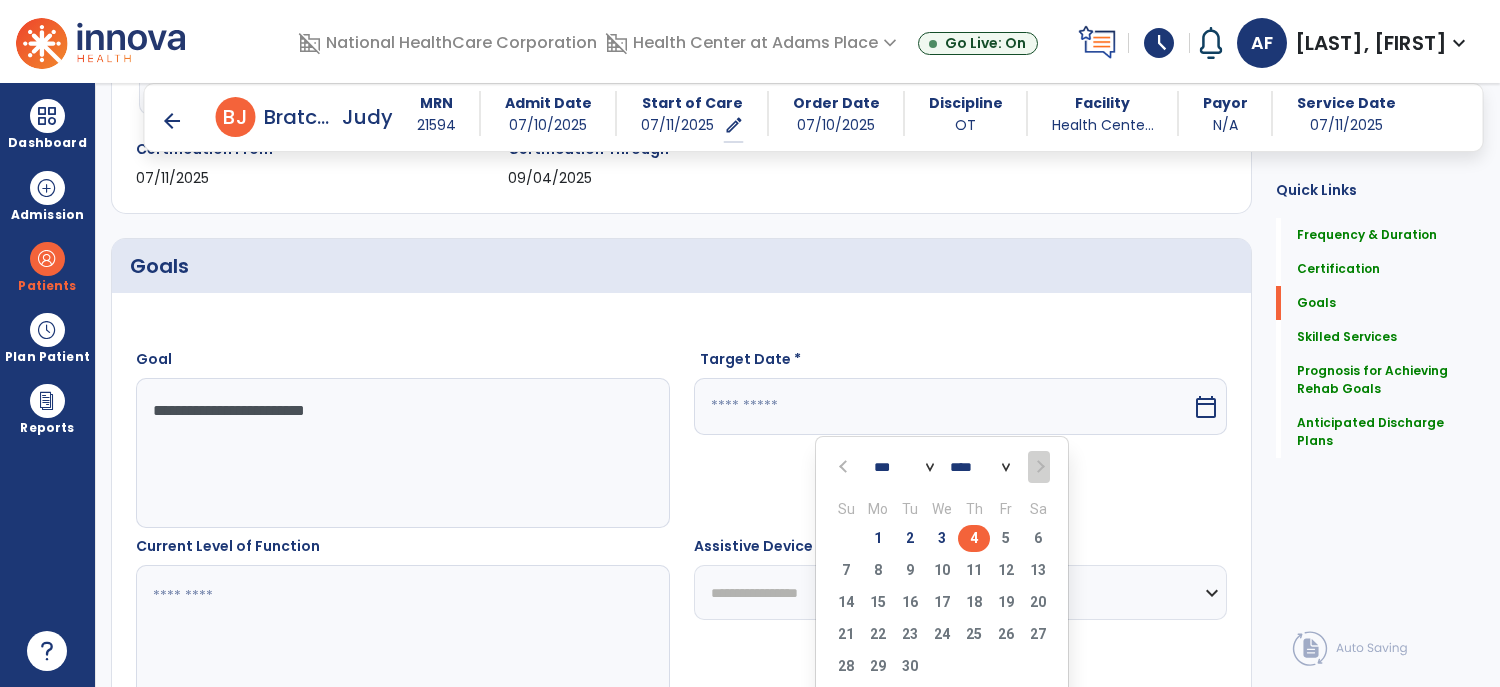 click on "4" at bounding box center (974, 538) 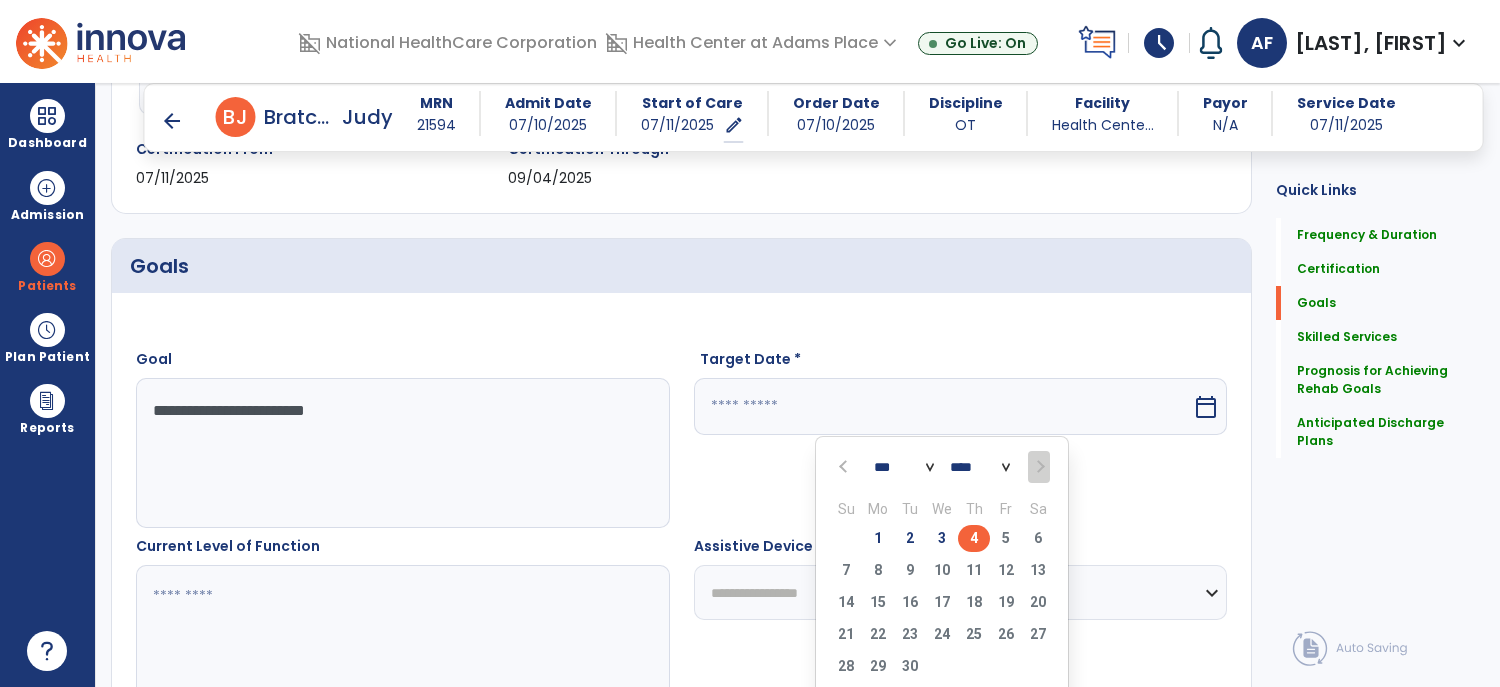 type on "********" 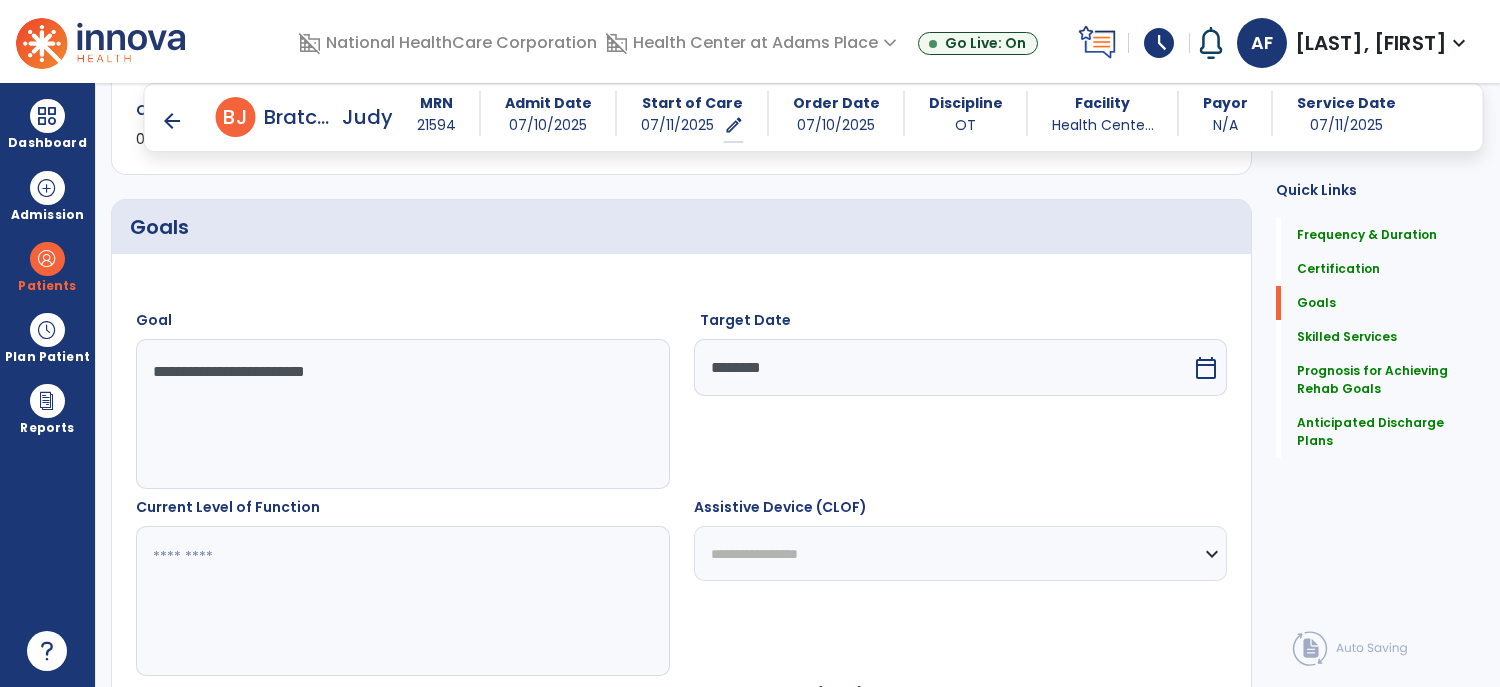 scroll, scrollTop: 440, scrollLeft: 0, axis: vertical 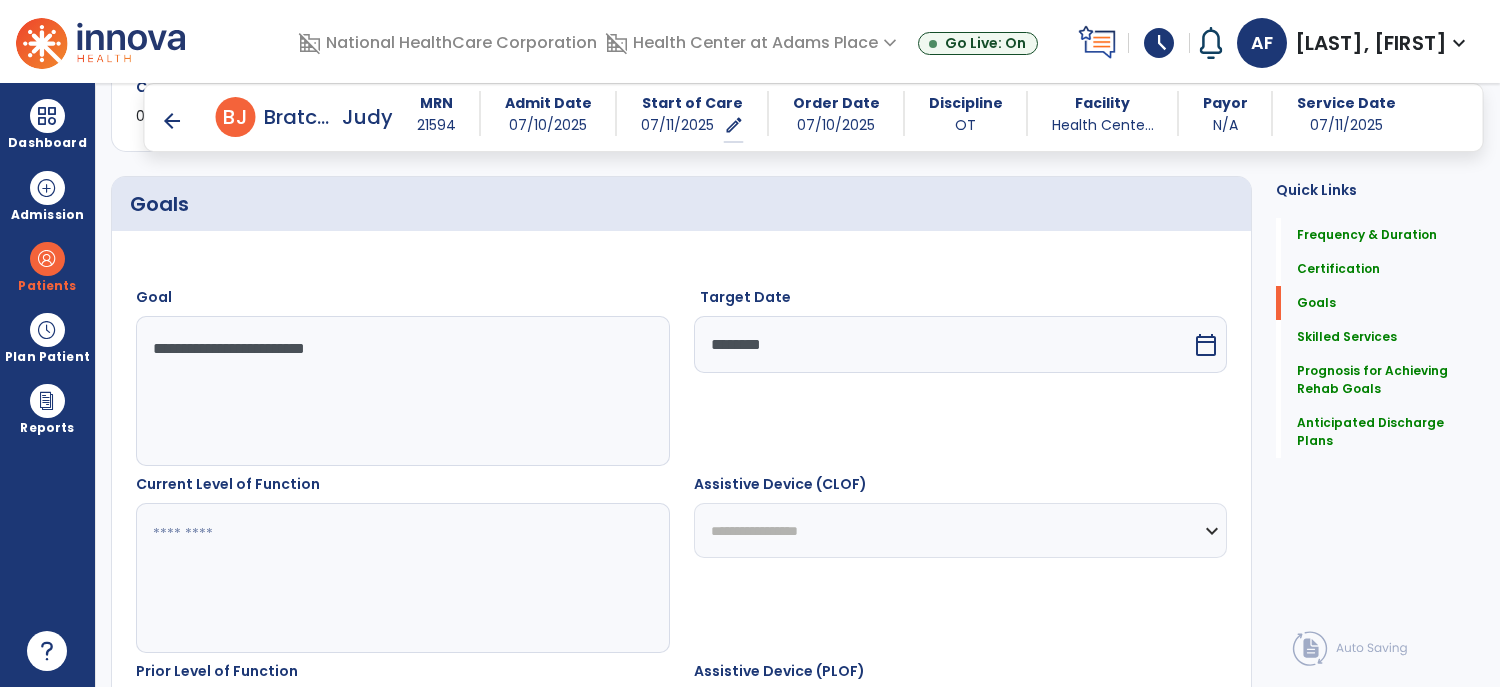 click on "**********" at bounding box center [961, 530] 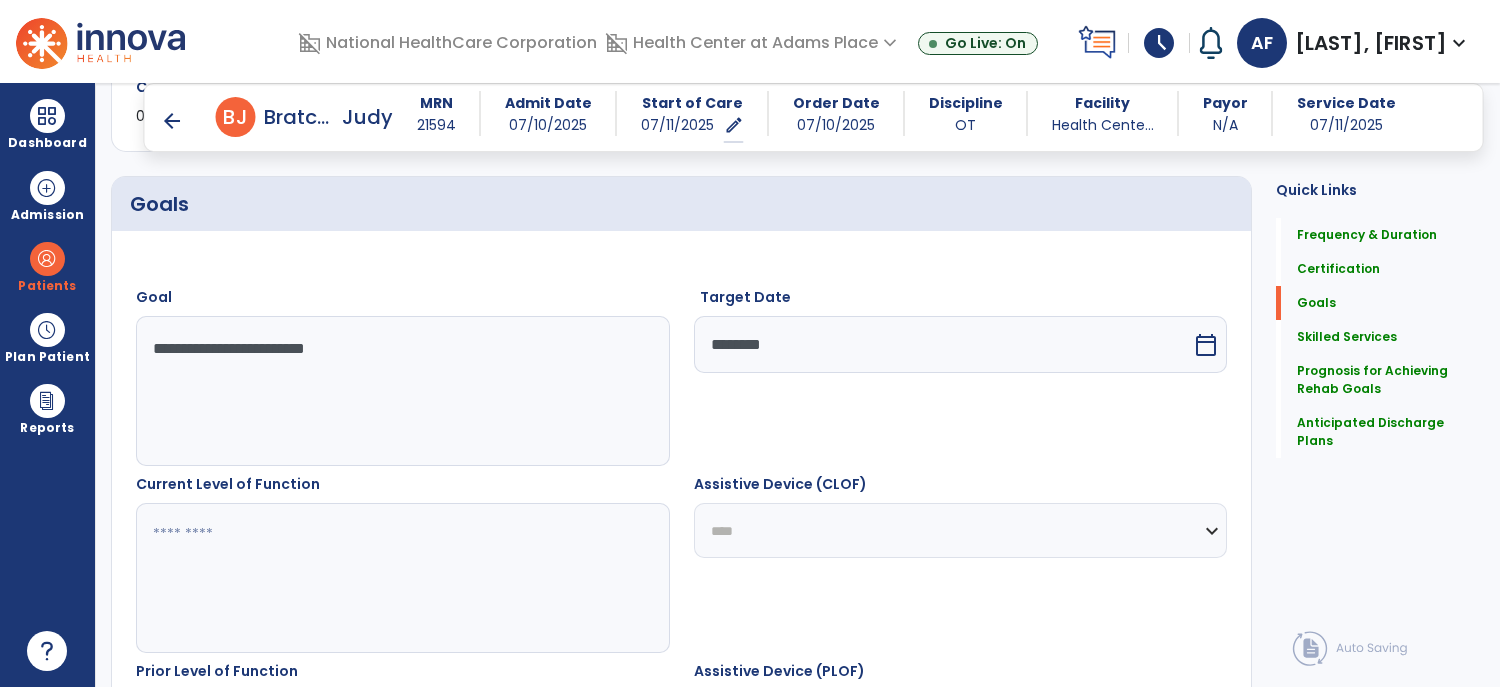 click on "**********" at bounding box center (961, 530) 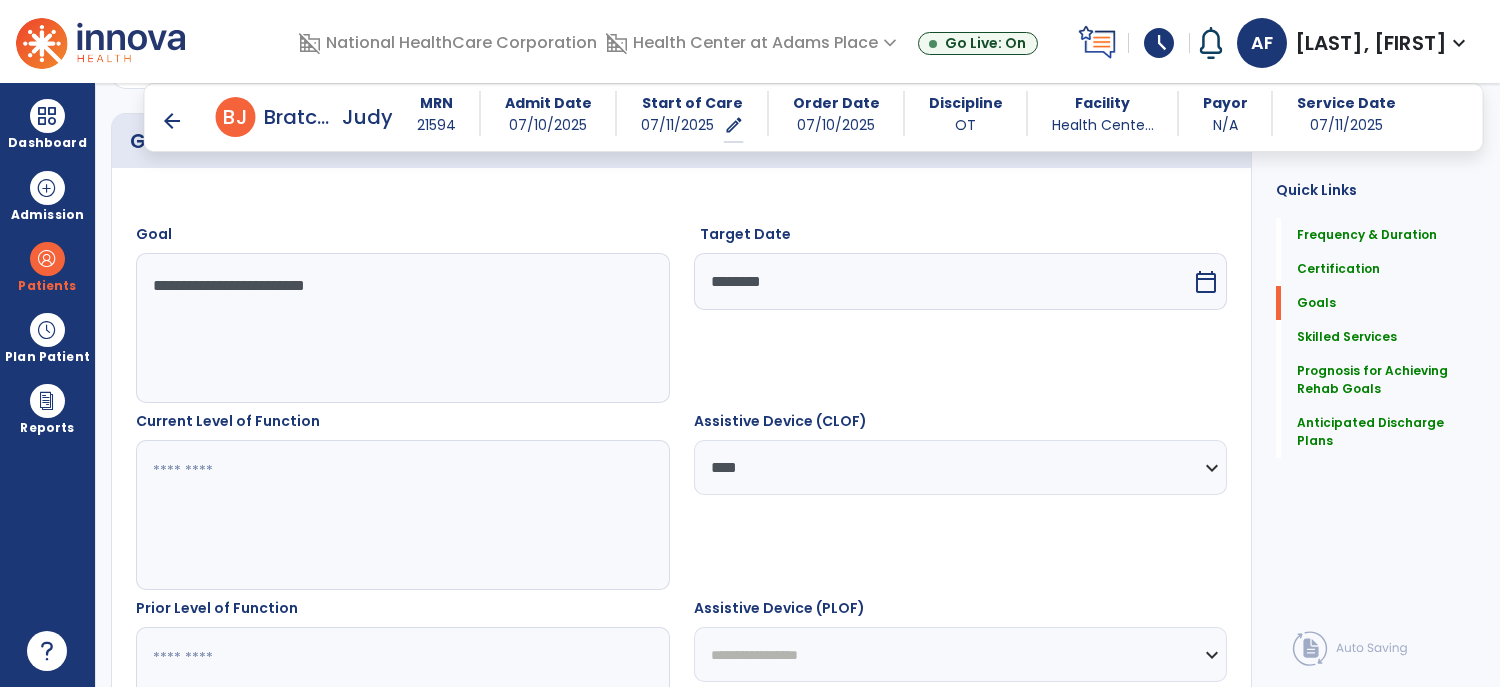 scroll, scrollTop: 542, scrollLeft: 0, axis: vertical 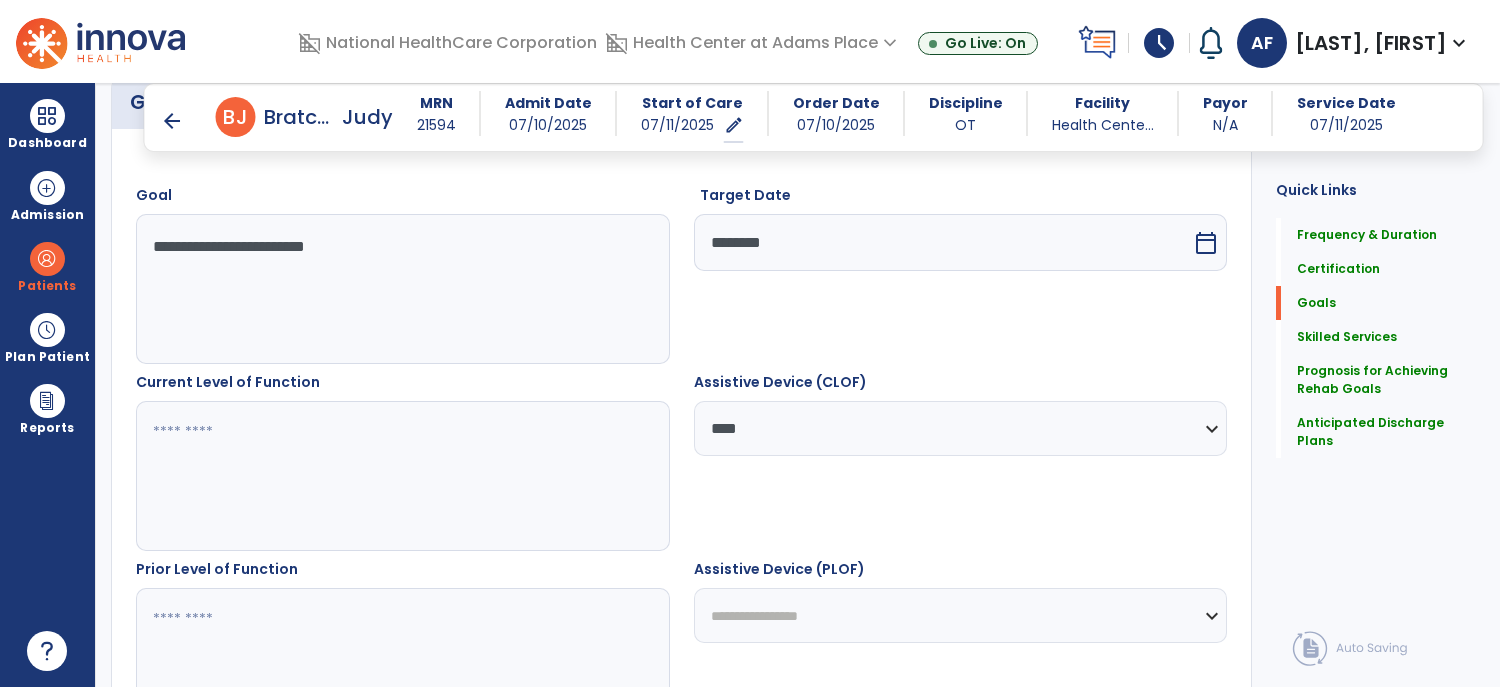 click on "**********" at bounding box center [961, 615] 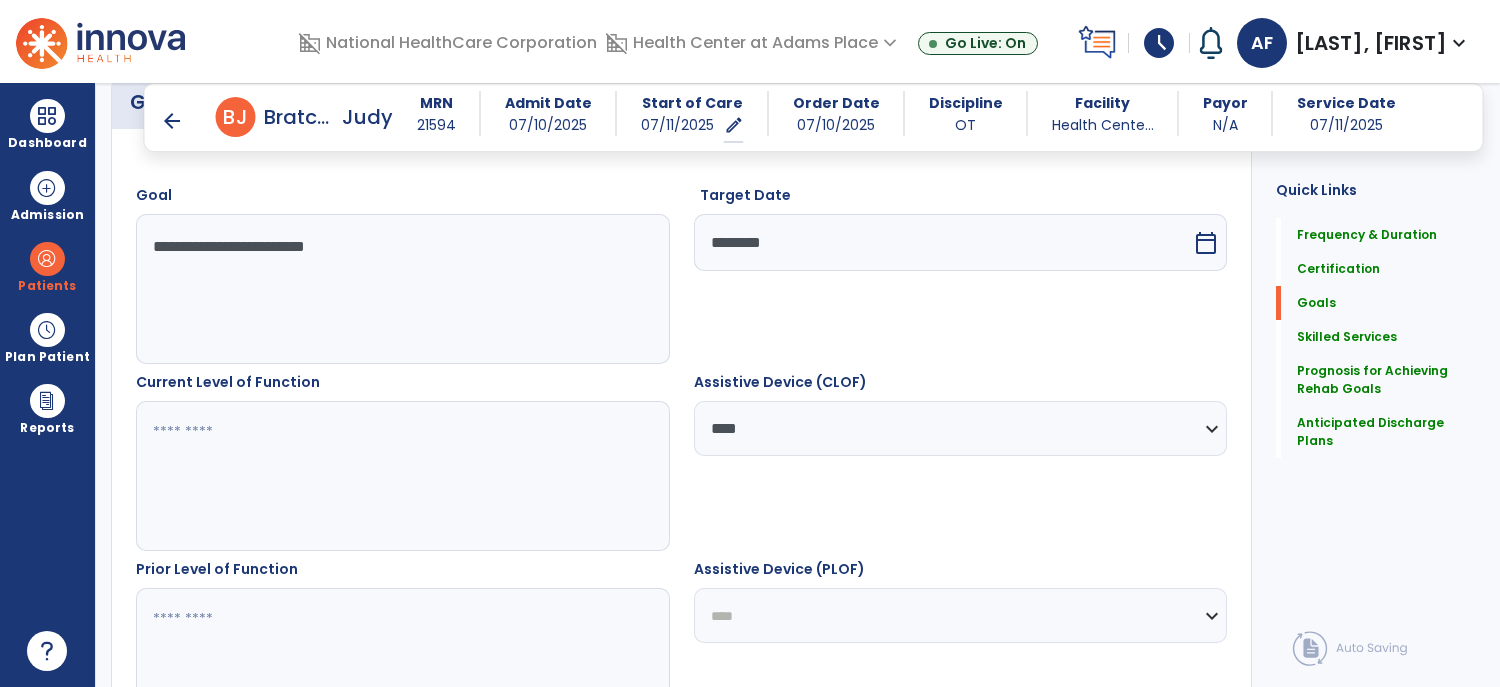 click on "**********" at bounding box center [961, 615] 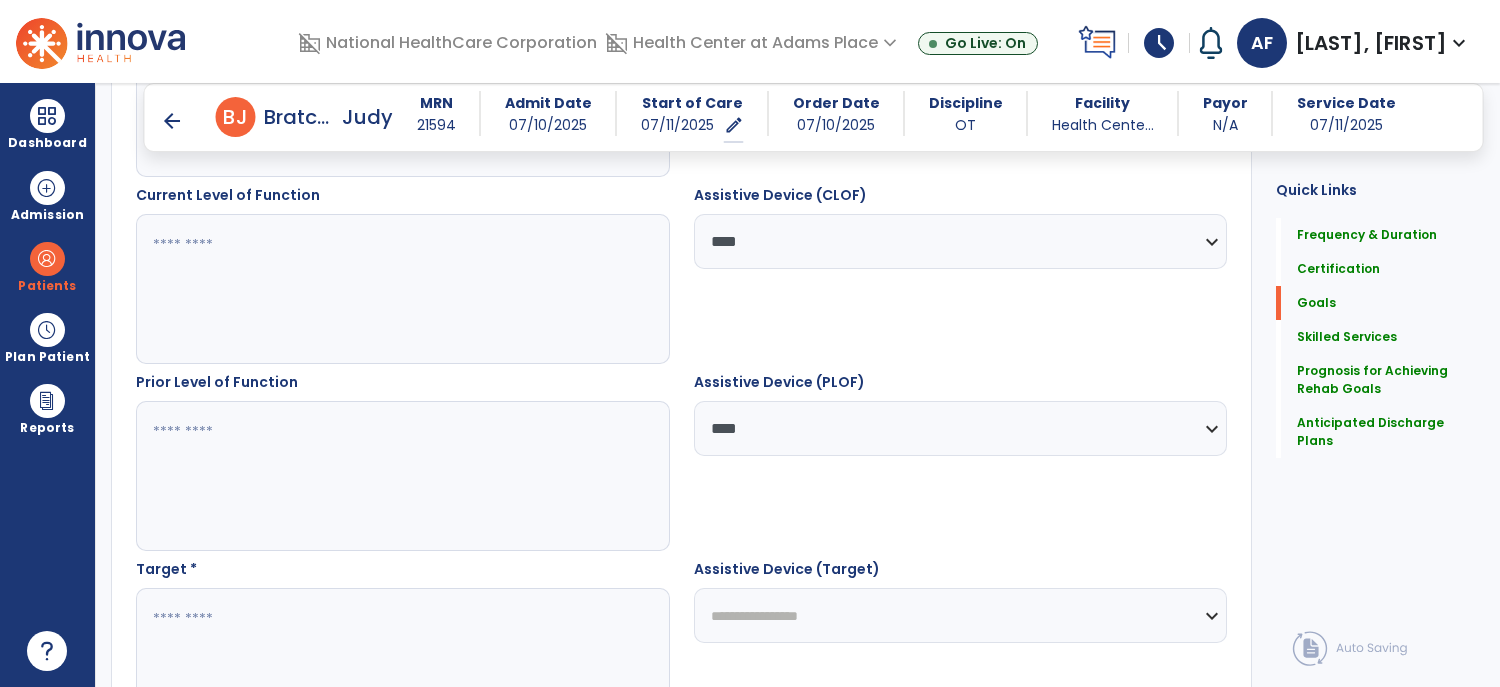 scroll, scrollTop: 742, scrollLeft: 0, axis: vertical 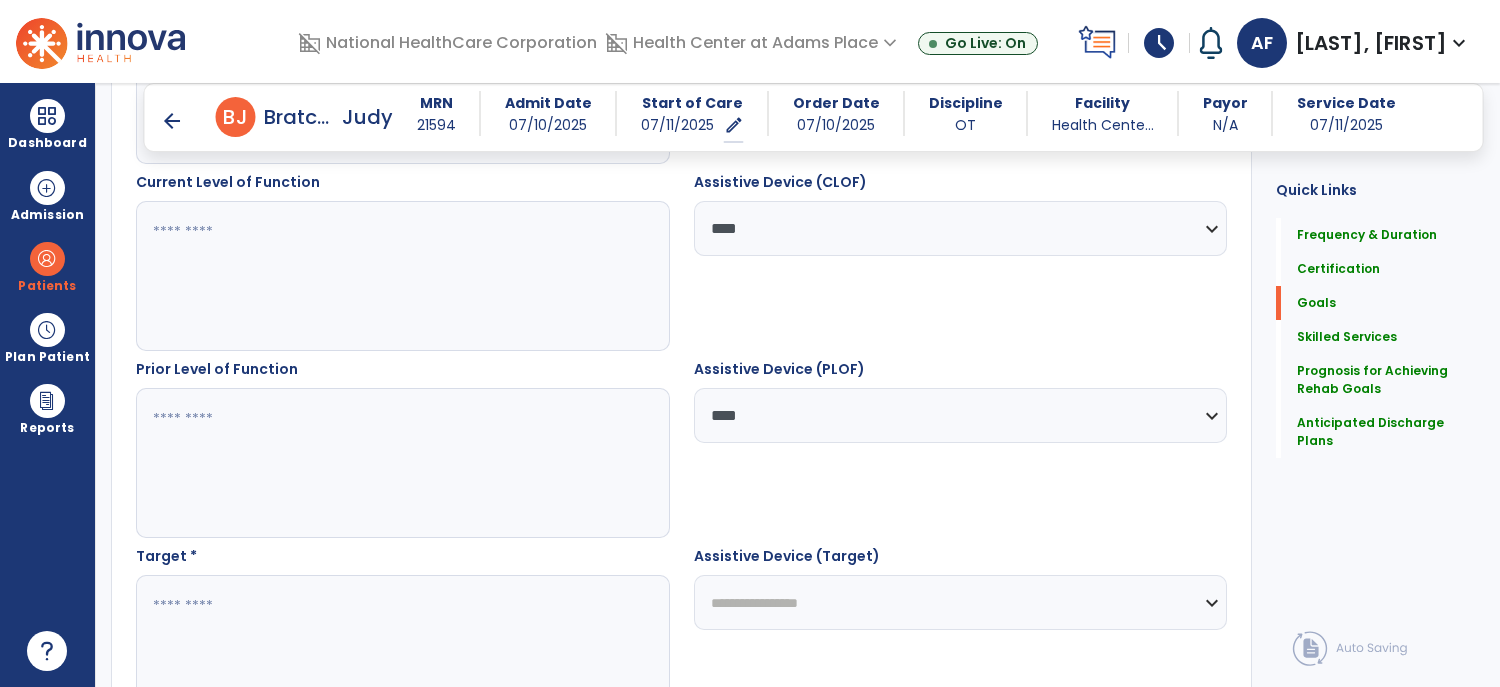 click on "**********" at bounding box center (961, 602) 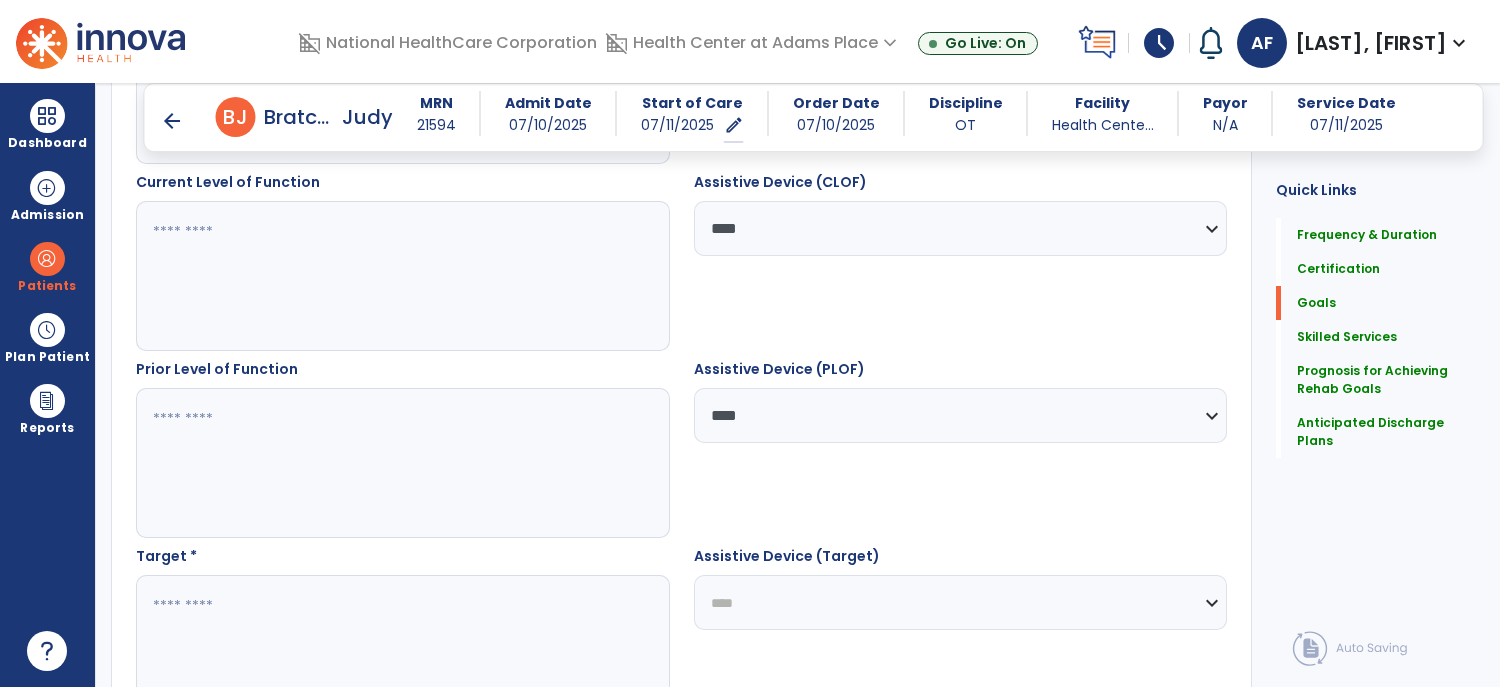 click on "**********" at bounding box center (961, 602) 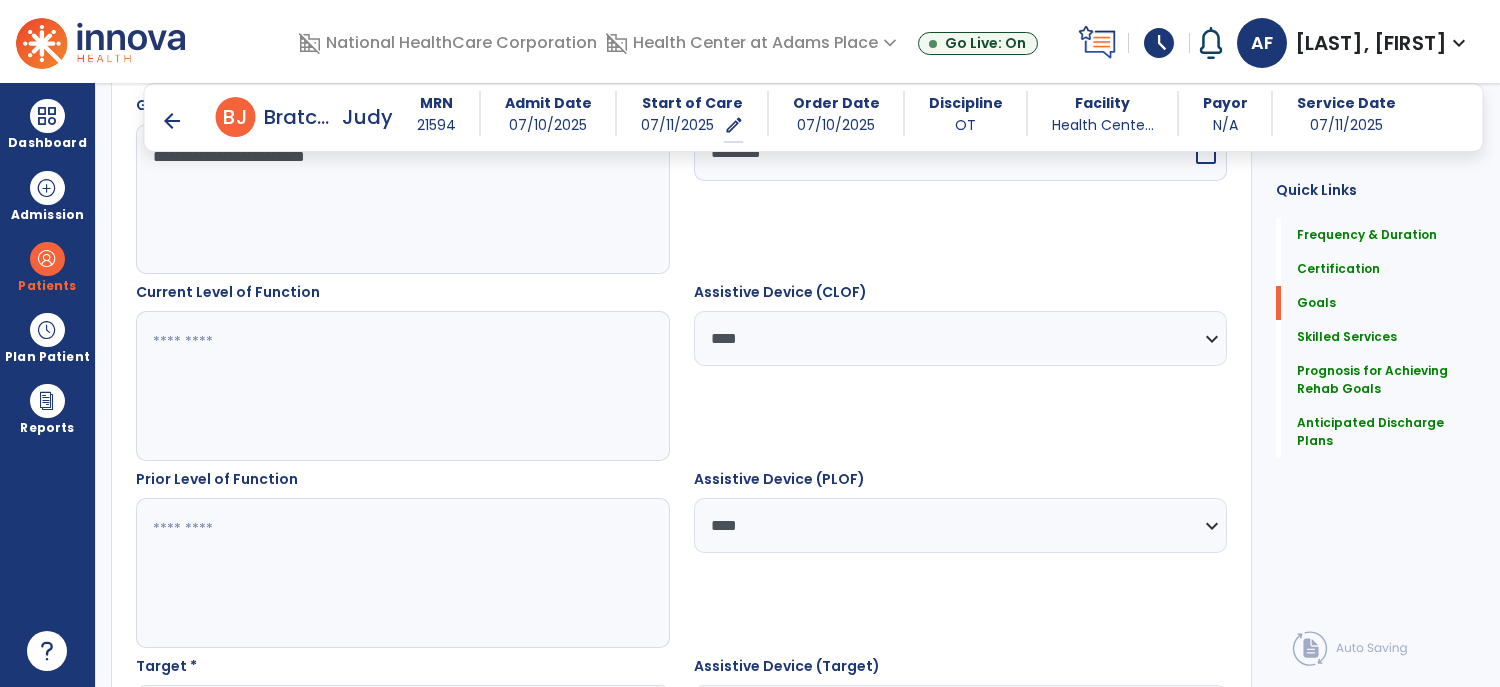 scroll, scrollTop: 553, scrollLeft: 0, axis: vertical 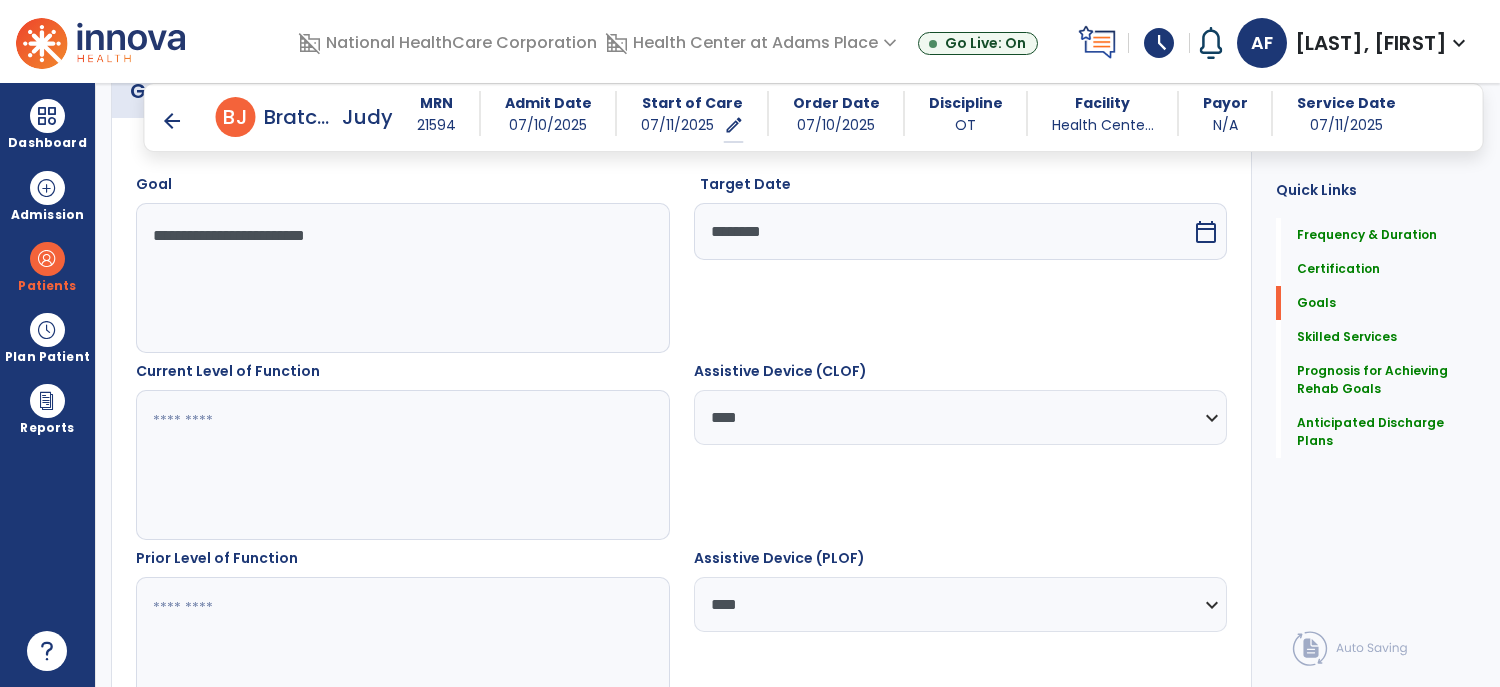 click at bounding box center [402, 465] 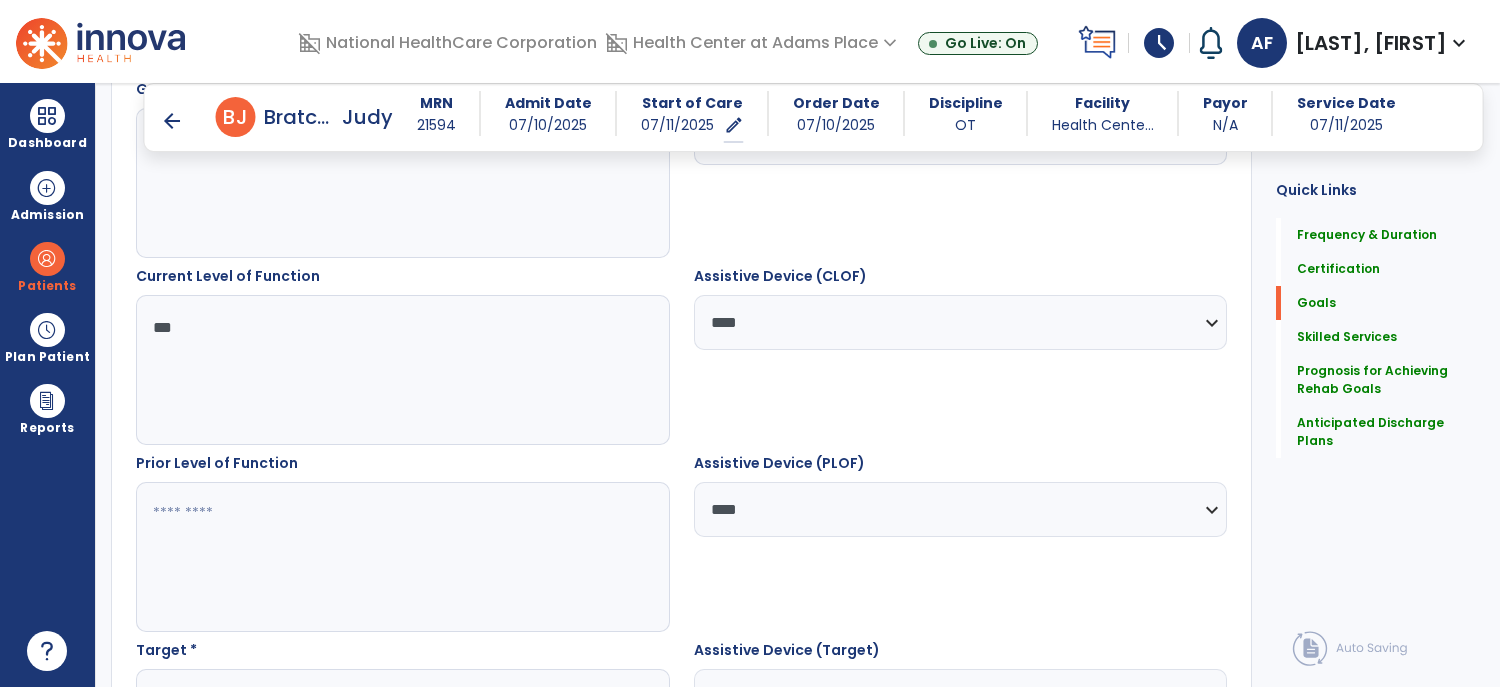 scroll, scrollTop: 679, scrollLeft: 0, axis: vertical 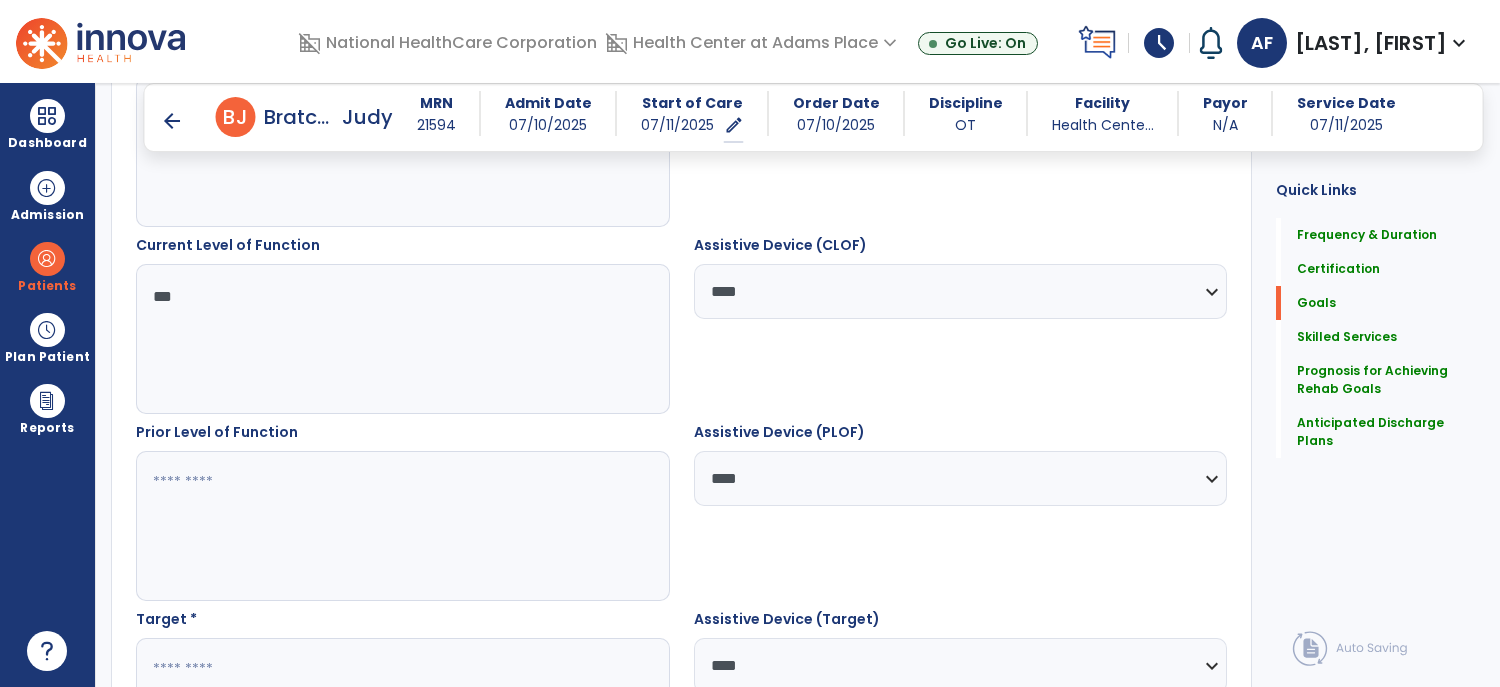 type on "***" 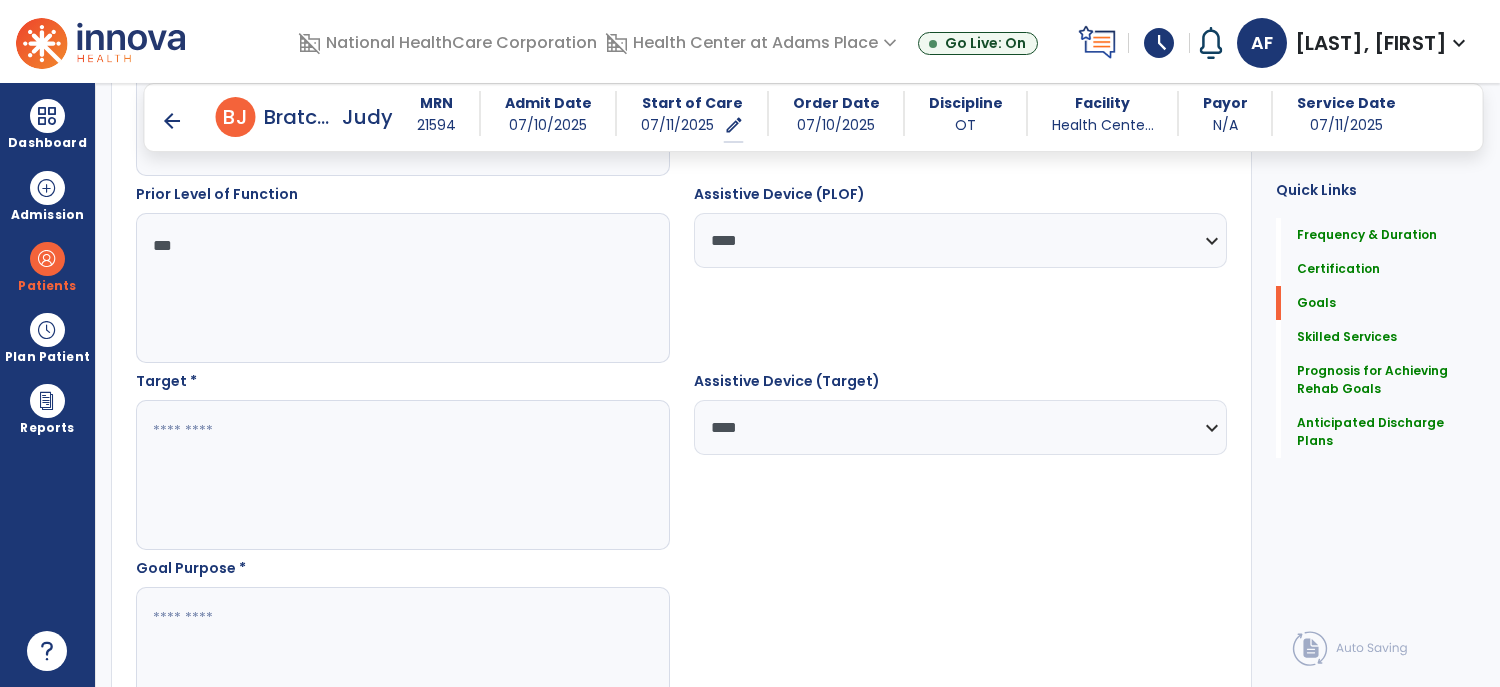 scroll, scrollTop: 920, scrollLeft: 0, axis: vertical 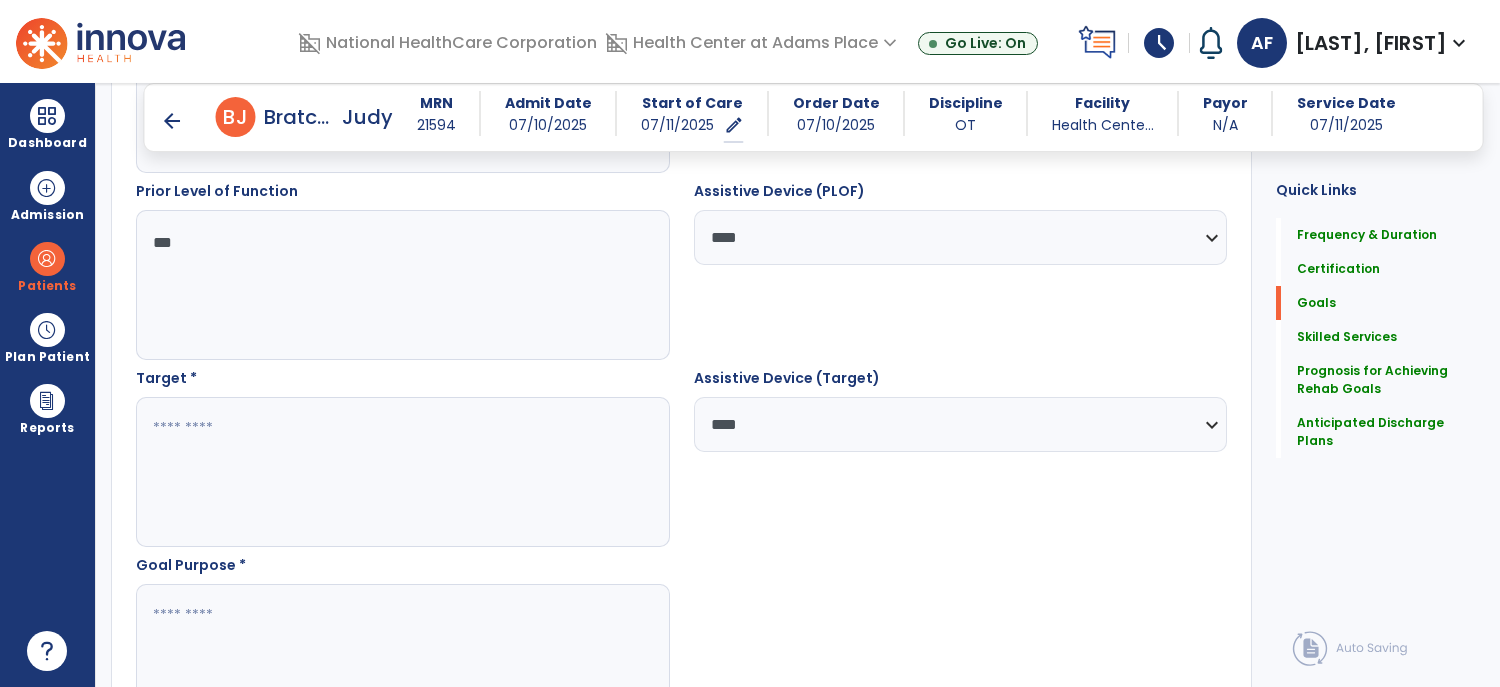 type on "***" 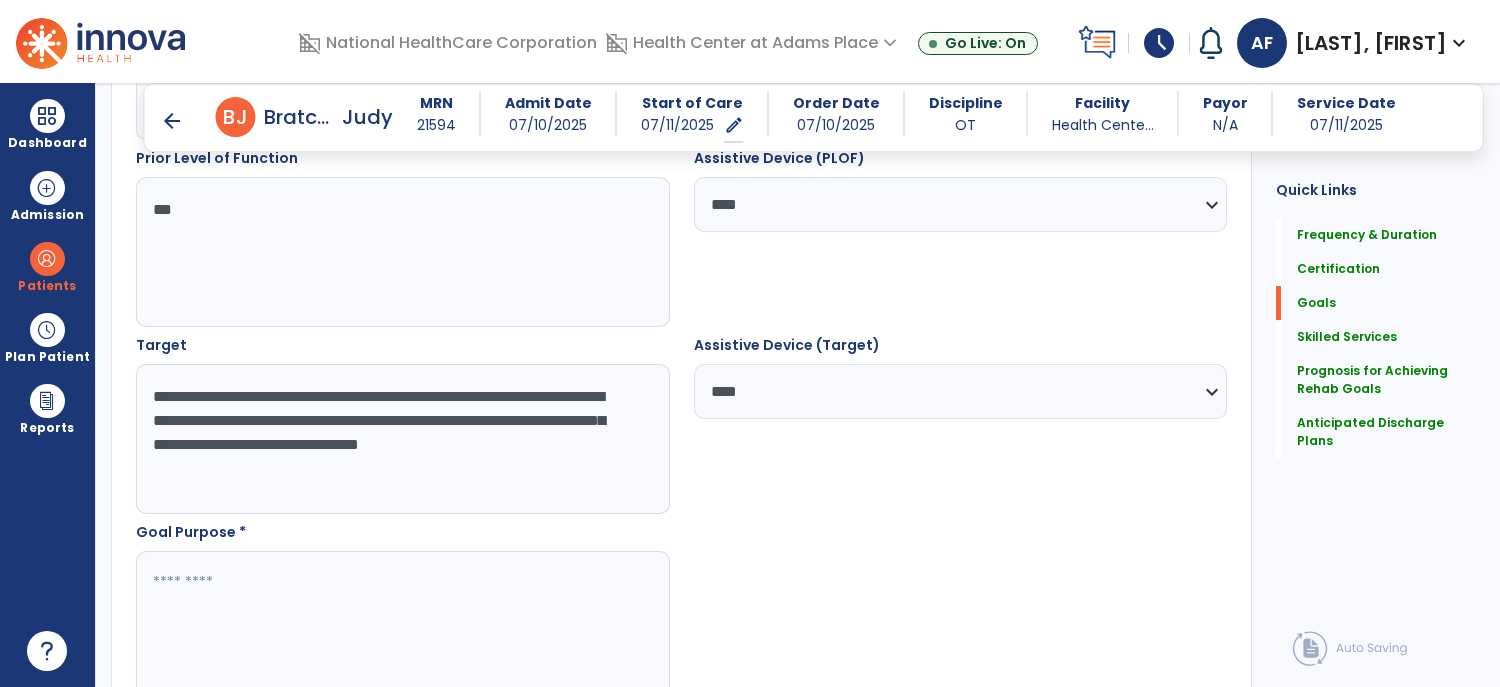 scroll, scrollTop: 955, scrollLeft: 0, axis: vertical 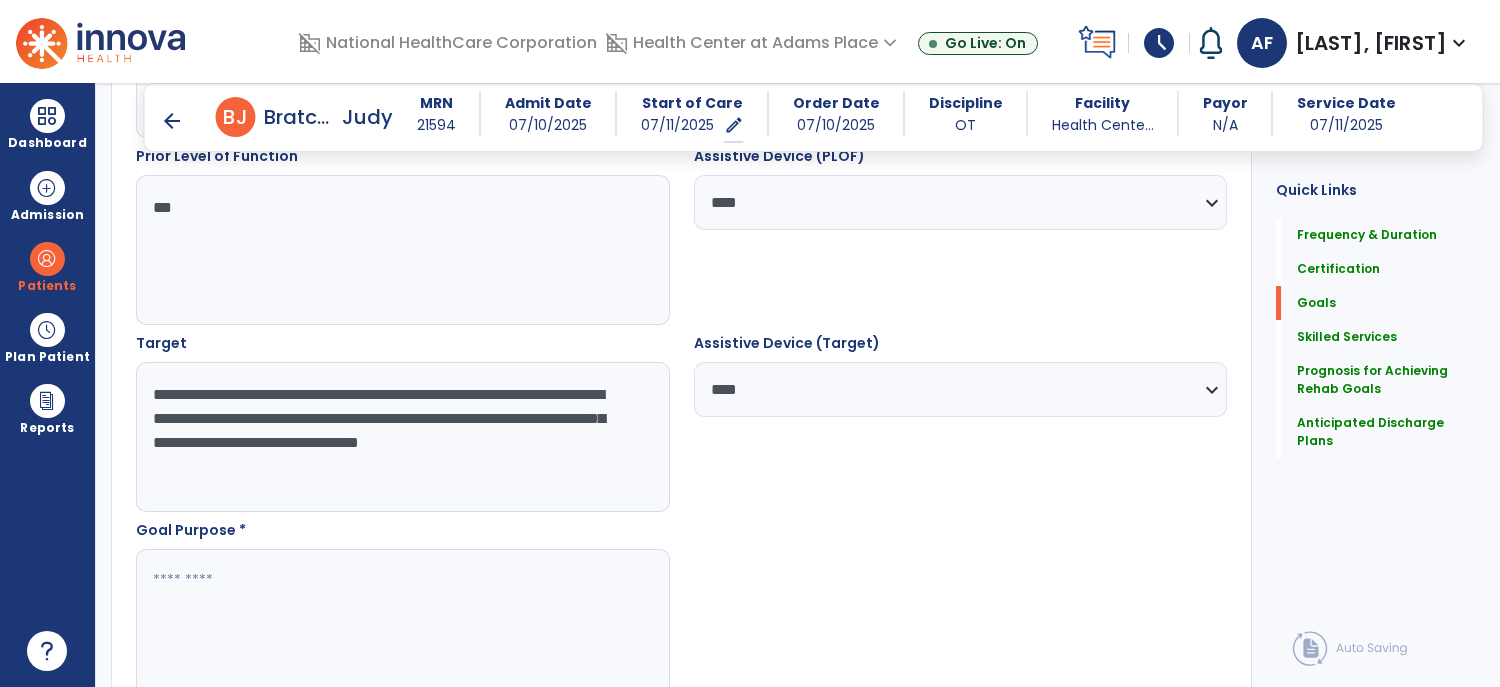 type on "**********" 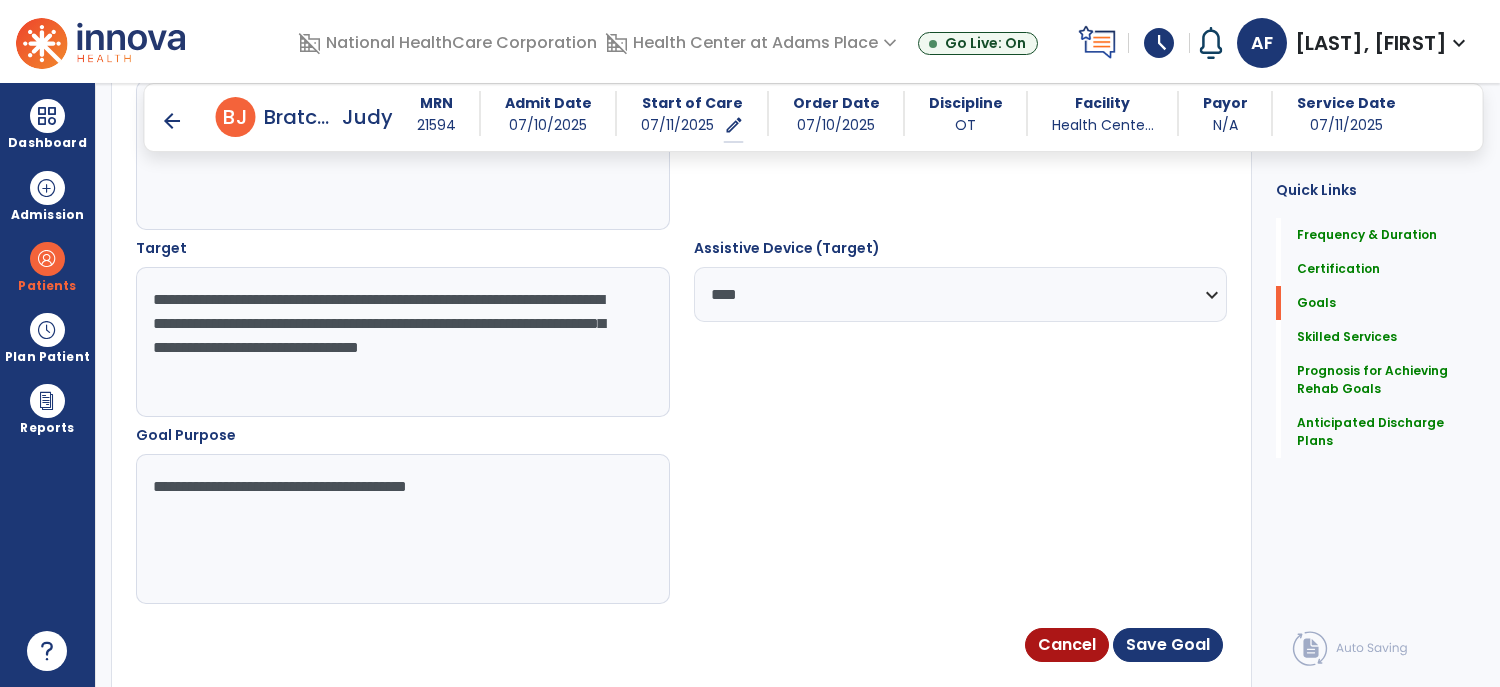 scroll, scrollTop: 1071, scrollLeft: 0, axis: vertical 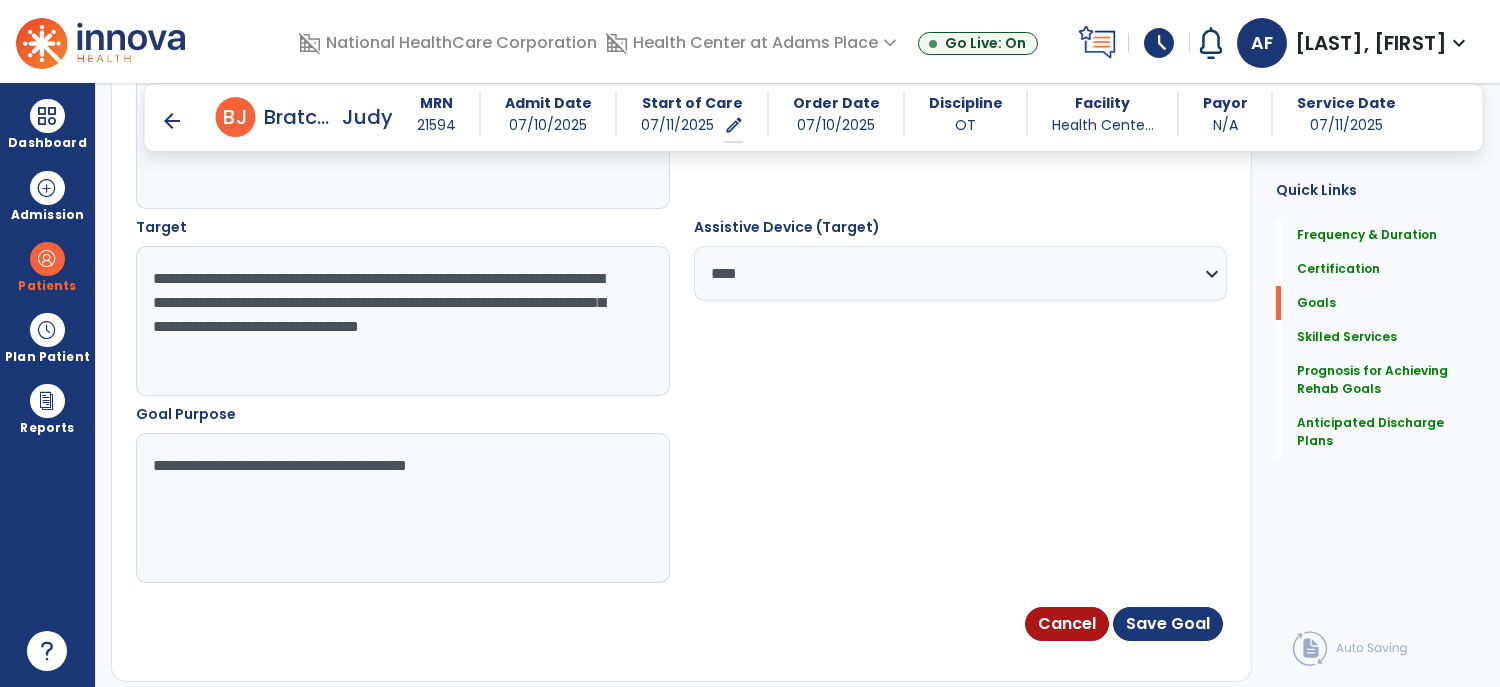 type on "**********" 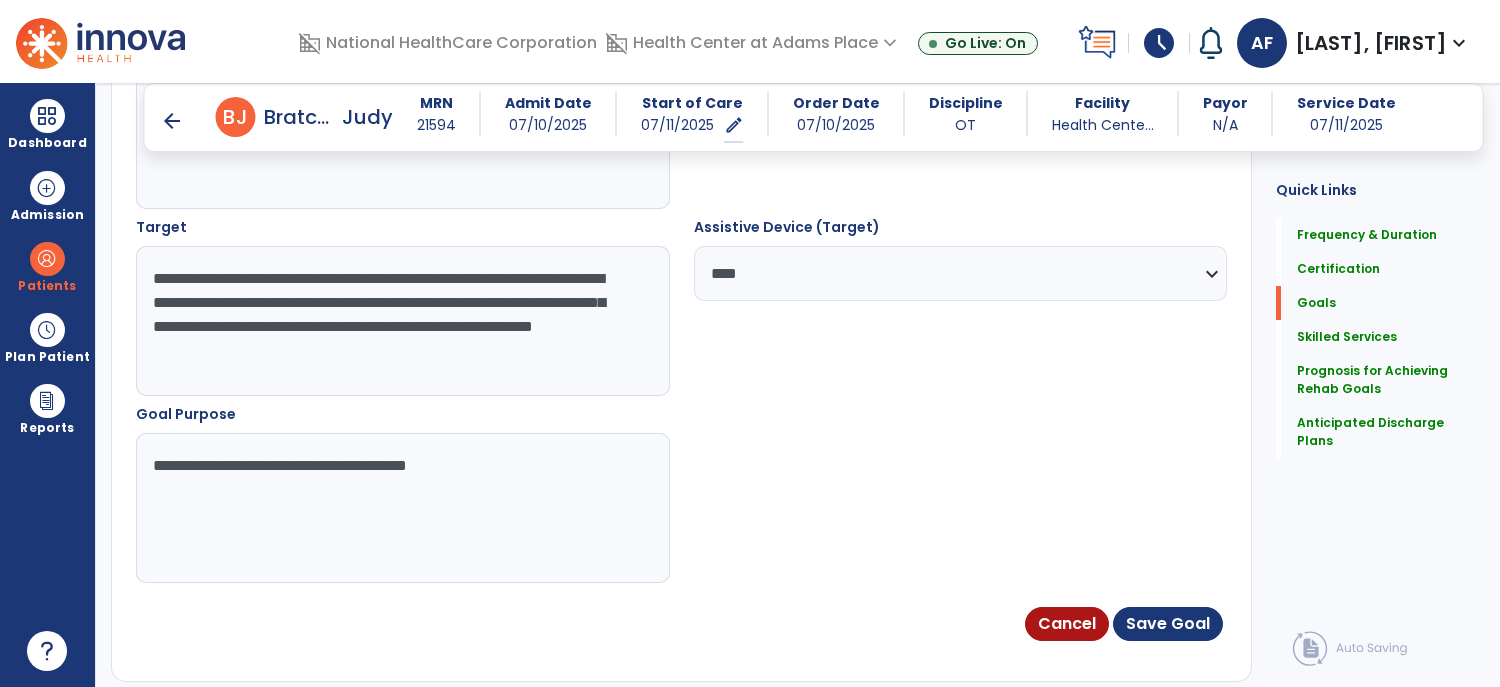 type on "**********" 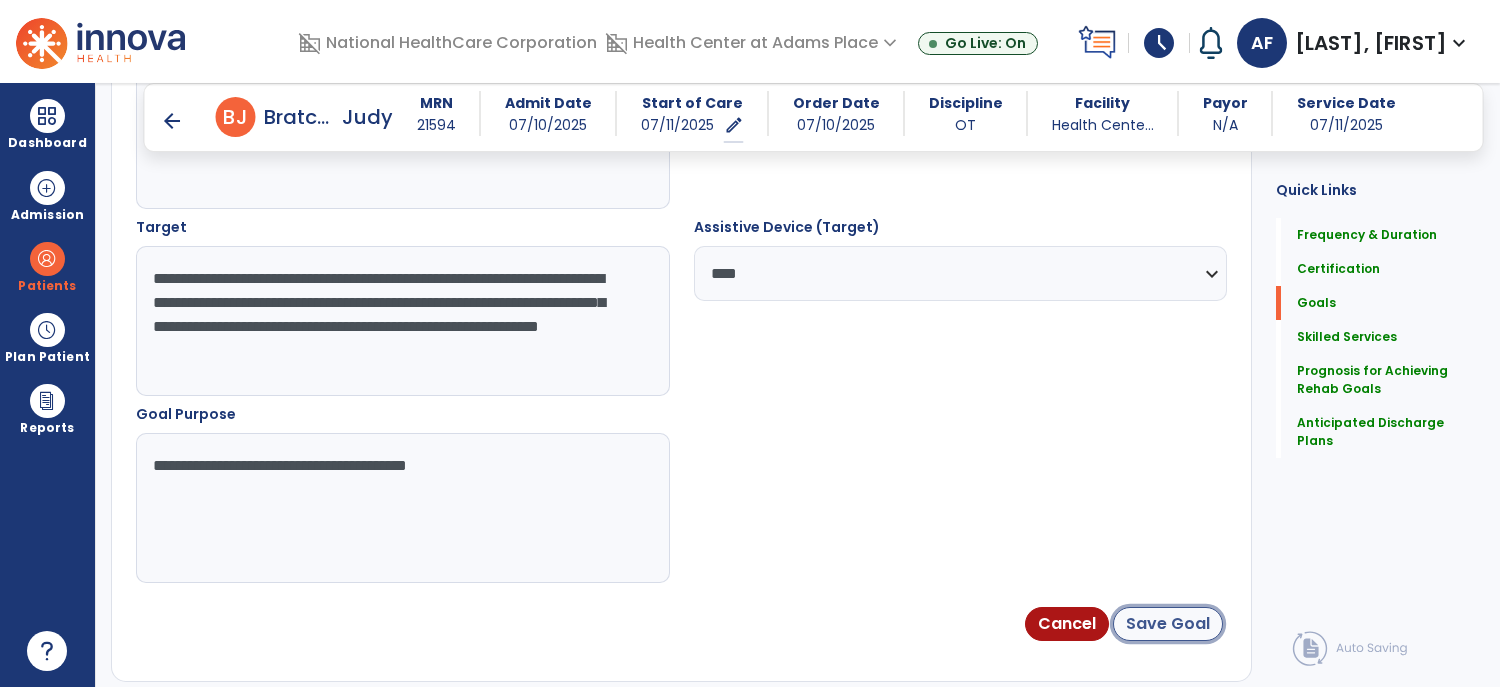 click on "Save Goal" at bounding box center (1168, 624) 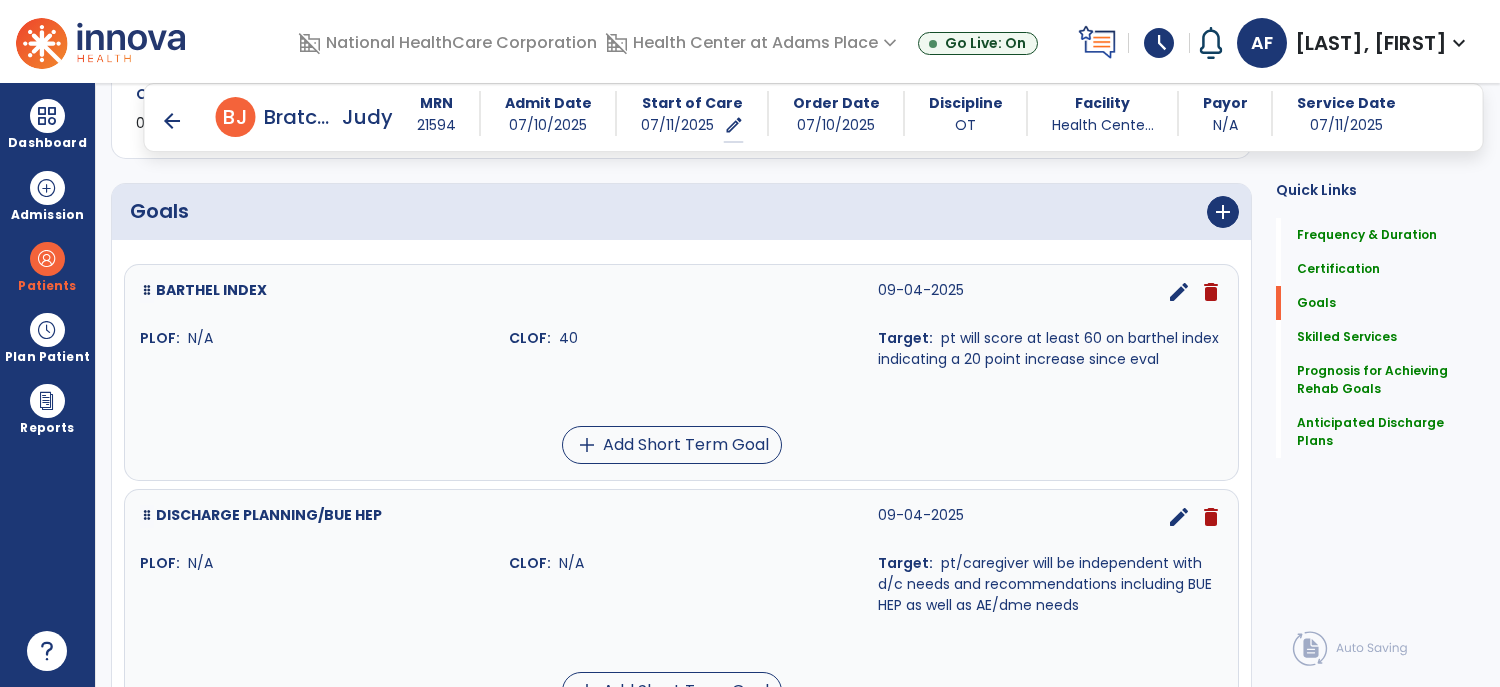 scroll, scrollTop: 445, scrollLeft: 0, axis: vertical 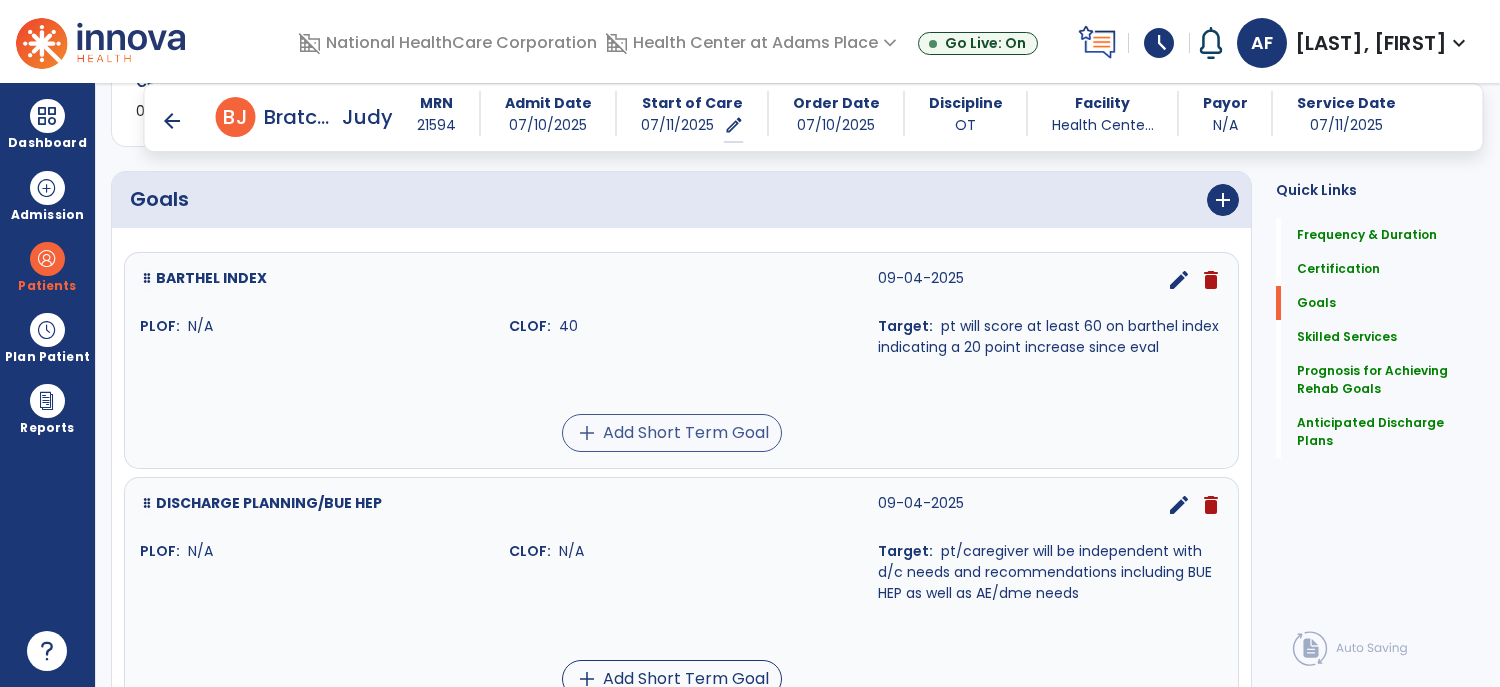 click on "add  Add Short Term Goal" at bounding box center [672, 433] 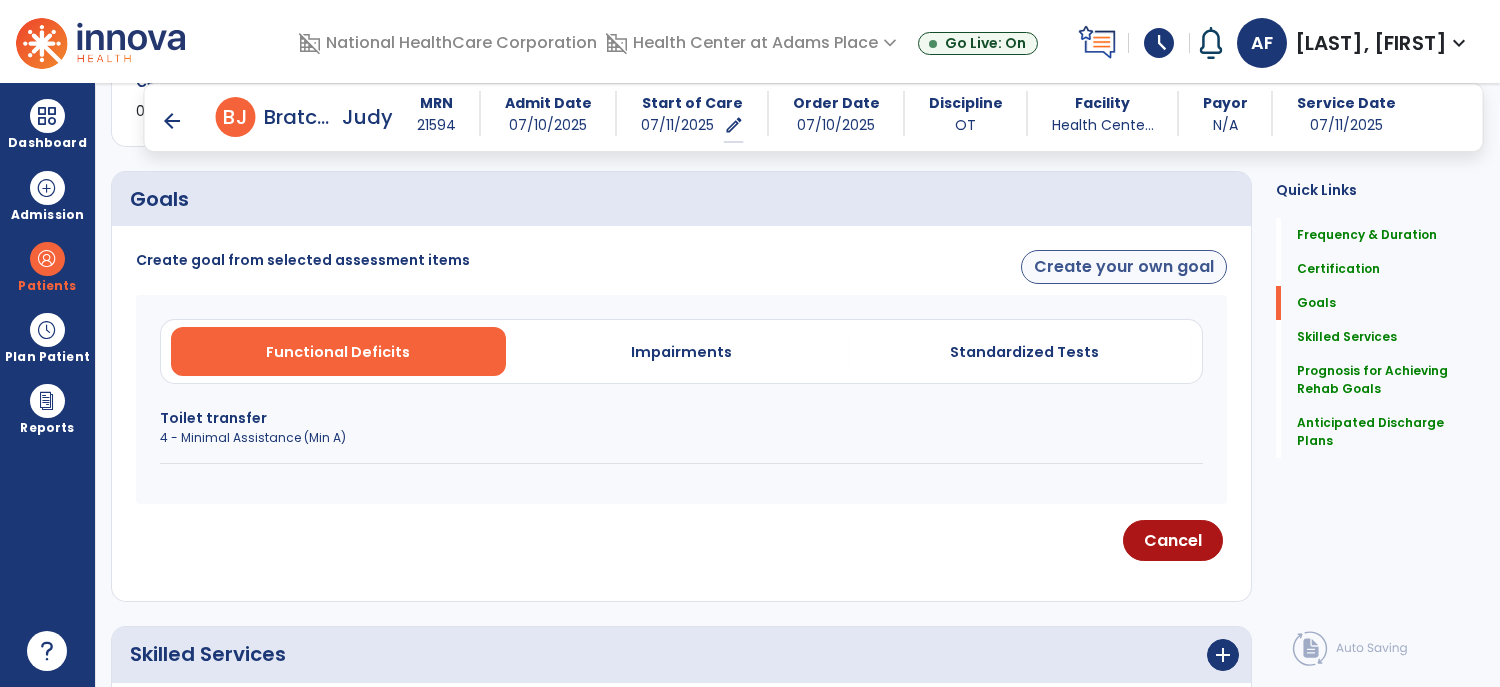 click on "Create your own goal" at bounding box center (1124, 267) 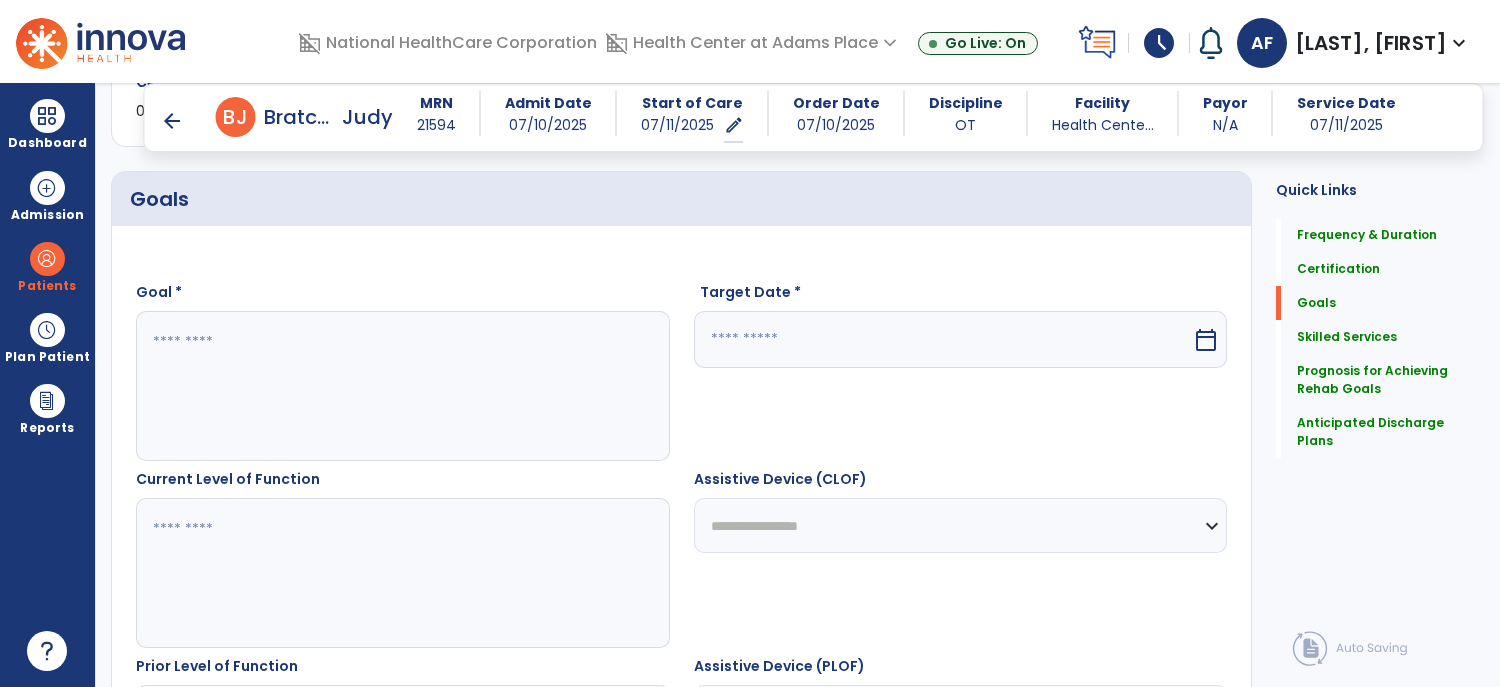 click at bounding box center (402, 386) 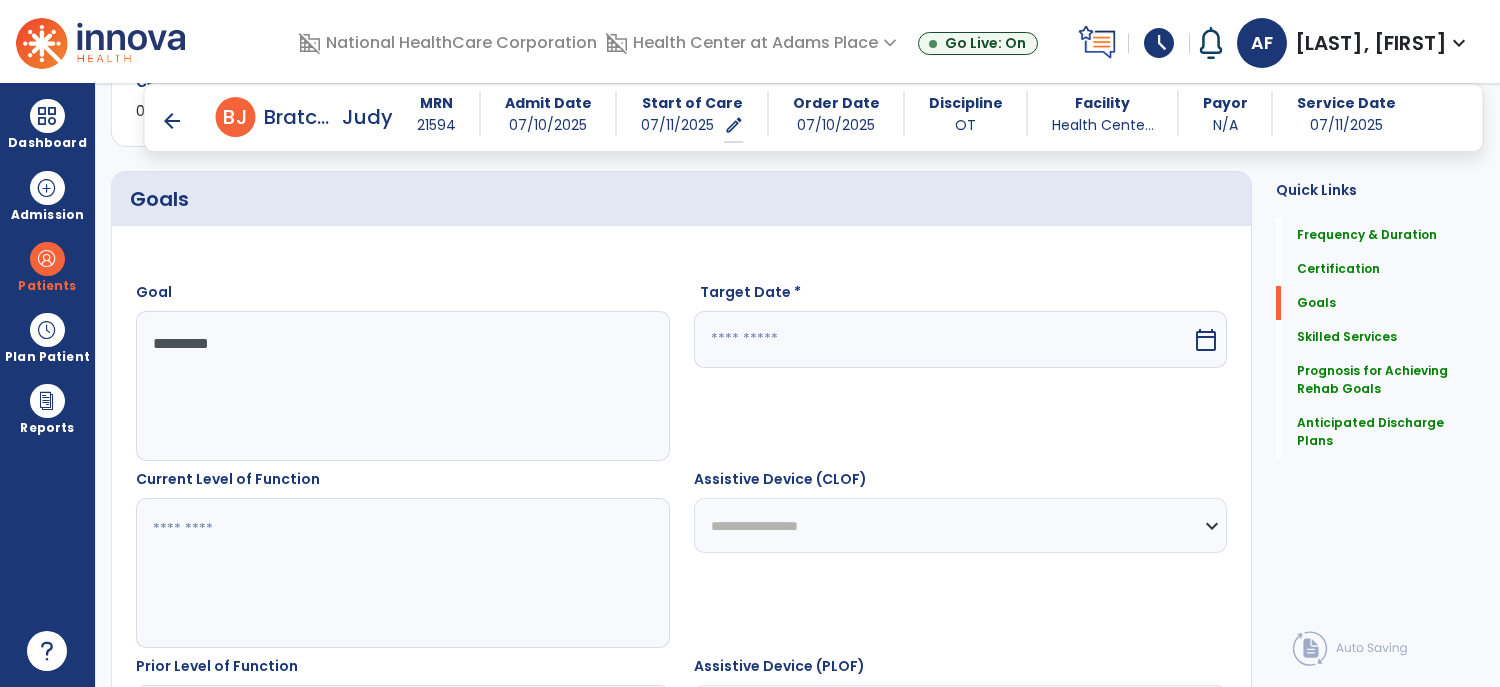 type on "*********" 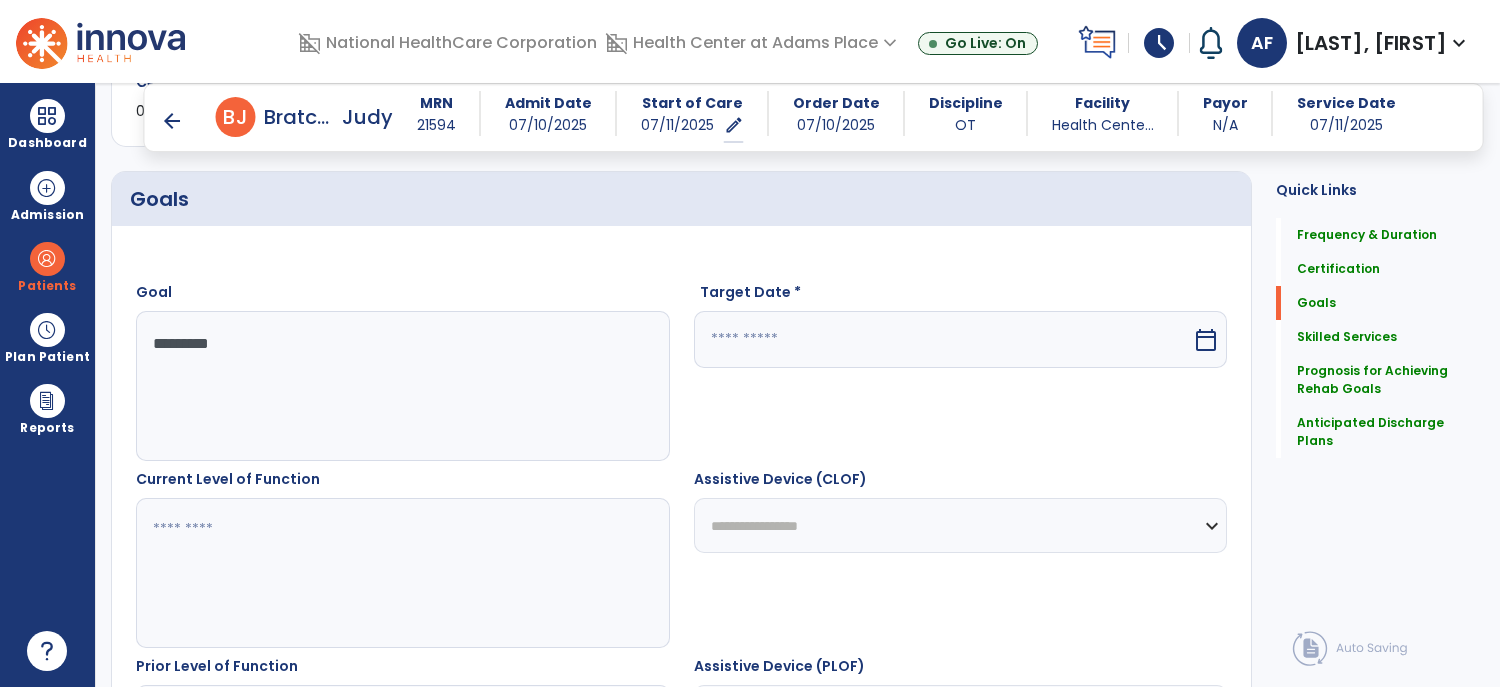 click at bounding box center [943, 339] 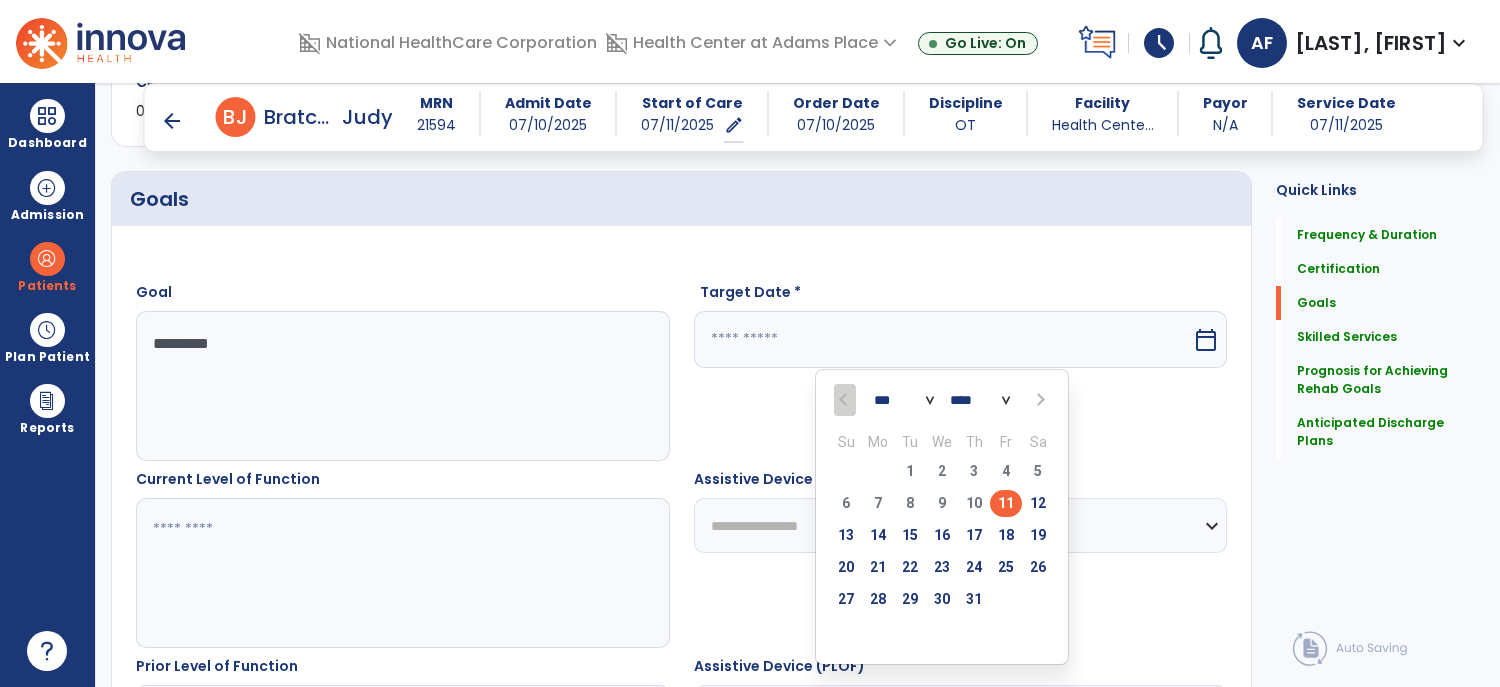 click at bounding box center (1038, 400) 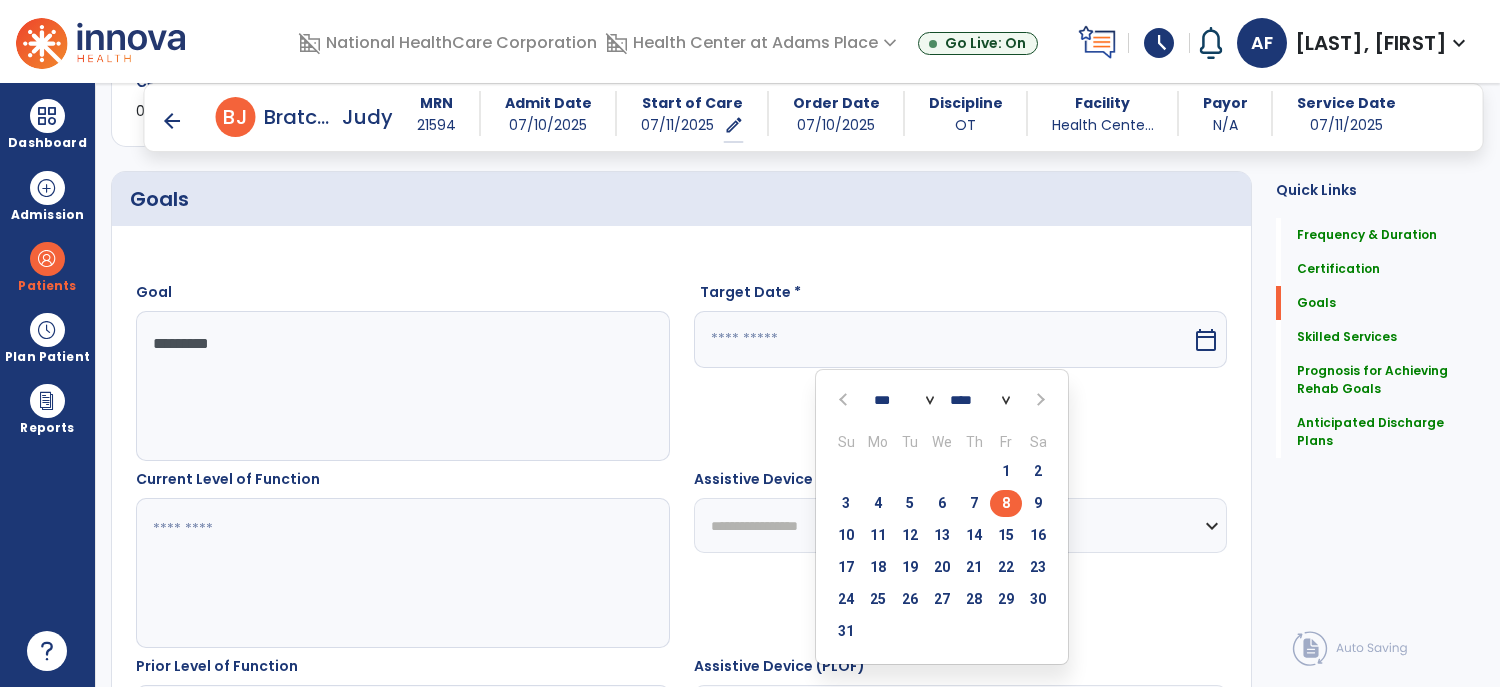 click on "8" at bounding box center (1006, 503) 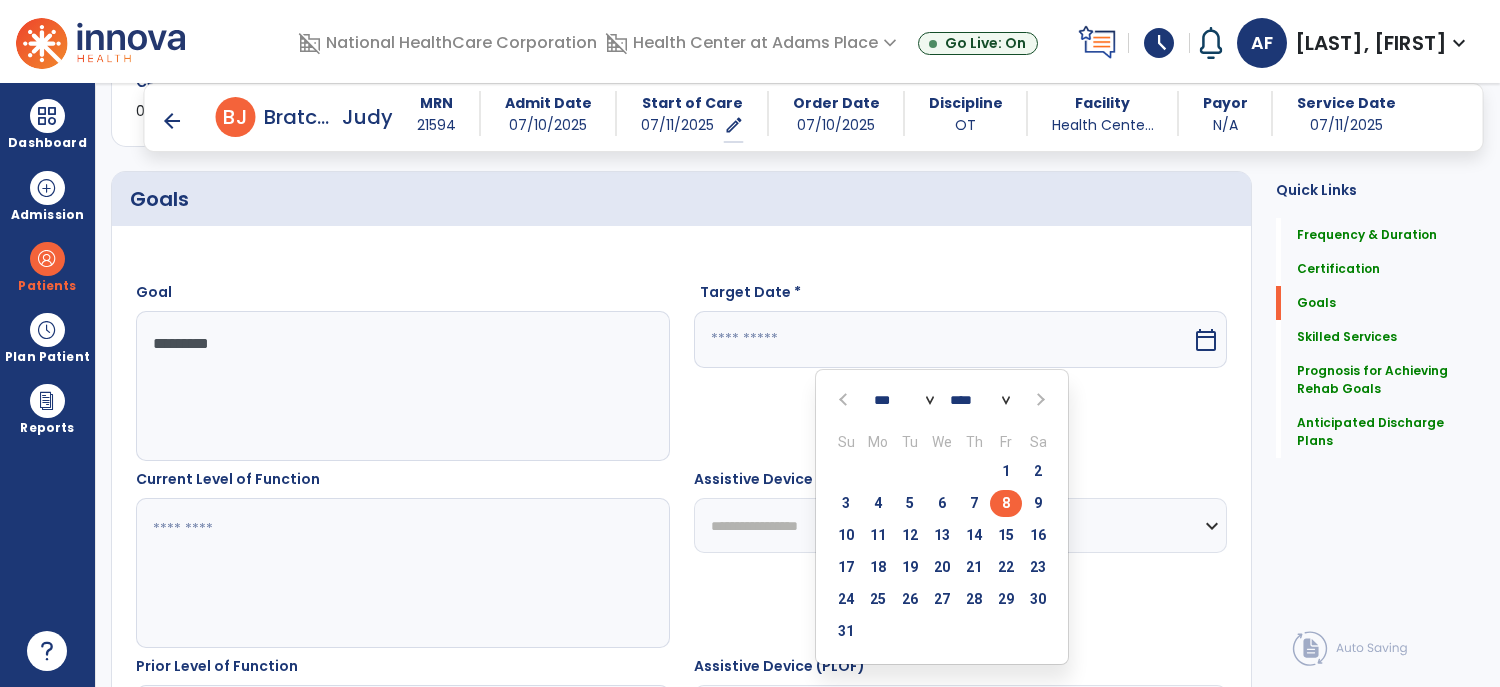 type on "********" 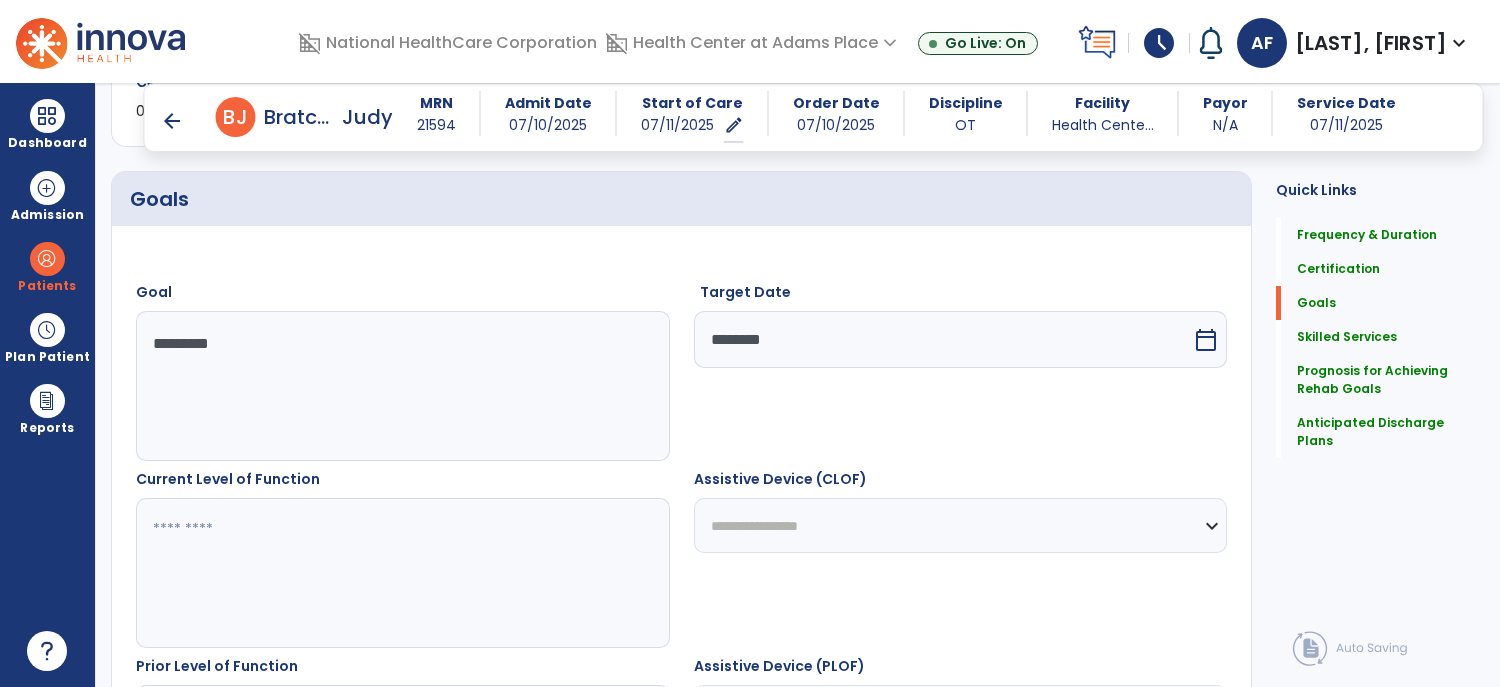 click on "**********" at bounding box center [961, 525] 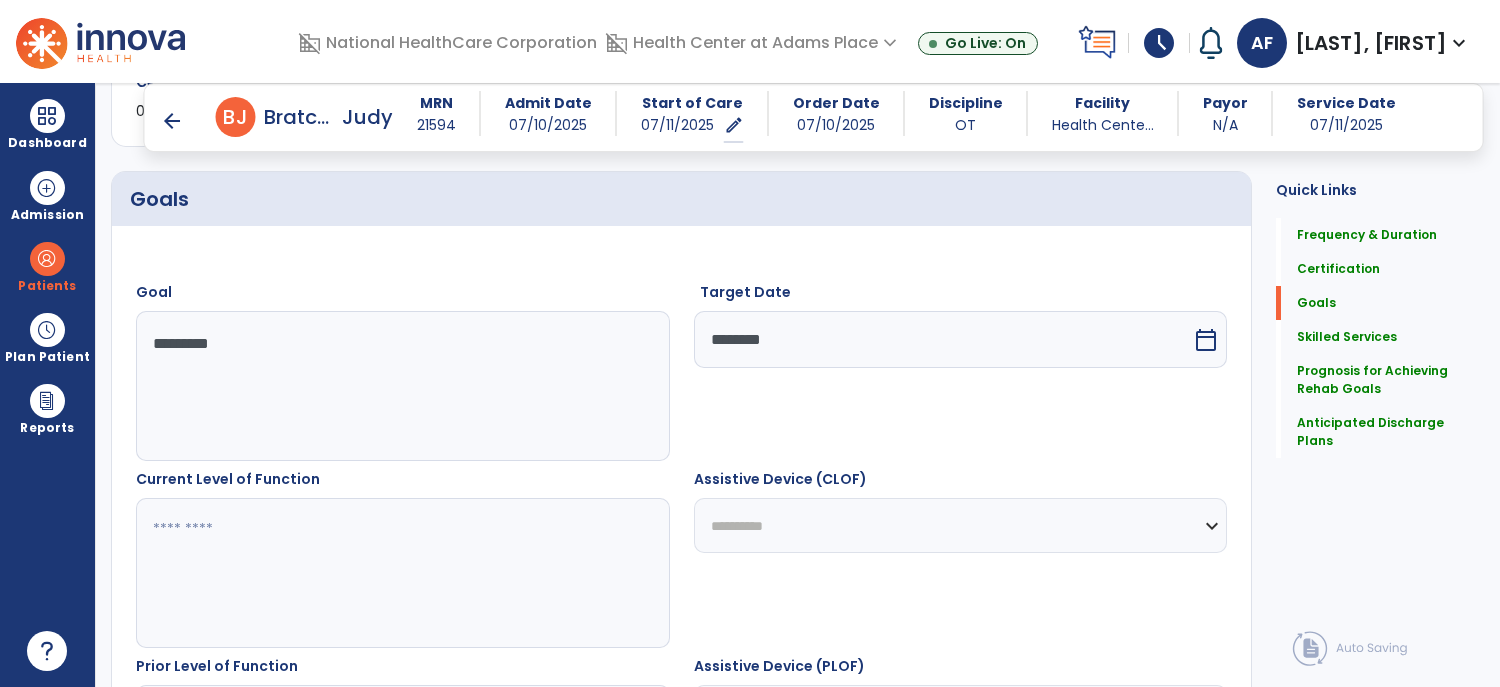 click on "**********" at bounding box center (961, 525) 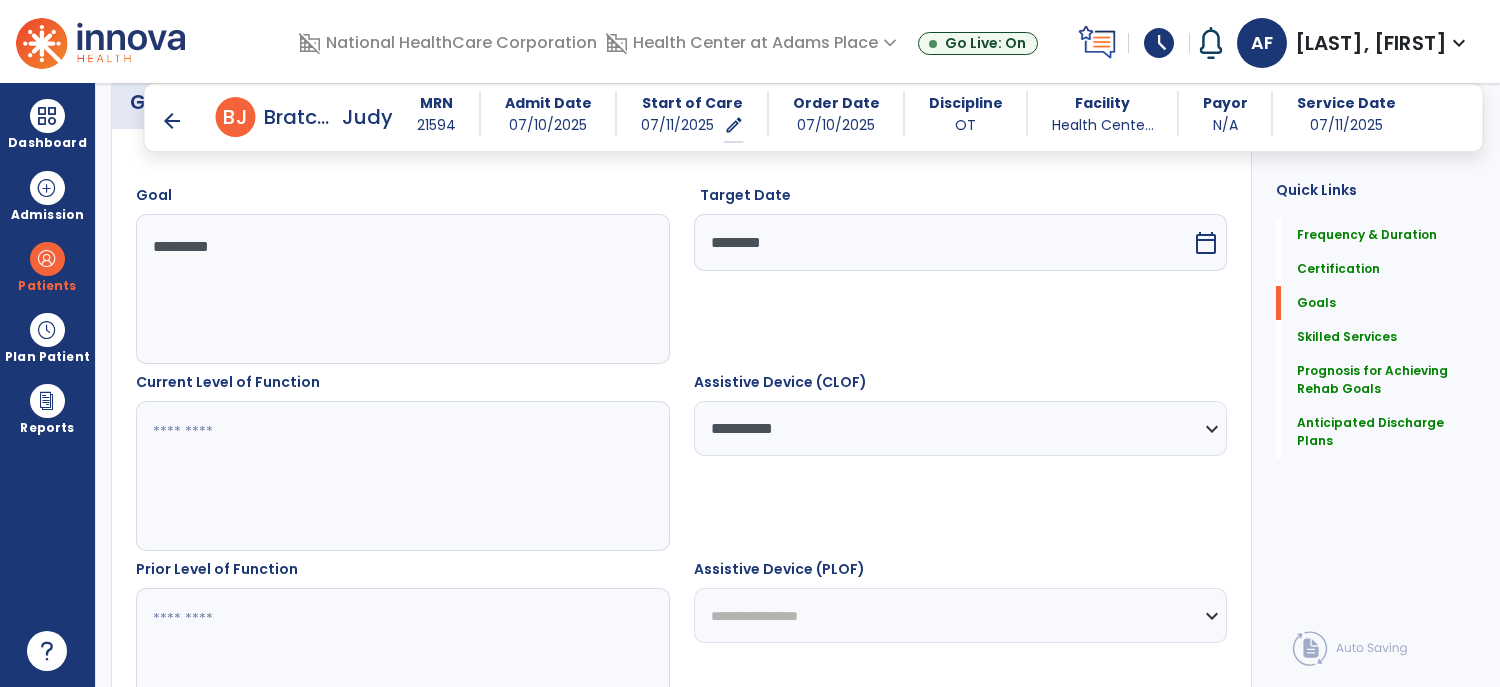 scroll, scrollTop: 578, scrollLeft: 0, axis: vertical 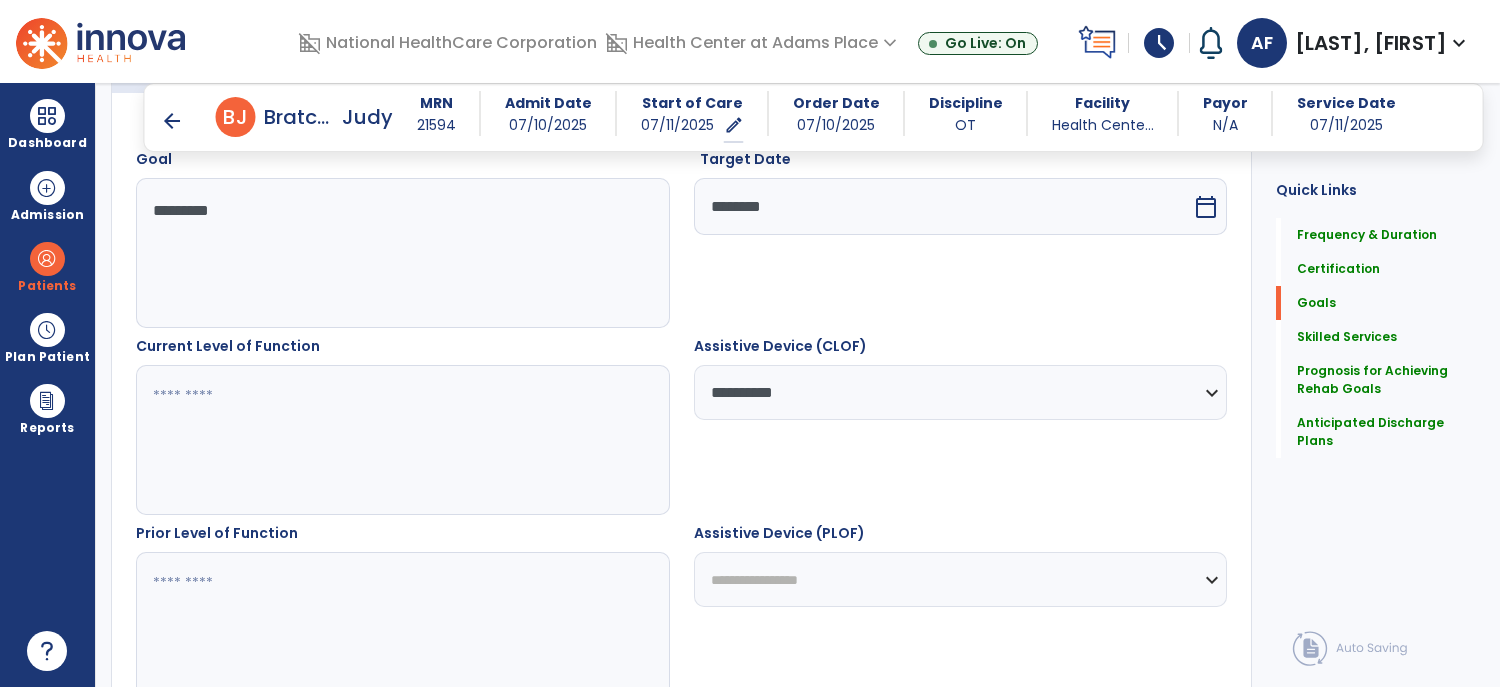 click on "**********" at bounding box center [961, 579] 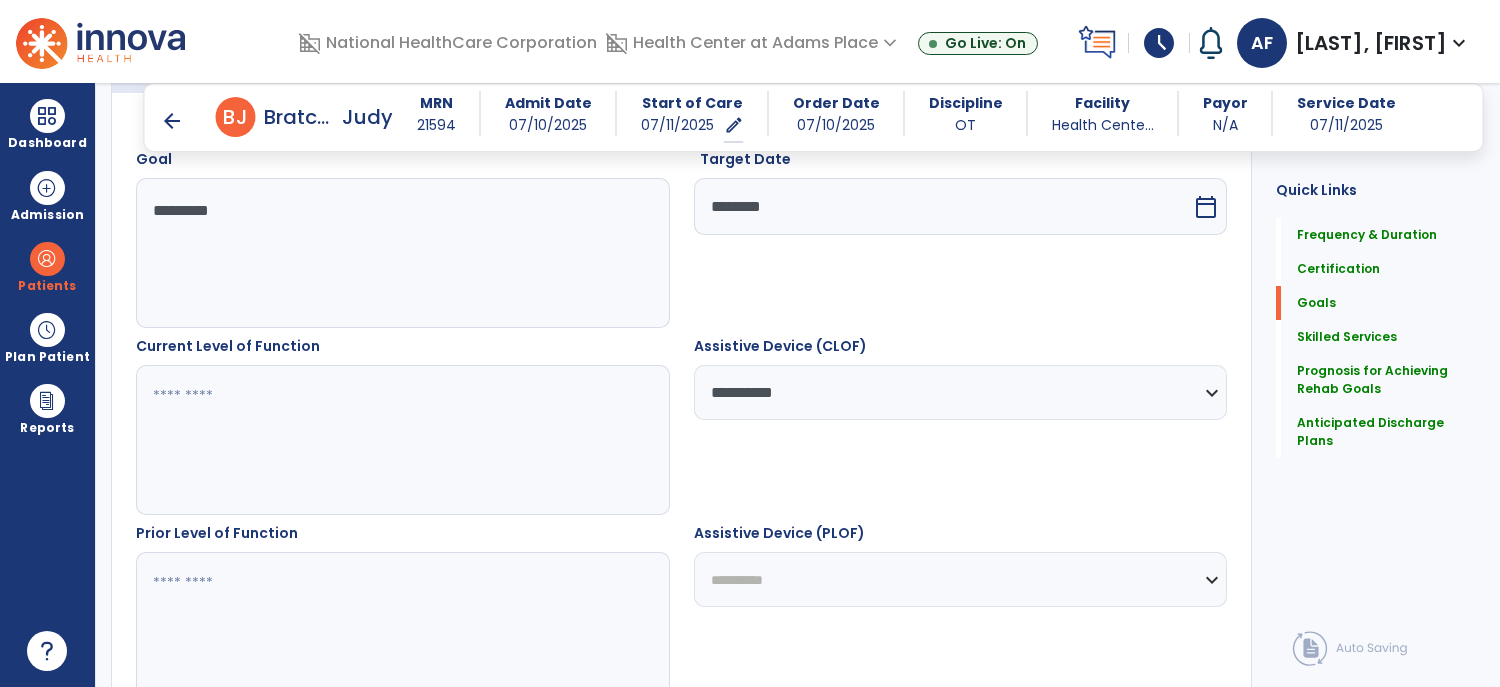 click on "**********" at bounding box center [961, 579] 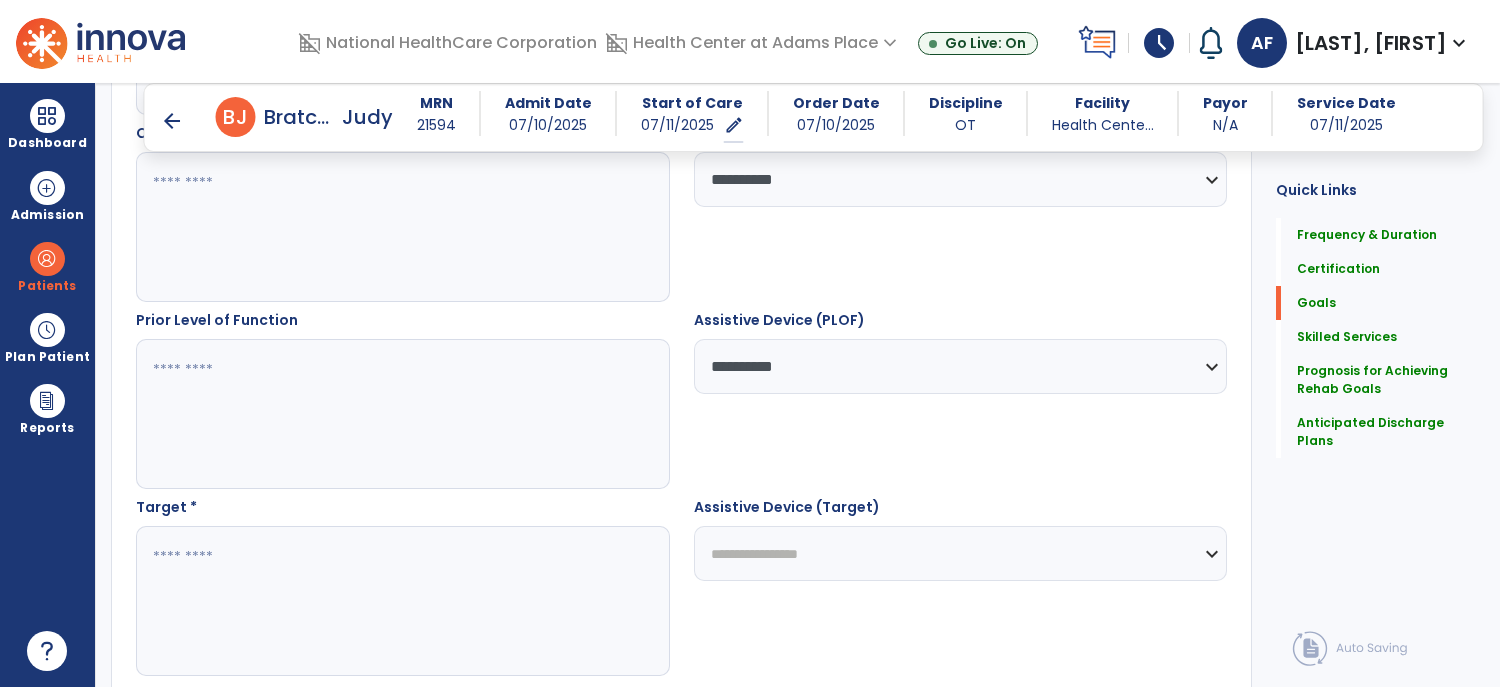 scroll, scrollTop: 807, scrollLeft: 0, axis: vertical 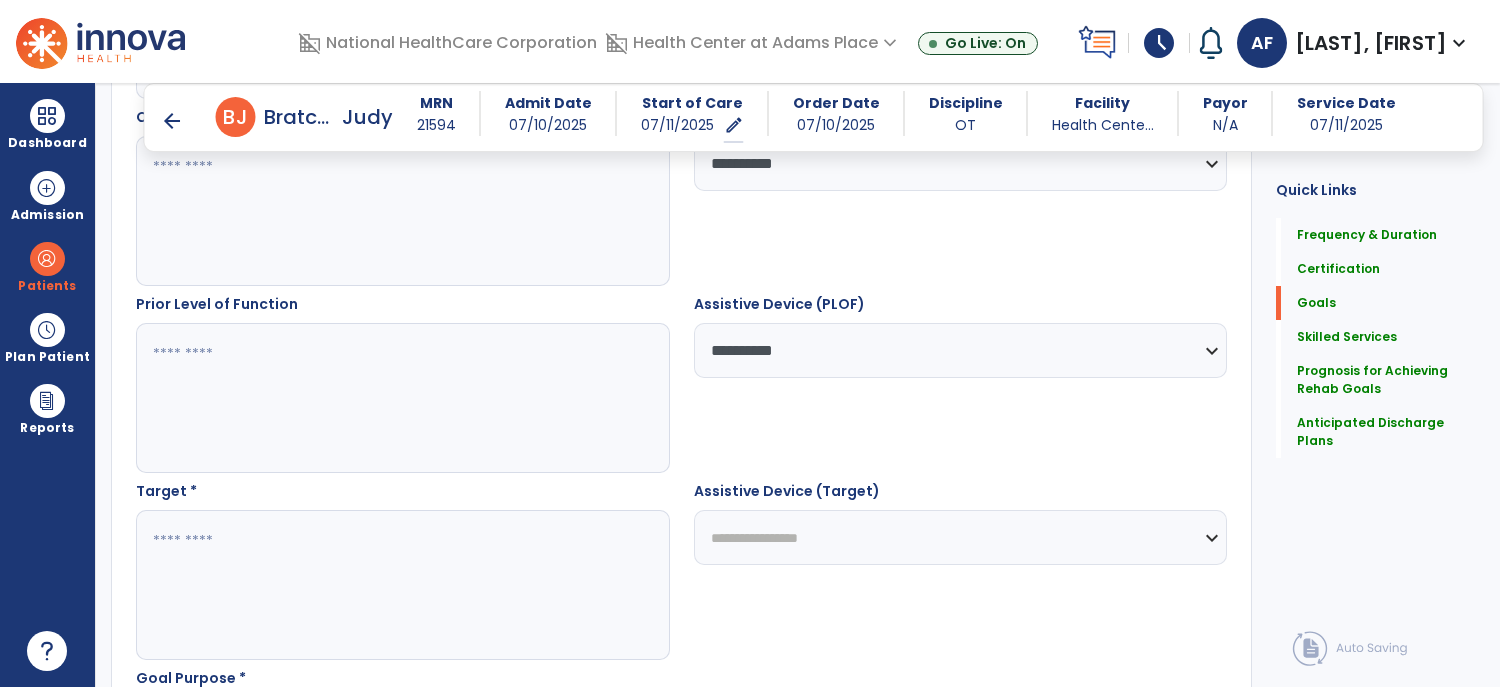 click on "**********" at bounding box center (961, 537) 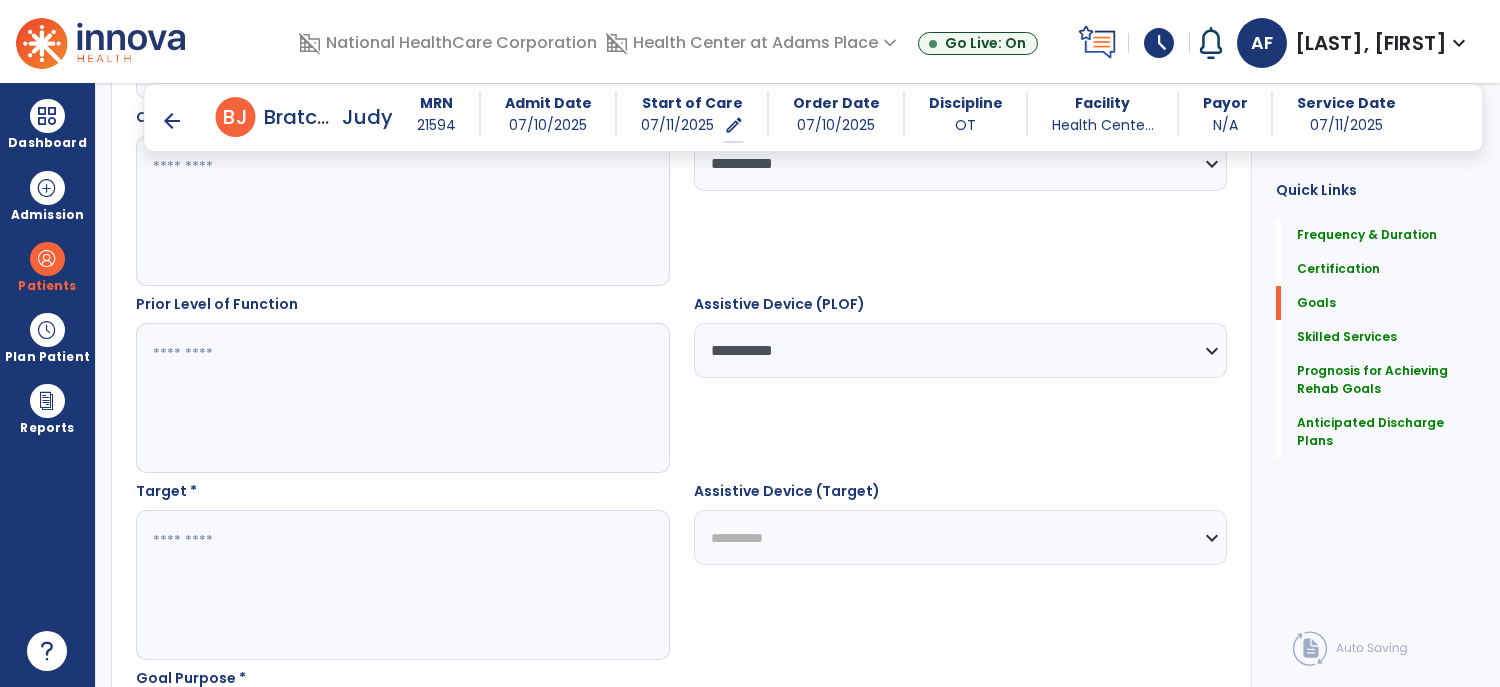 click on "**********" at bounding box center (961, 537) 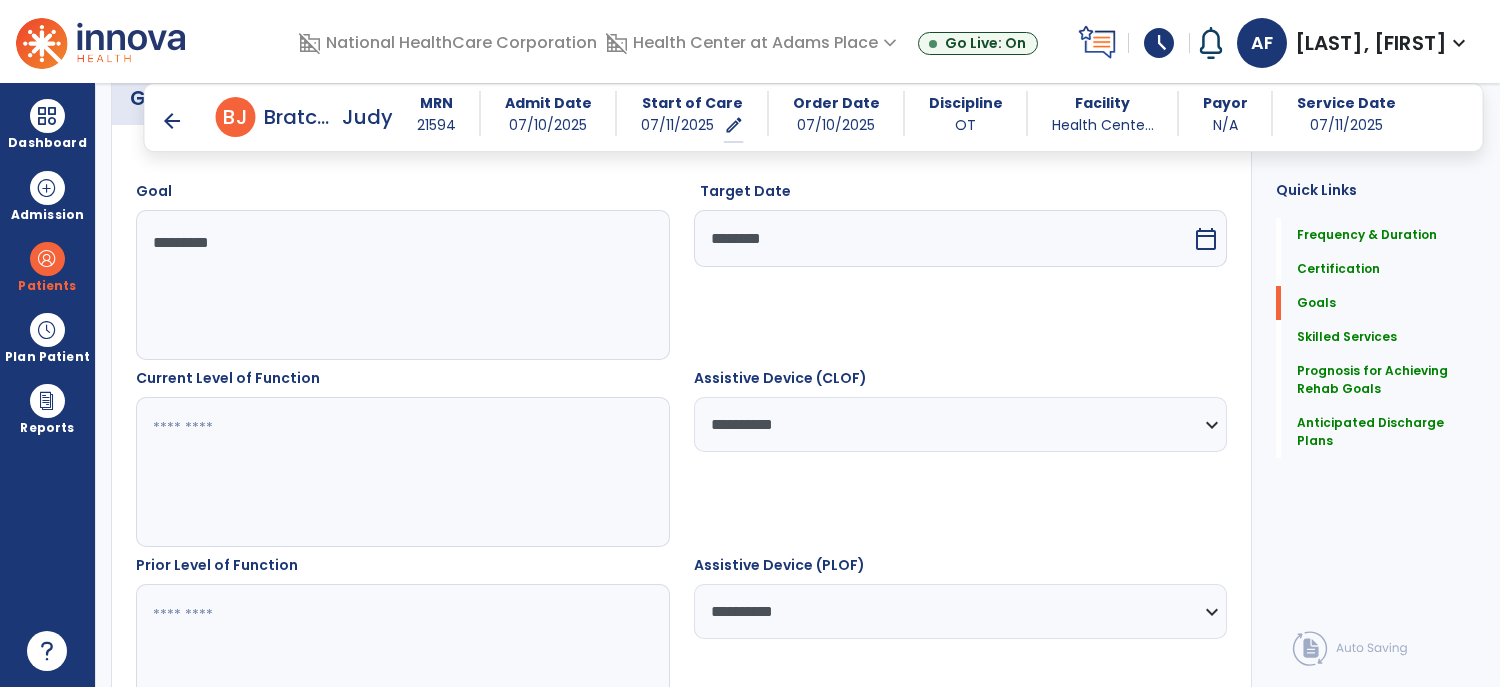 scroll, scrollTop: 549, scrollLeft: 0, axis: vertical 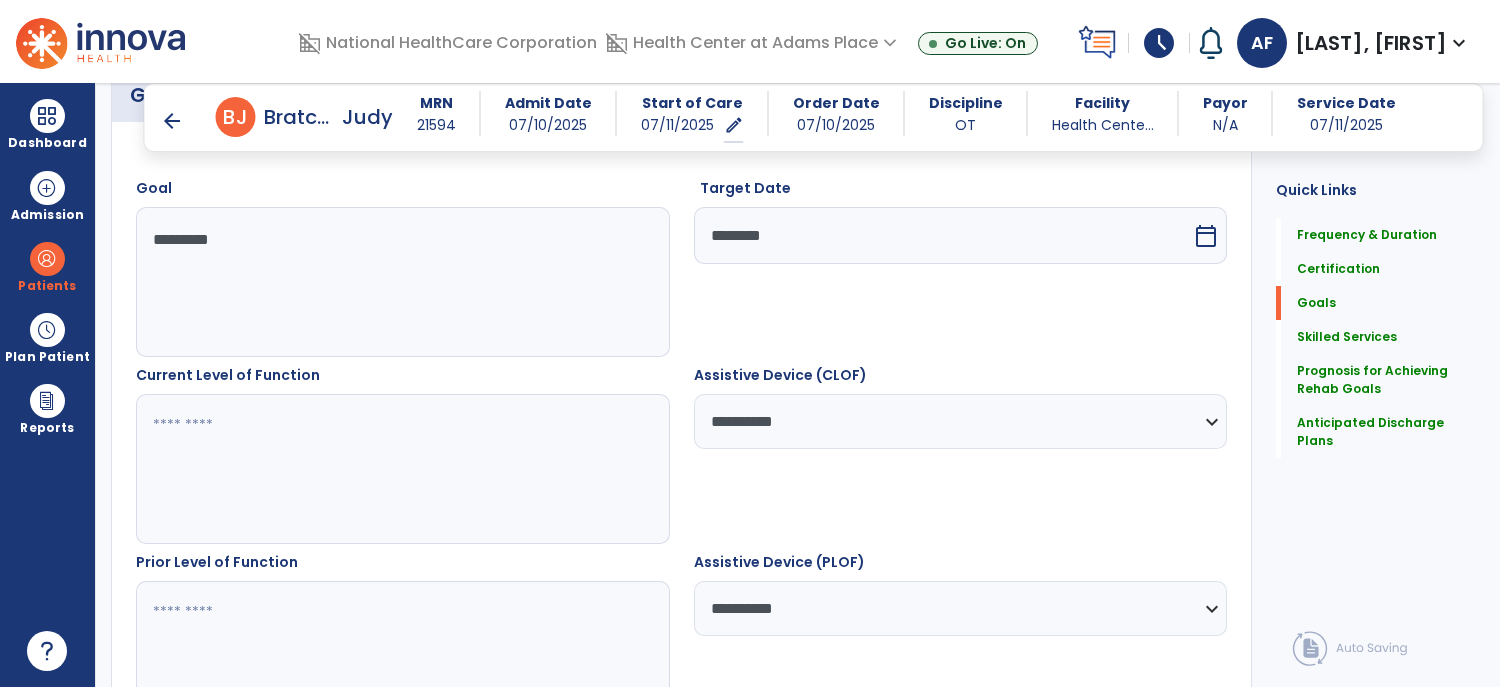 click at bounding box center (402, 469) 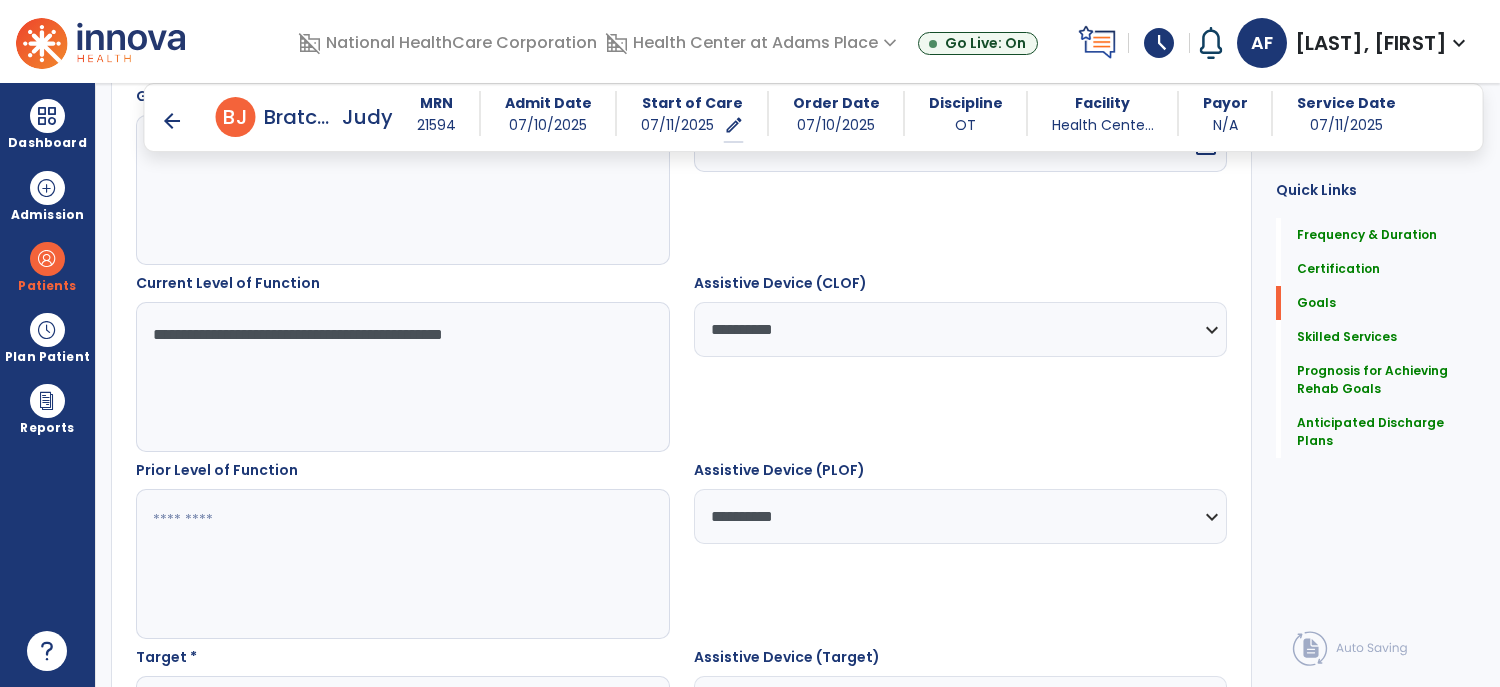scroll, scrollTop: 675, scrollLeft: 0, axis: vertical 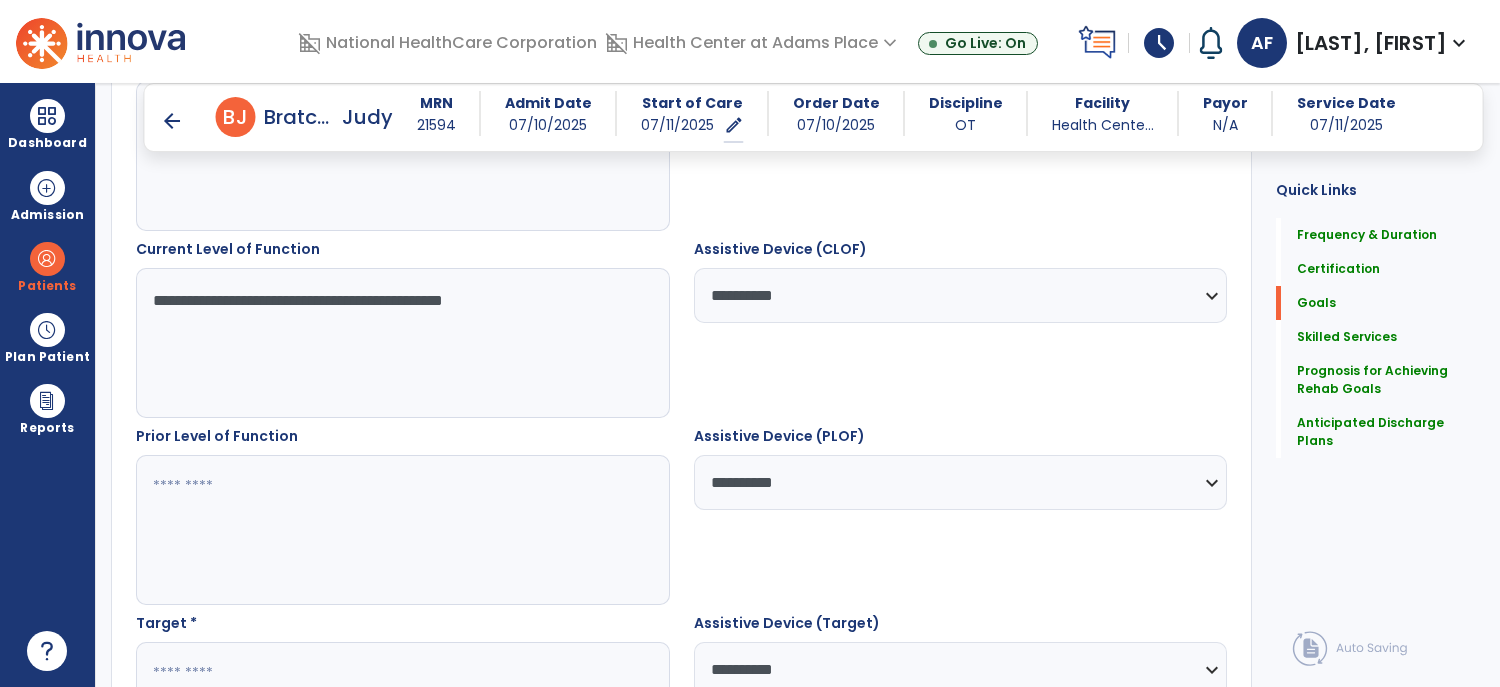 type on "**********" 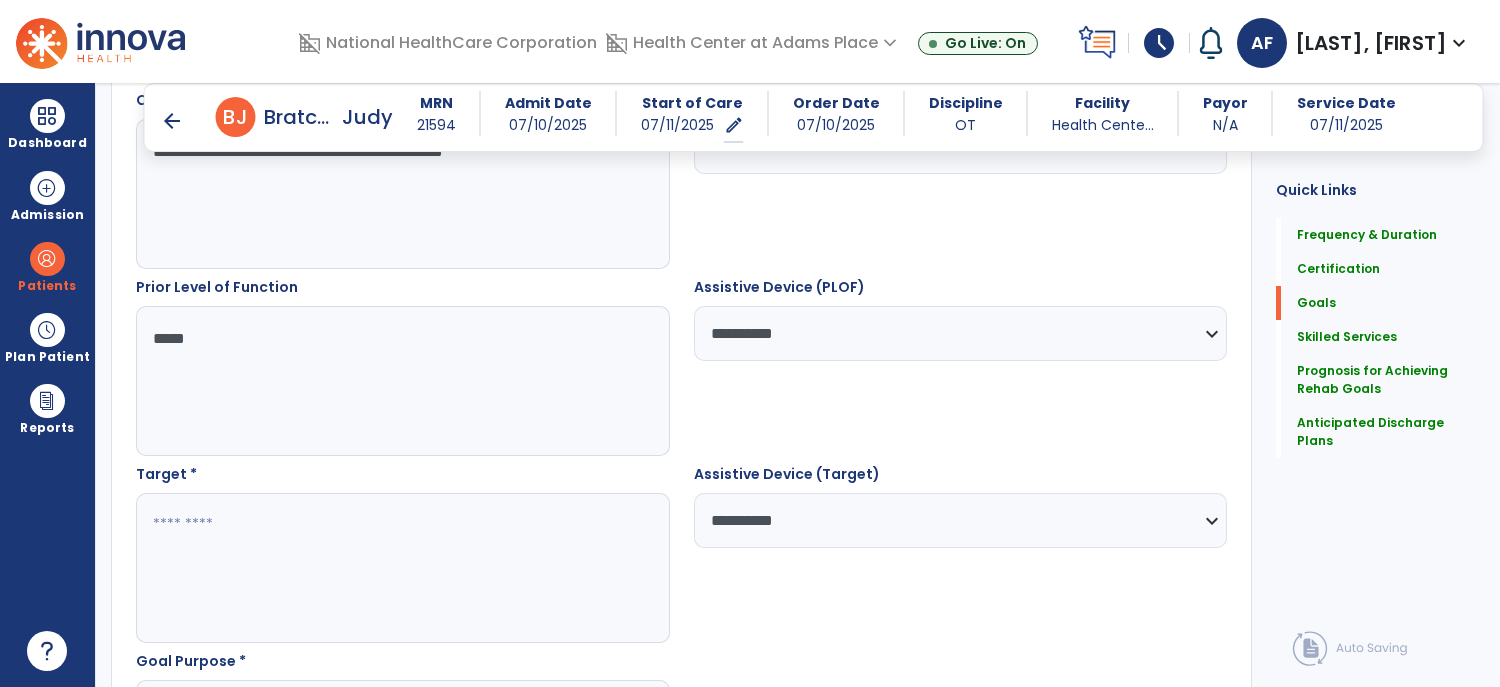 scroll, scrollTop: 892, scrollLeft: 0, axis: vertical 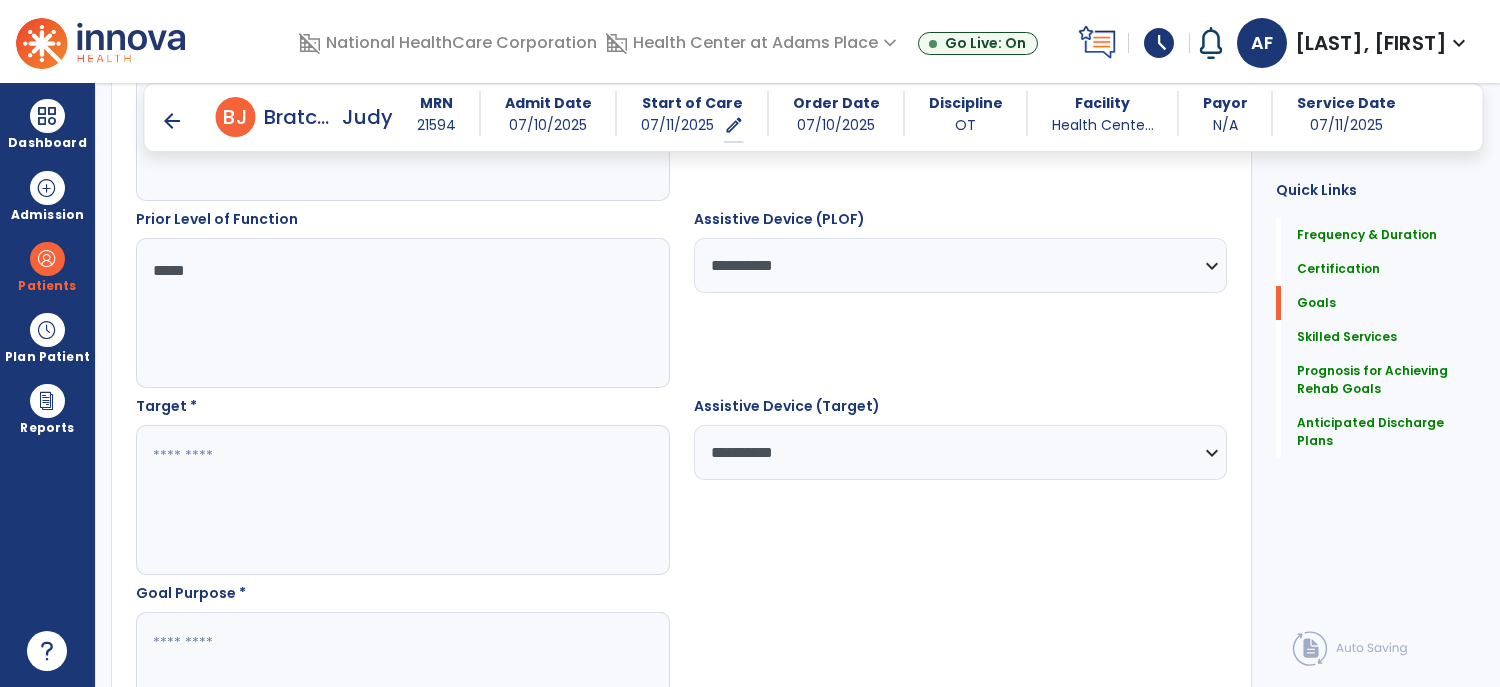 type on "*****" 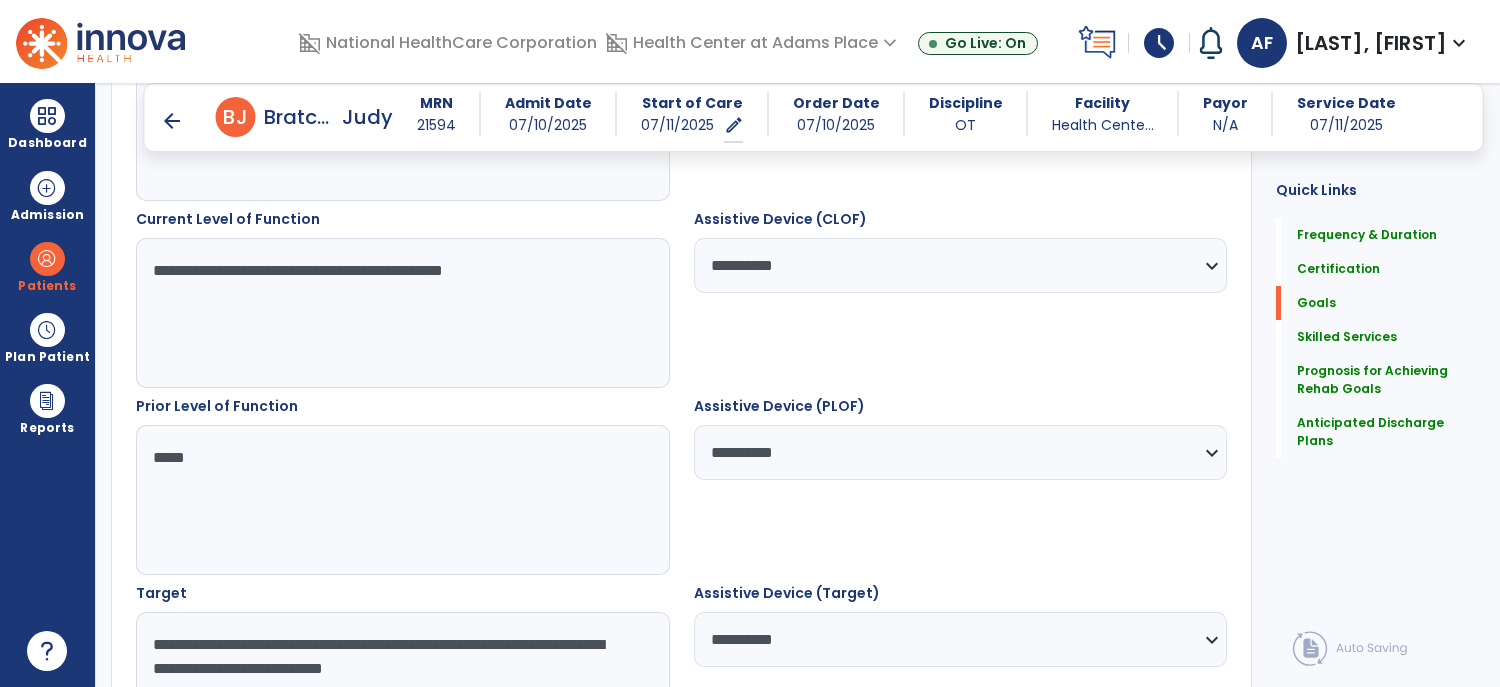 scroll, scrollTop: 696, scrollLeft: 0, axis: vertical 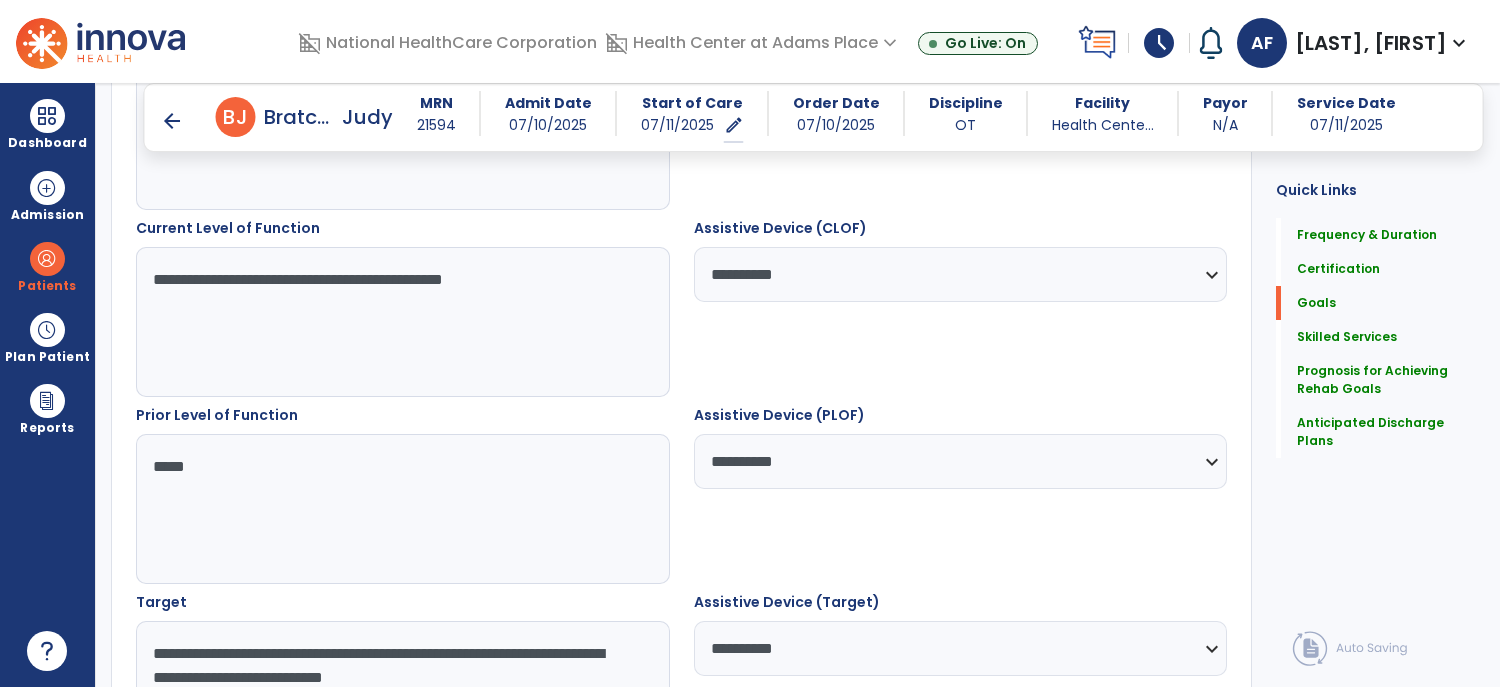 type on "**********" 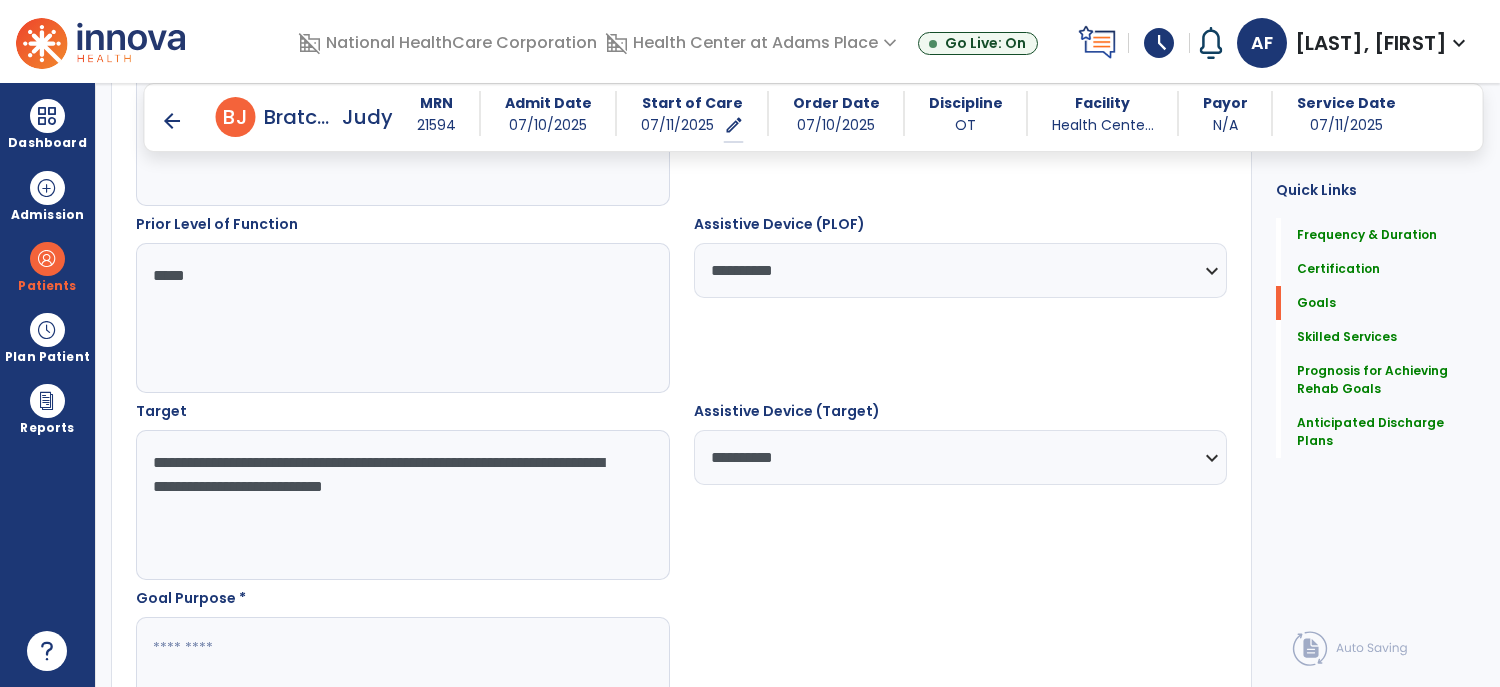 scroll, scrollTop: 957, scrollLeft: 0, axis: vertical 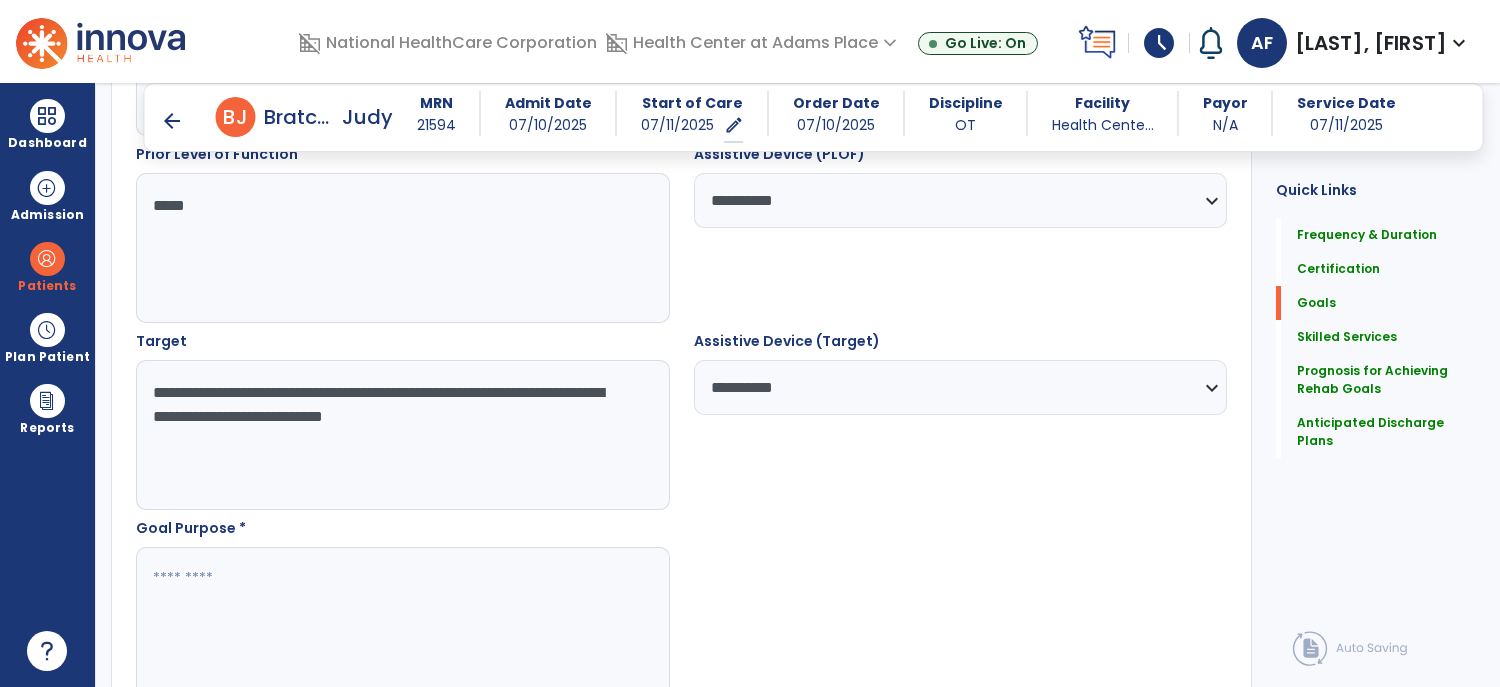 type on "**********" 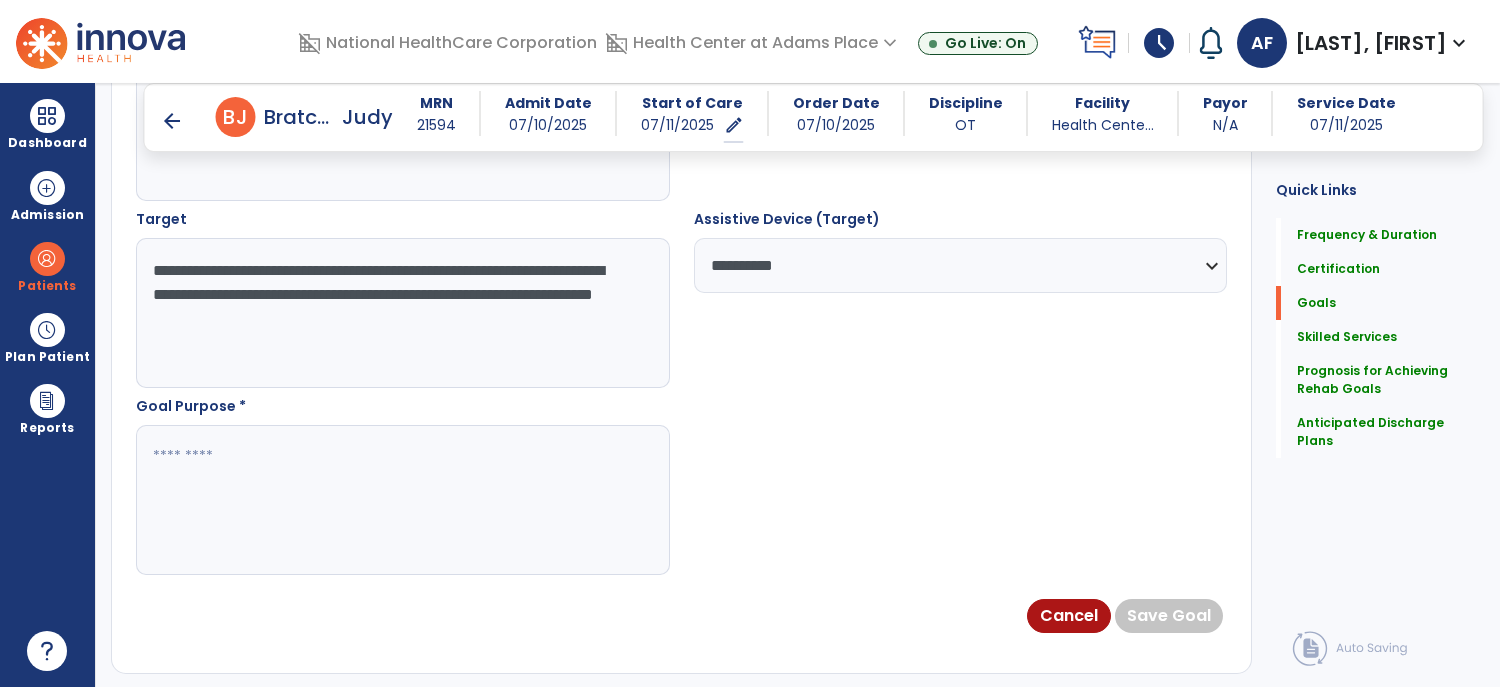 scroll, scrollTop: 1080, scrollLeft: 0, axis: vertical 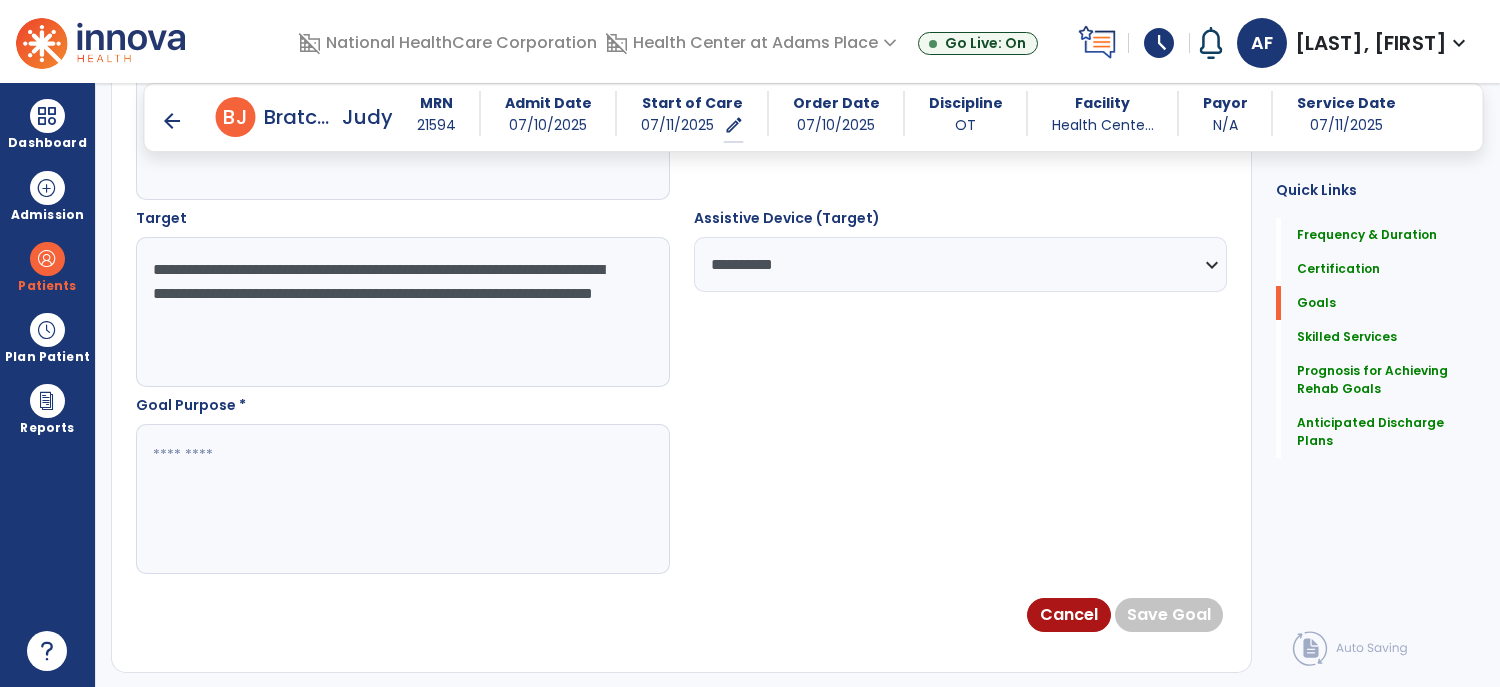 type on "**********" 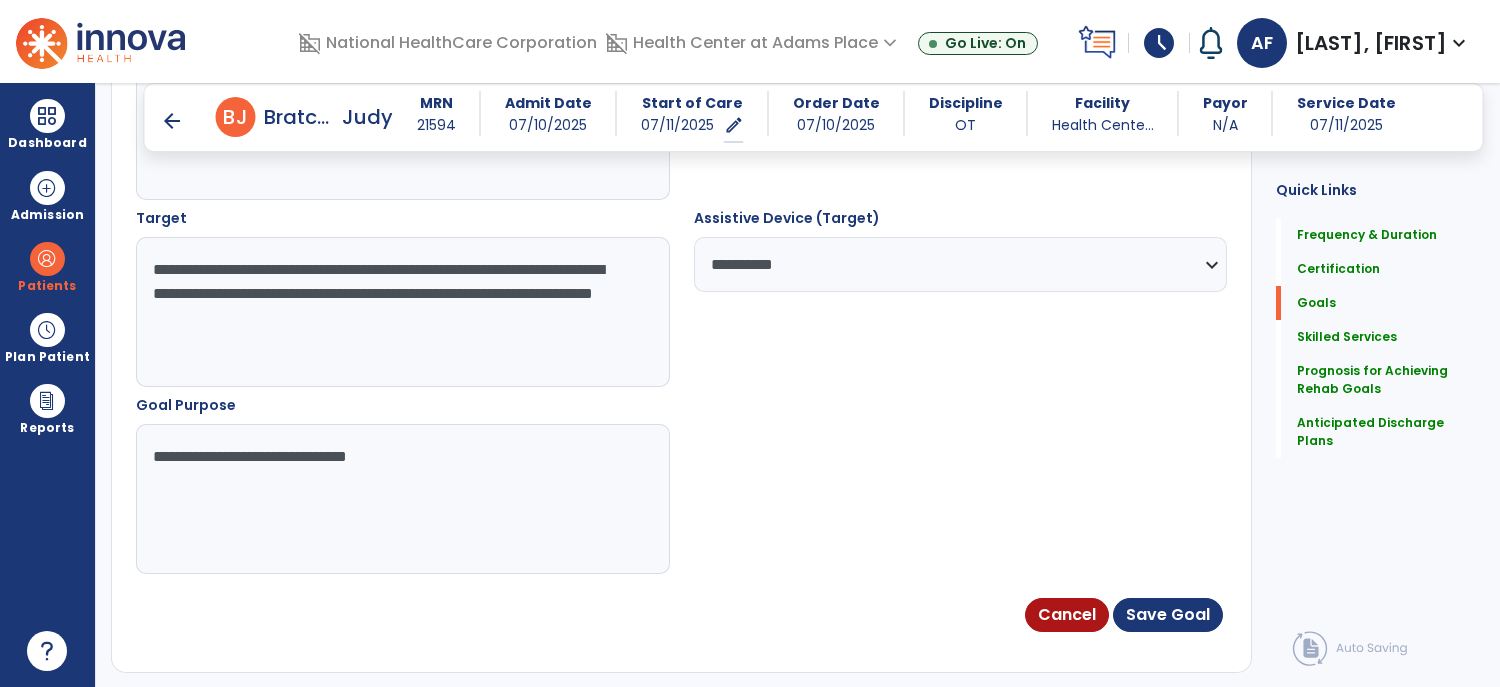type on "**********" 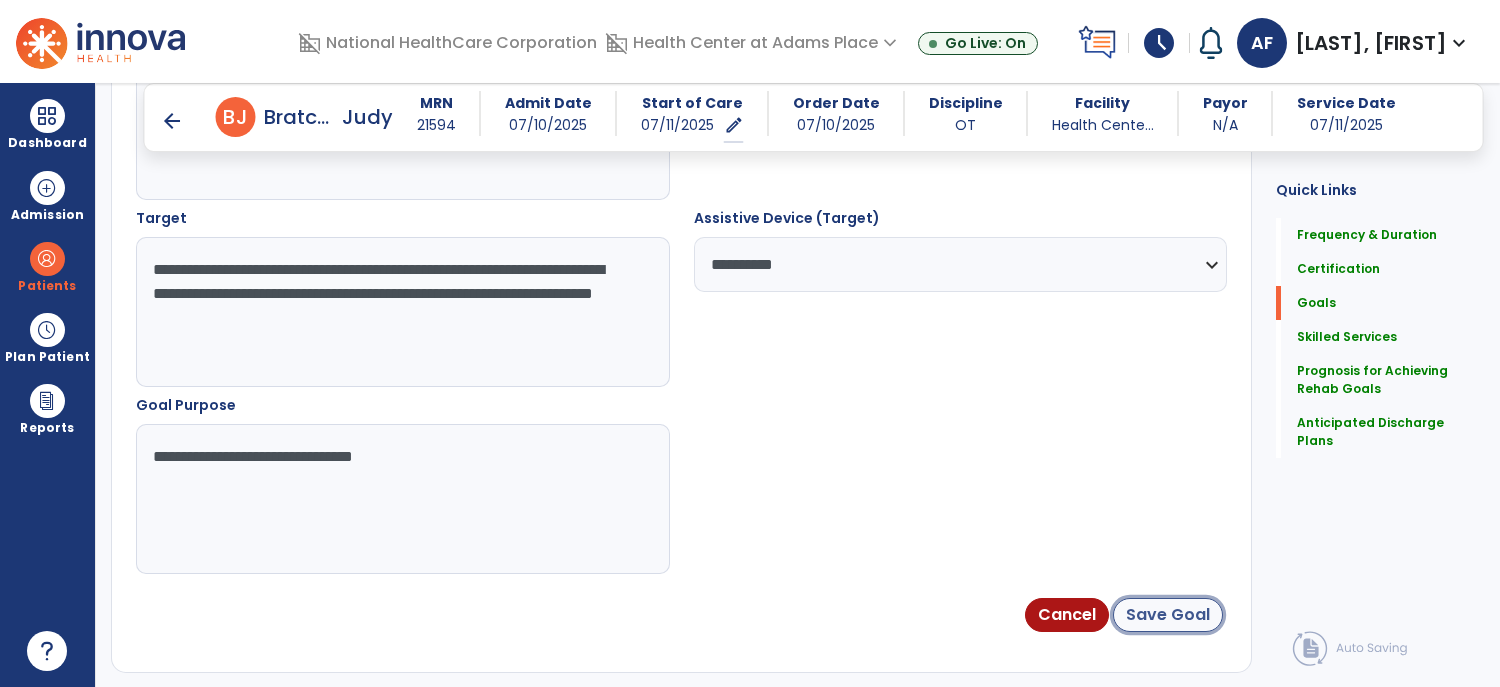 click on "Save Goal" at bounding box center [1168, 615] 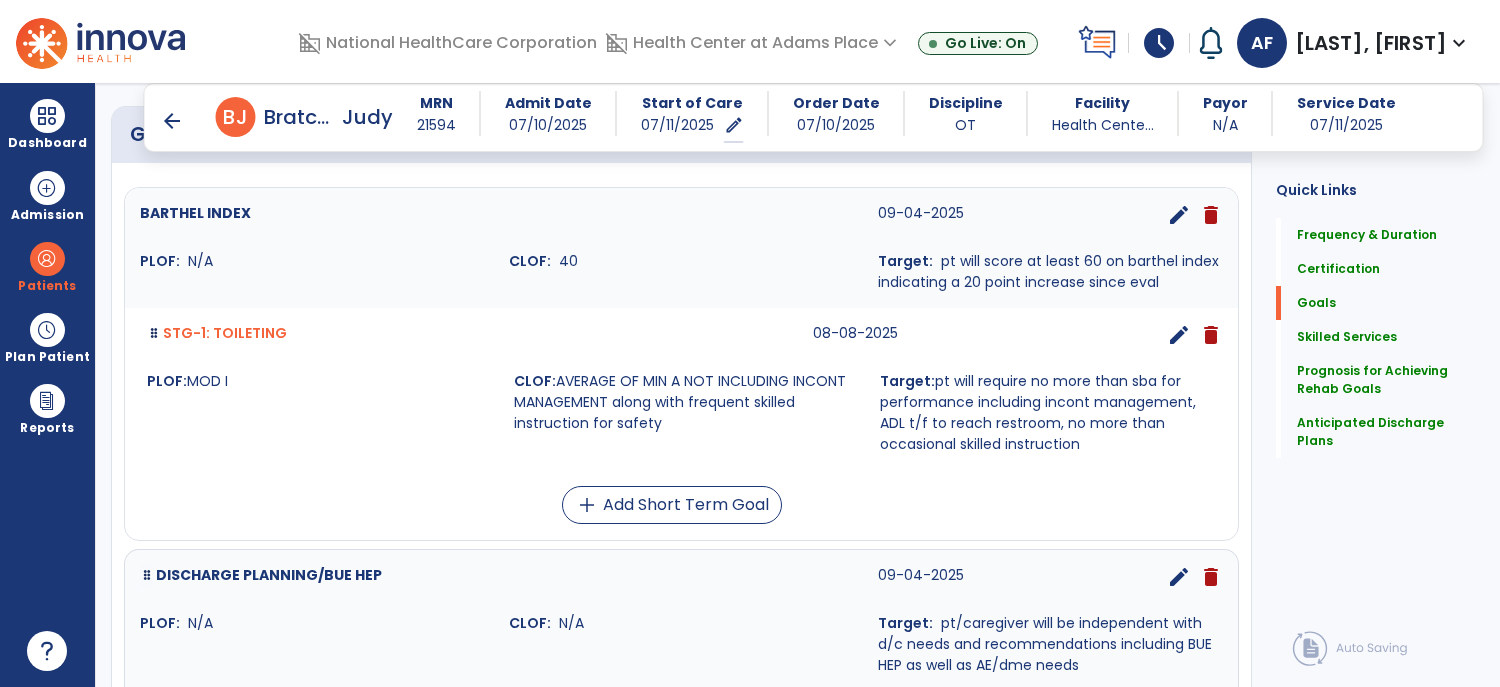 scroll, scrollTop: 517, scrollLeft: 0, axis: vertical 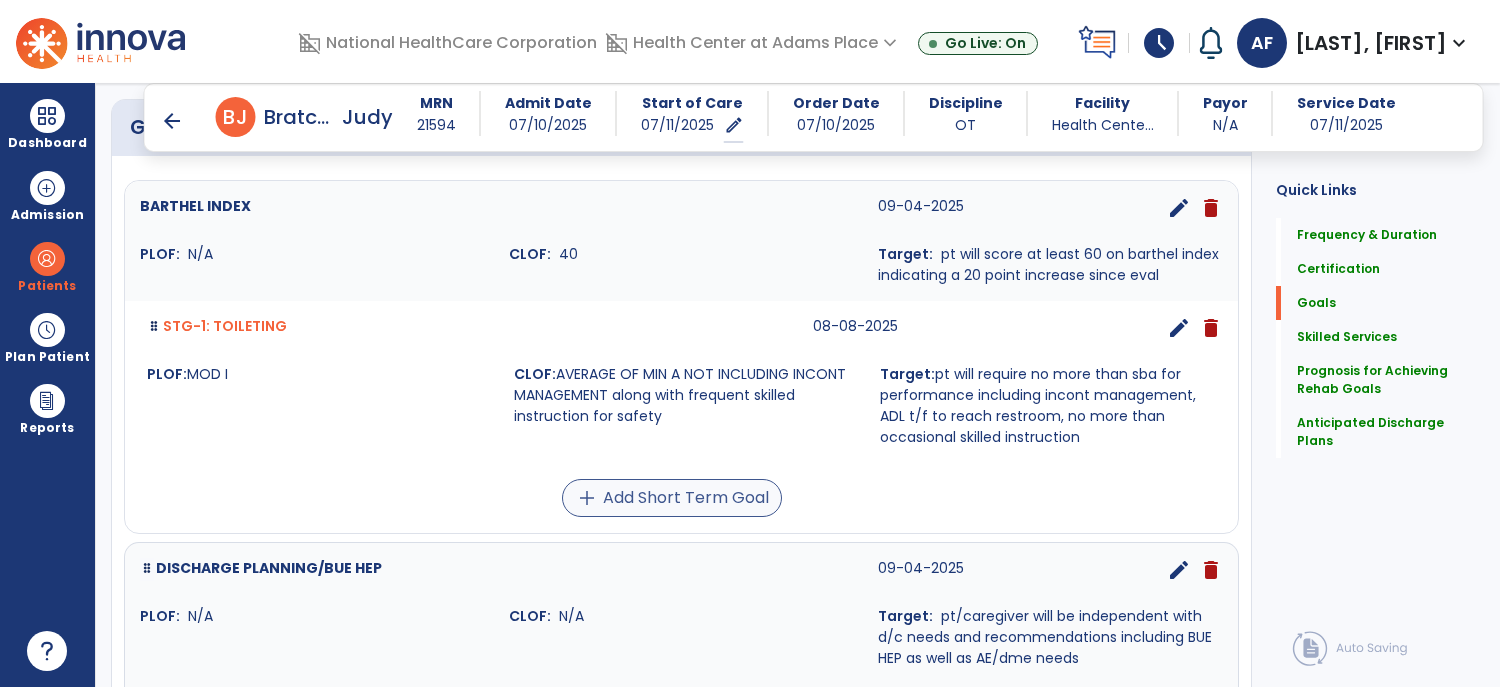 click on "add  Add Short Term Goal" at bounding box center [672, 498] 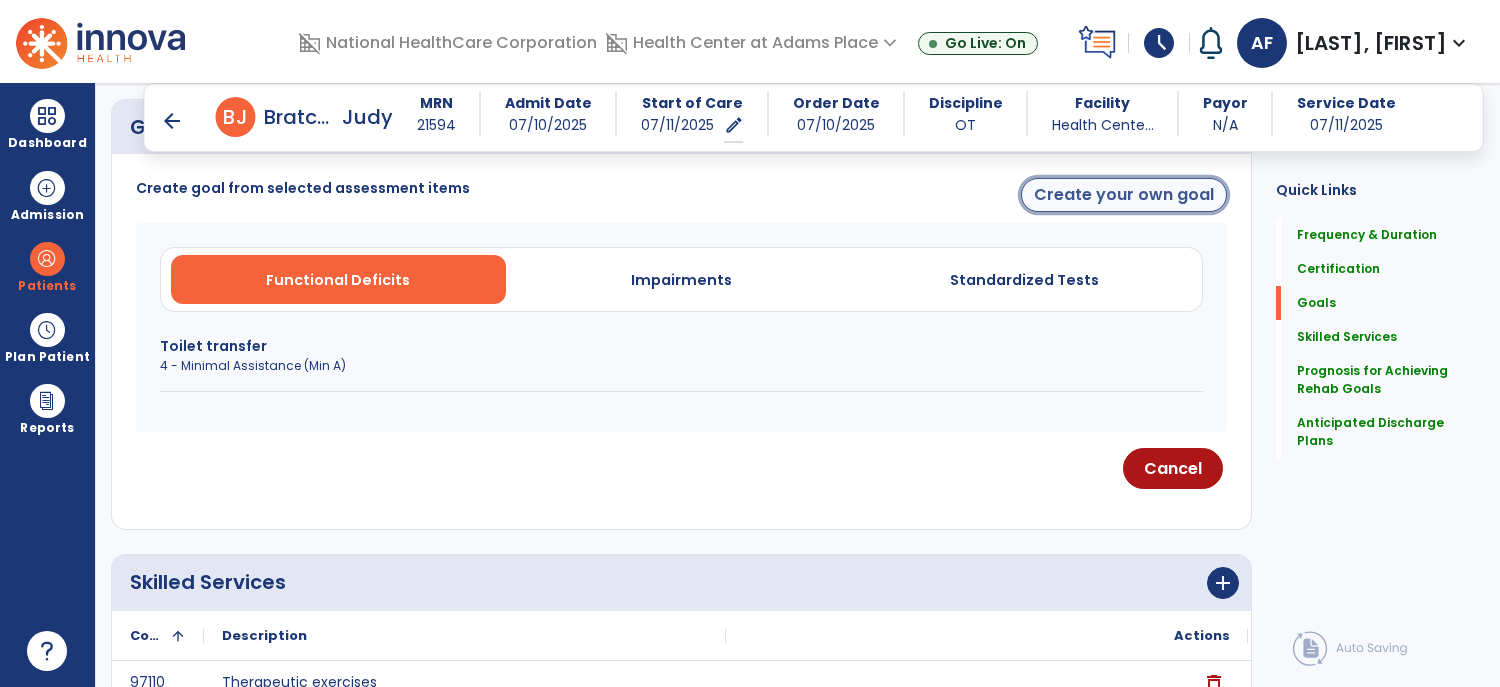 click on "Create your own goal" at bounding box center [1124, 195] 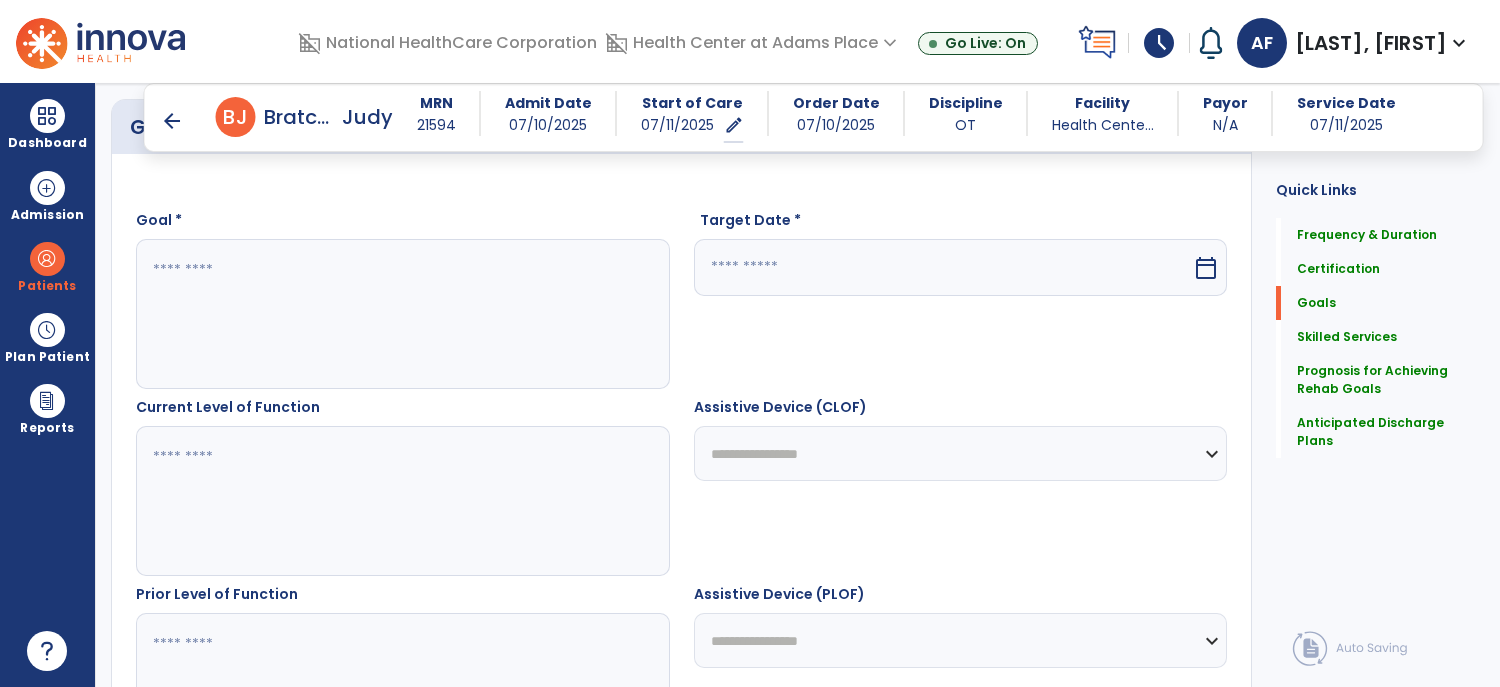 click at bounding box center (402, 314) 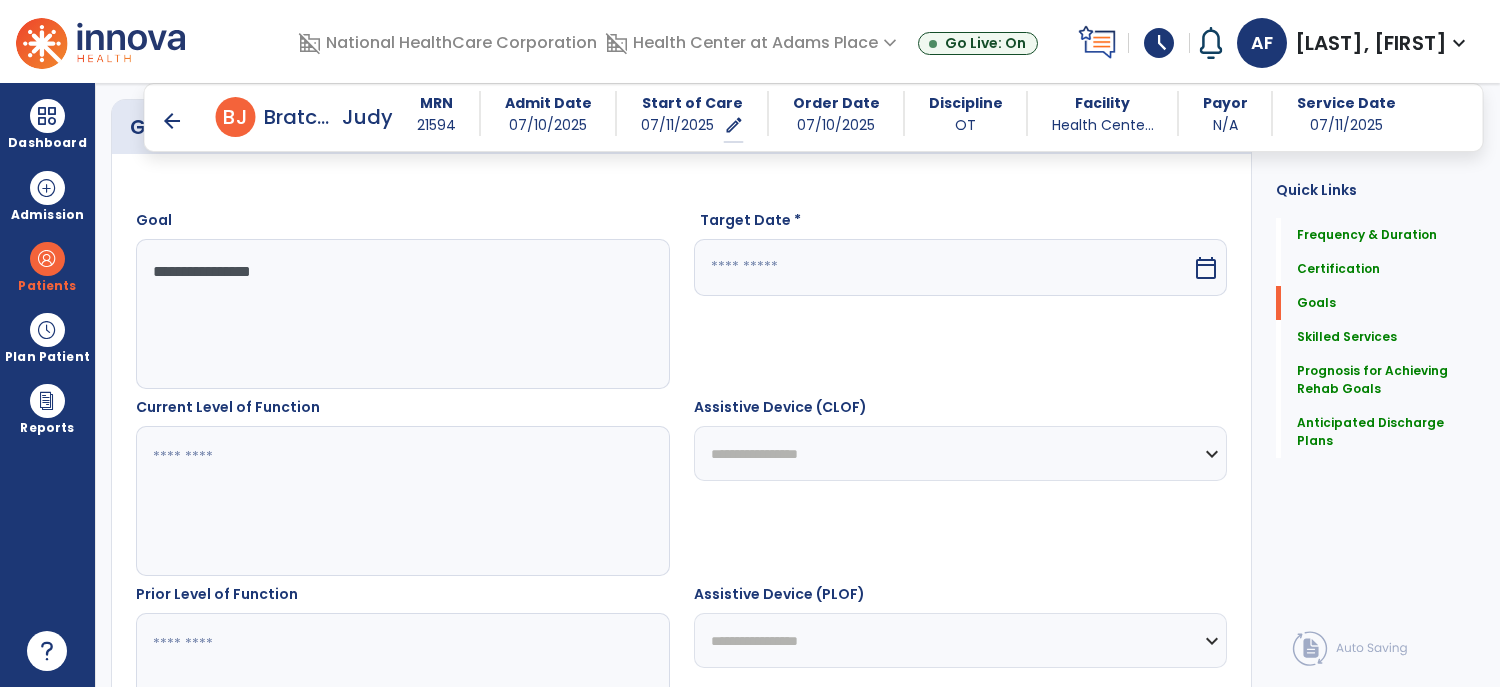 type on "**********" 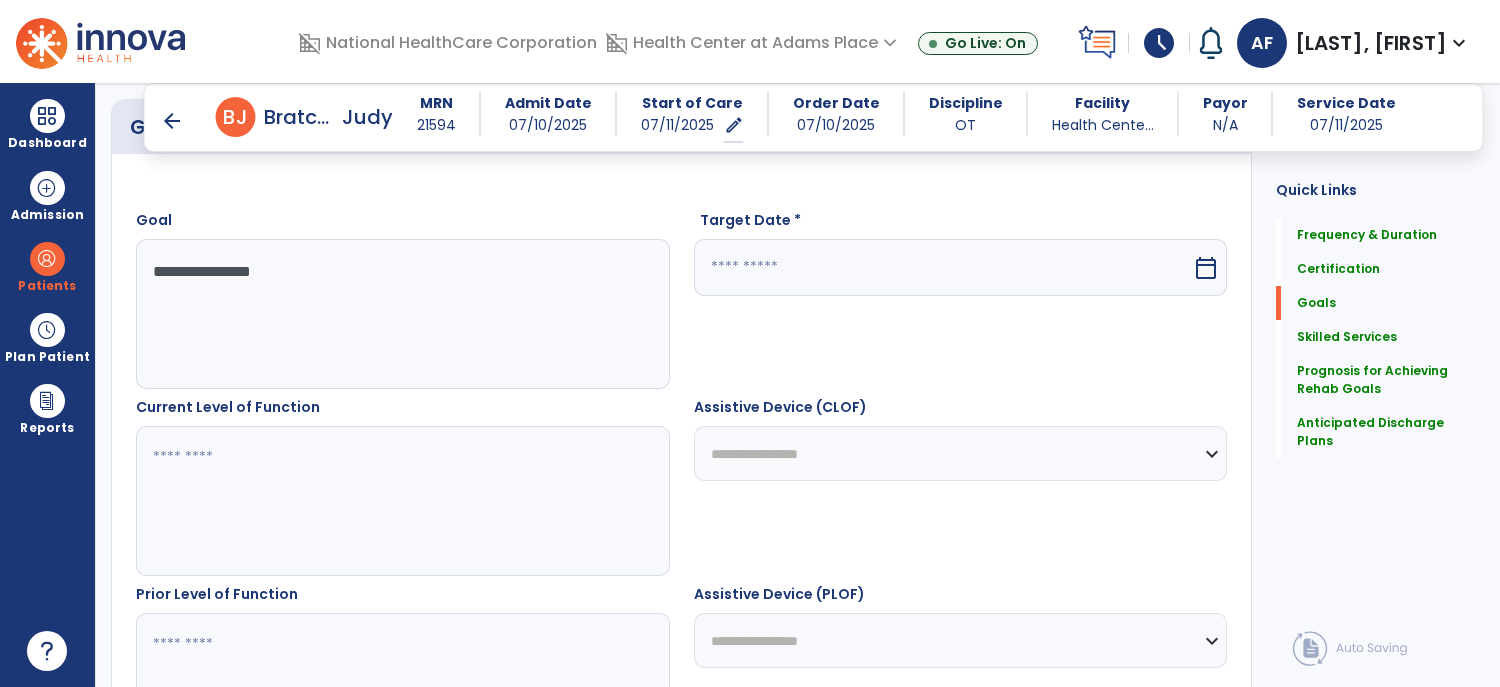 click at bounding box center [943, 267] 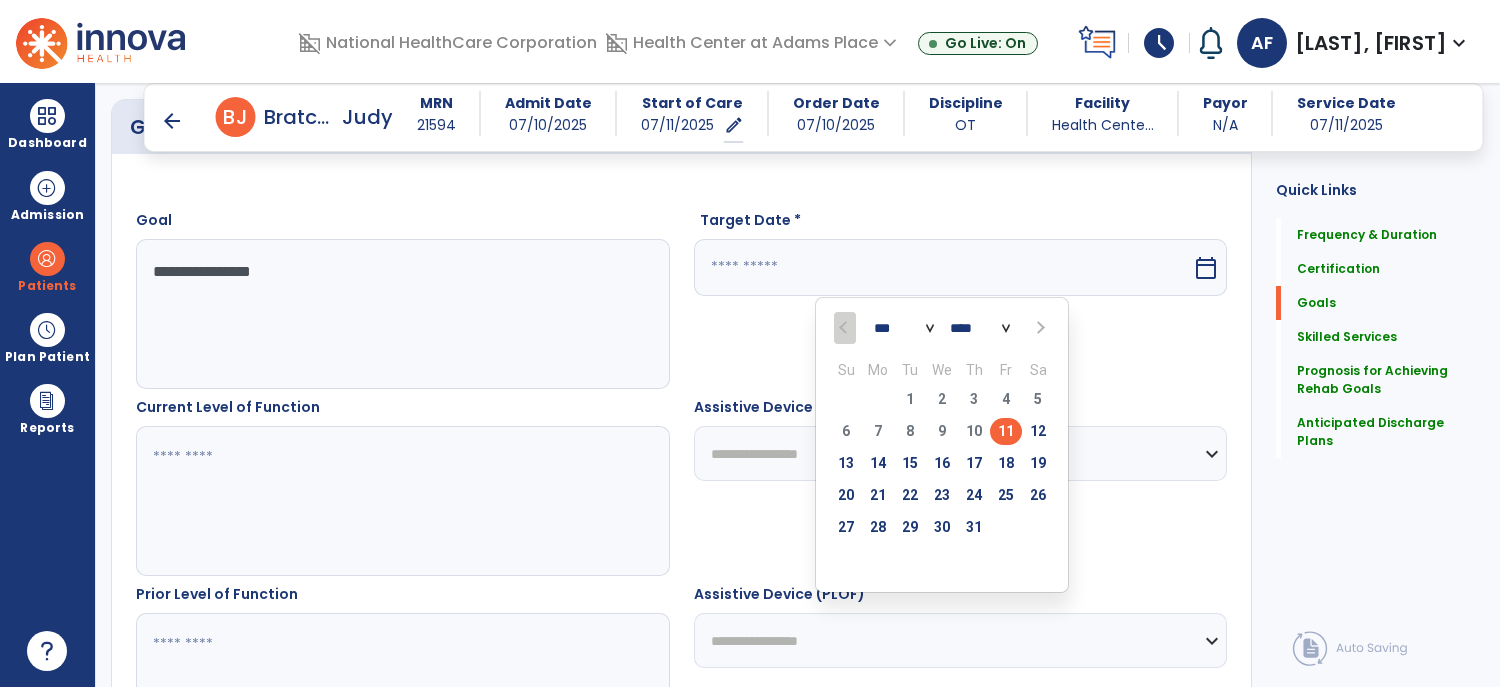 click at bounding box center (1039, 328) 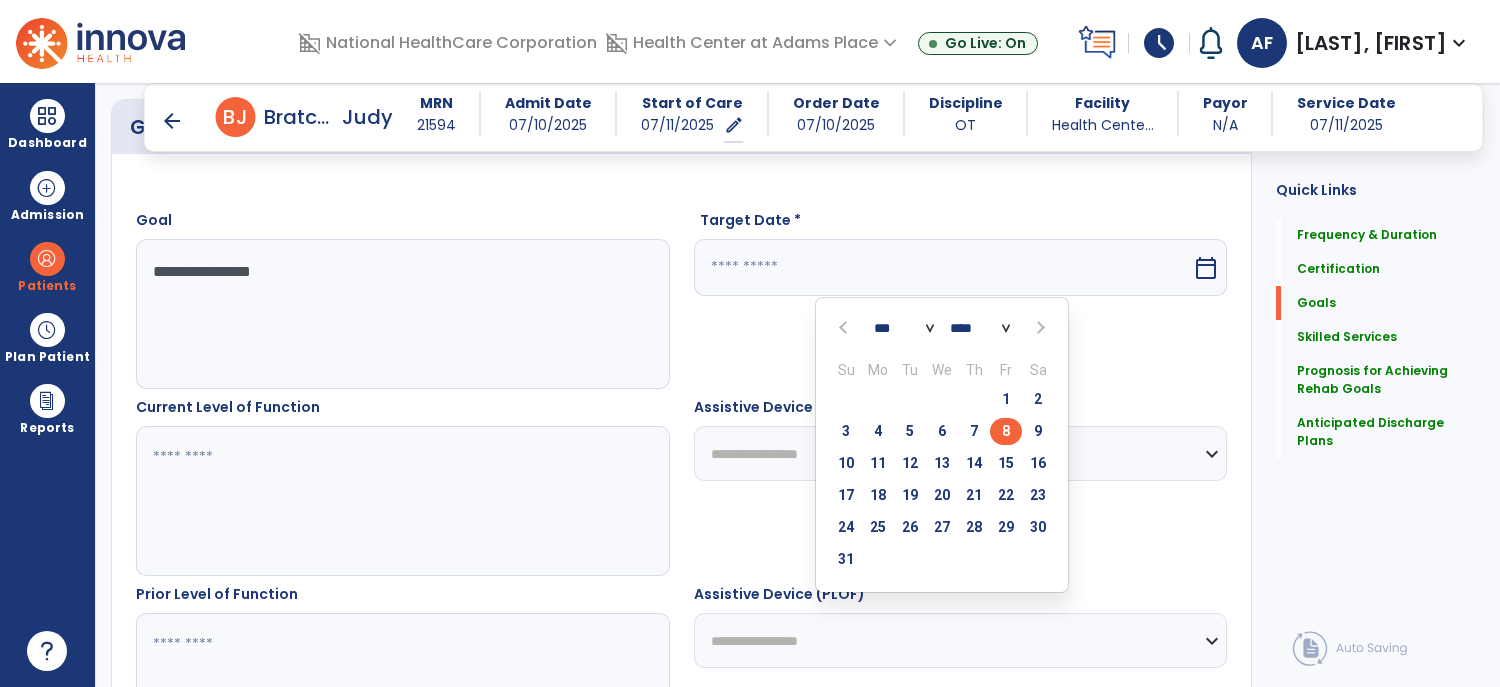 click on "8" at bounding box center (1006, 431) 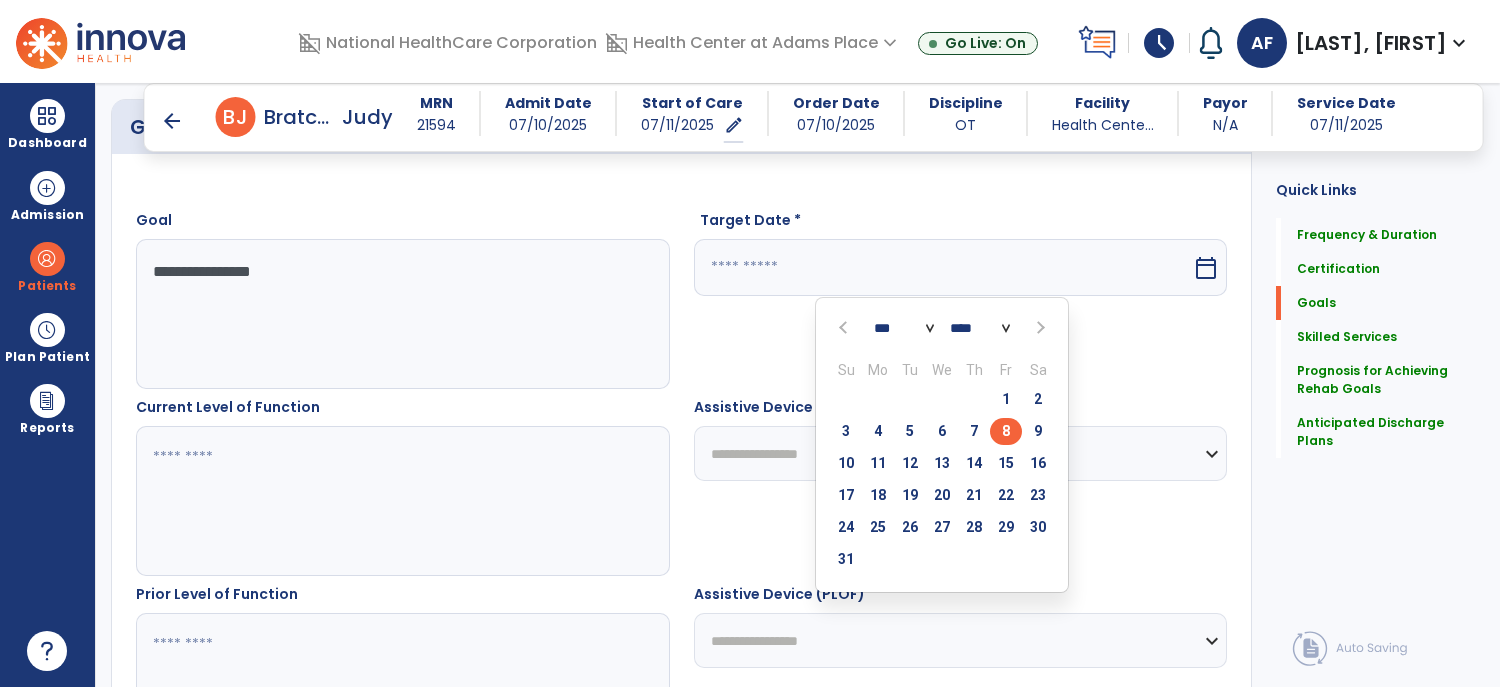 type on "********" 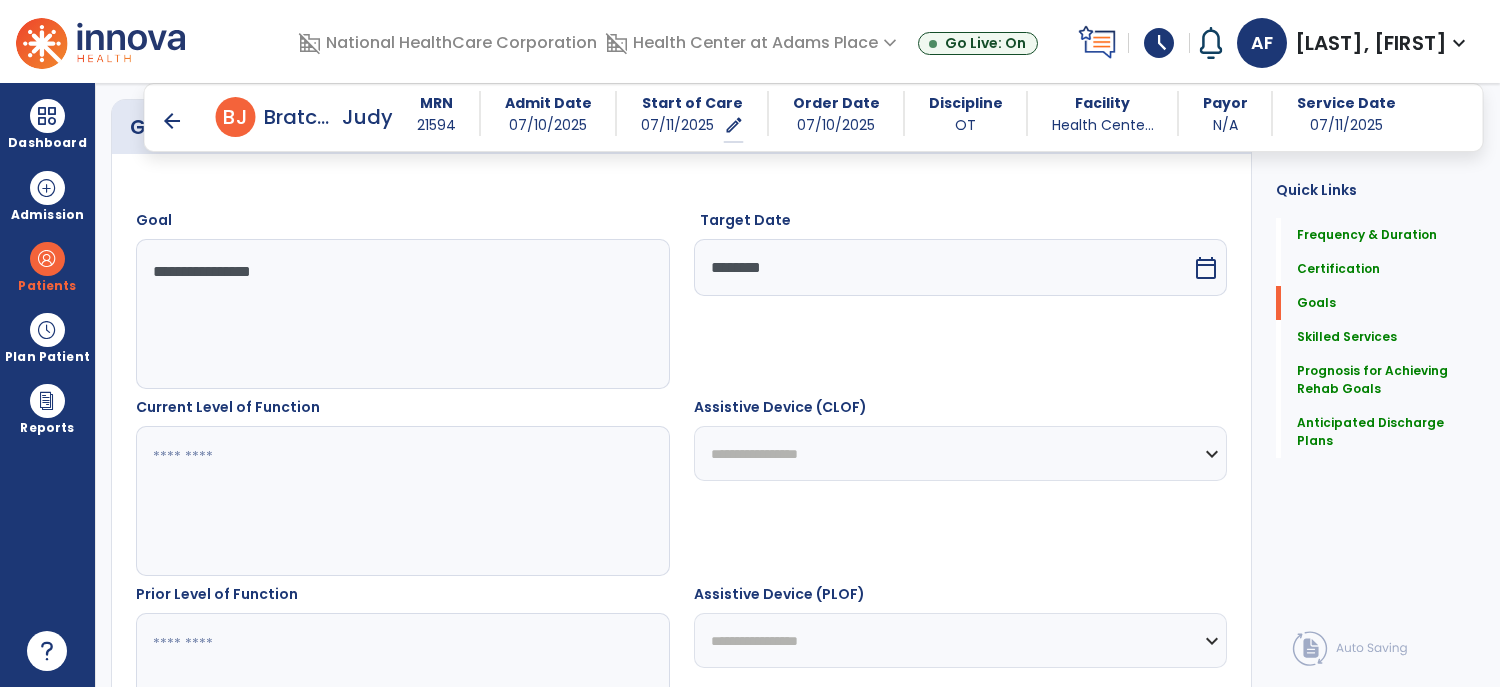 click on "**********" at bounding box center (961, 453) 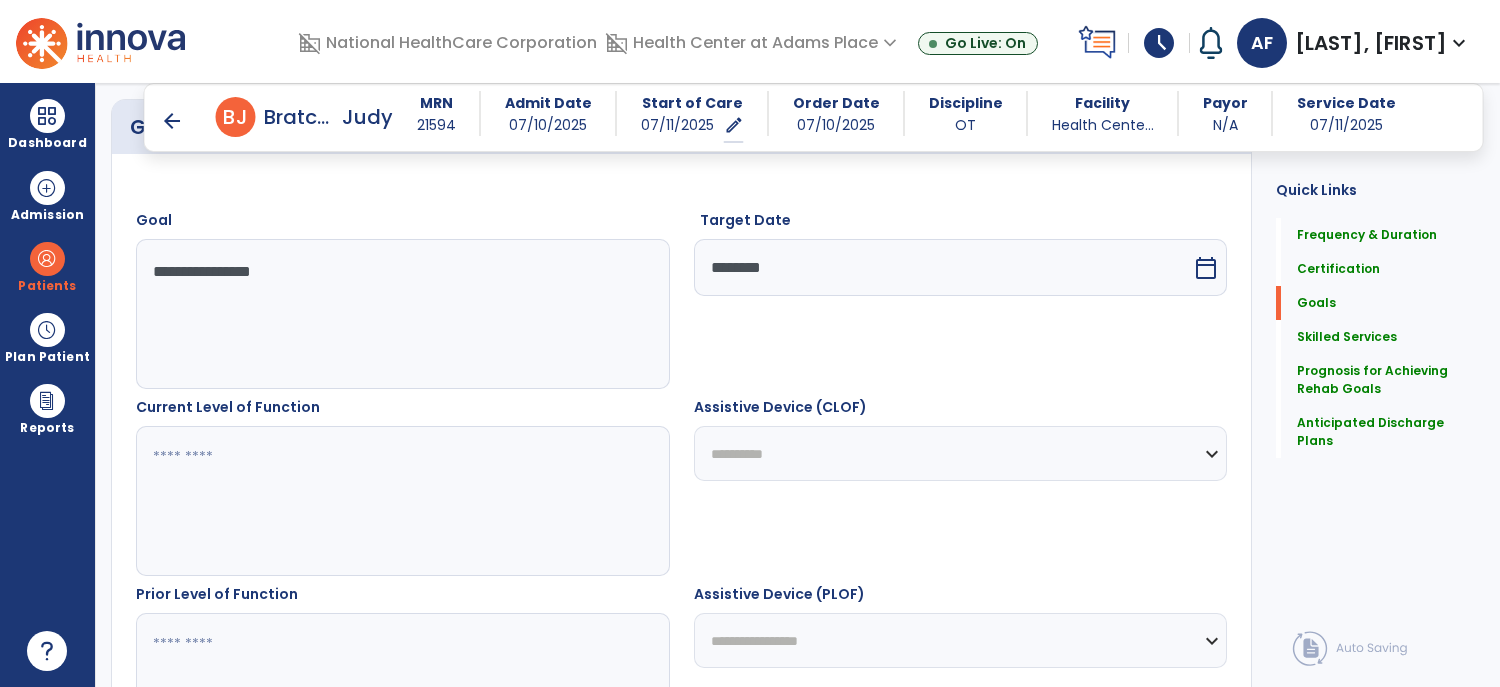 click on "**********" at bounding box center (961, 453) 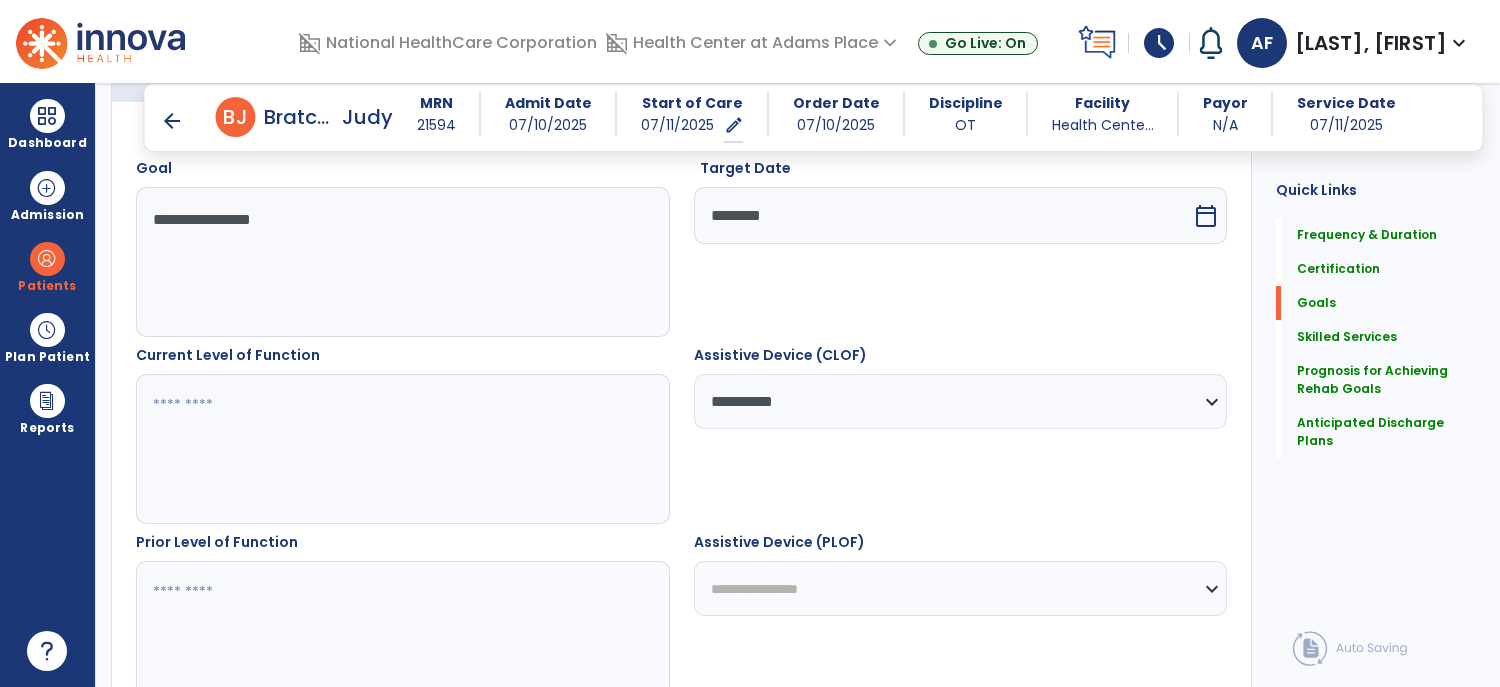 scroll, scrollTop: 596, scrollLeft: 0, axis: vertical 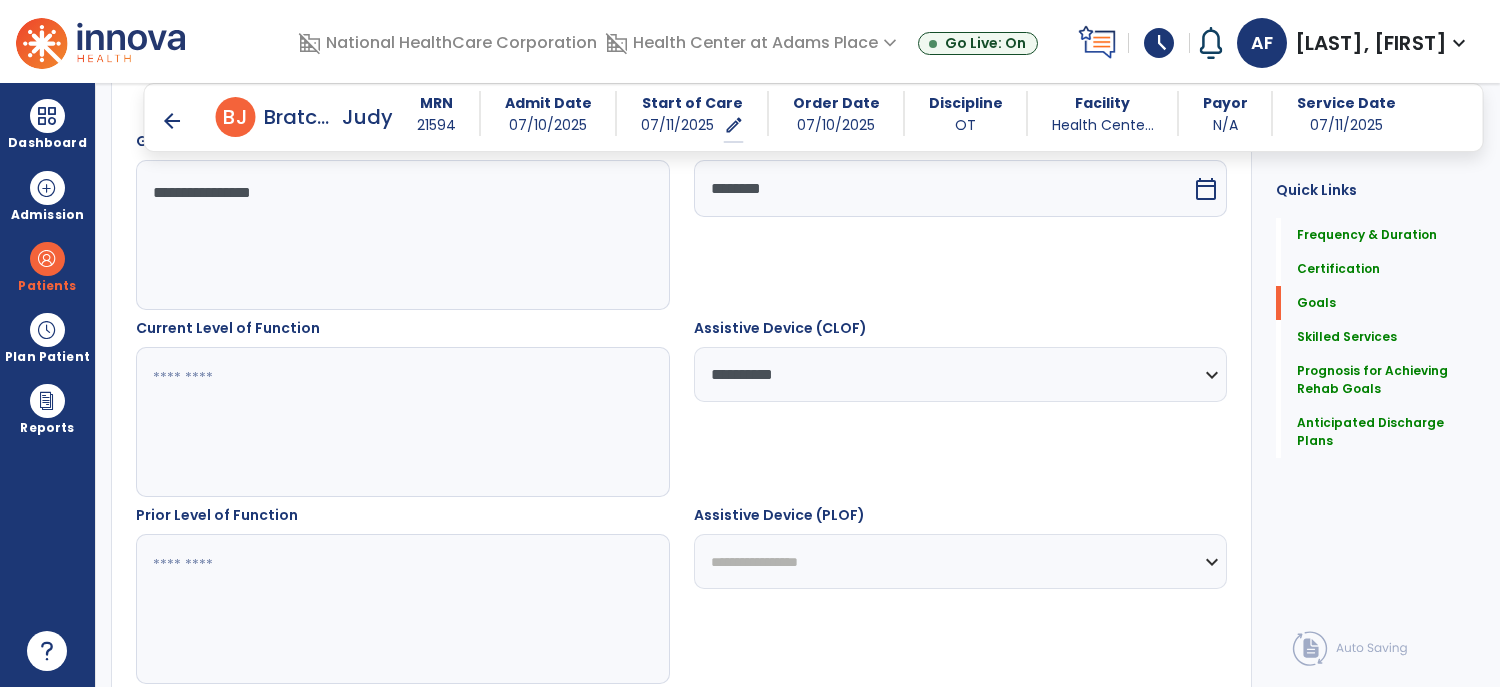 click on "**********" at bounding box center (961, 561) 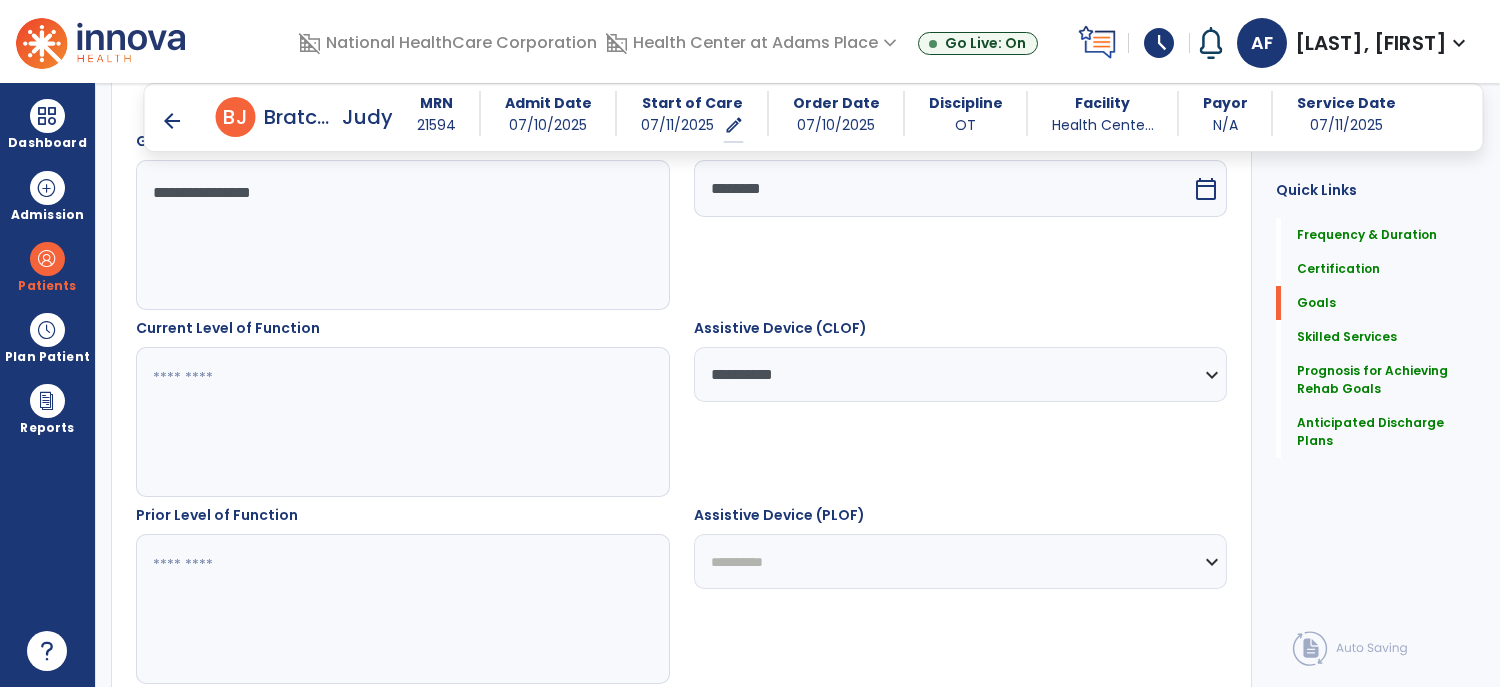 click on "**********" at bounding box center (961, 561) 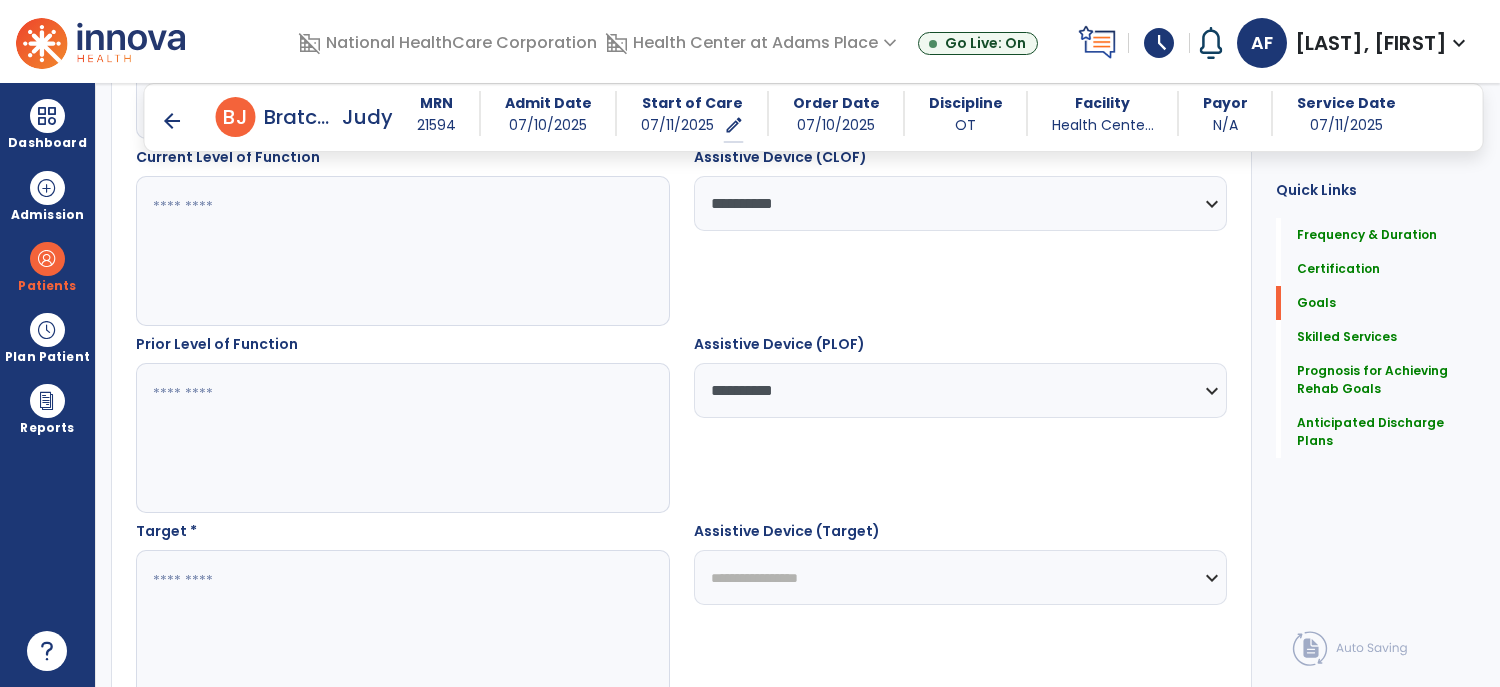 scroll, scrollTop: 767, scrollLeft: 0, axis: vertical 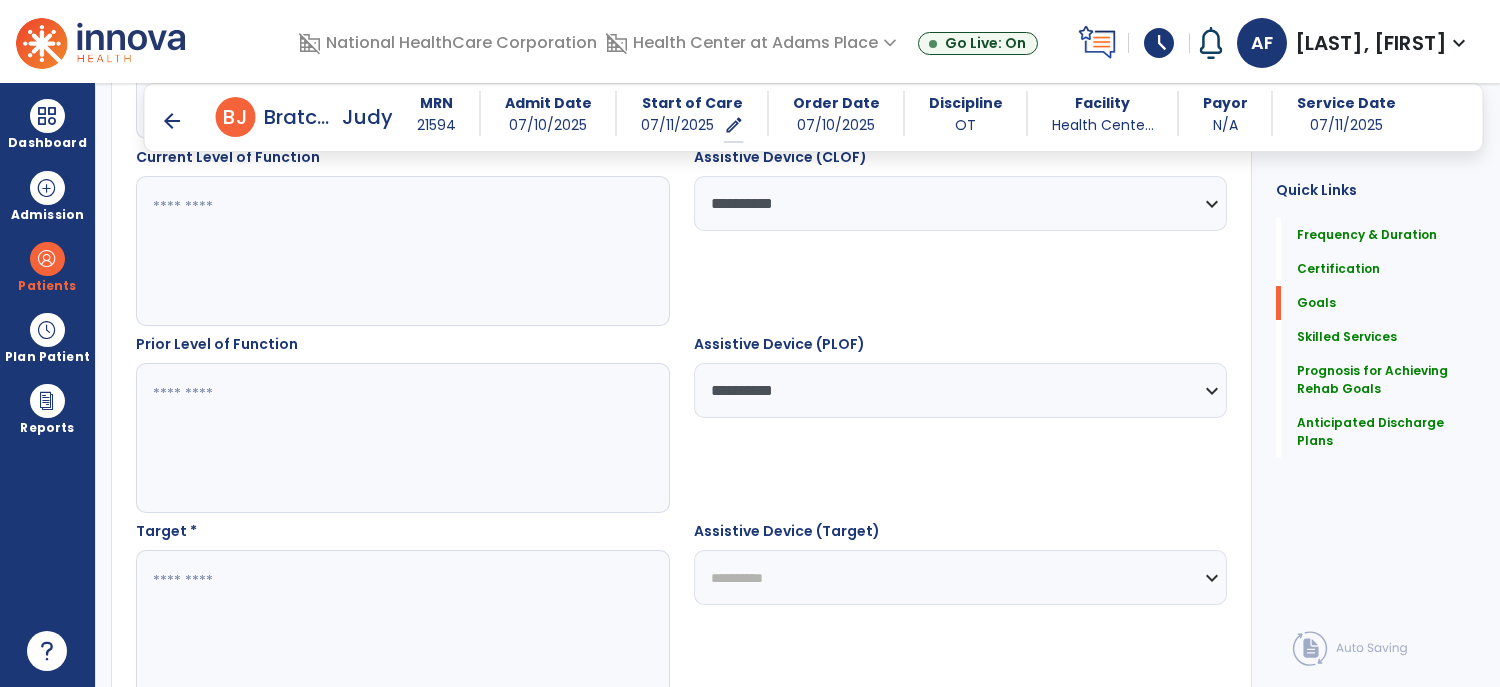 click on "**********" at bounding box center [961, 577] 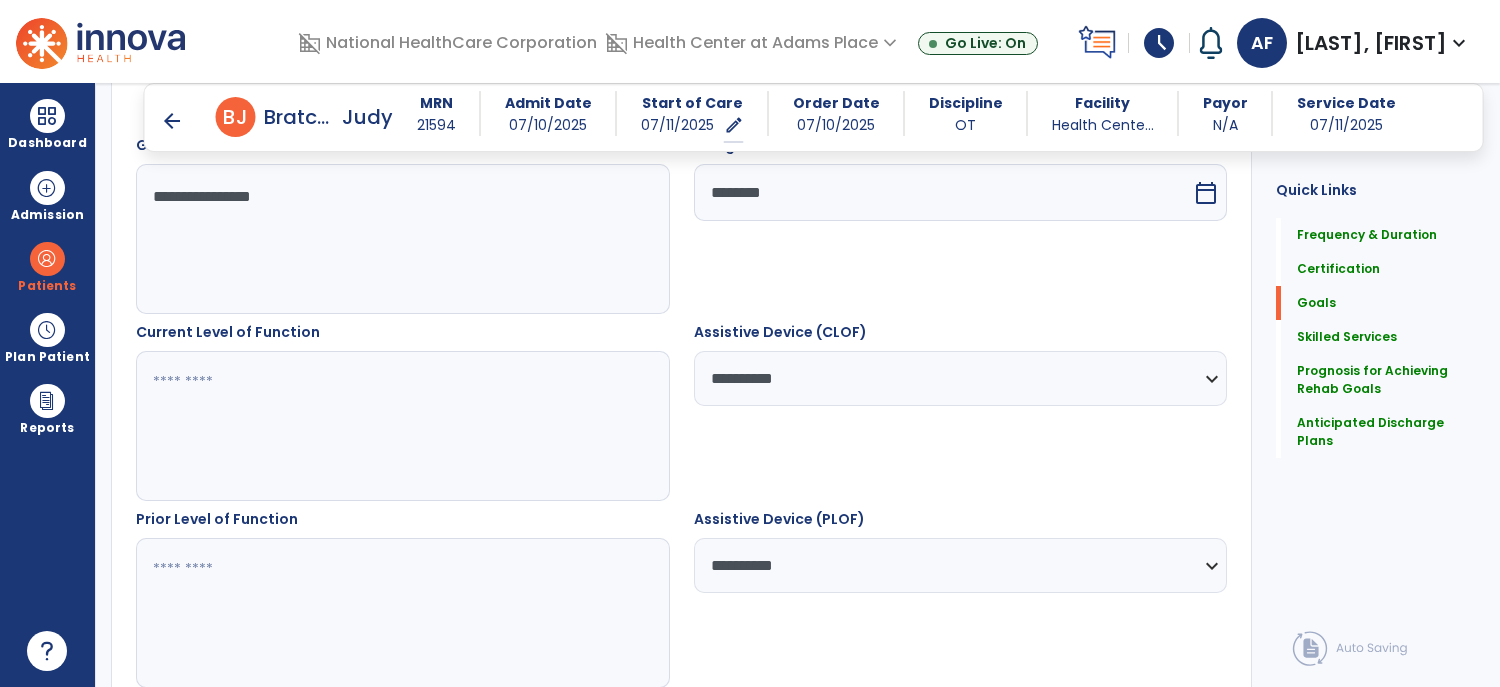 scroll, scrollTop: 525, scrollLeft: 0, axis: vertical 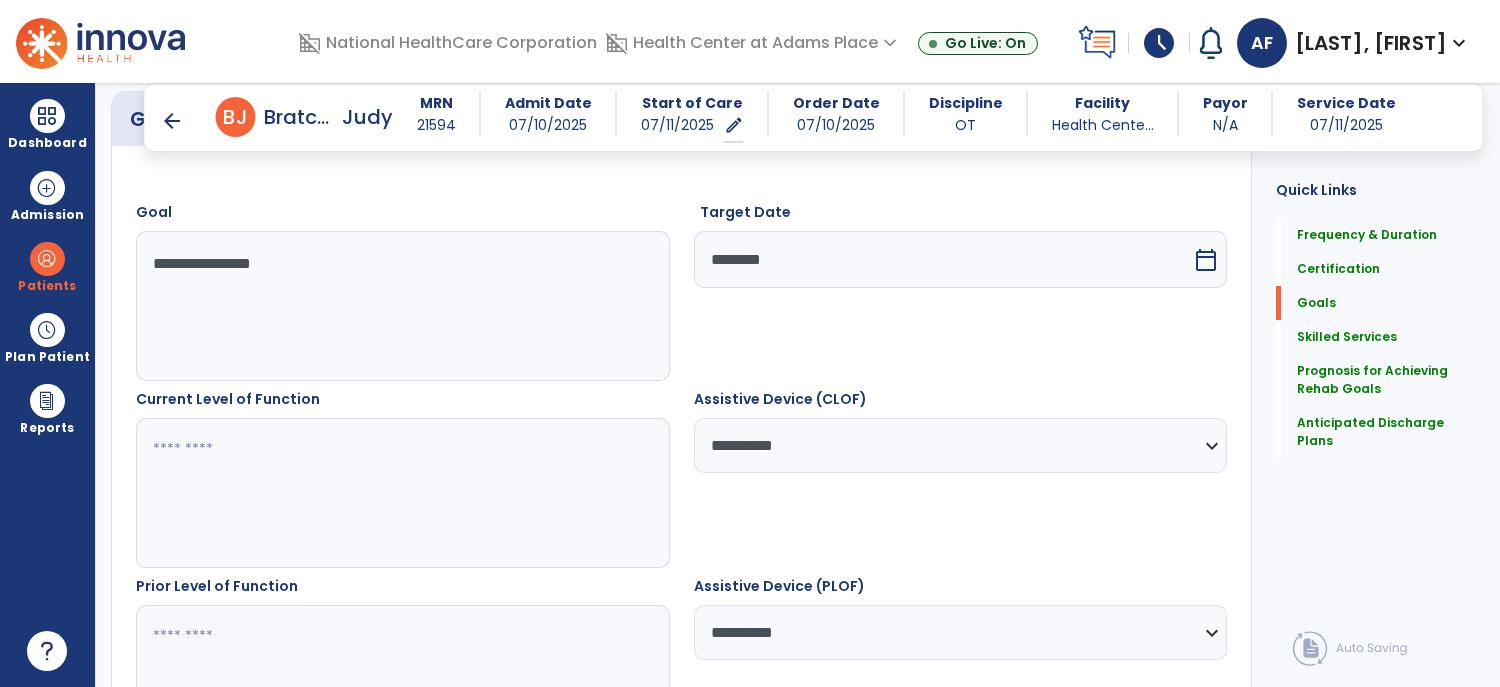 click at bounding box center (402, 493) 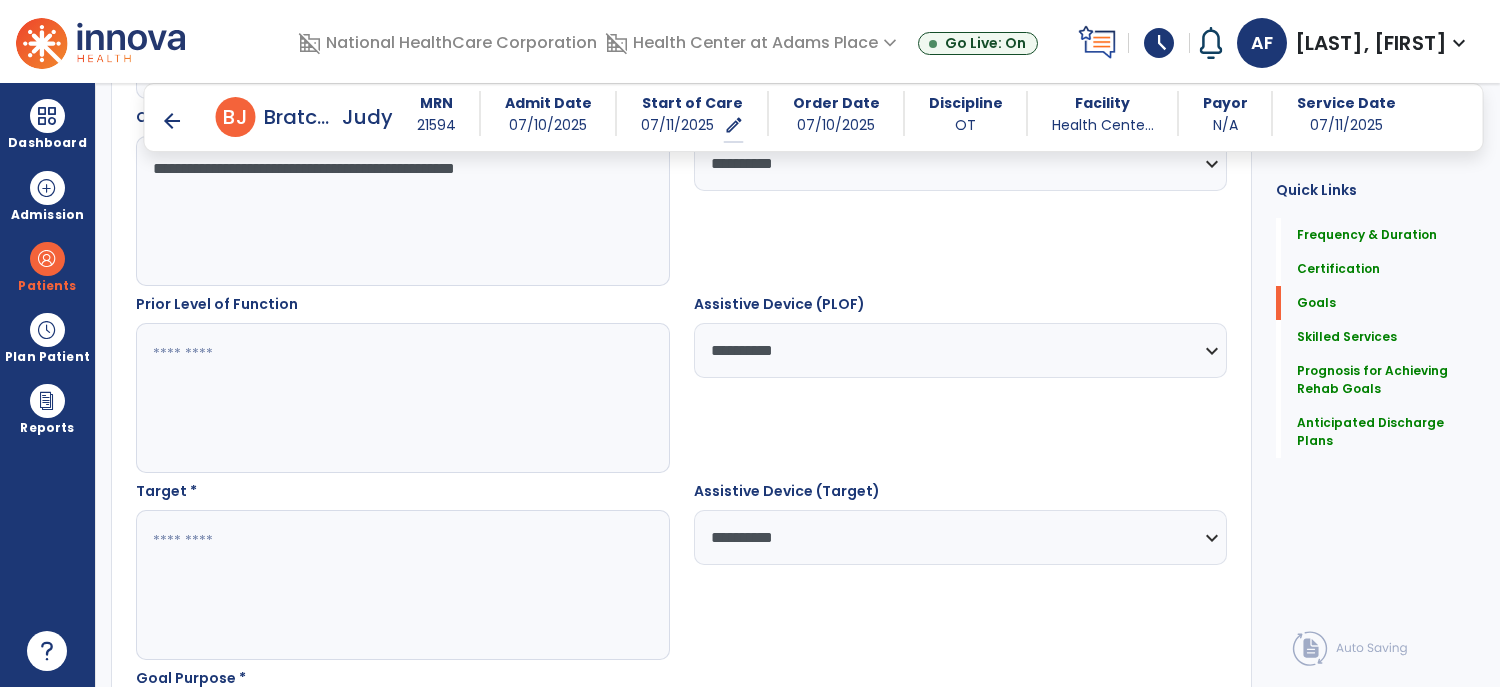 scroll, scrollTop: 818, scrollLeft: 0, axis: vertical 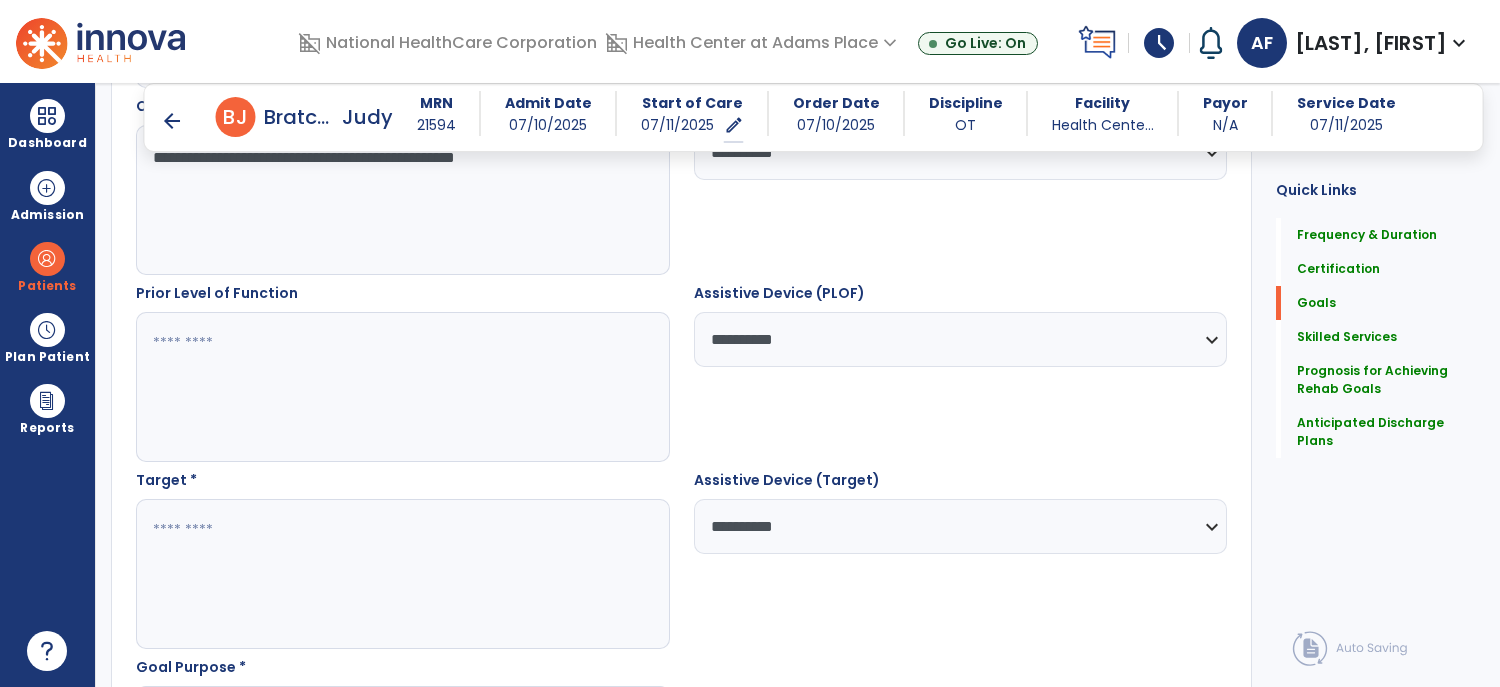 type on "**********" 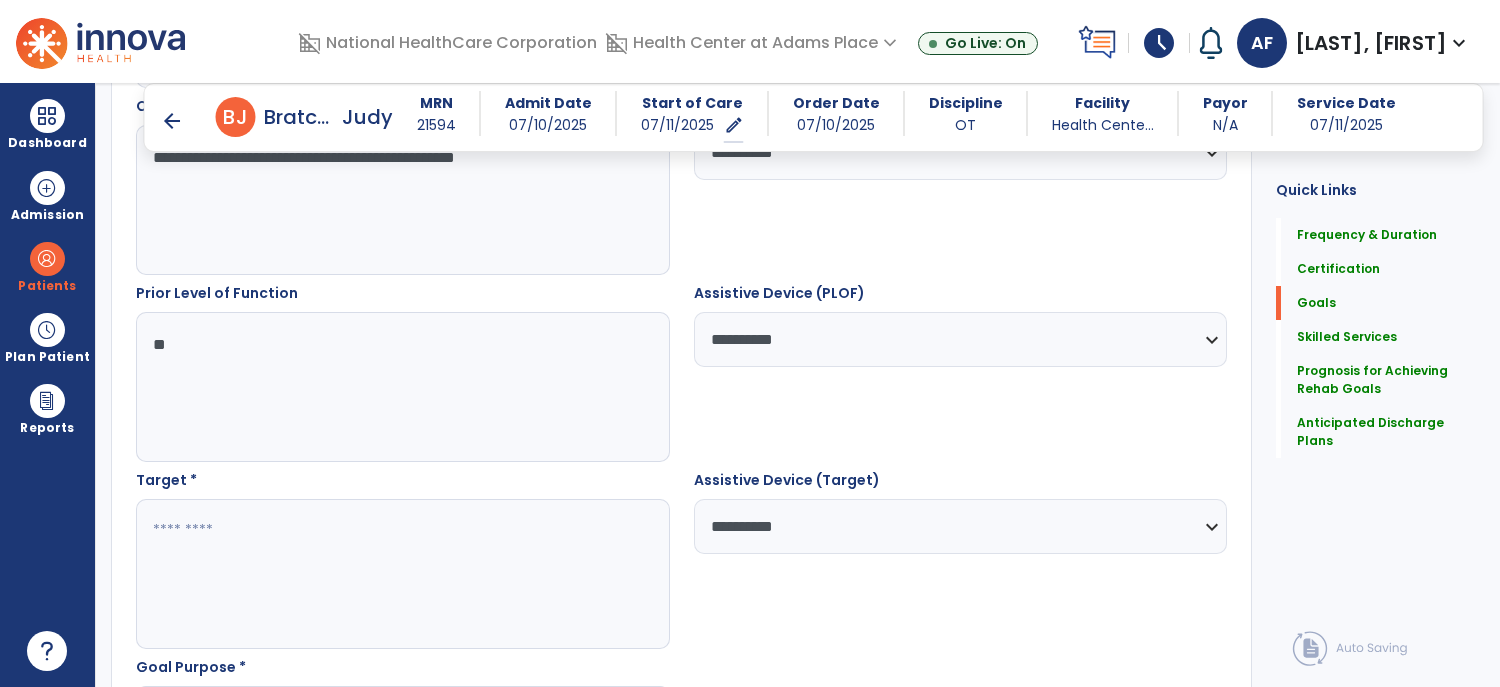 type on "*" 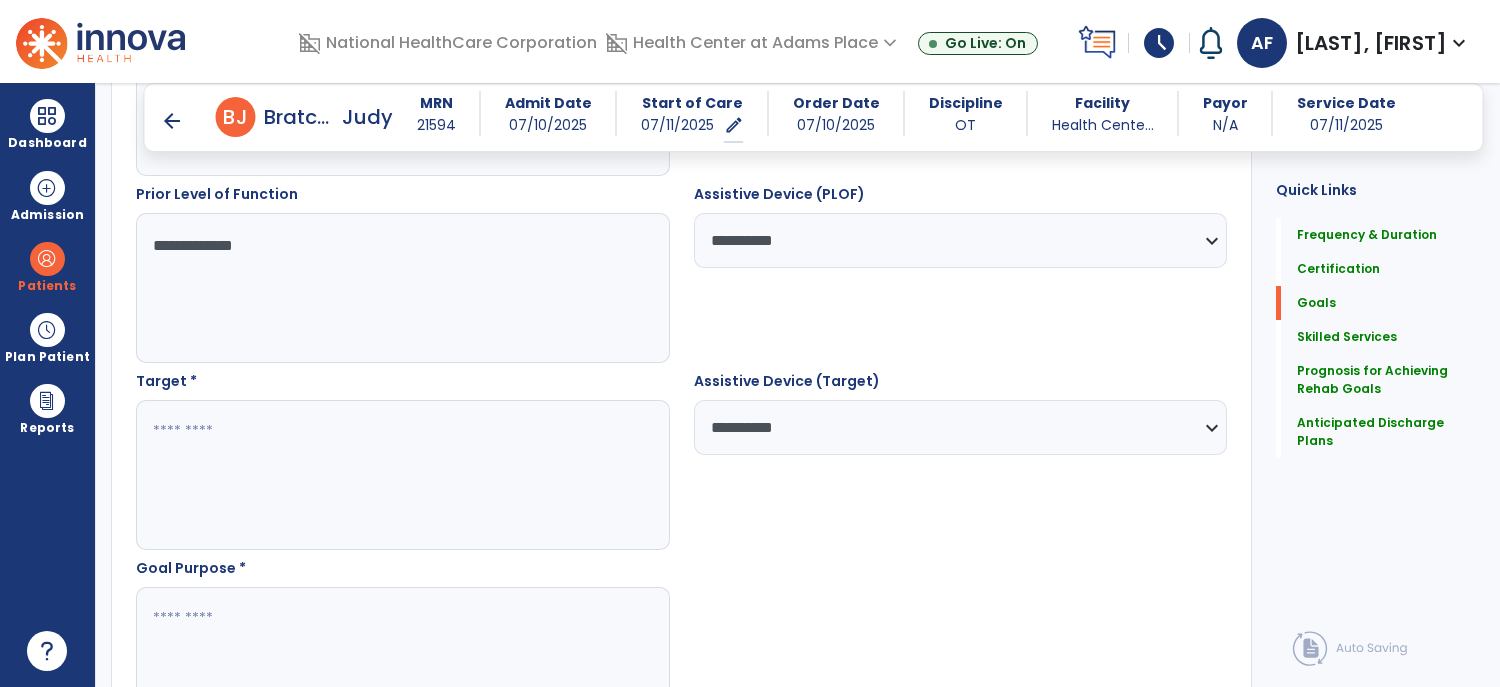 scroll, scrollTop: 920, scrollLeft: 0, axis: vertical 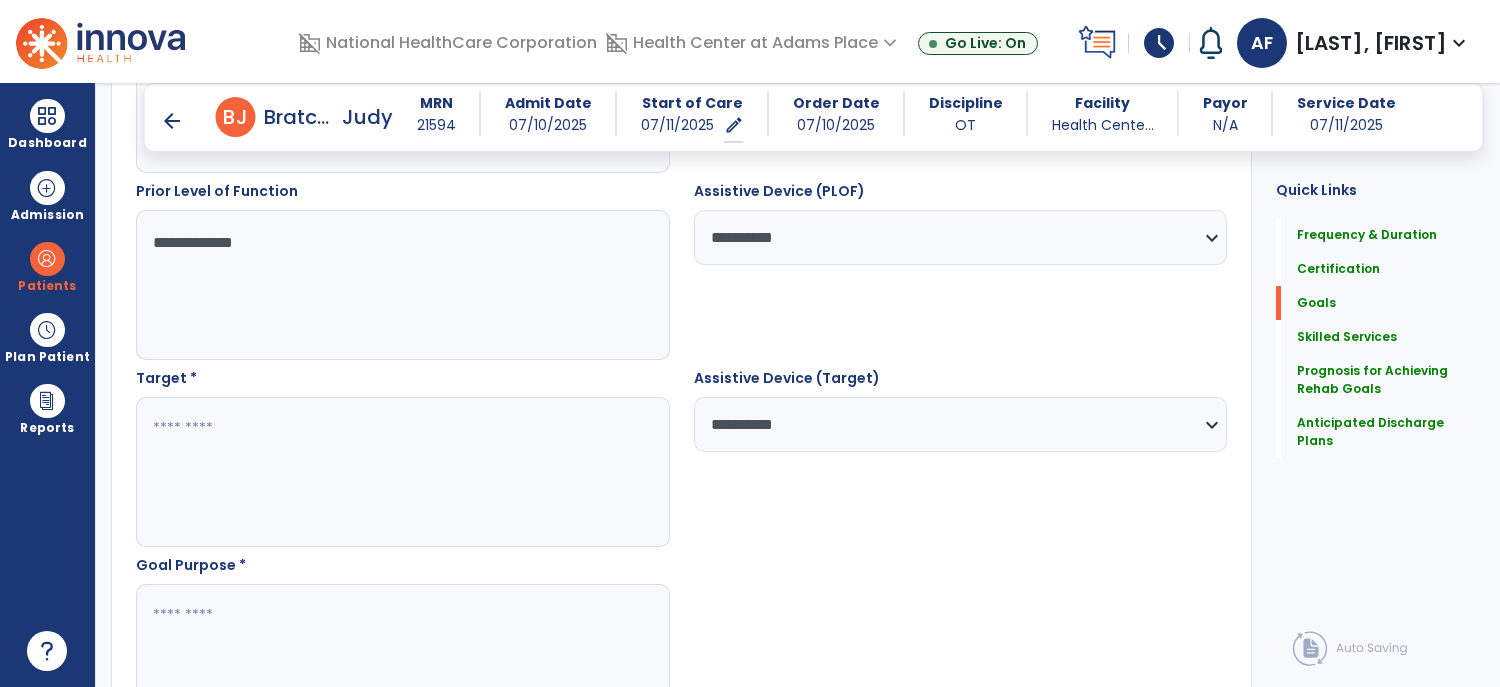 type on "**********" 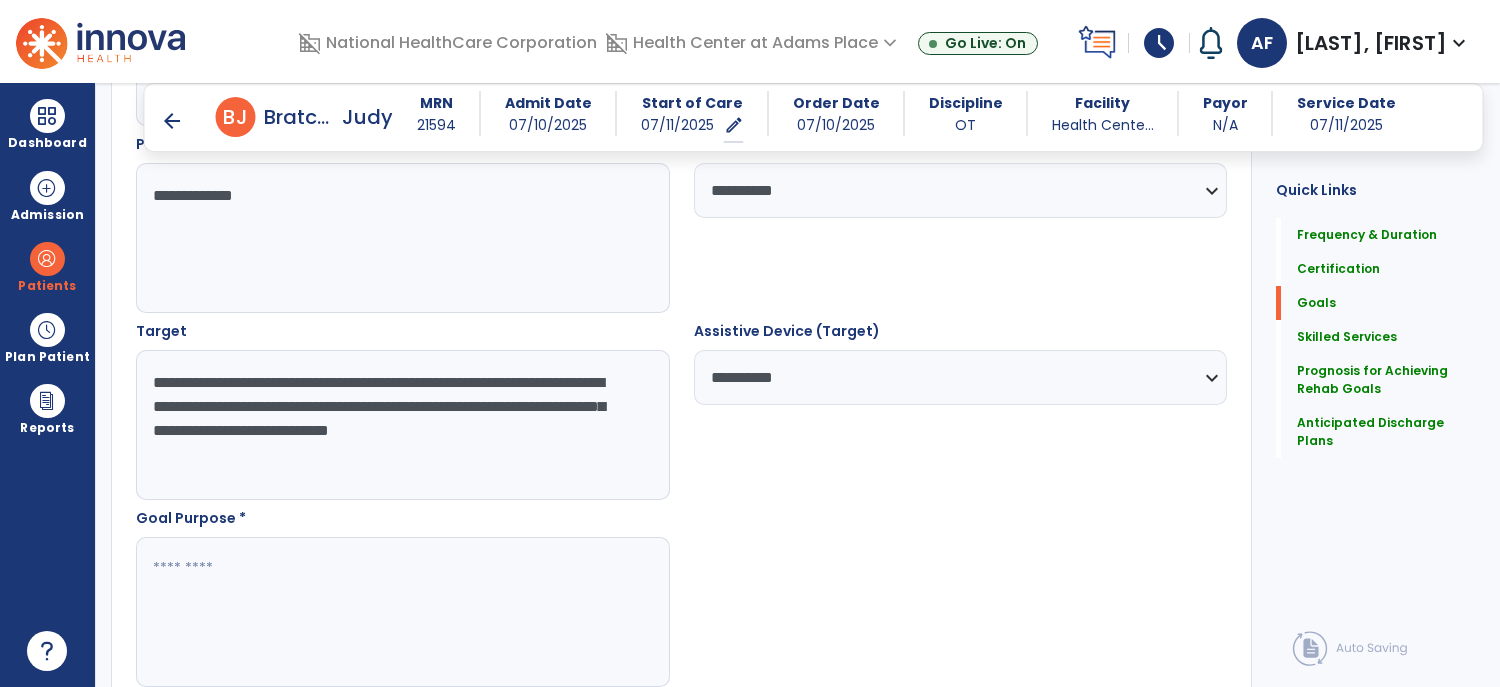scroll, scrollTop: 978, scrollLeft: 0, axis: vertical 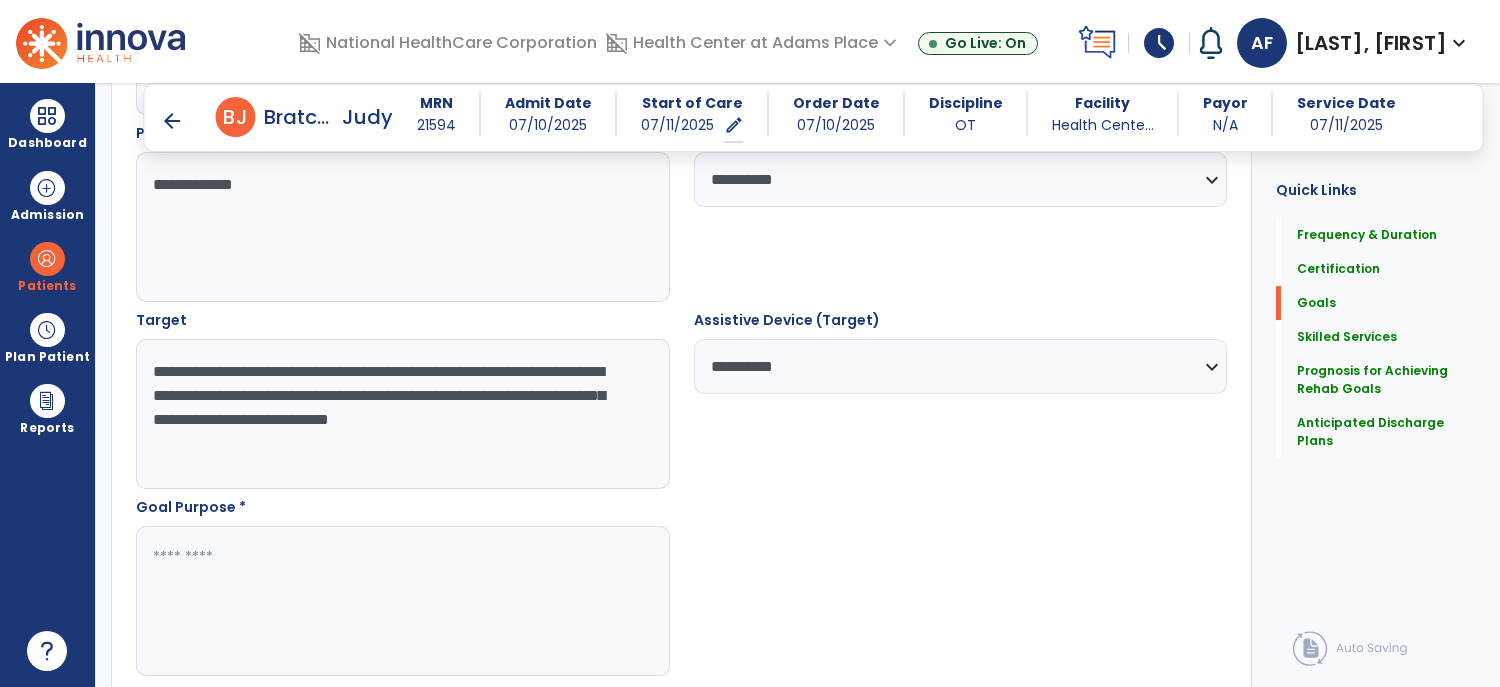 type on "**********" 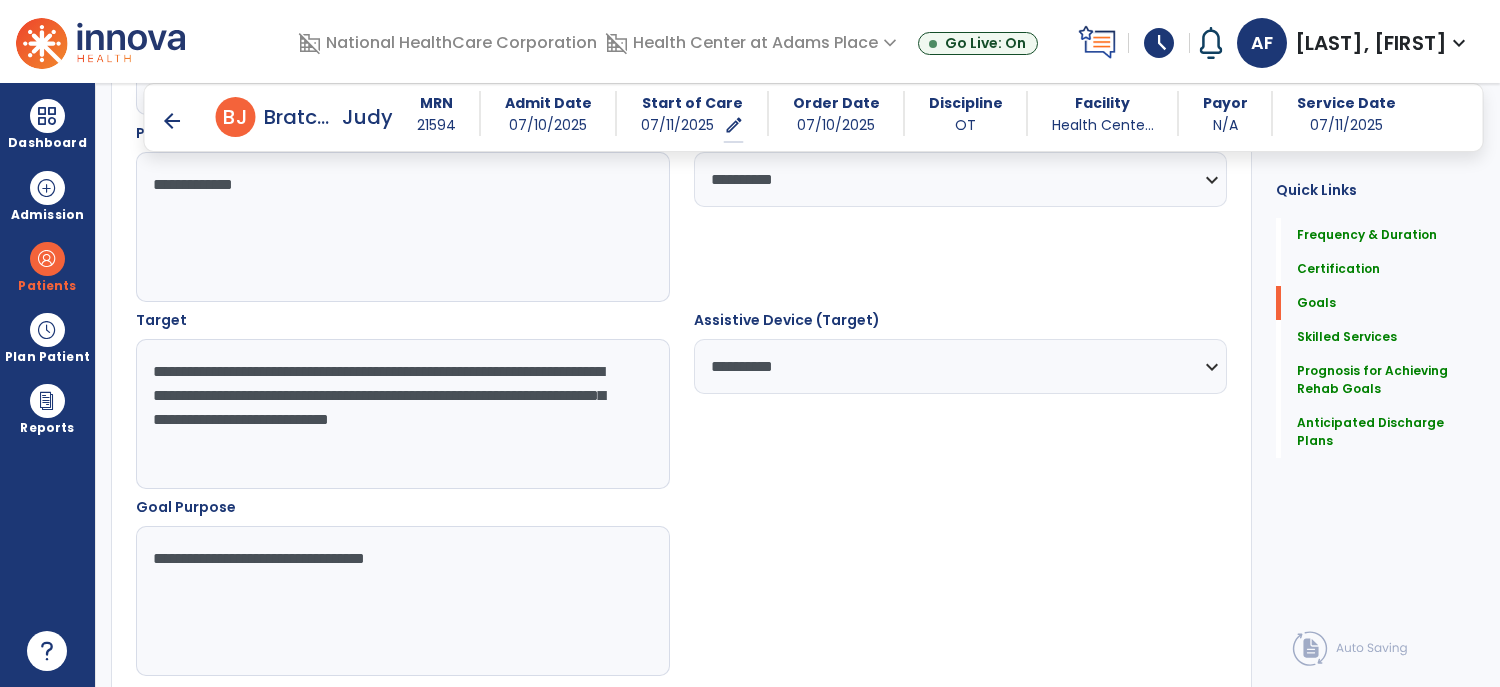 type on "**********" 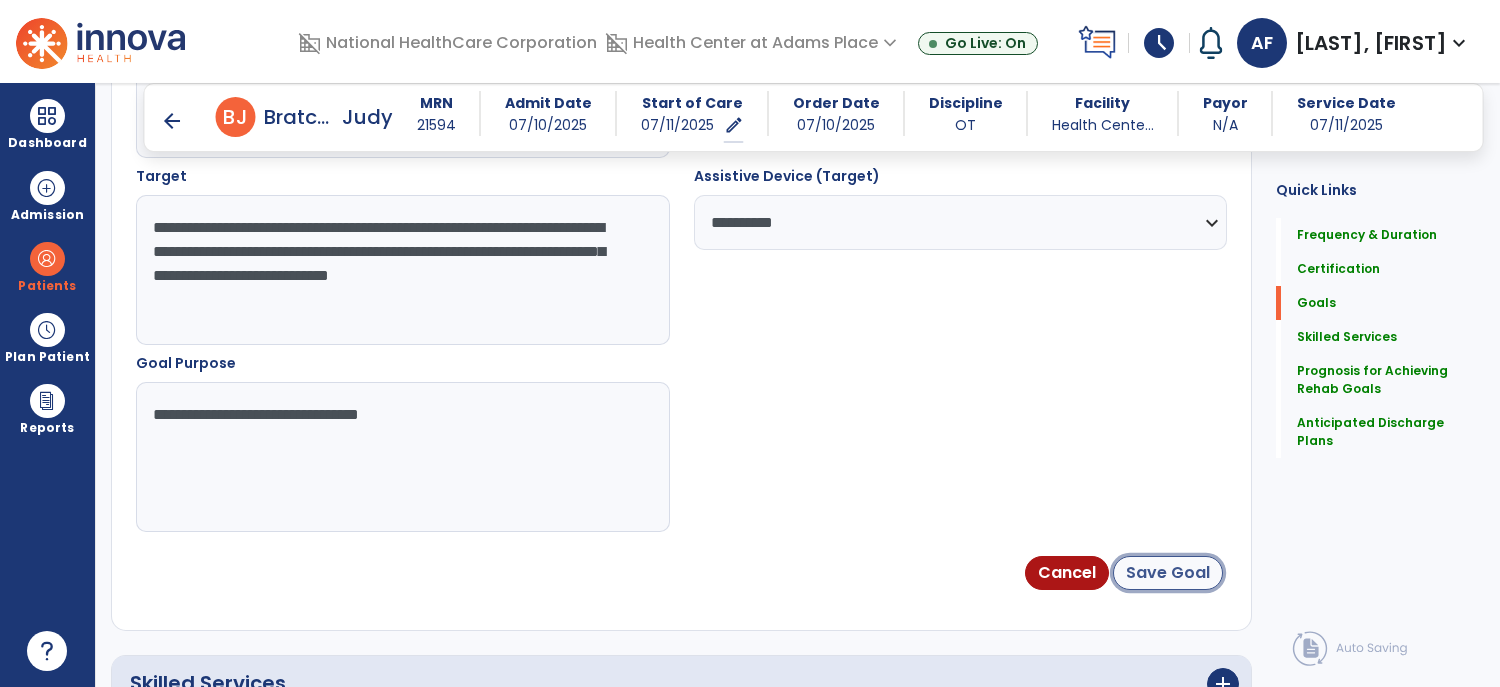 click on "Save Goal" at bounding box center [1168, 573] 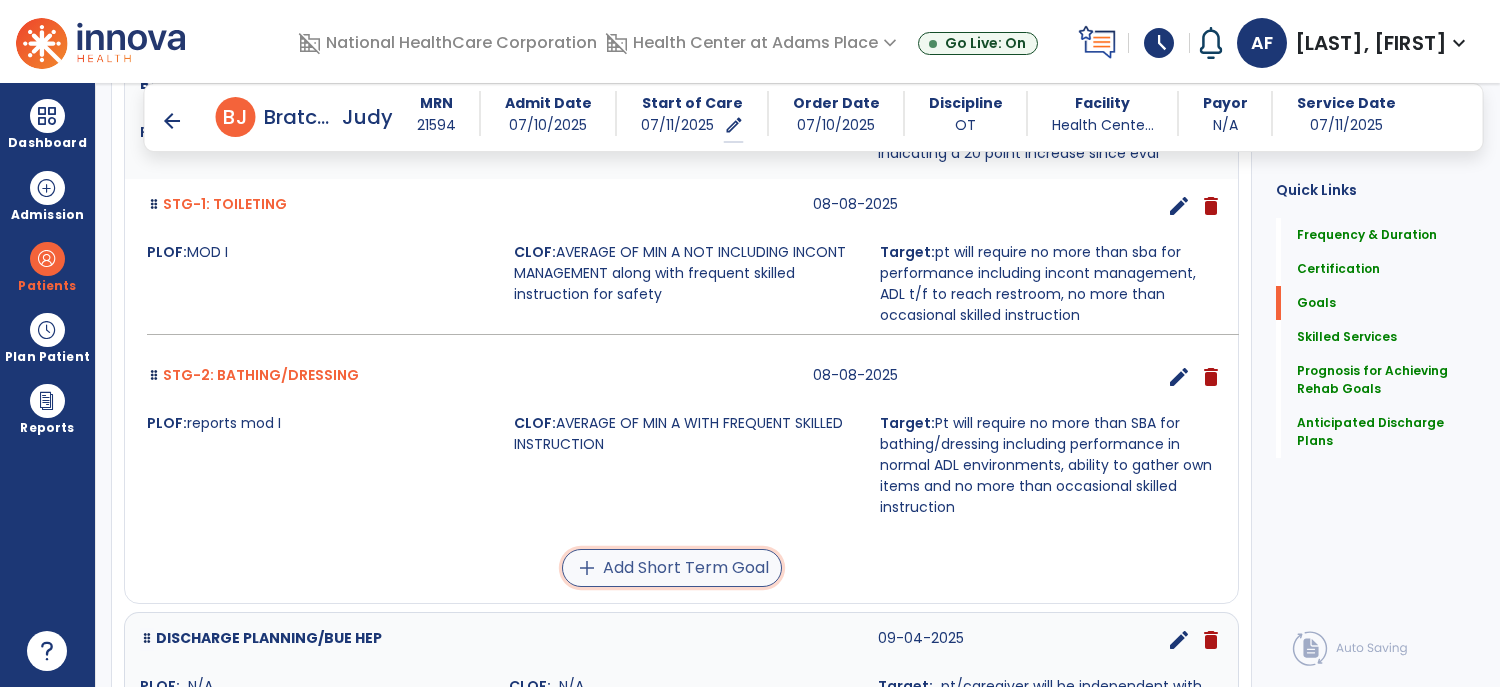 click on "add  Add Short Term Goal" at bounding box center [672, 568] 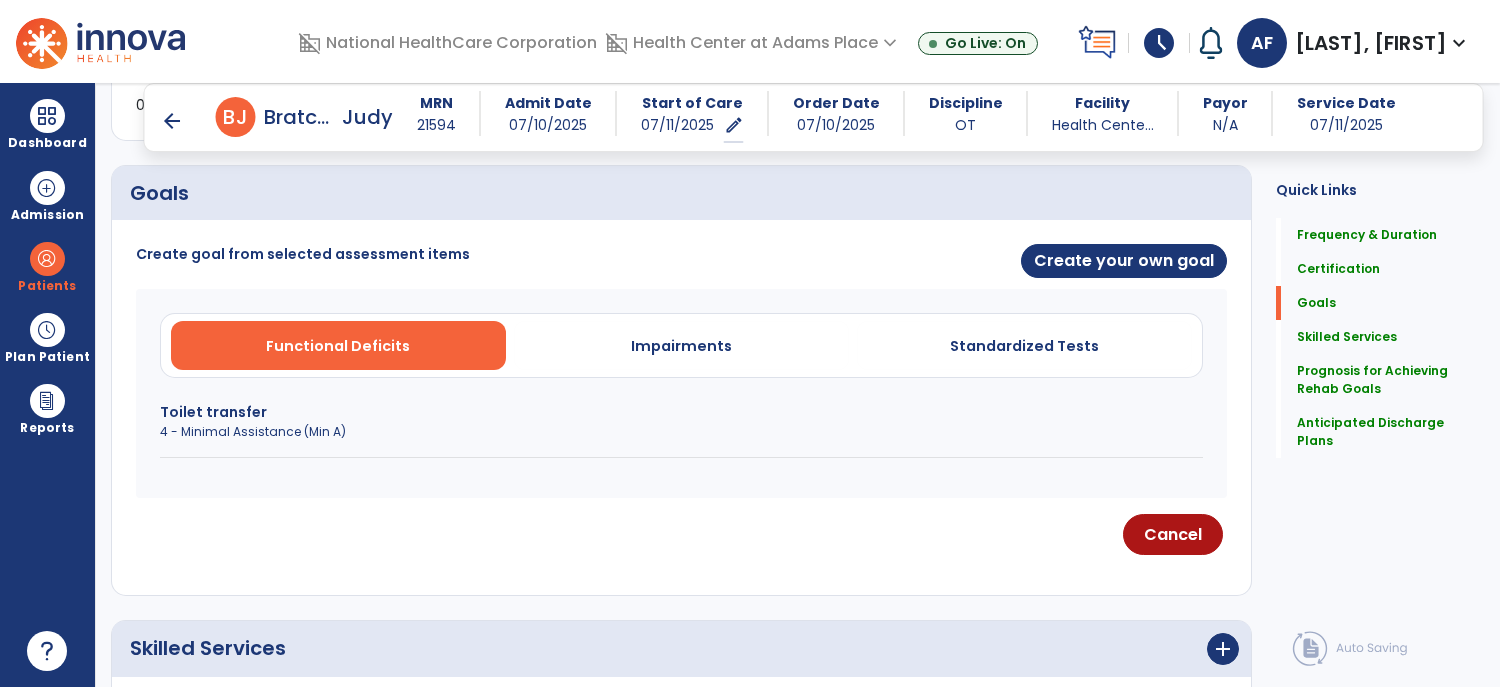 scroll, scrollTop: 449, scrollLeft: 0, axis: vertical 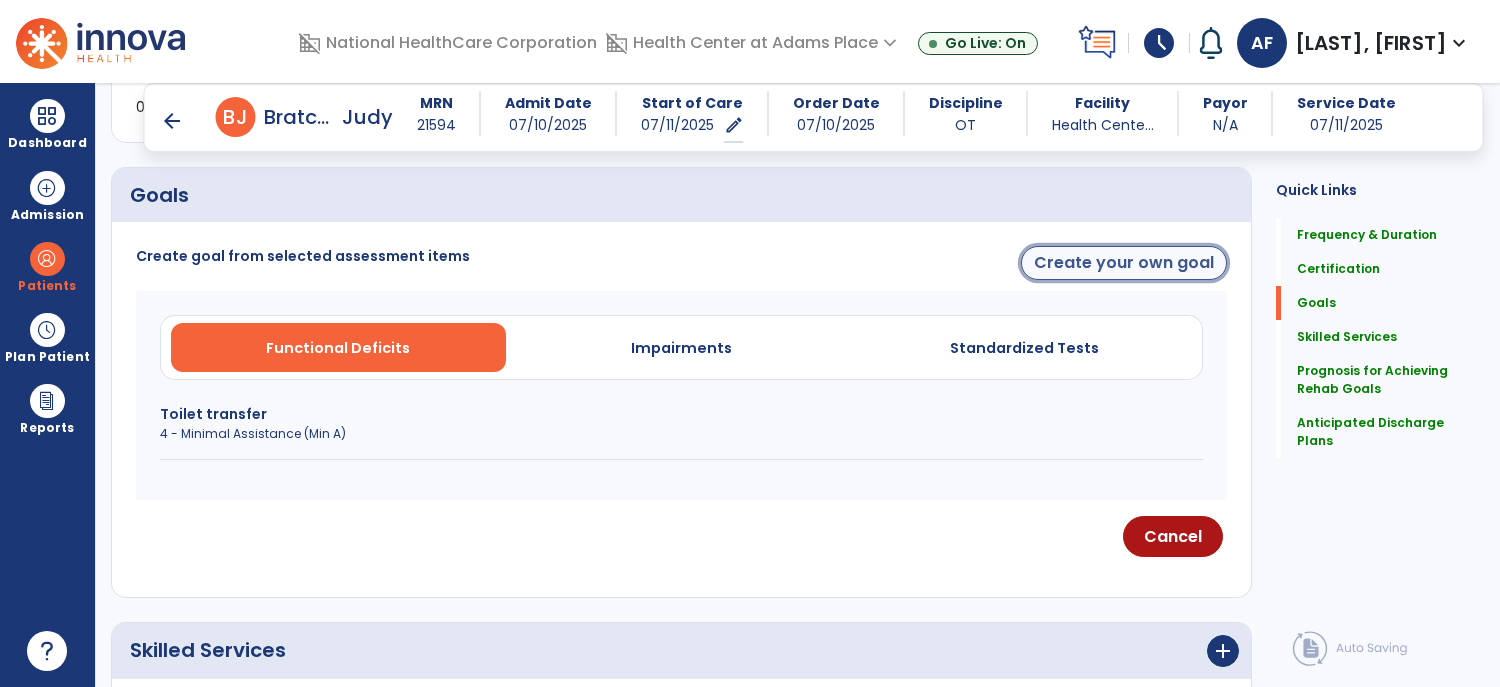 click on "Create your own goal" at bounding box center (1124, 263) 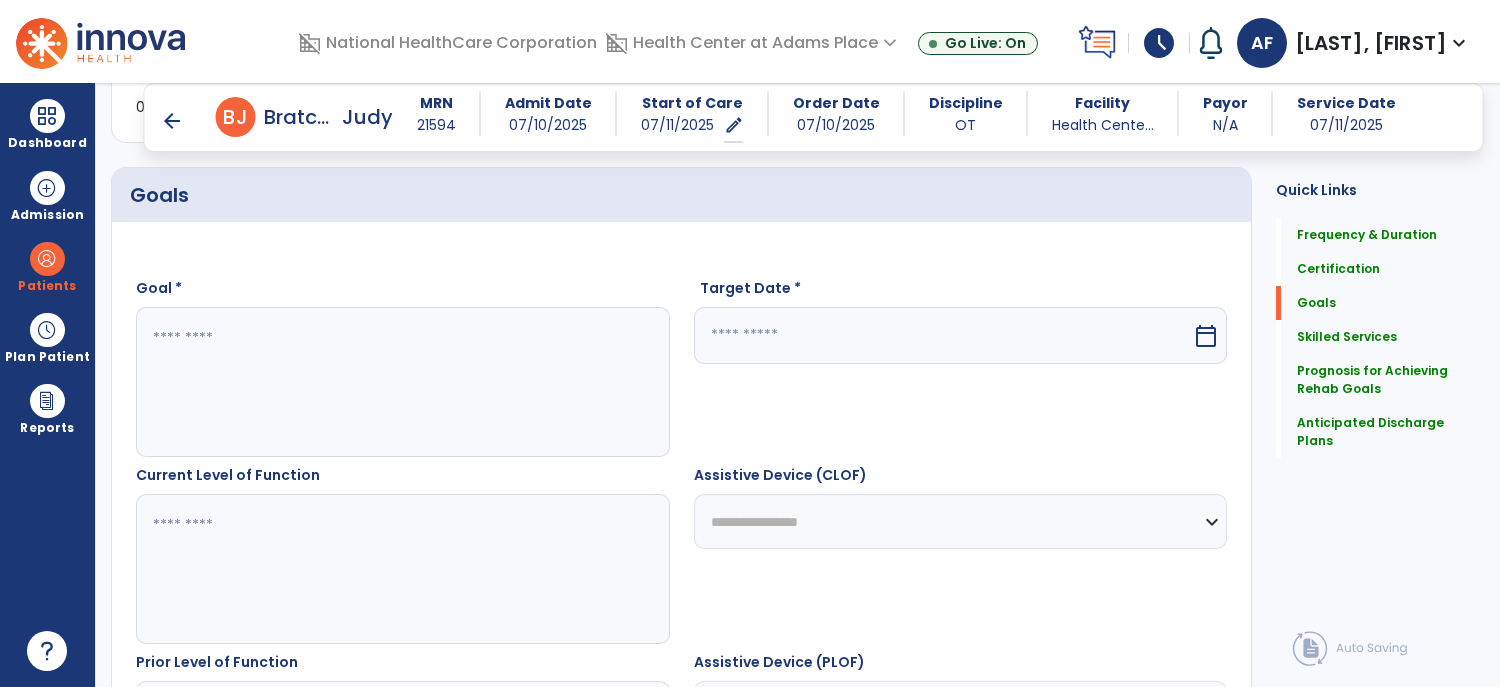 click at bounding box center [402, 382] 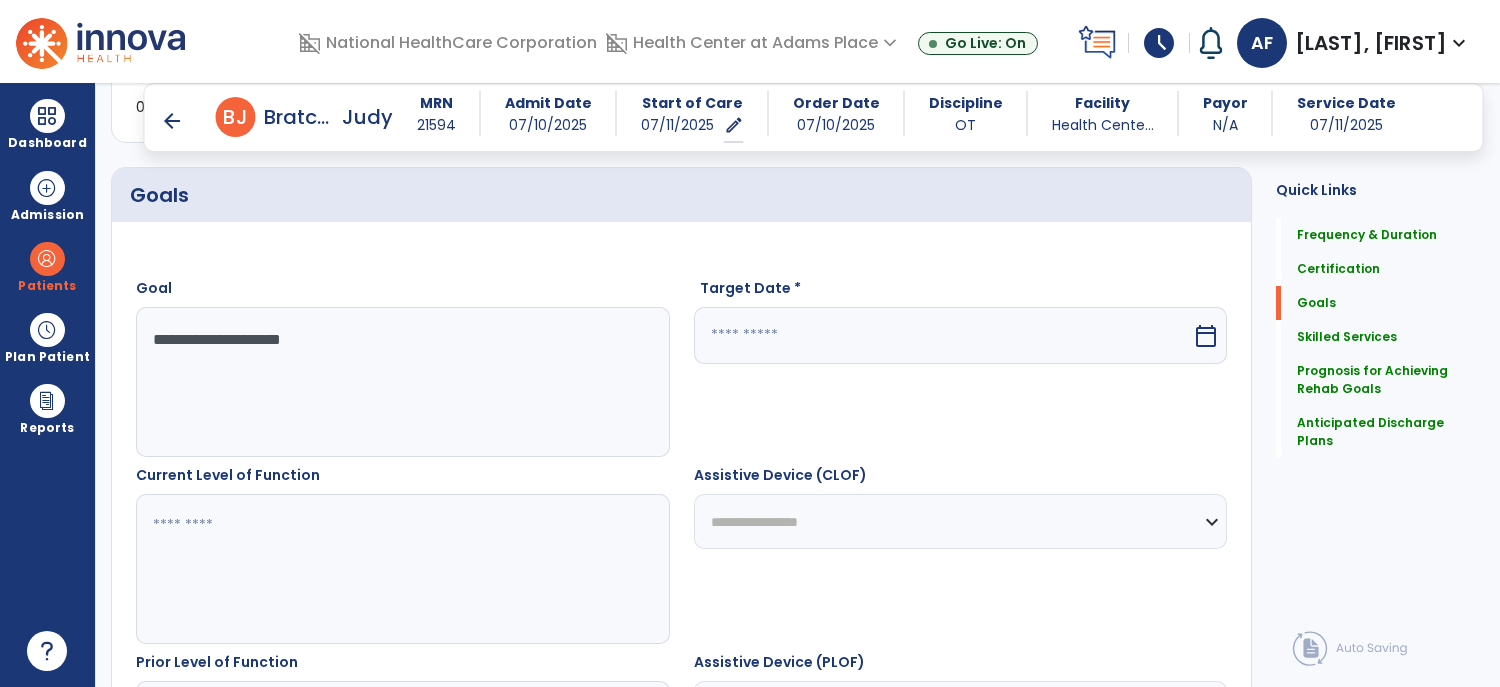type on "**********" 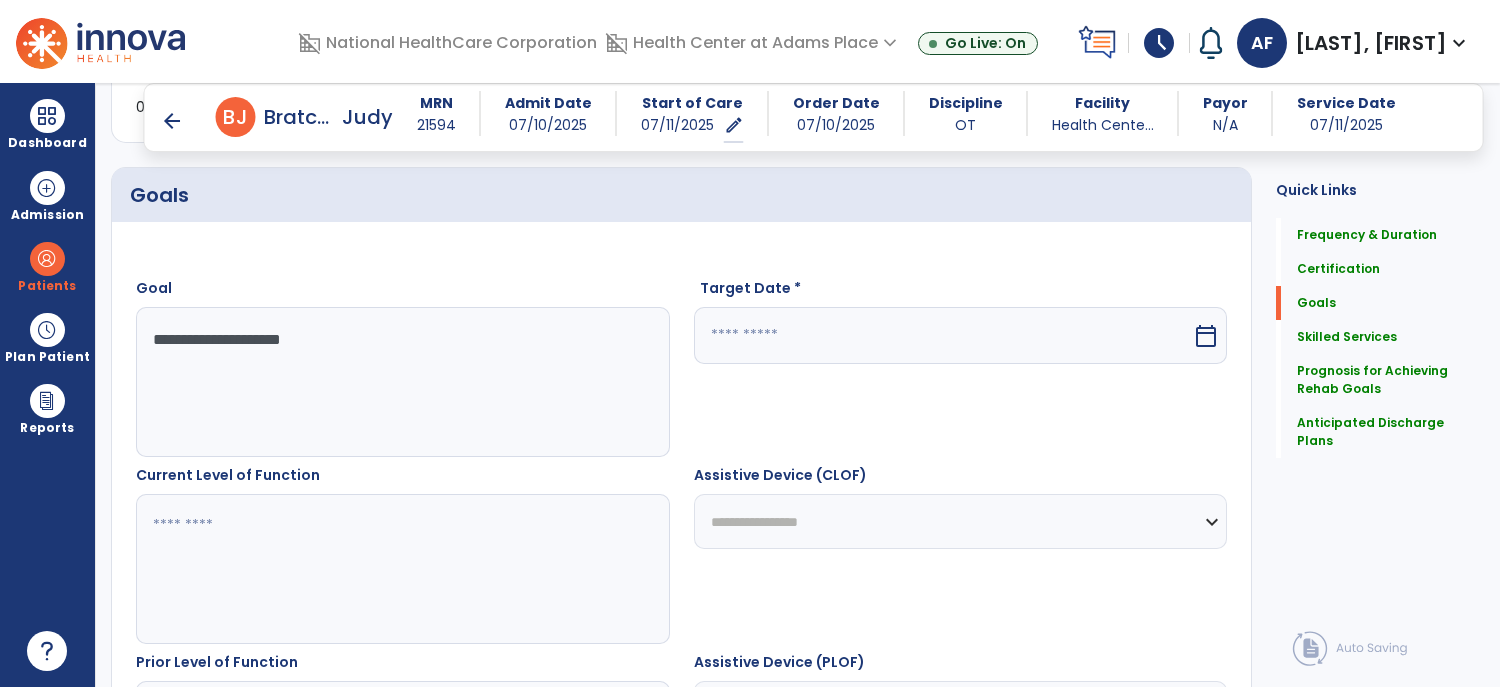 click at bounding box center [943, 335] 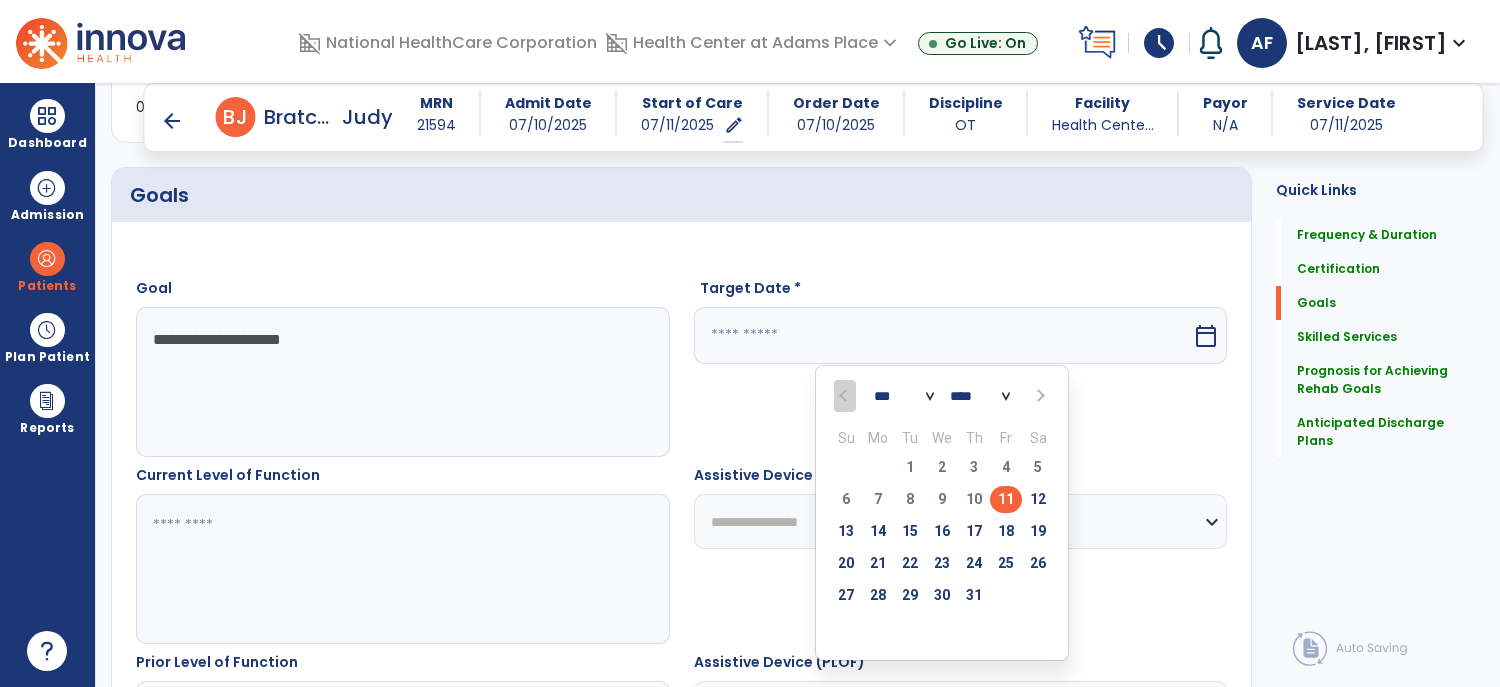 click at bounding box center (1039, 396) 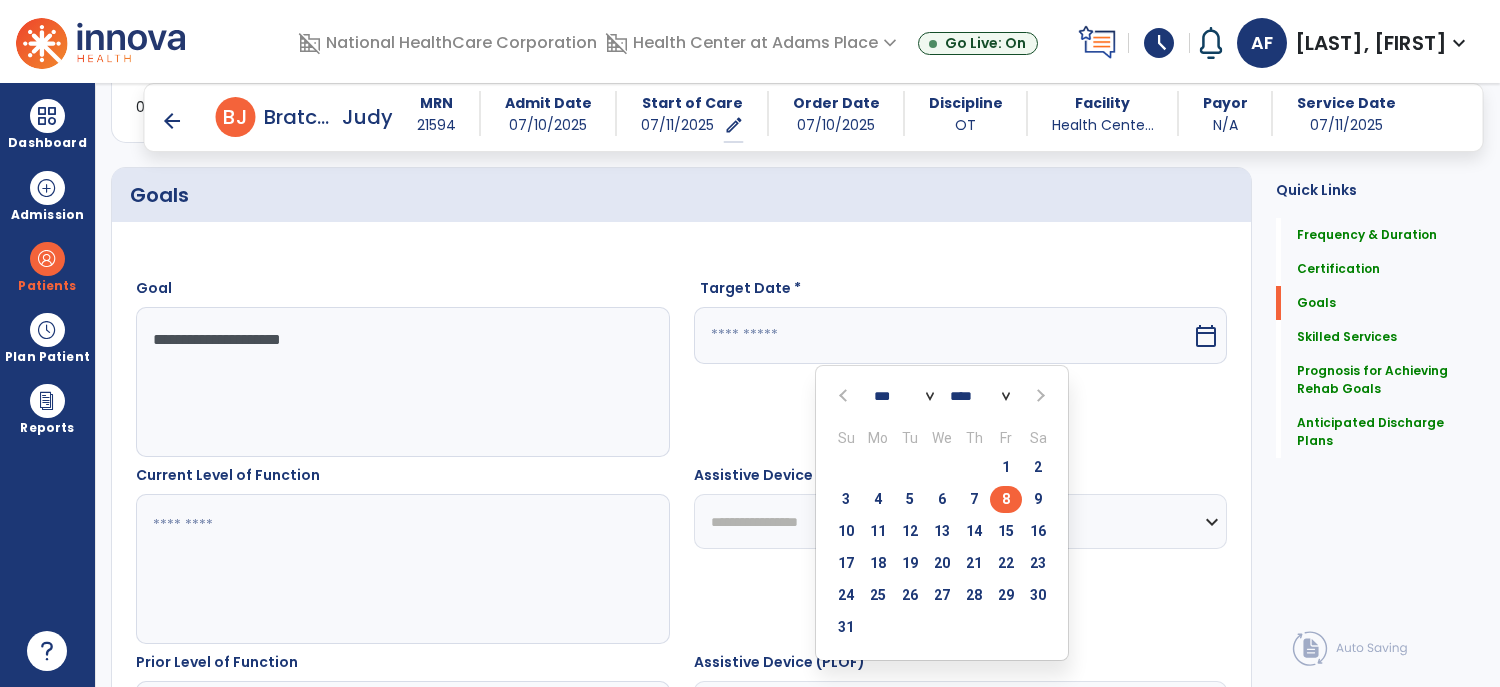 click on "8" at bounding box center [1006, 499] 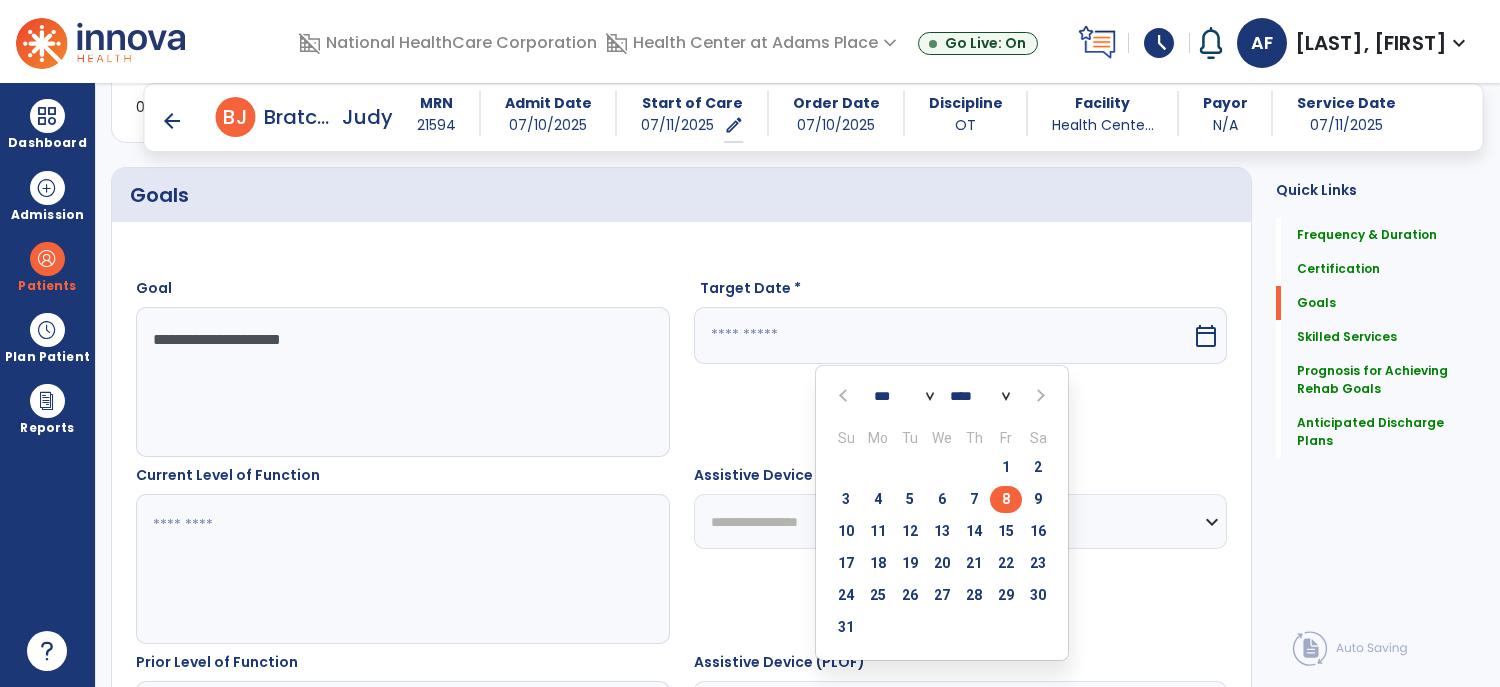 type on "********" 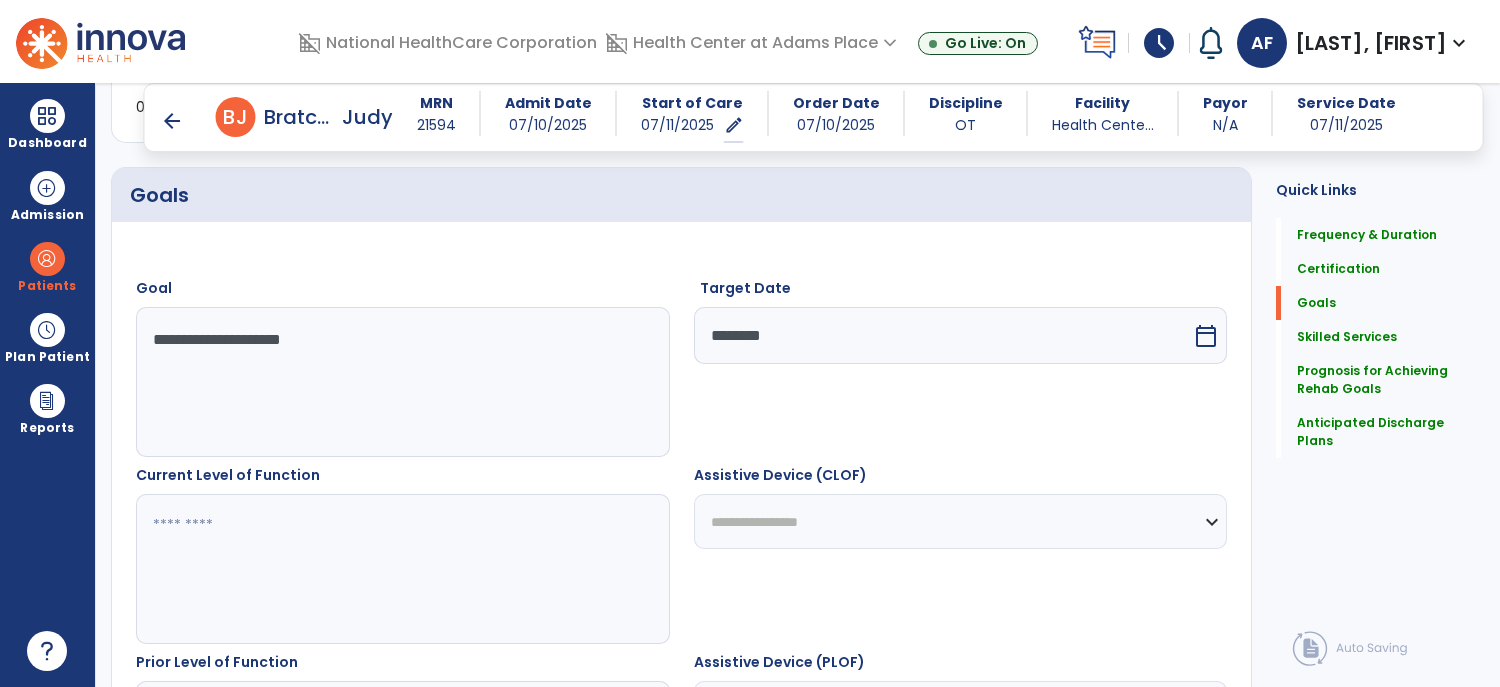 click on "**********" at bounding box center [961, 521] 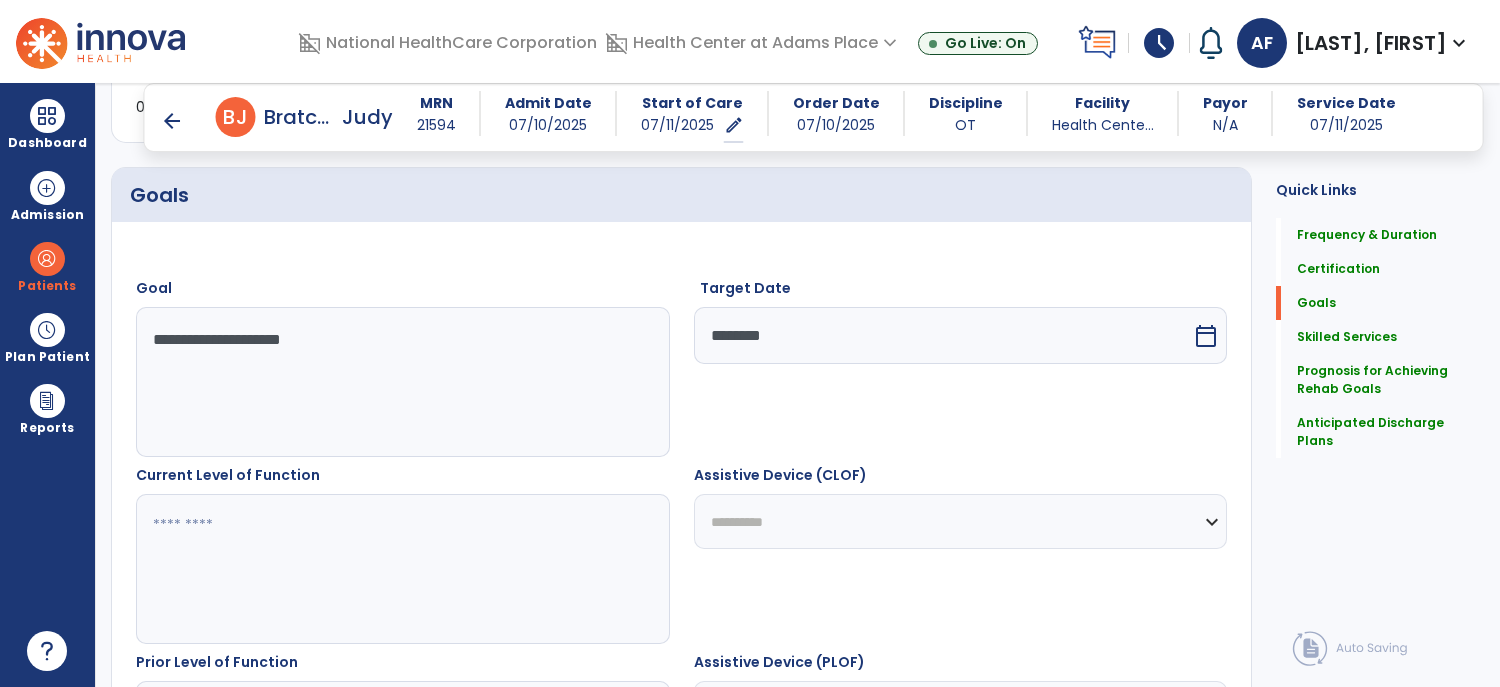 click on "**********" at bounding box center [961, 521] 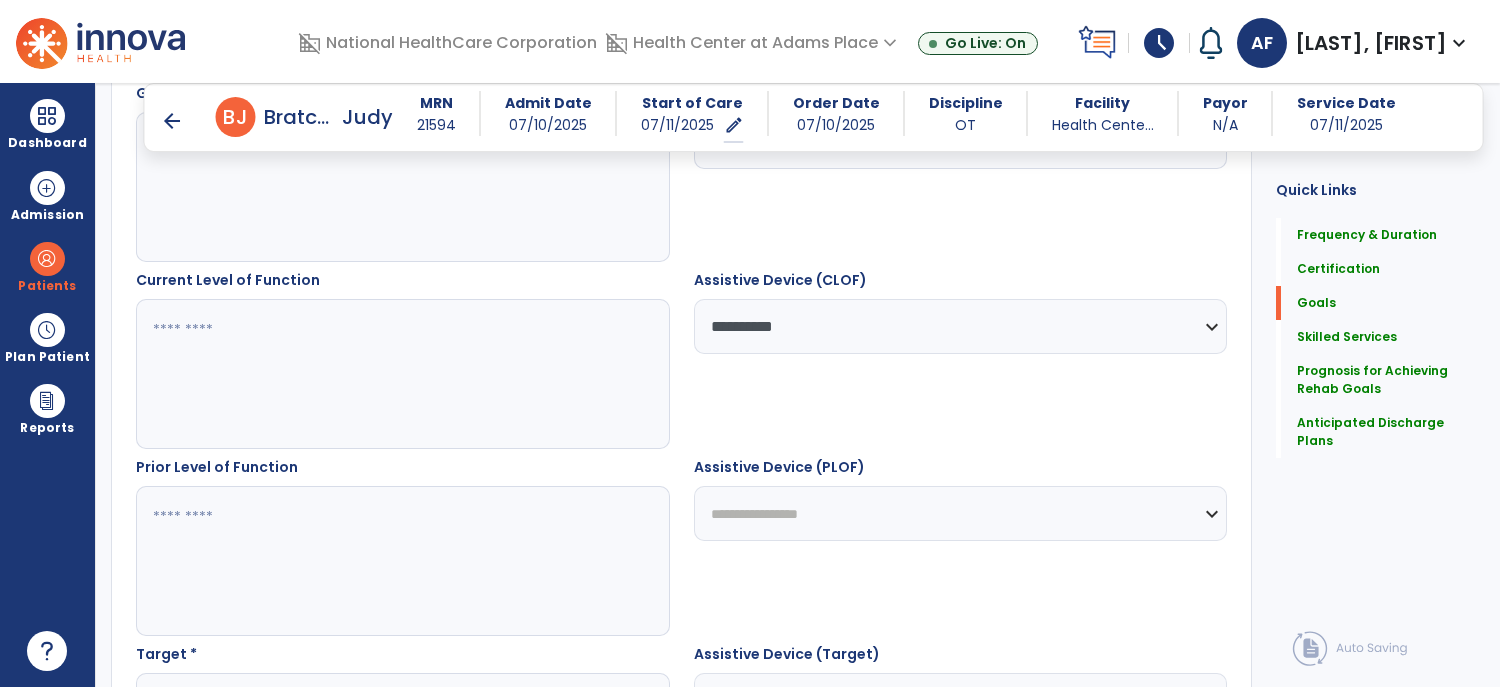 scroll, scrollTop: 646, scrollLeft: 0, axis: vertical 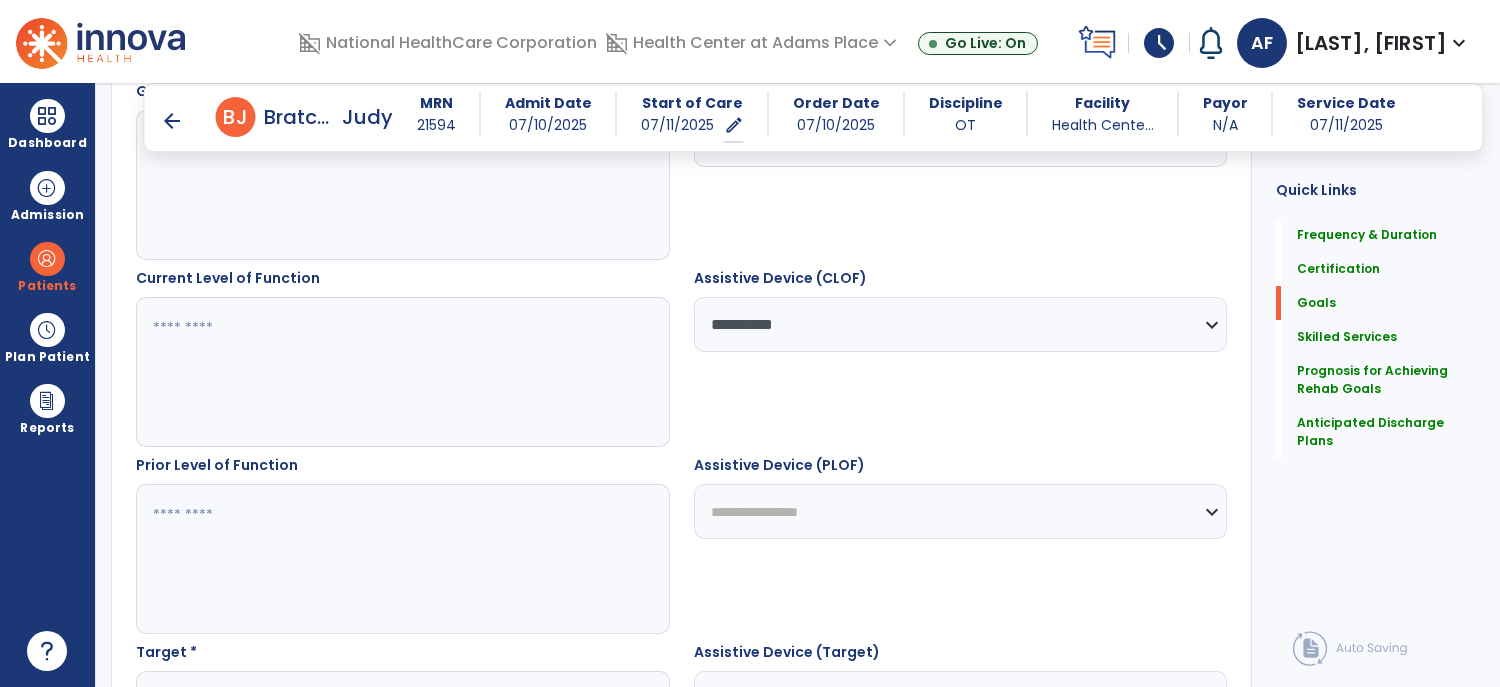 click on "**********" at bounding box center [961, 511] 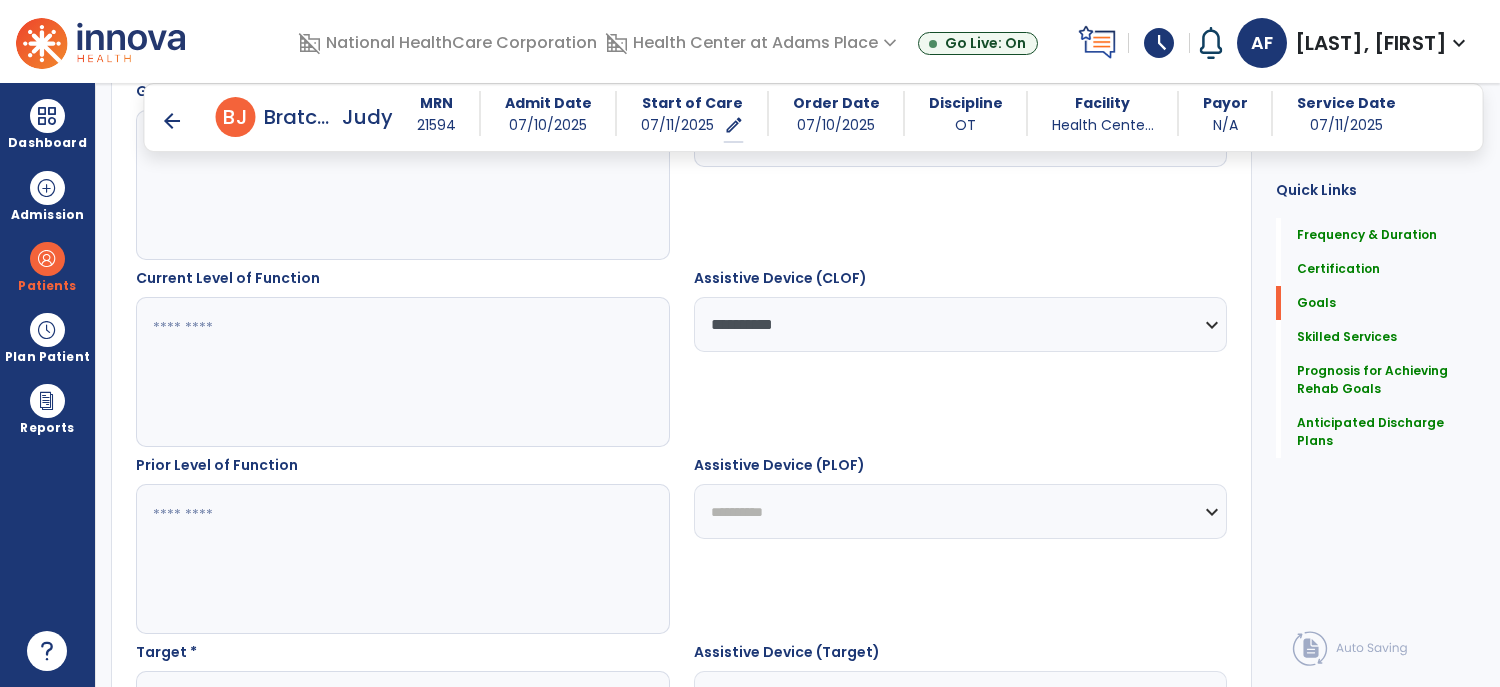 click on "**********" at bounding box center [961, 511] 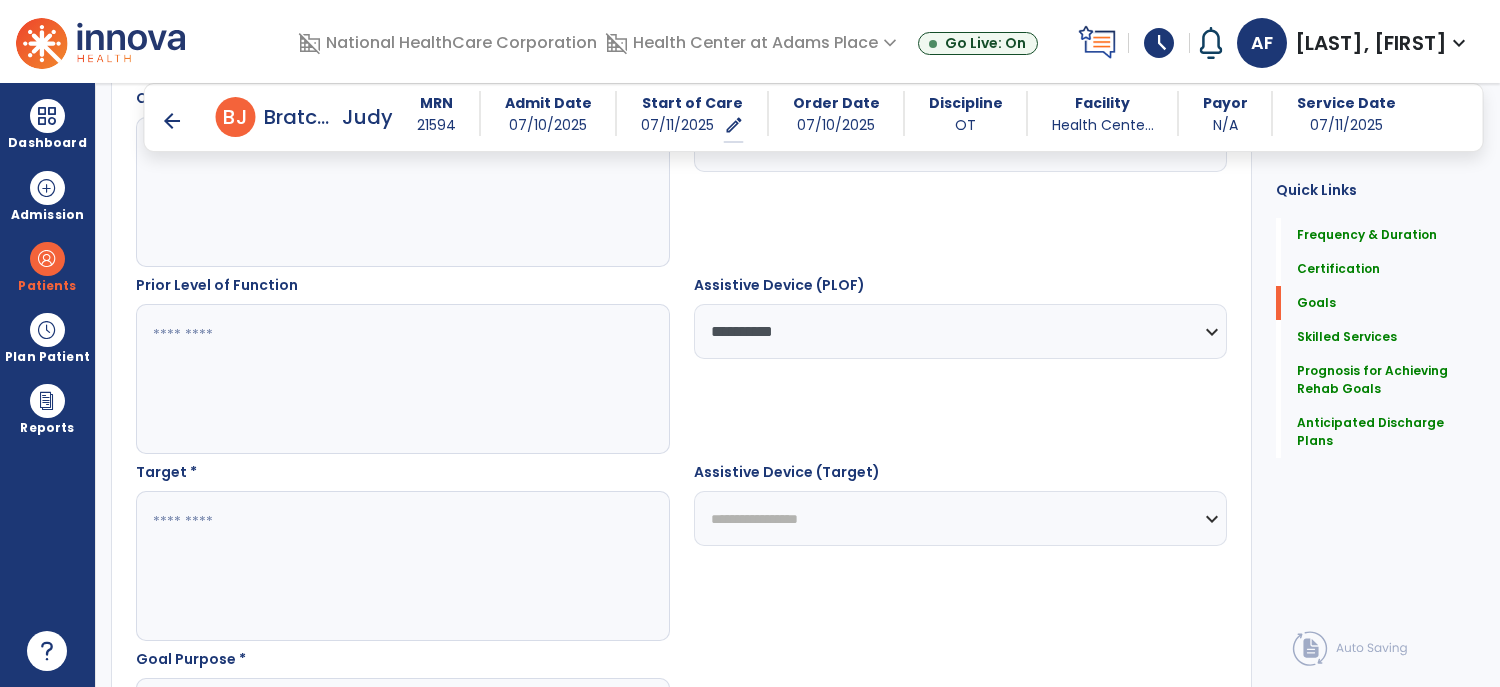 scroll, scrollTop: 828, scrollLeft: 0, axis: vertical 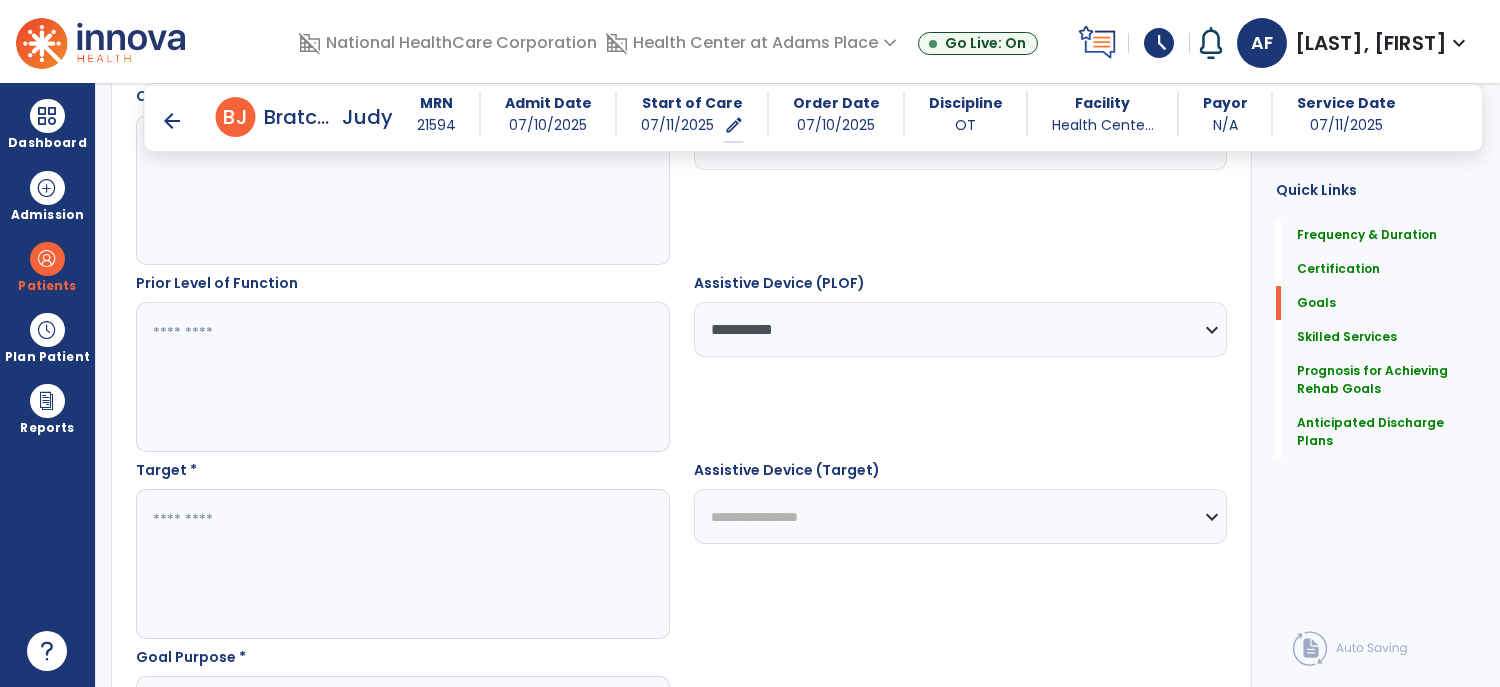 click on "**********" at bounding box center [961, 516] 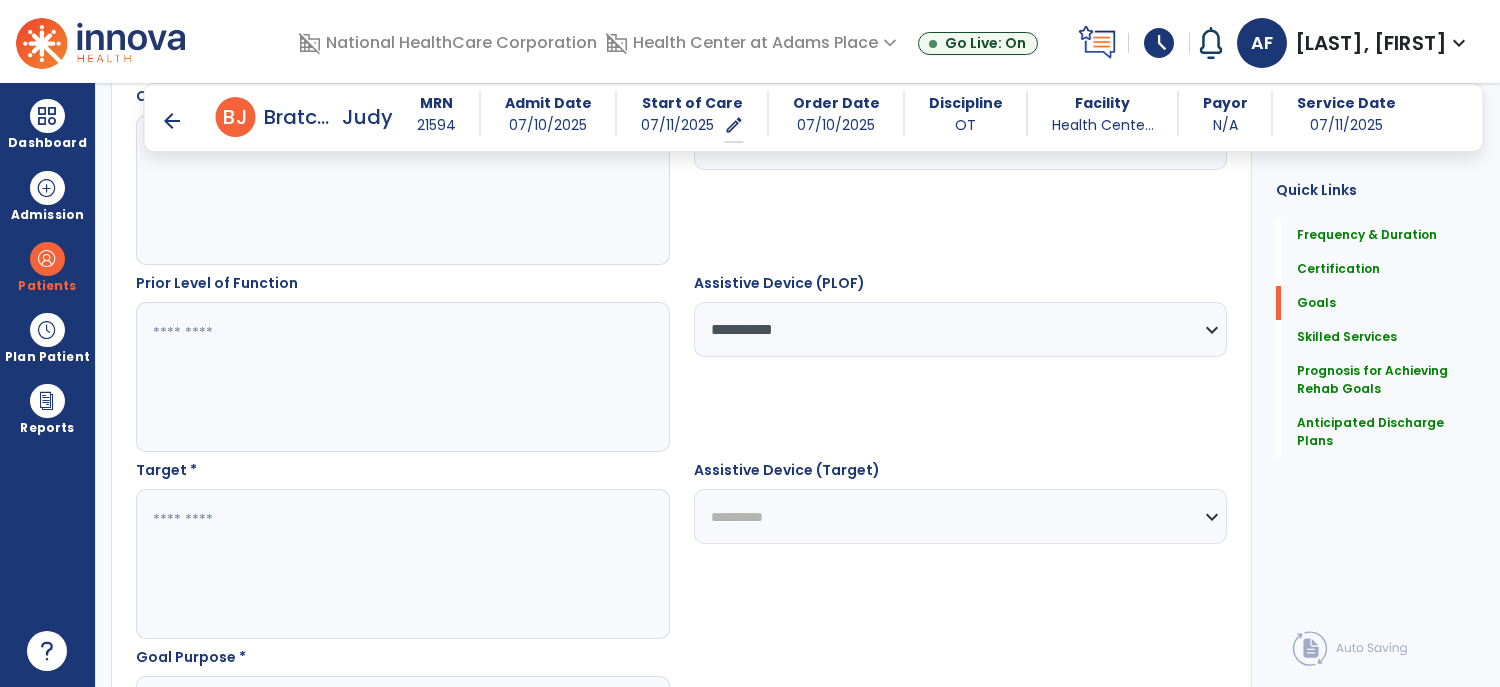 click on "**********" at bounding box center (961, 516) 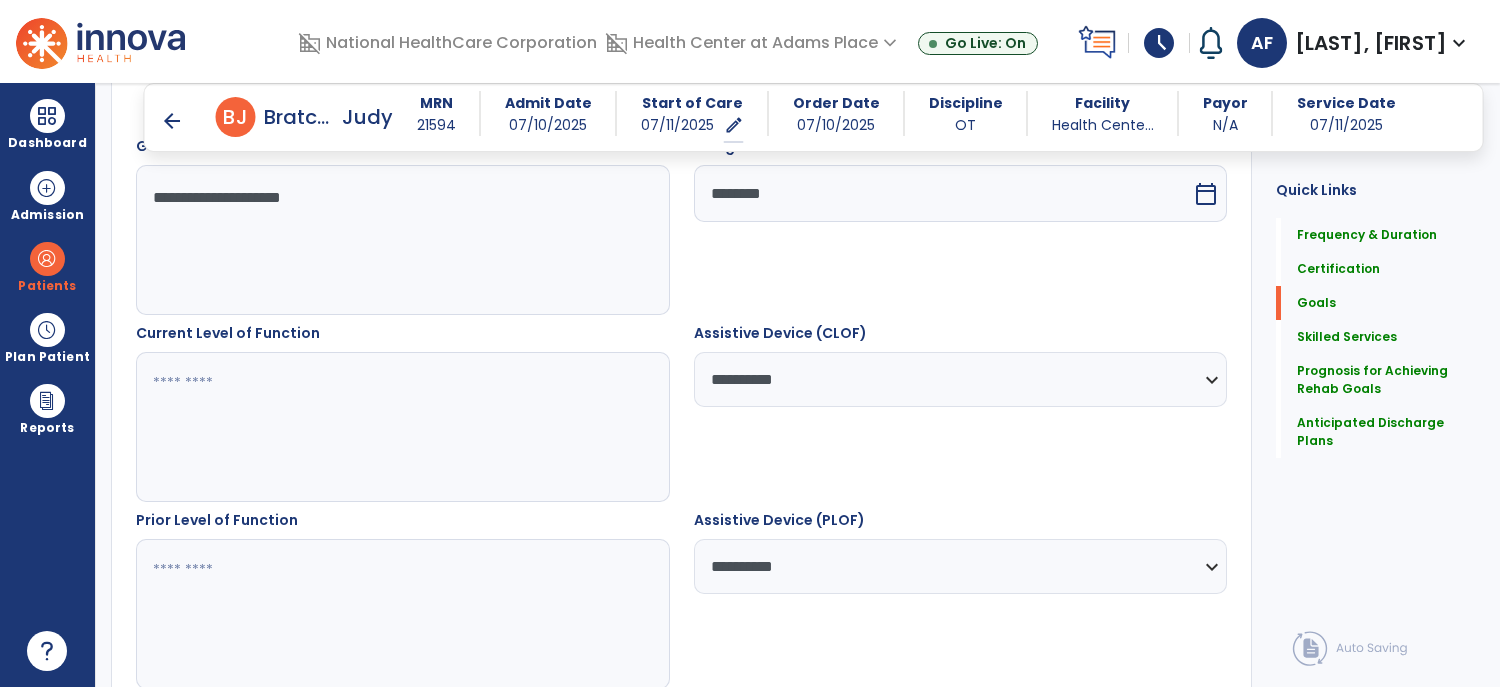 scroll, scrollTop: 592, scrollLeft: 0, axis: vertical 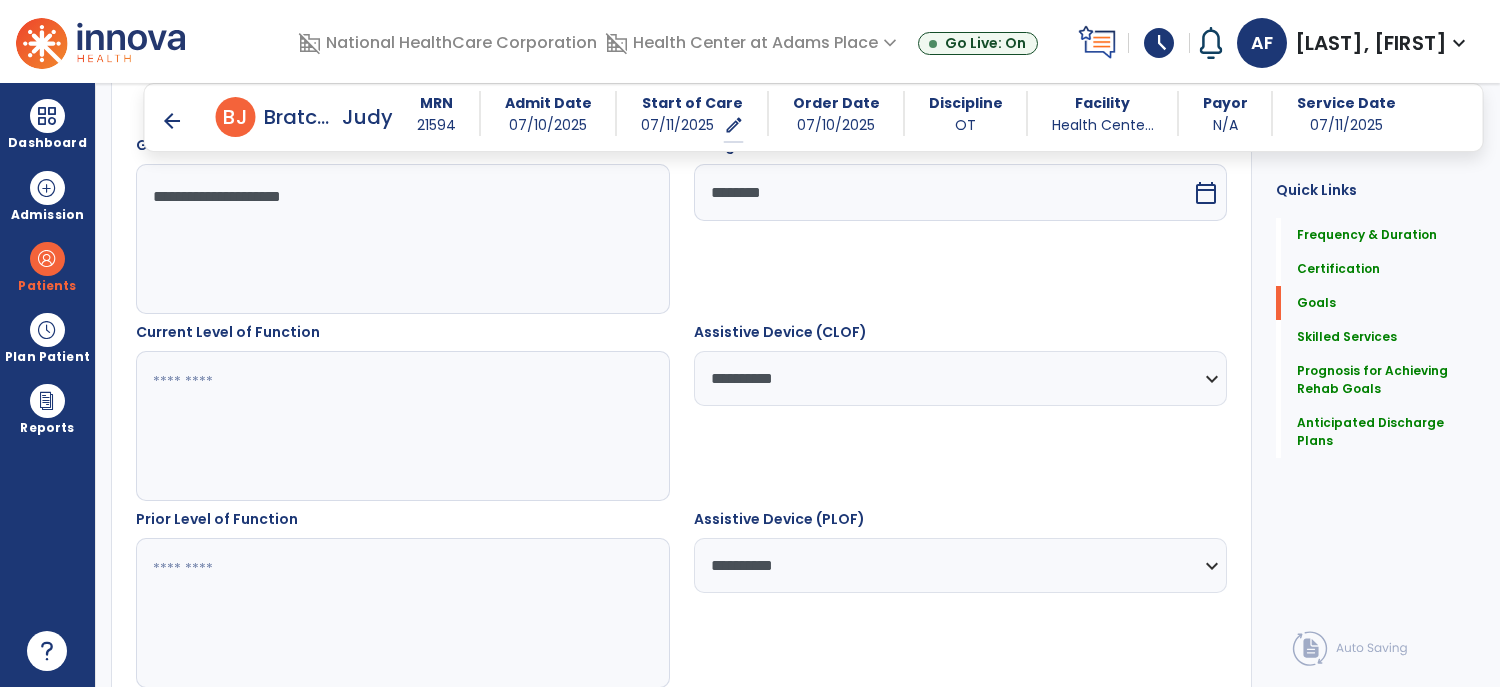 click at bounding box center (402, 426) 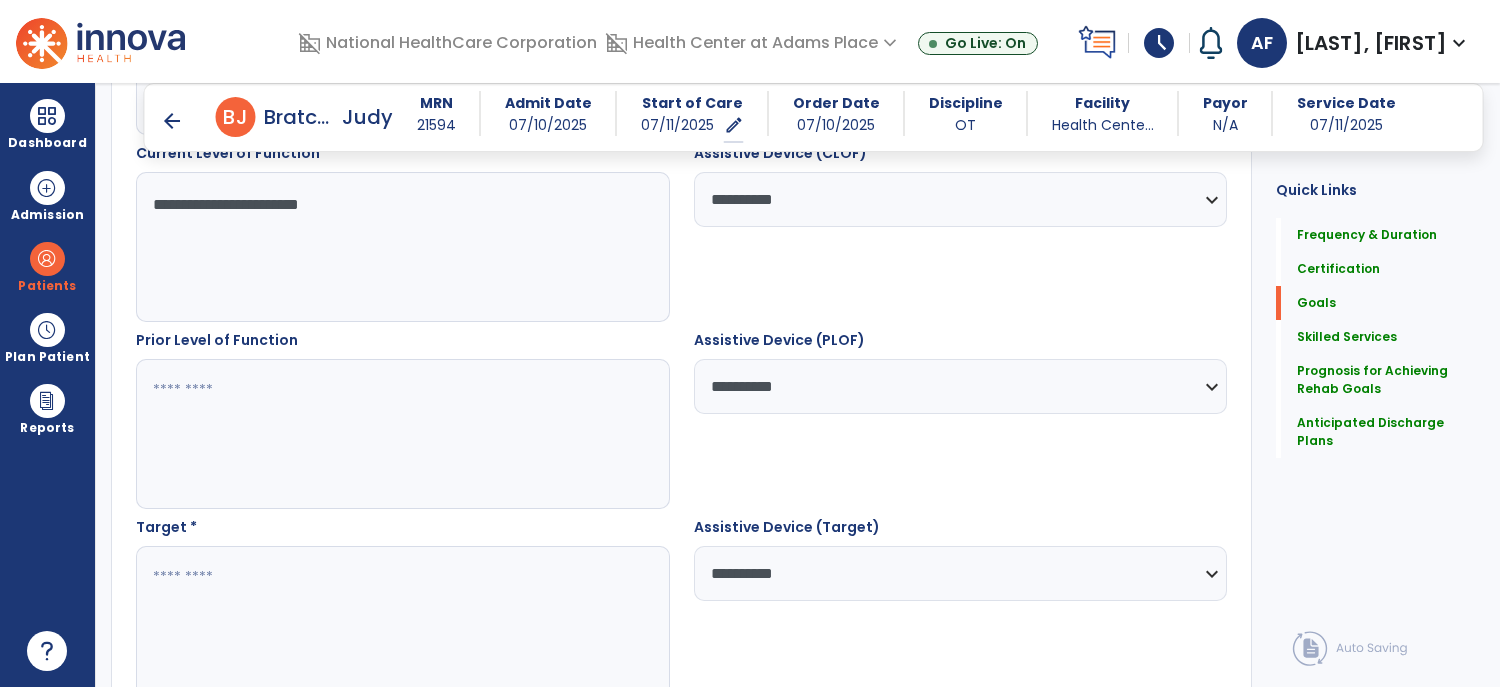 scroll, scrollTop: 775, scrollLeft: 0, axis: vertical 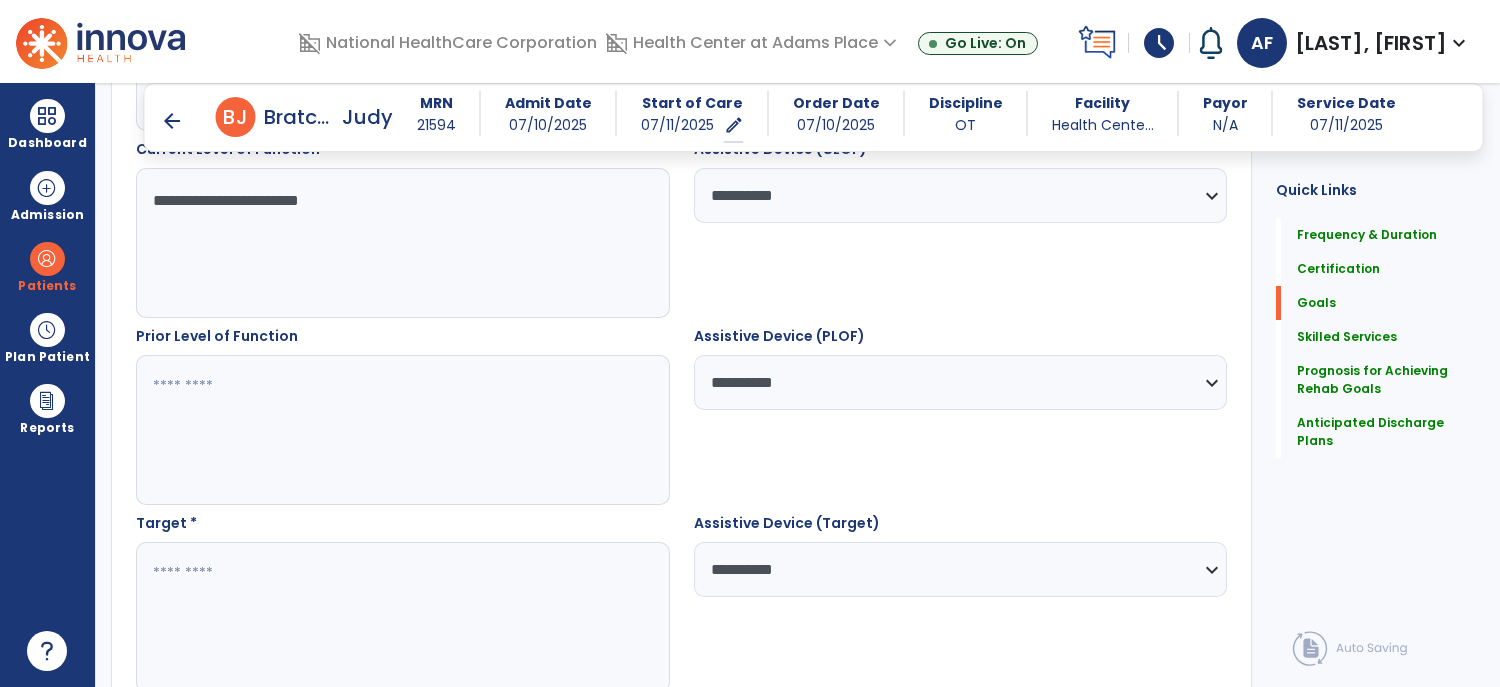 type on "**********" 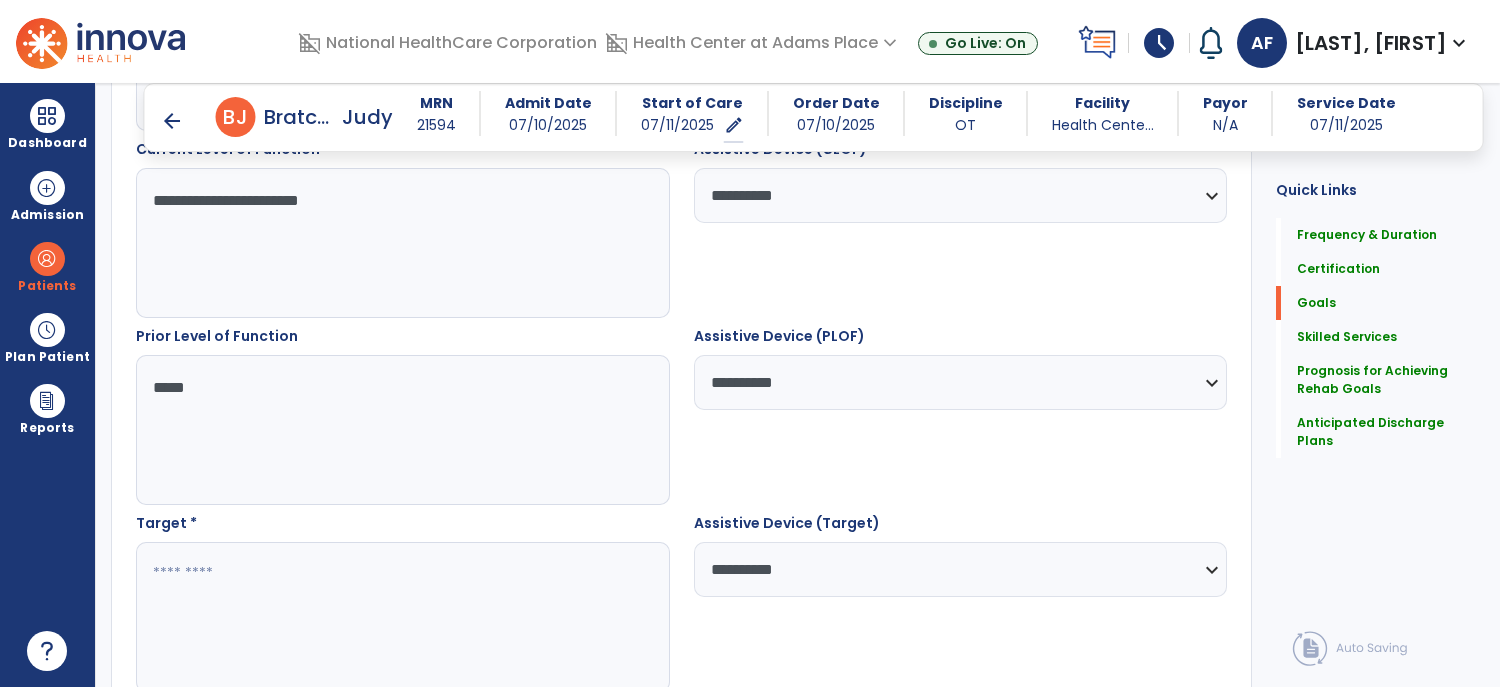 scroll, scrollTop: 912, scrollLeft: 0, axis: vertical 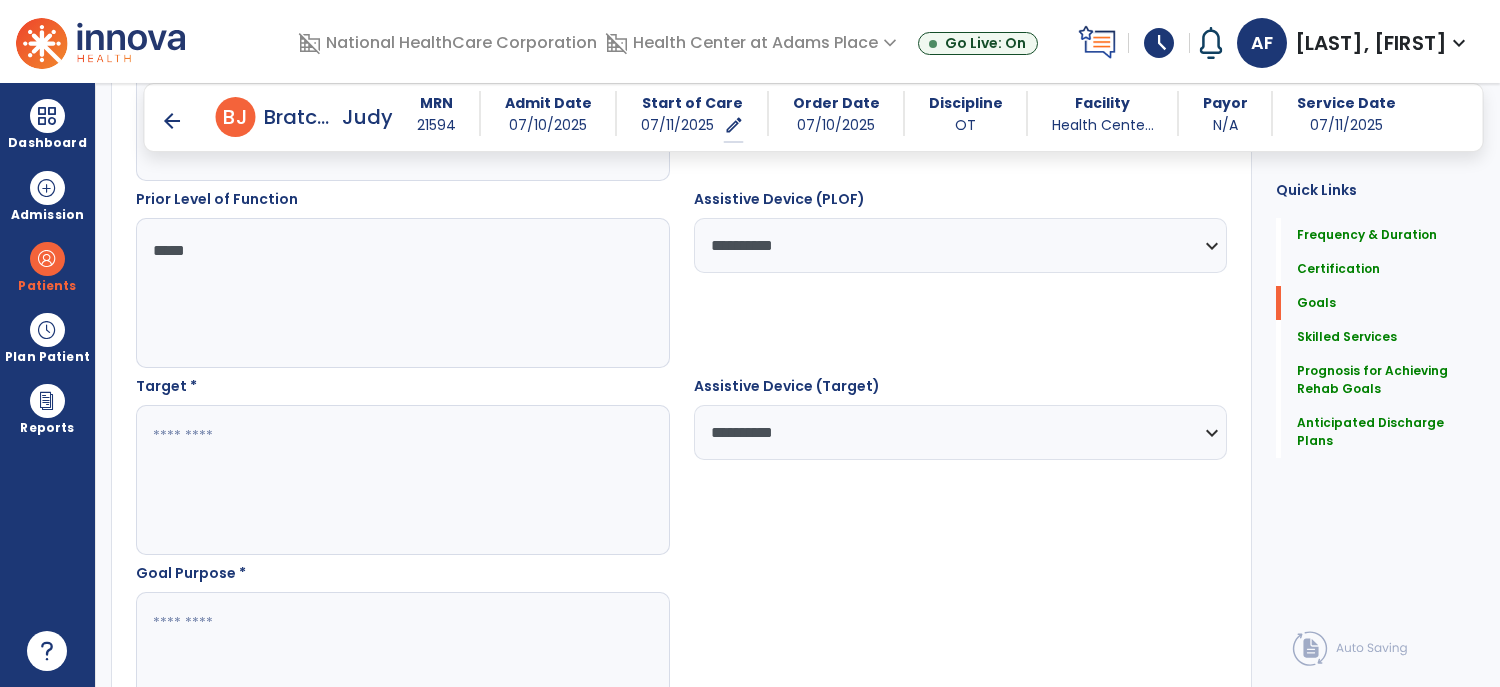 type on "*****" 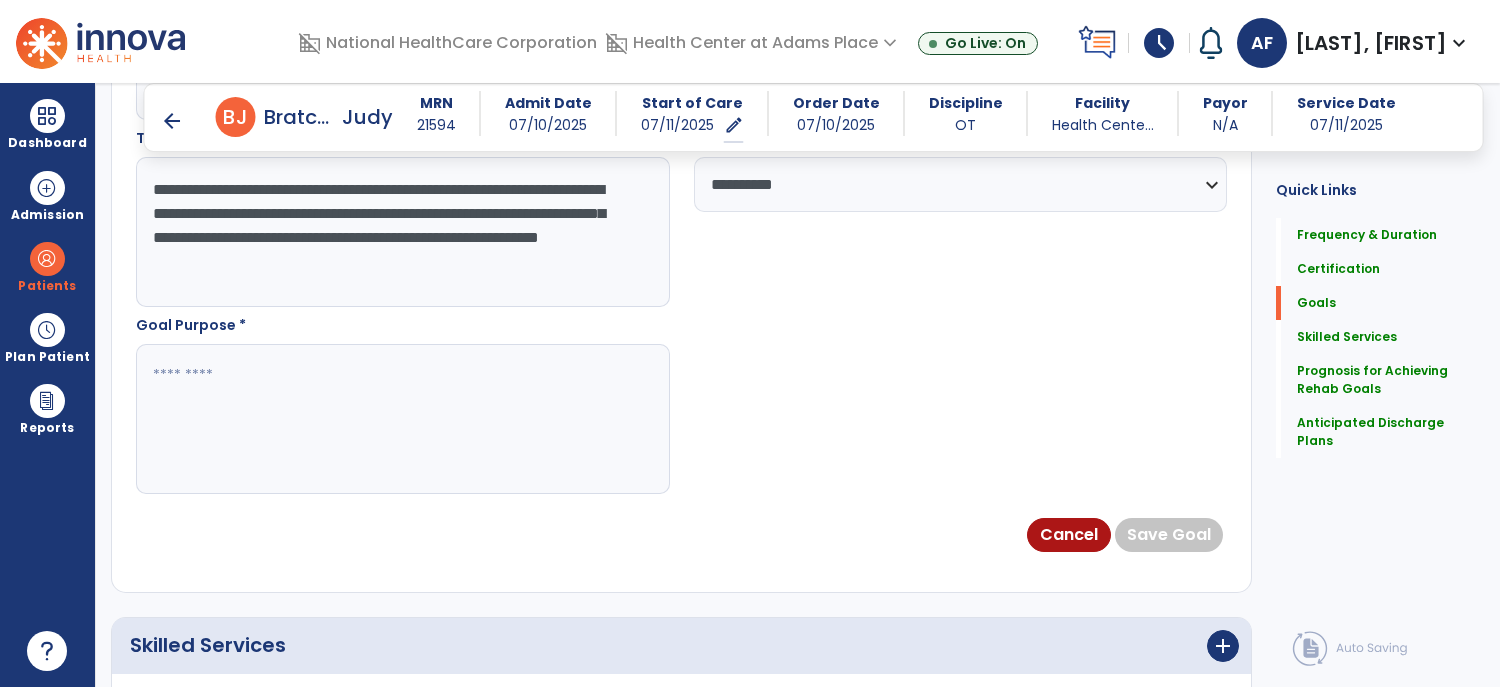 scroll, scrollTop: 1243, scrollLeft: 0, axis: vertical 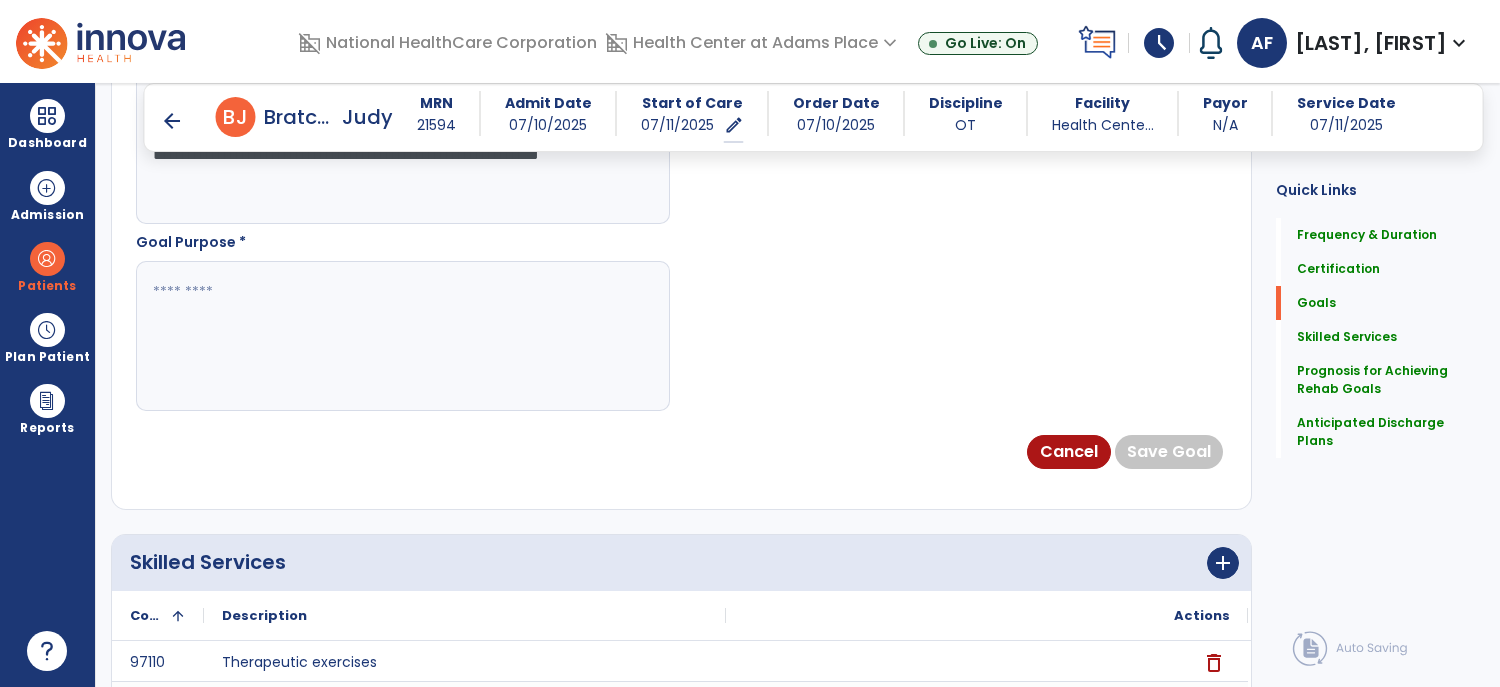 type on "**********" 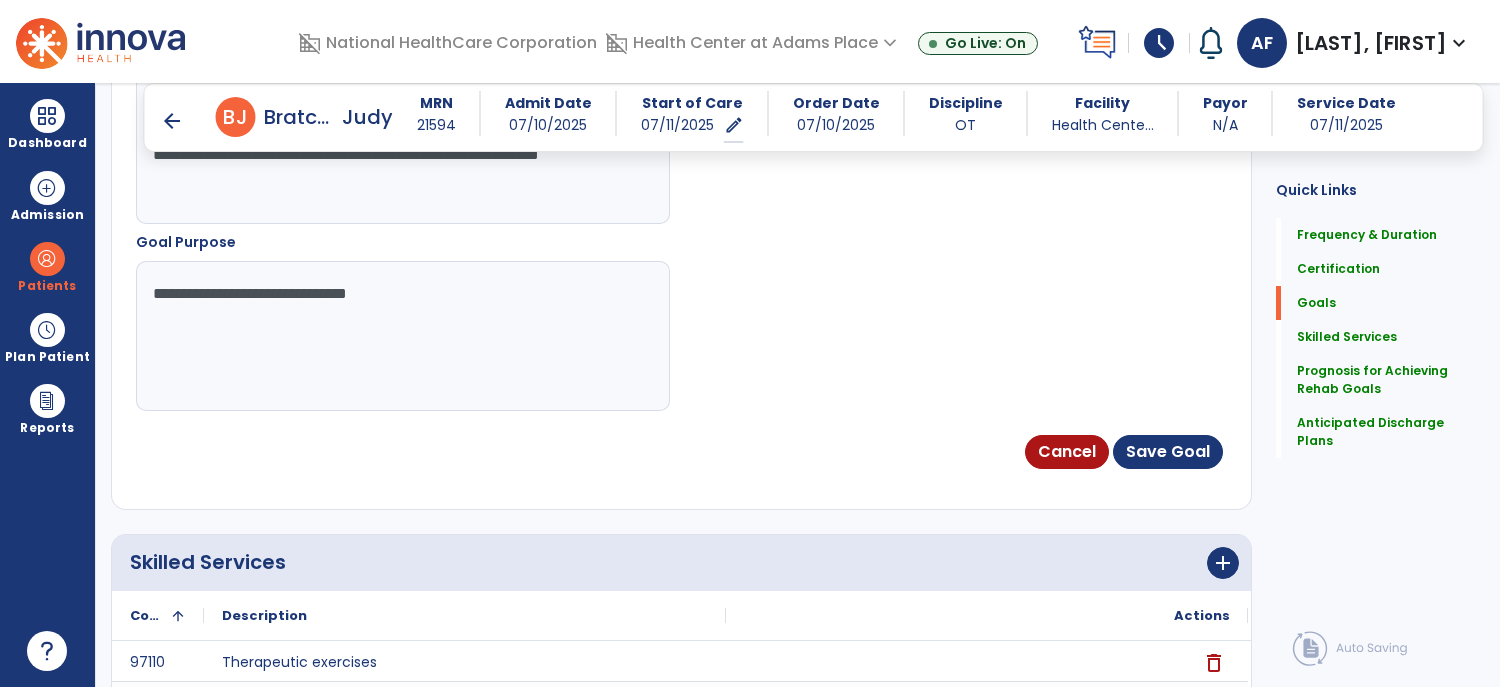 type on "**********" 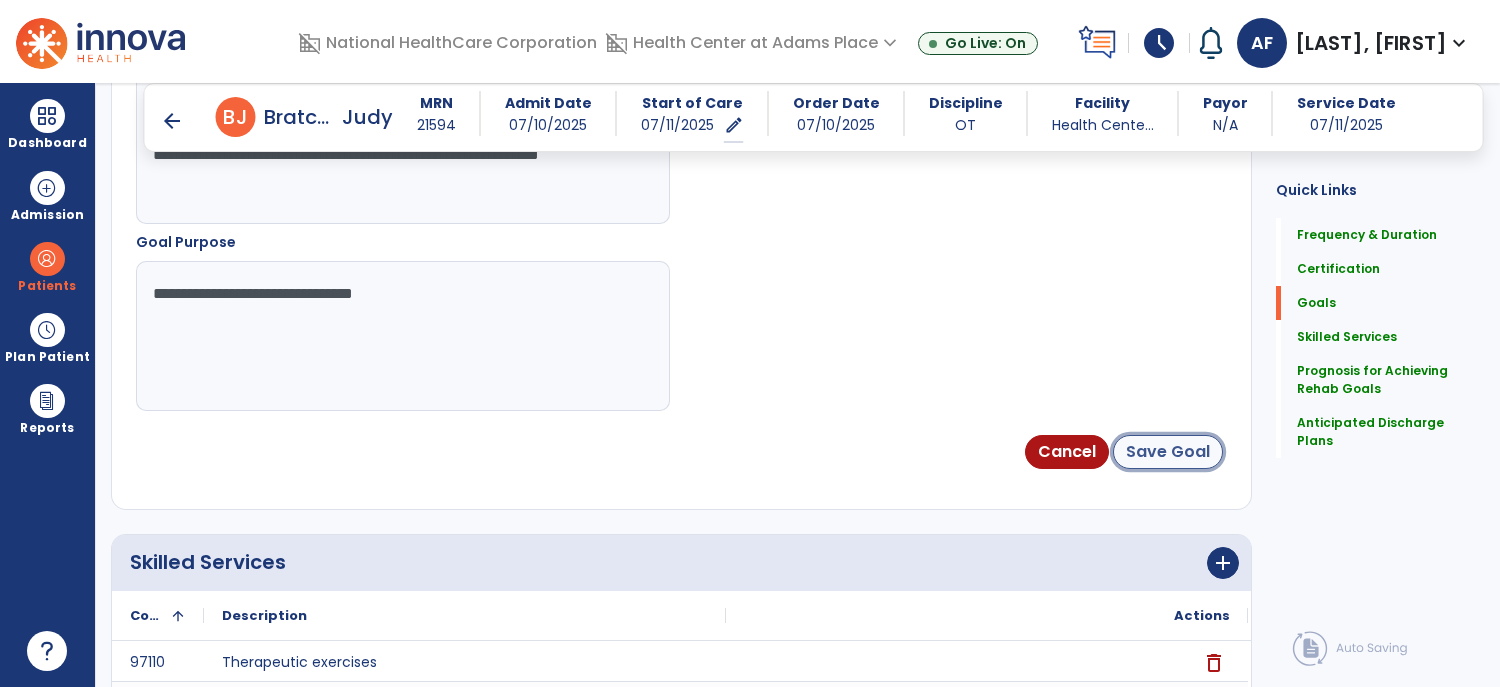 click on "Save Goal" at bounding box center (1168, 452) 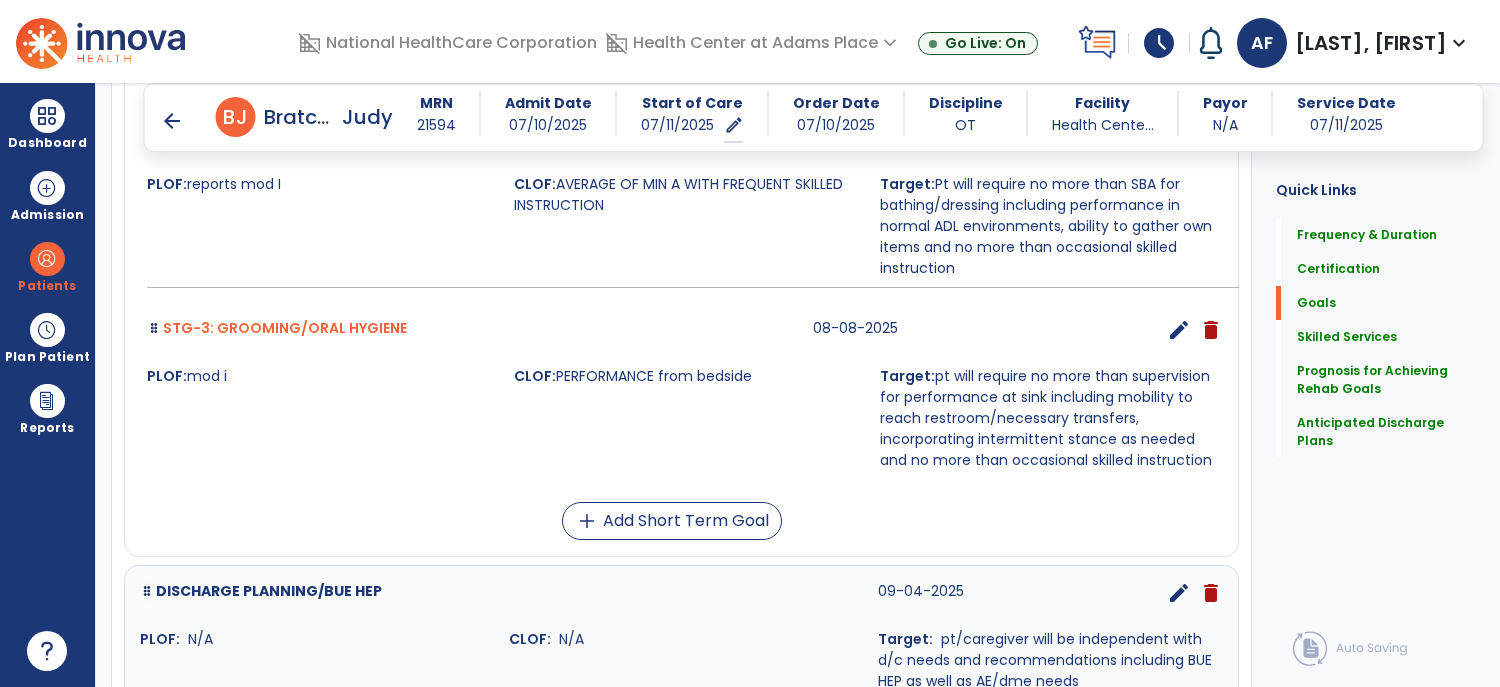 scroll, scrollTop: 904, scrollLeft: 0, axis: vertical 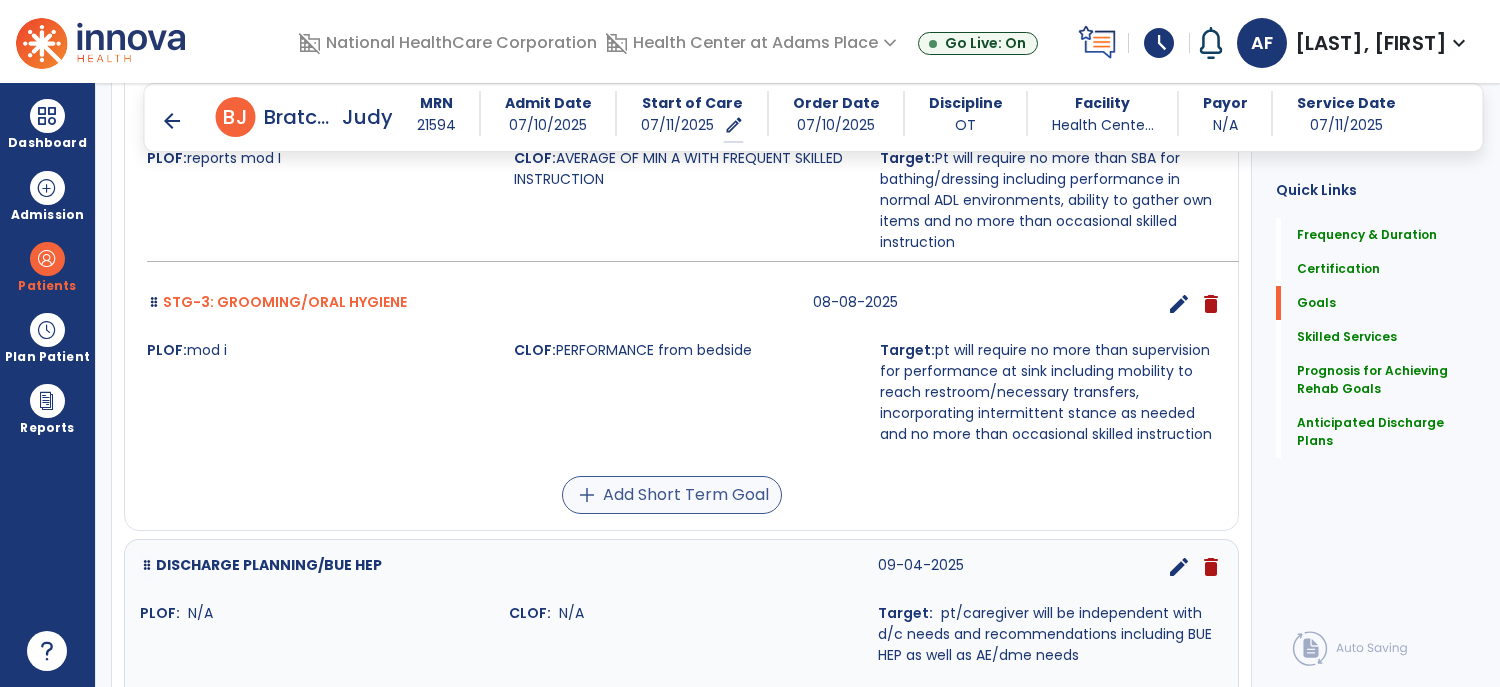 click on "add  Add Short Term Goal" at bounding box center [672, 495] 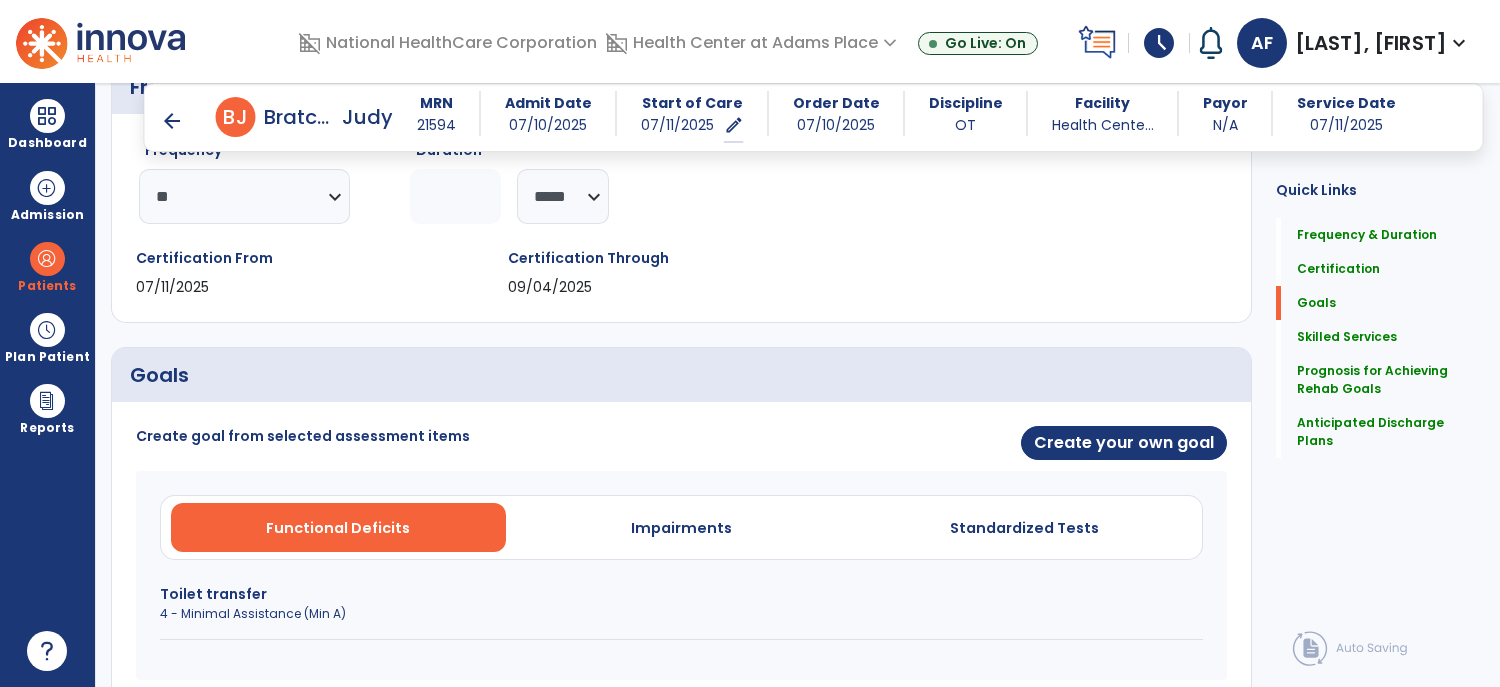 scroll, scrollTop: 270, scrollLeft: 0, axis: vertical 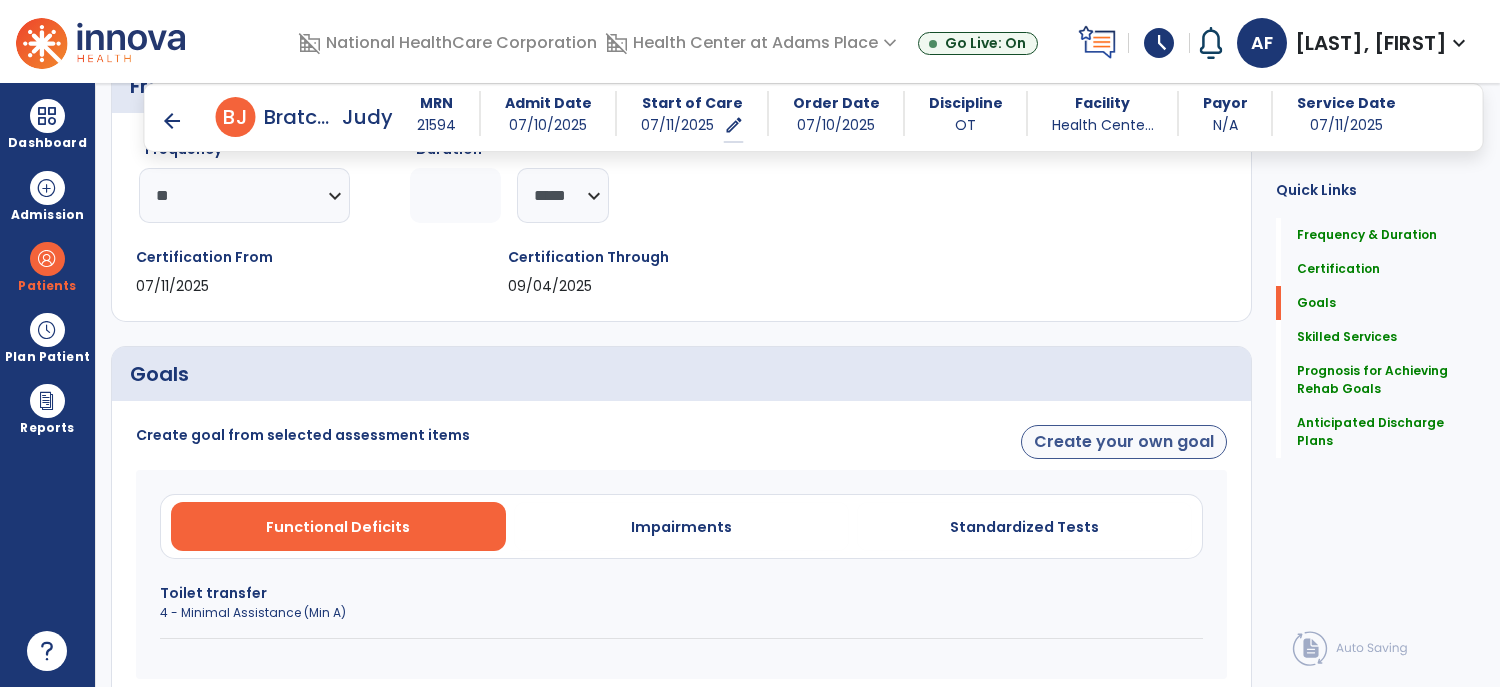 click on "Create your own goal" at bounding box center (1124, 442) 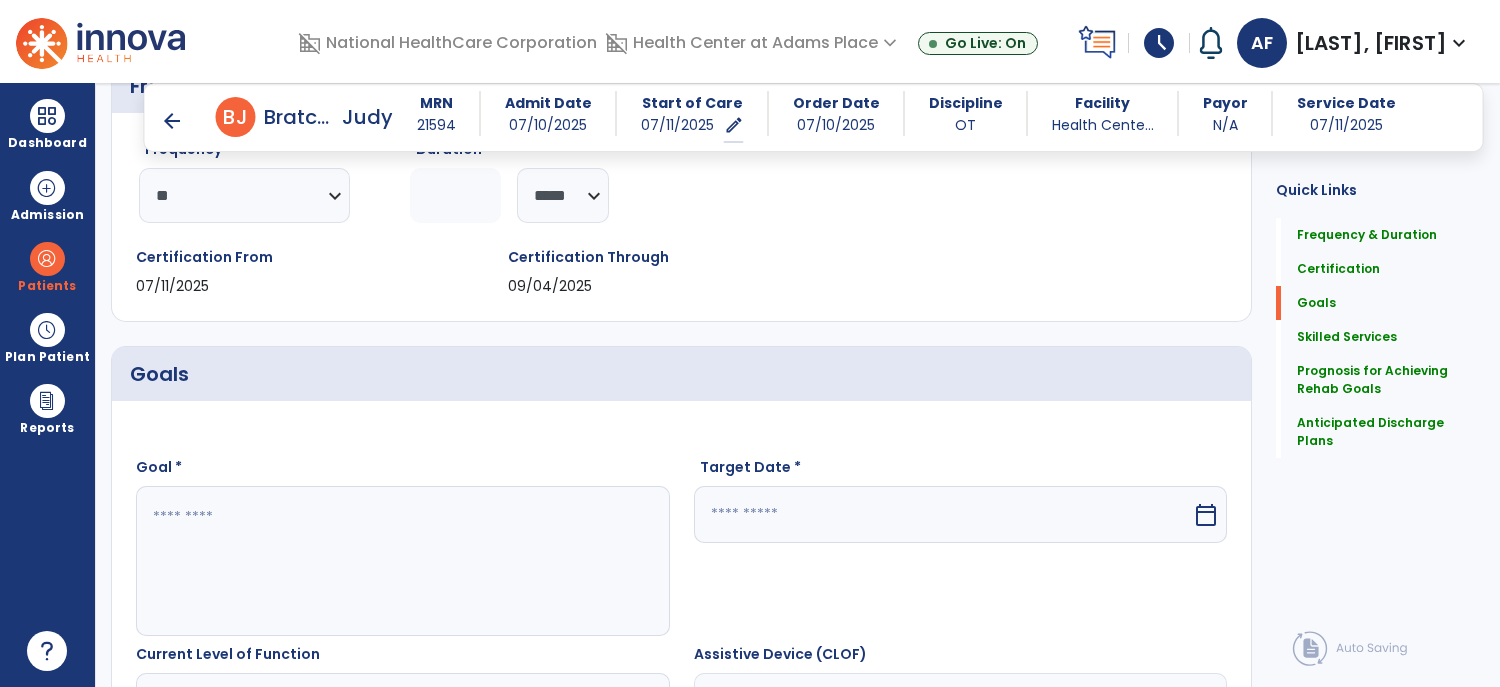 click at bounding box center (402, 561) 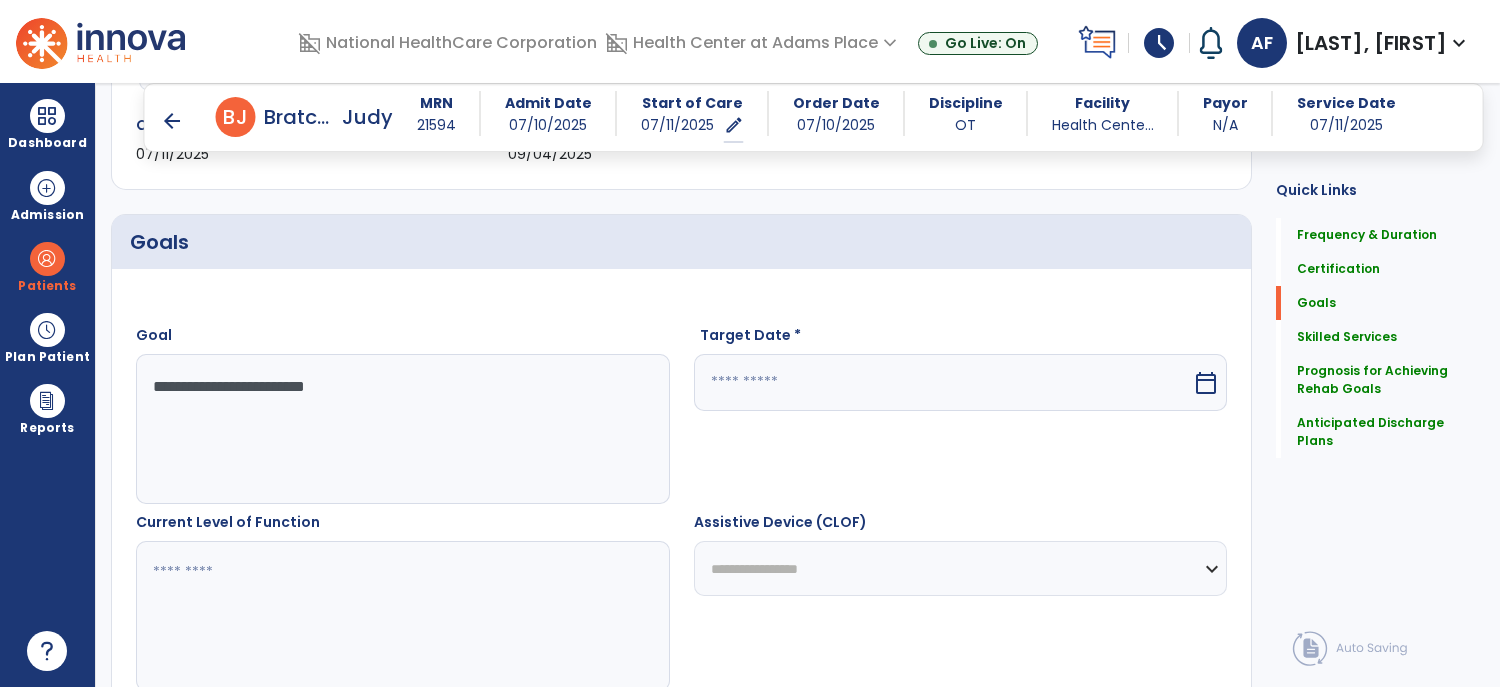 scroll, scrollTop: 430, scrollLeft: 0, axis: vertical 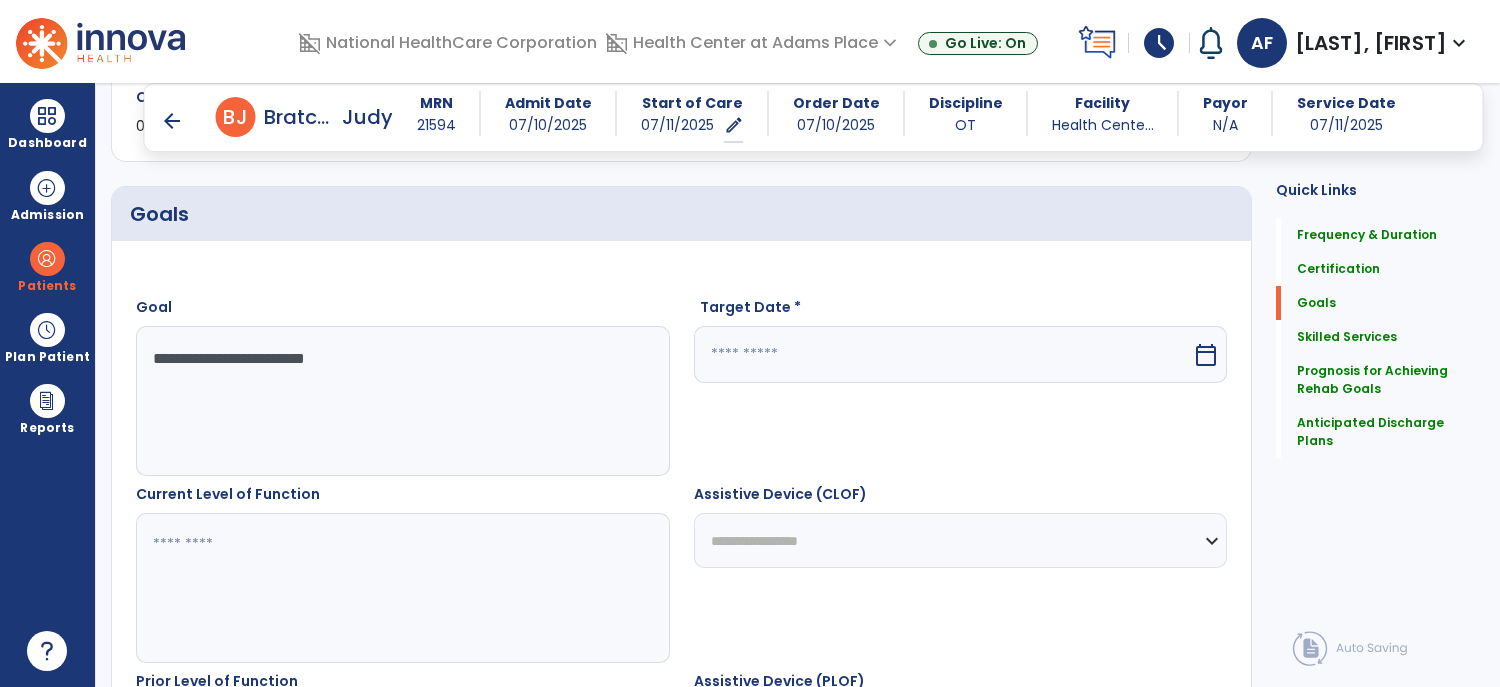 type on "**********" 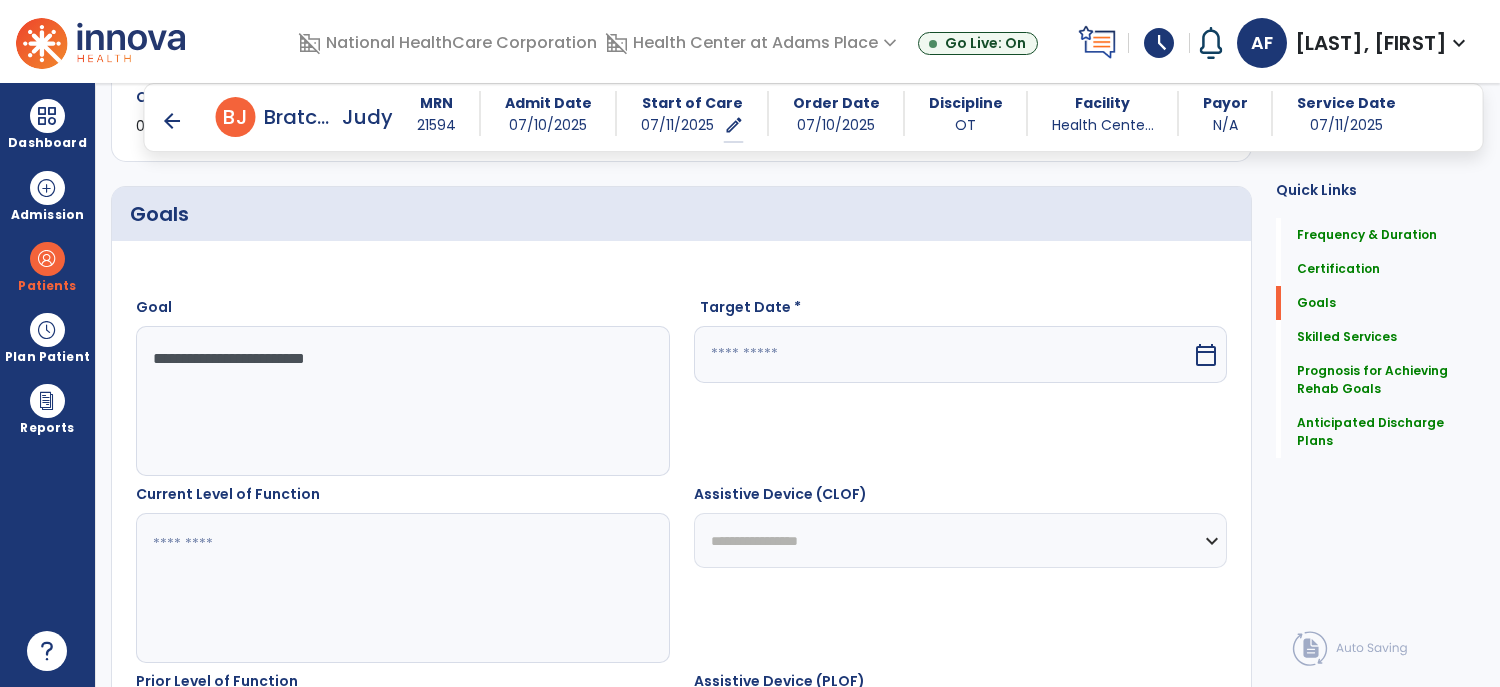 click at bounding box center (943, 354) 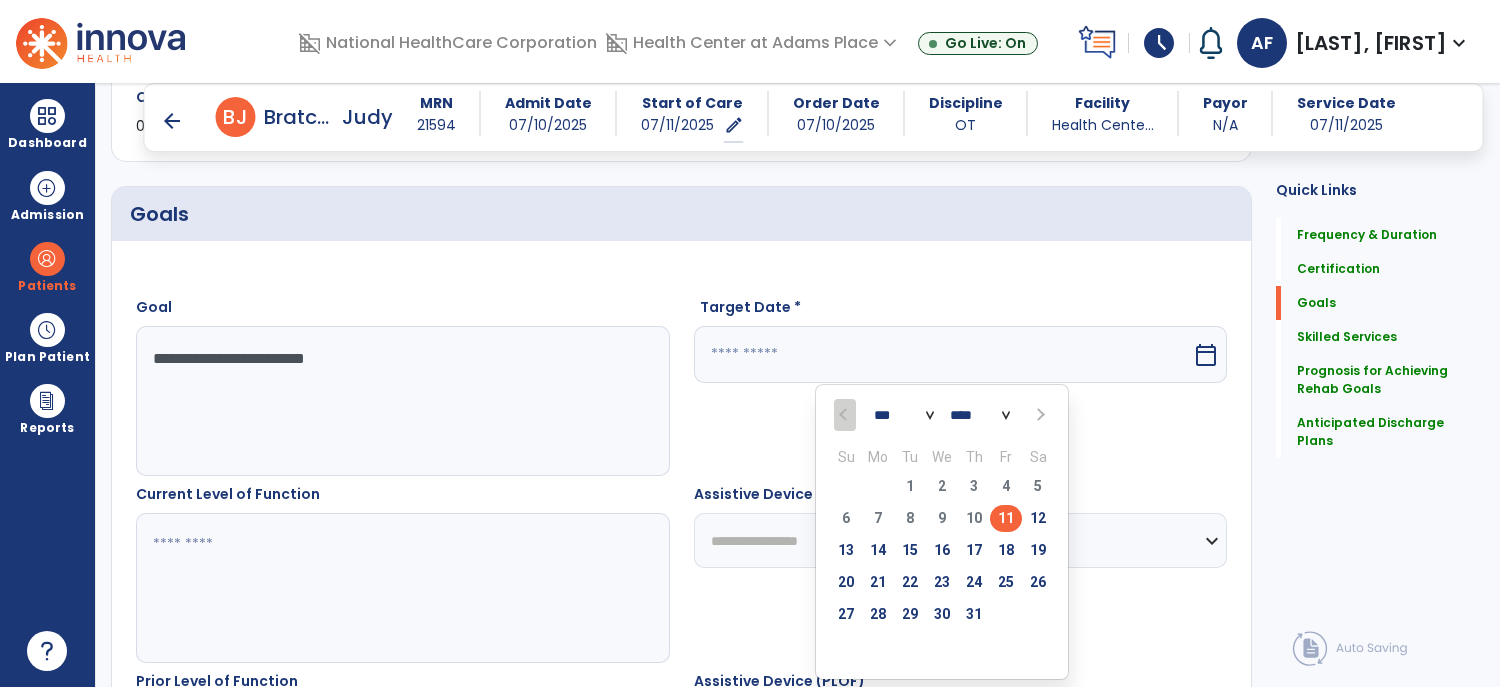 click at bounding box center (1039, 415) 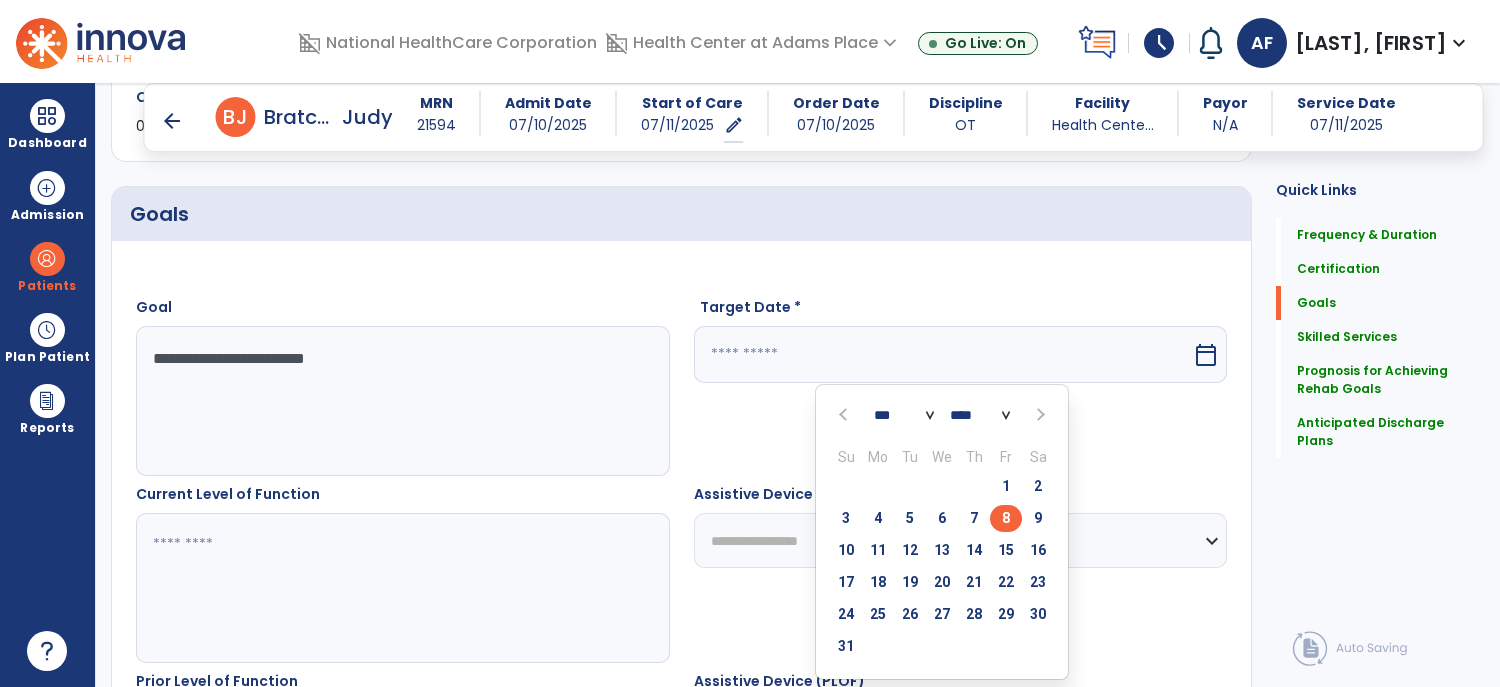 click on "8" at bounding box center (1006, 518) 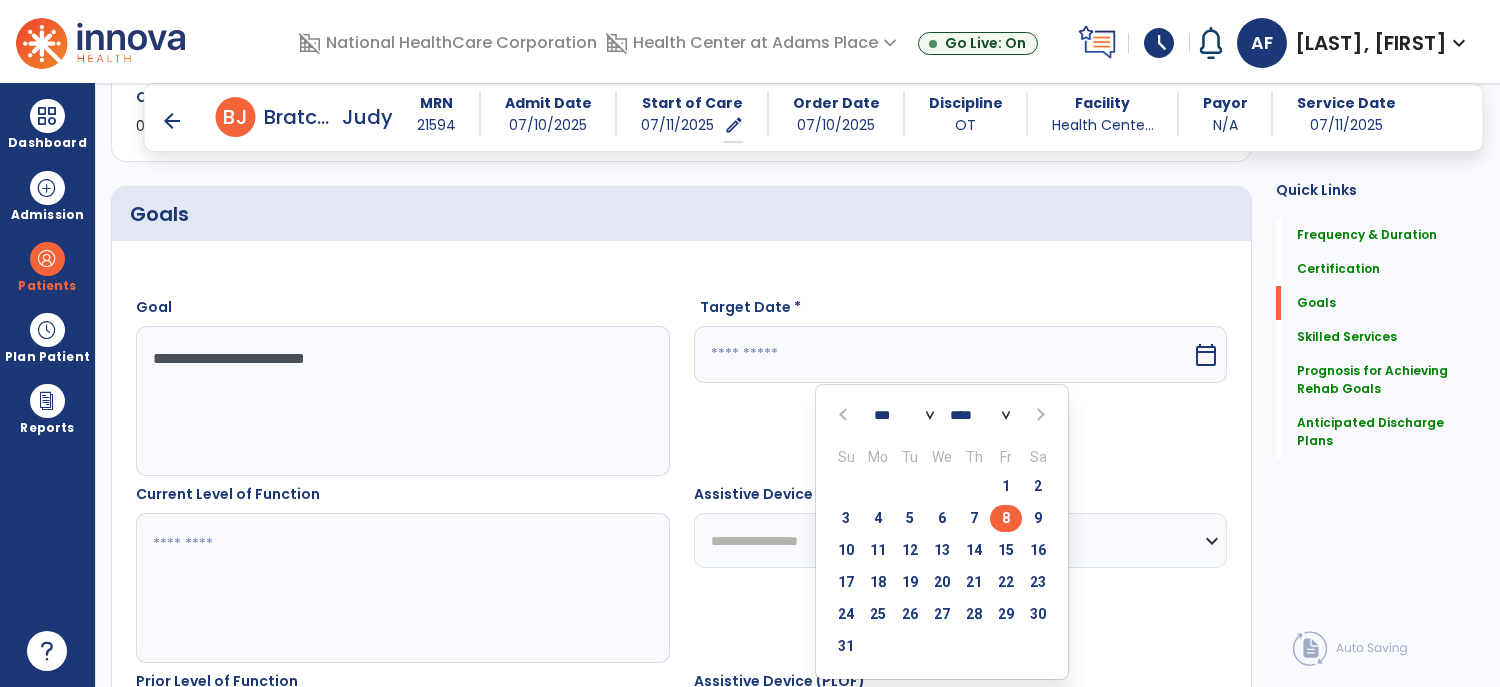 type on "********" 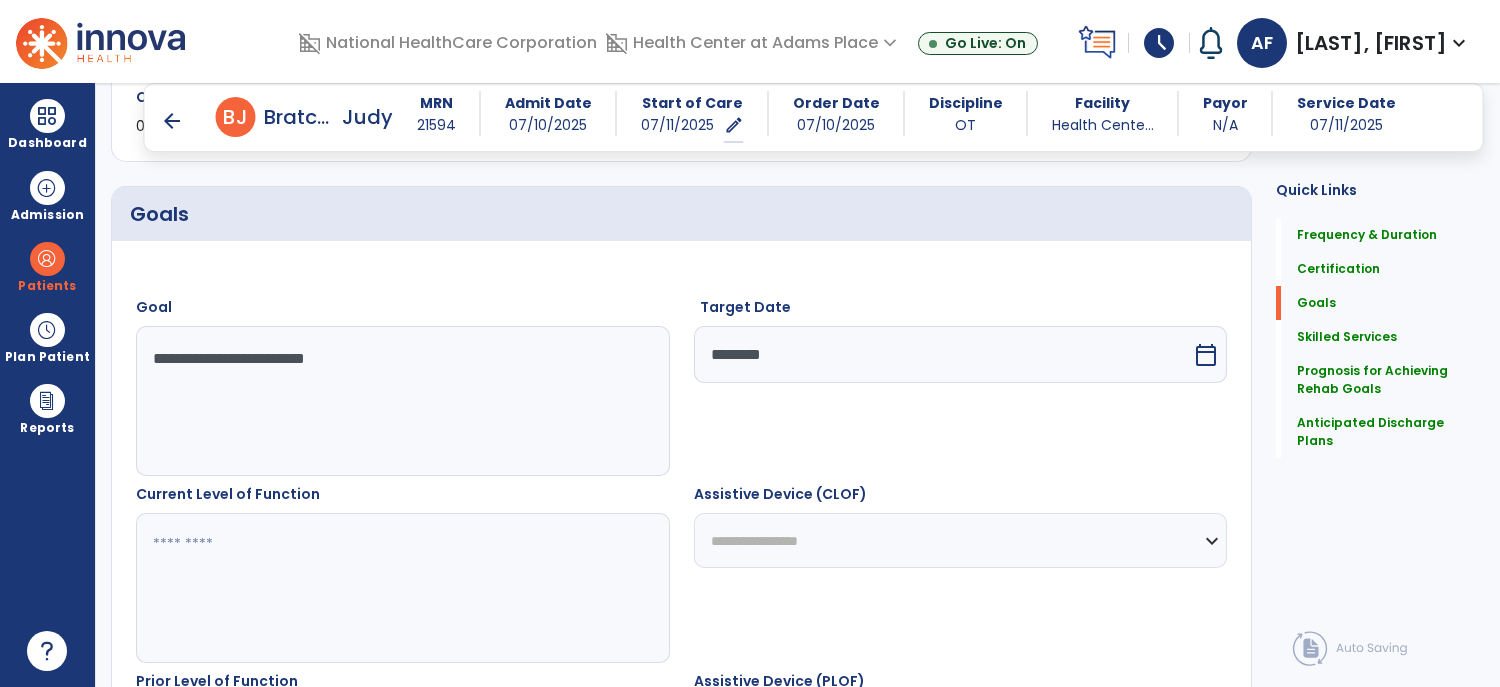 click on "**********" at bounding box center [961, 540] 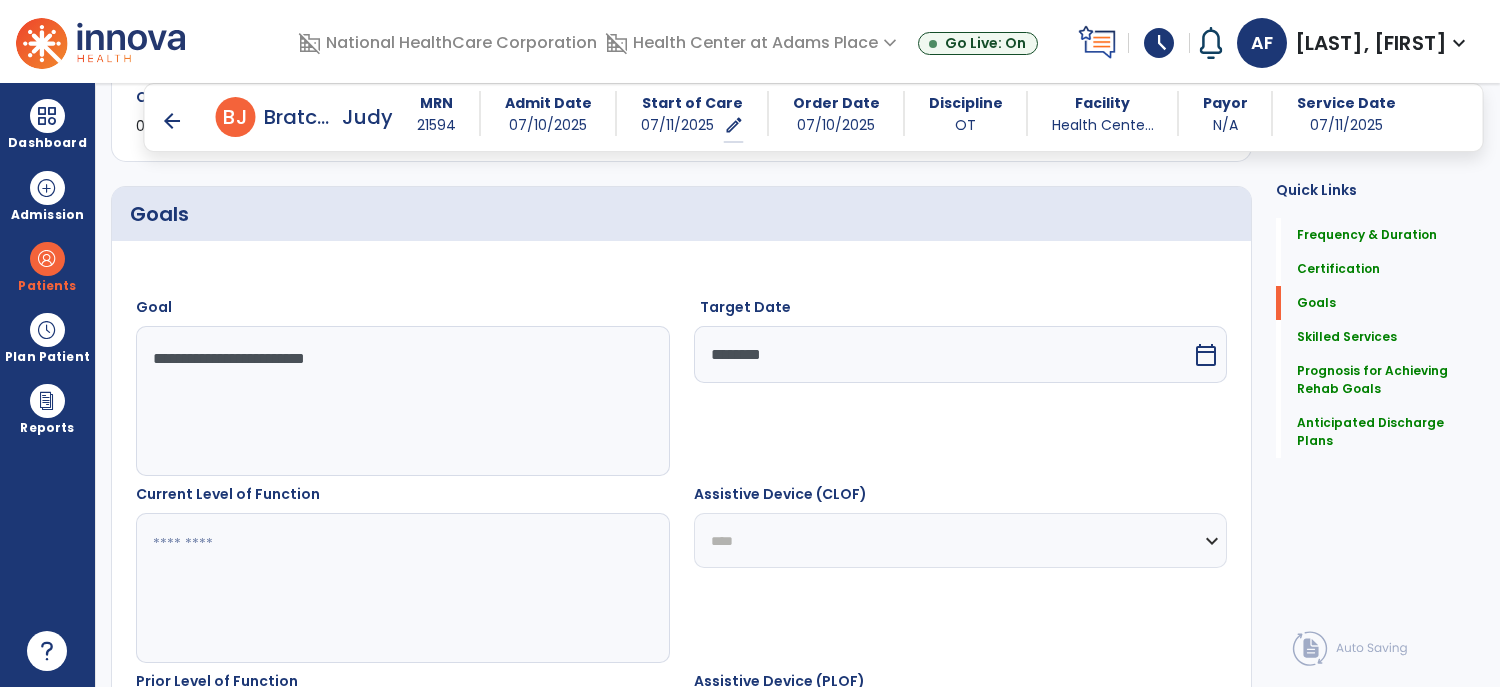 click on "**********" at bounding box center [961, 540] 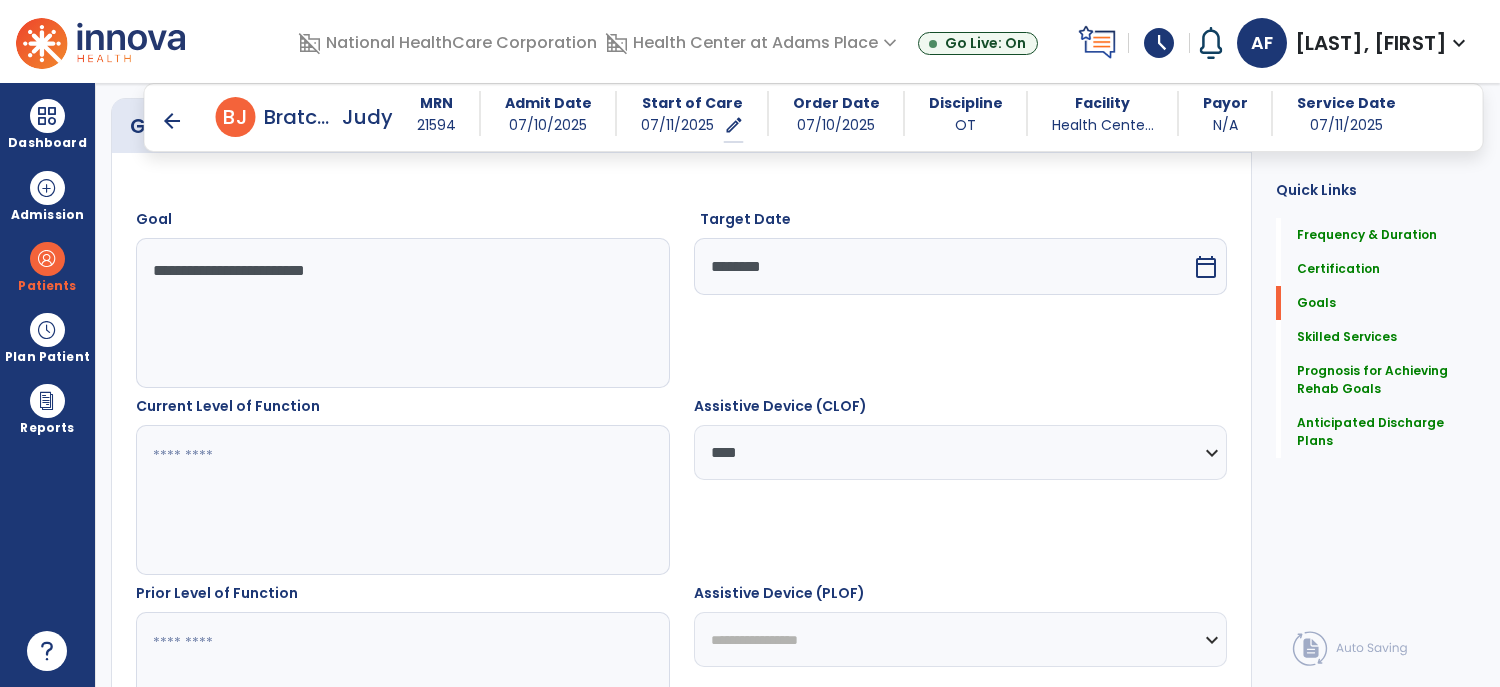 scroll, scrollTop: 571, scrollLeft: 0, axis: vertical 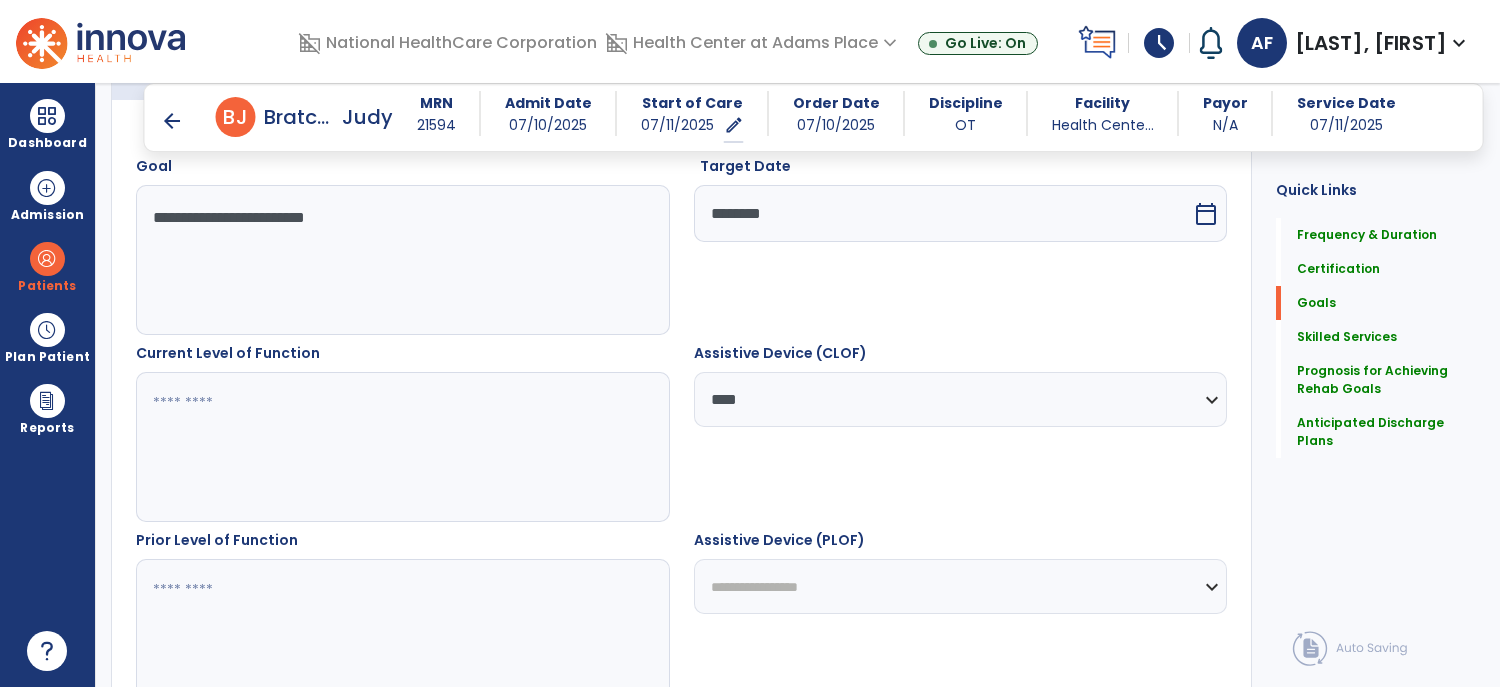 click on "**********" at bounding box center (961, 586) 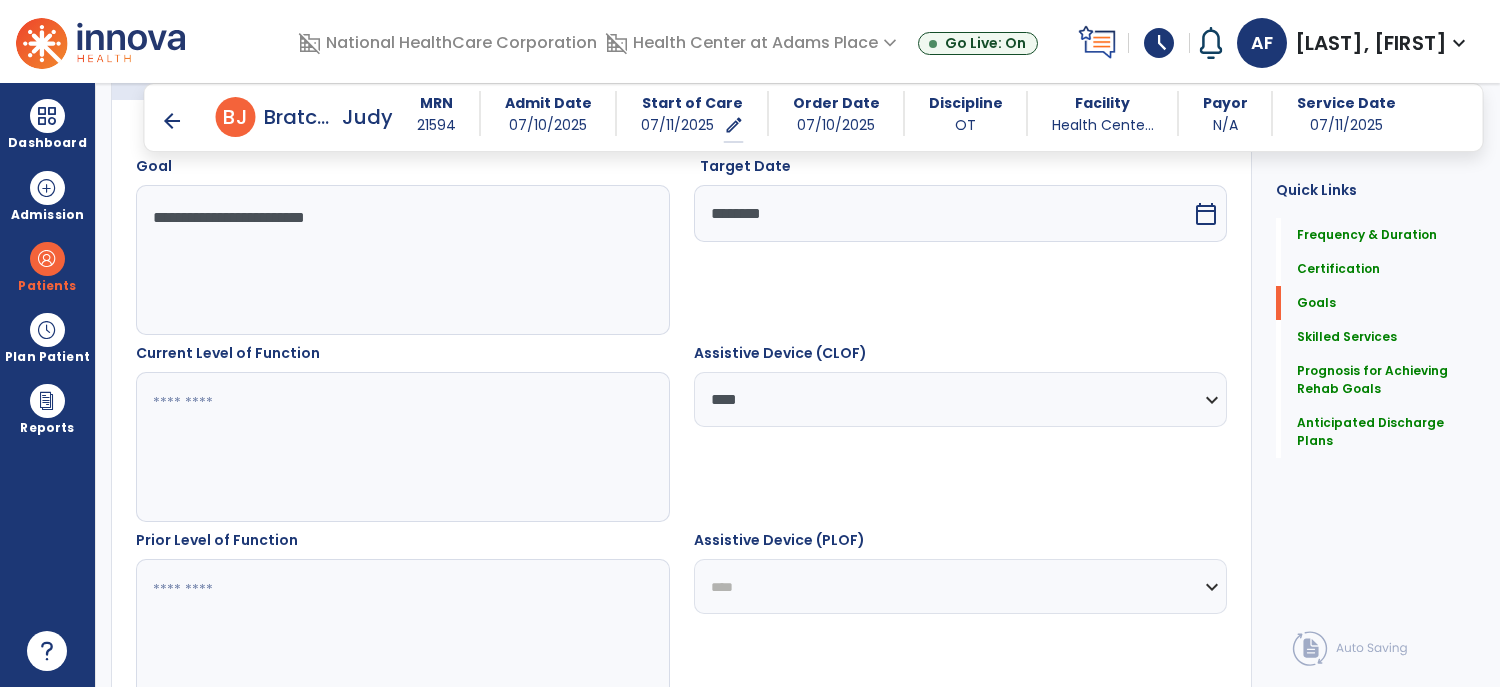 click on "**********" at bounding box center [961, 586] 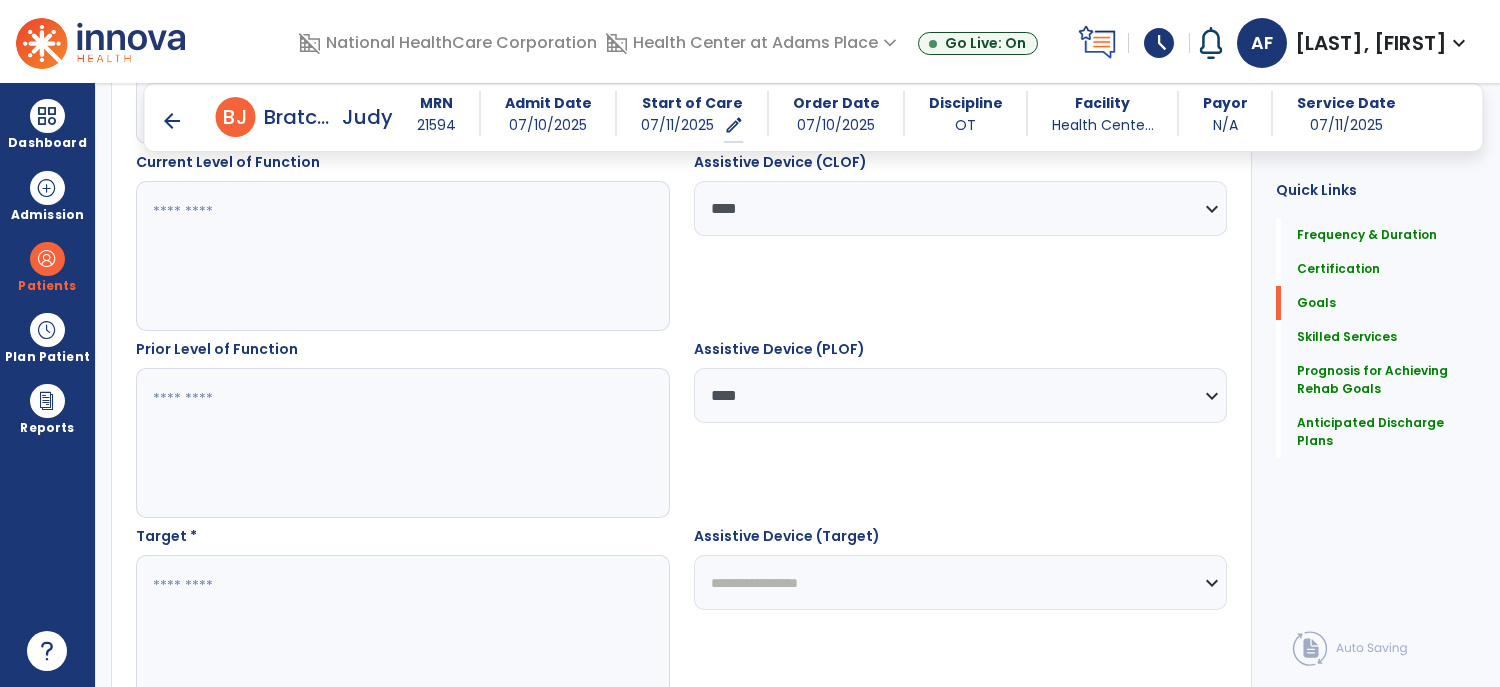 scroll, scrollTop: 764, scrollLeft: 0, axis: vertical 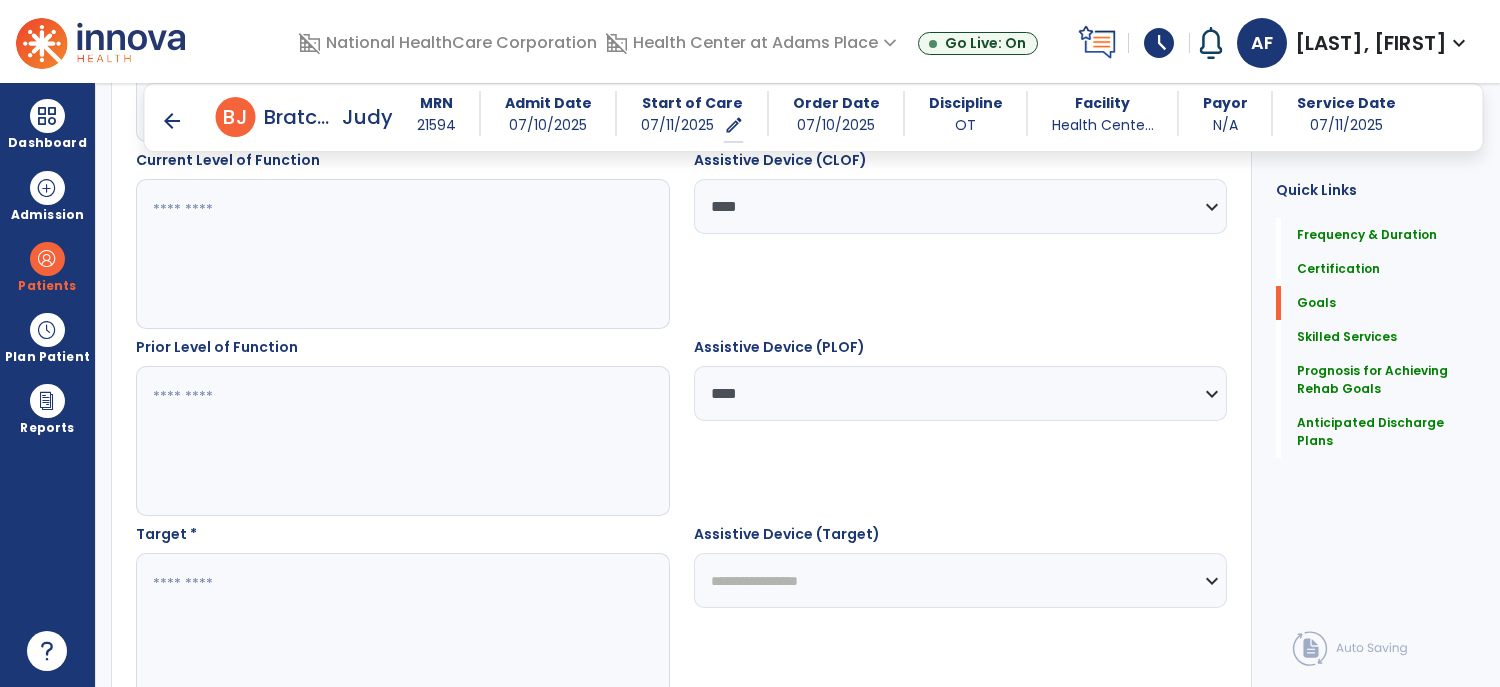 click on "**********" at bounding box center (961, 580) 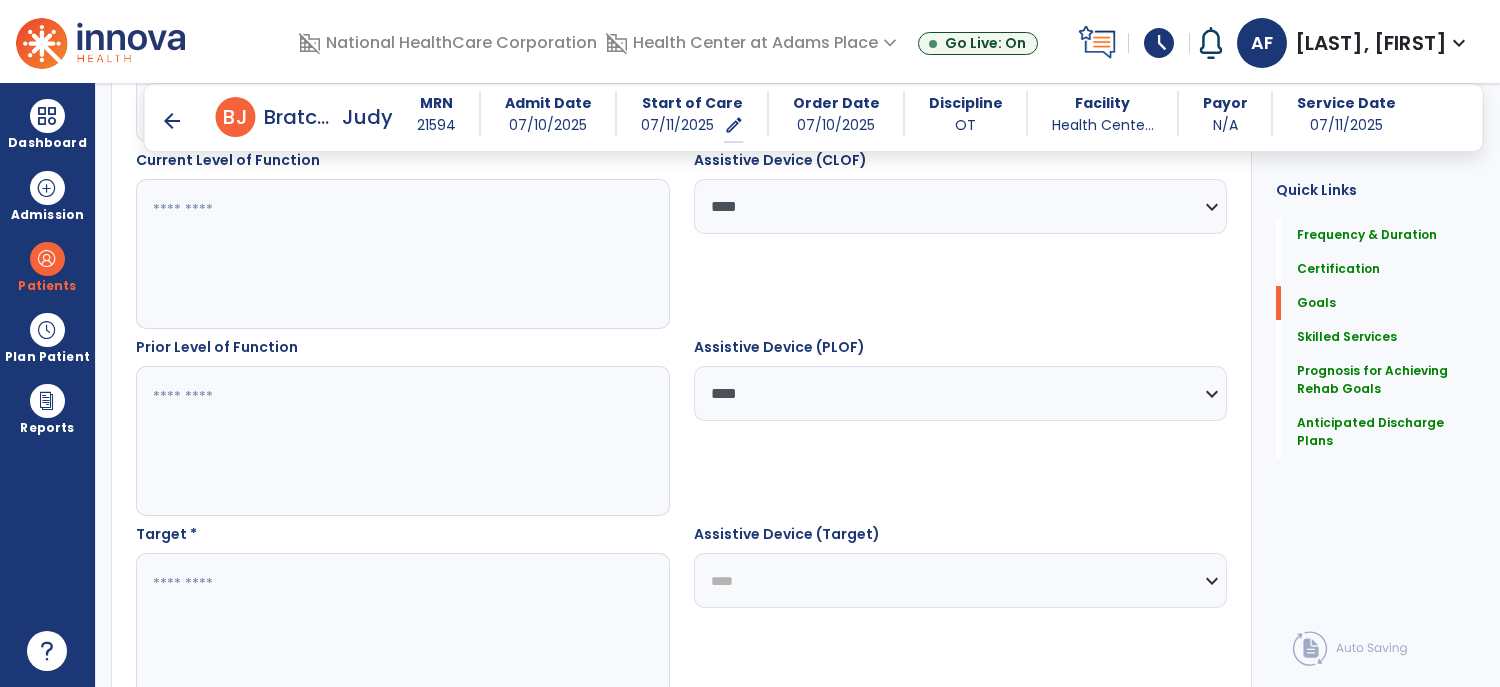 click on "**********" at bounding box center [961, 580] 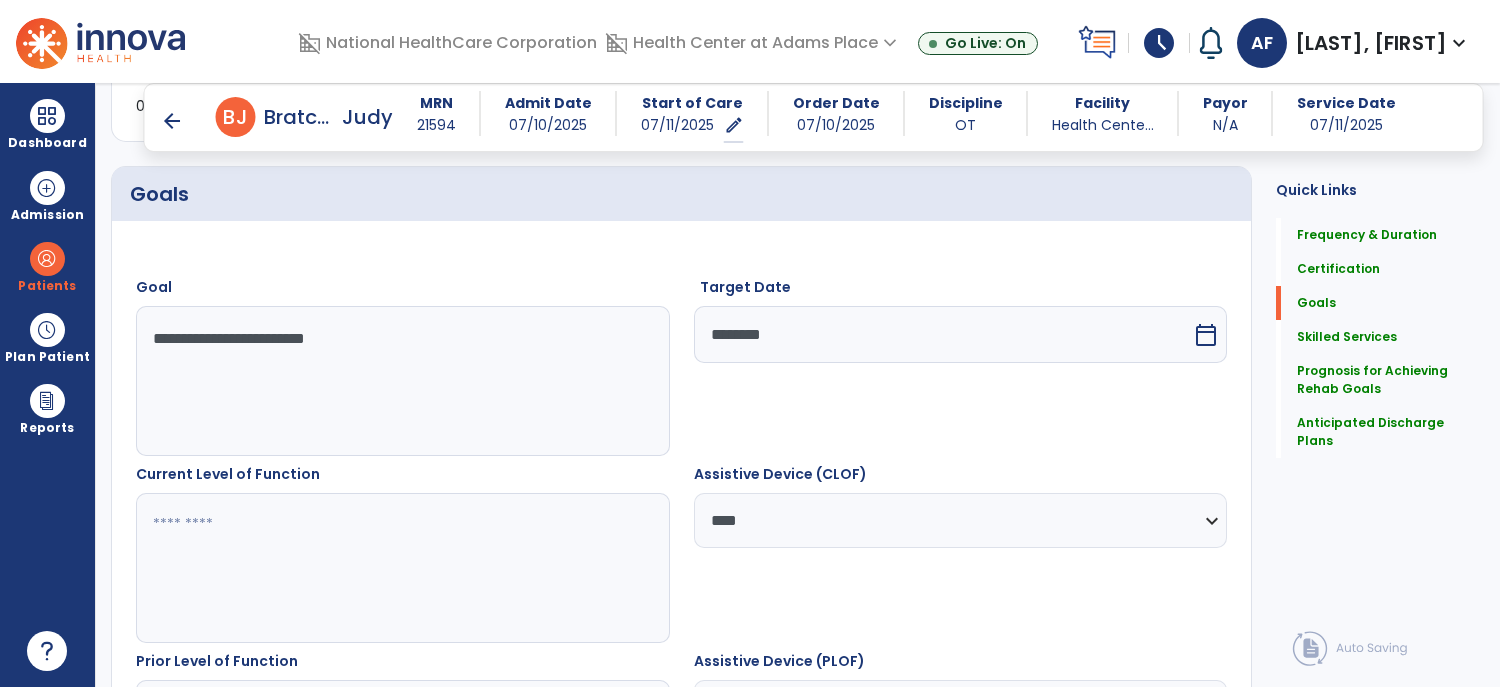 scroll, scrollTop: 441, scrollLeft: 0, axis: vertical 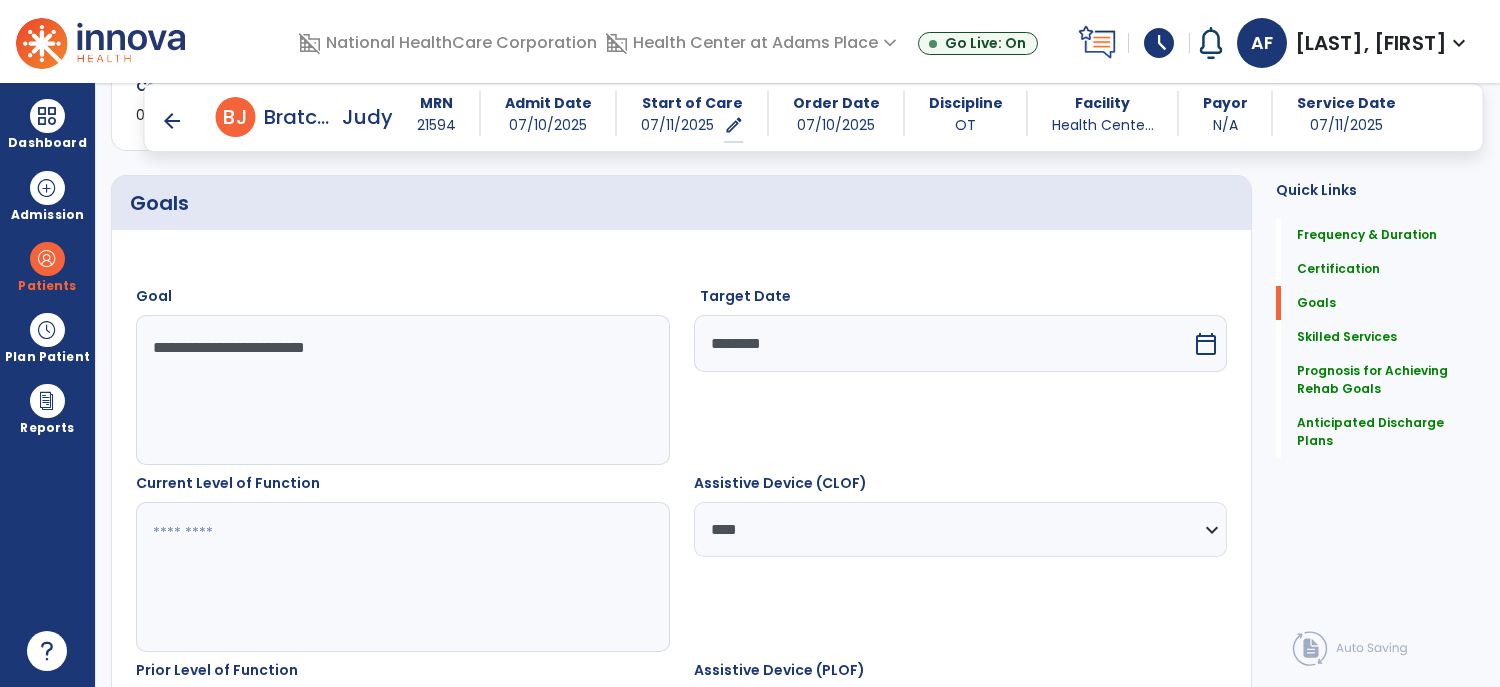 click at bounding box center [402, 577] 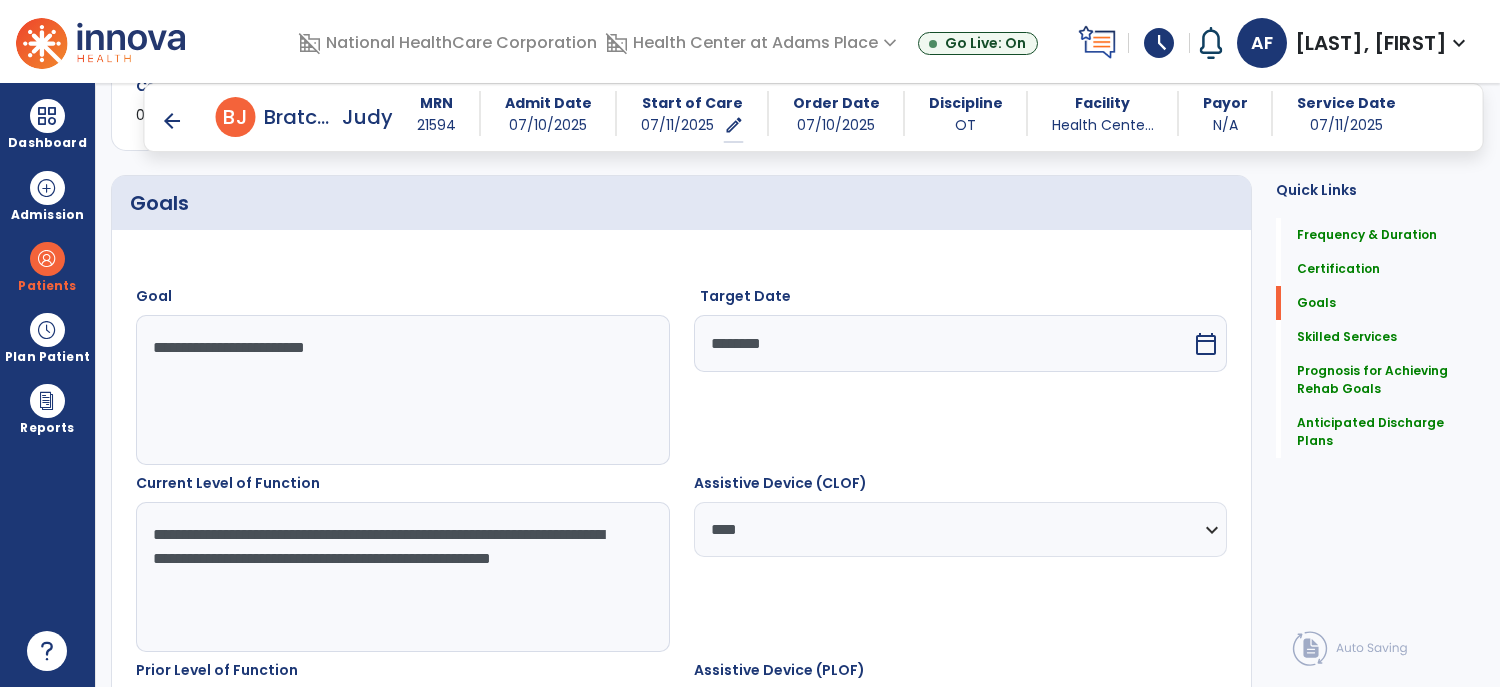 click on "**********" at bounding box center (402, 577) 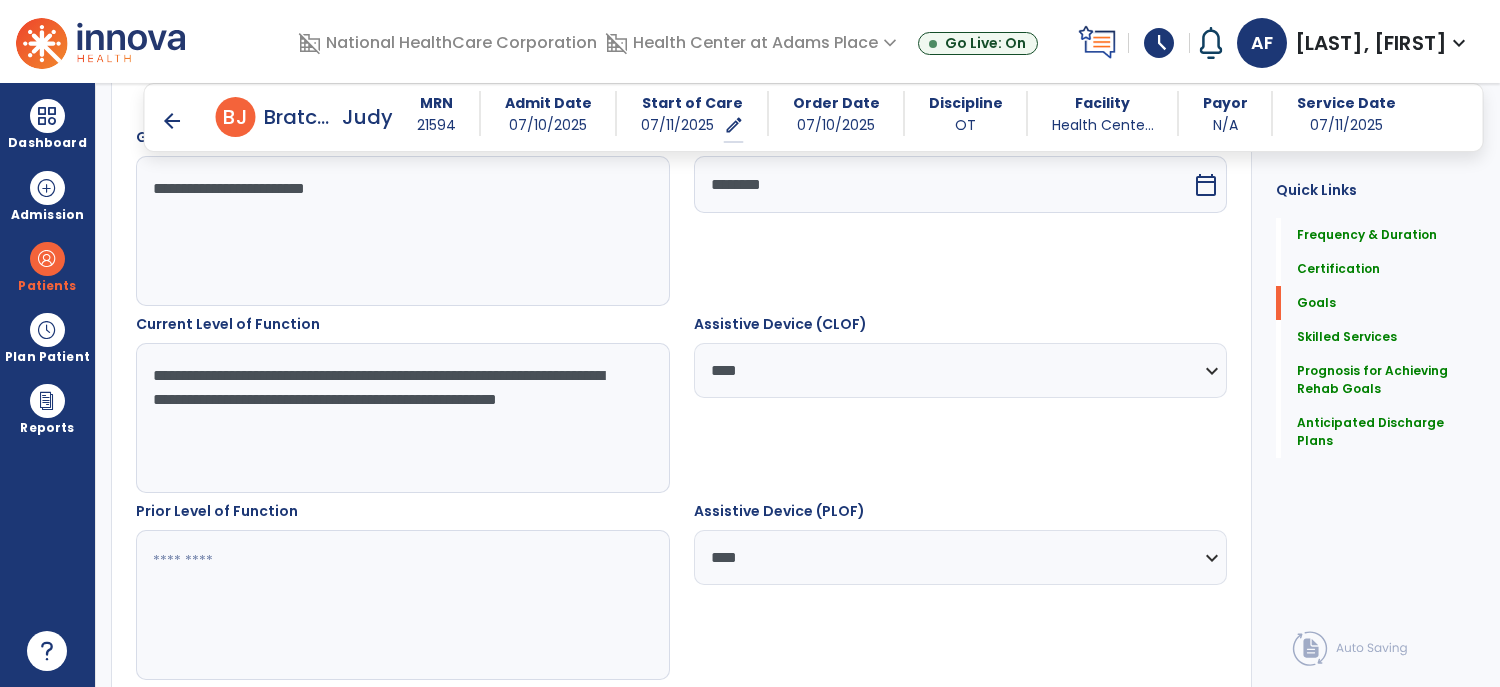 scroll, scrollTop: 601, scrollLeft: 0, axis: vertical 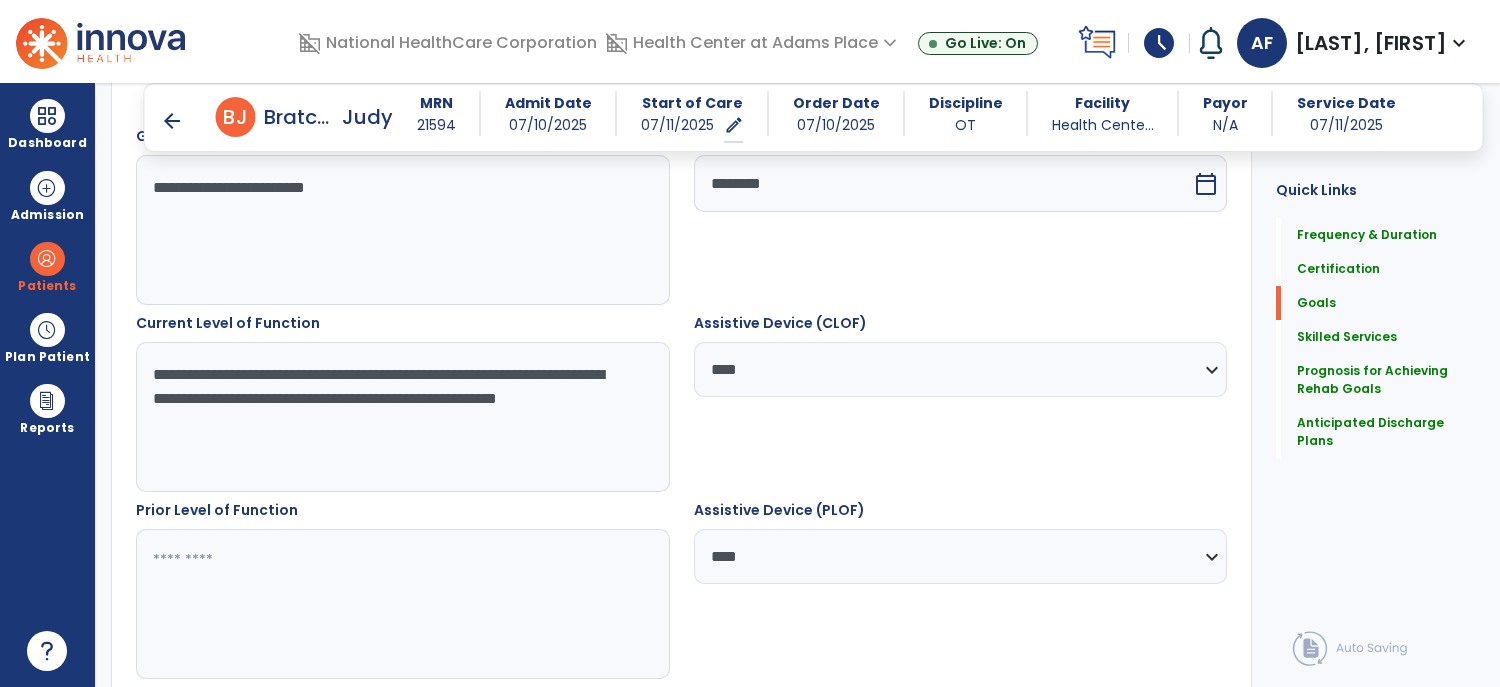 type on "**********" 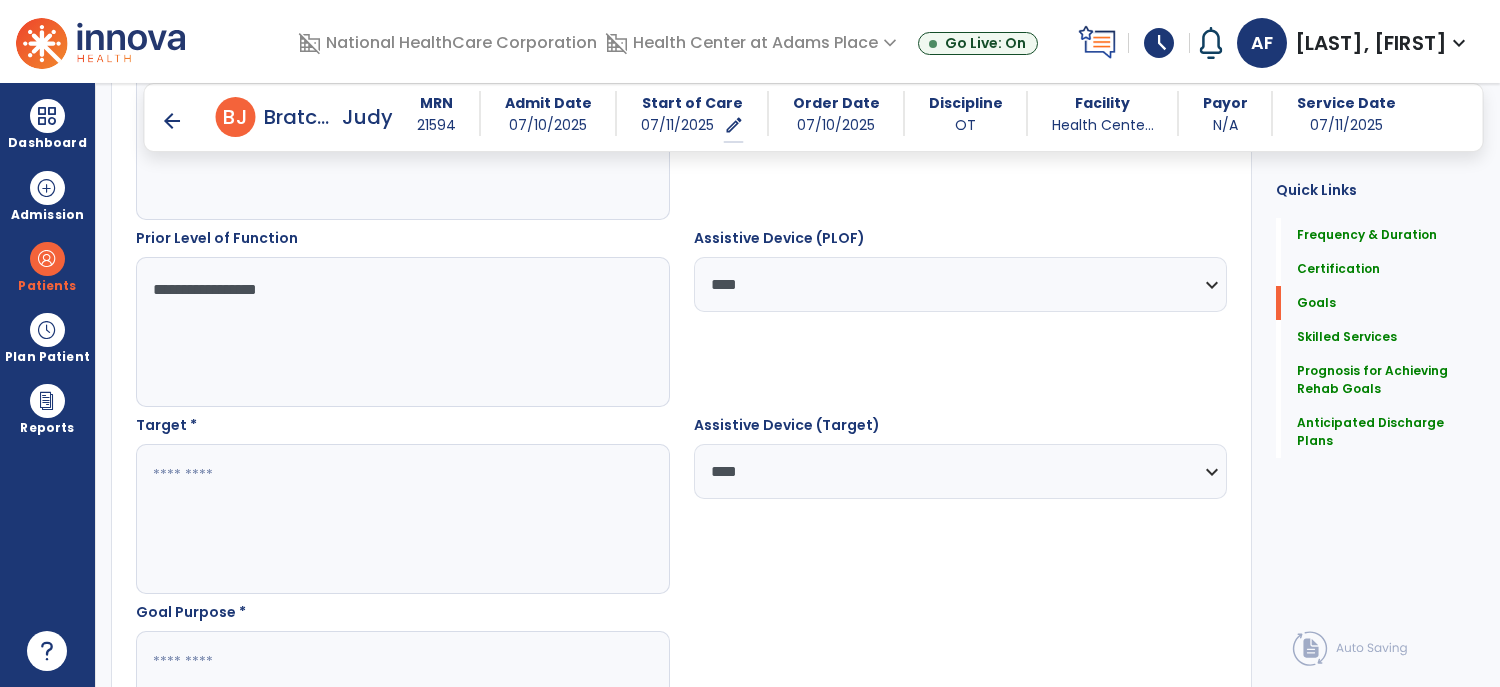 scroll, scrollTop: 907, scrollLeft: 0, axis: vertical 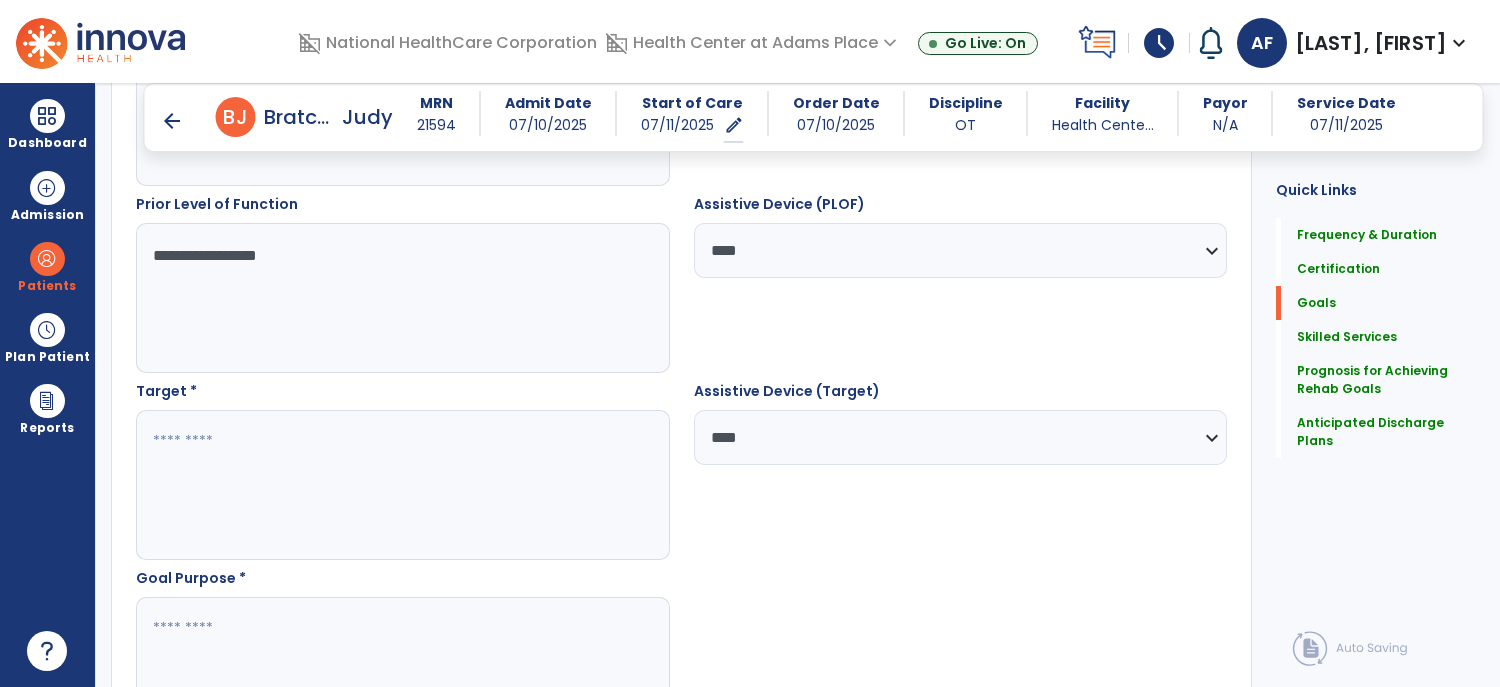 type on "**********" 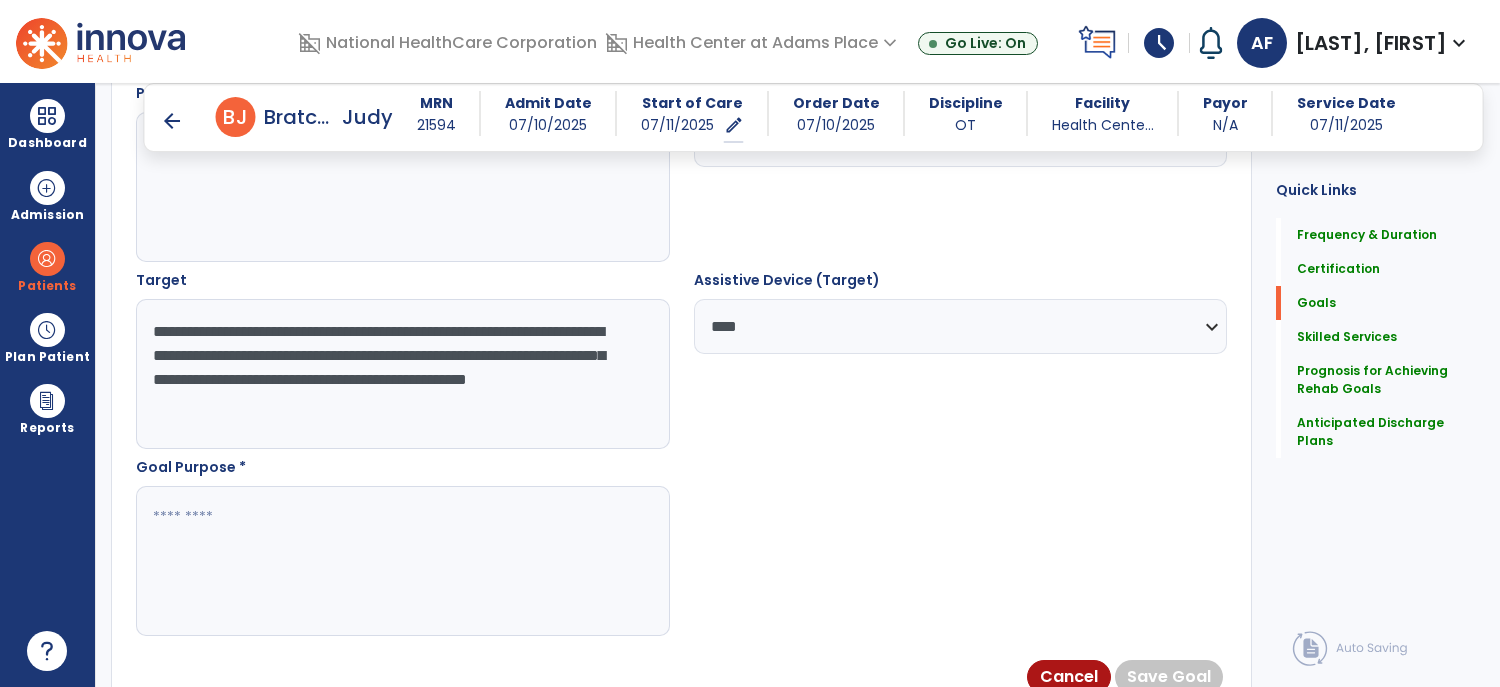 scroll, scrollTop: 1049, scrollLeft: 0, axis: vertical 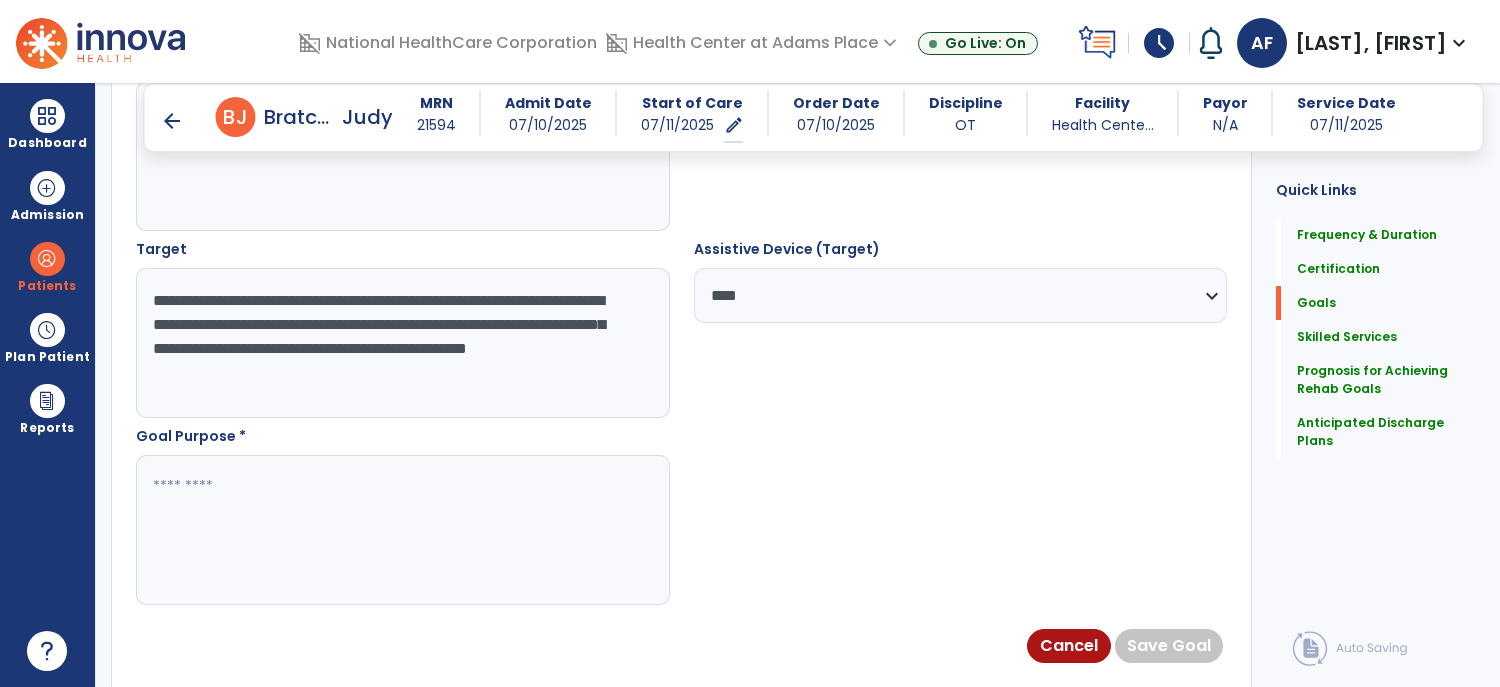 type on "**********" 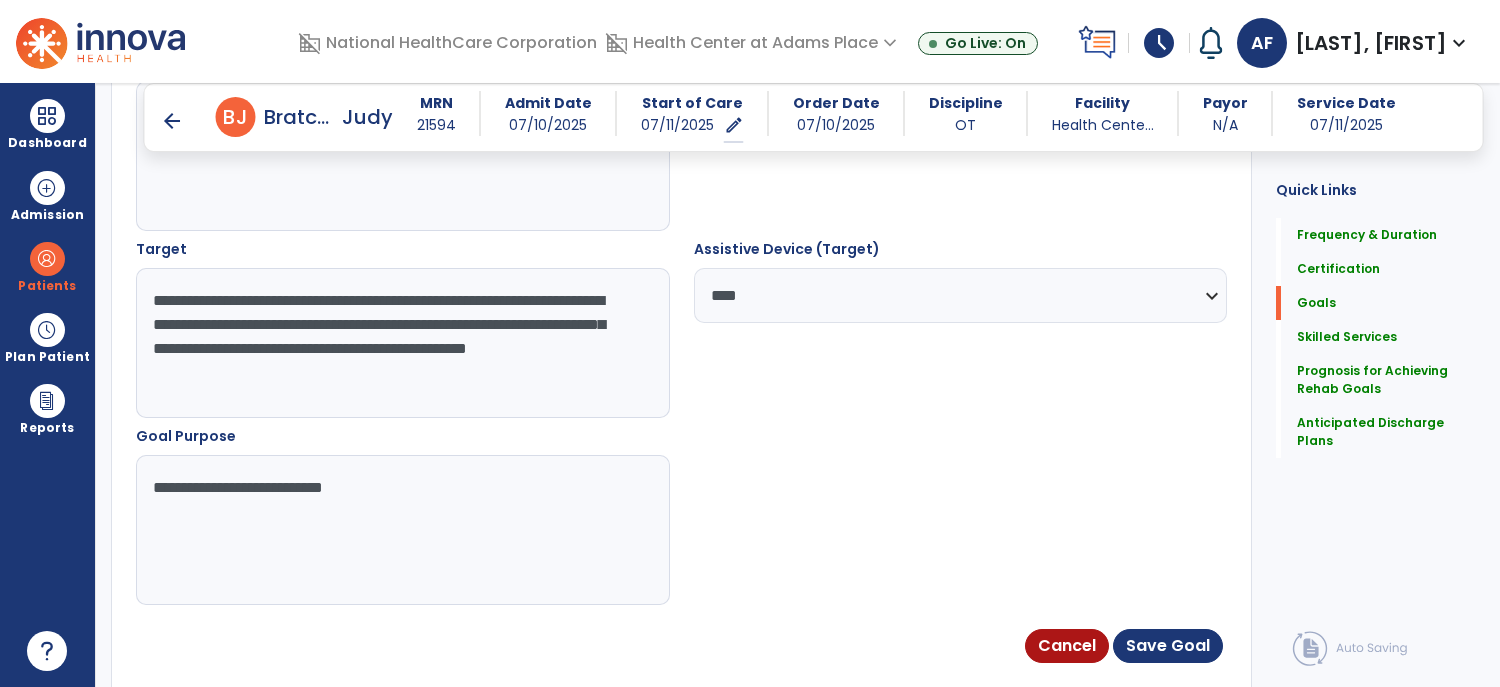 type on "**********" 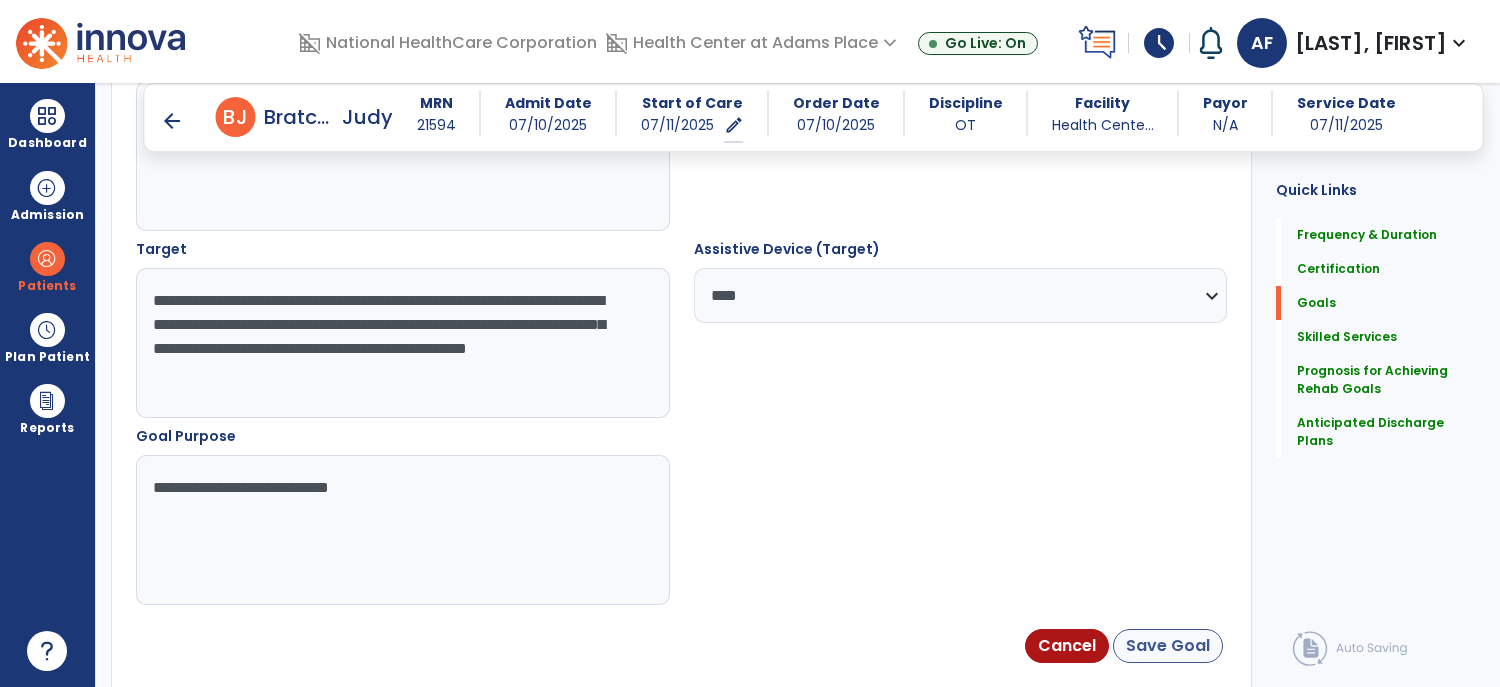 click on "Save Goal" at bounding box center (1168, 646) 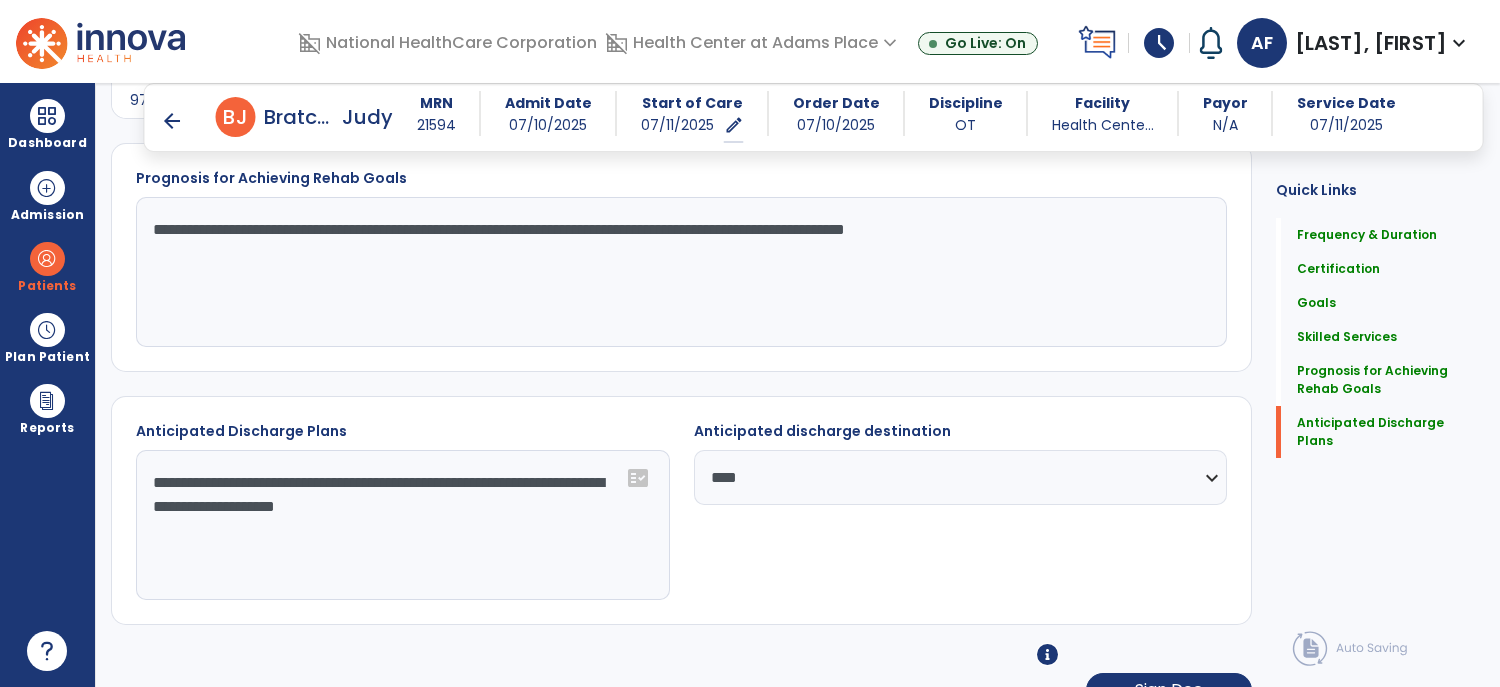 scroll, scrollTop: 2538, scrollLeft: 0, axis: vertical 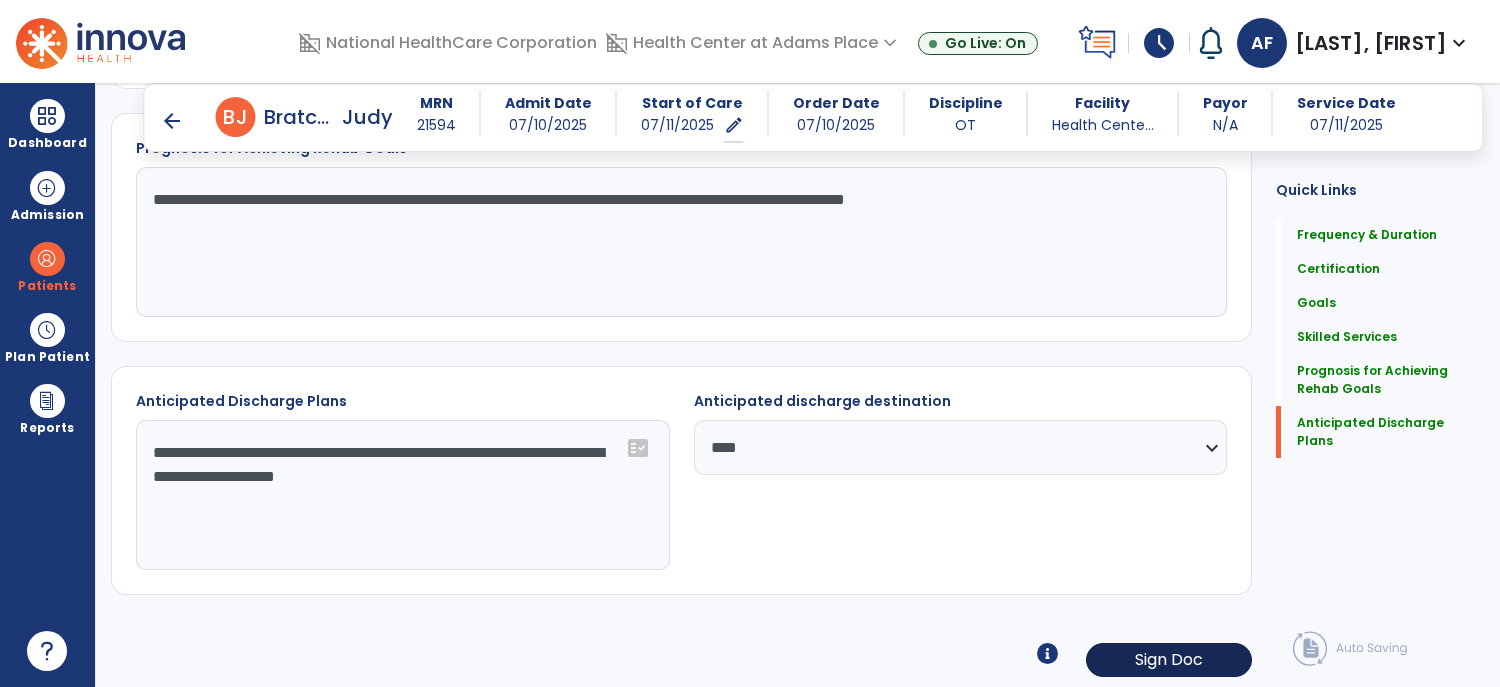 click on "Sign Doc" 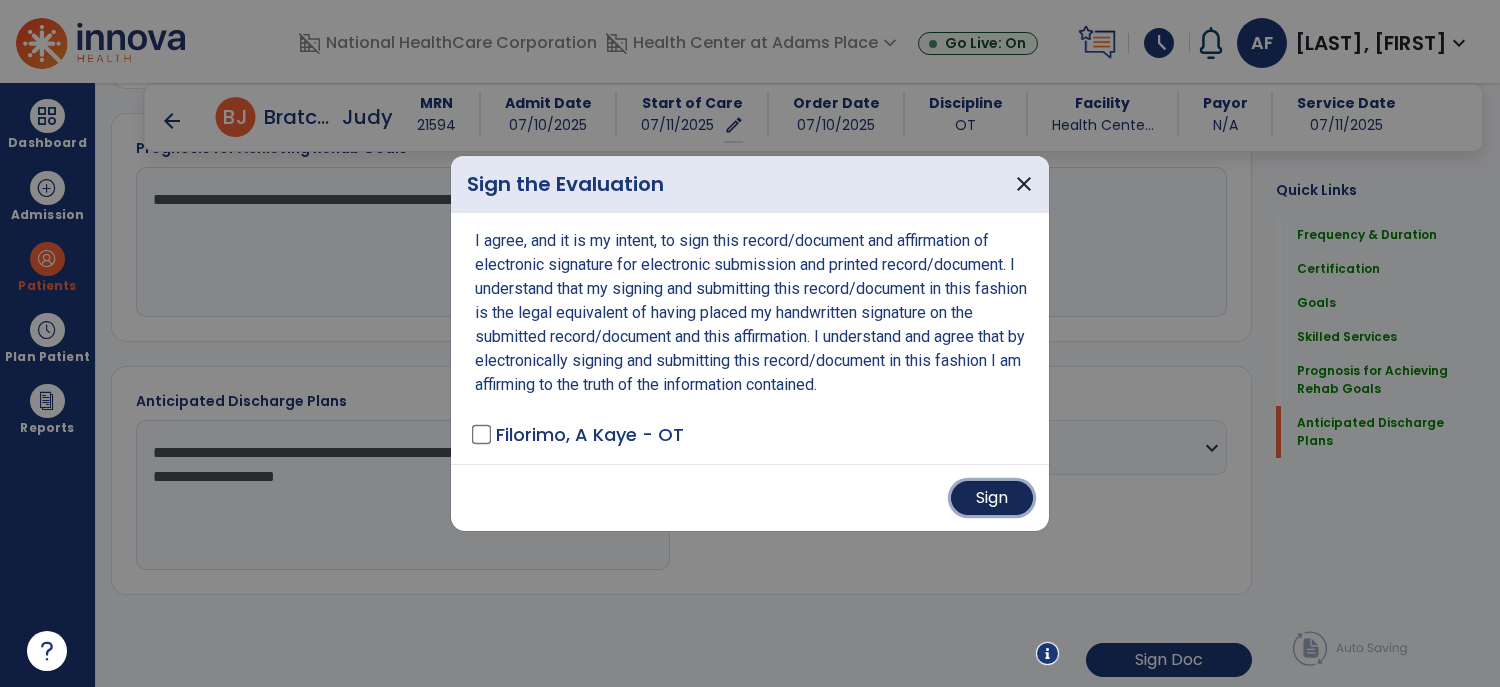 click on "Sign" at bounding box center [992, 498] 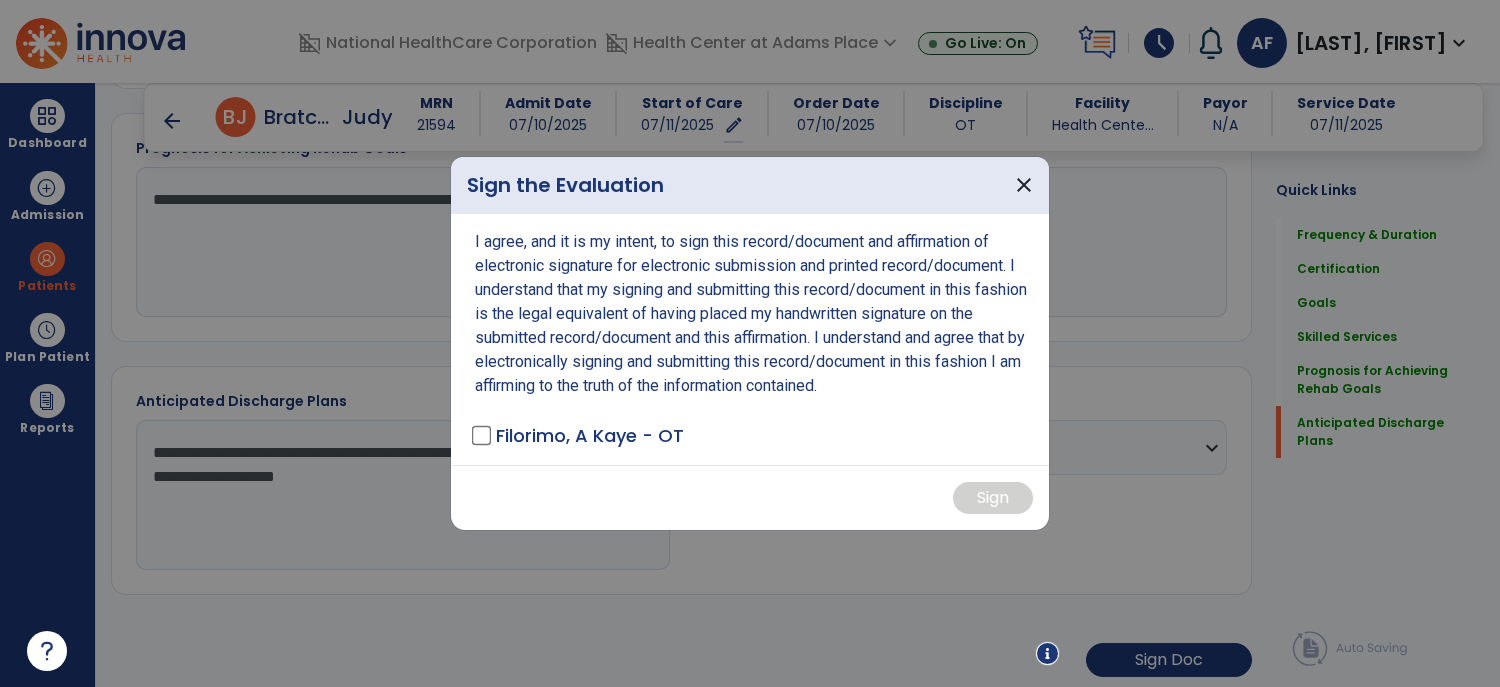 scroll, scrollTop: 2536, scrollLeft: 0, axis: vertical 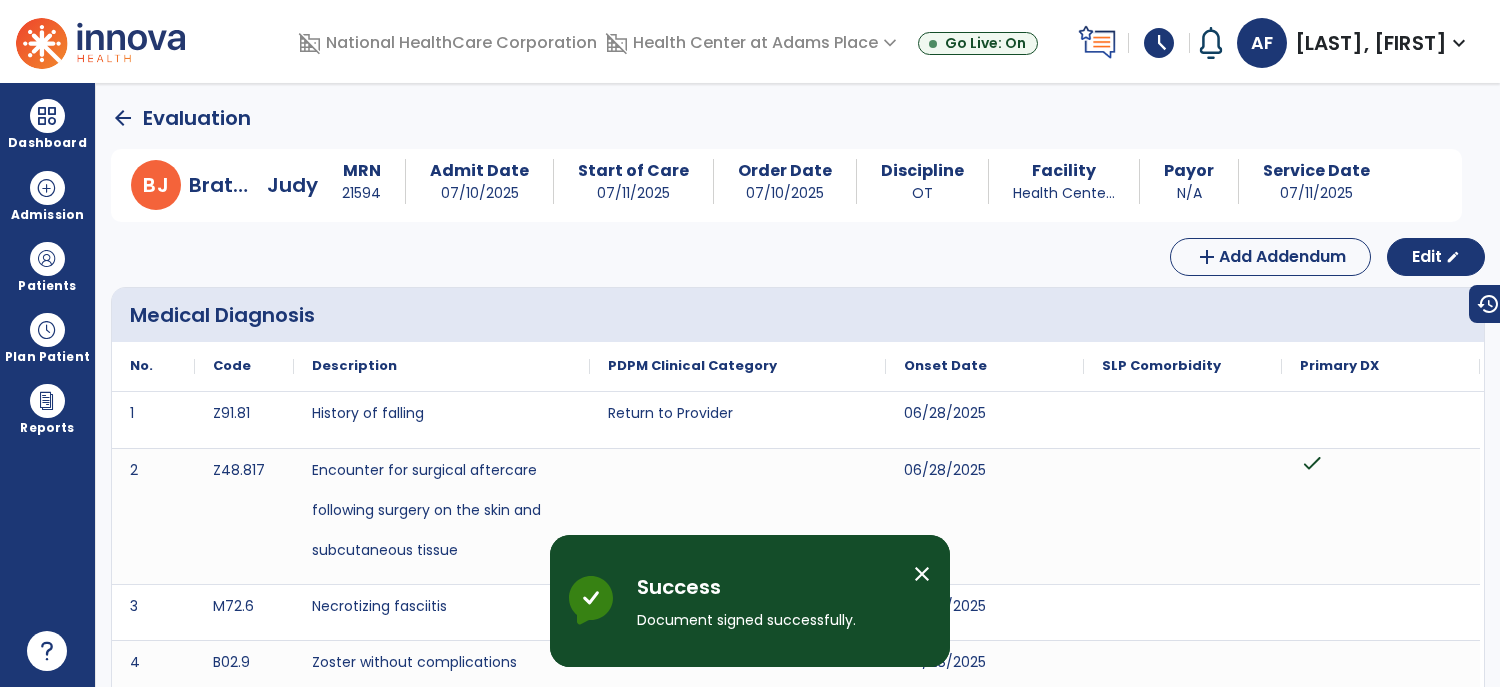 click on "arrow_back" 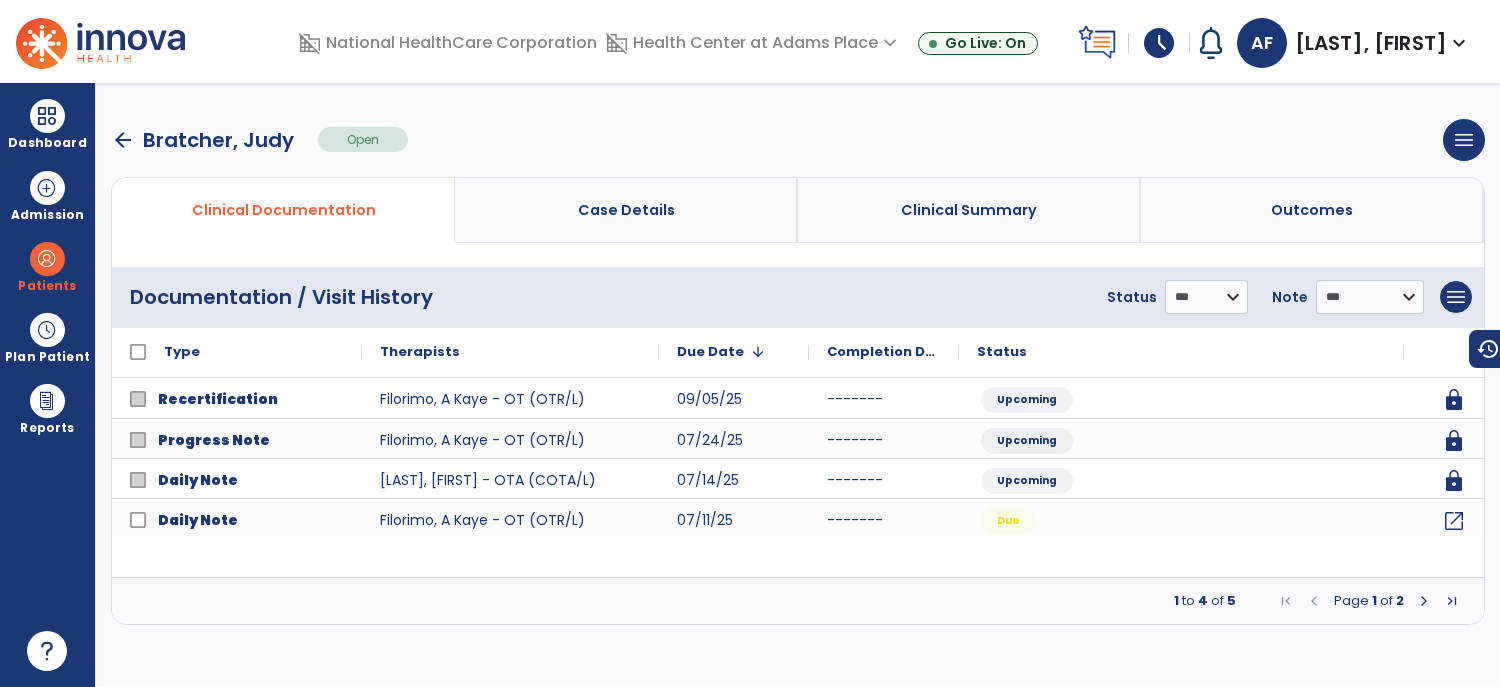 click at bounding box center (1314, 601) 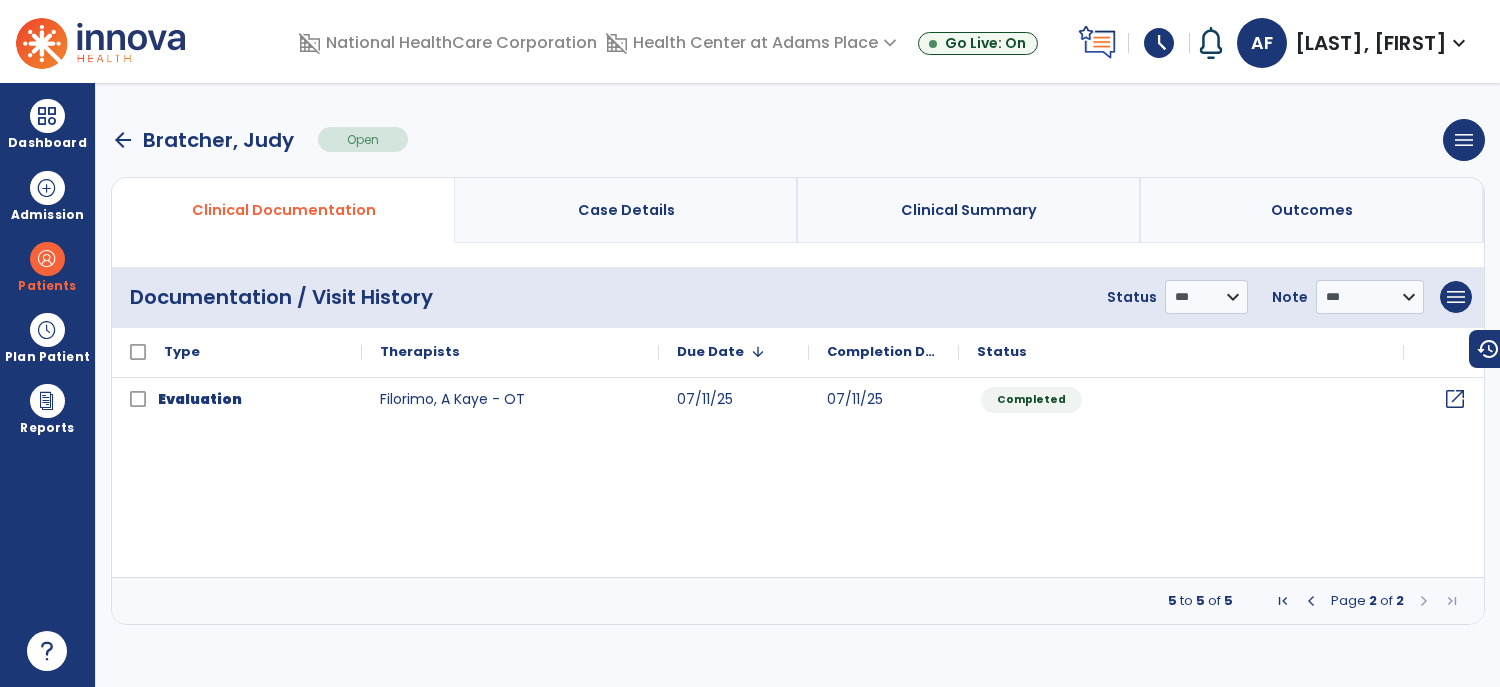 click on "open_in_new" 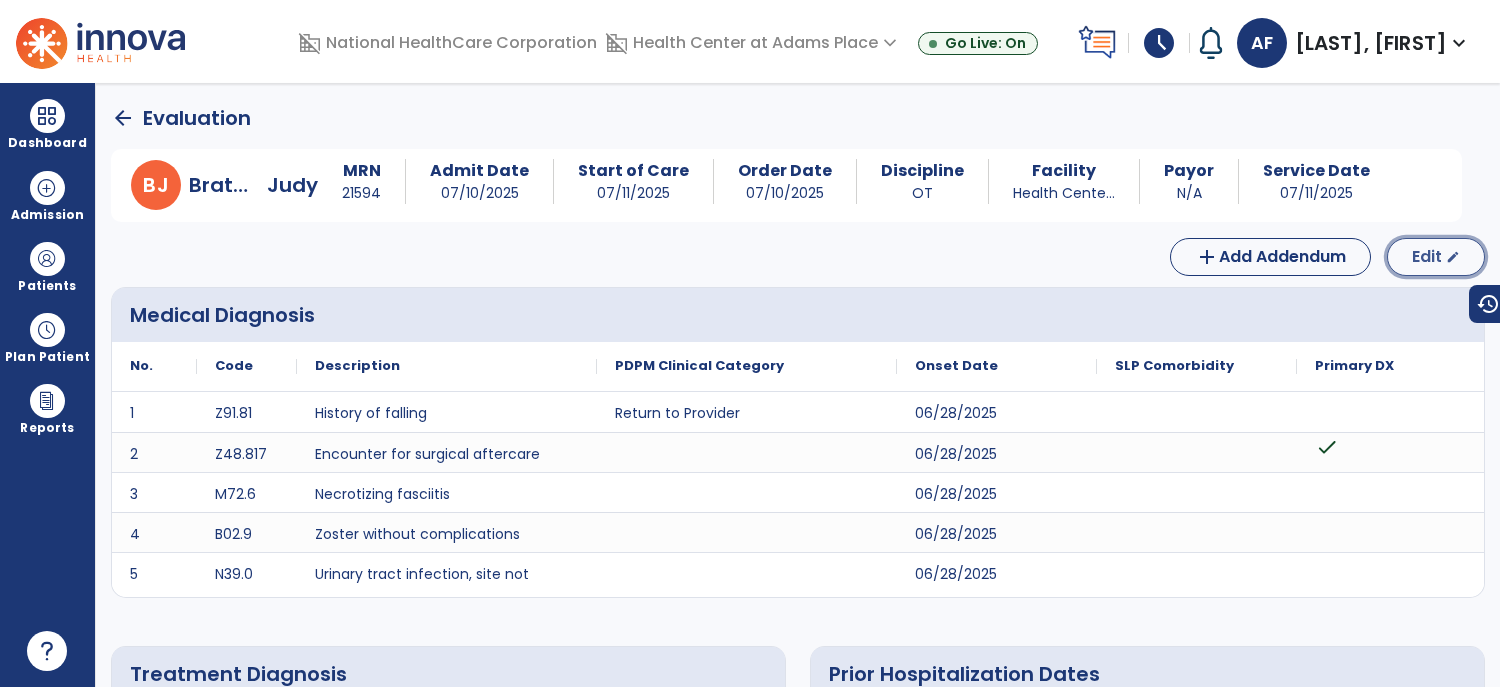 click on "Edit" 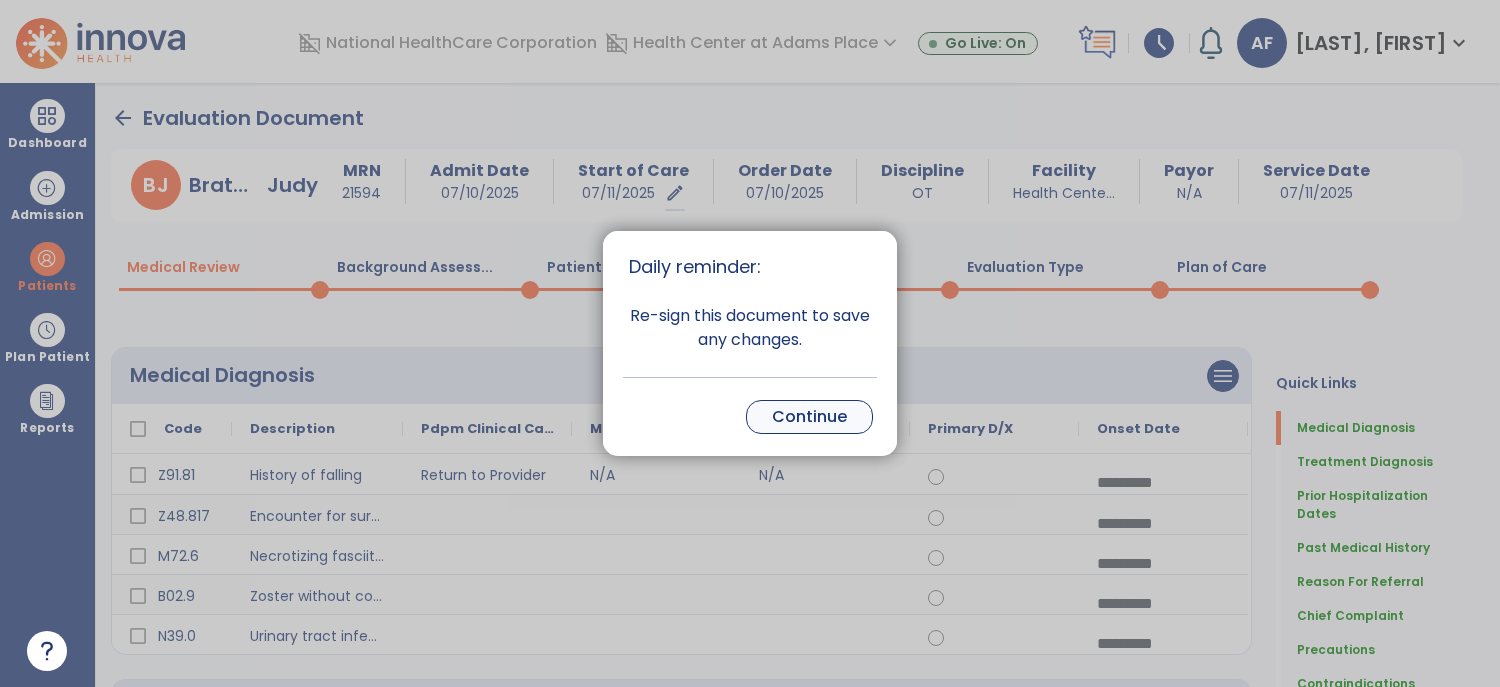 click on "Continue" at bounding box center [809, 417] 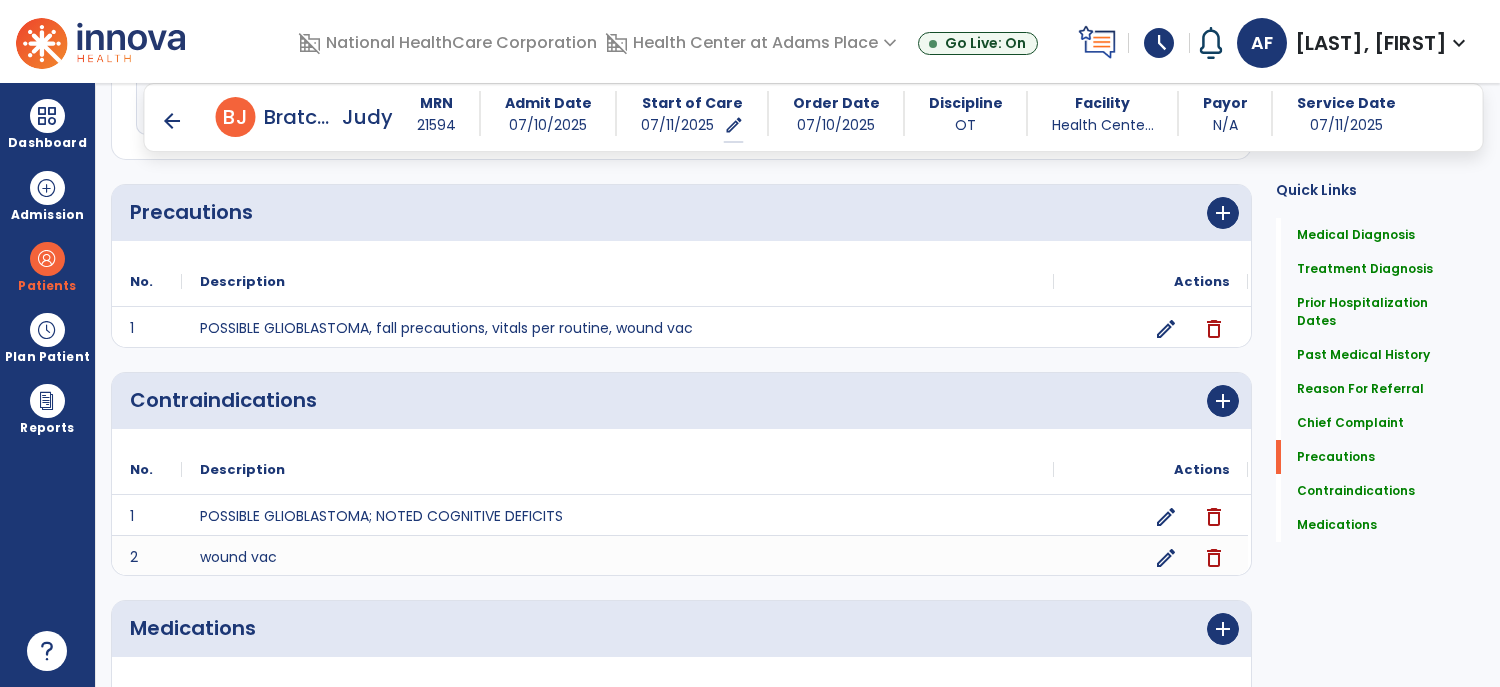 scroll, scrollTop: 1692, scrollLeft: 0, axis: vertical 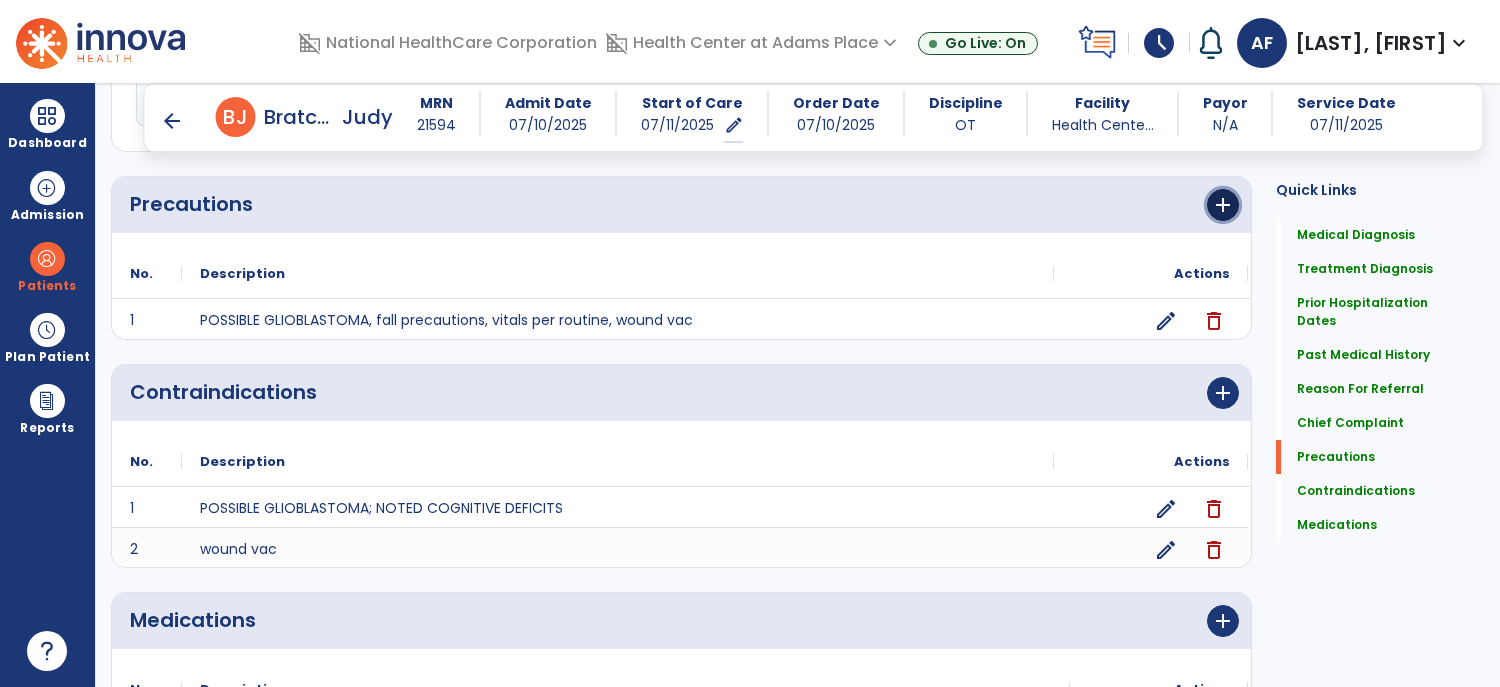 click on "add" 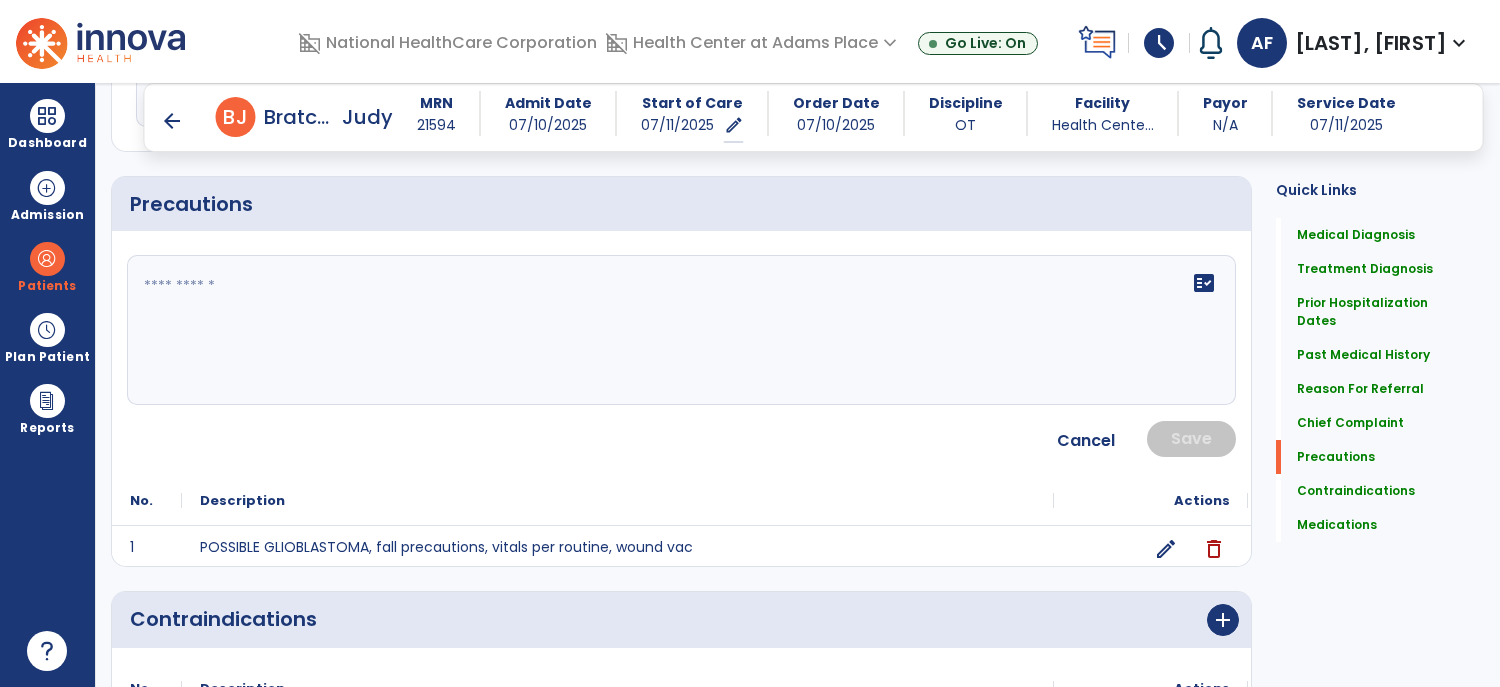 click on "fact_check" 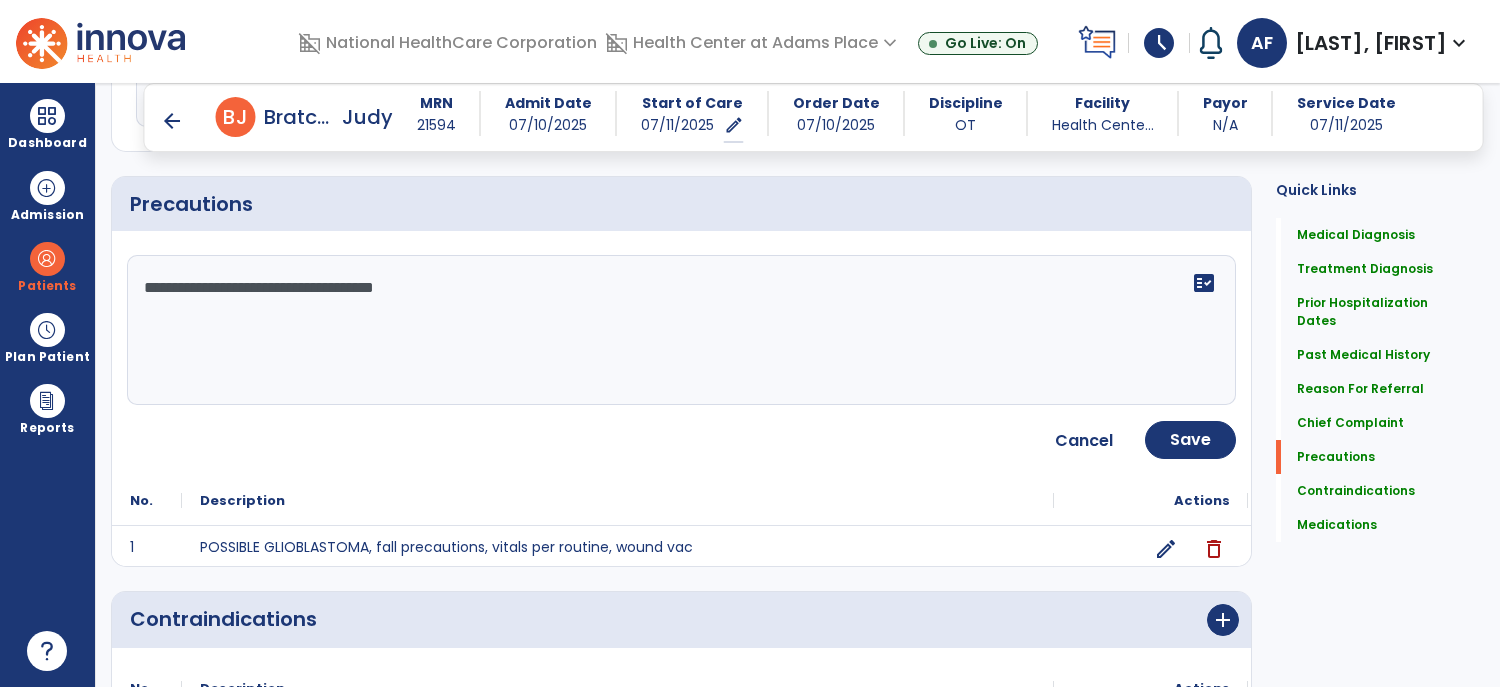 type on "**********" 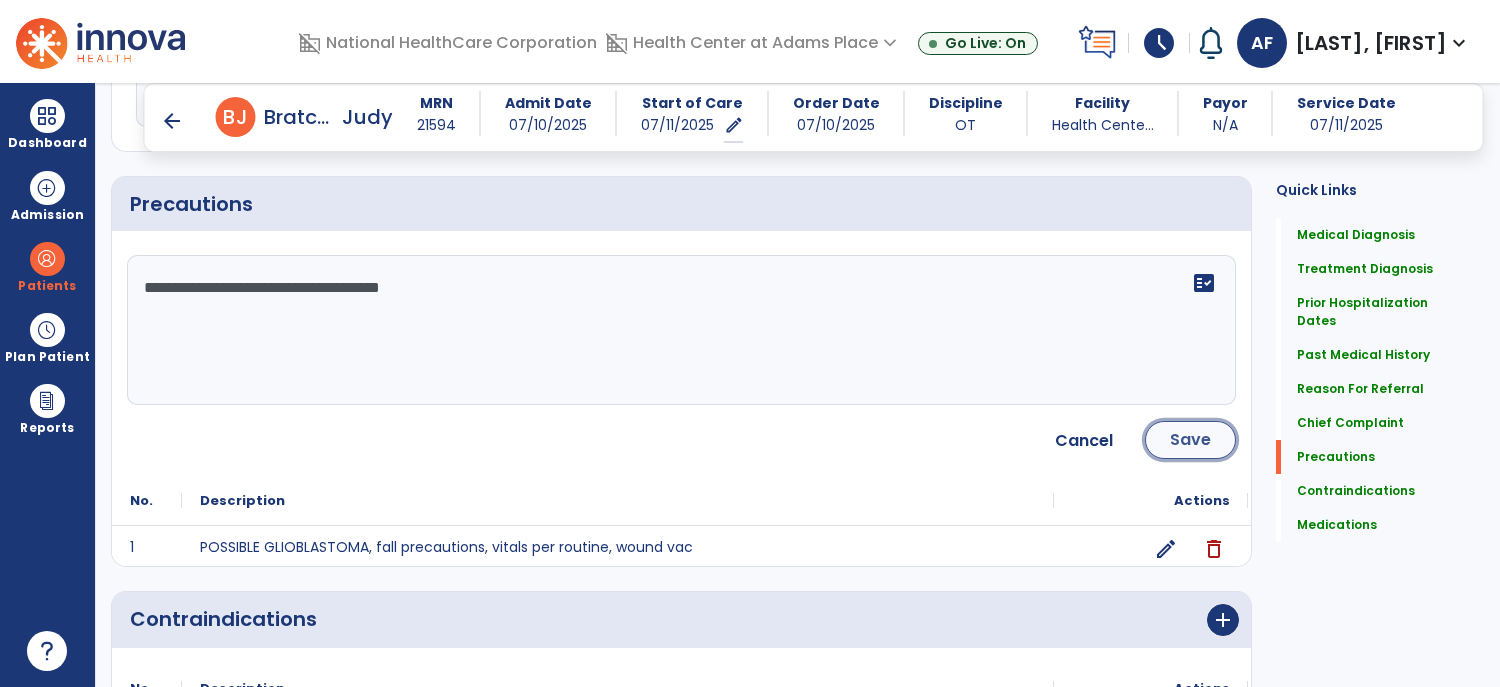 click on "Save" 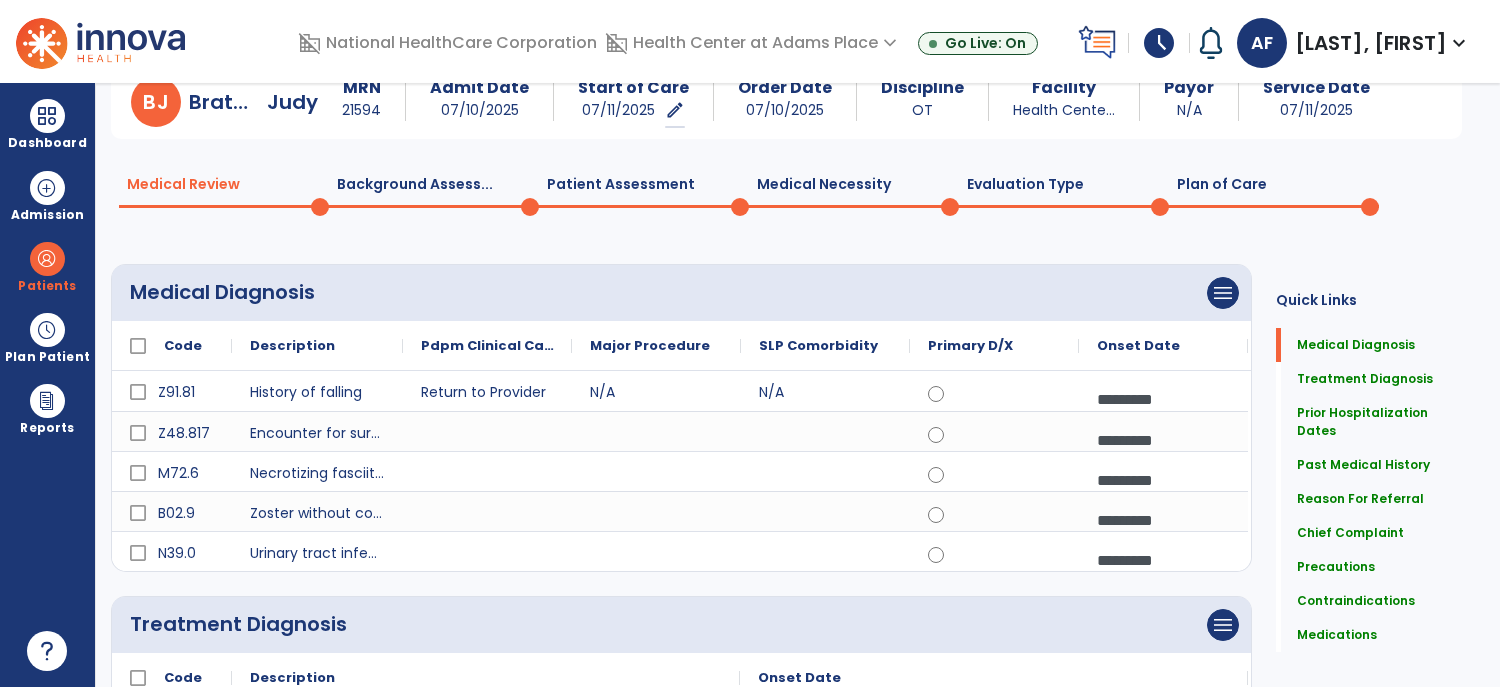 scroll, scrollTop: 0, scrollLeft: 0, axis: both 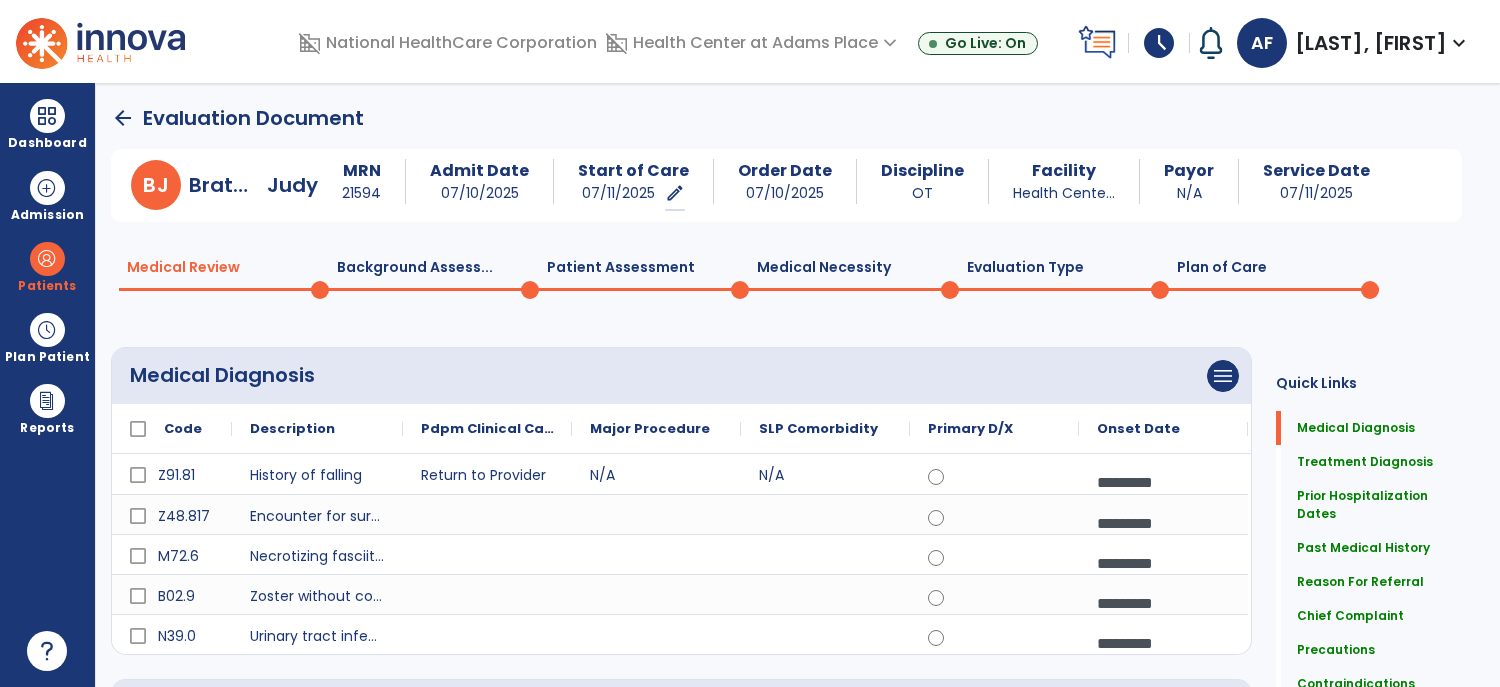 click on "Plan of Care  0" 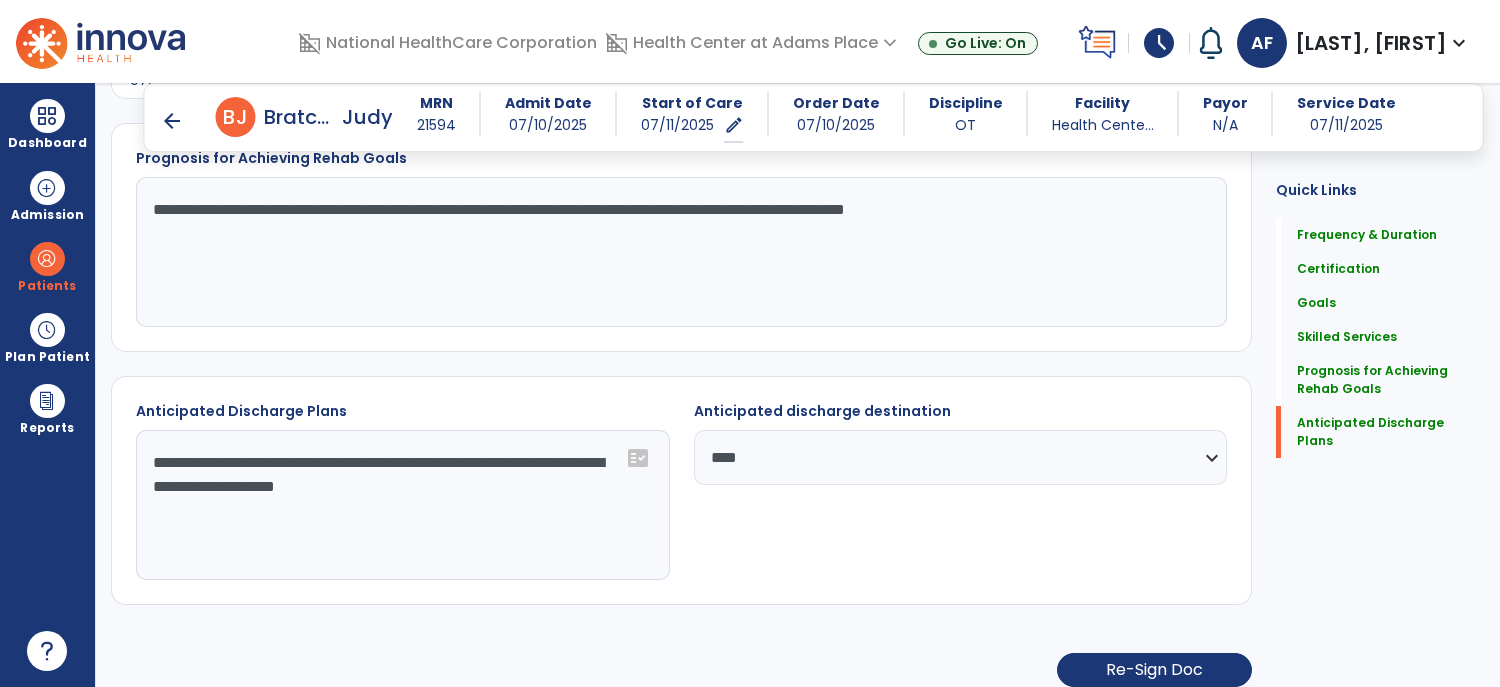 scroll, scrollTop: 2538, scrollLeft: 0, axis: vertical 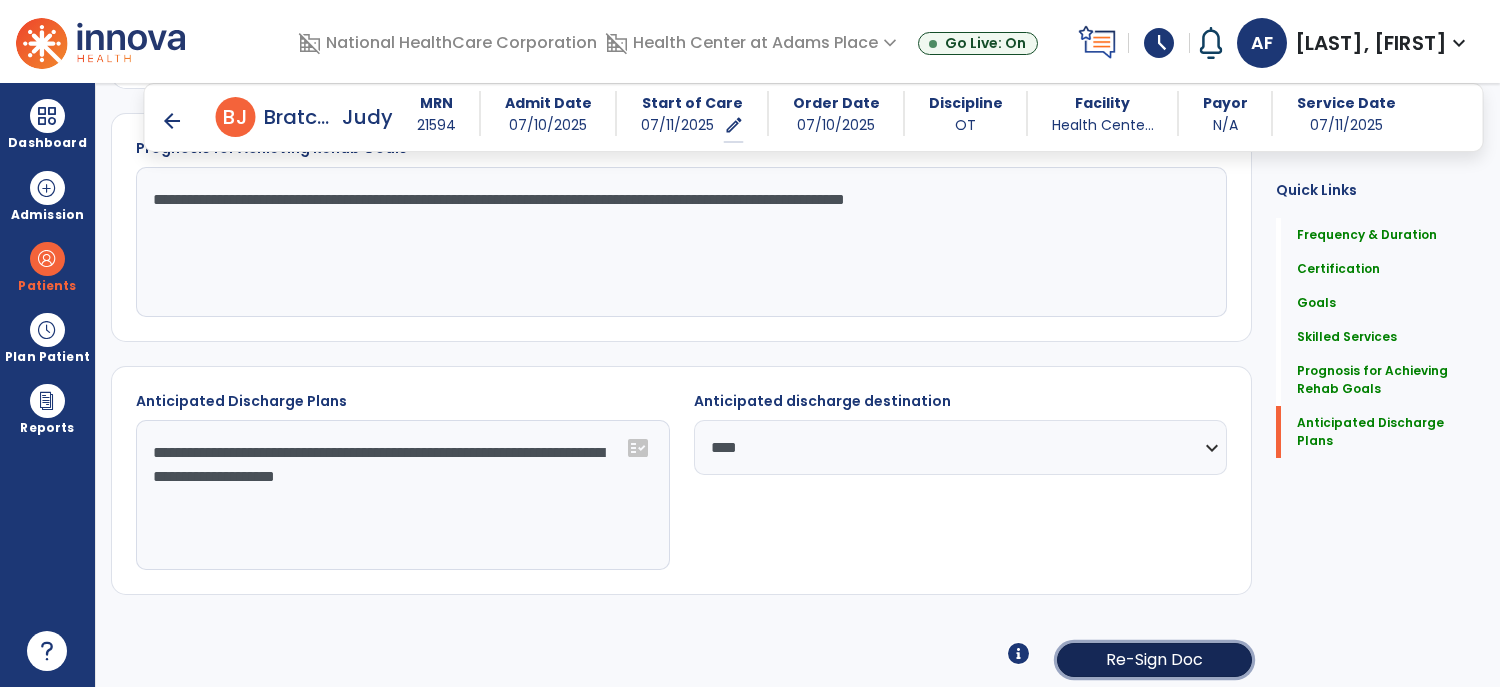 click on "Re-Sign Doc" 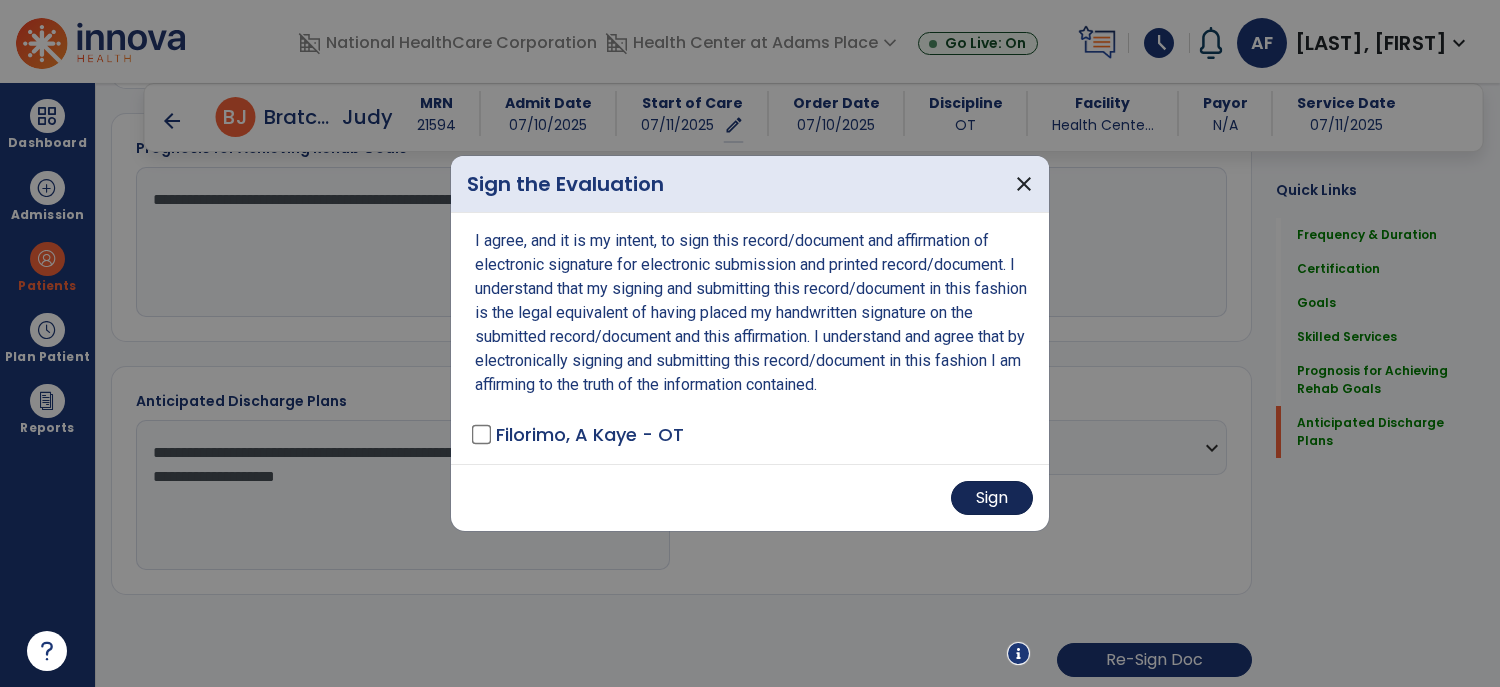 click on "Sign" at bounding box center [992, 498] 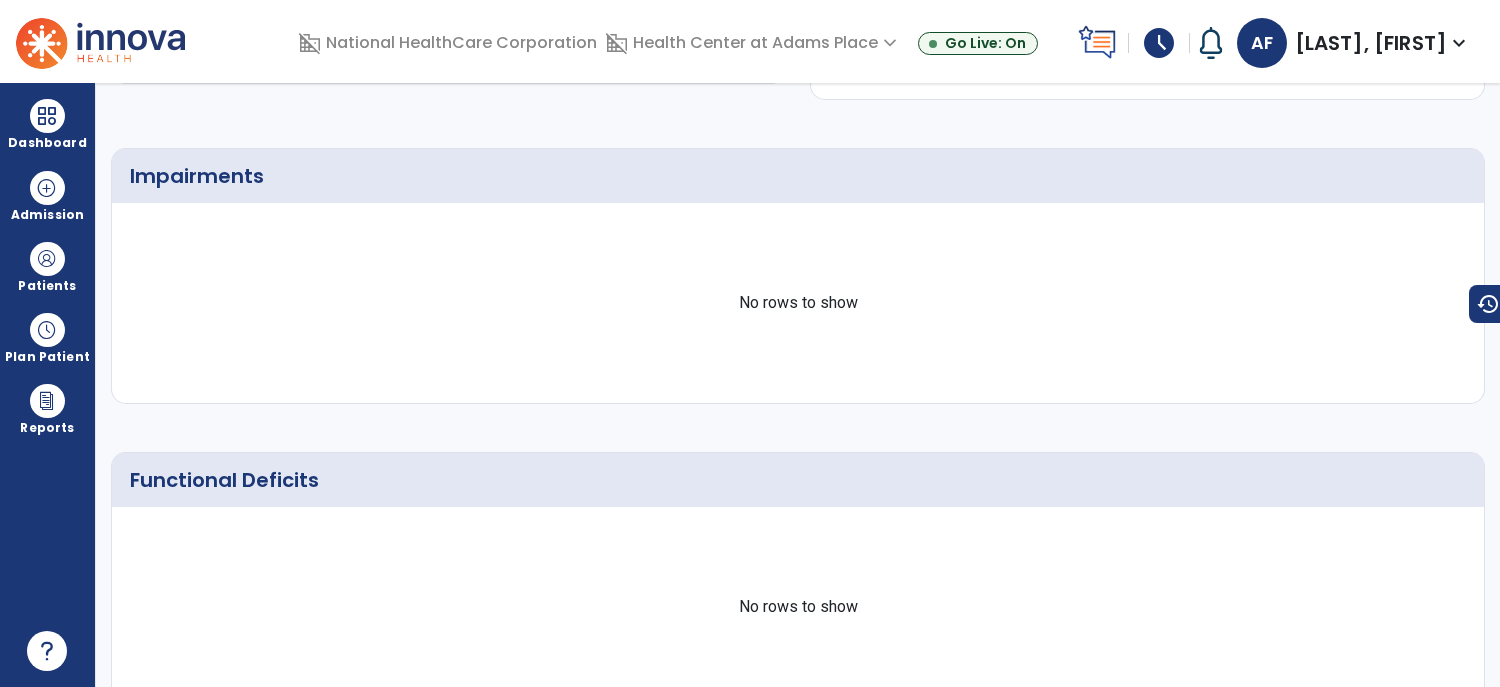 scroll, scrollTop: 0, scrollLeft: 0, axis: both 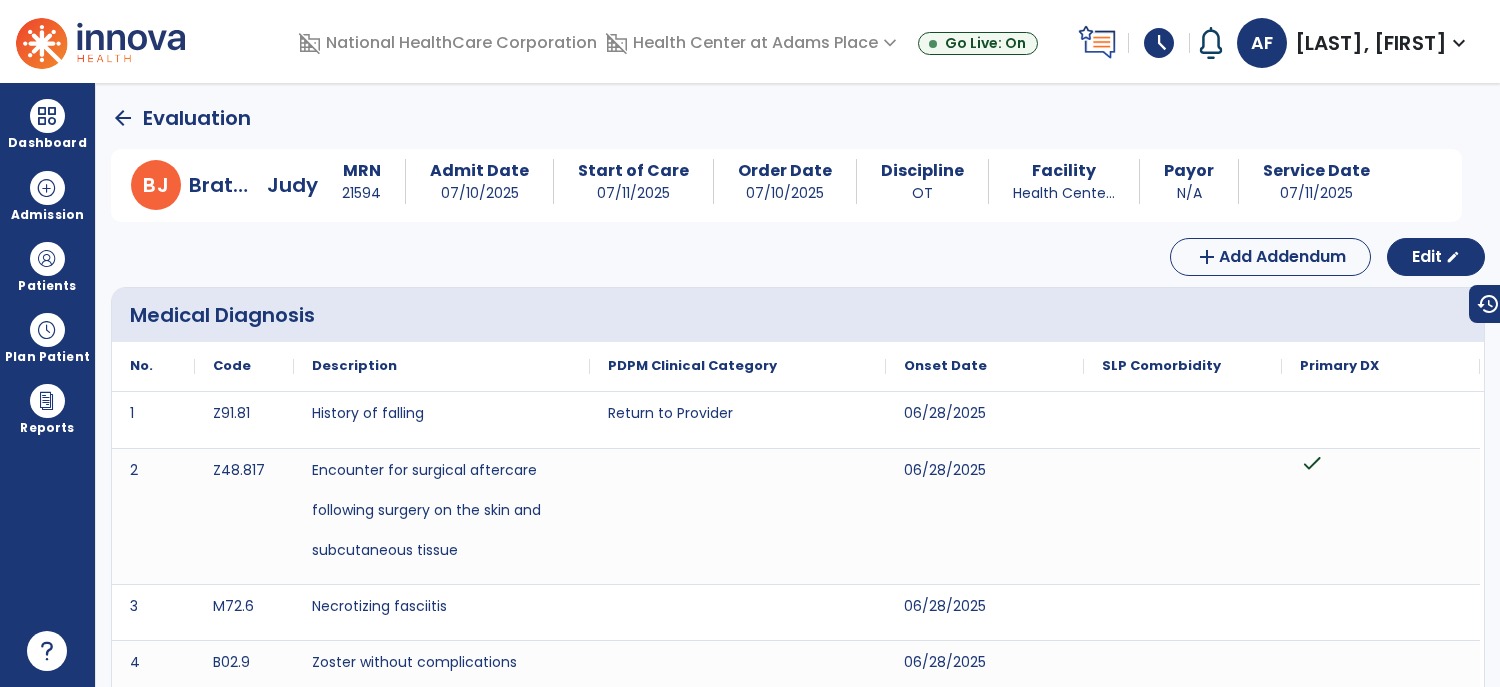 click on "arrow_back" 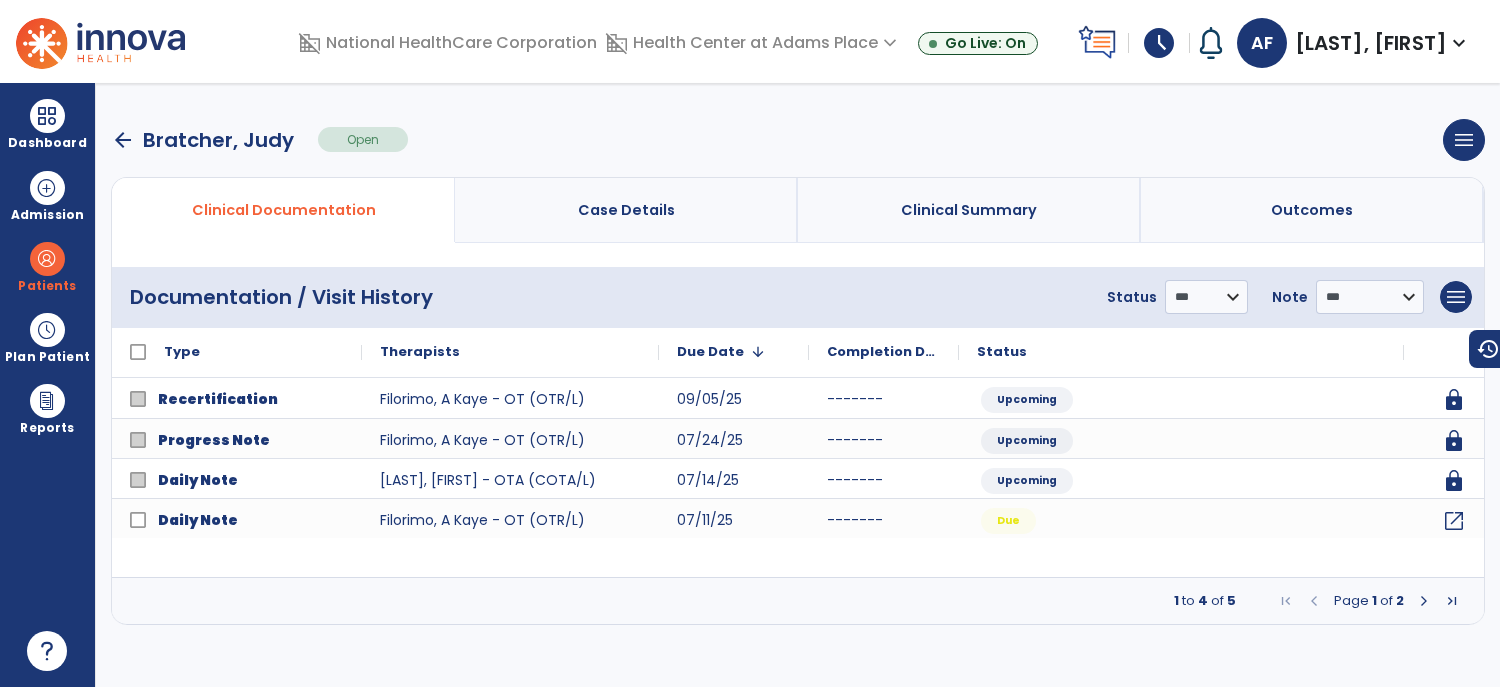 click at bounding box center (1424, 601) 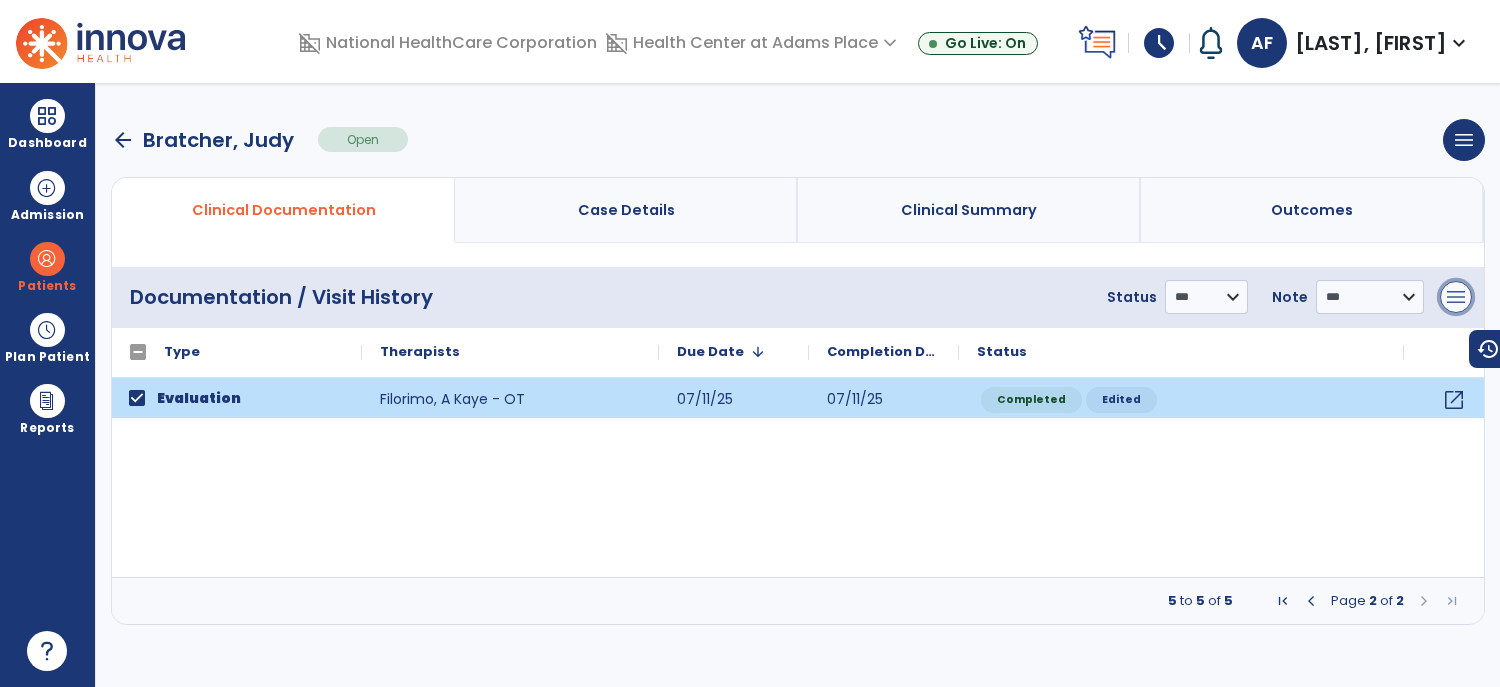 click on "menu" at bounding box center [1456, 297] 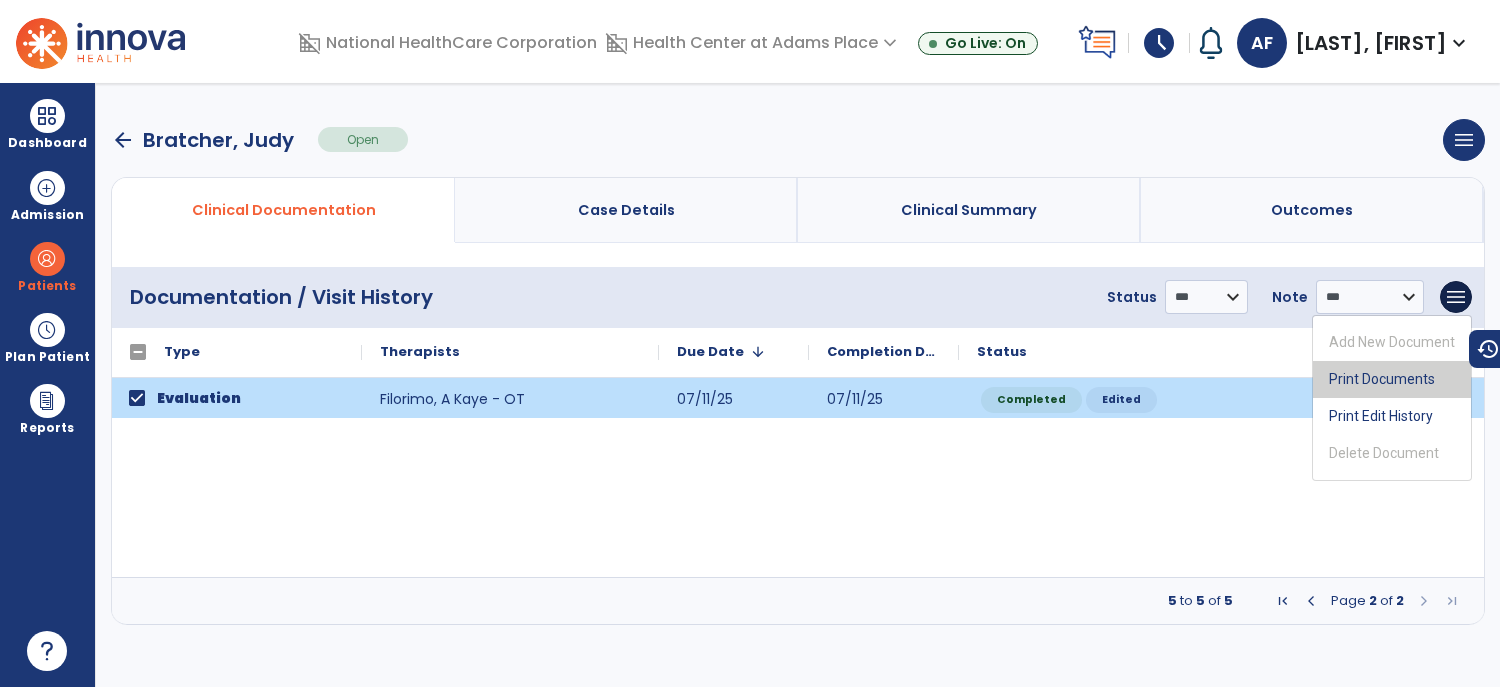 click on "Print Documents" at bounding box center (1392, 379) 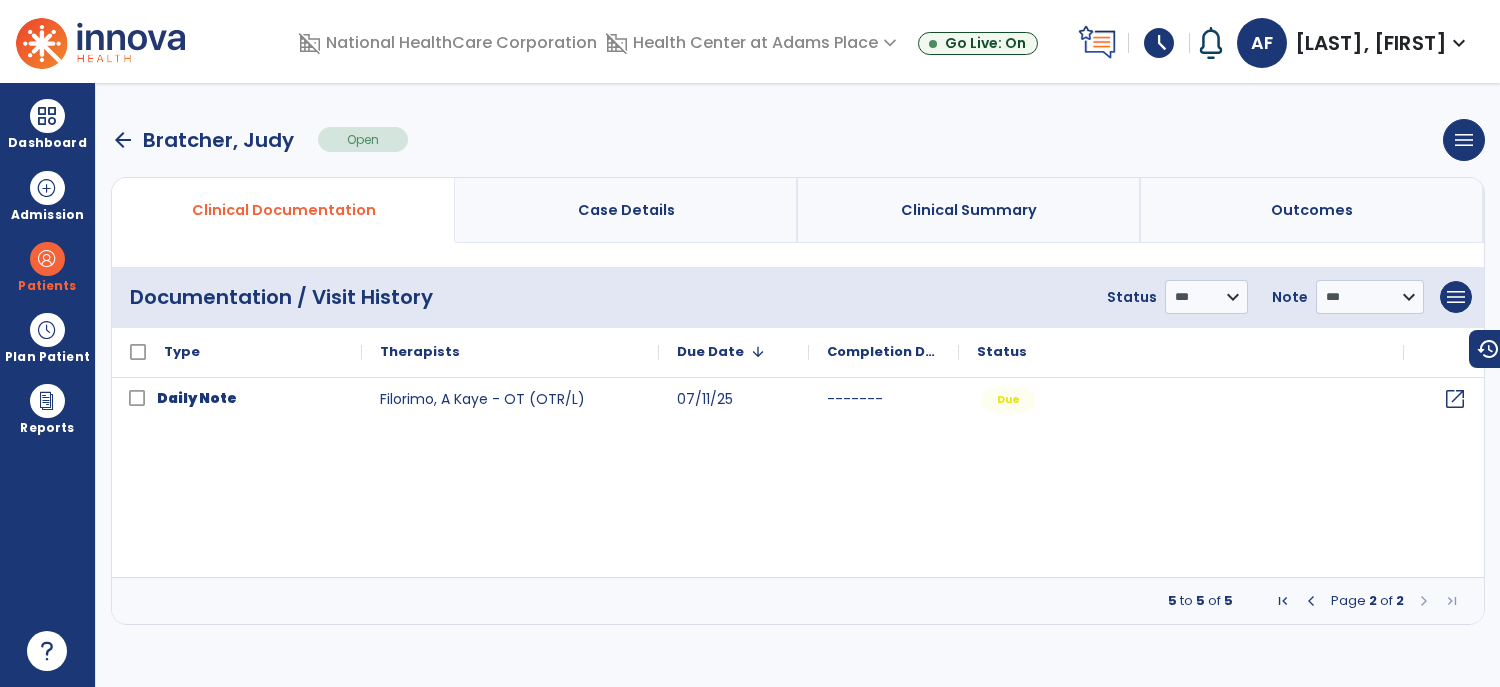 click on "open_in_new" 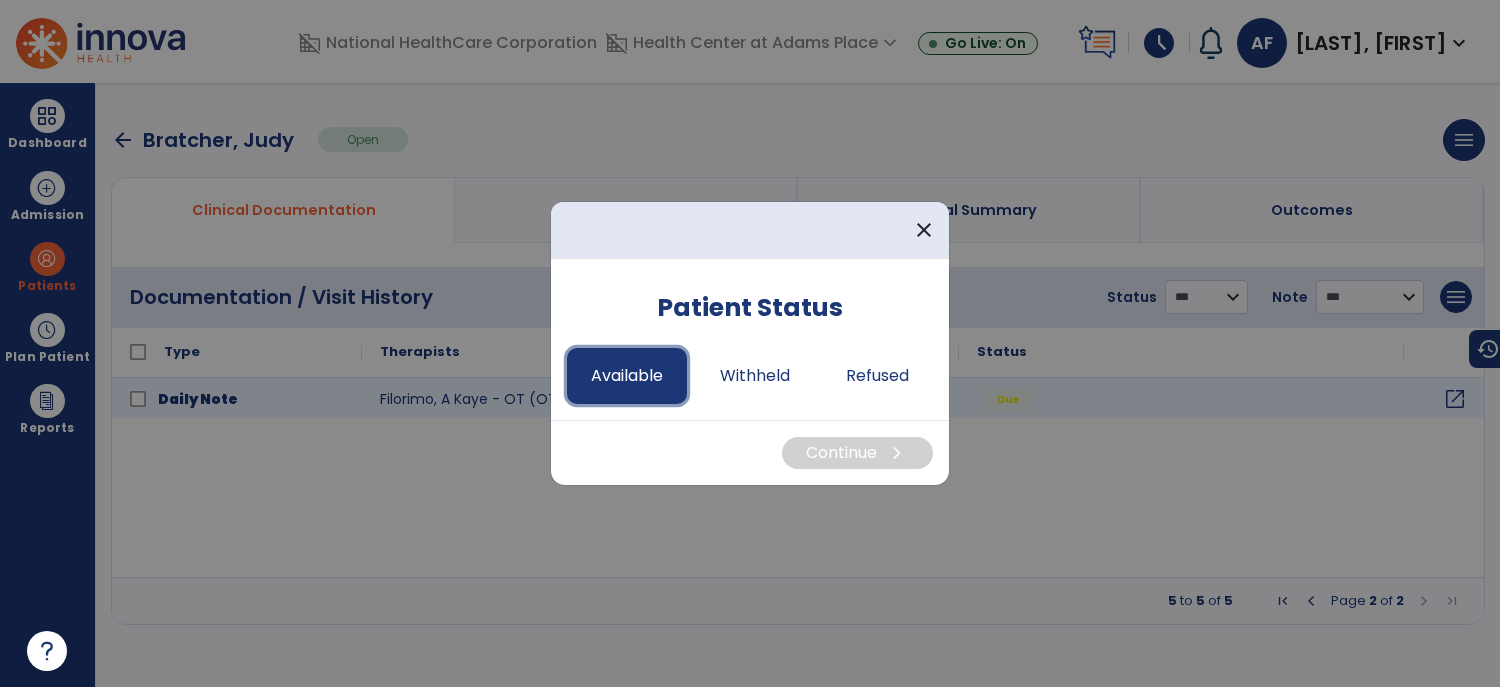 click on "Available" at bounding box center [627, 376] 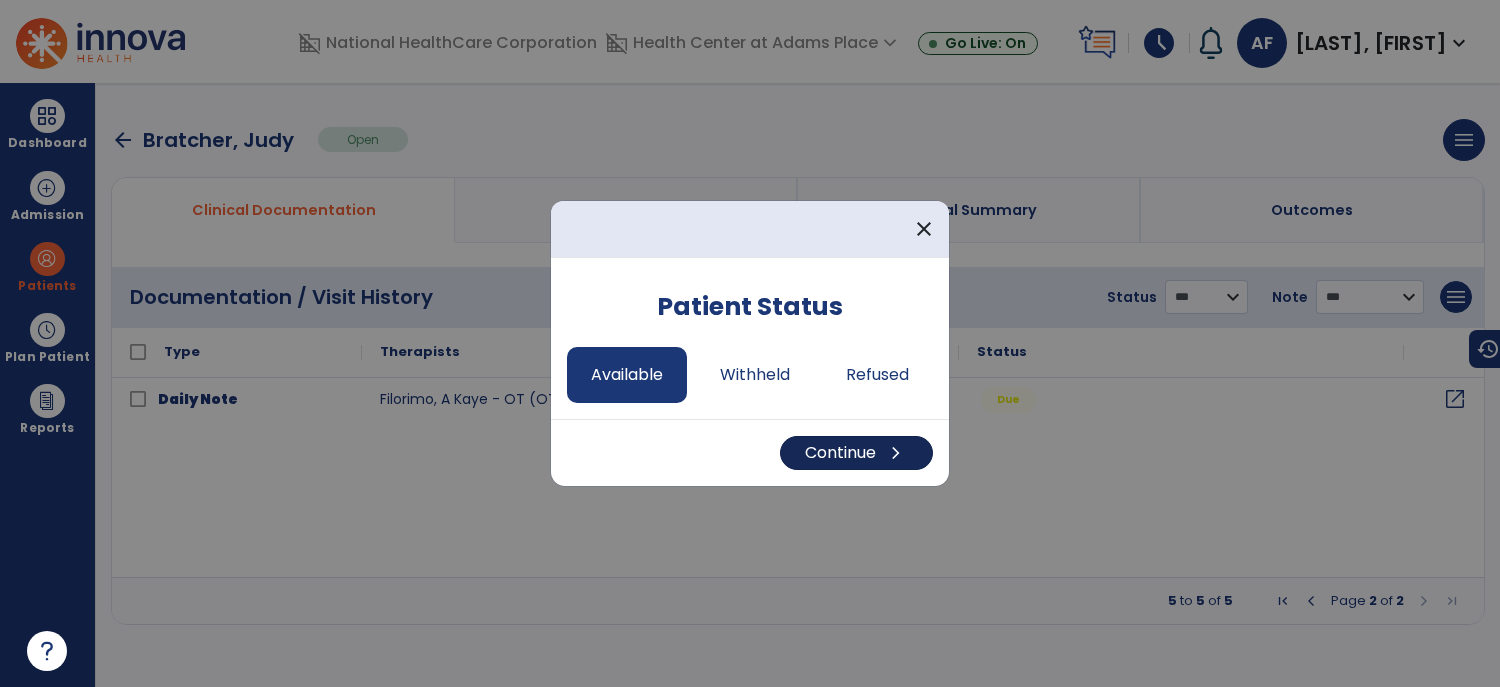 click on "Continue   chevron_right" at bounding box center [856, 453] 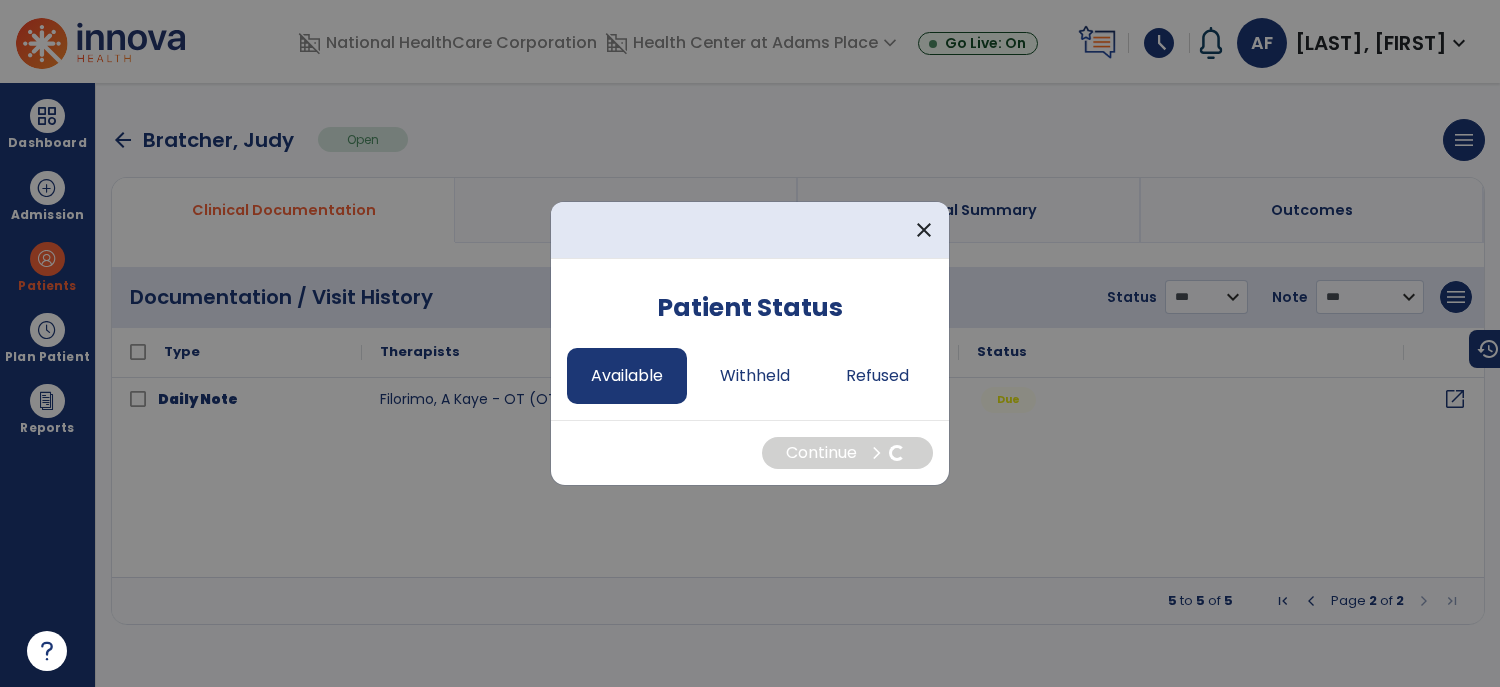 select on "*" 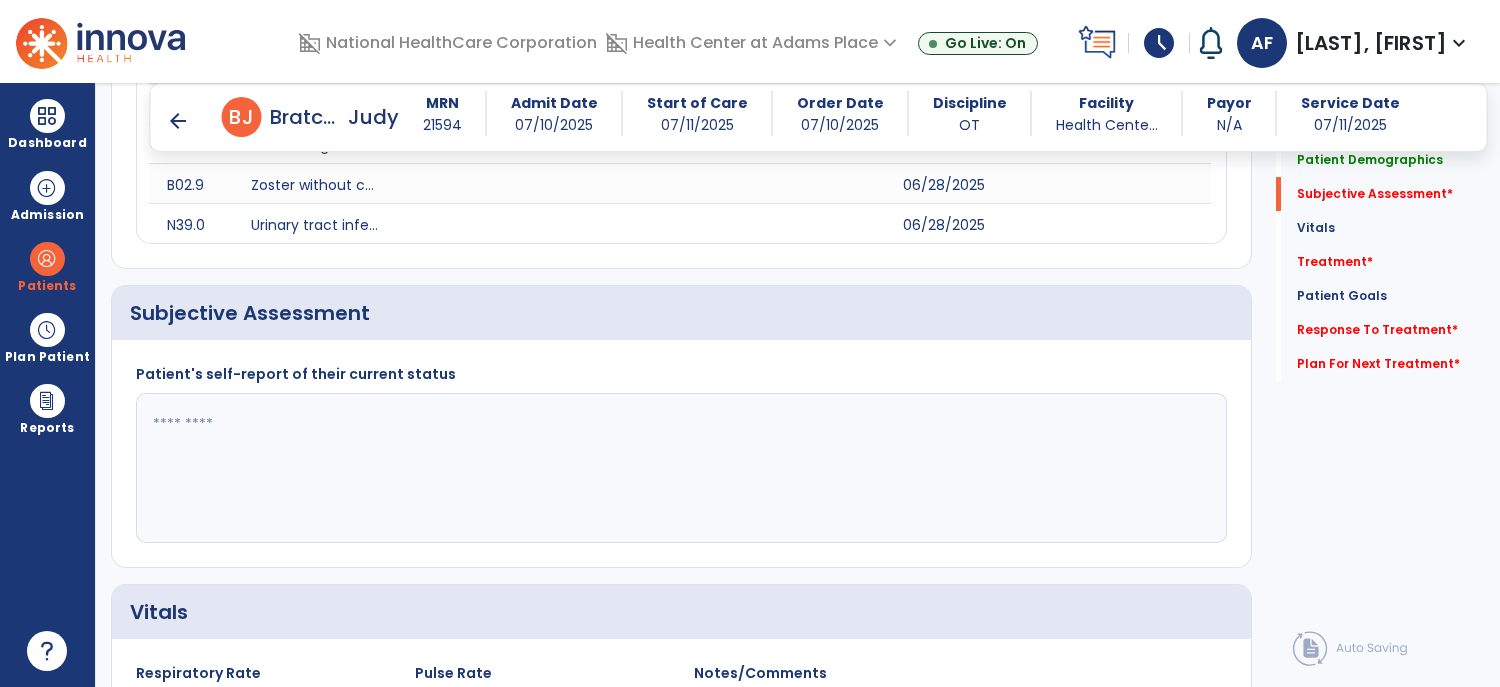 scroll, scrollTop: 409, scrollLeft: 0, axis: vertical 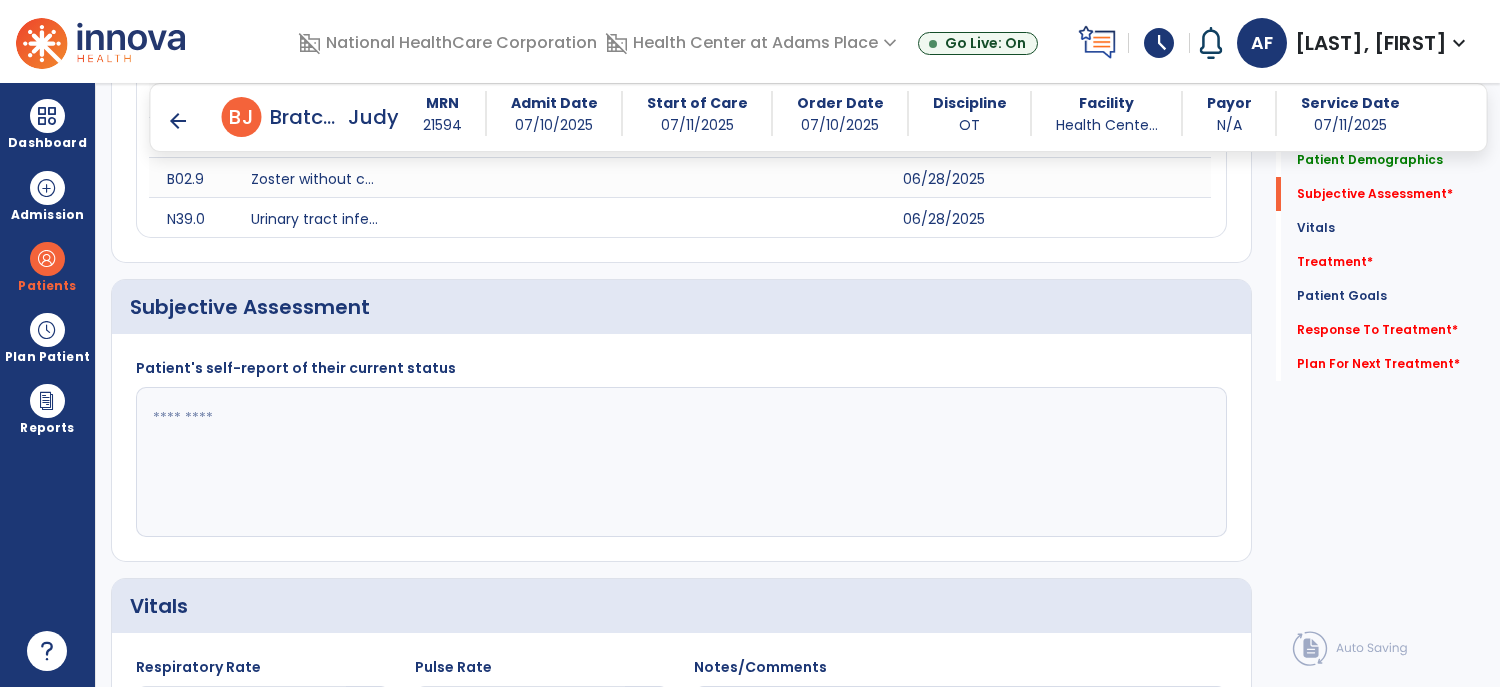 click 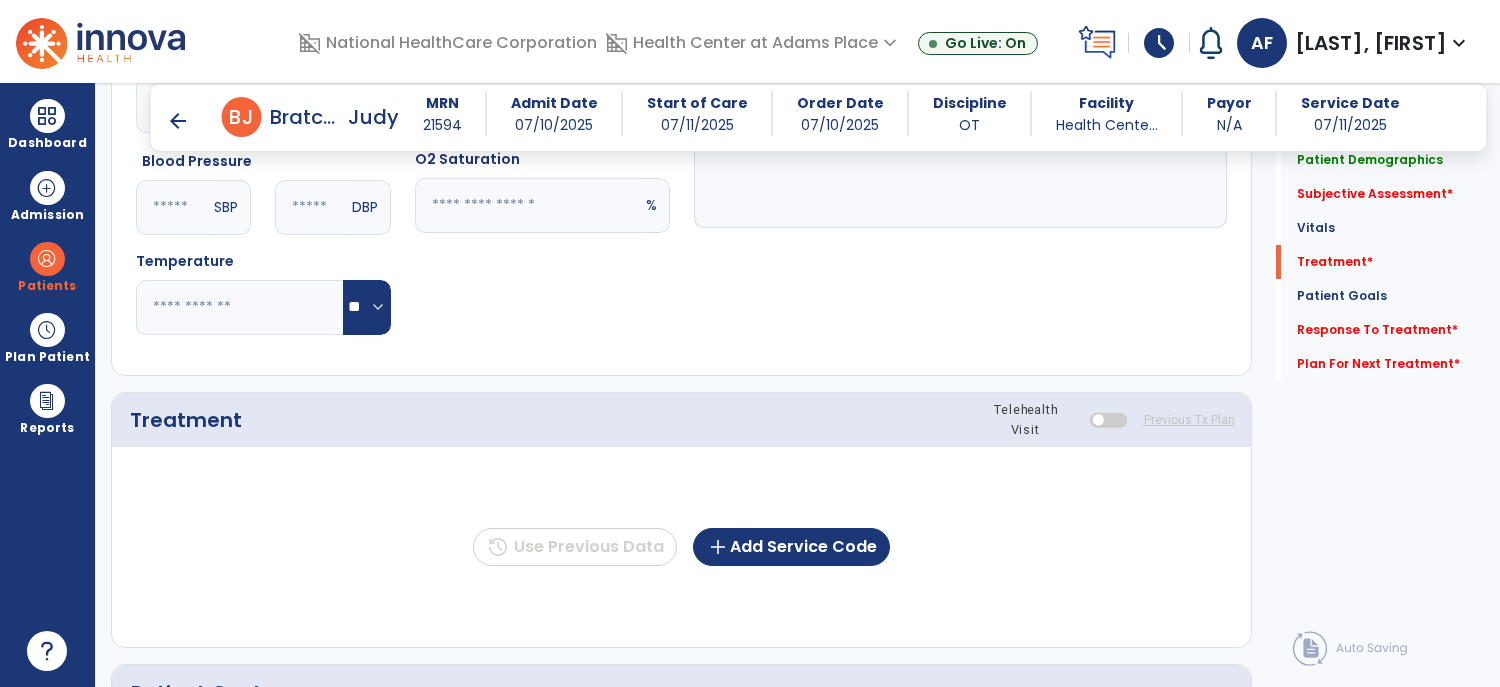 scroll, scrollTop: 1067, scrollLeft: 0, axis: vertical 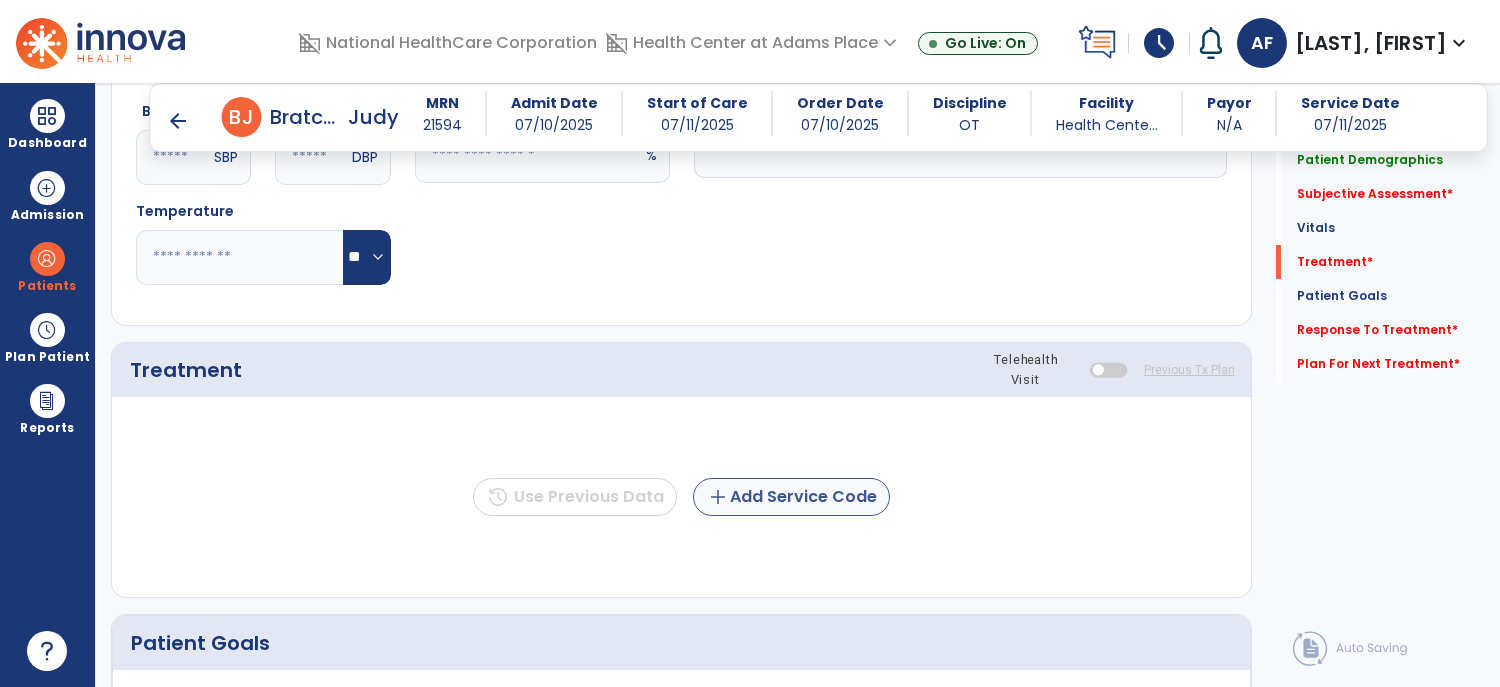 type on "**********" 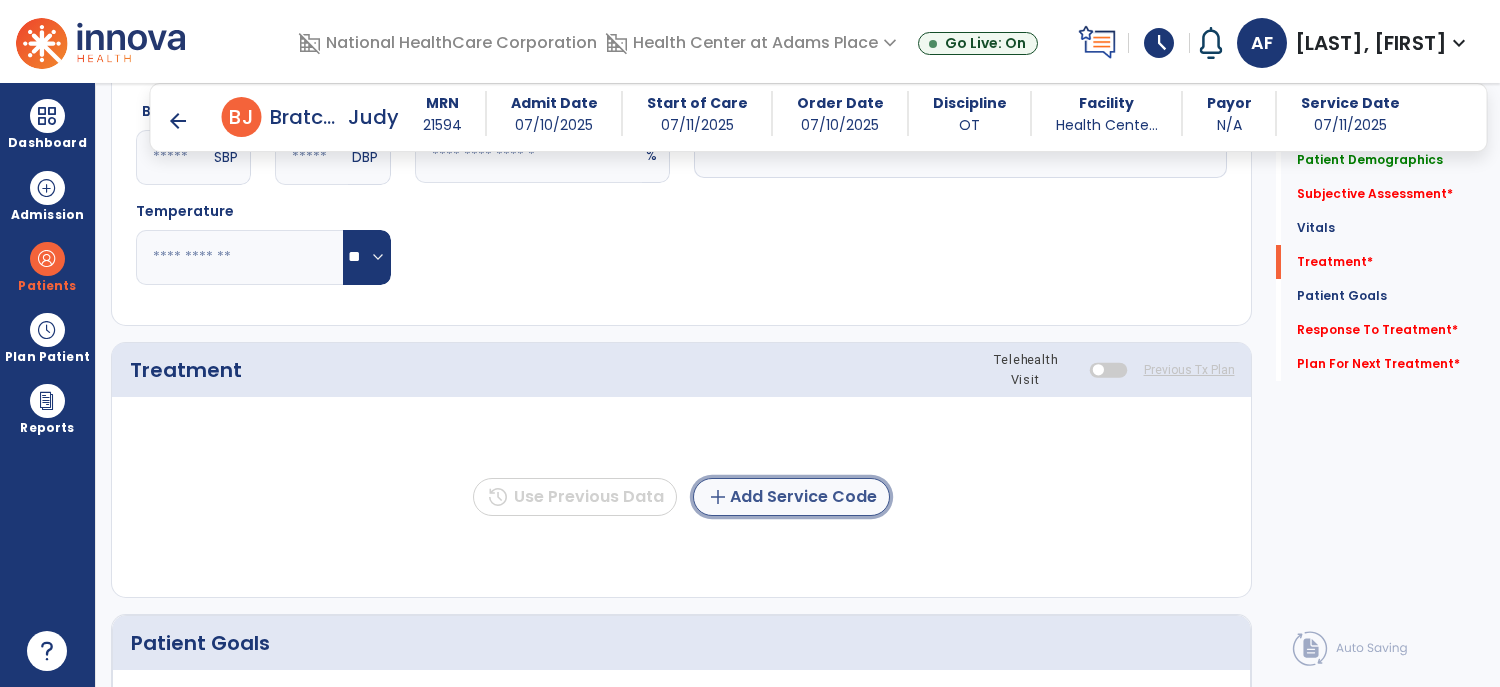 click on "add  Add Service Code" 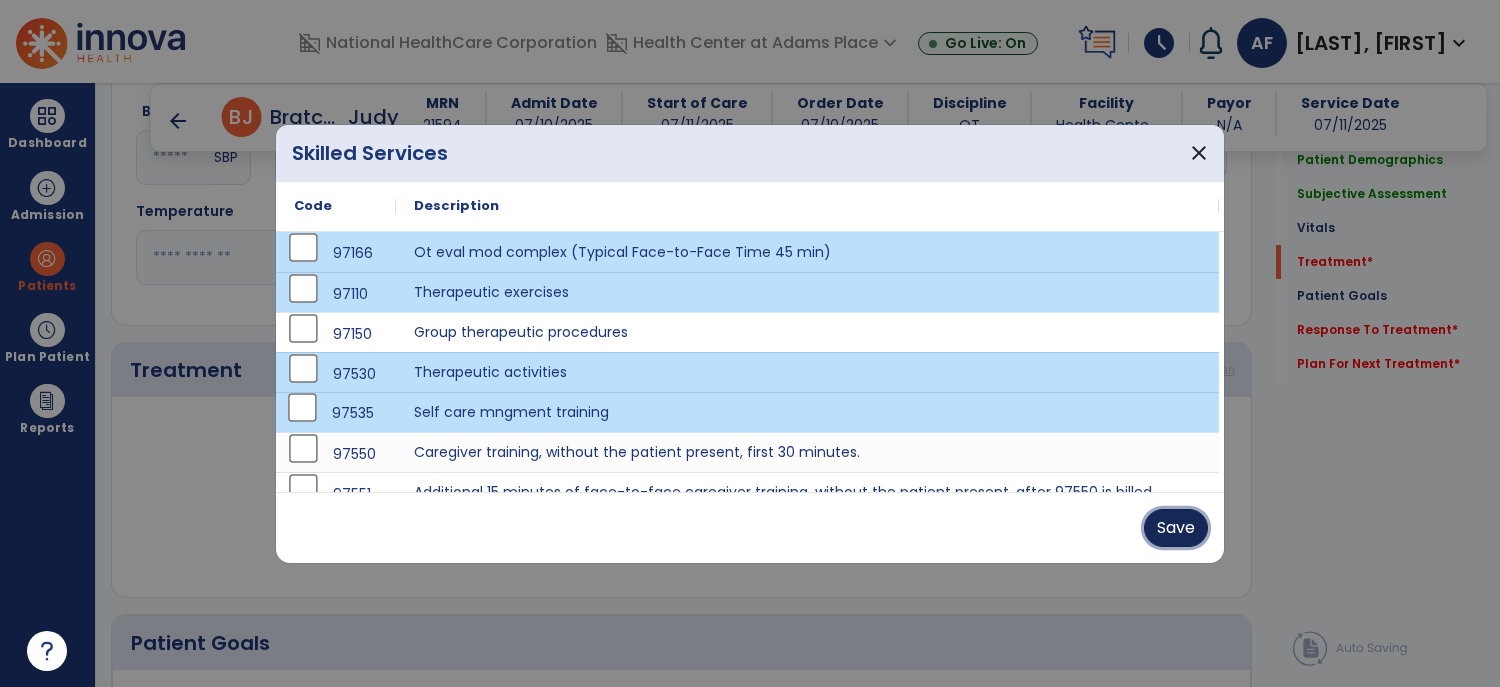 click on "Save" at bounding box center [1176, 528] 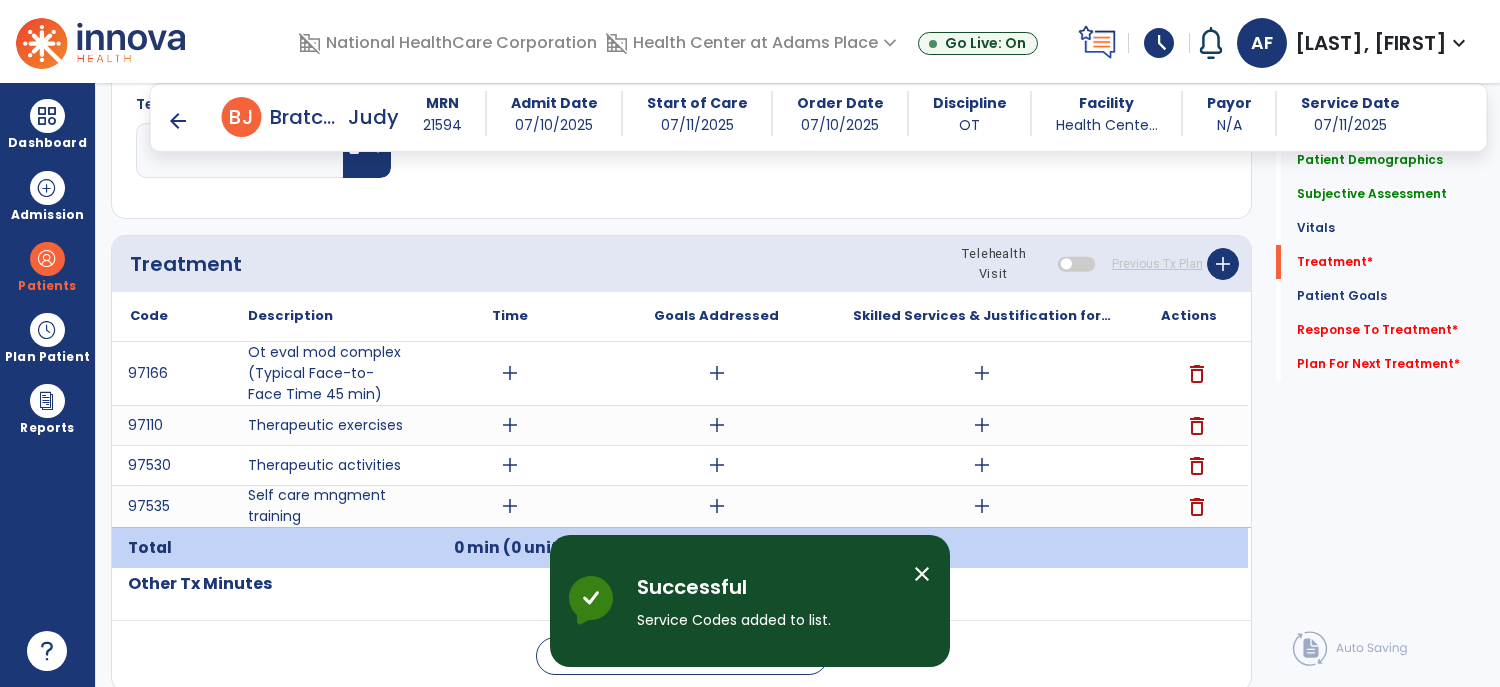 scroll, scrollTop: 1214, scrollLeft: 0, axis: vertical 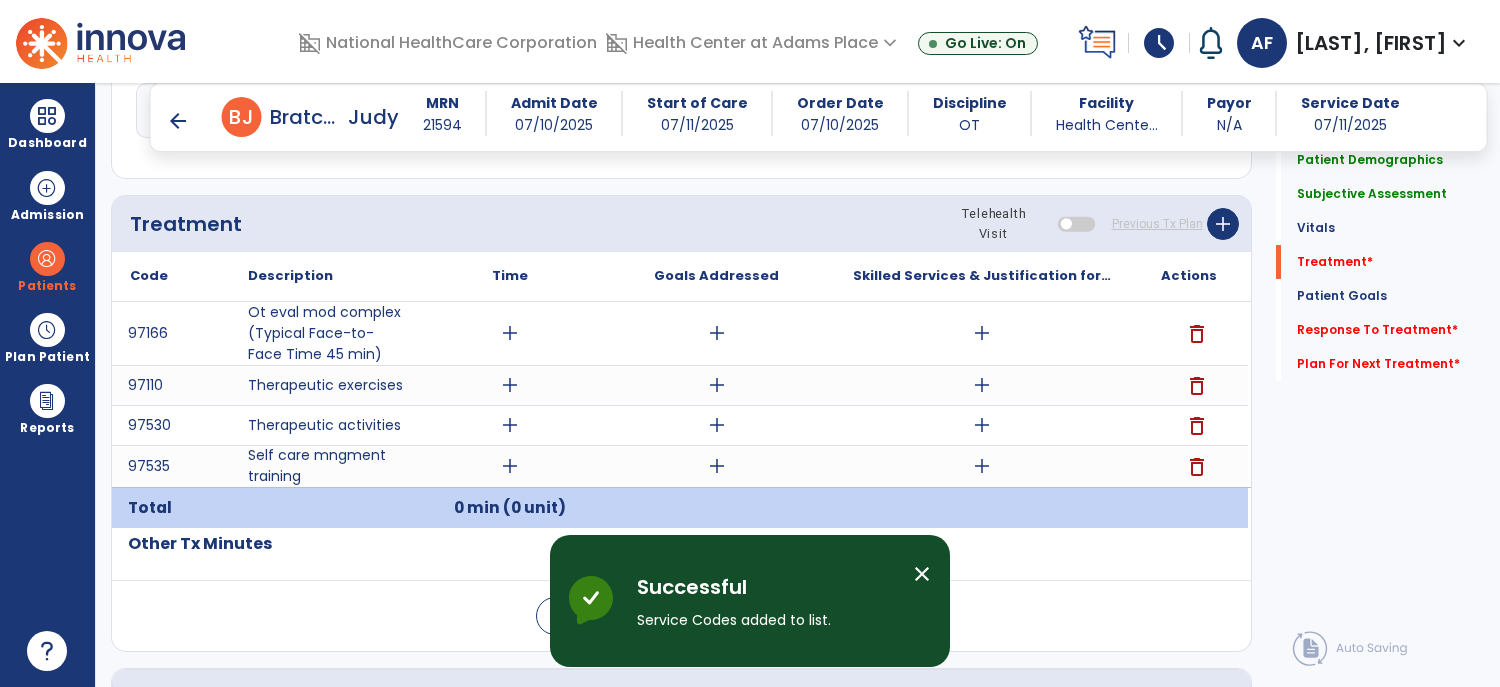 click on "add" at bounding box center [510, 333] 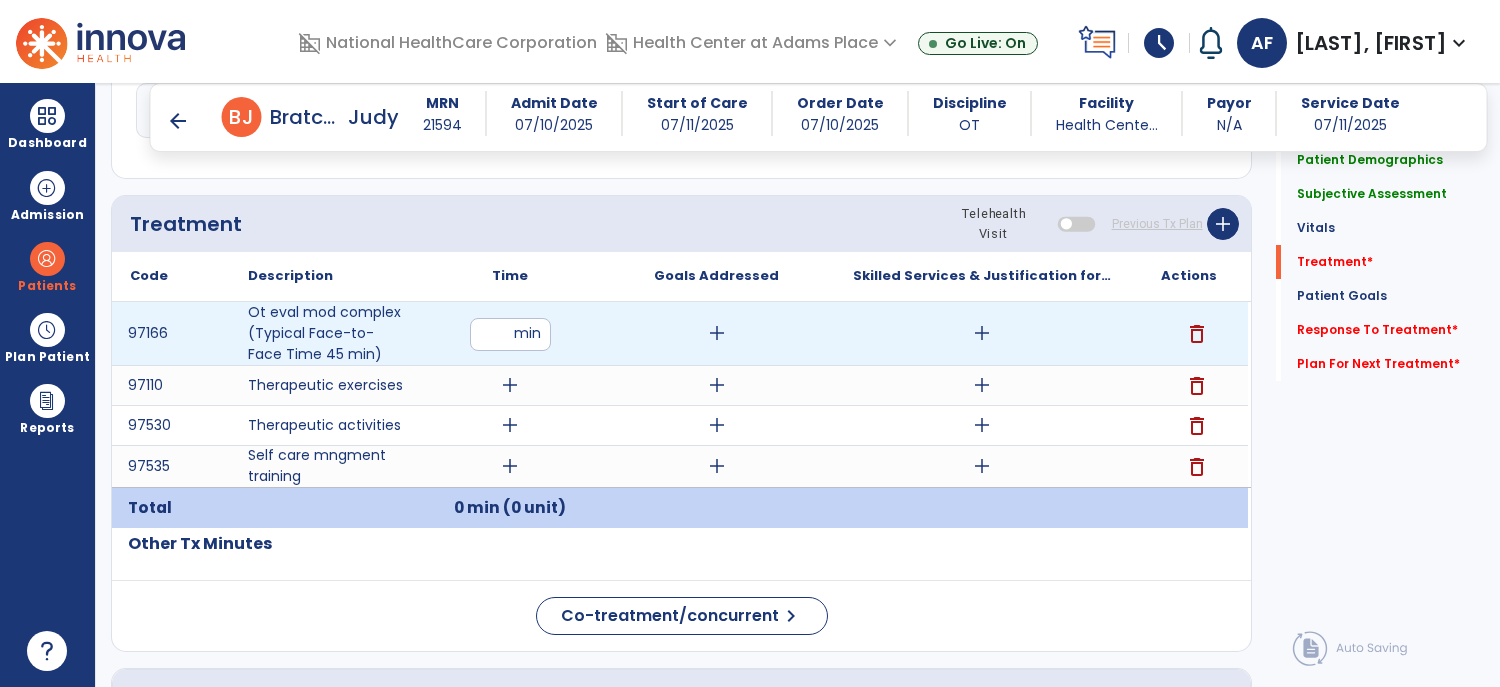 type on "**" 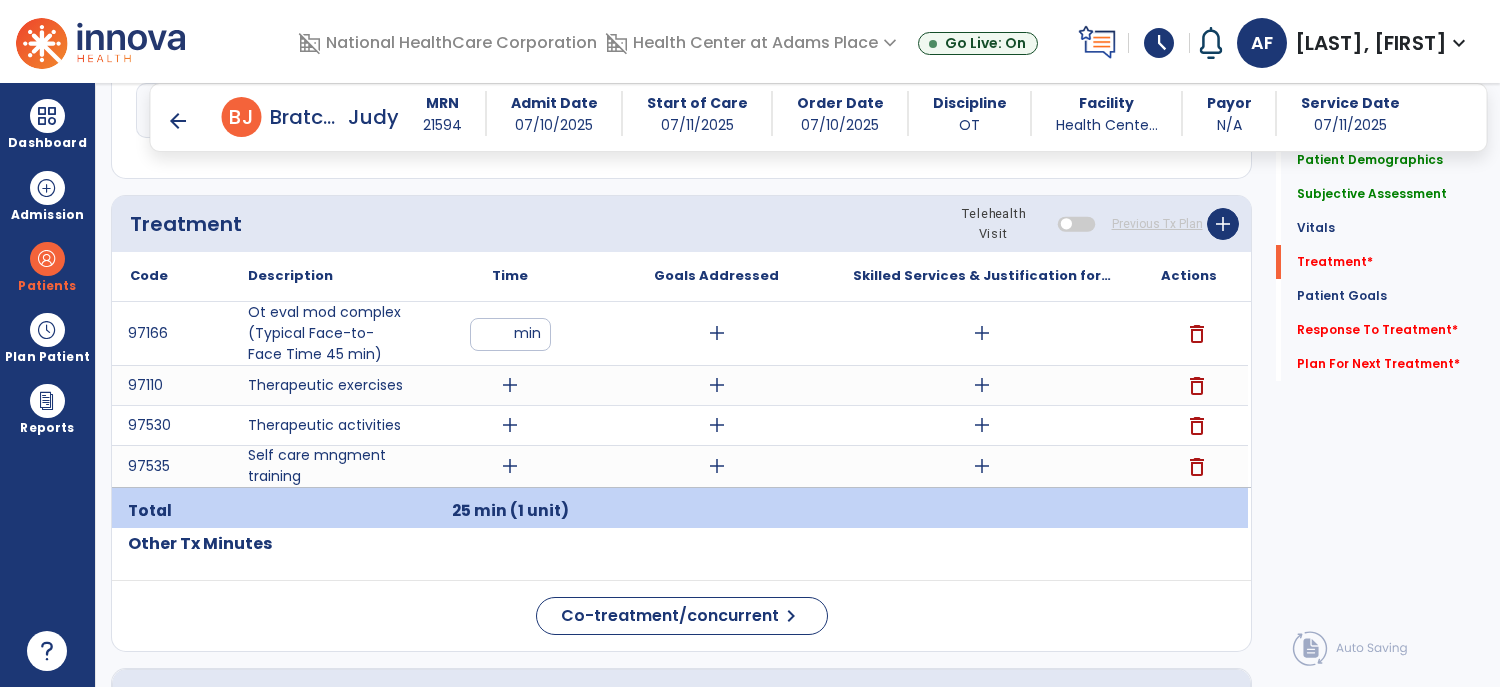 click on "add" at bounding box center (510, 385) 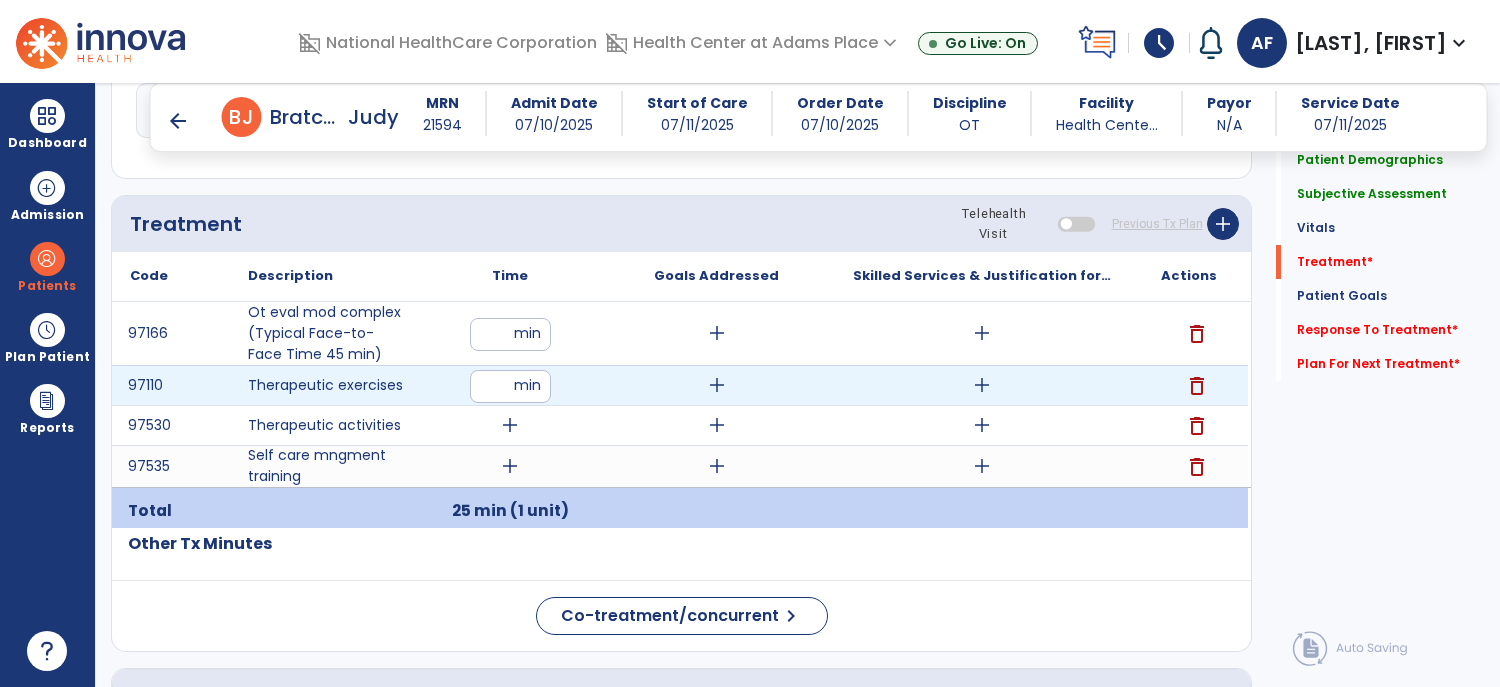 type on "**" 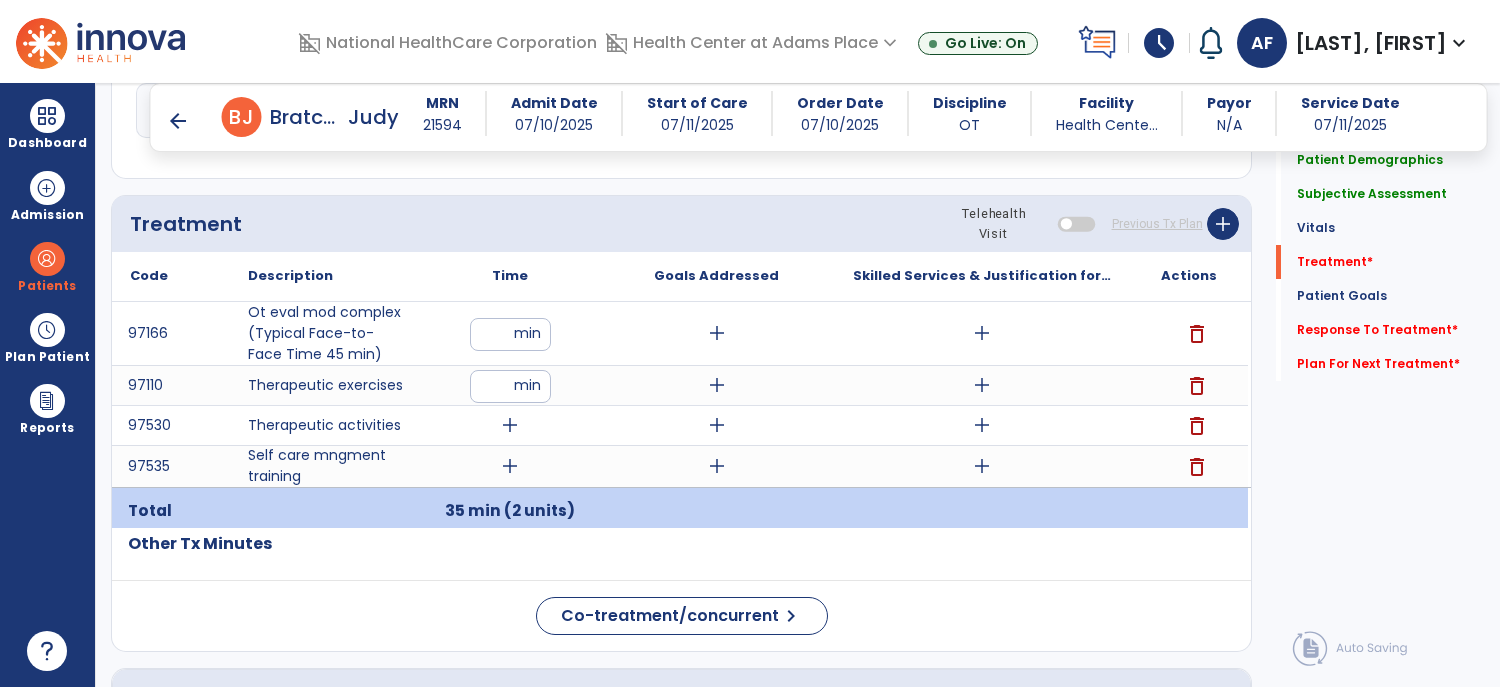 click on "add" at bounding box center (510, 425) 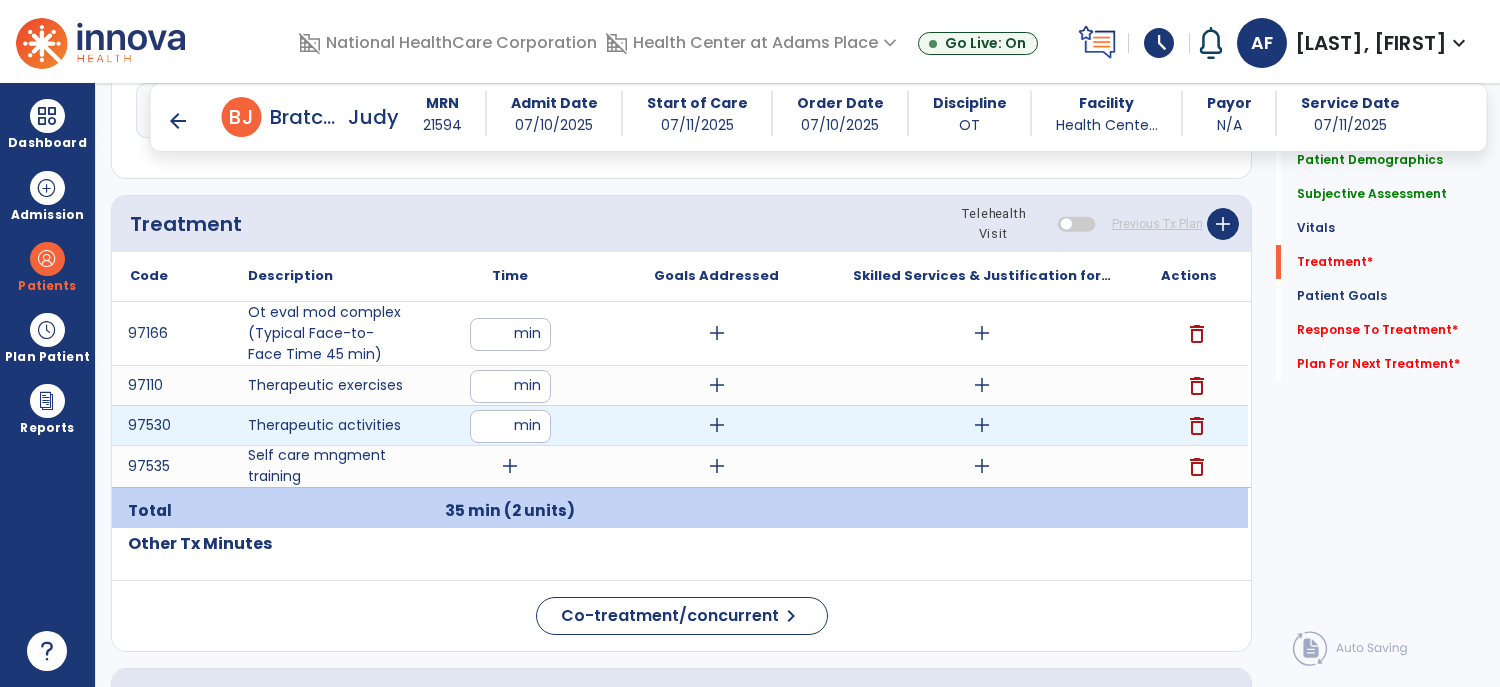 type on "**" 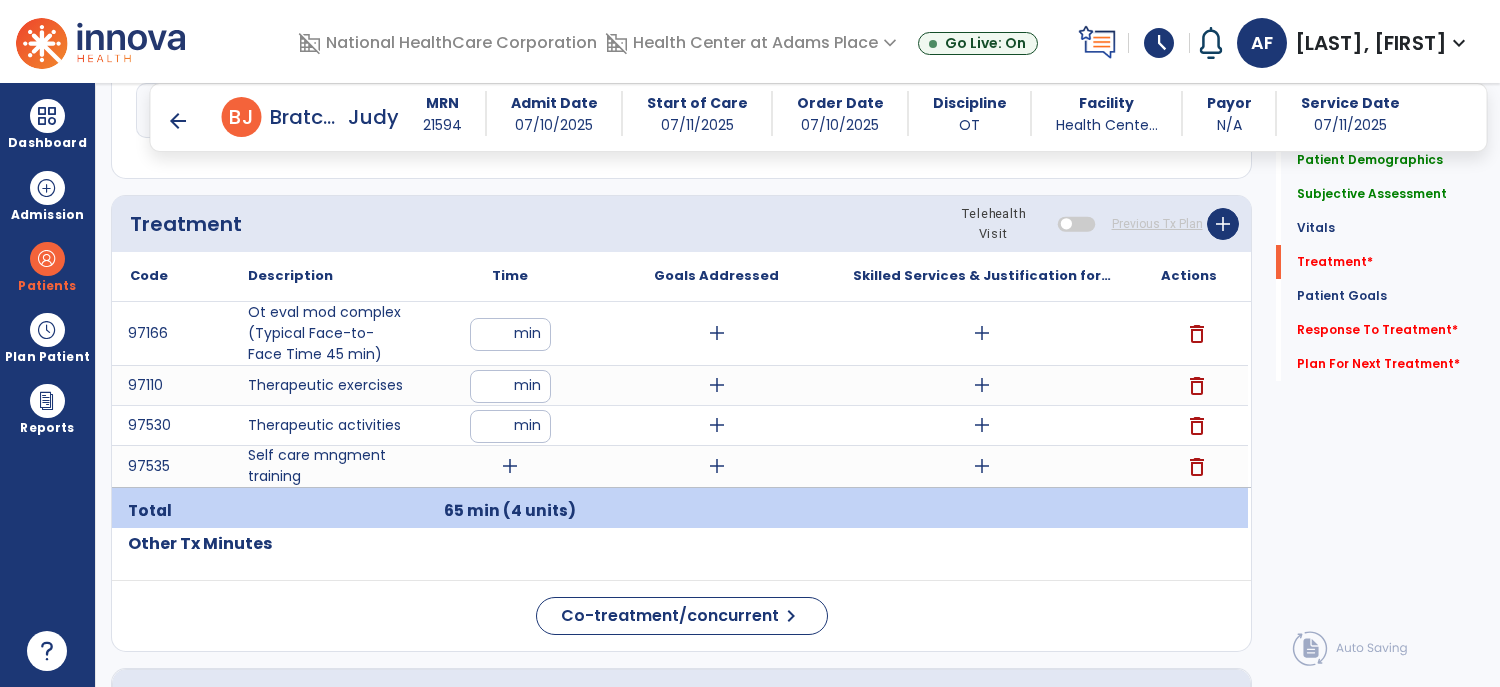 click on "add" at bounding box center (510, 466) 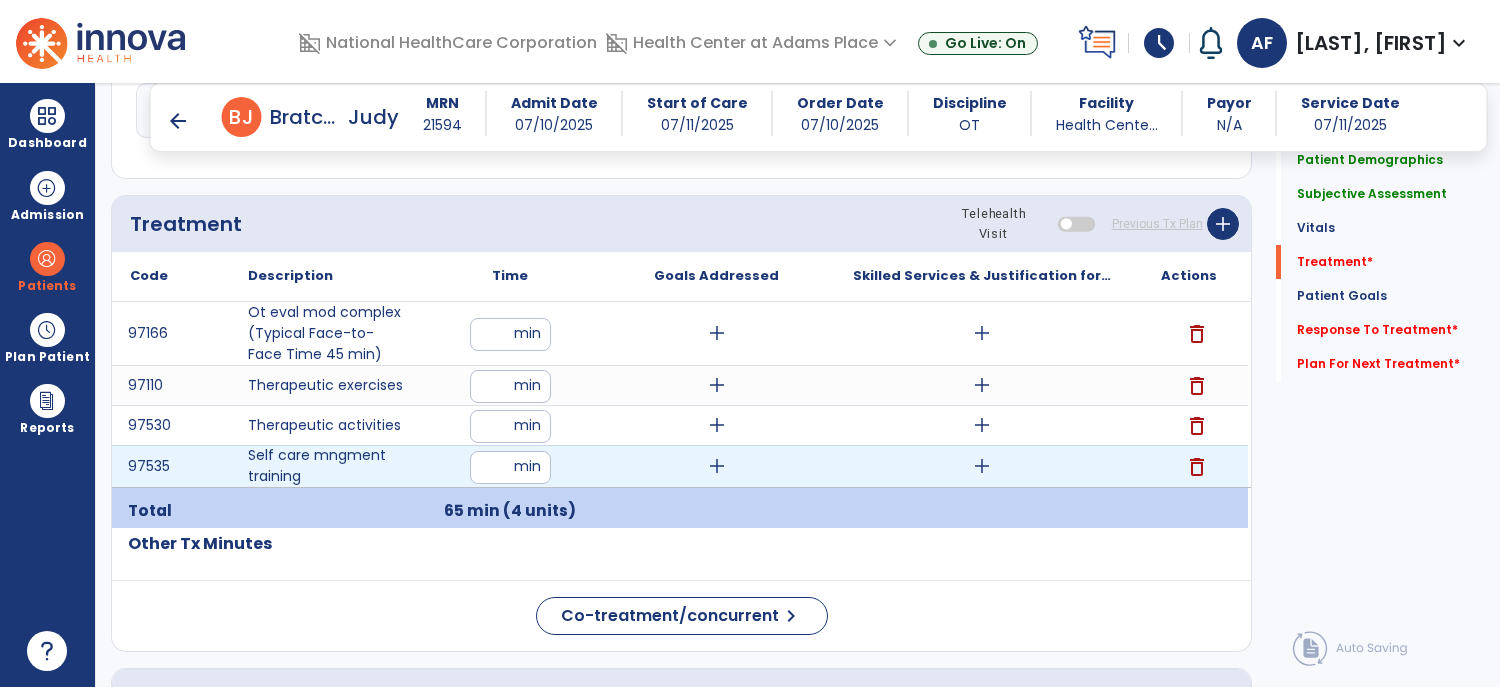 type on "**" 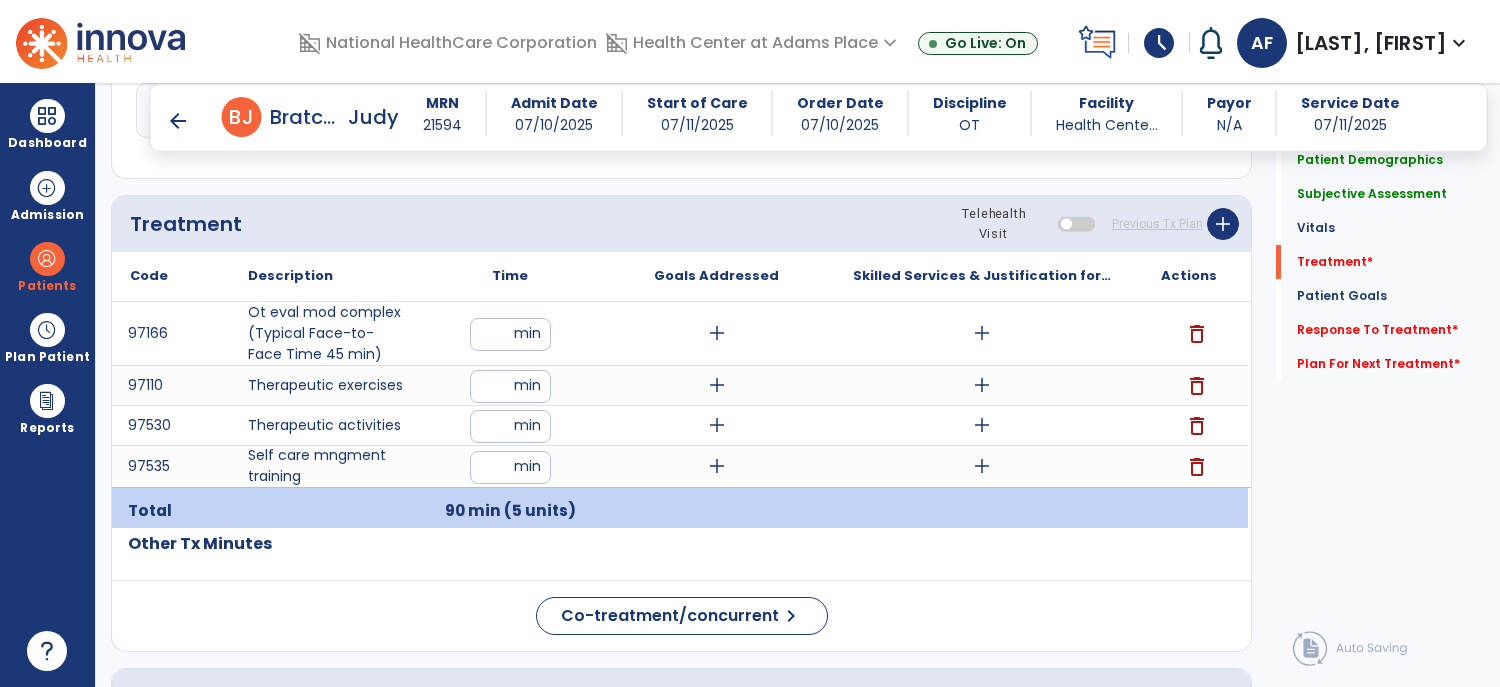 click on "add" at bounding box center (982, 333) 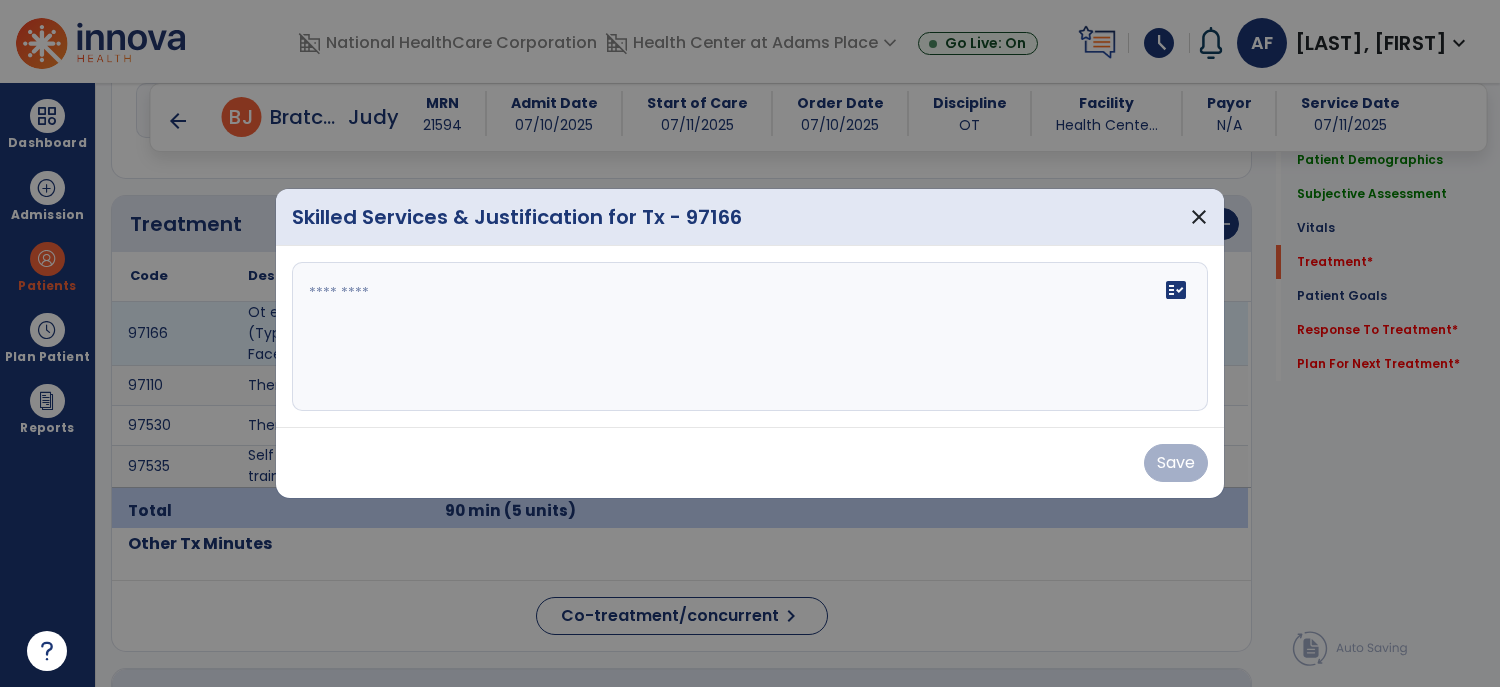 click on "fact_check" at bounding box center [750, 337] 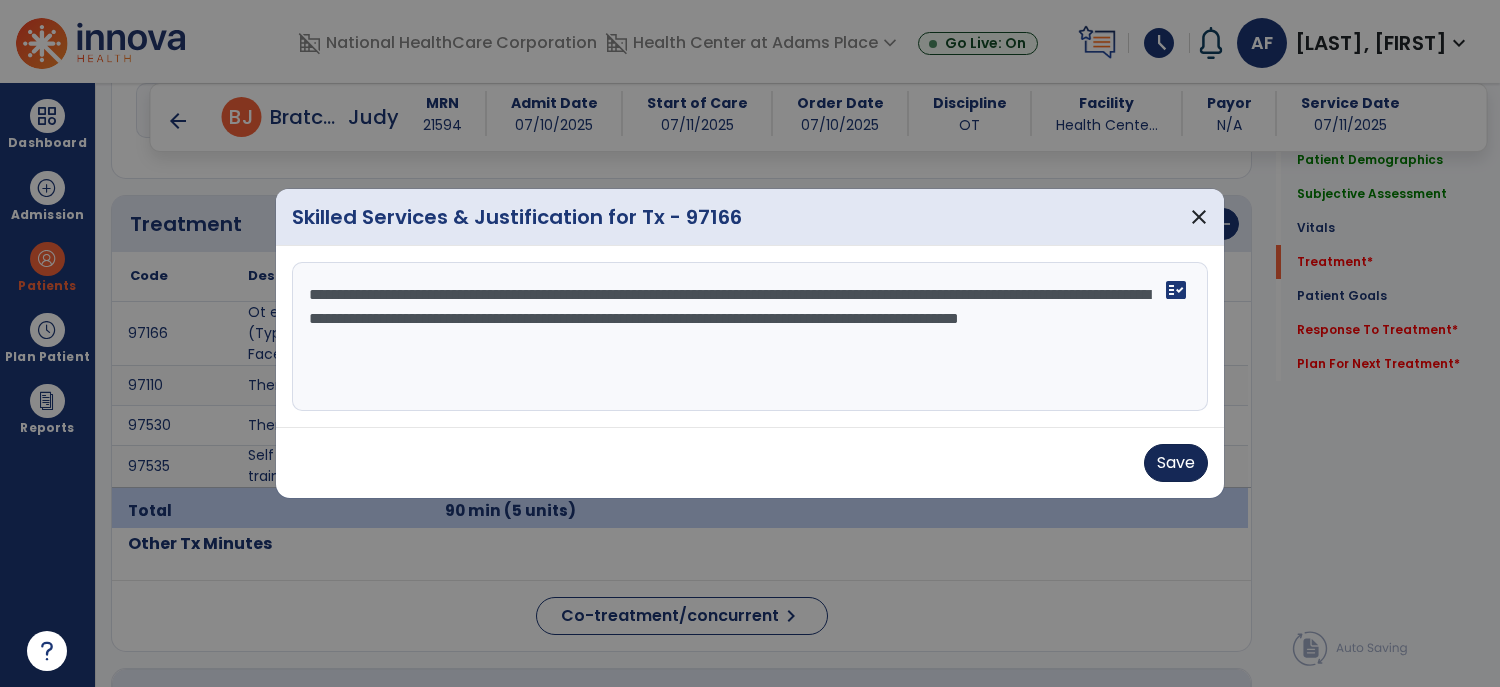 type on "**********" 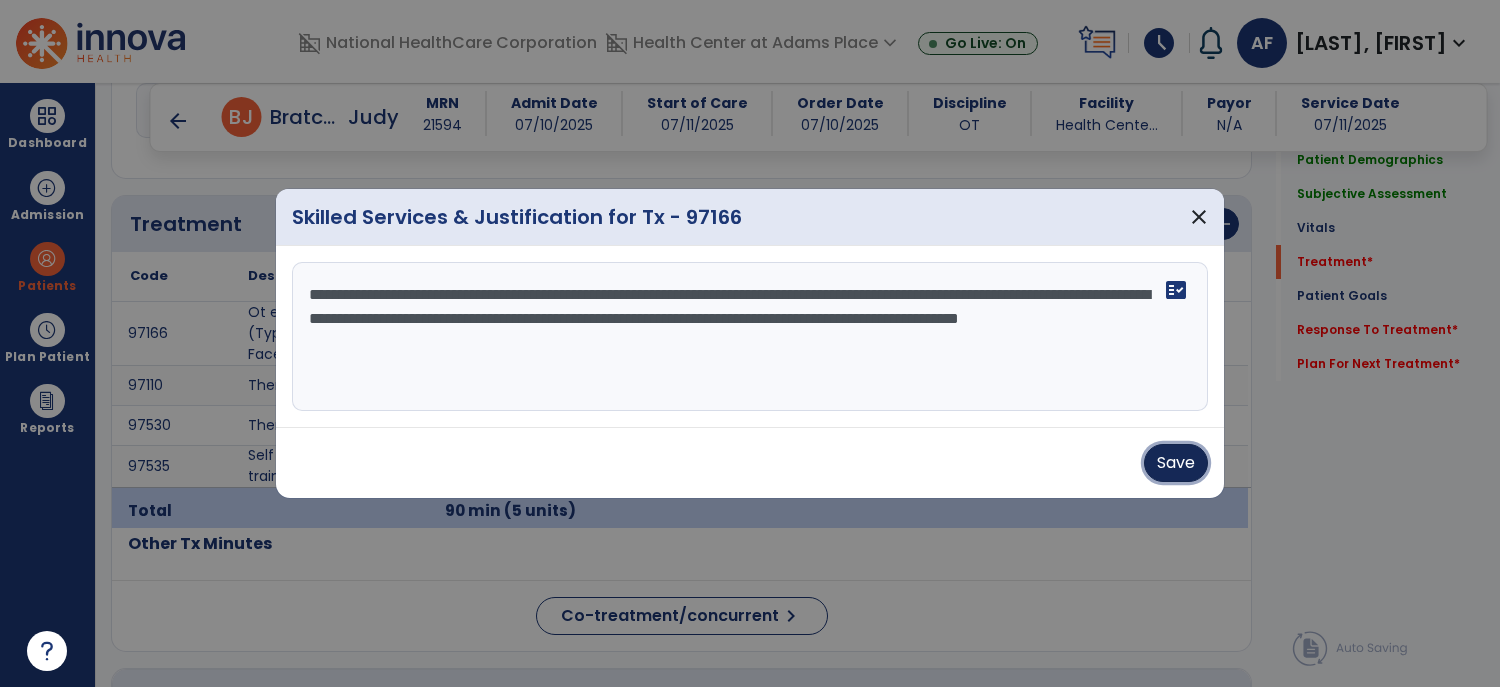 click on "Save" at bounding box center (1176, 463) 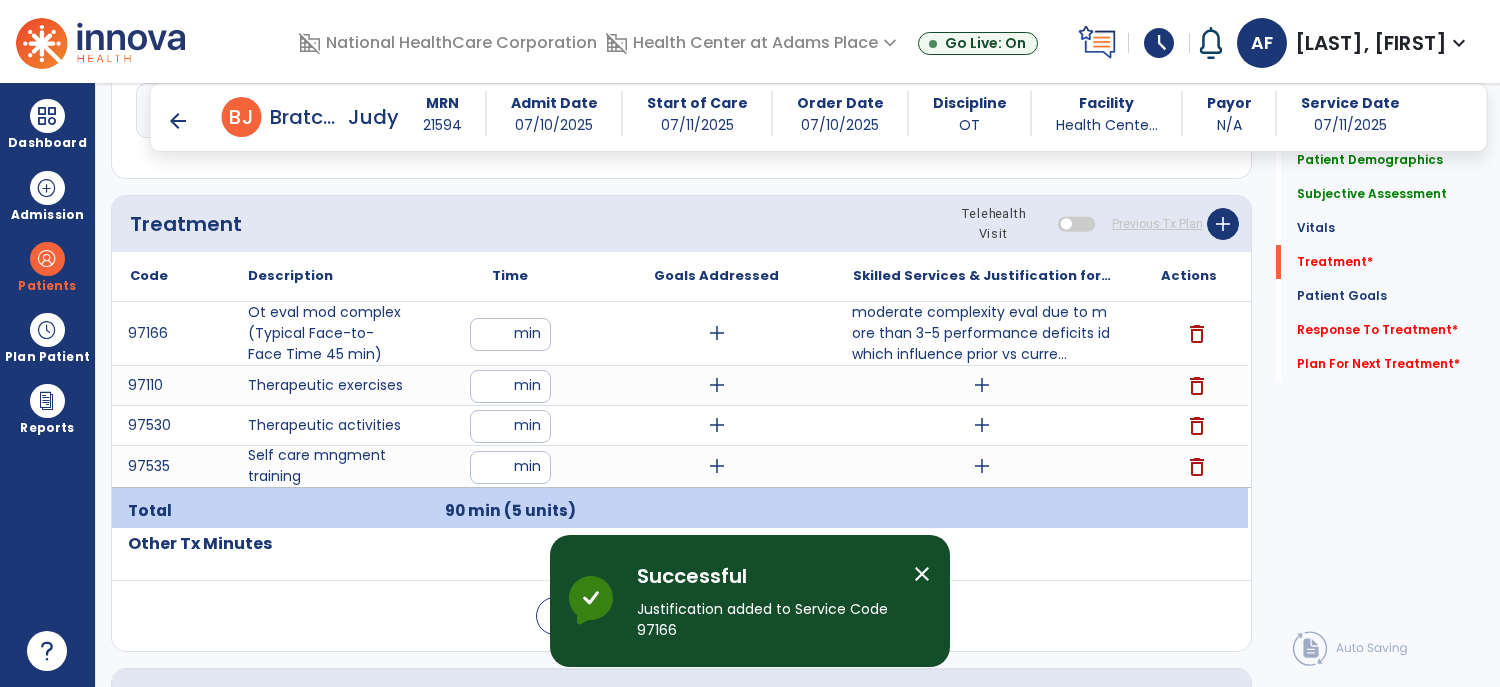 click on "add" at bounding box center [982, 385] 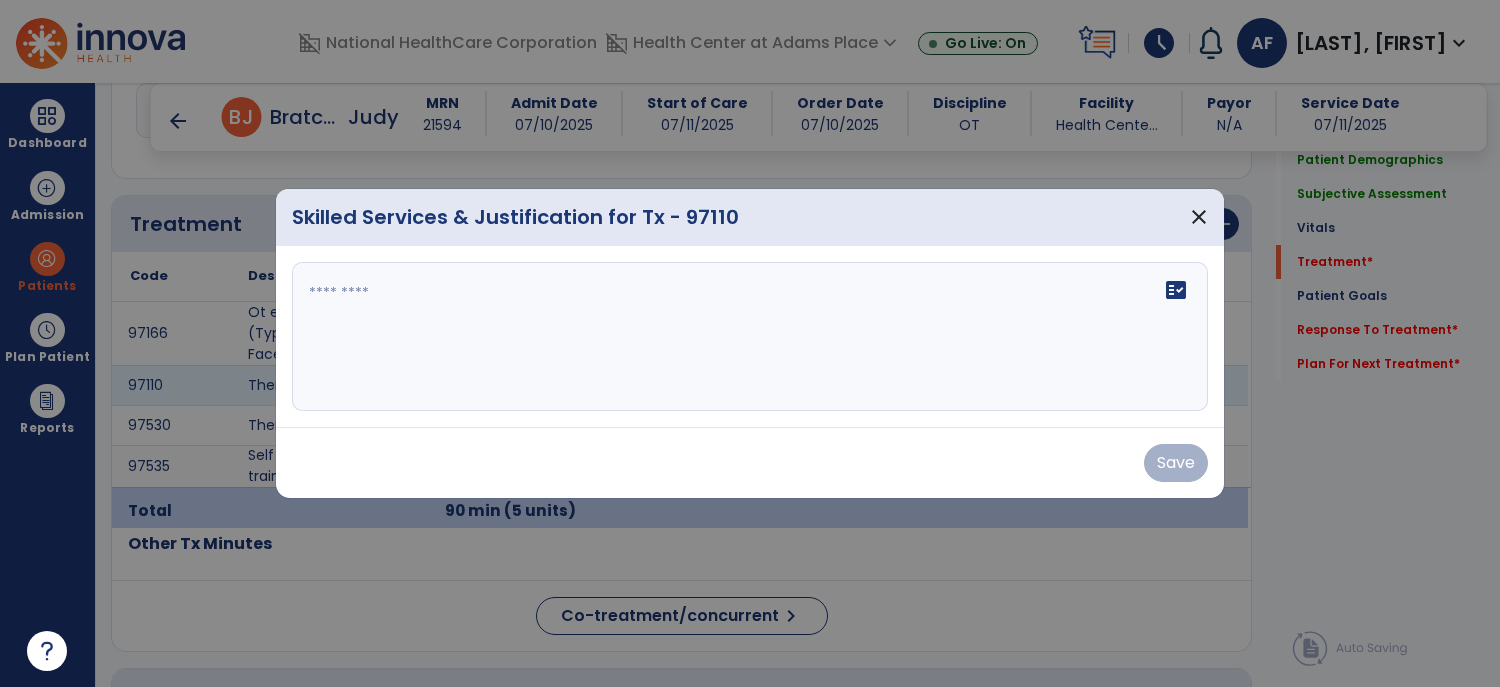 click on "fact_check" at bounding box center [750, 337] 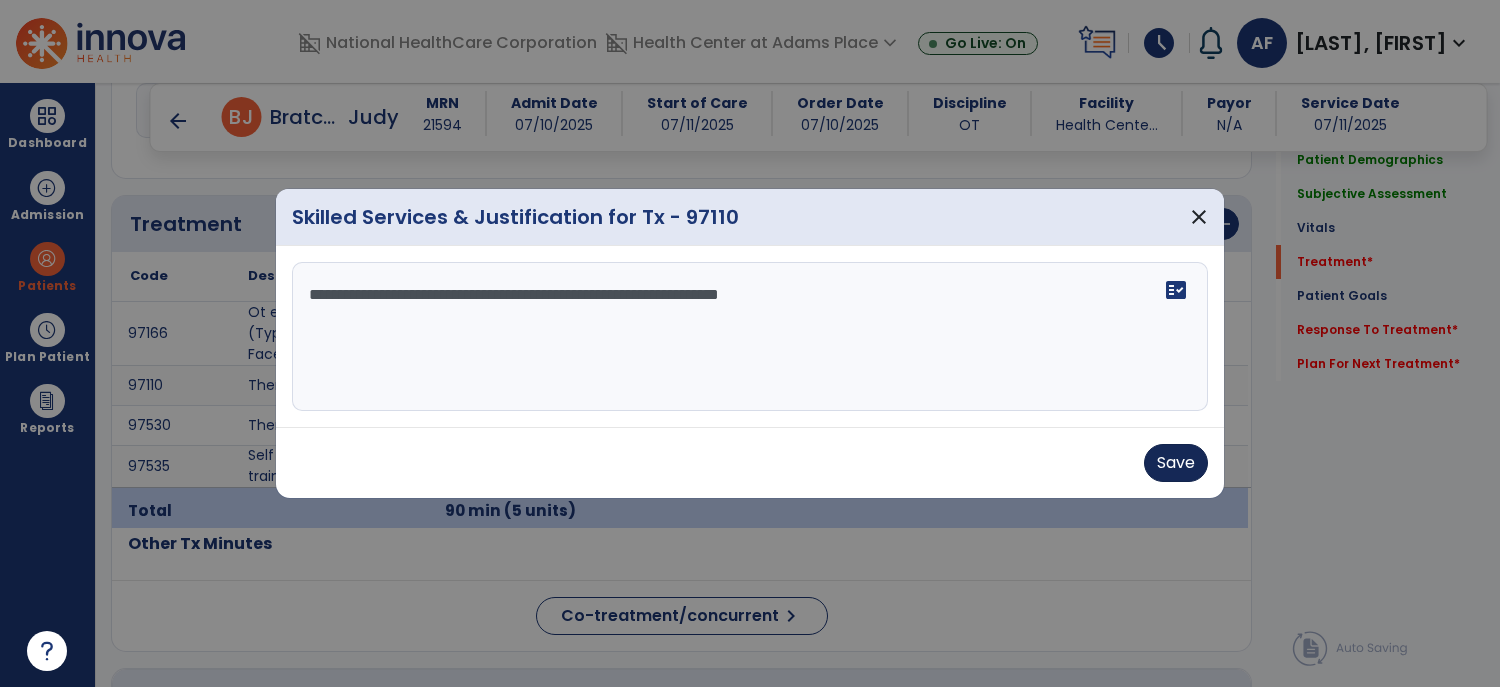 type on "**********" 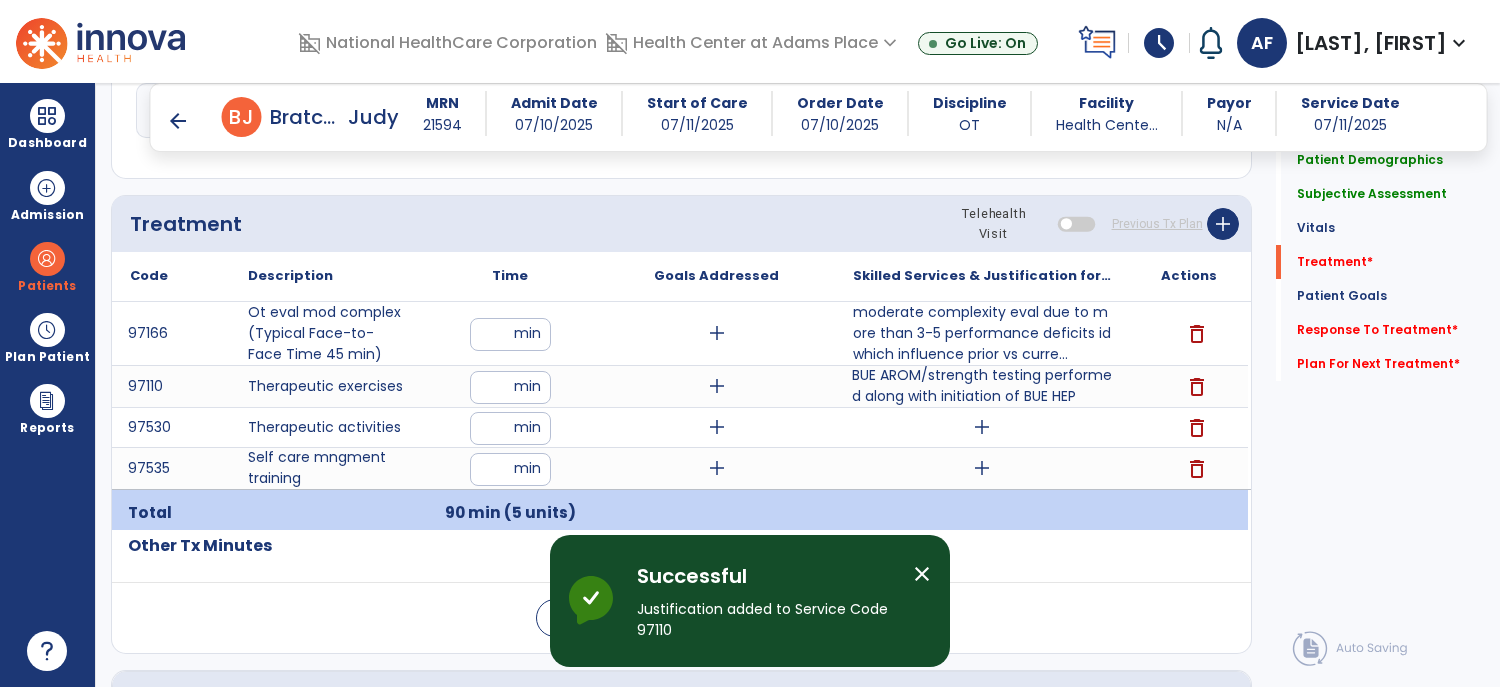 click on "add" at bounding box center [982, 427] 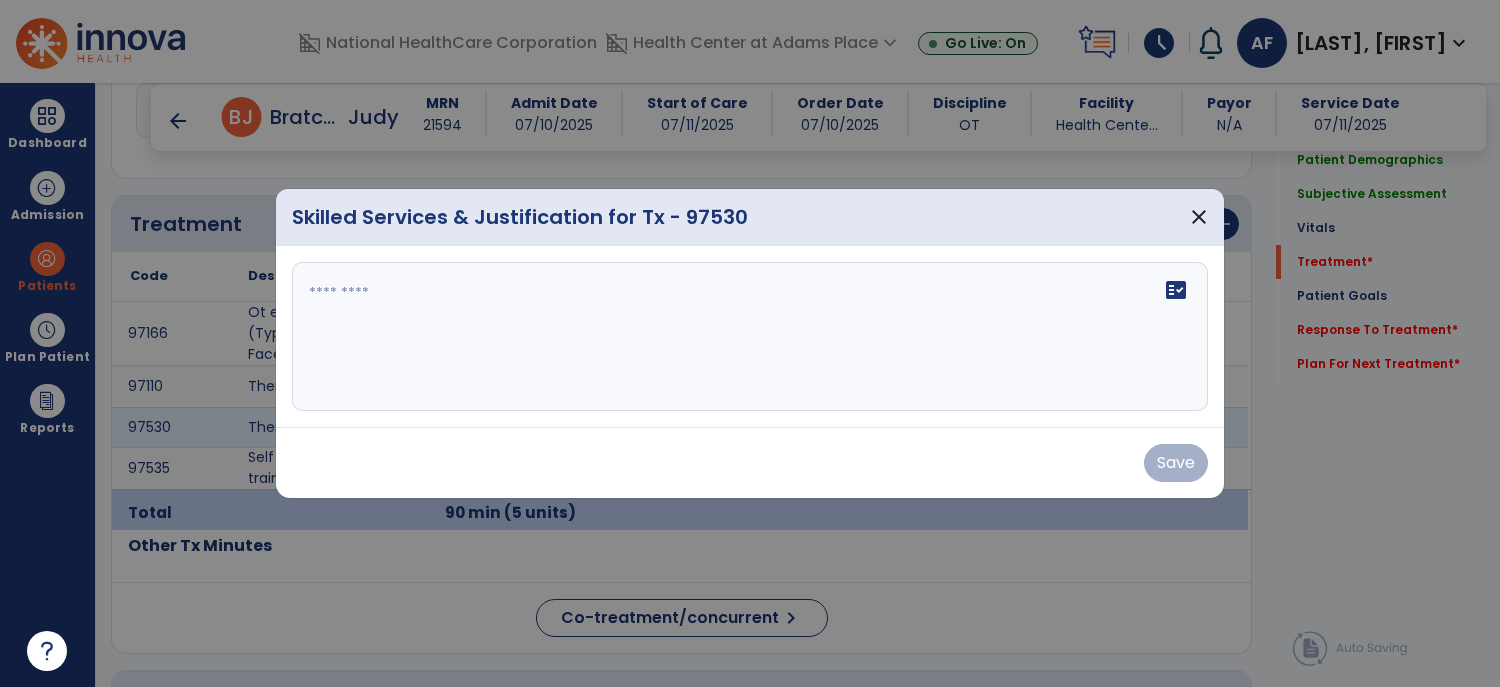 click on "fact_check" at bounding box center [750, 337] 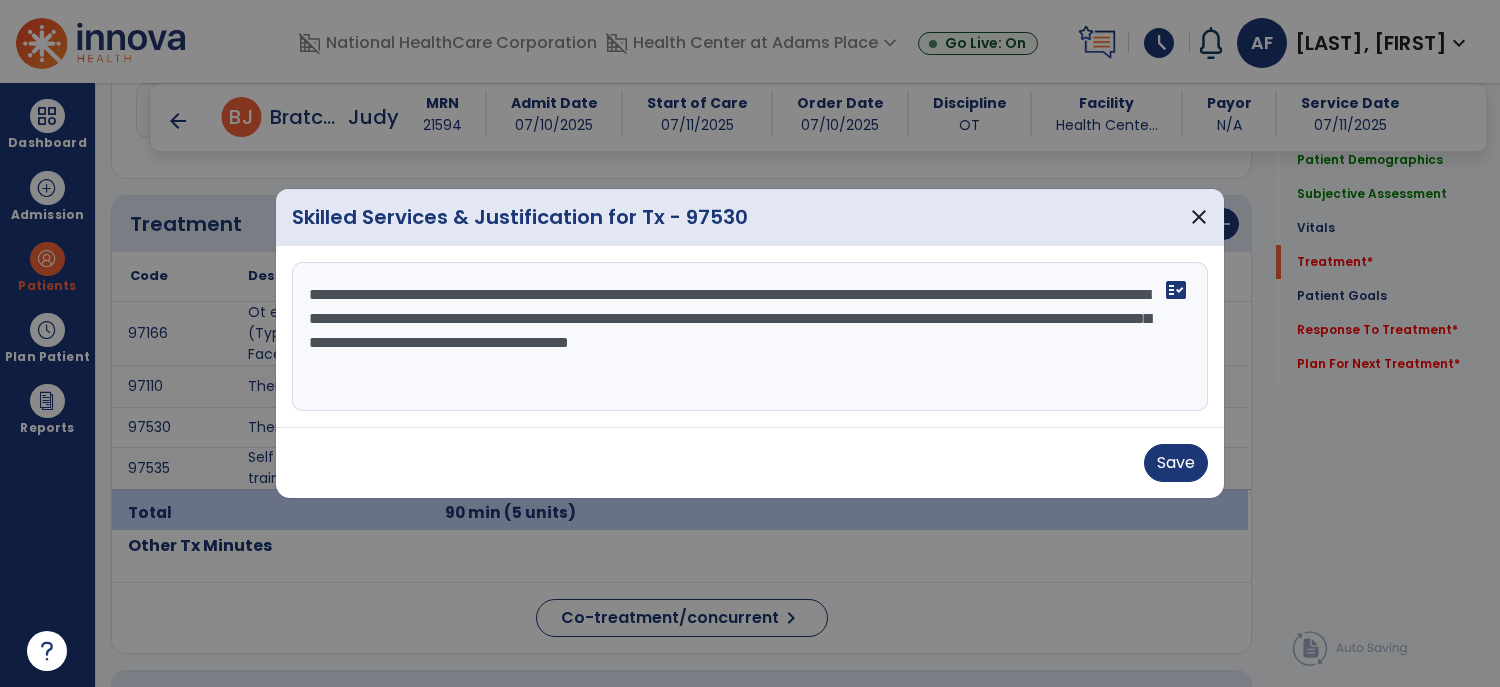 type on "**********" 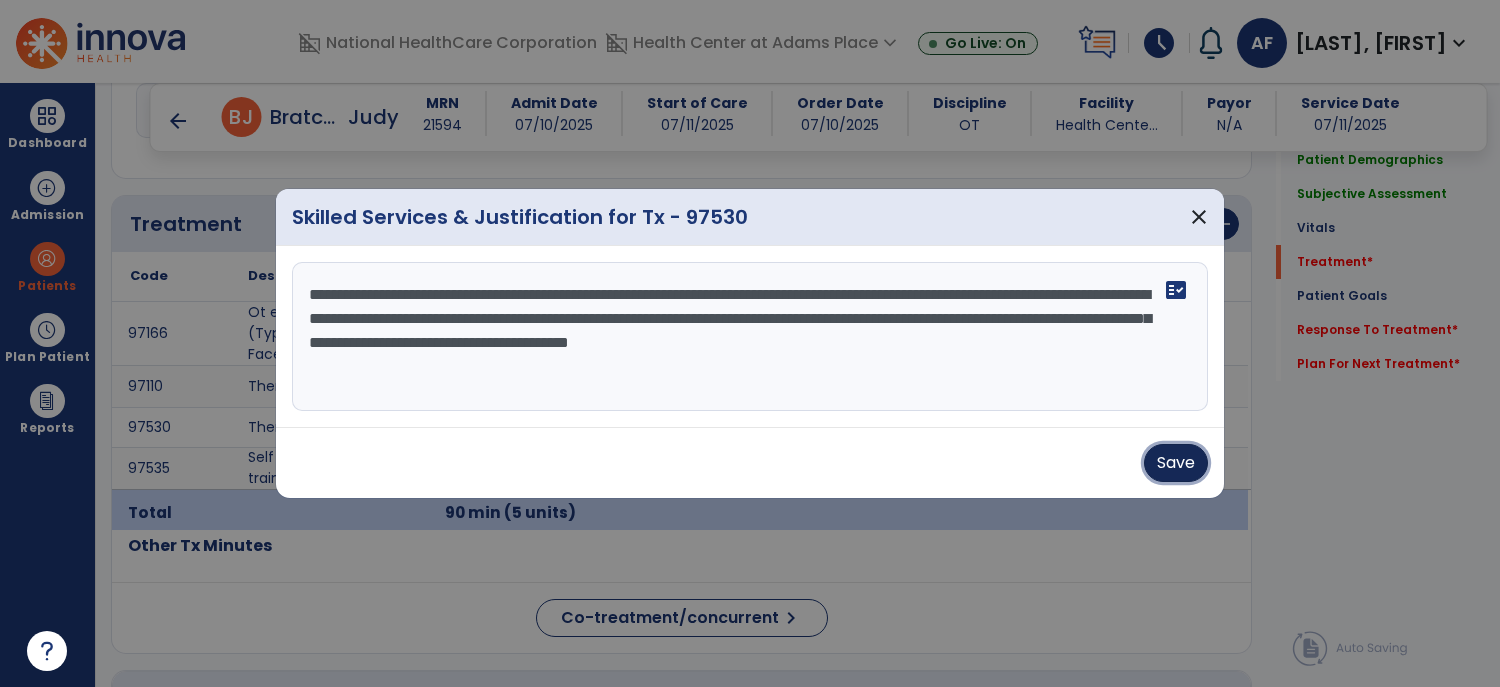 click on "Save" at bounding box center (1176, 463) 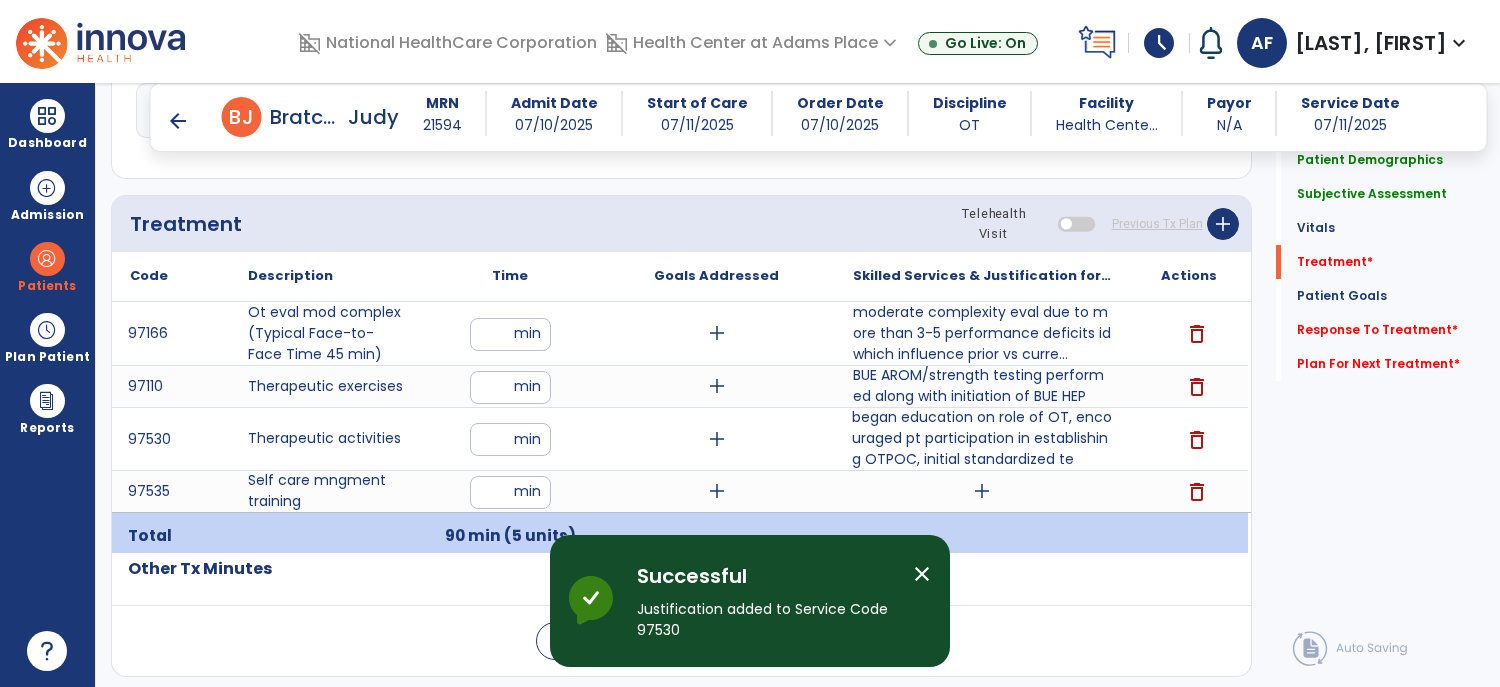 click on "add" at bounding box center [982, 491] 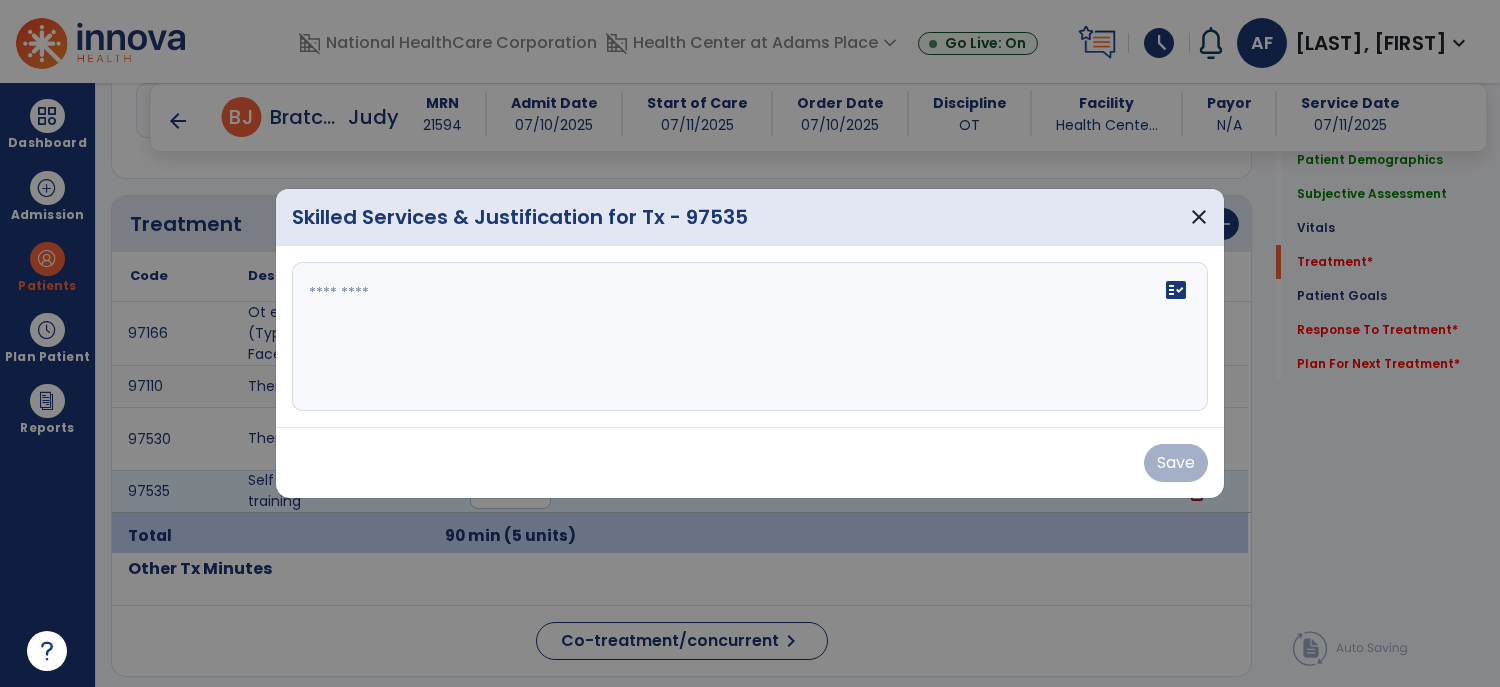 click on "fact_check" at bounding box center [750, 337] 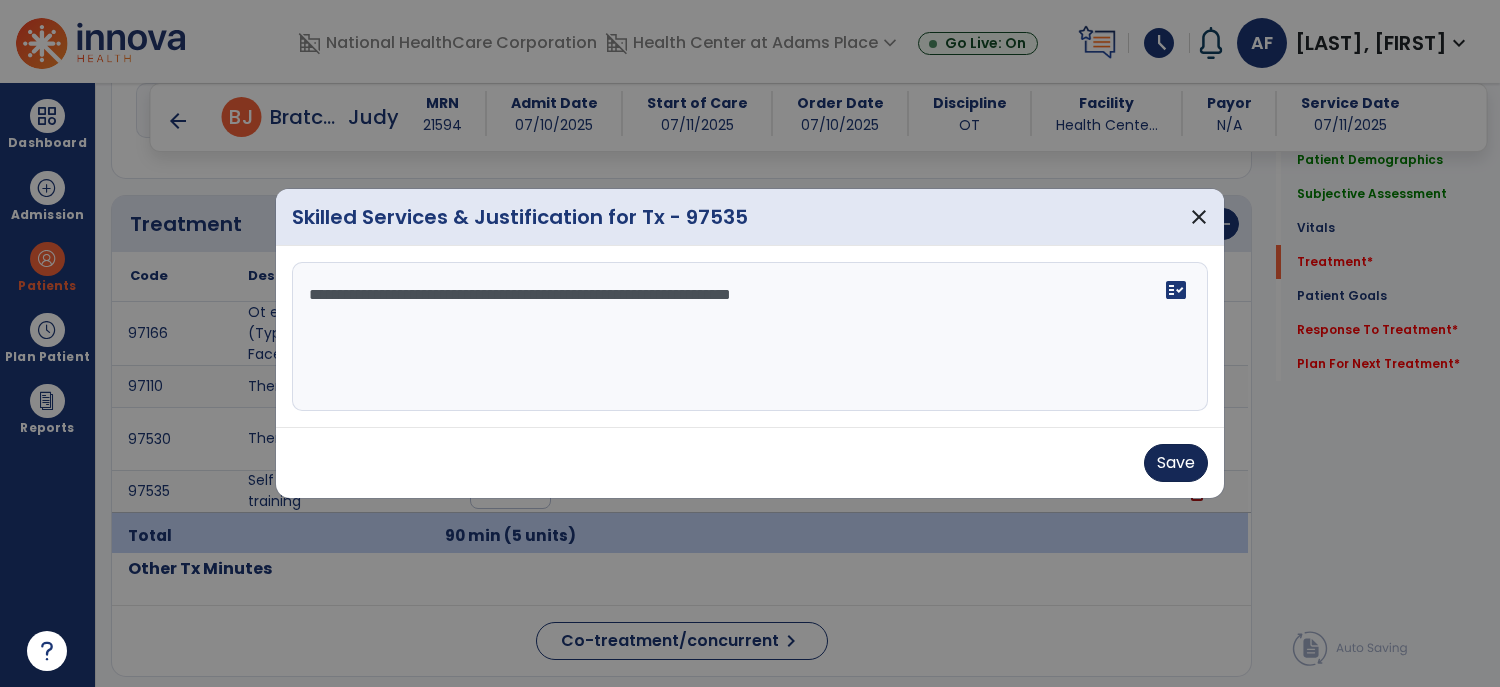 type on "**********" 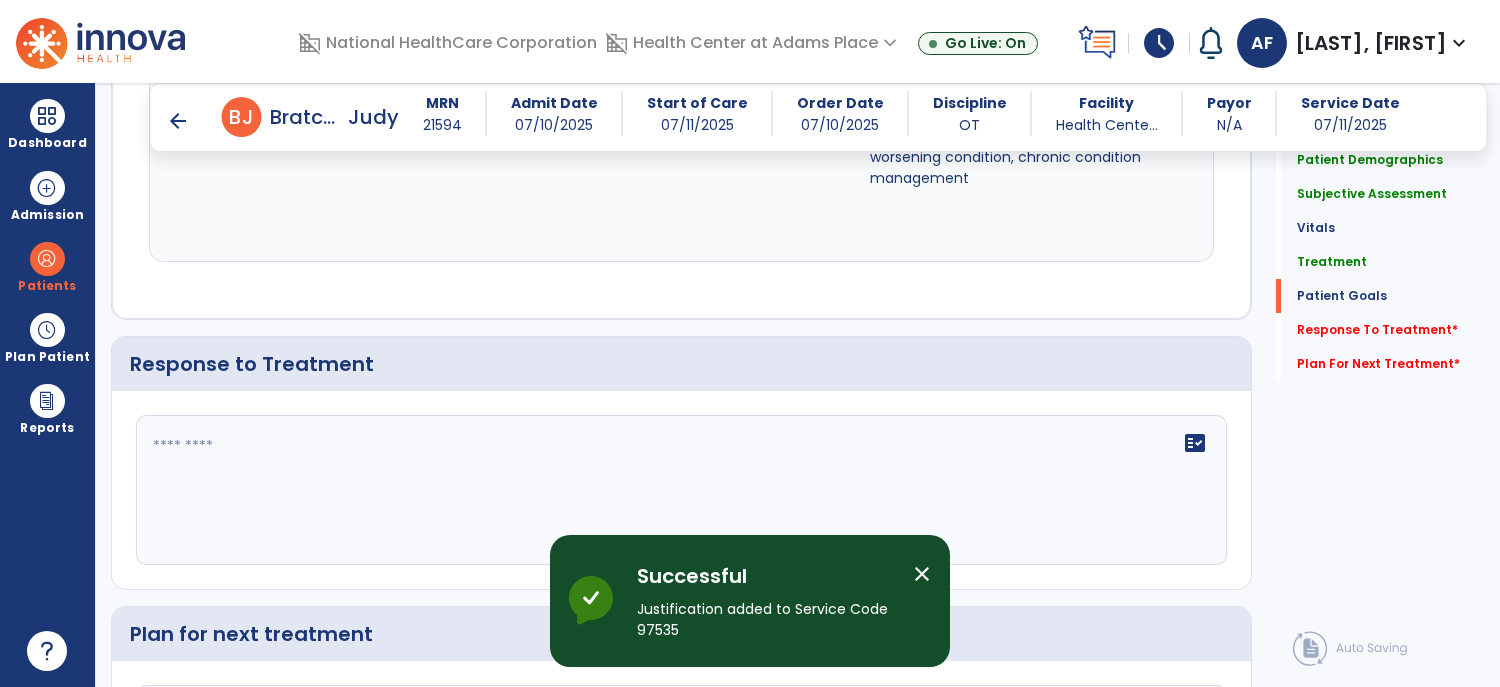 scroll, scrollTop: 3264, scrollLeft: 0, axis: vertical 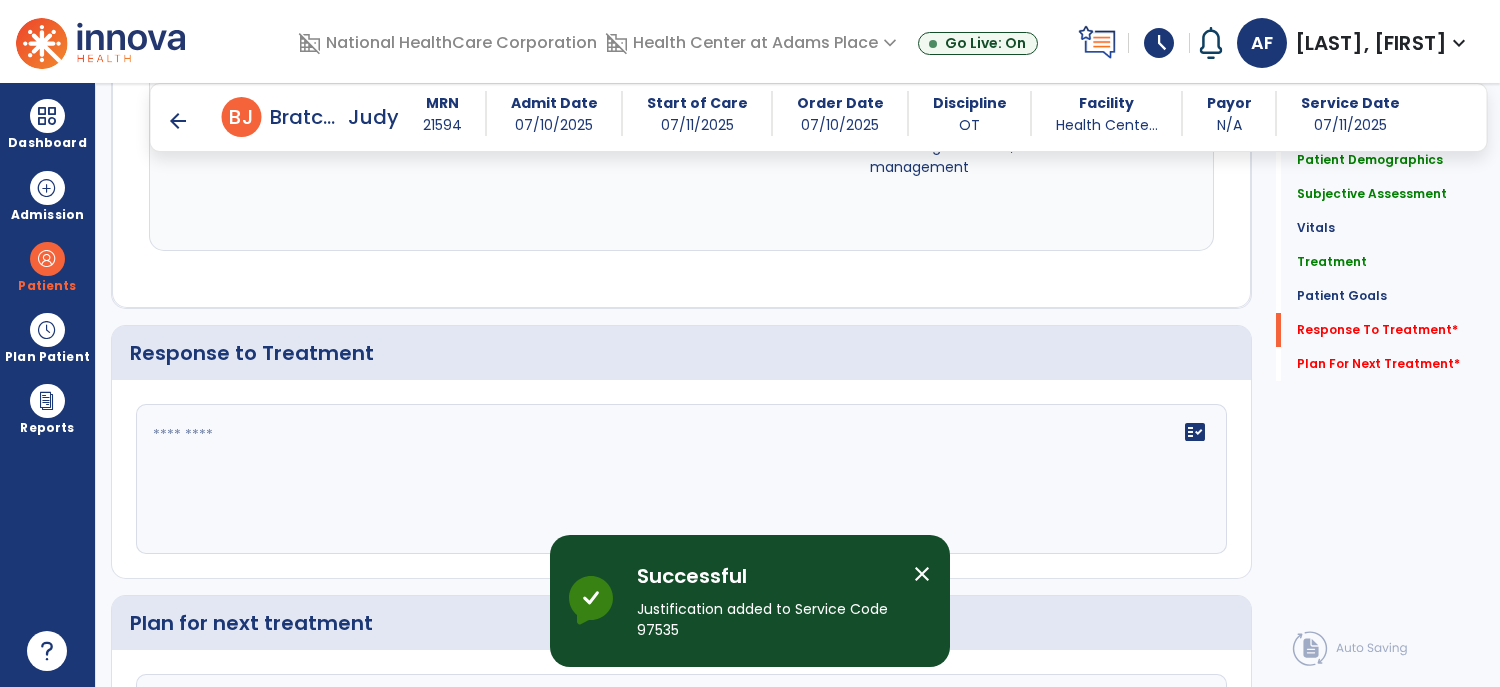 click on "fact_check" 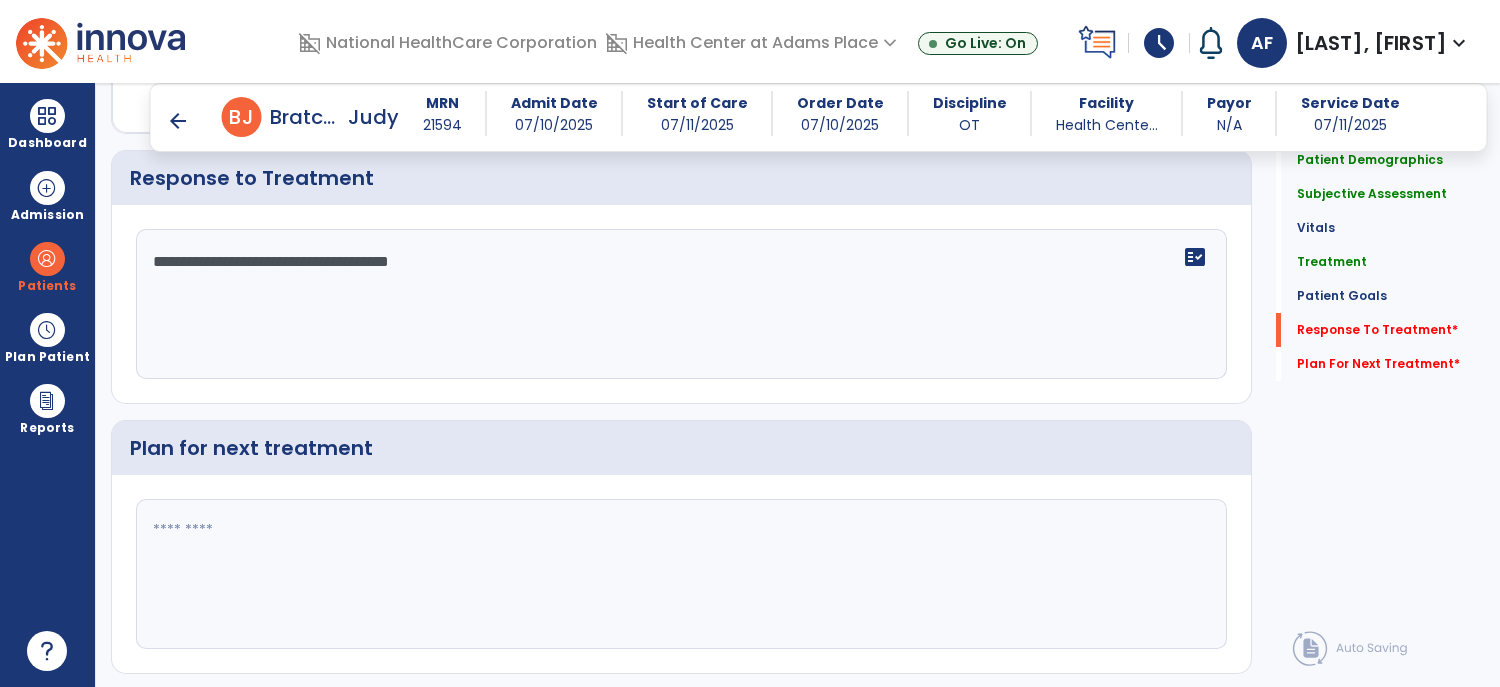 scroll, scrollTop: 3483, scrollLeft: 0, axis: vertical 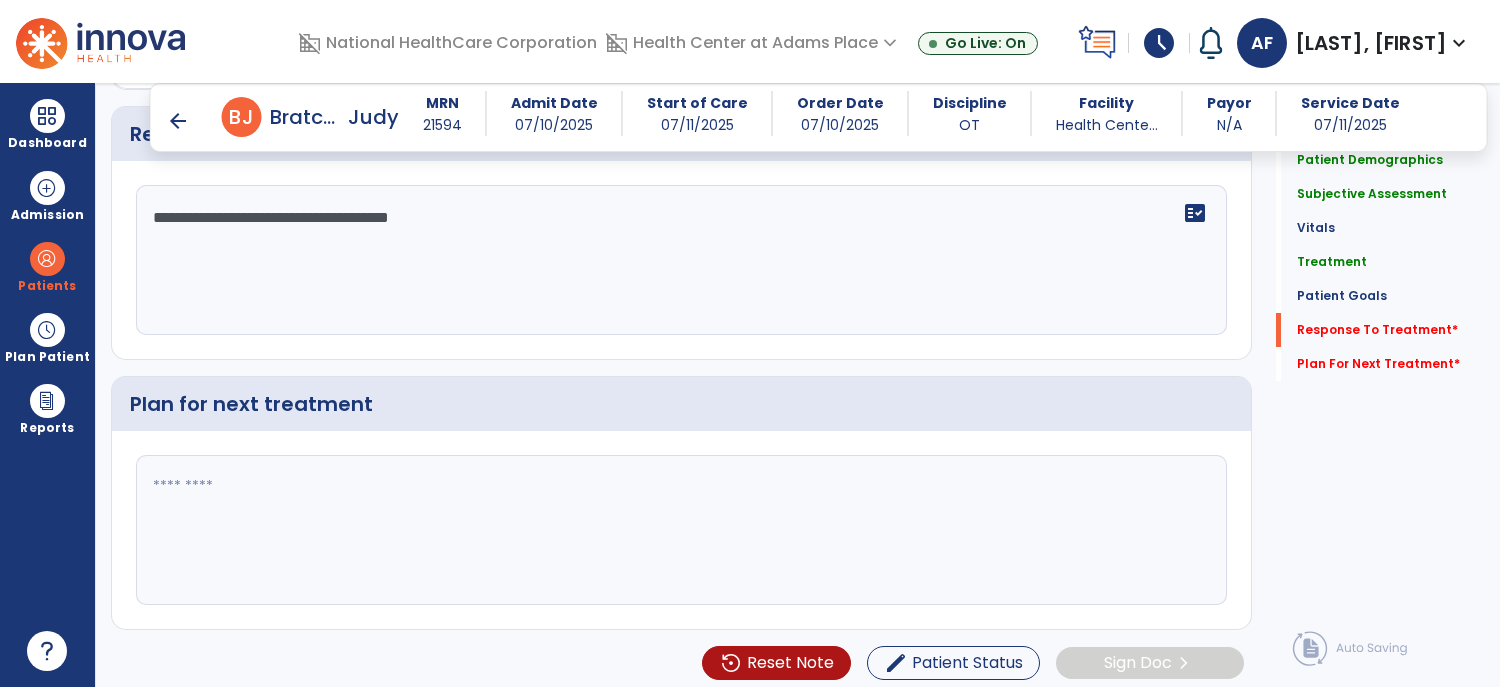 type on "**********" 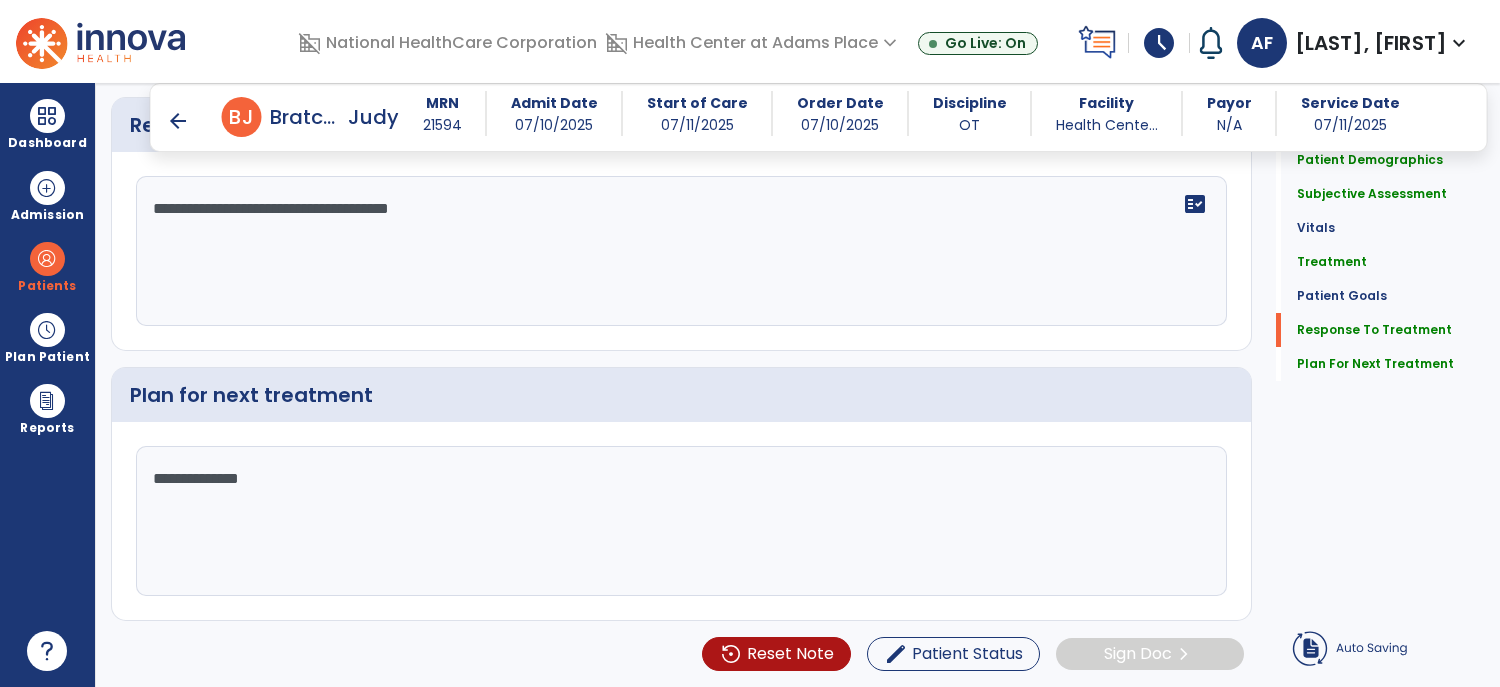 scroll, scrollTop: 3483, scrollLeft: 0, axis: vertical 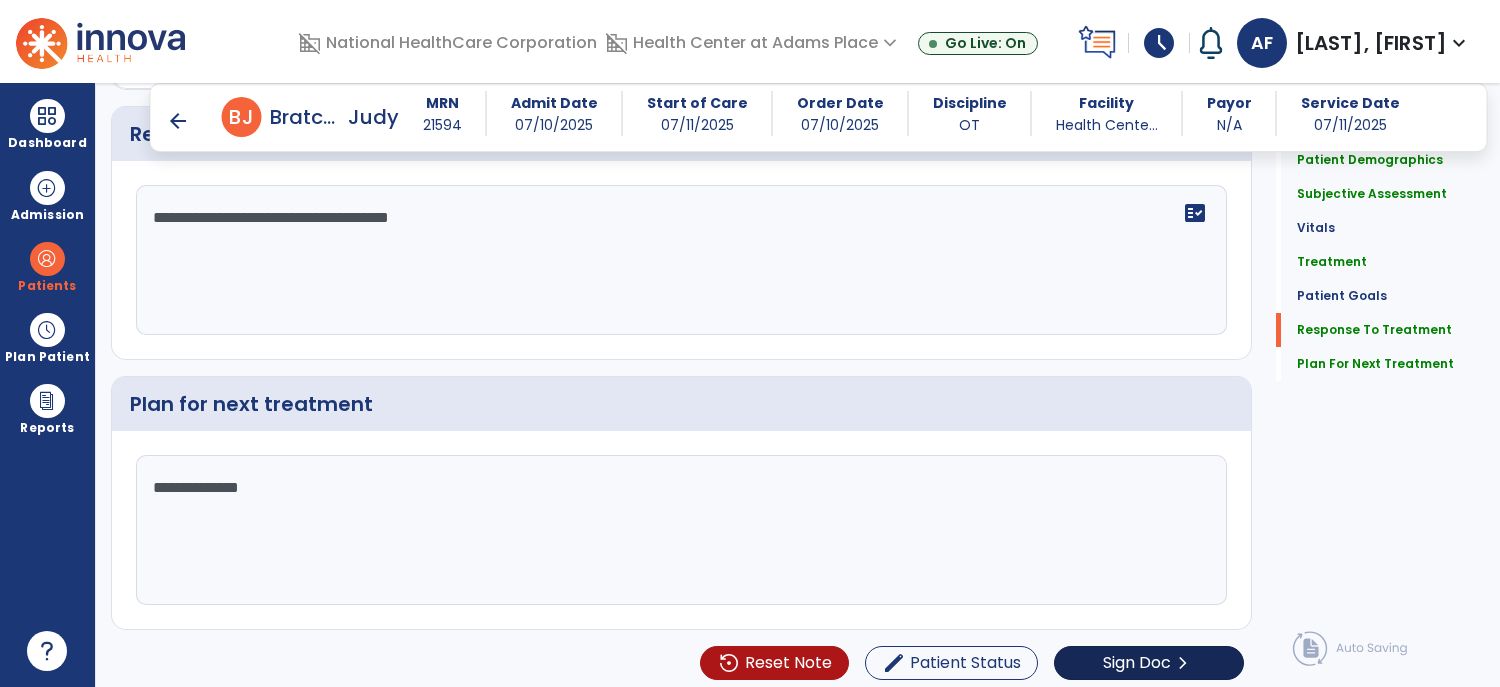 type on "**********" 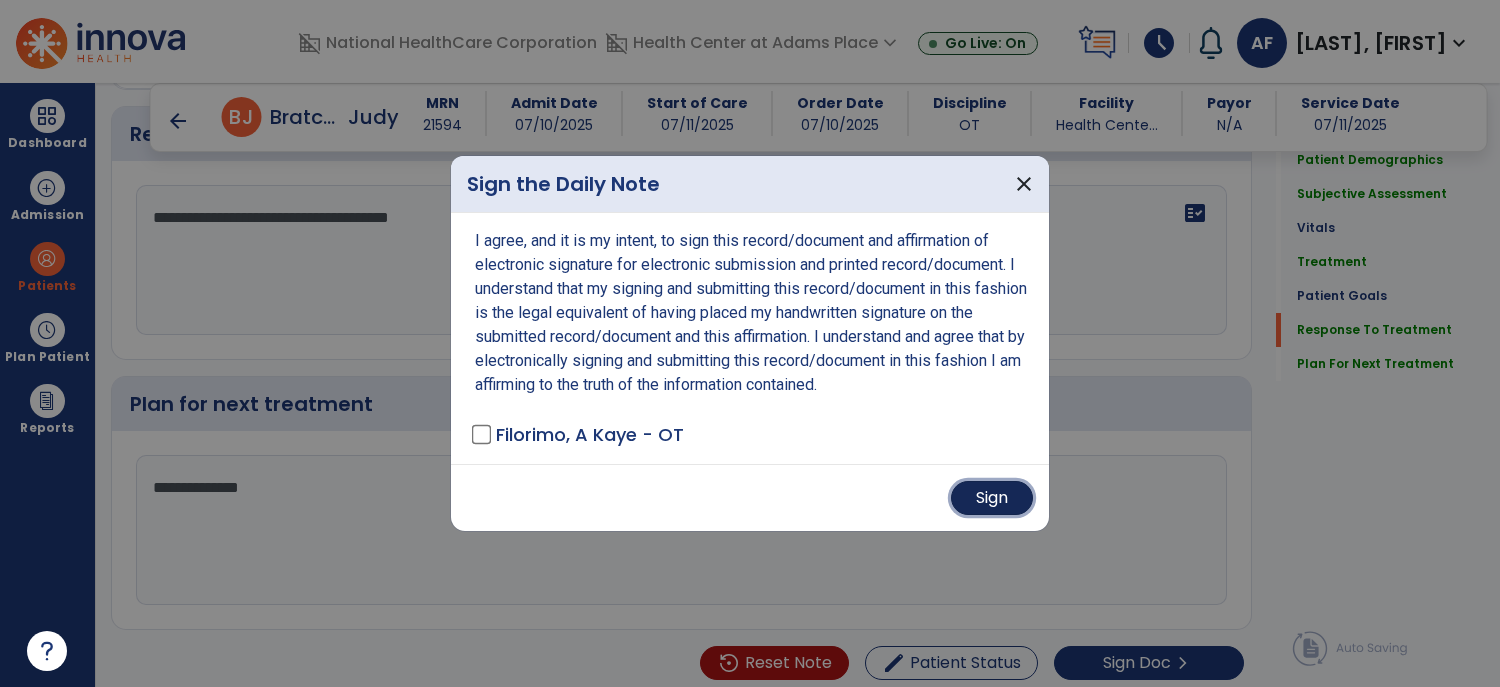 click on "Sign" at bounding box center (992, 498) 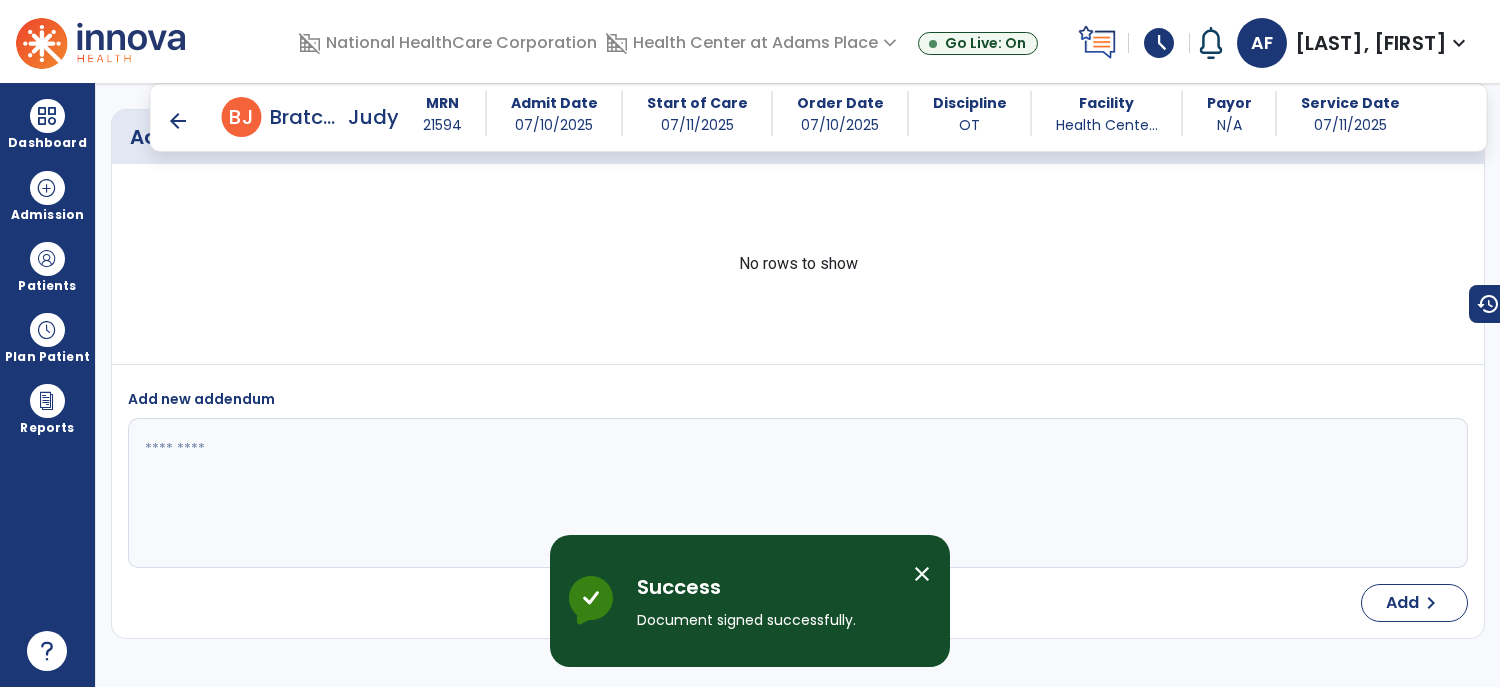 scroll, scrollTop: 4867, scrollLeft: 0, axis: vertical 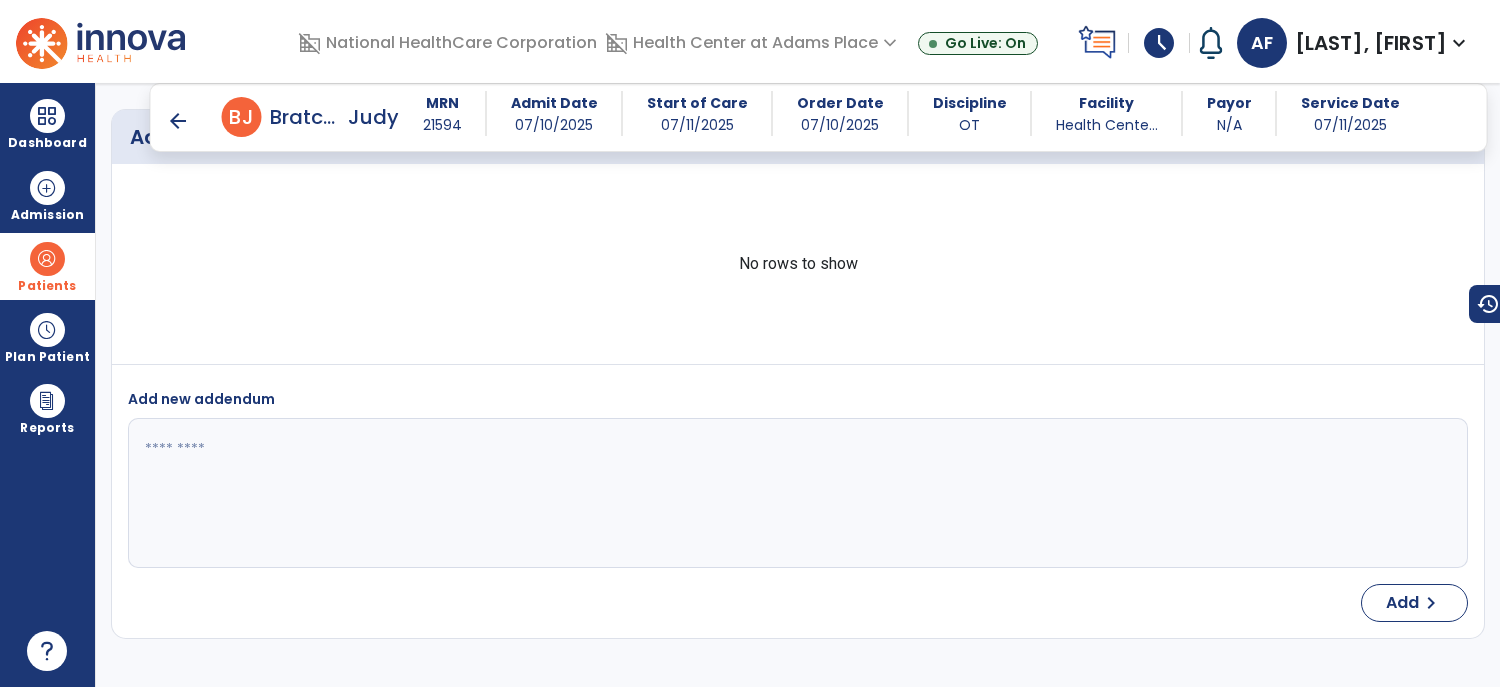 click on "Patients" at bounding box center [47, 266] 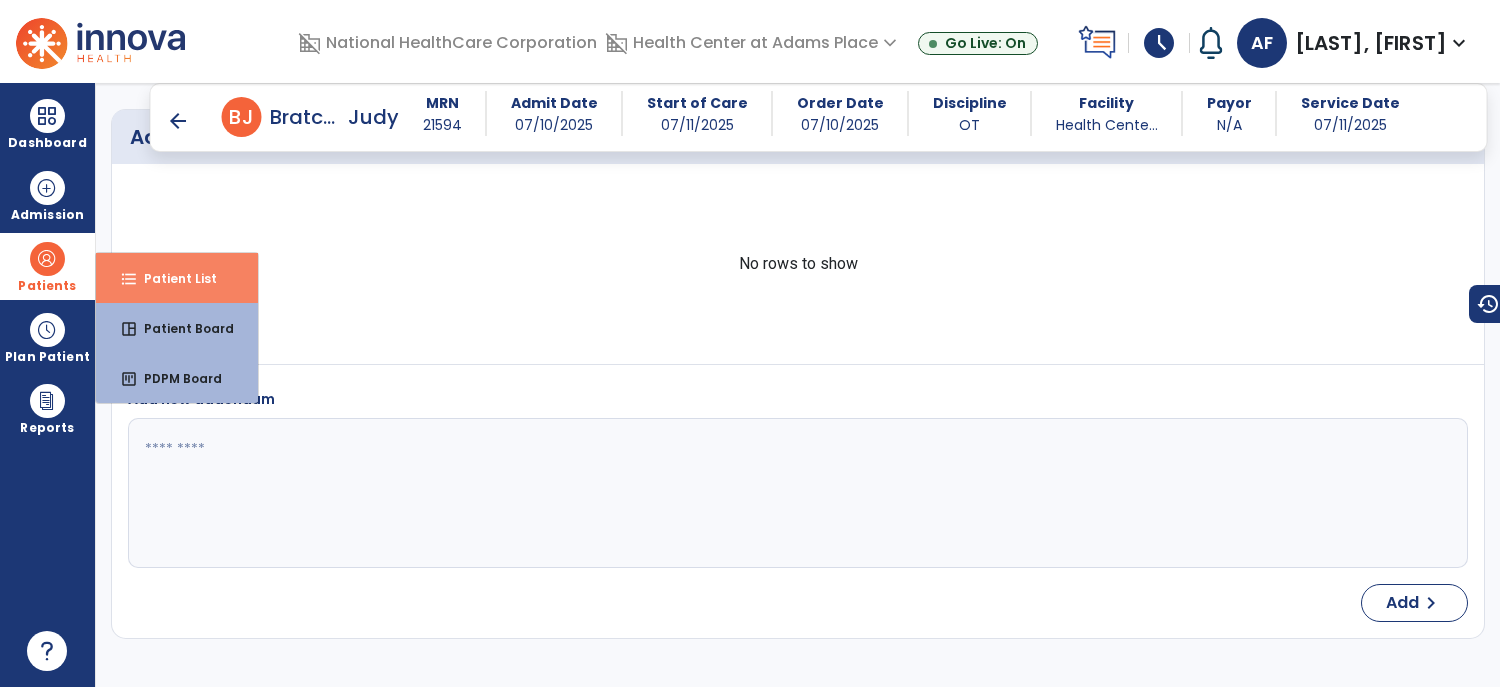 click on "format_list_bulleted  Patient List" at bounding box center [177, 278] 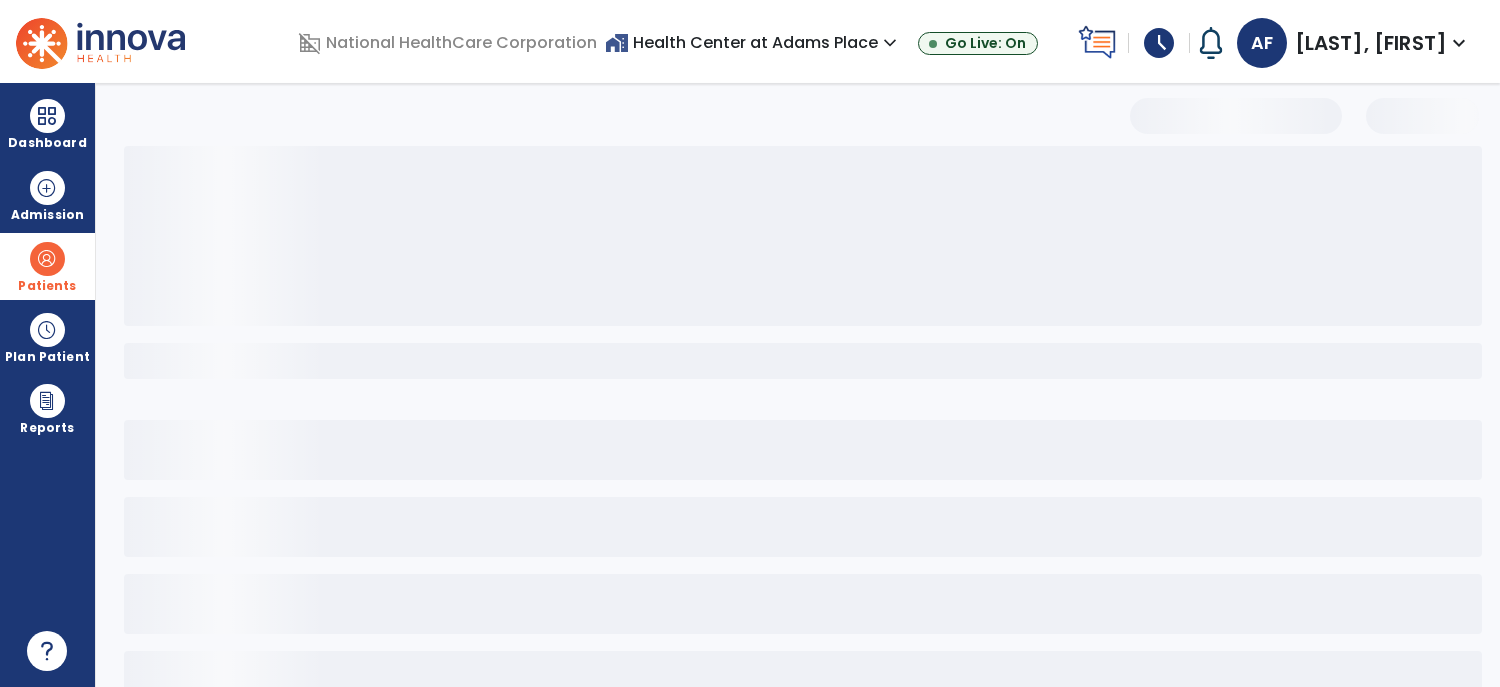 scroll, scrollTop: 55, scrollLeft: 0, axis: vertical 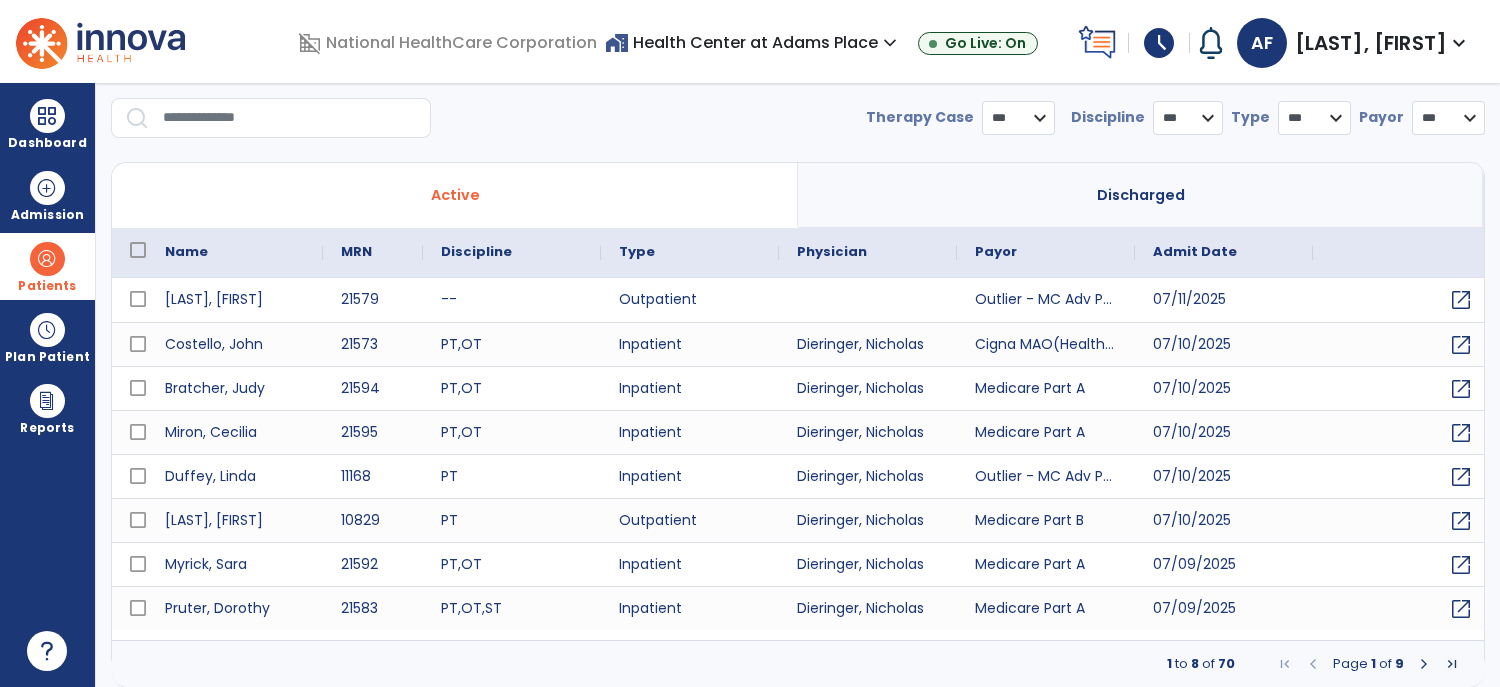 select on "***" 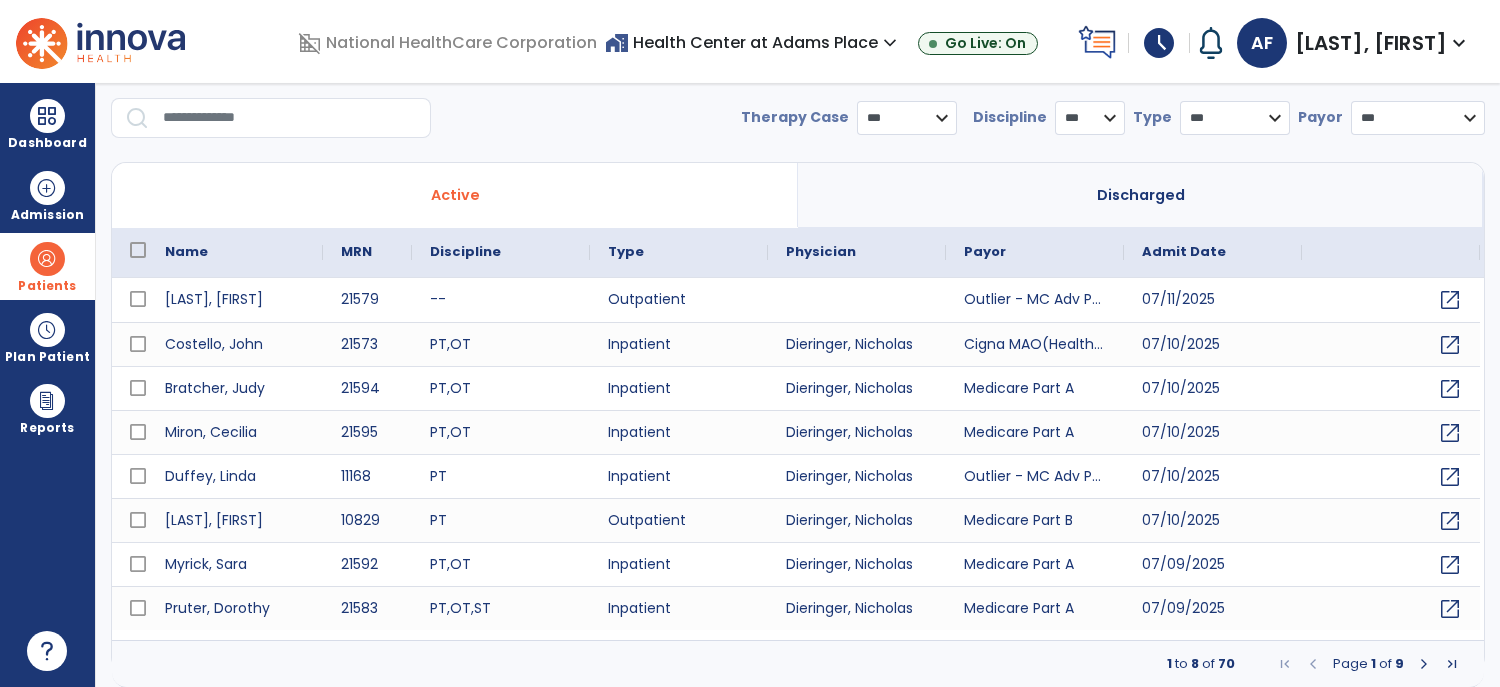 click at bounding box center [290, 118] 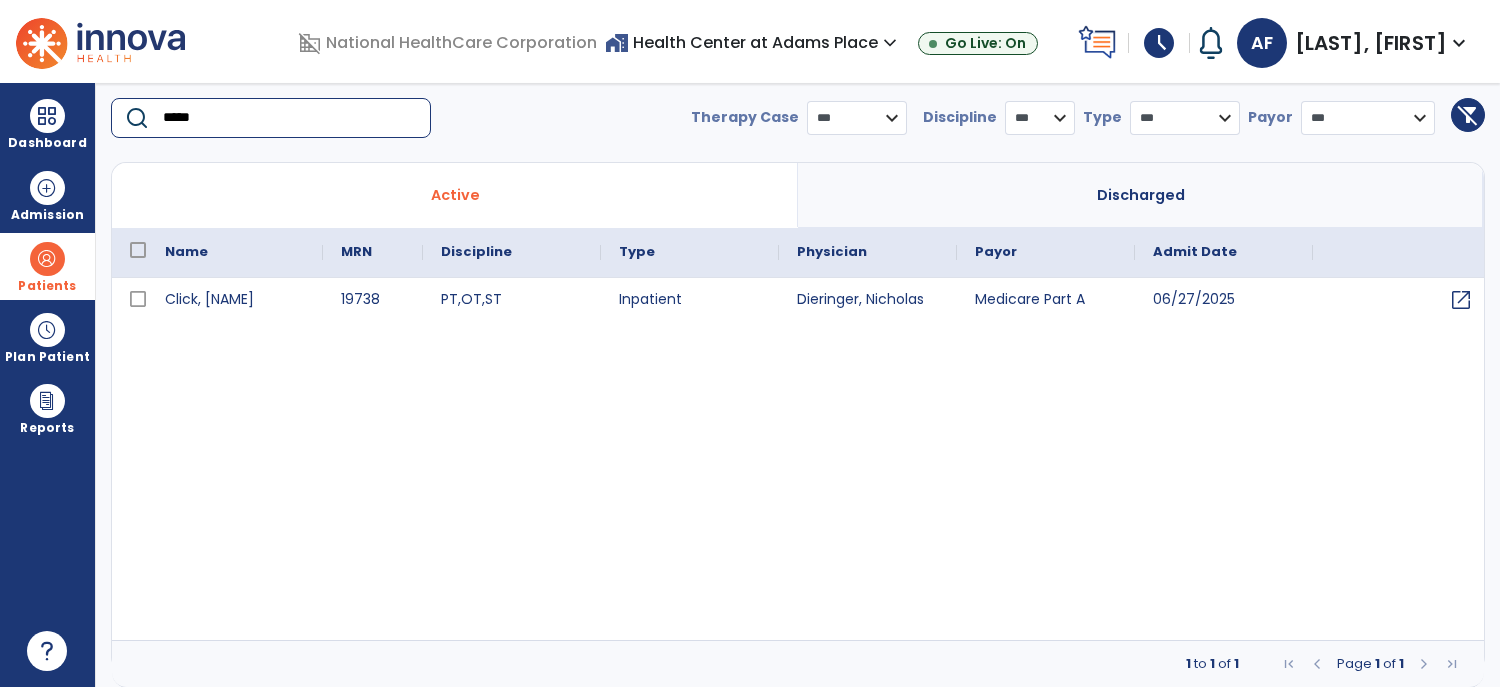 type on "*****" 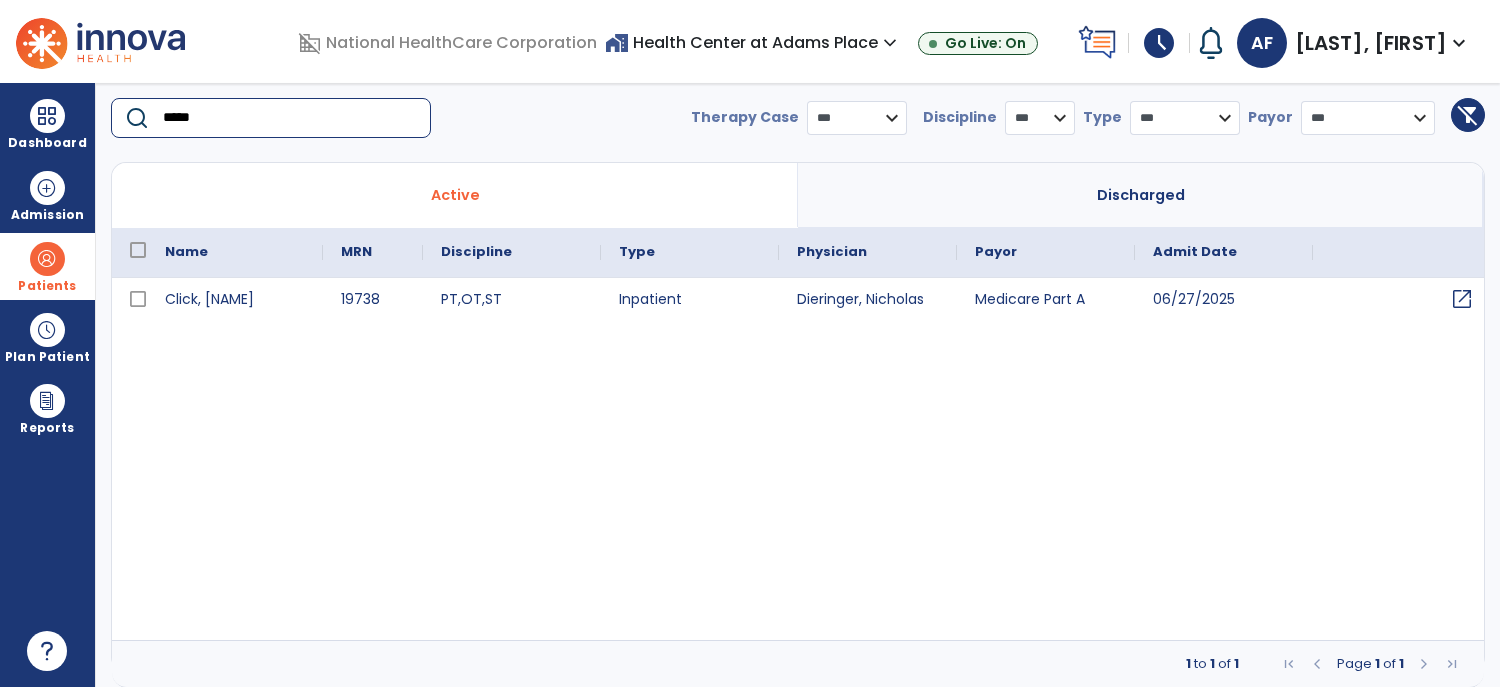click on "open_in_new" at bounding box center (1462, 299) 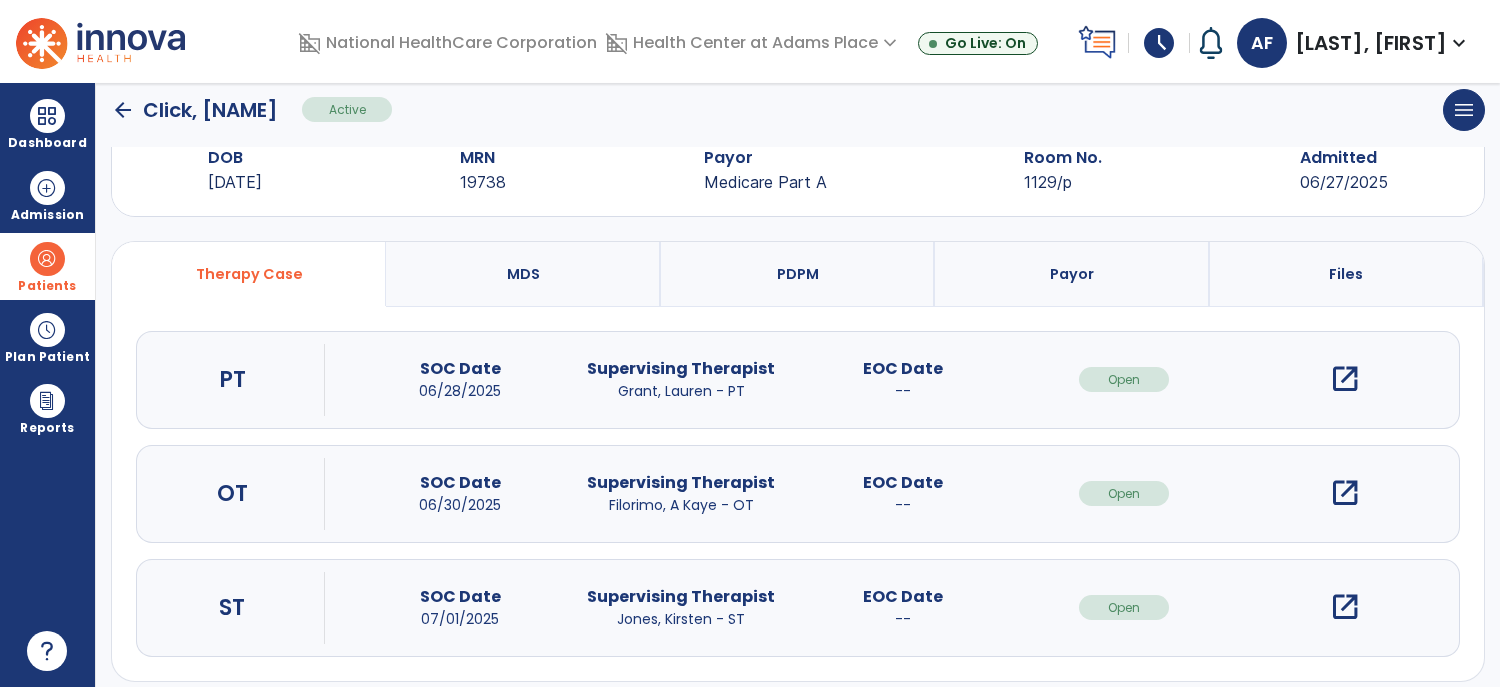 click on "open_in_new" at bounding box center (1345, 493) 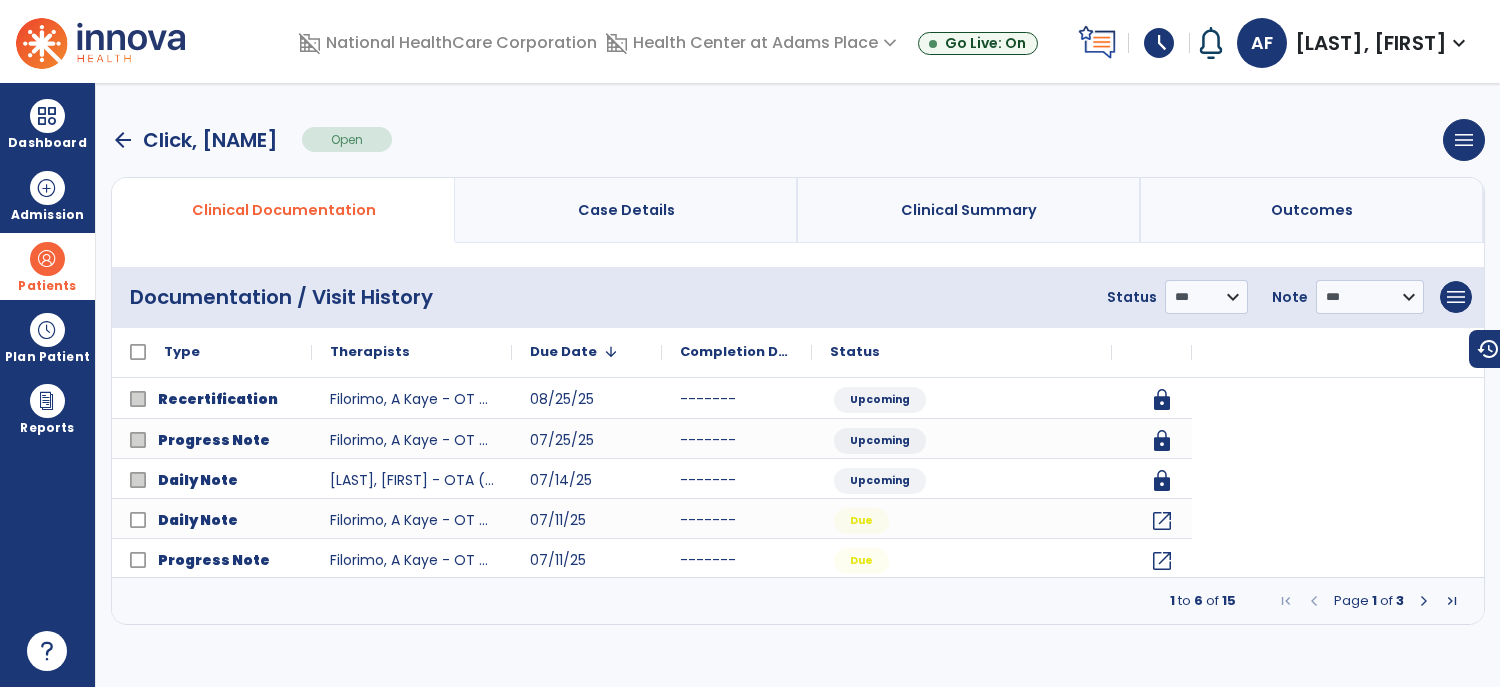 scroll, scrollTop: 0, scrollLeft: 0, axis: both 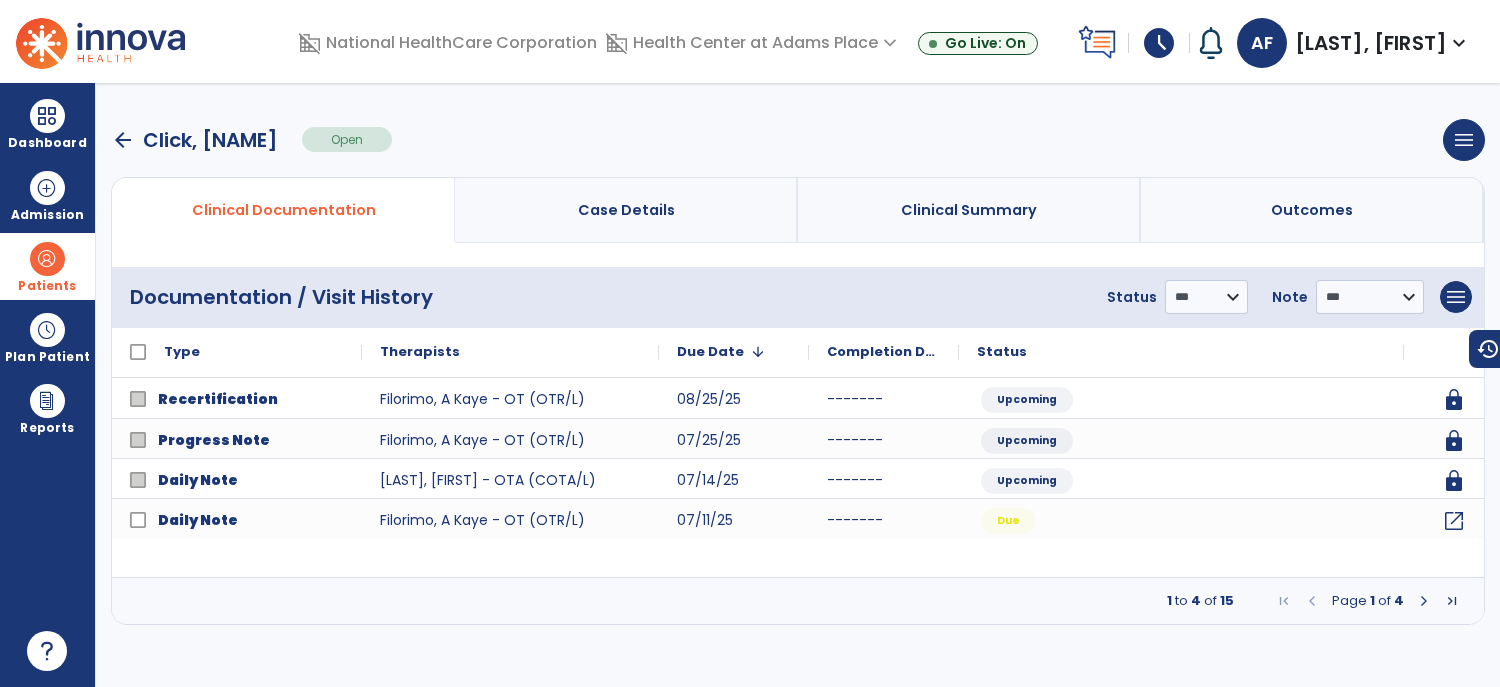 click at bounding box center (1424, 601) 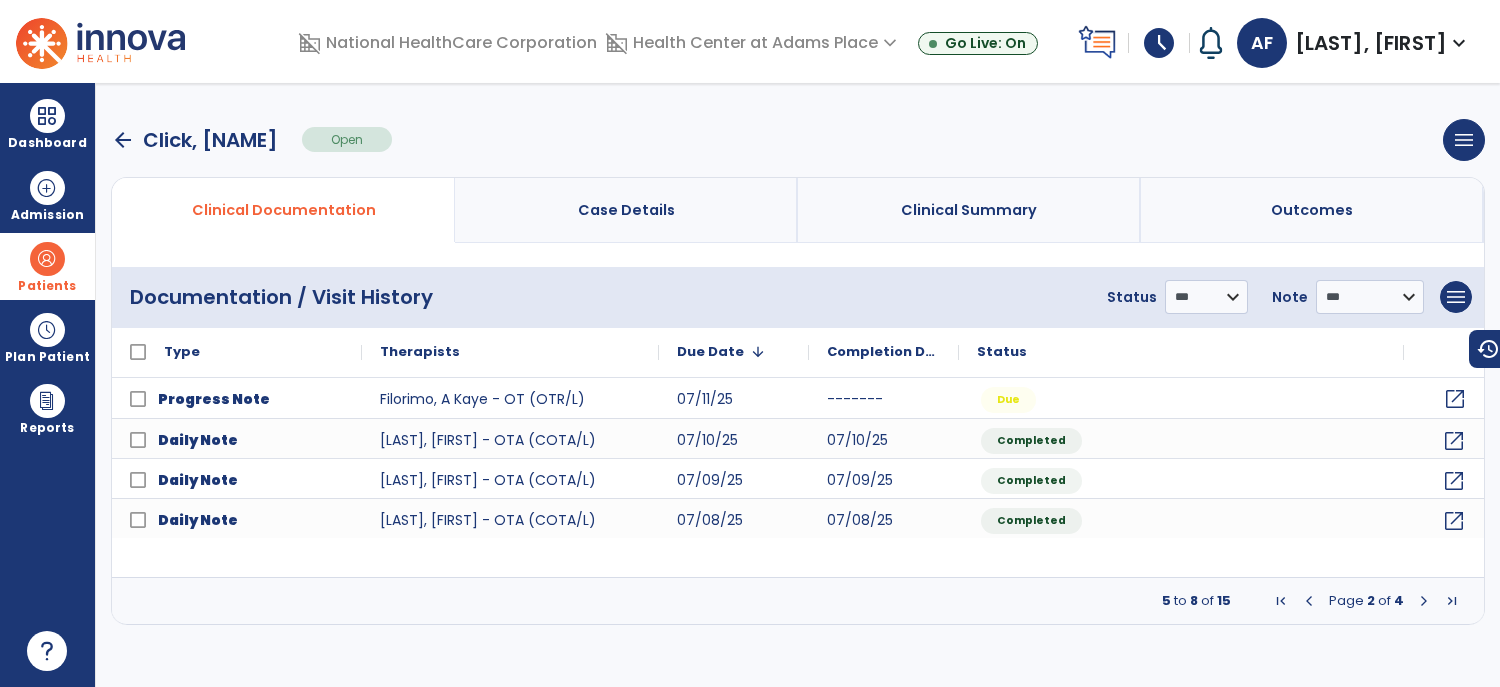 click on "open_in_new" 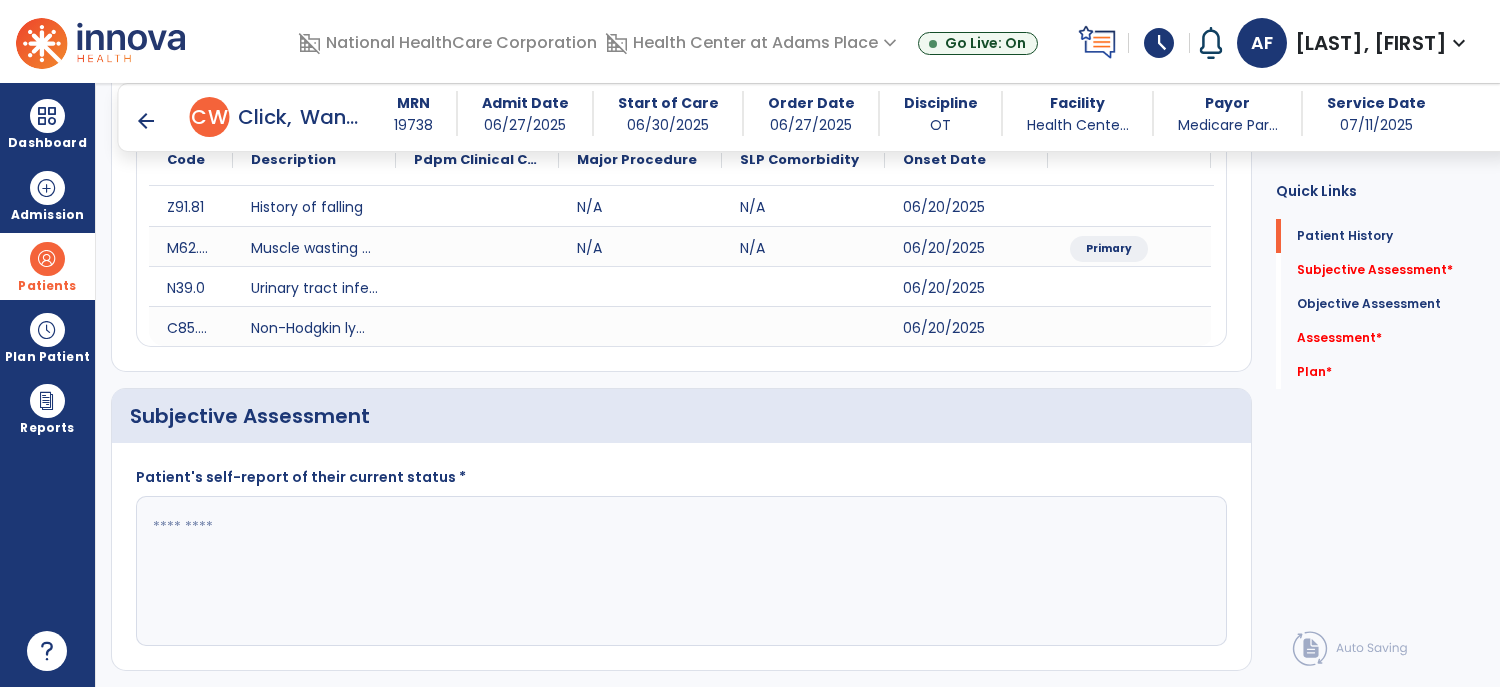 scroll, scrollTop: 261, scrollLeft: 0, axis: vertical 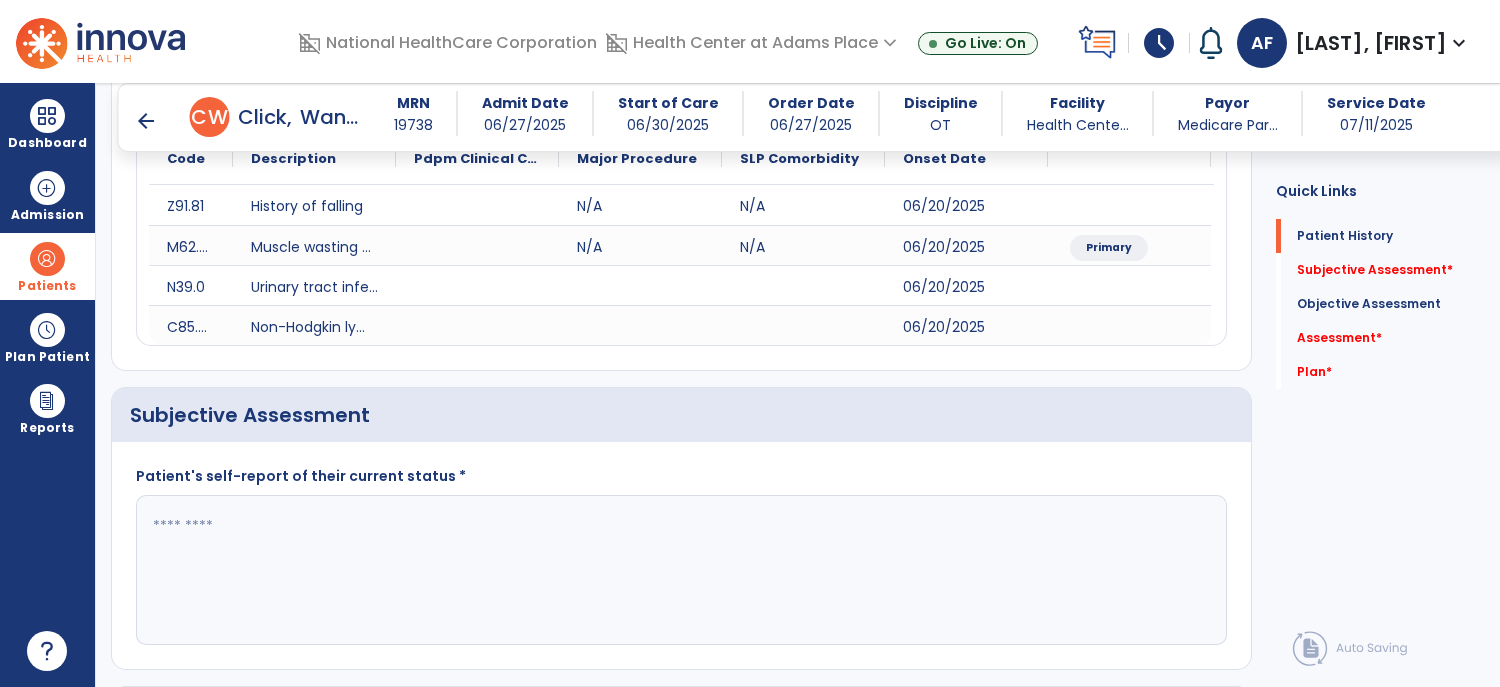click 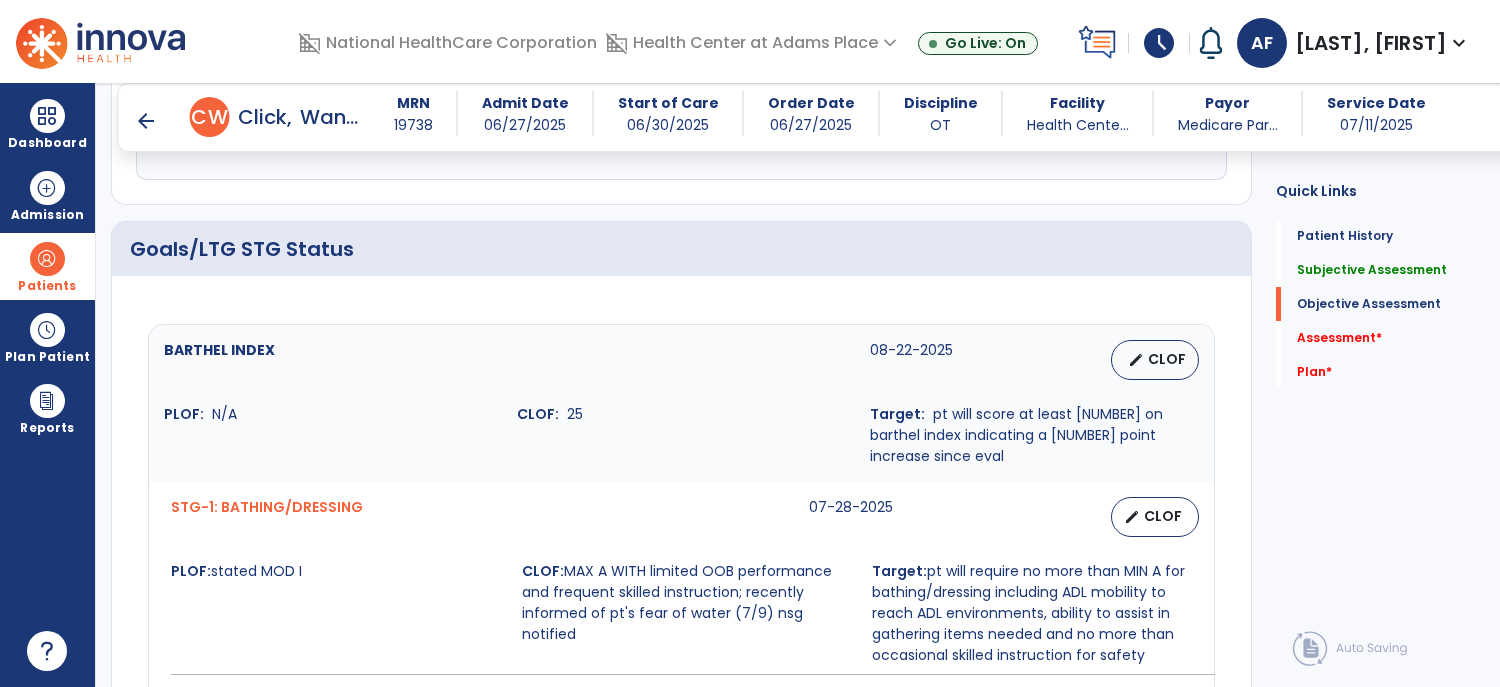 scroll, scrollTop: 746, scrollLeft: 0, axis: vertical 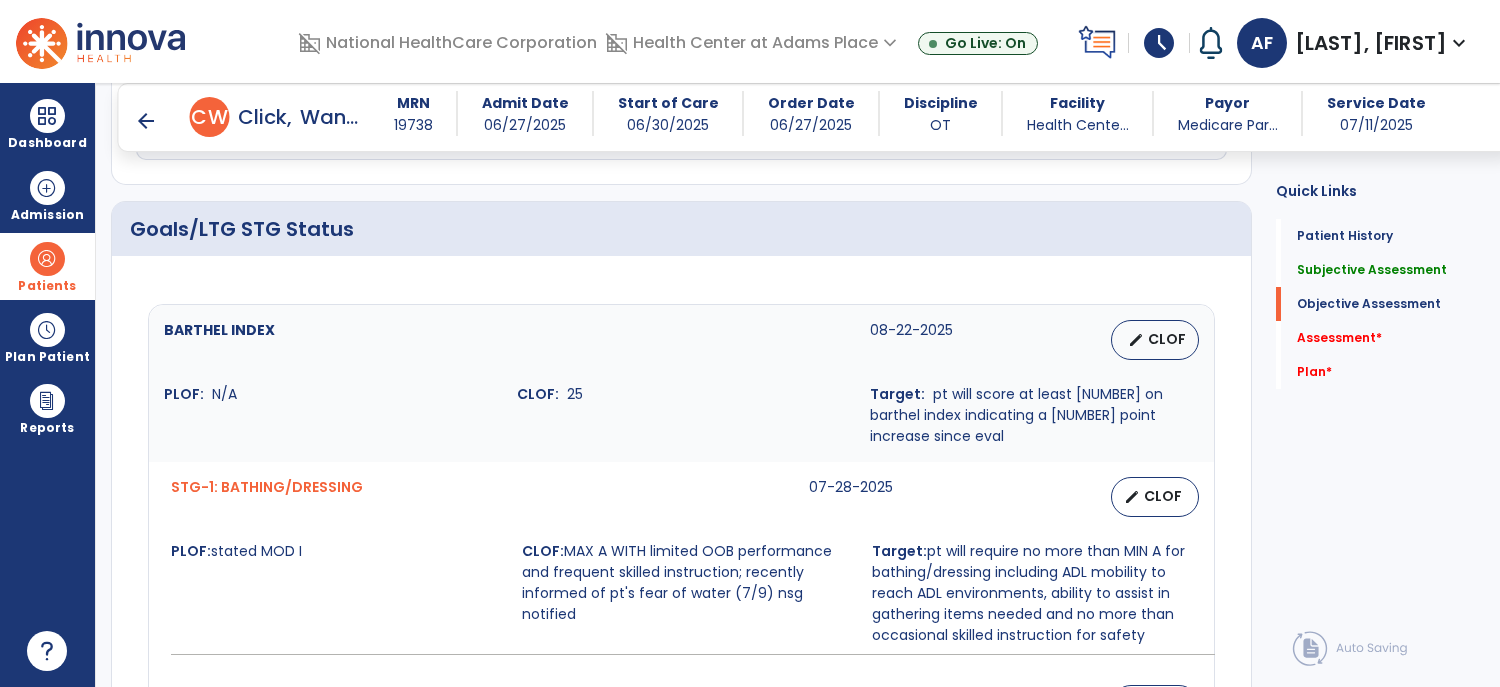 type on "**********" 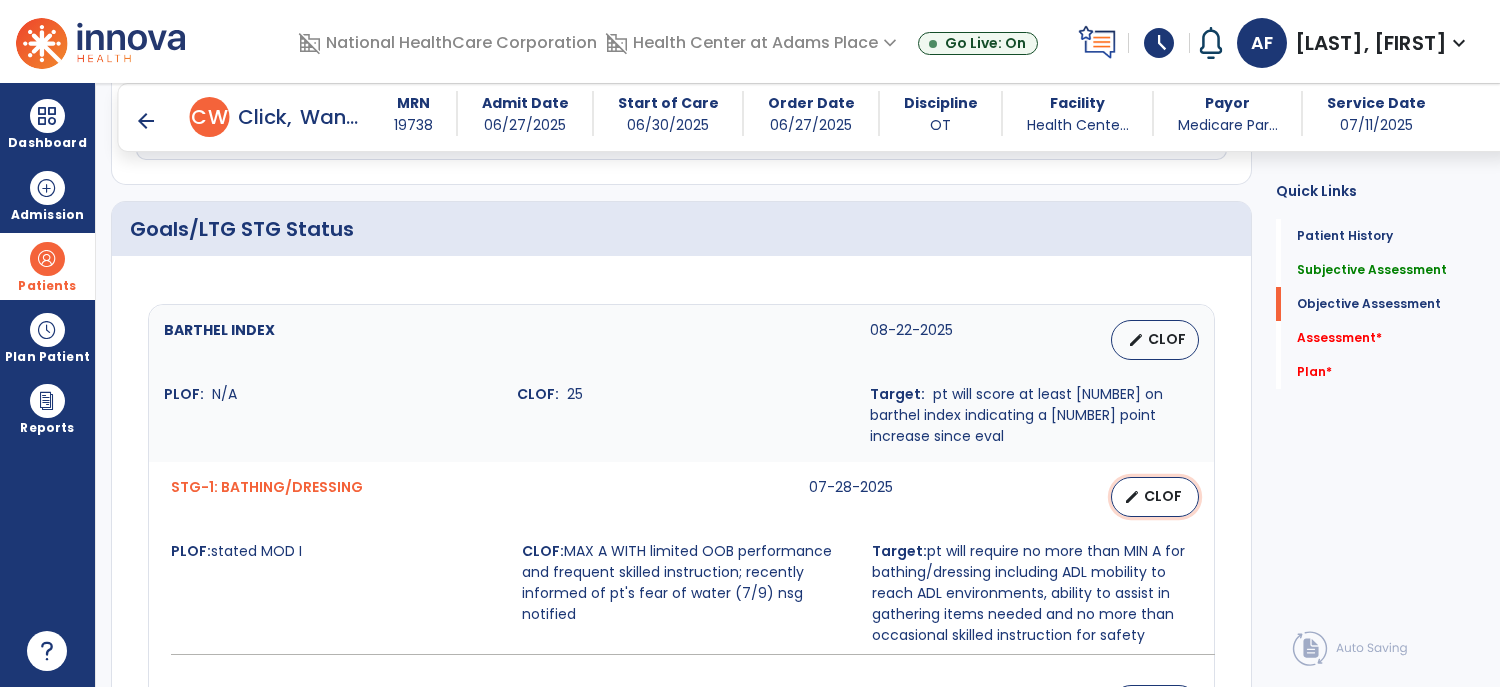 click on "CLOF" at bounding box center (1163, 496) 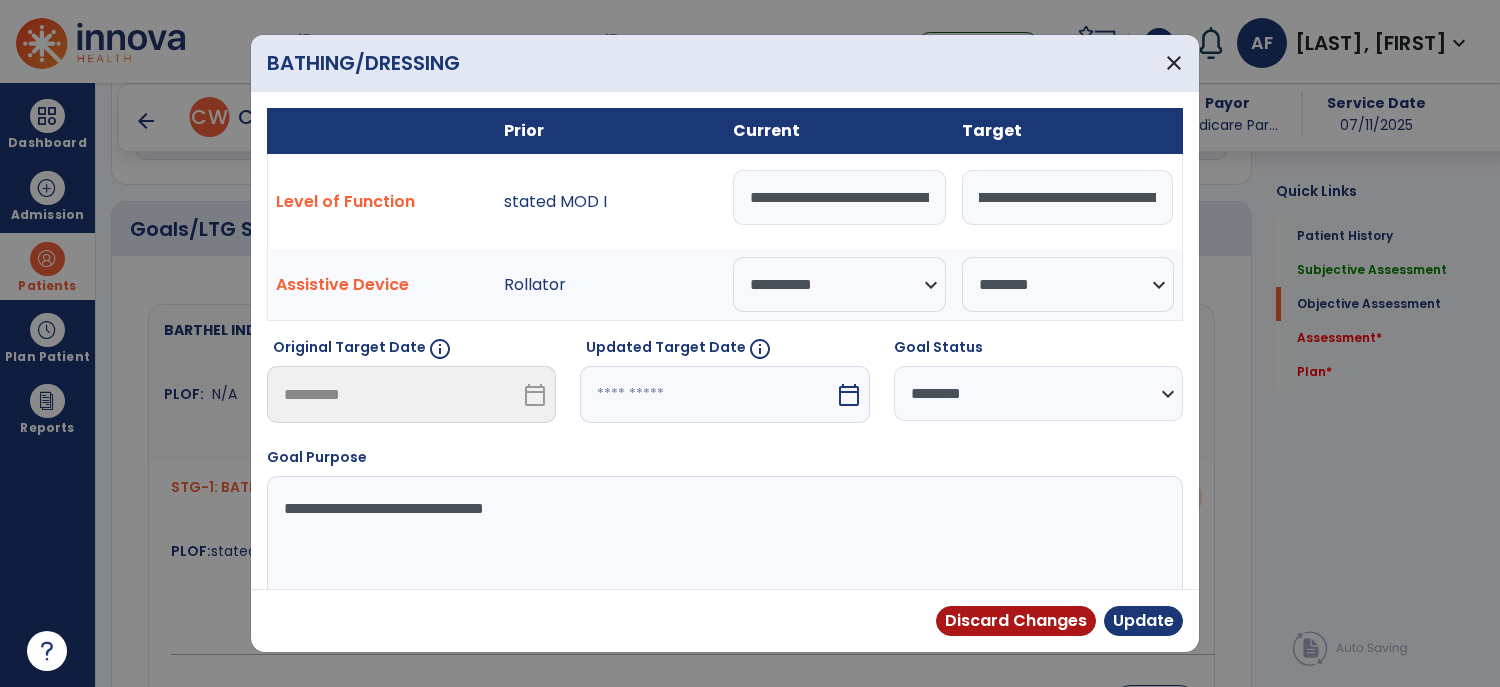 scroll, scrollTop: 0, scrollLeft: 0, axis: both 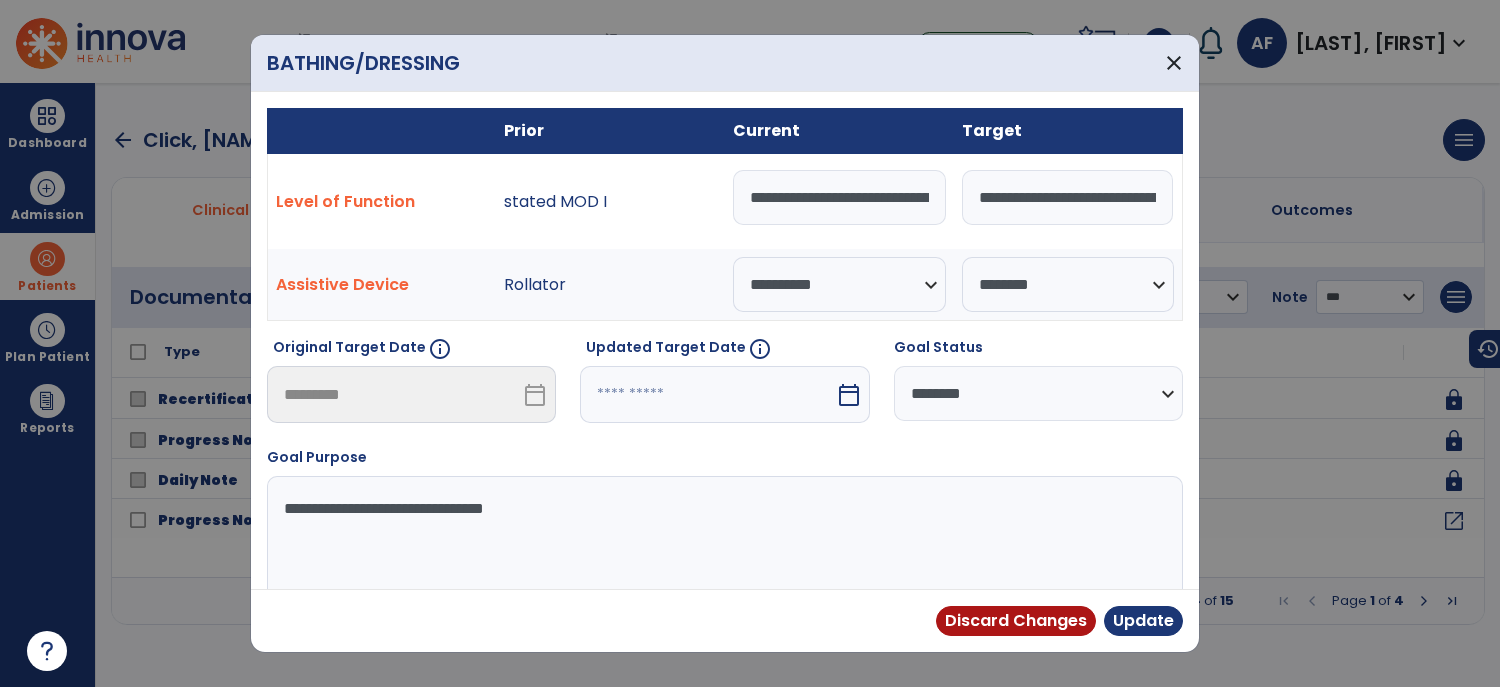 click at bounding box center (750, 343) 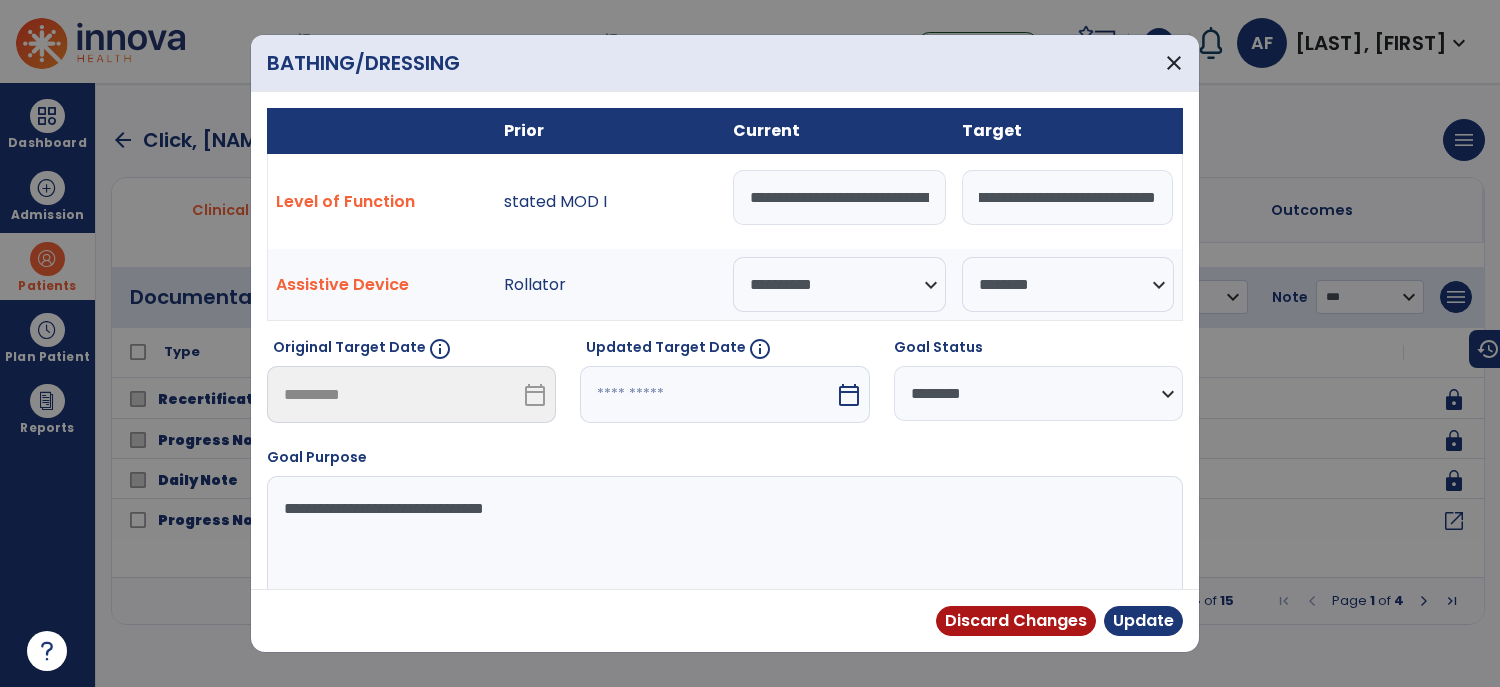 scroll, scrollTop: 0, scrollLeft: 1462, axis: horizontal 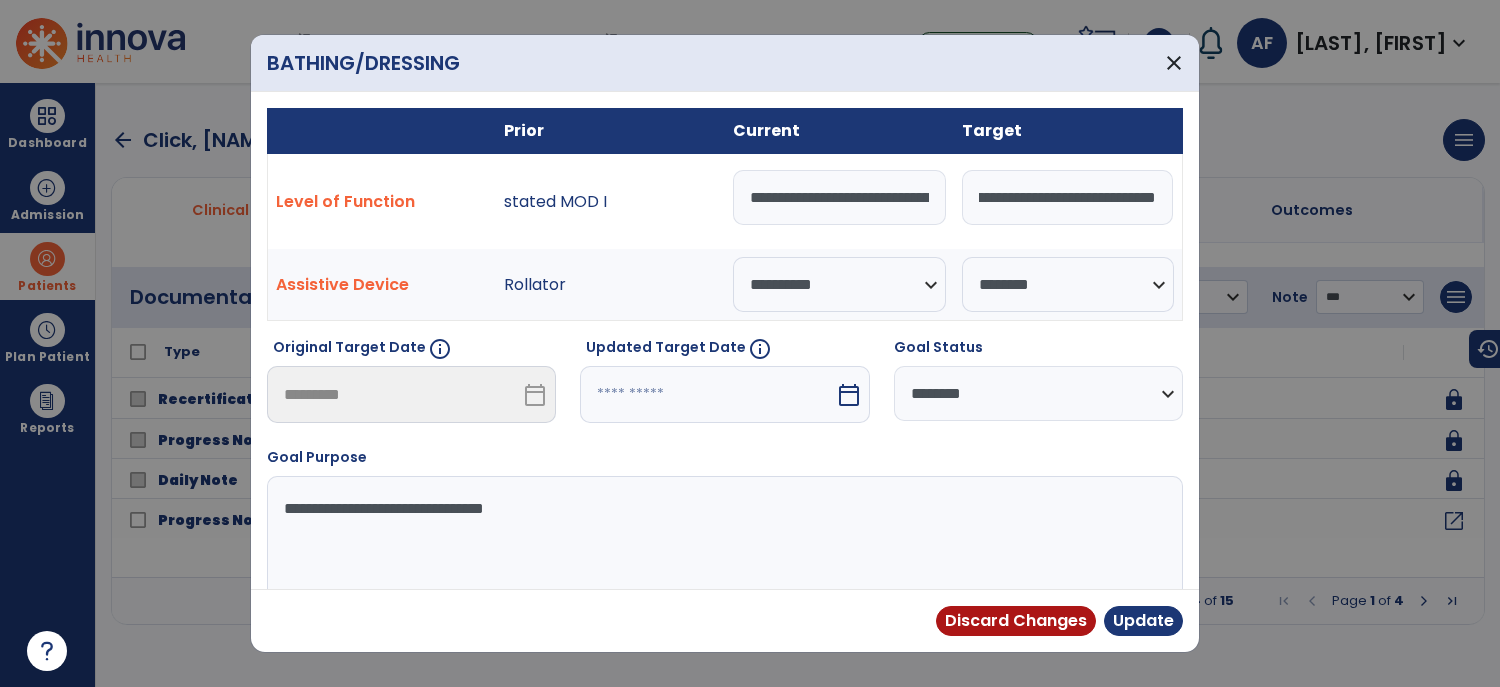 click on "**********" at bounding box center [1067, 197] 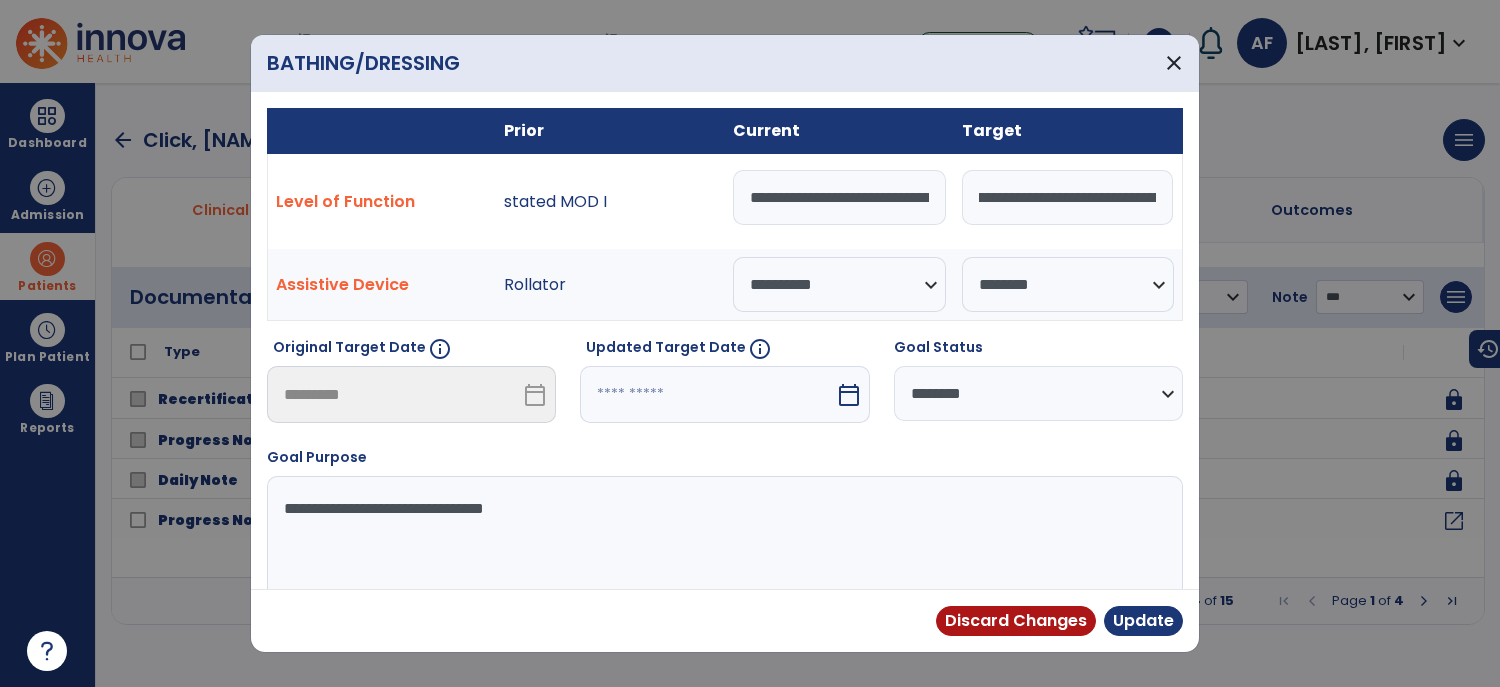 scroll, scrollTop: 0, scrollLeft: 189, axis: horizontal 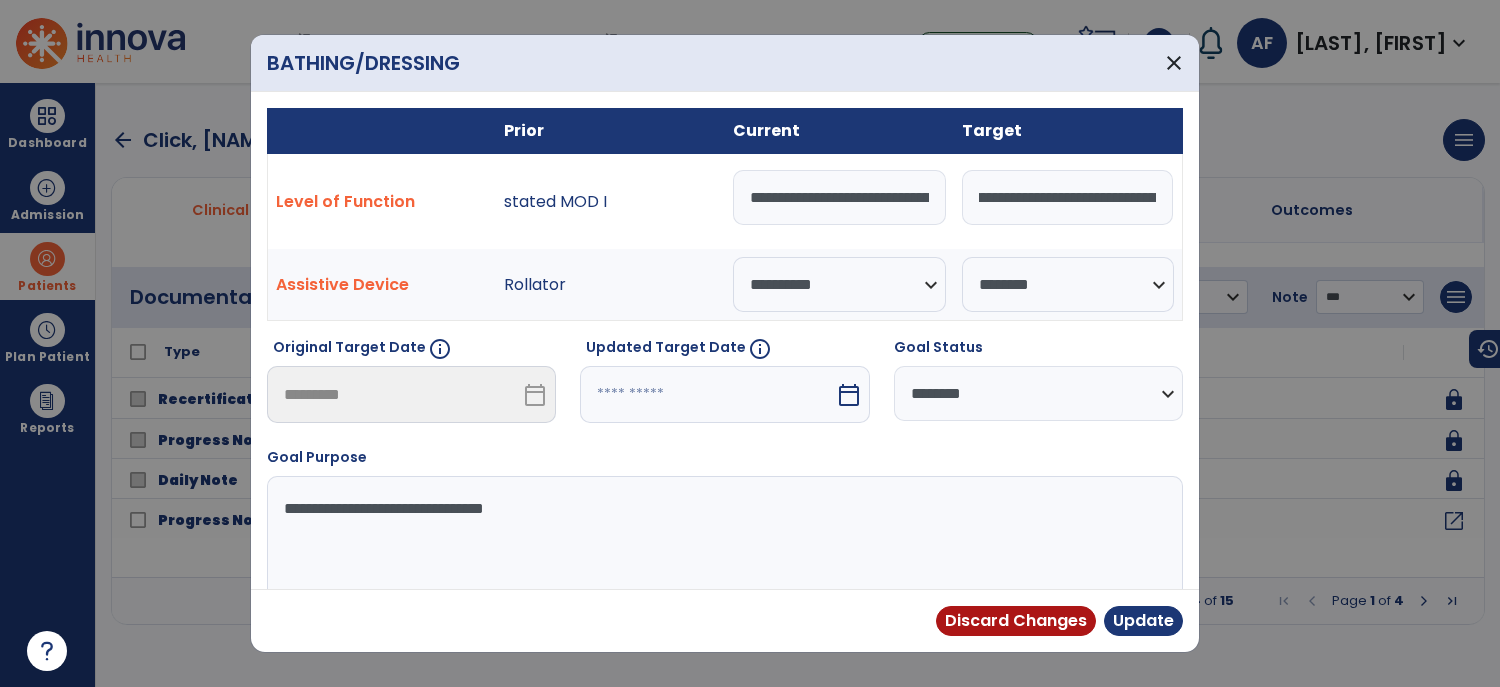 click on "**********" at bounding box center (1067, 197) 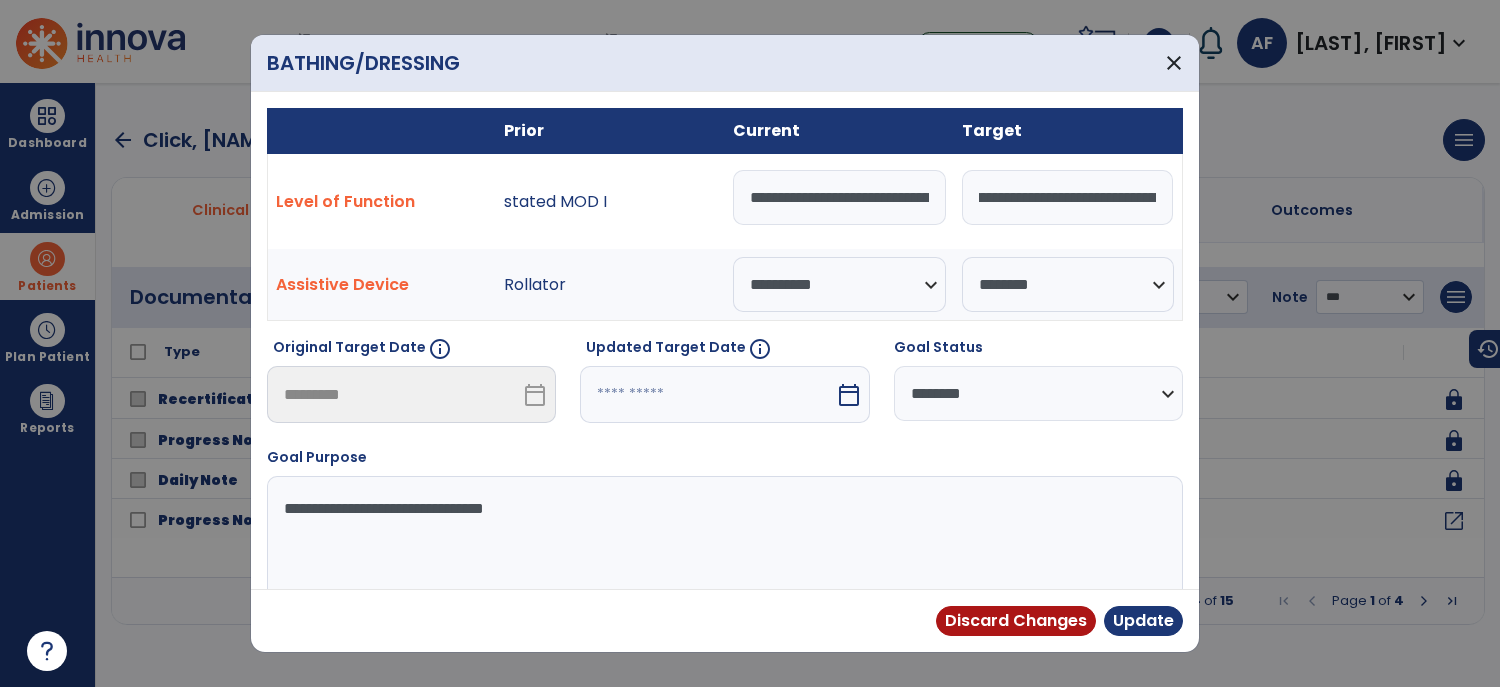 type on "**********" 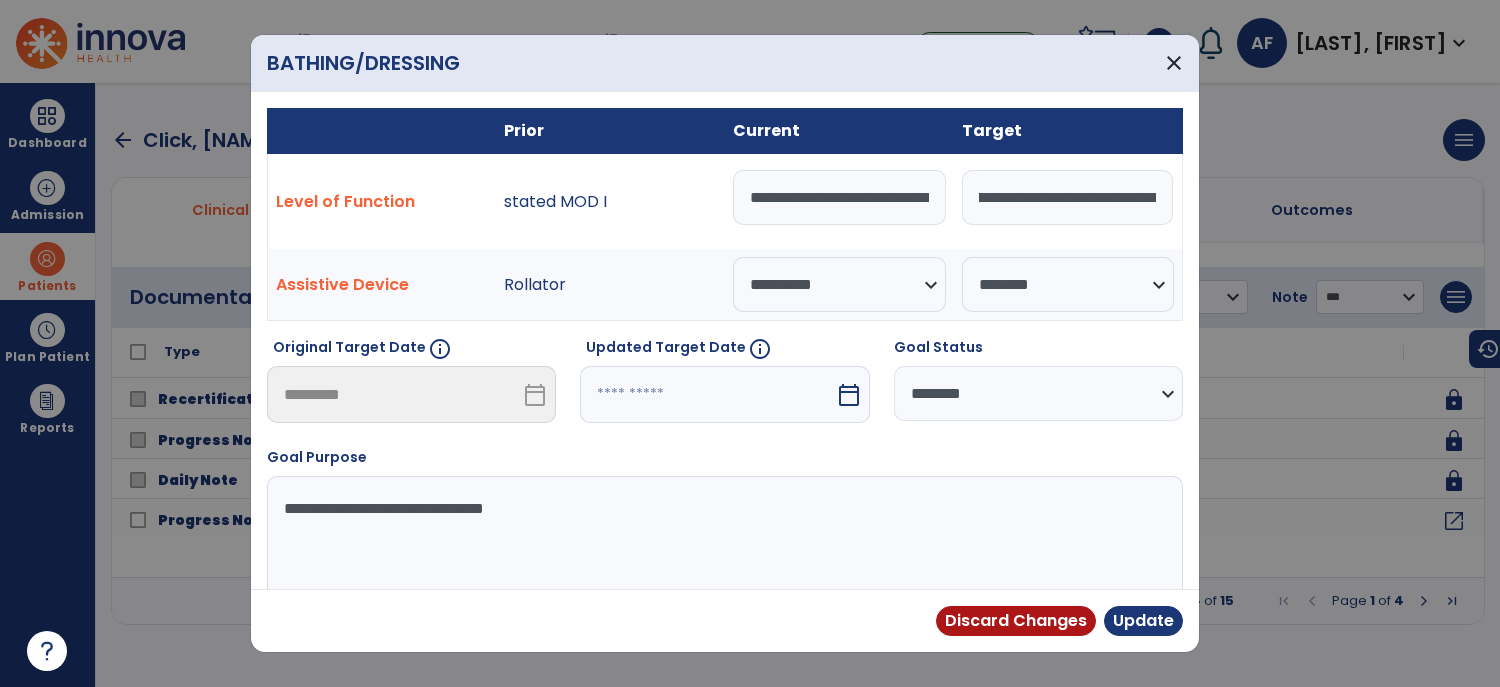 scroll, scrollTop: 0, scrollLeft: 901, axis: horizontal 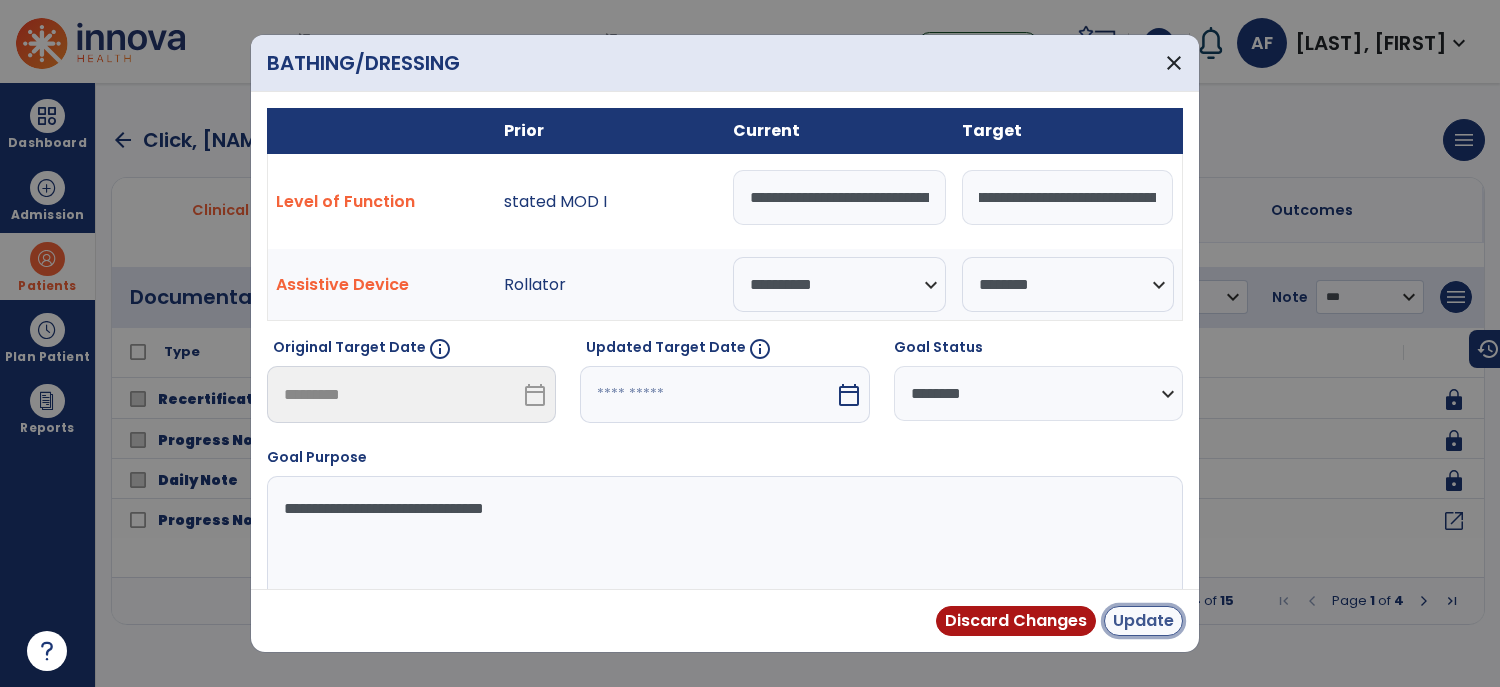 click on "Update" at bounding box center (1143, 621) 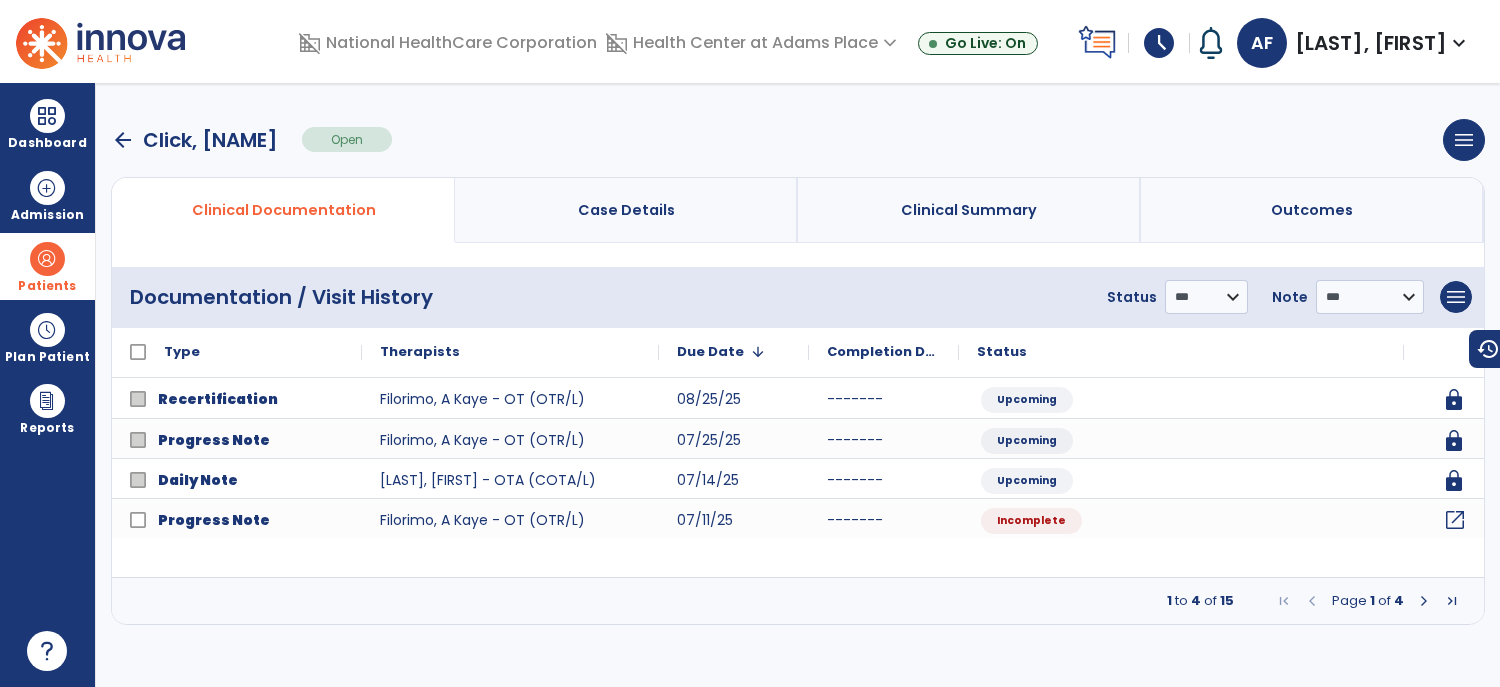 click on "open_in_new" 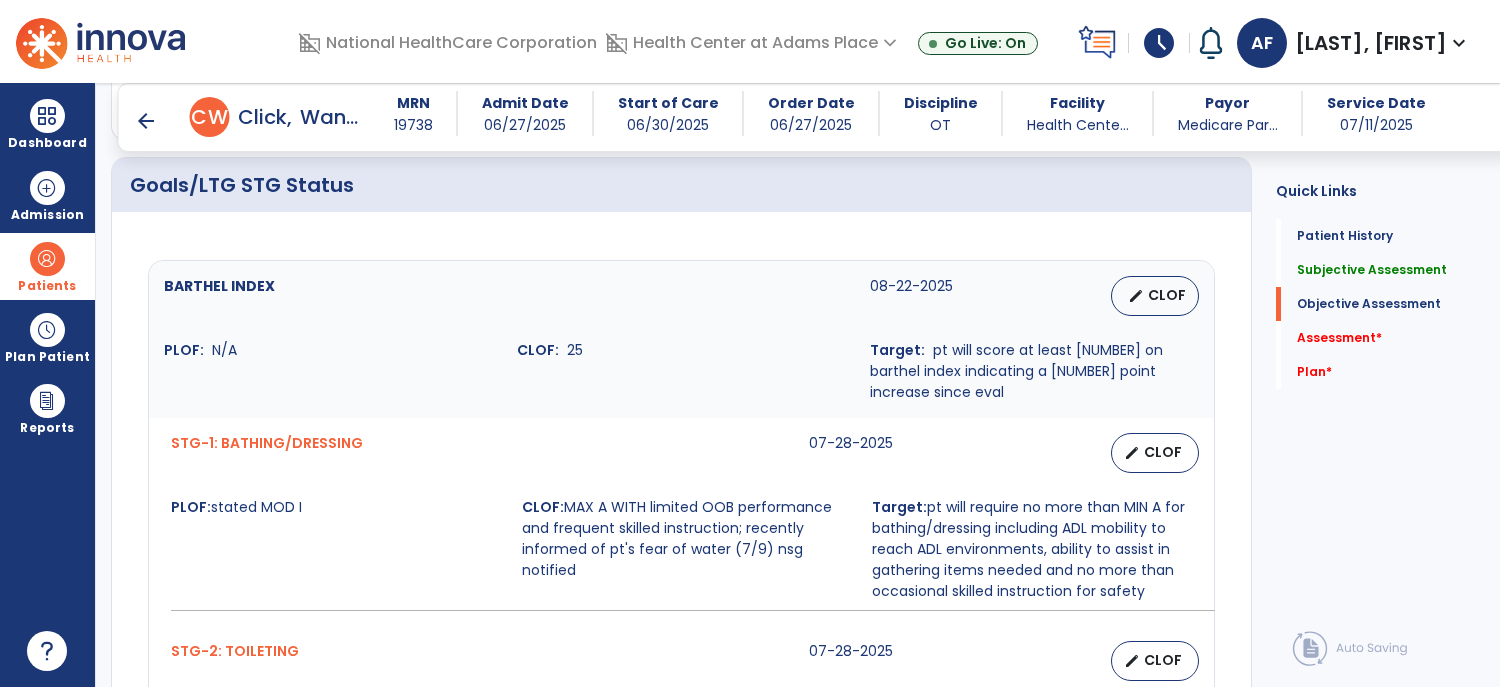 scroll, scrollTop: 797, scrollLeft: 0, axis: vertical 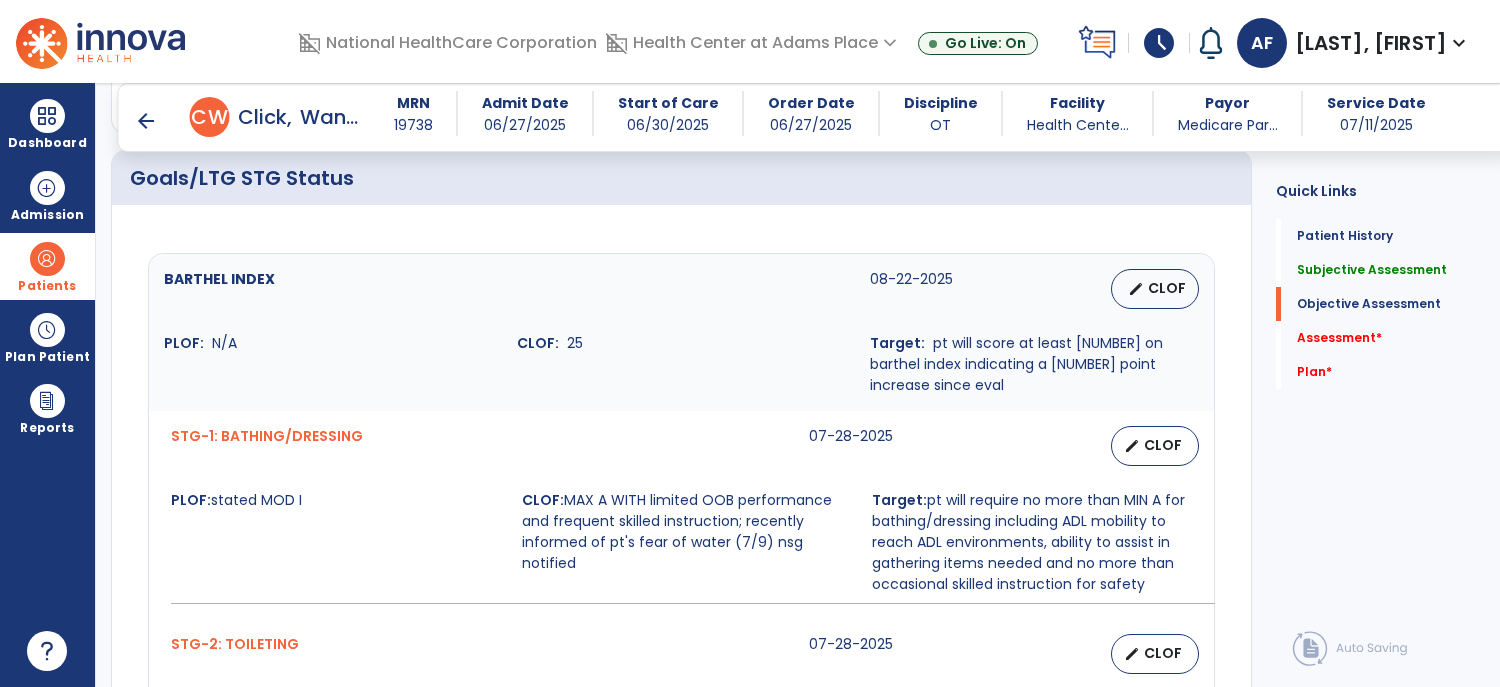 click on "CLOF" at bounding box center (1163, 445) 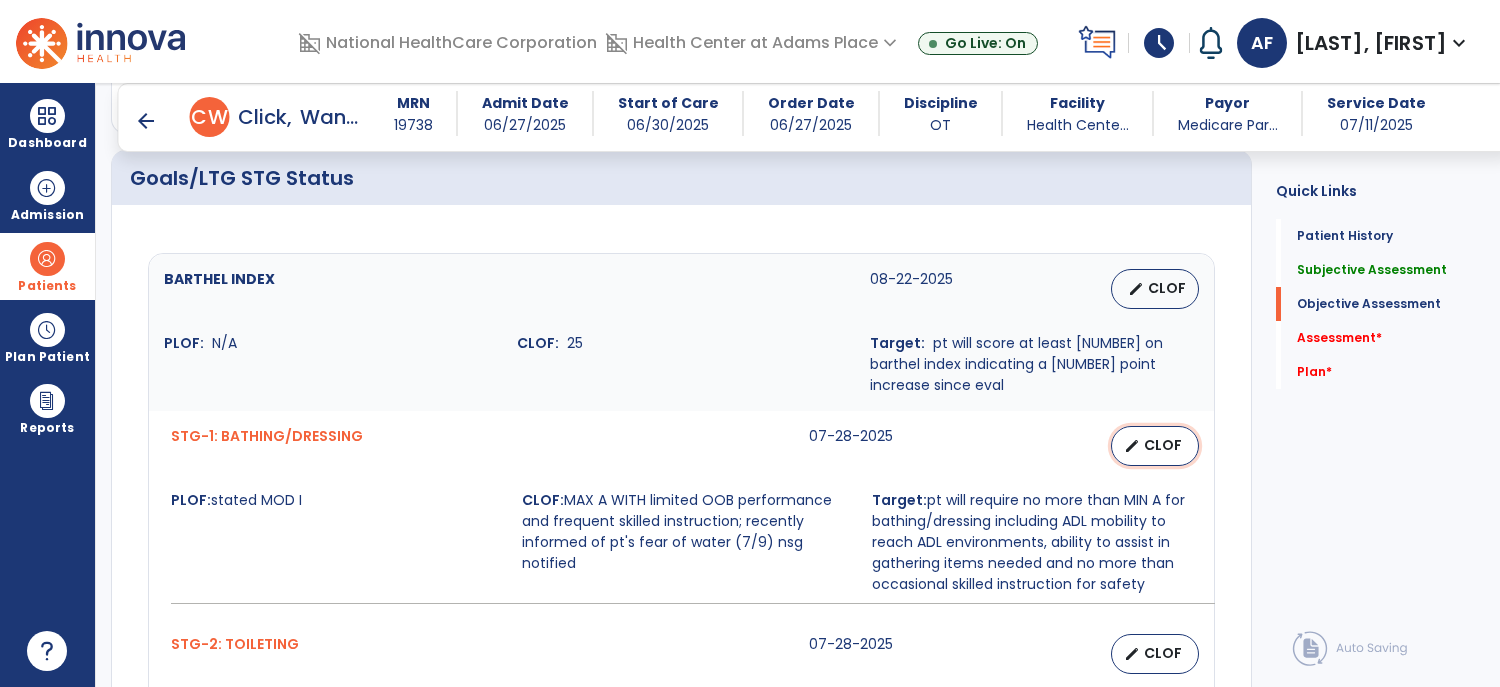 select on "**********" 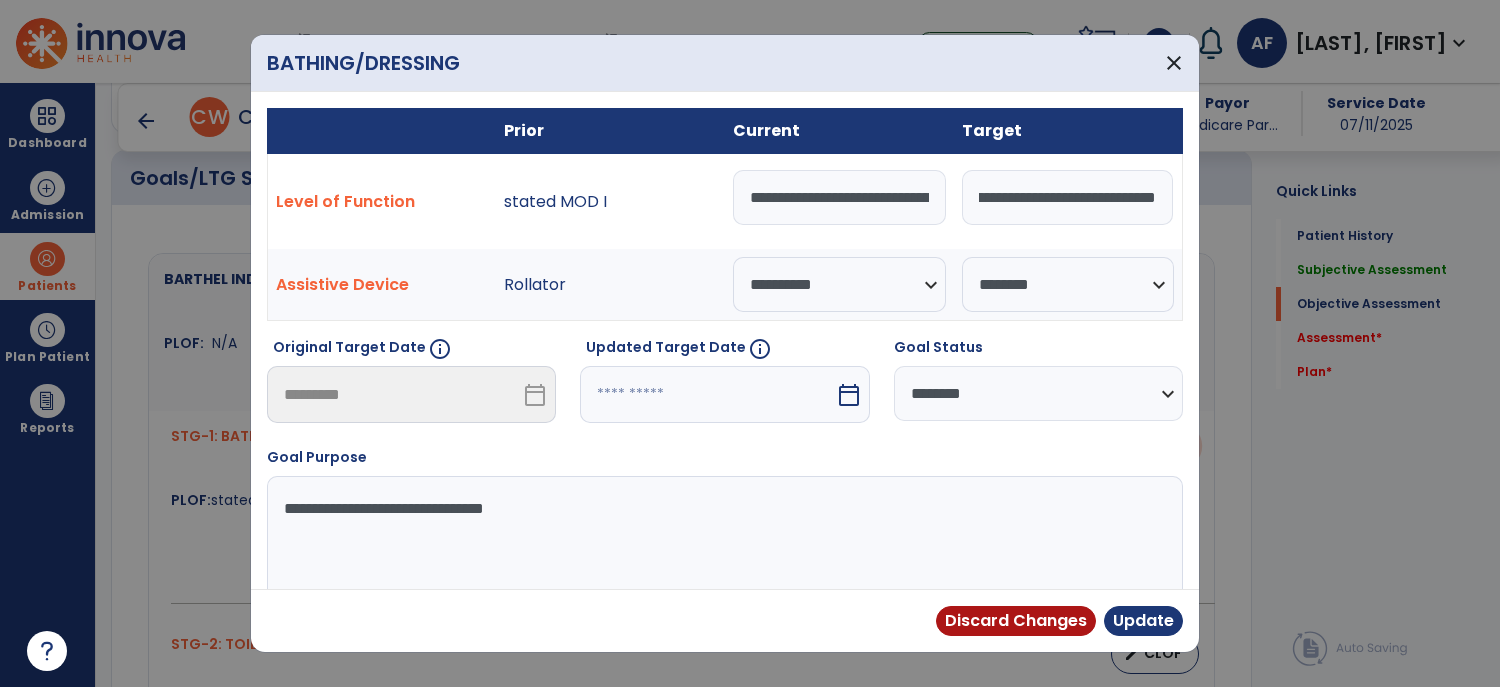 scroll, scrollTop: 0, scrollLeft: 1462, axis: horizontal 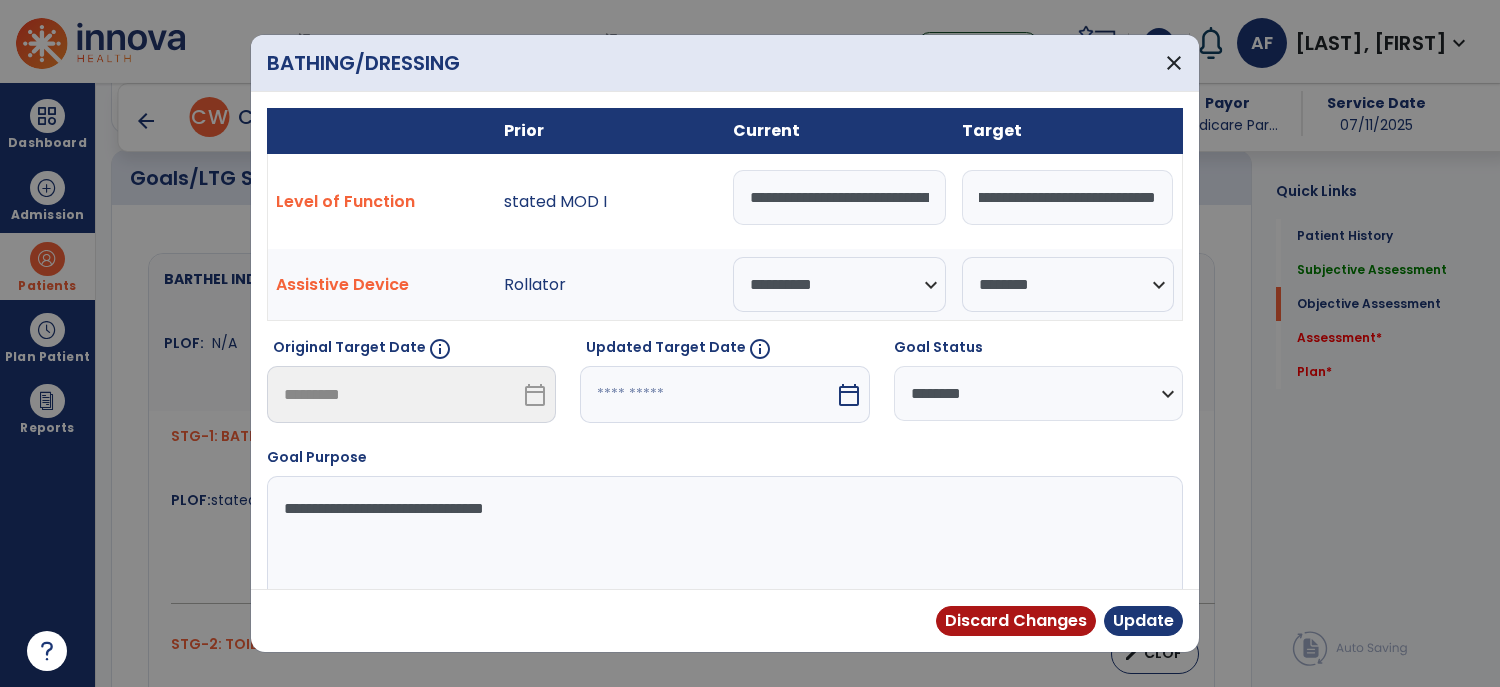 click on "**********" at bounding box center [1067, 197] 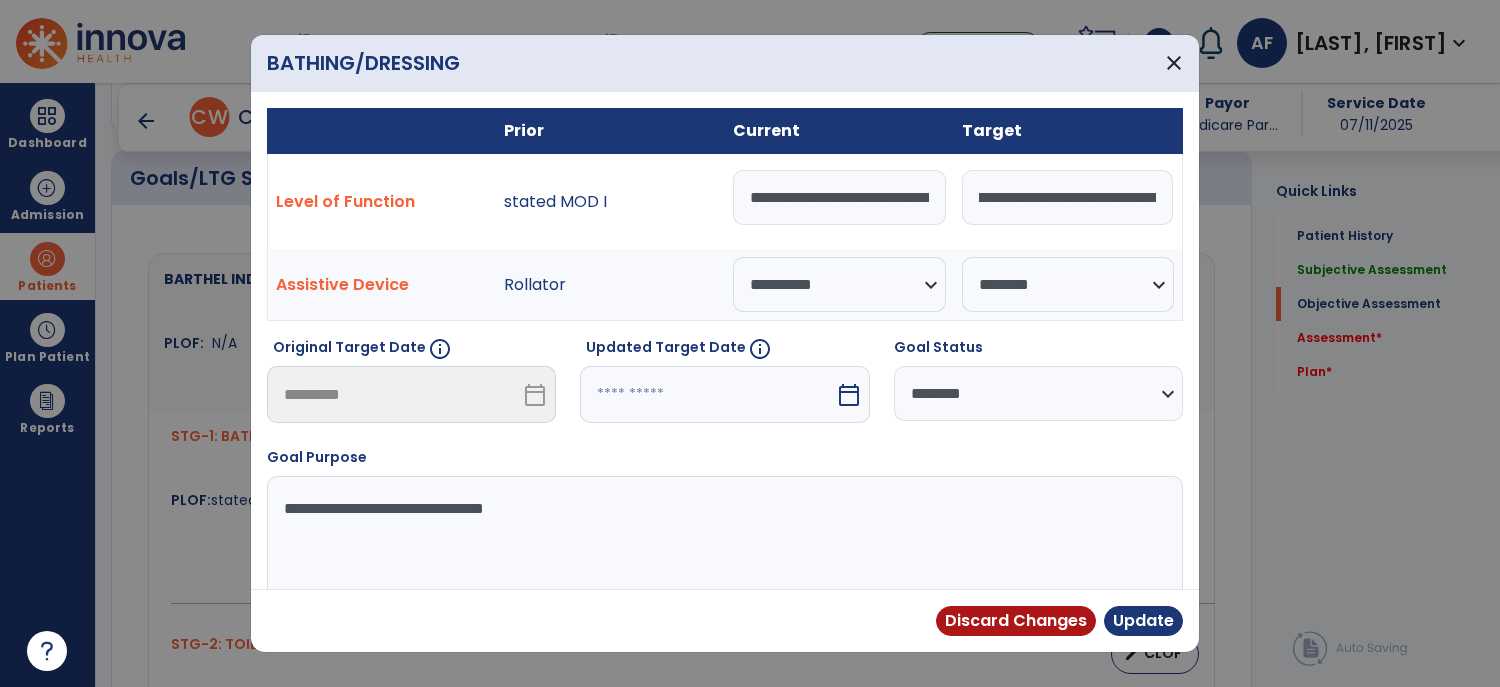 scroll, scrollTop: 0, scrollLeft: 205, axis: horizontal 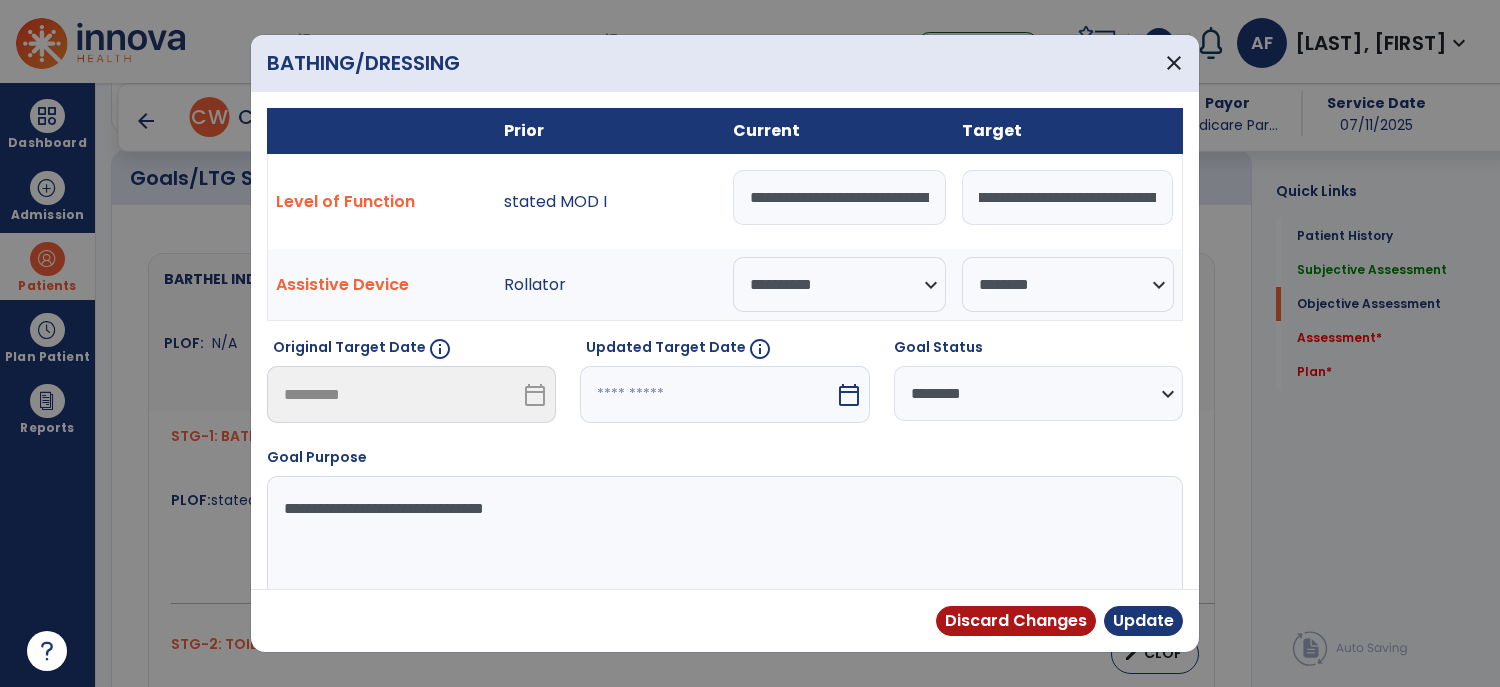 click on "**********" at bounding box center [1067, 197] 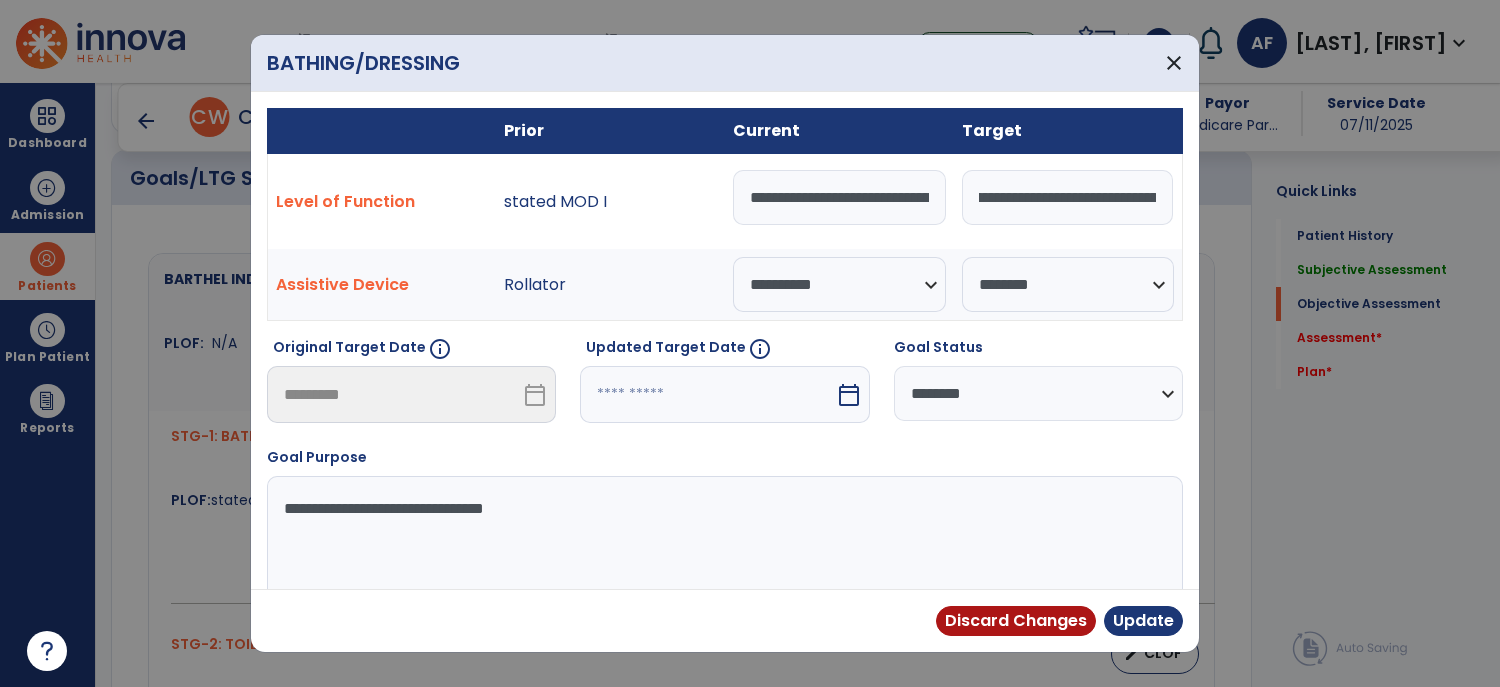 type on "**********" 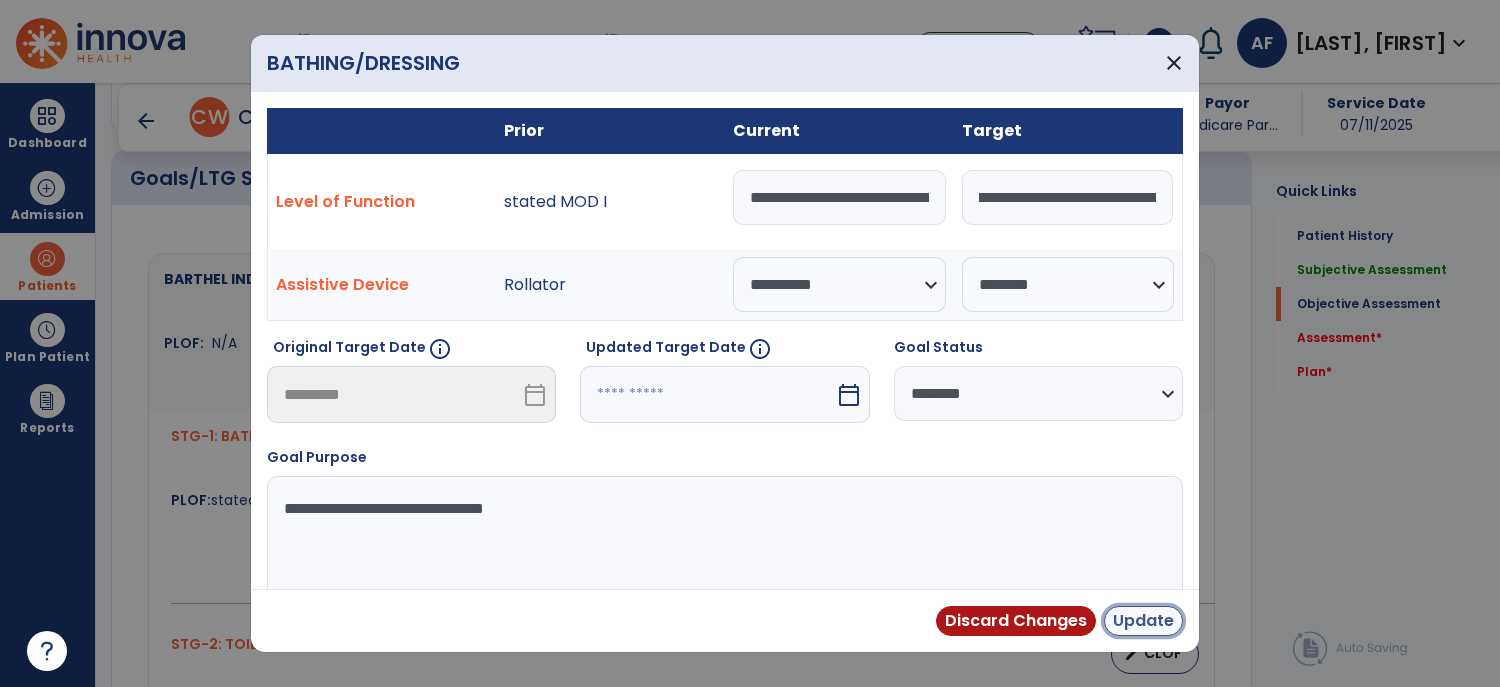 click on "Update" at bounding box center [1143, 621] 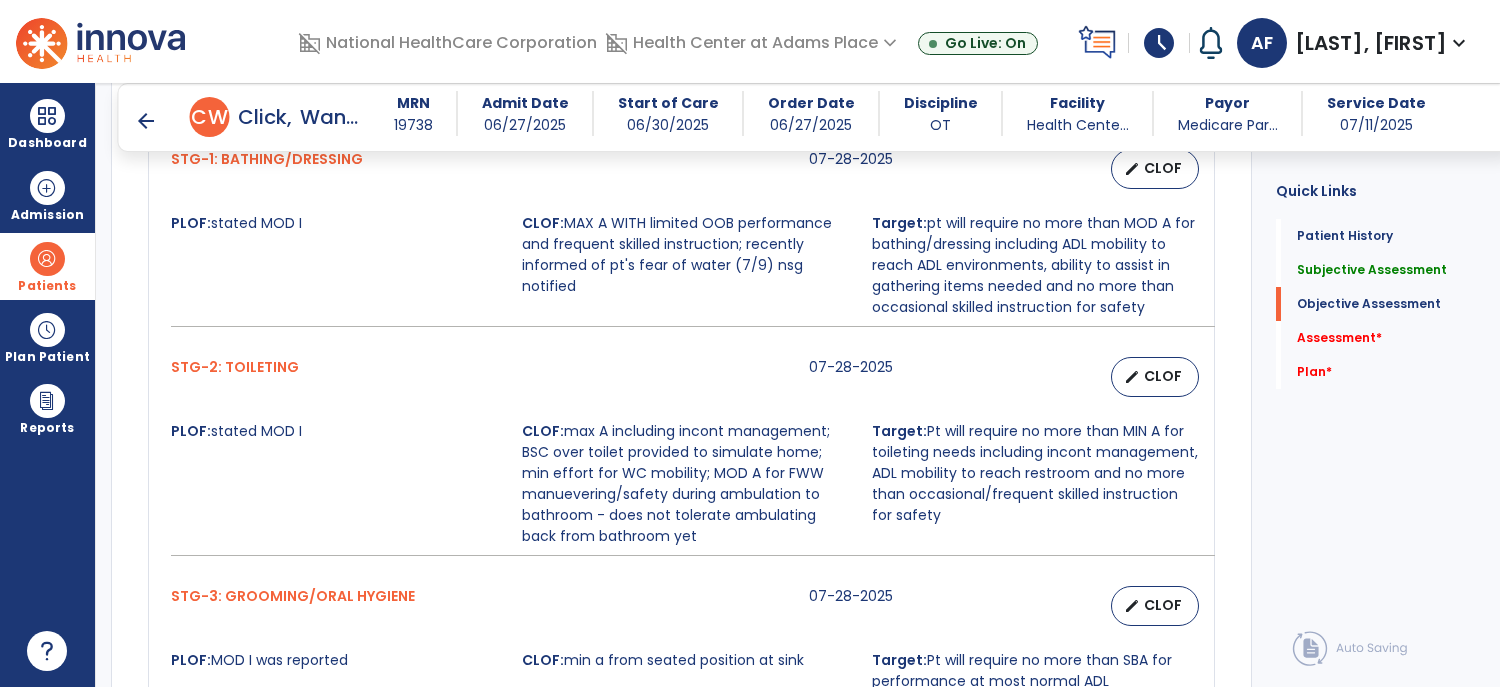 scroll, scrollTop: 1075, scrollLeft: 0, axis: vertical 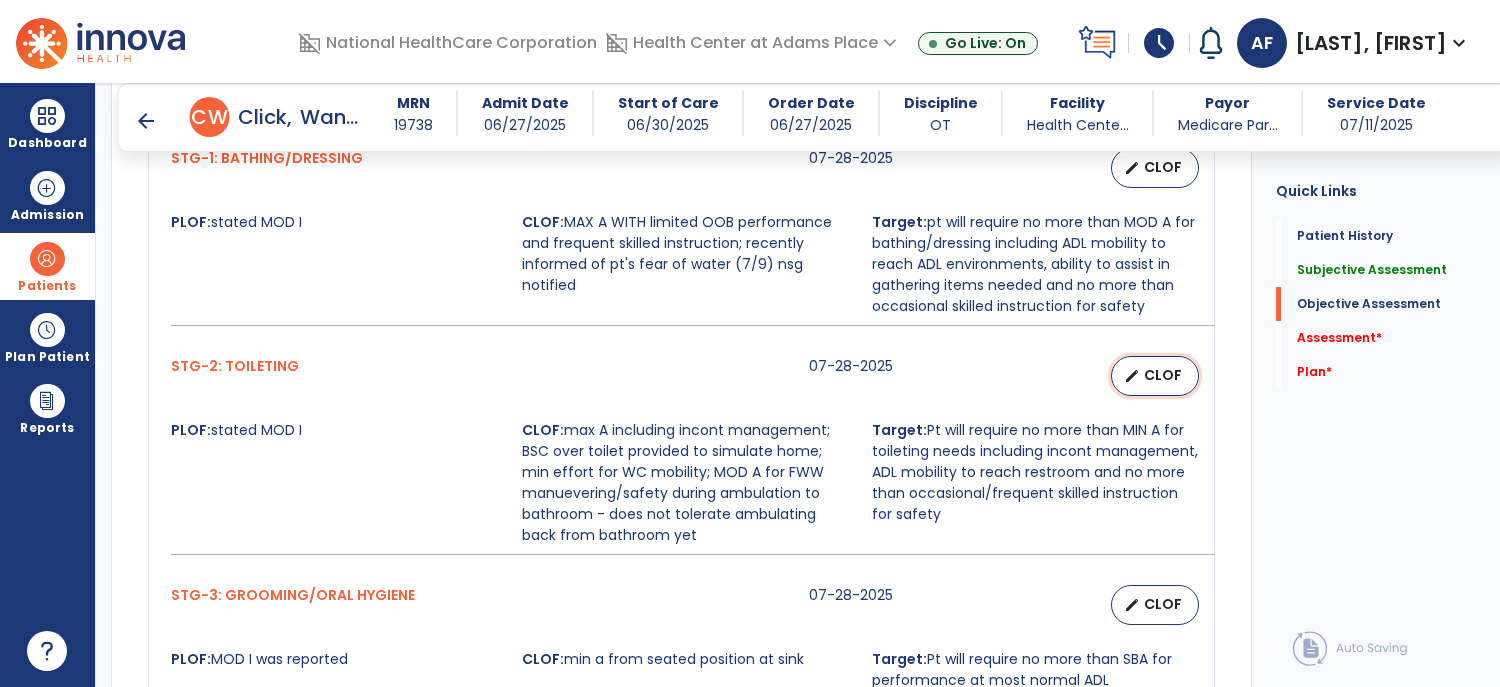 click on "CLOF" at bounding box center [1163, 375] 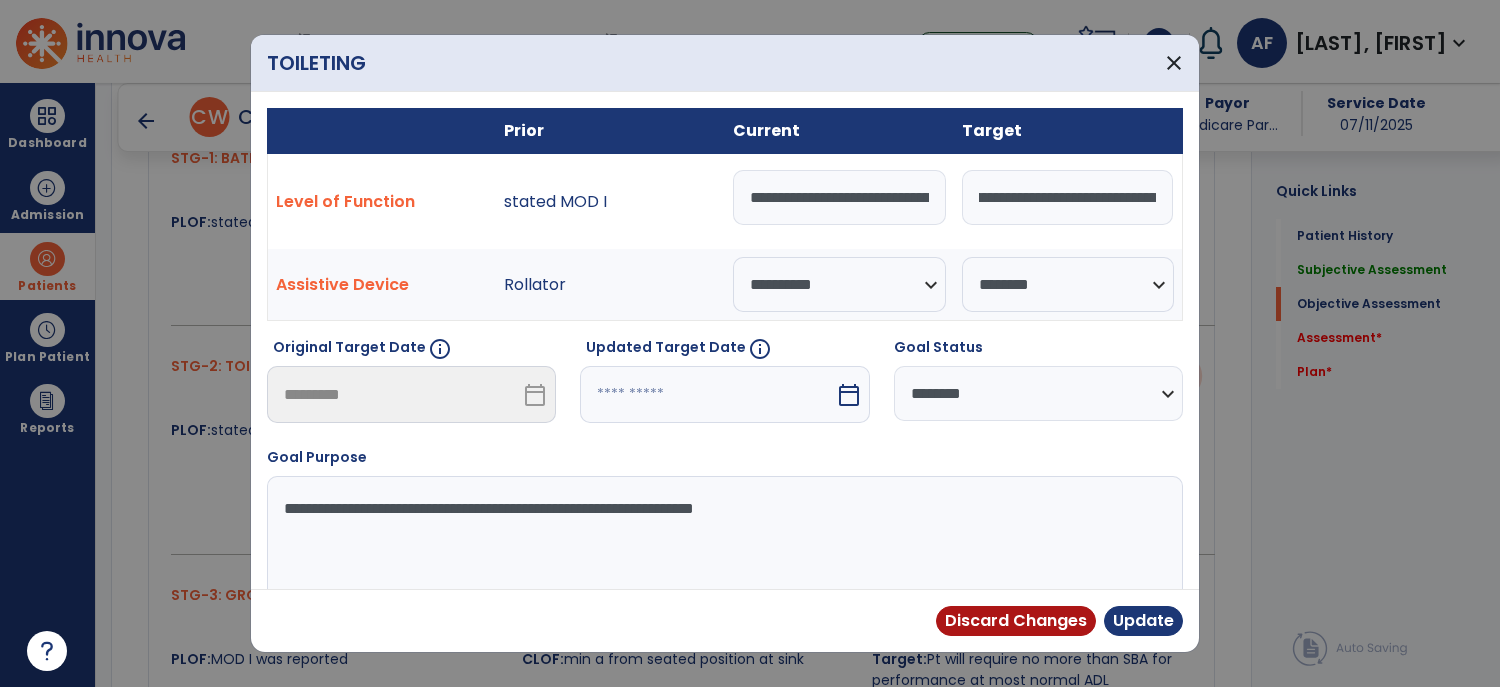 scroll, scrollTop: 0, scrollLeft: 1277, axis: horizontal 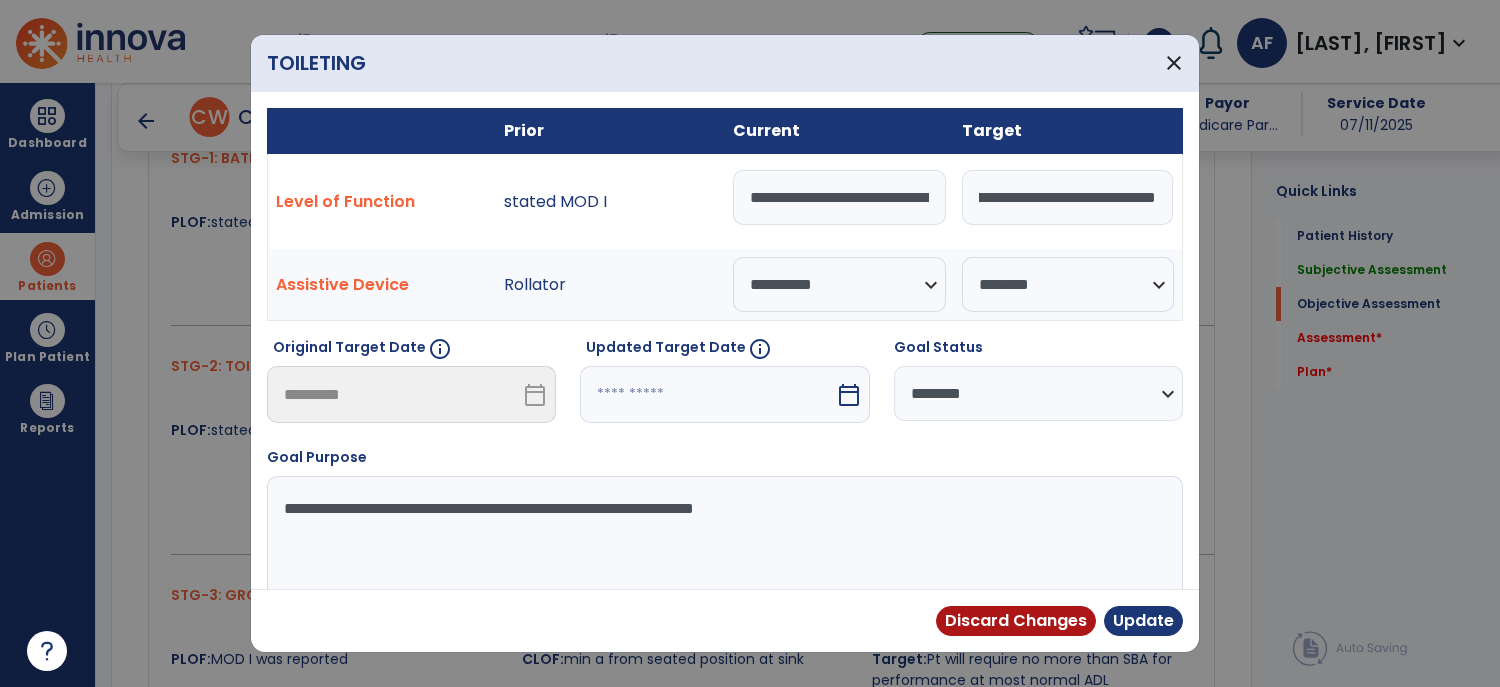 click on "**********" at bounding box center [1067, 197] 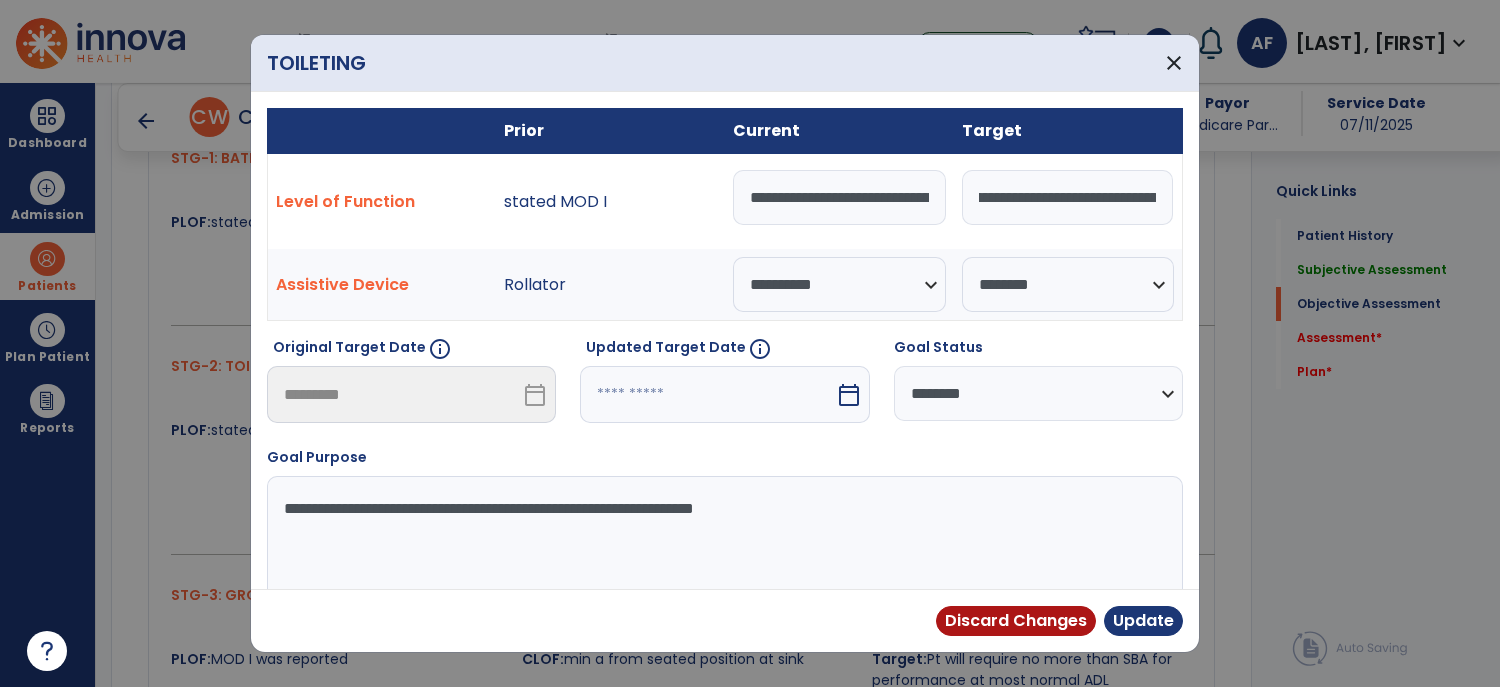 scroll, scrollTop: 0, scrollLeft: 203, axis: horizontal 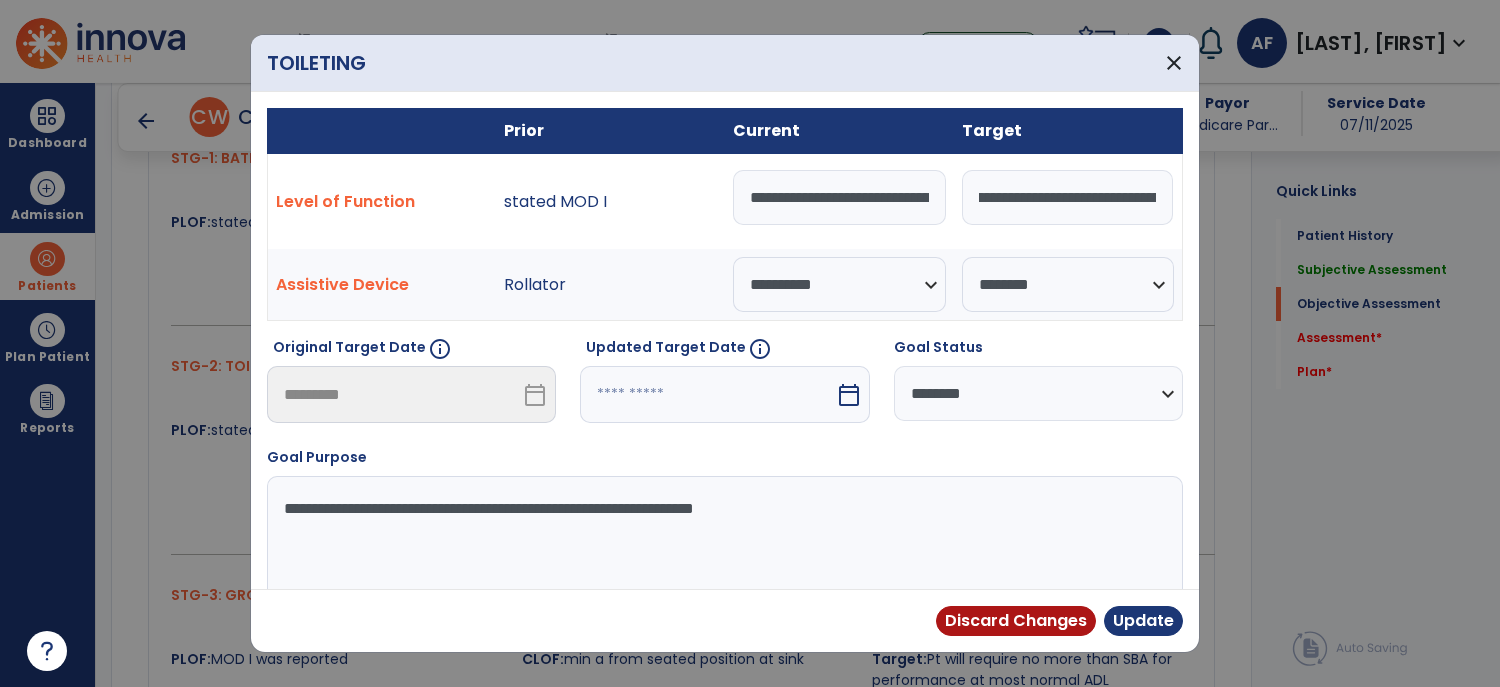 click on "**********" at bounding box center (1067, 197) 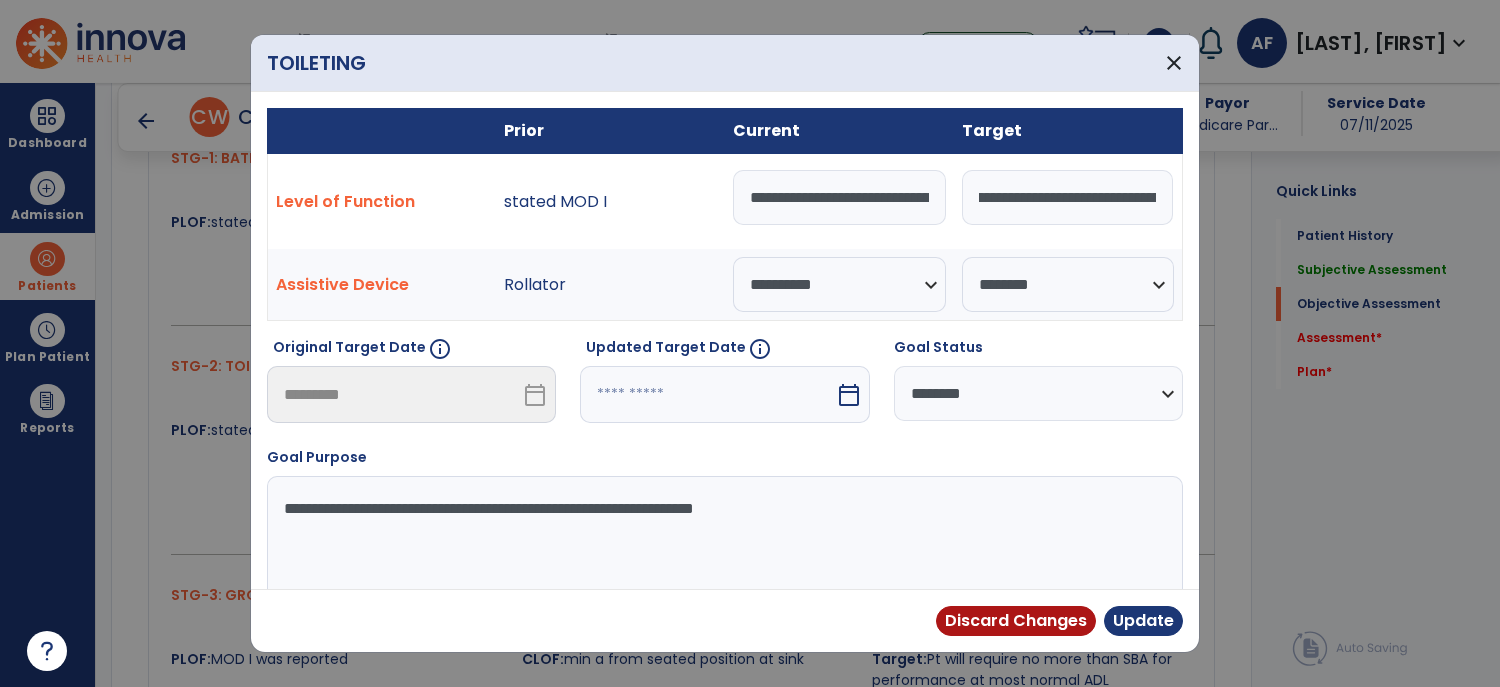 type on "**********" 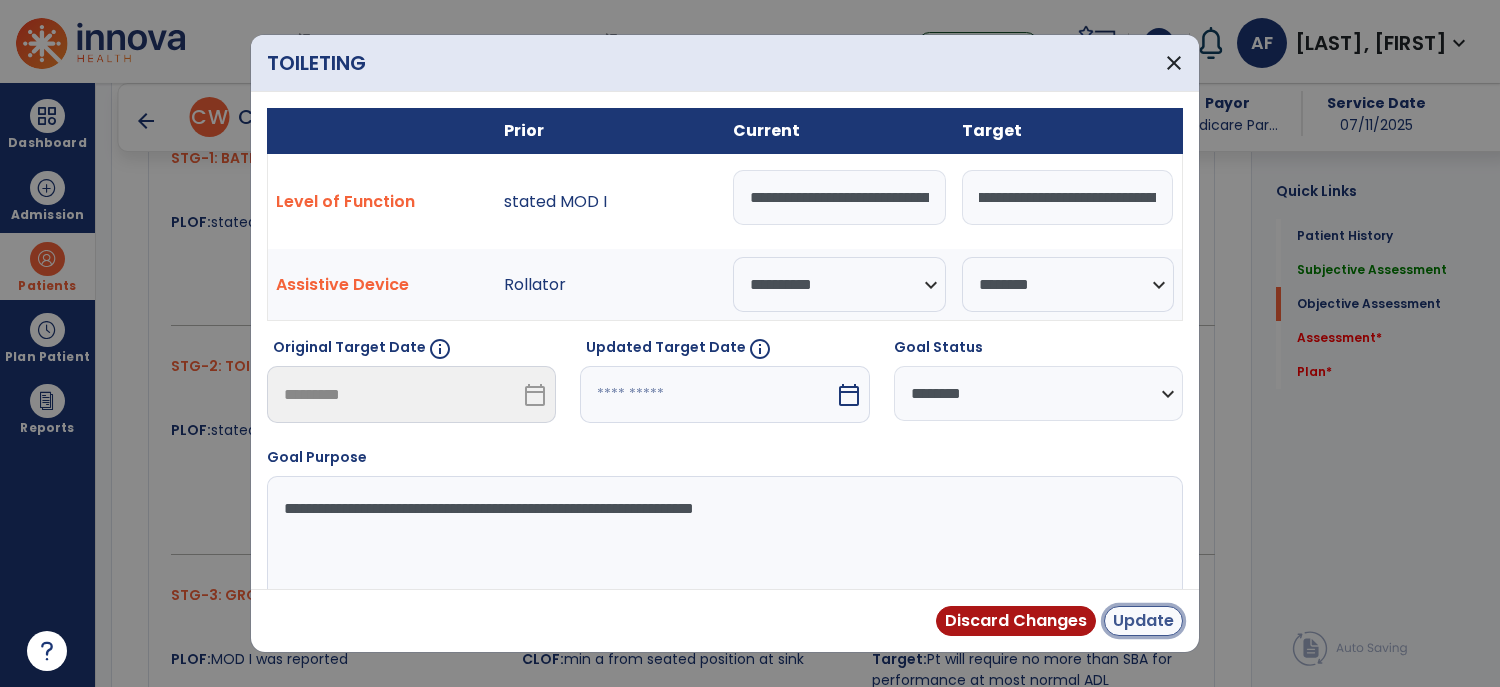 click on "Update" at bounding box center (1143, 621) 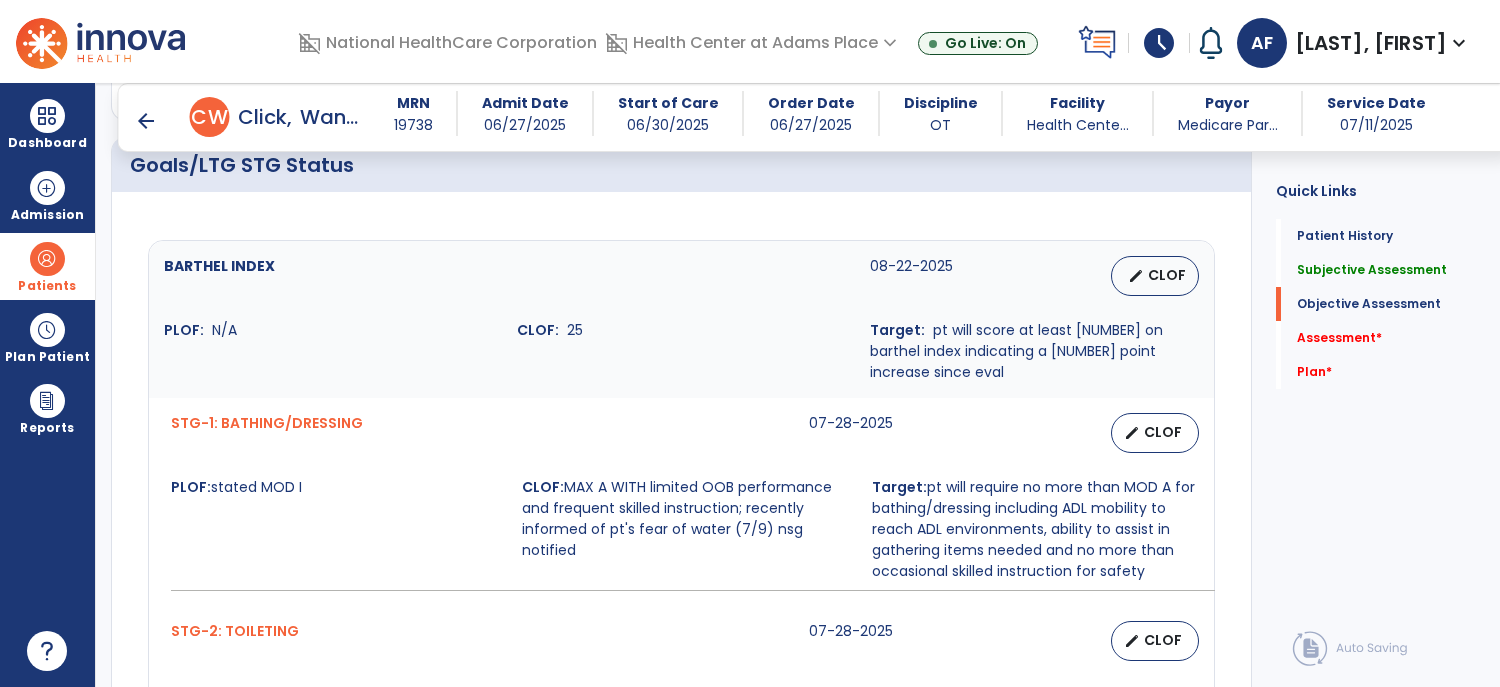 scroll, scrollTop: 808, scrollLeft: 0, axis: vertical 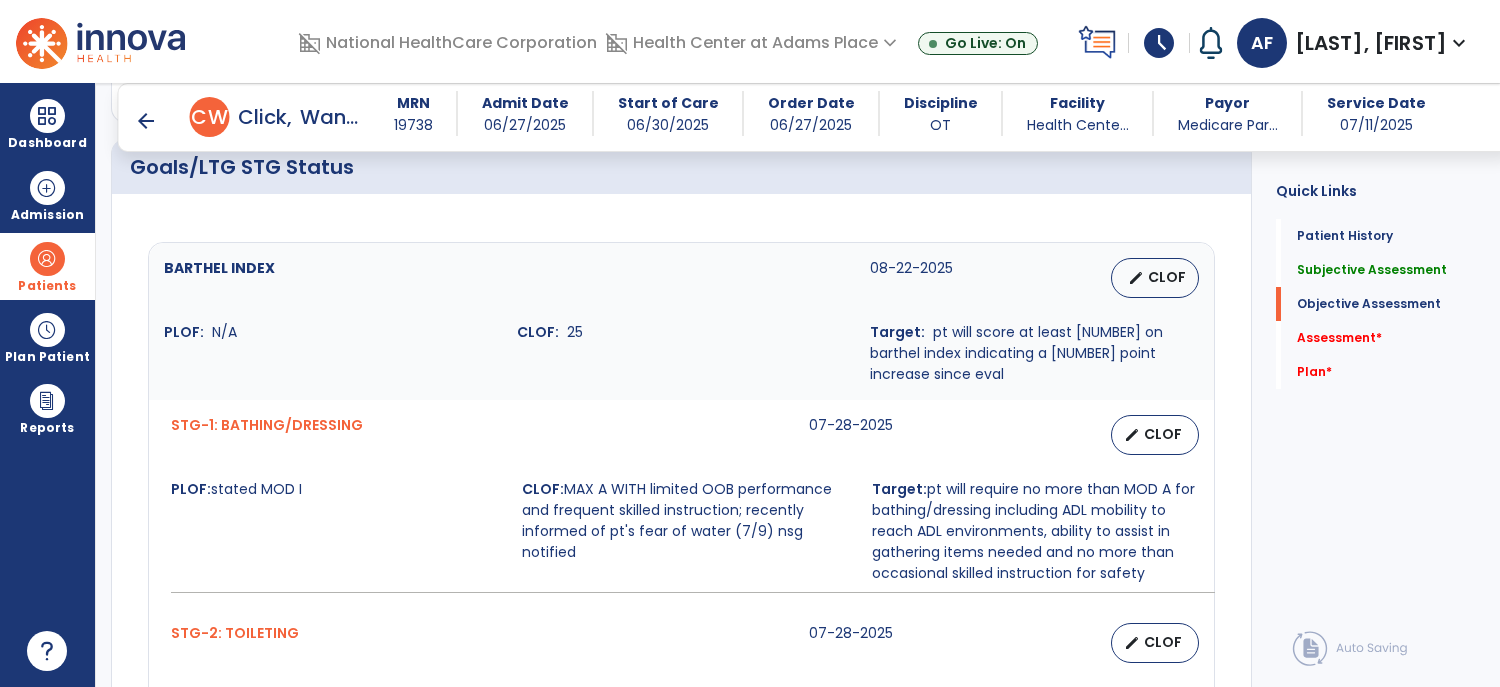 click on "CLOF" at bounding box center [1163, 434] 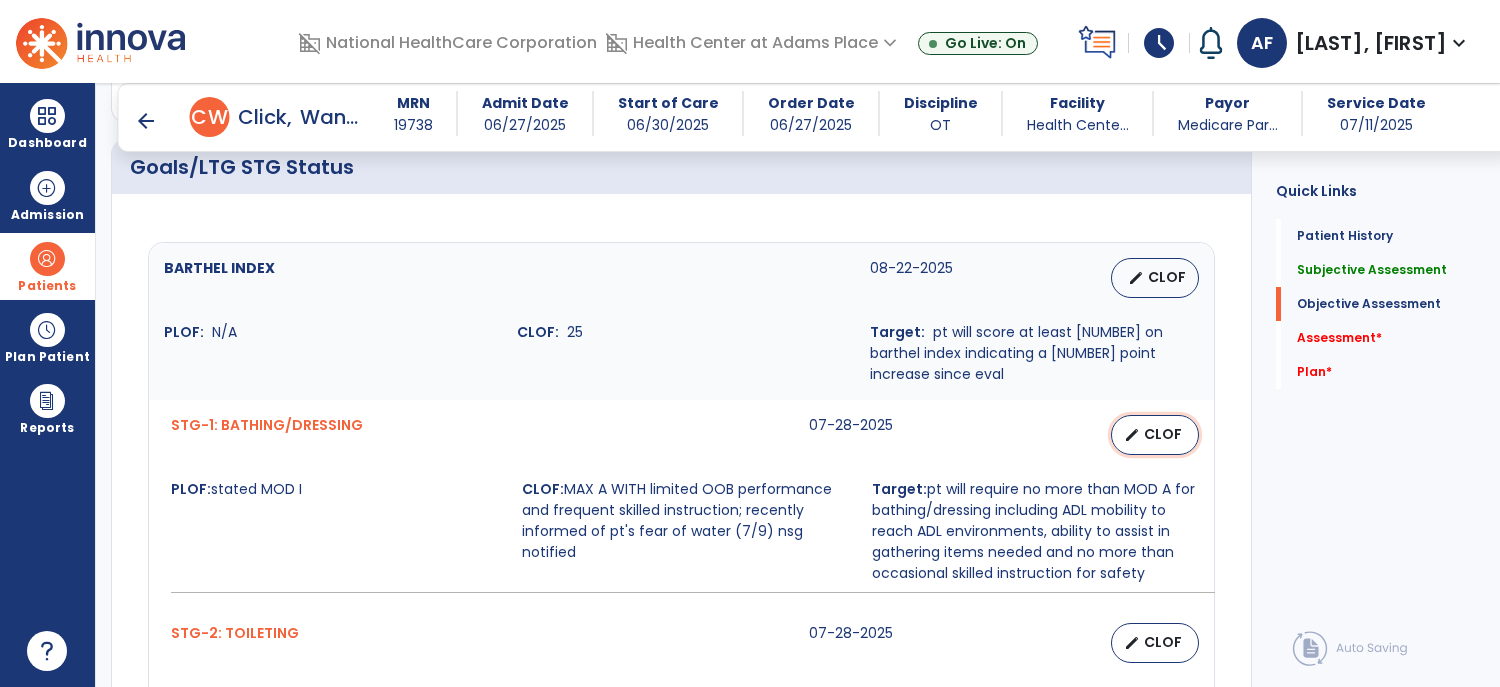 select on "**********" 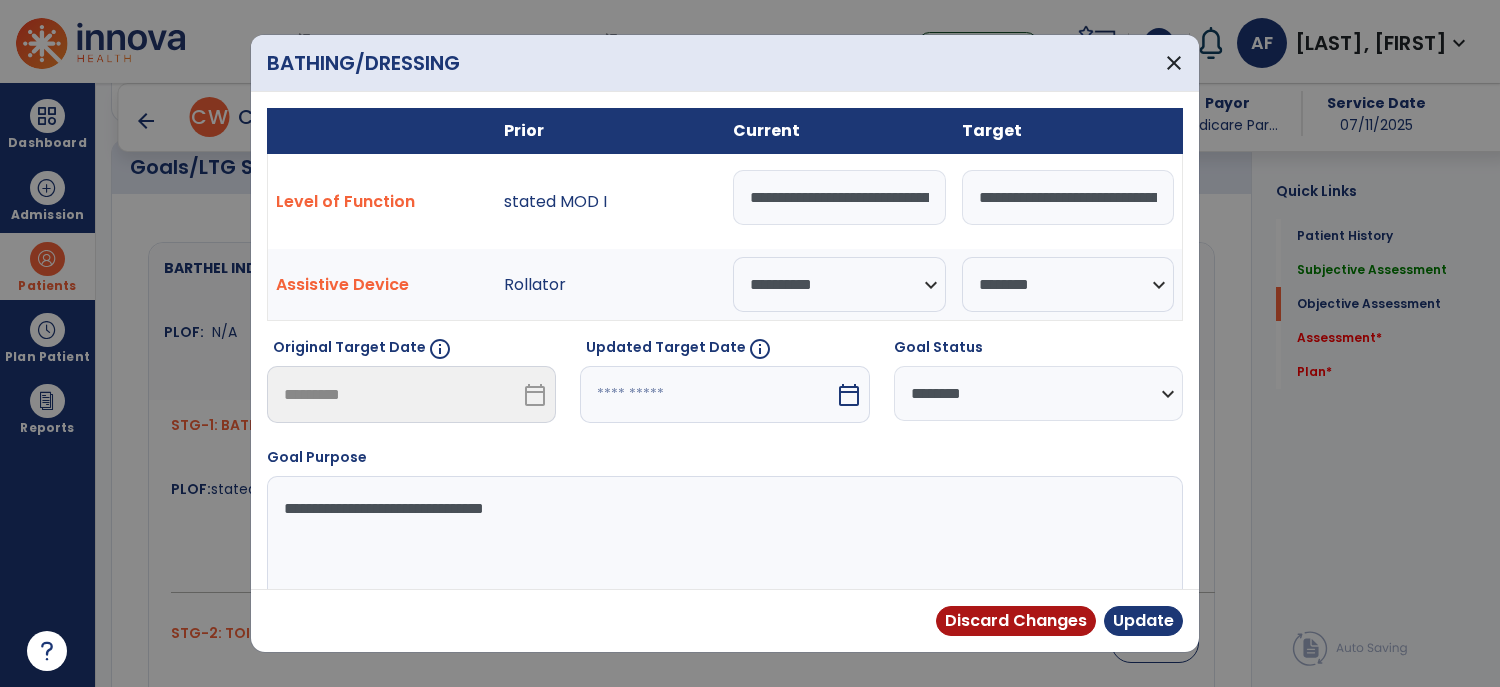 click on "calendar_today" at bounding box center [849, 395] 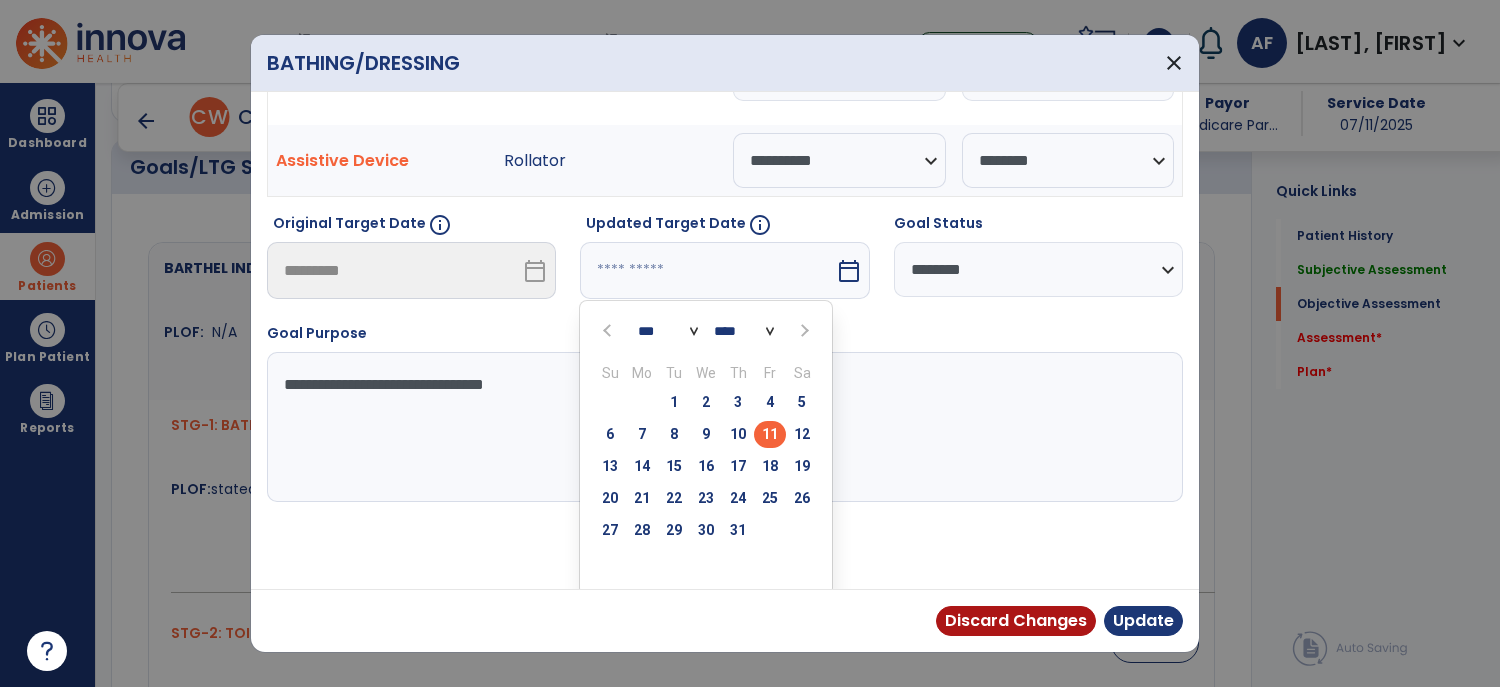 scroll, scrollTop: 128, scrollLeft: 0, axis: vertical 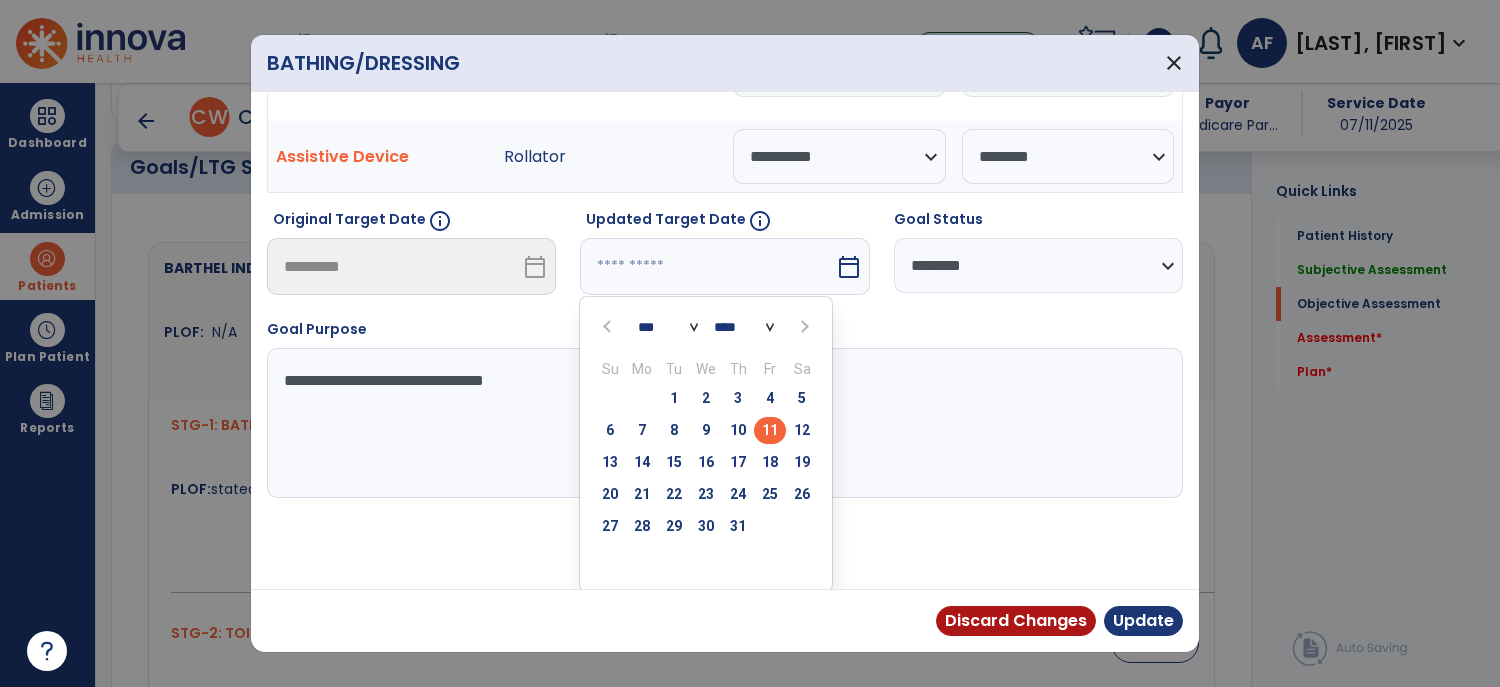 click at bounding box center (804, 327) 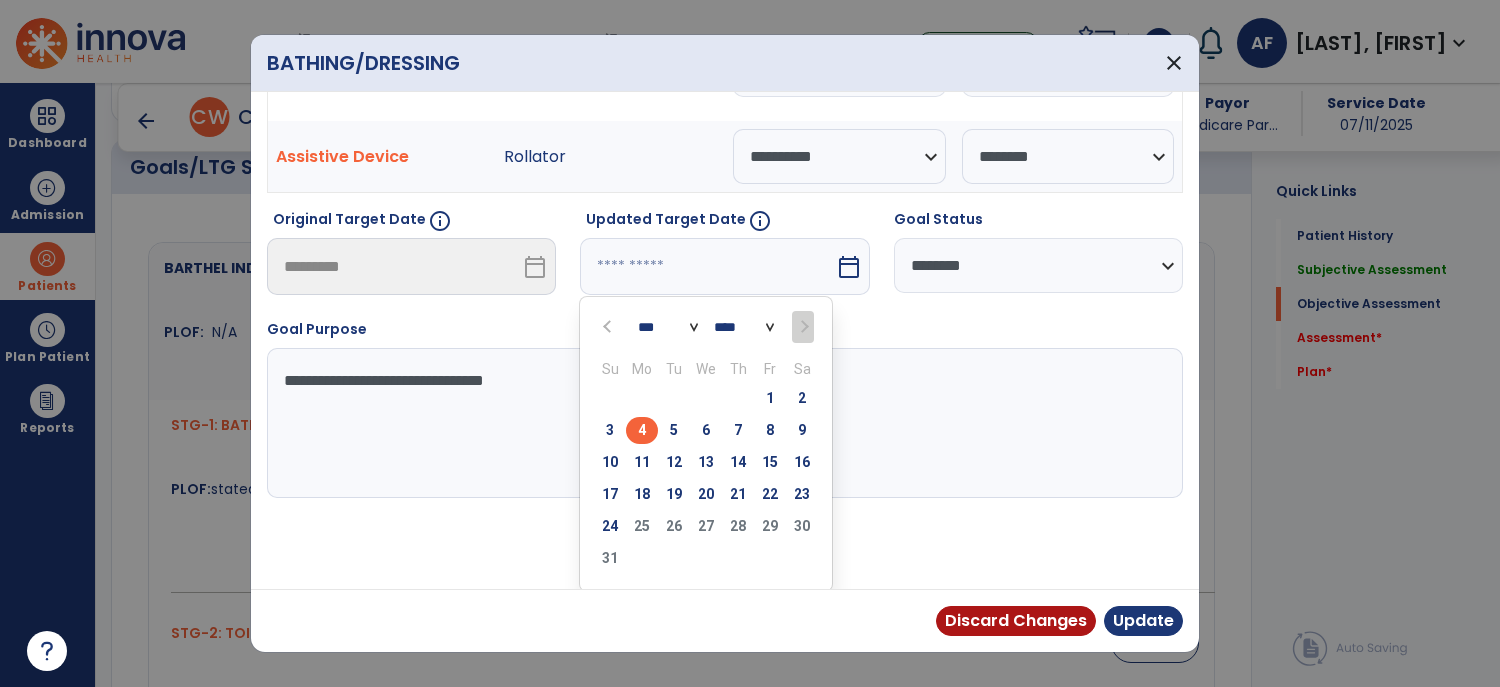 click on "4" at bounding box center [642, 430] 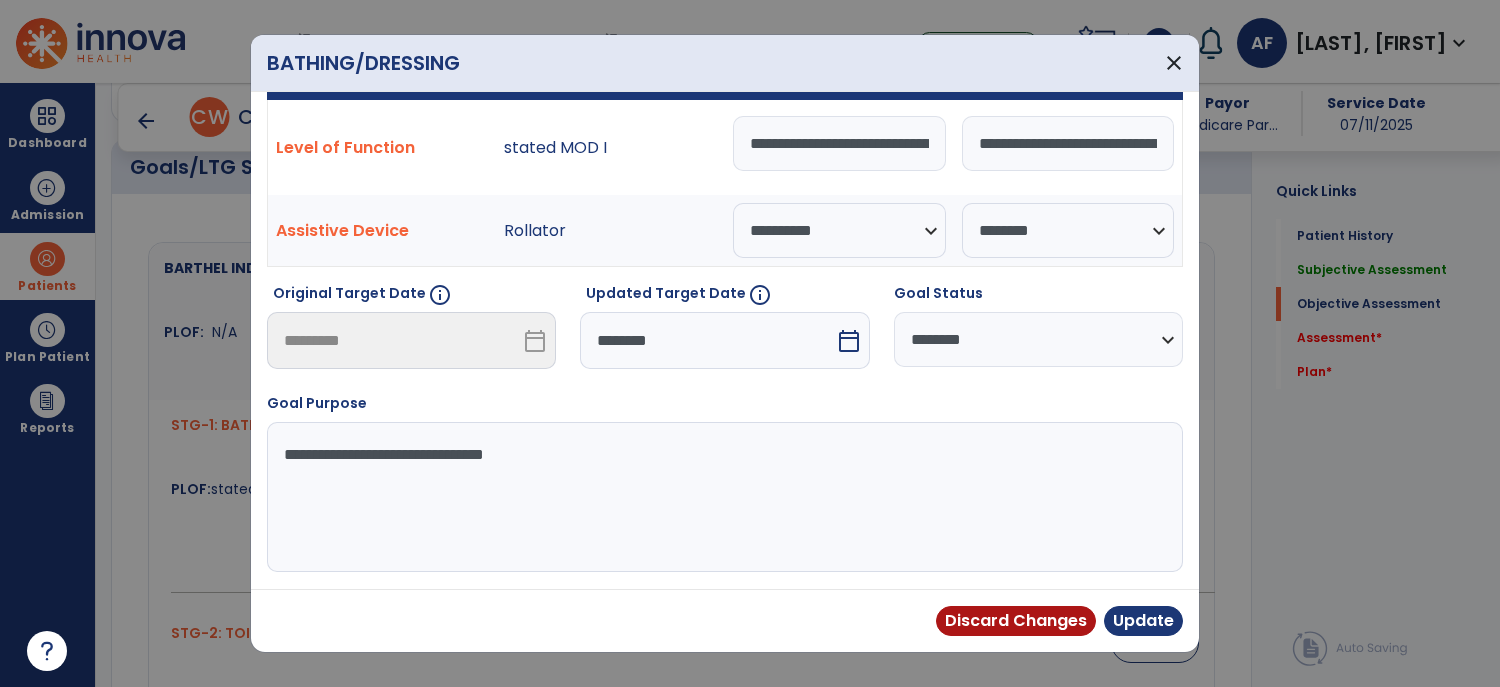 scroll, scrollTop: 50, scrollLeft: 0, axis: vertical 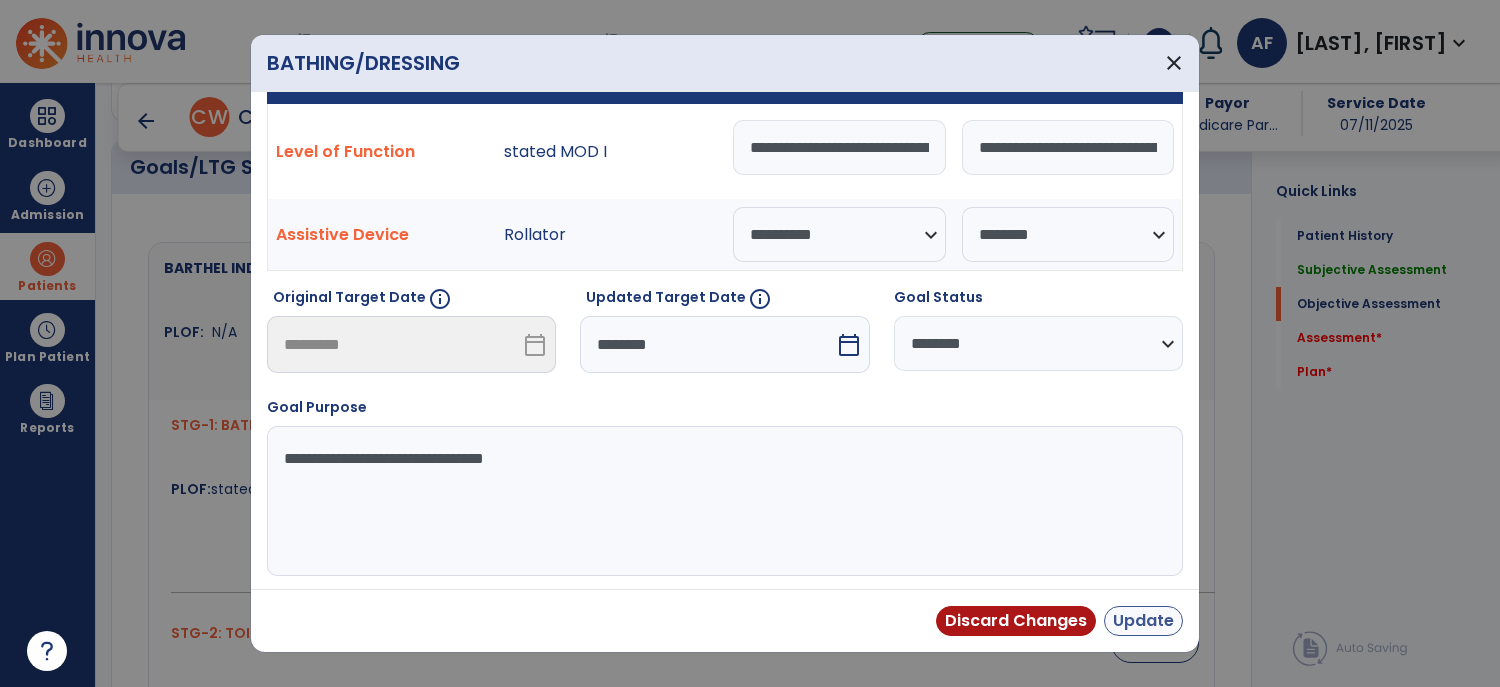 click on "Update" at bounding box center (1143, 621) 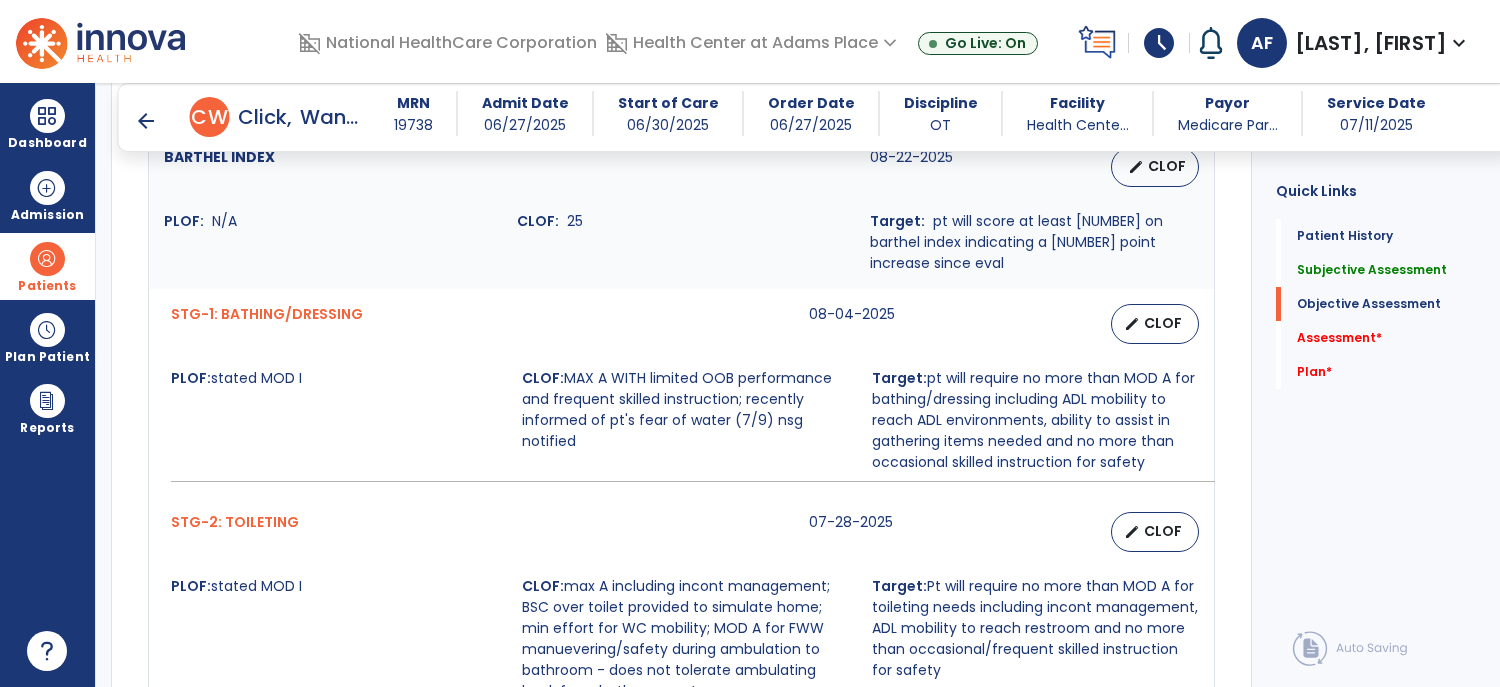 scroll, scrollTop: 945, scrollLeft: 0, axis: vertical 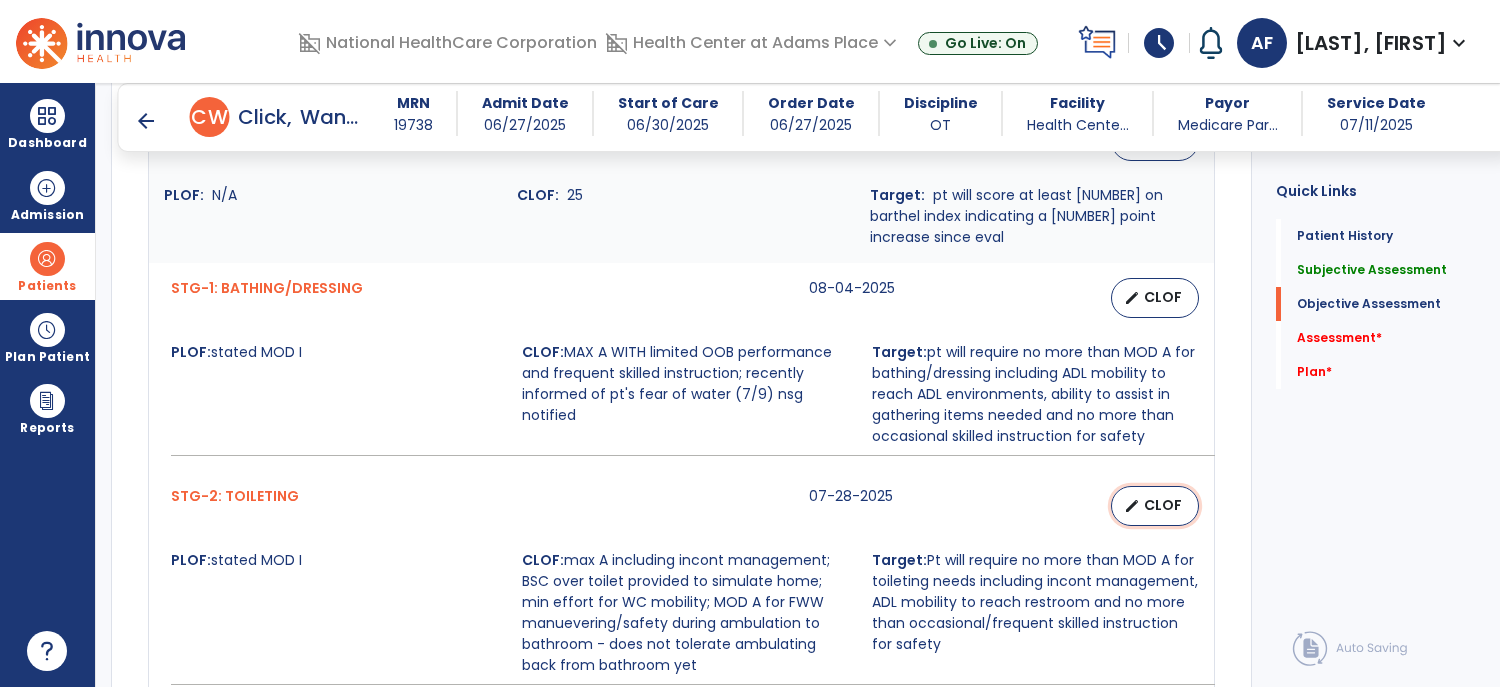 click on "CLOF" at bounding box center (1163, 505) 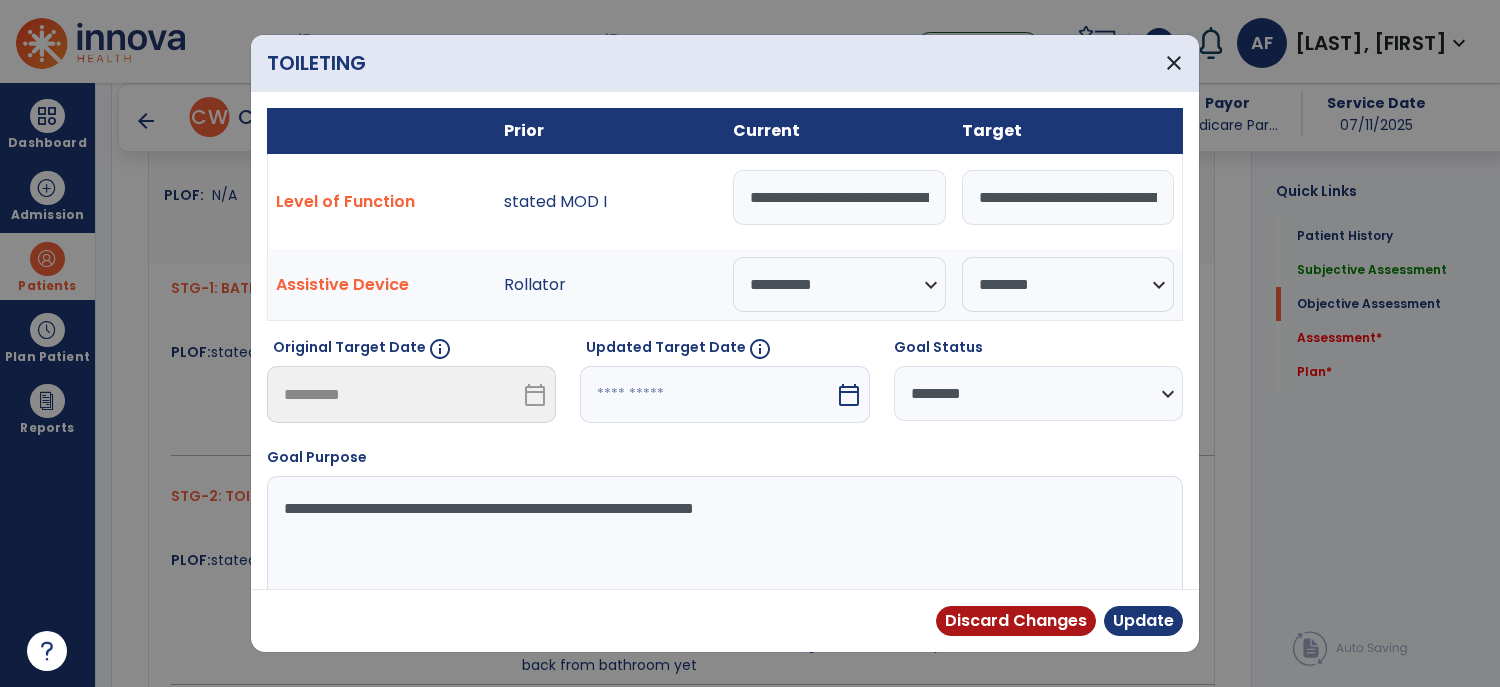 click on "calendar_today" at bounding box center (849, 395) 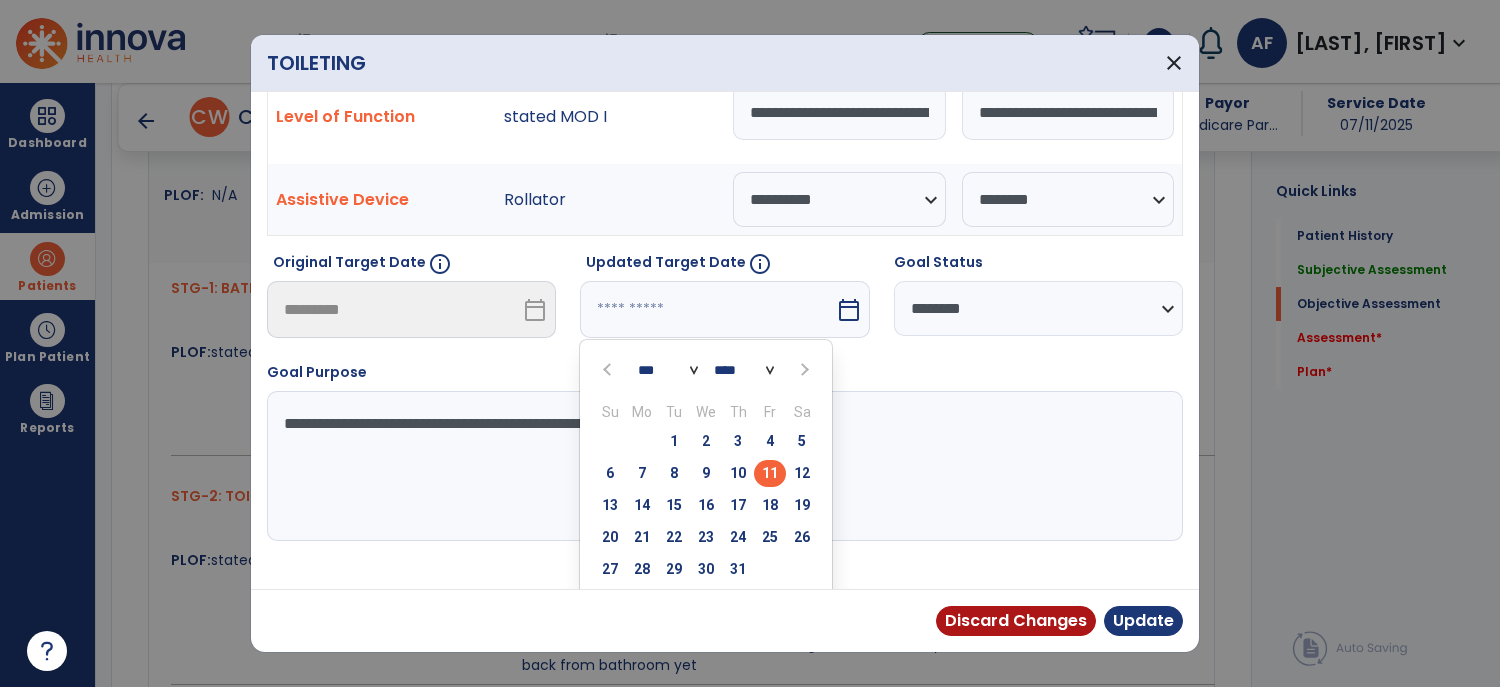 scroll, scrollTop: 128, scrollLeft: 0, axis: vertical 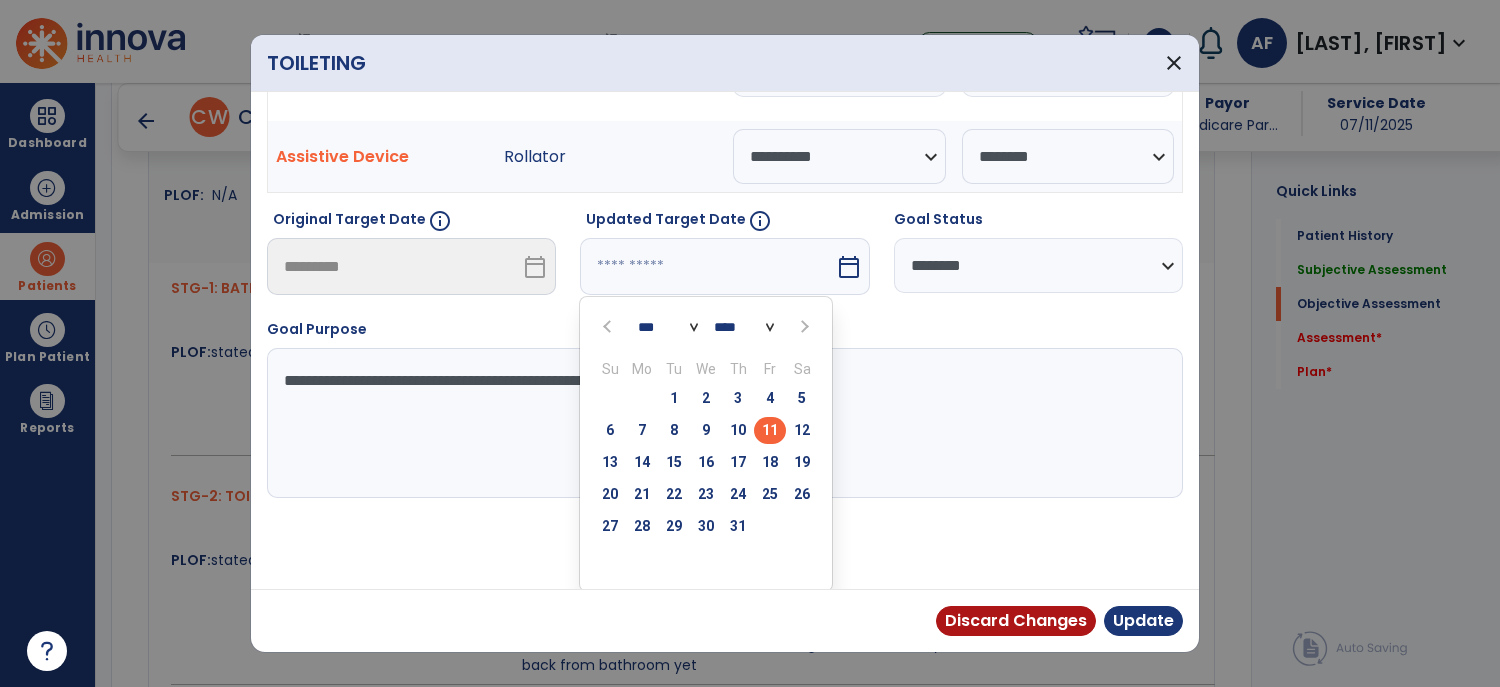 click at bounding box center (804, 327) 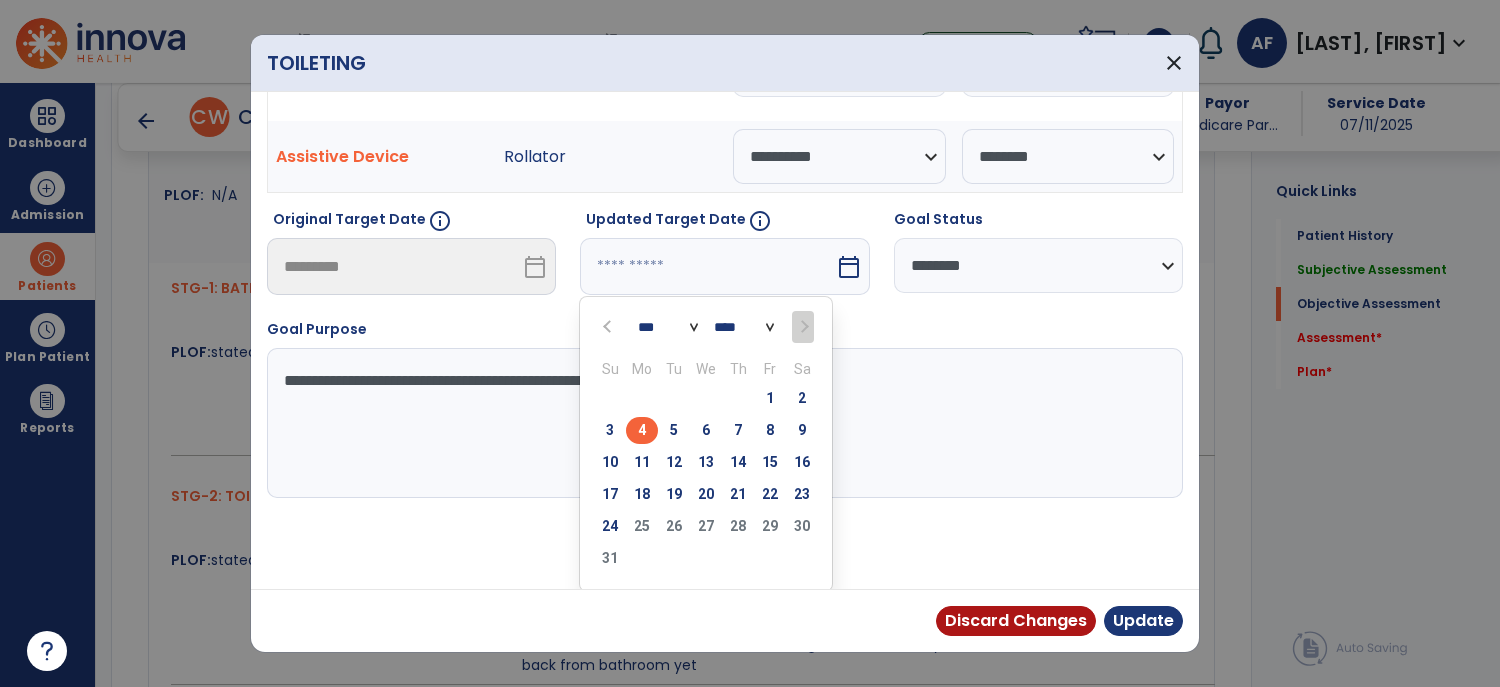 click on "4" at bounding box center (642, 430) 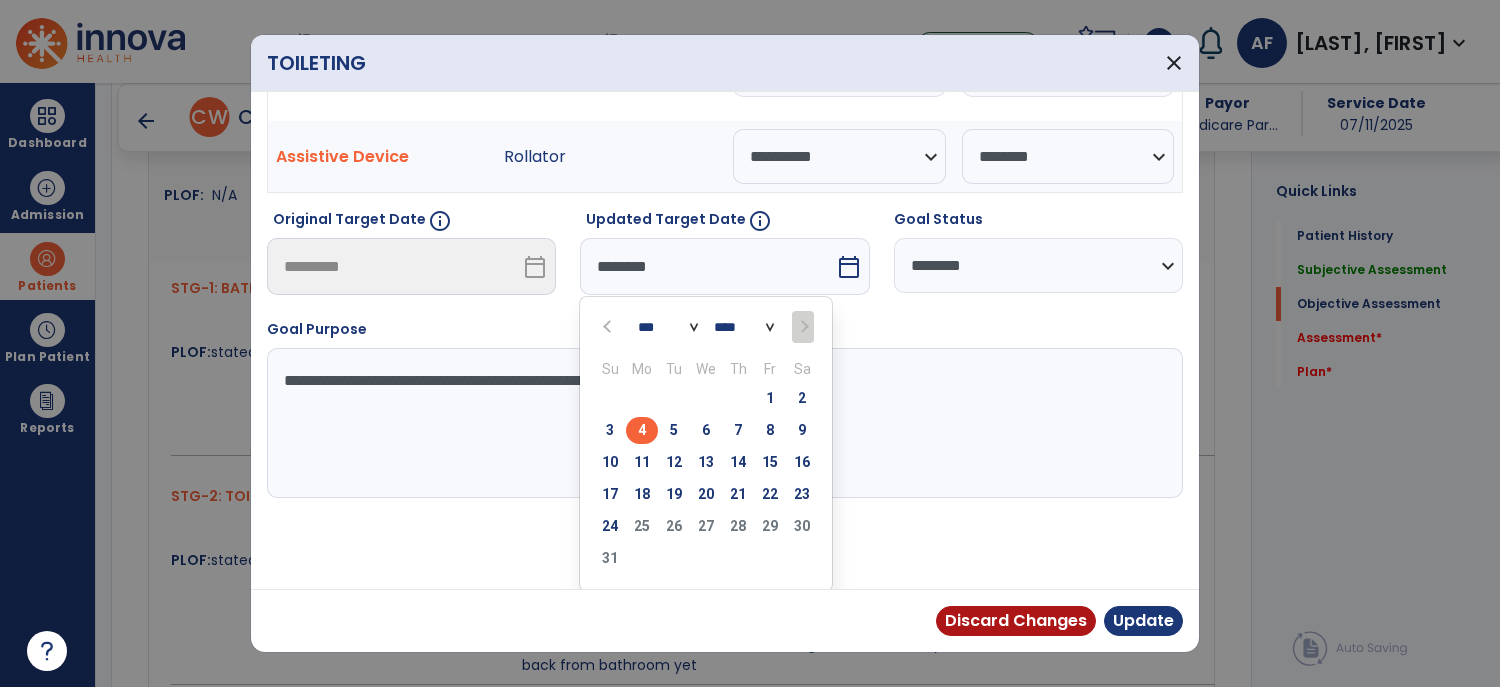 scroll, scrollTop: 50, scrollLeft: 0, axis: vertical 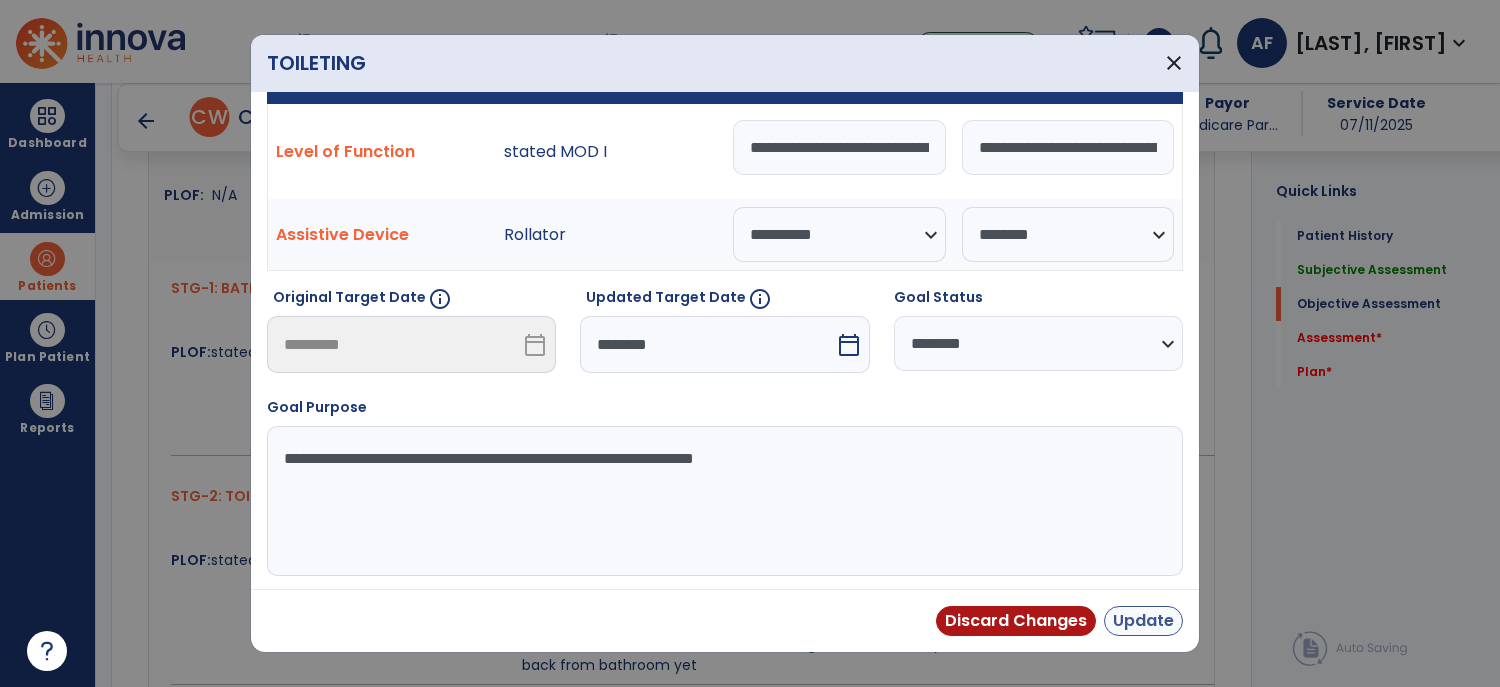 click on "Update" at bounding box center (1143, 621) 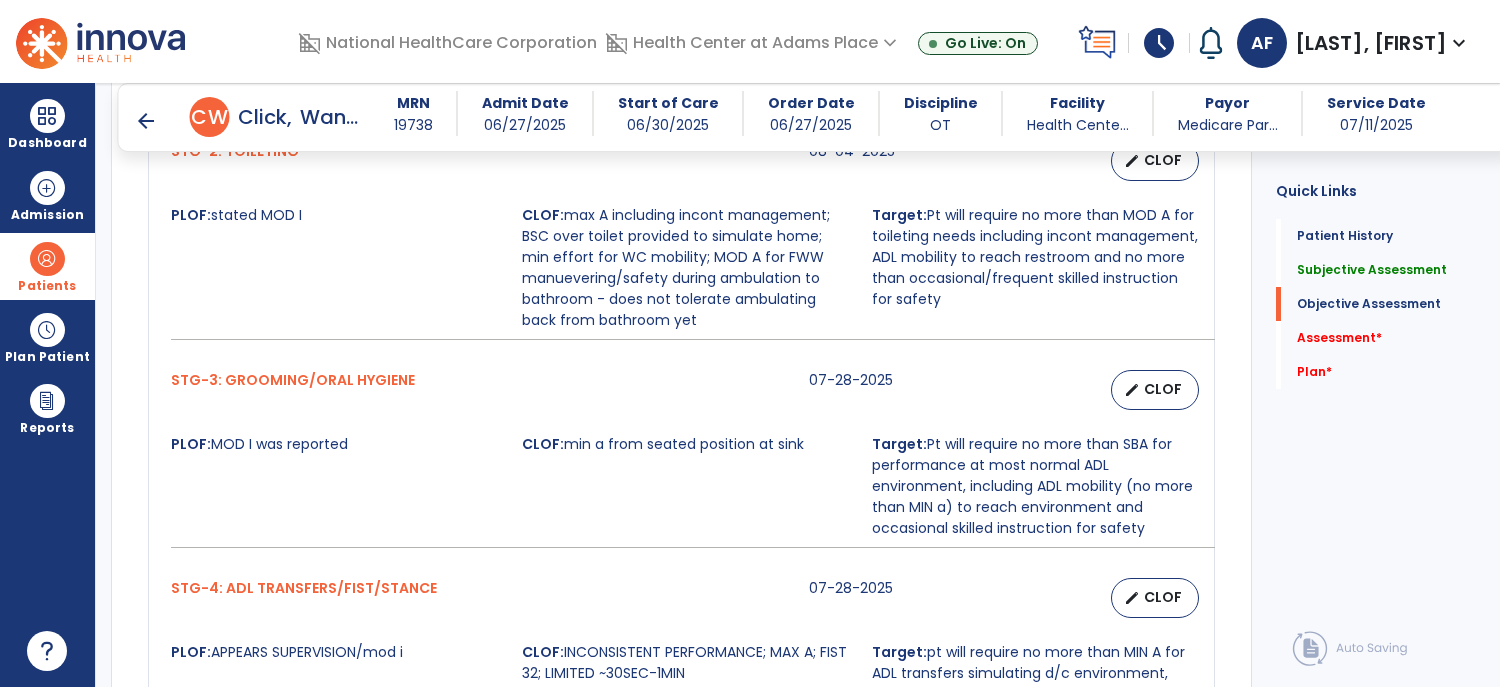 scroll, scrollTop: 1292, scrollLeft: 0, axis: vertical 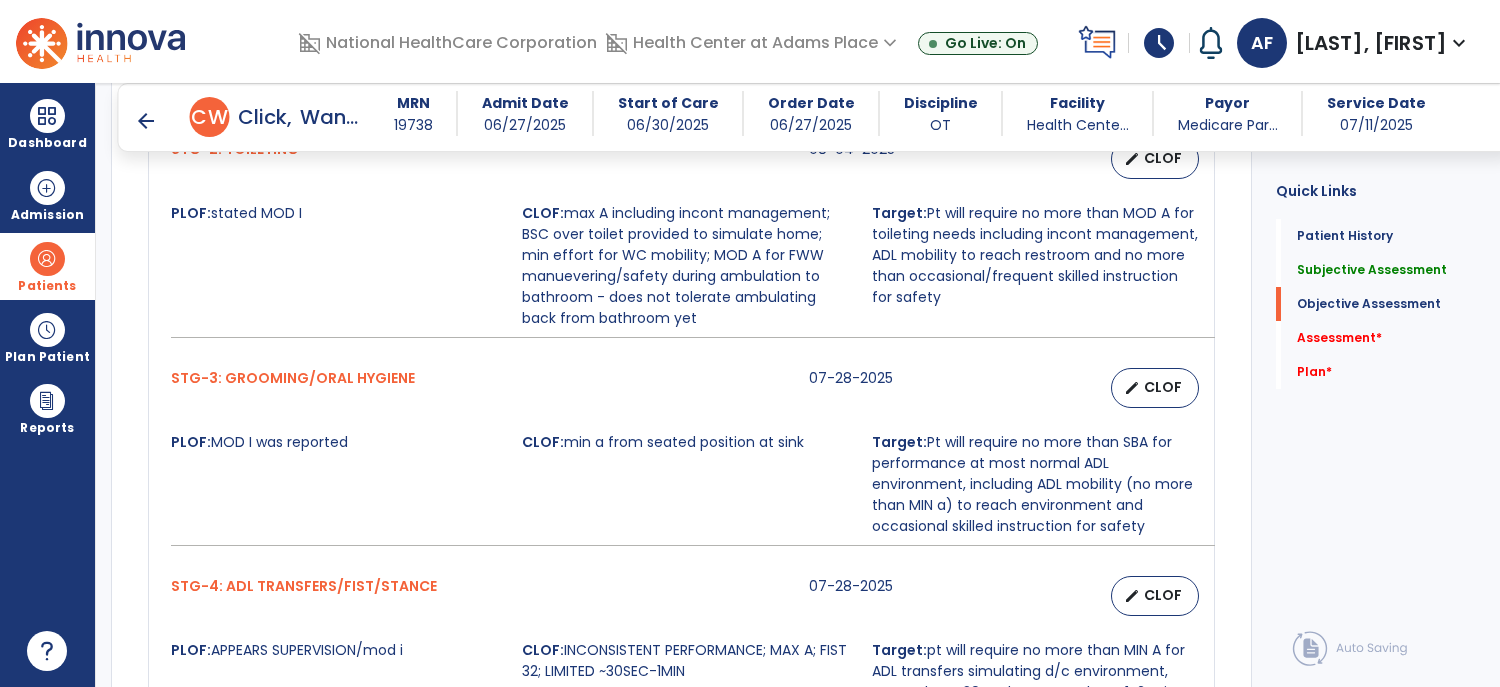 click on "CLOF" at bounding box center [1163, 387] 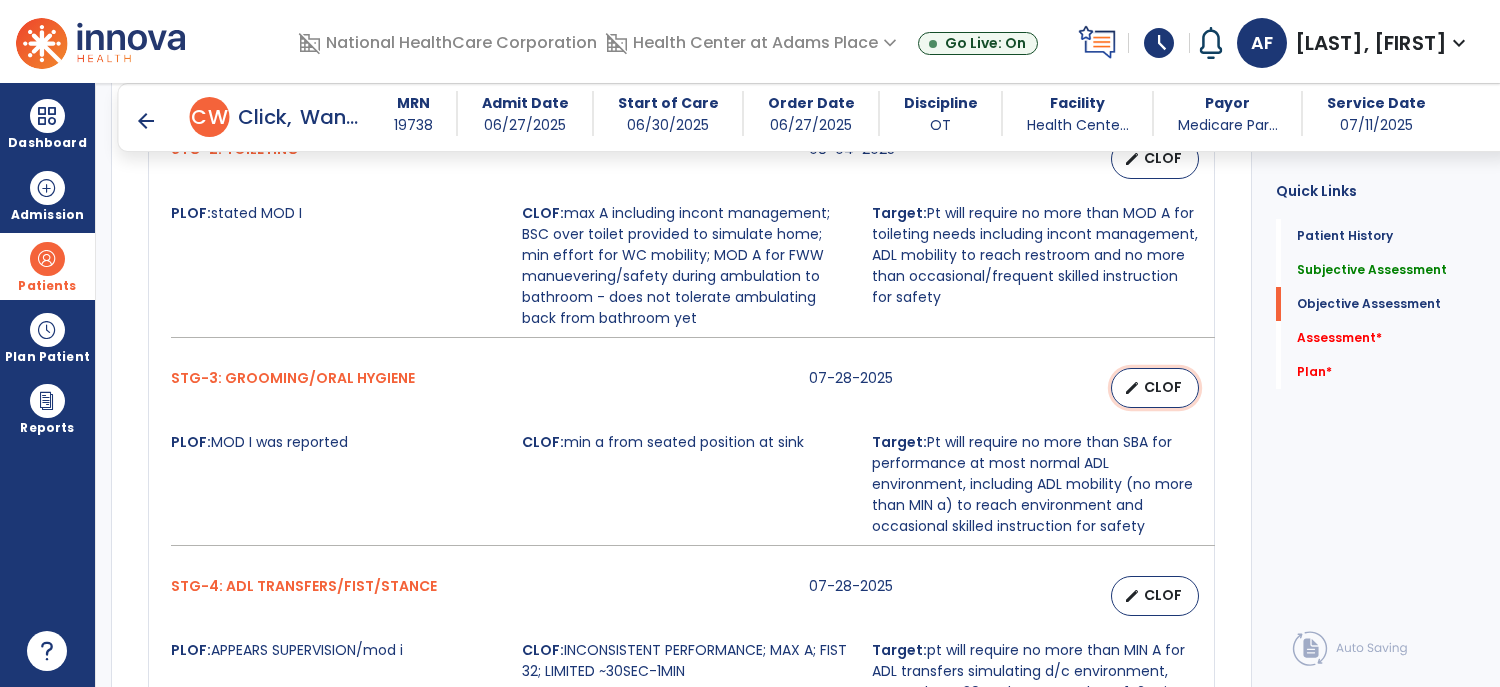 select on "**********" 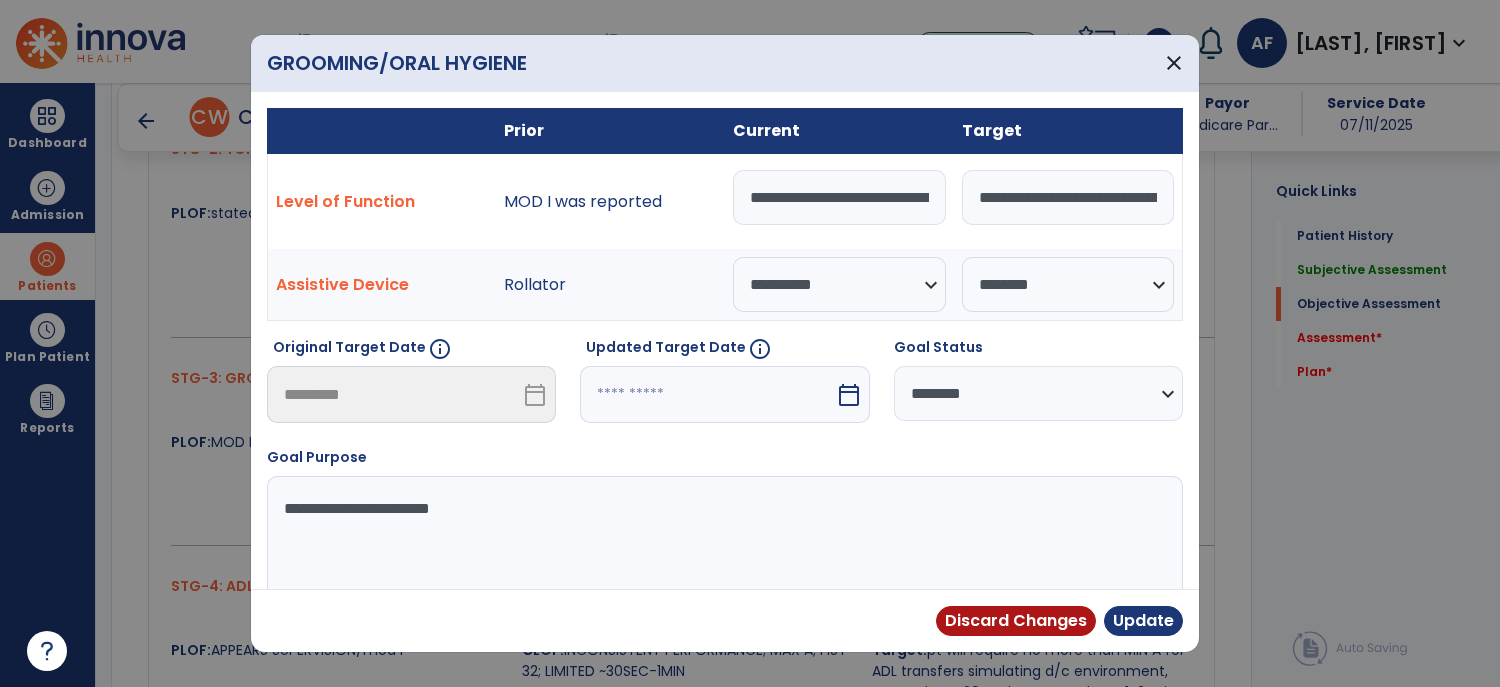 click on "calendar_today" at bounding box center [849, 395] 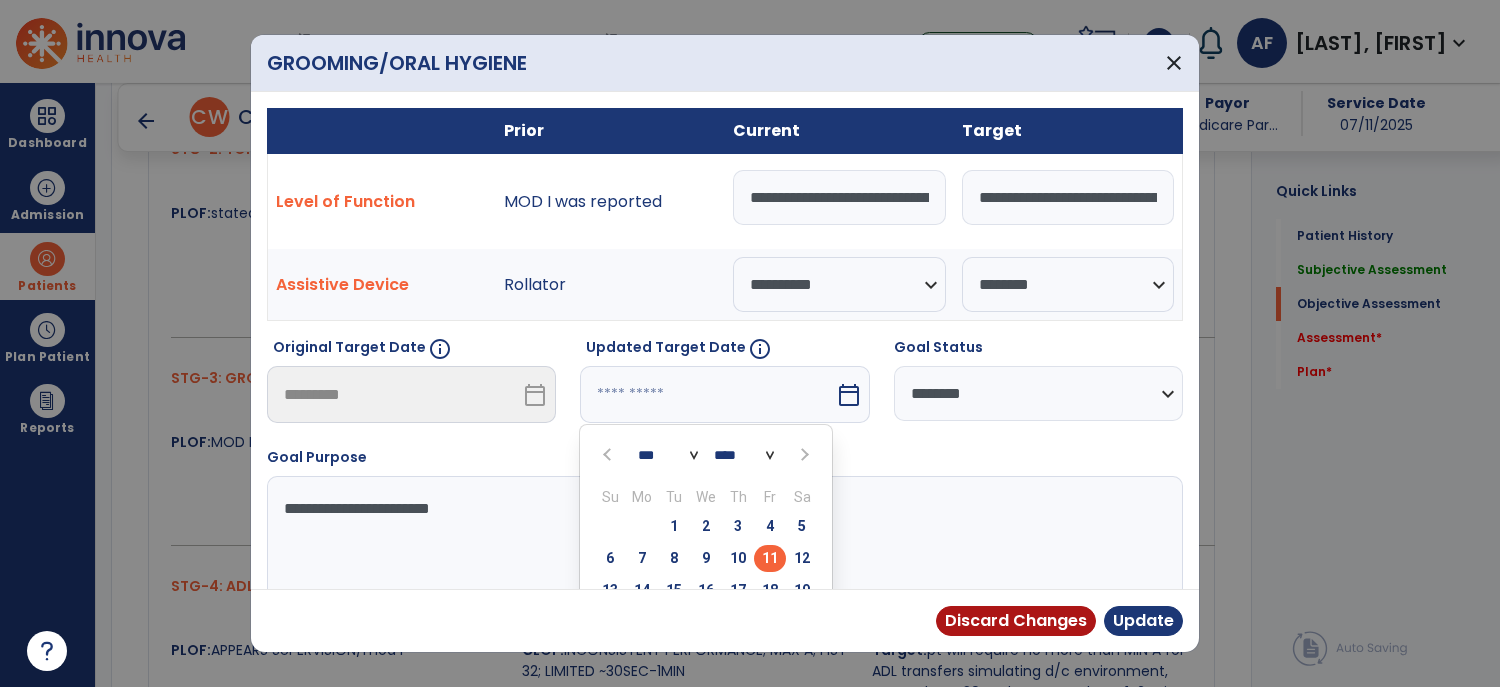 click at bounding box center [802, 454] 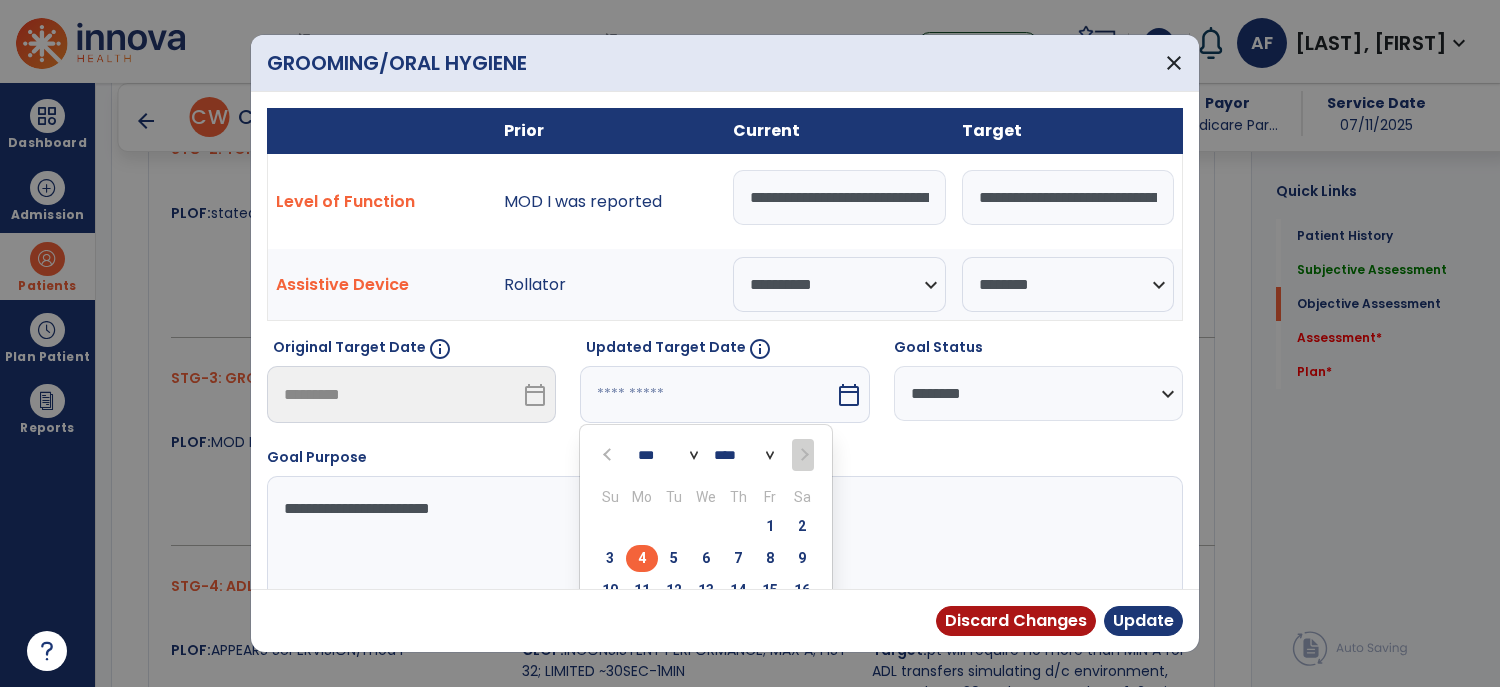 click on "4" at bounding box center (642, 558) 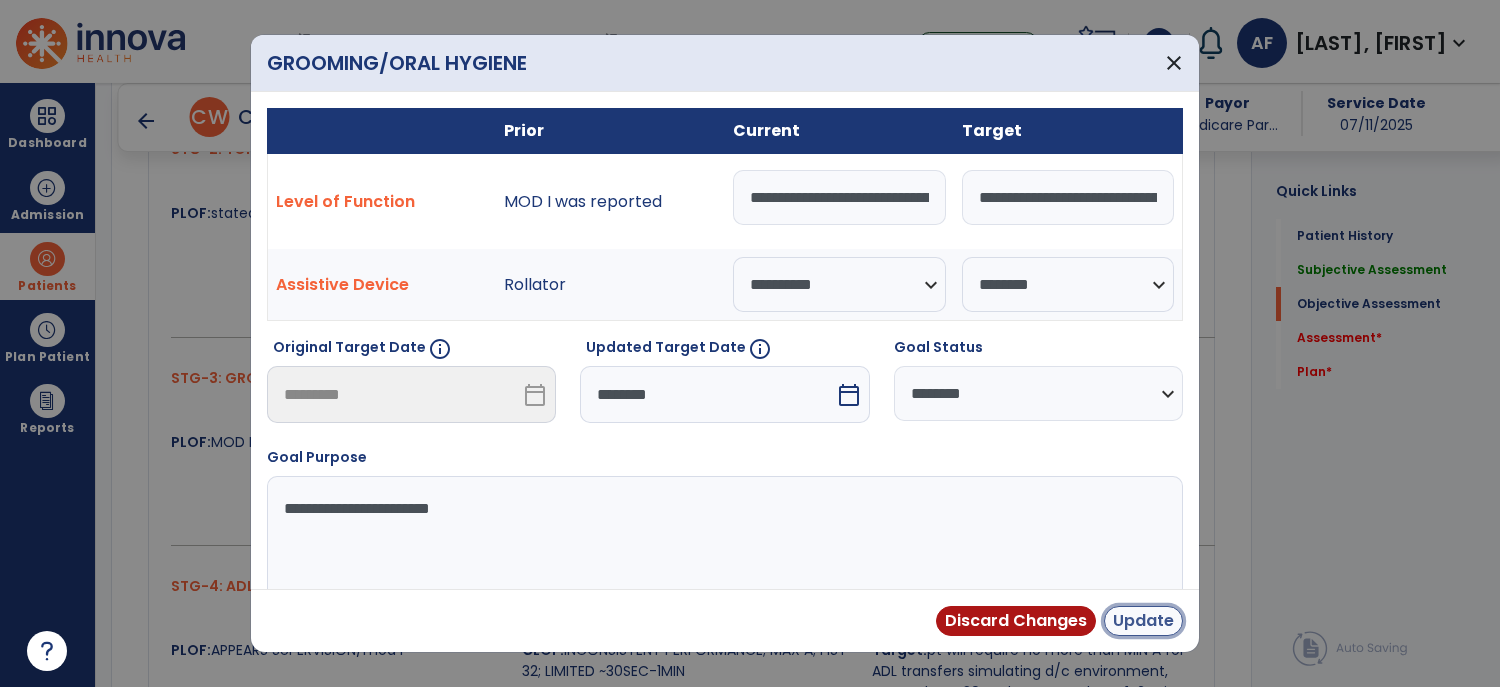 click on "Update" at bounding box center (1143, 621) 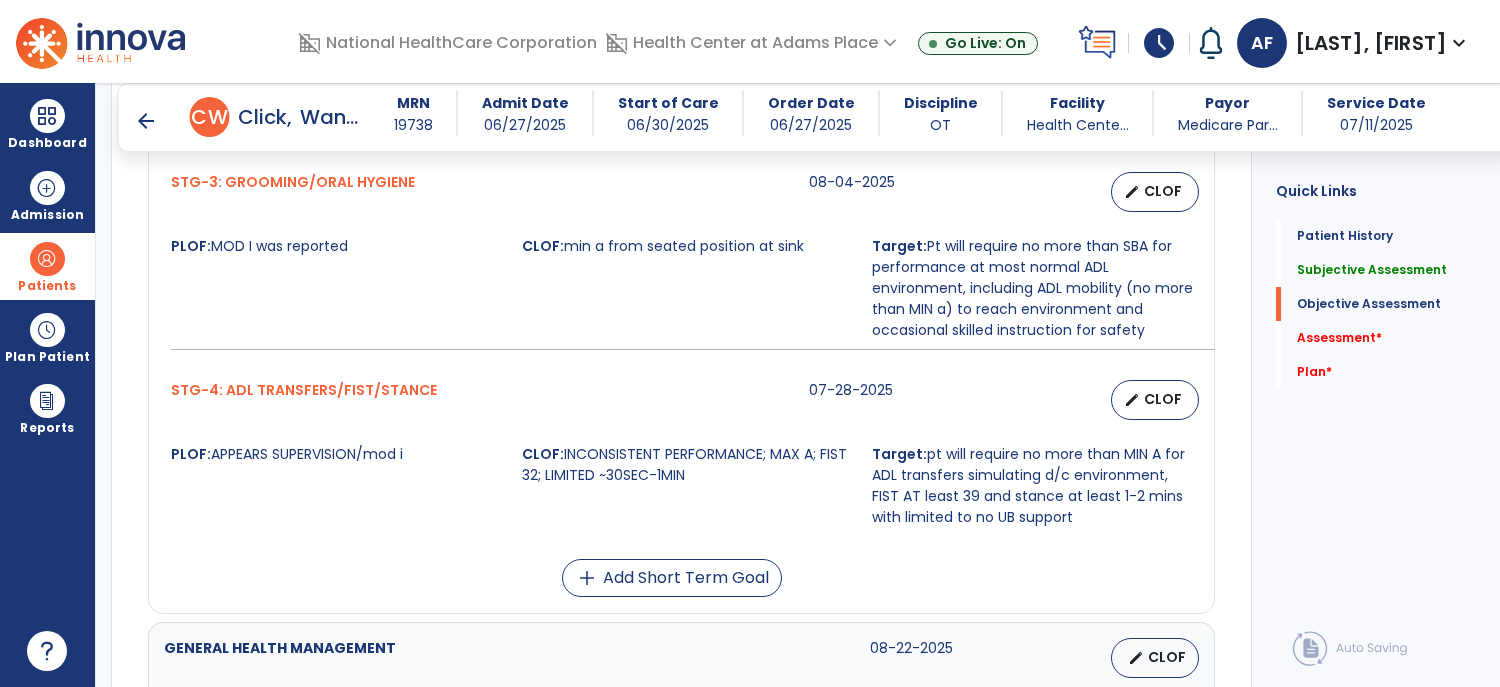 scroll, scrollTop: 1494, scrollLeft: 0, axis: vertical 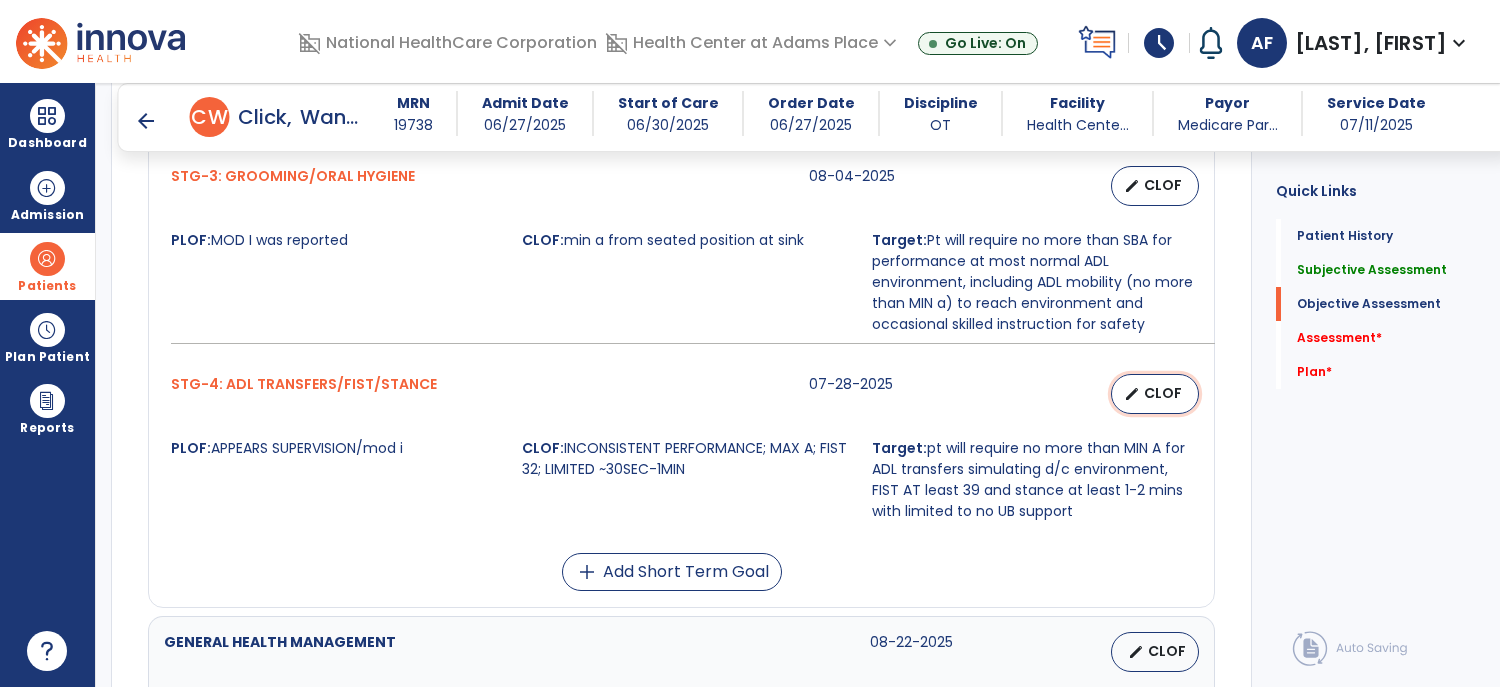 click on "CLOF" at bounding box center (1163, 393) 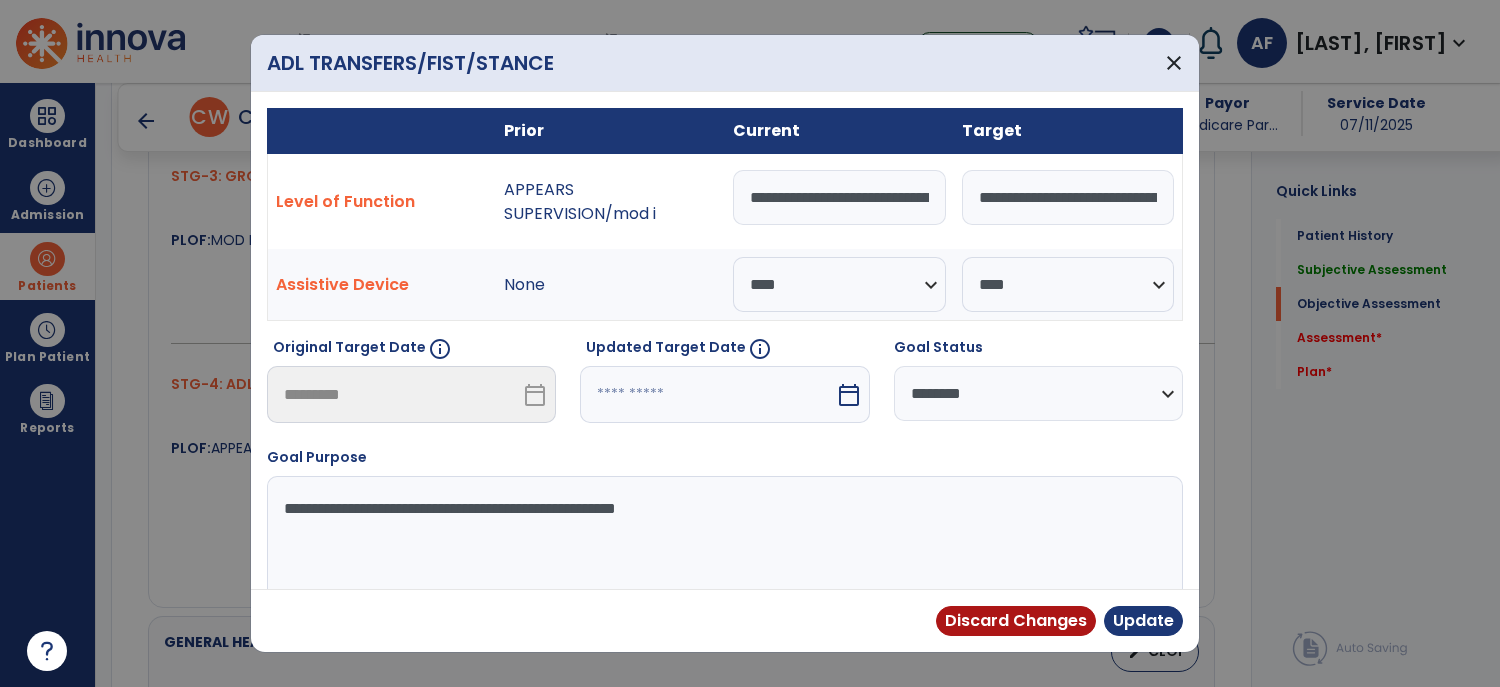 click at bounding box center [707, 394] 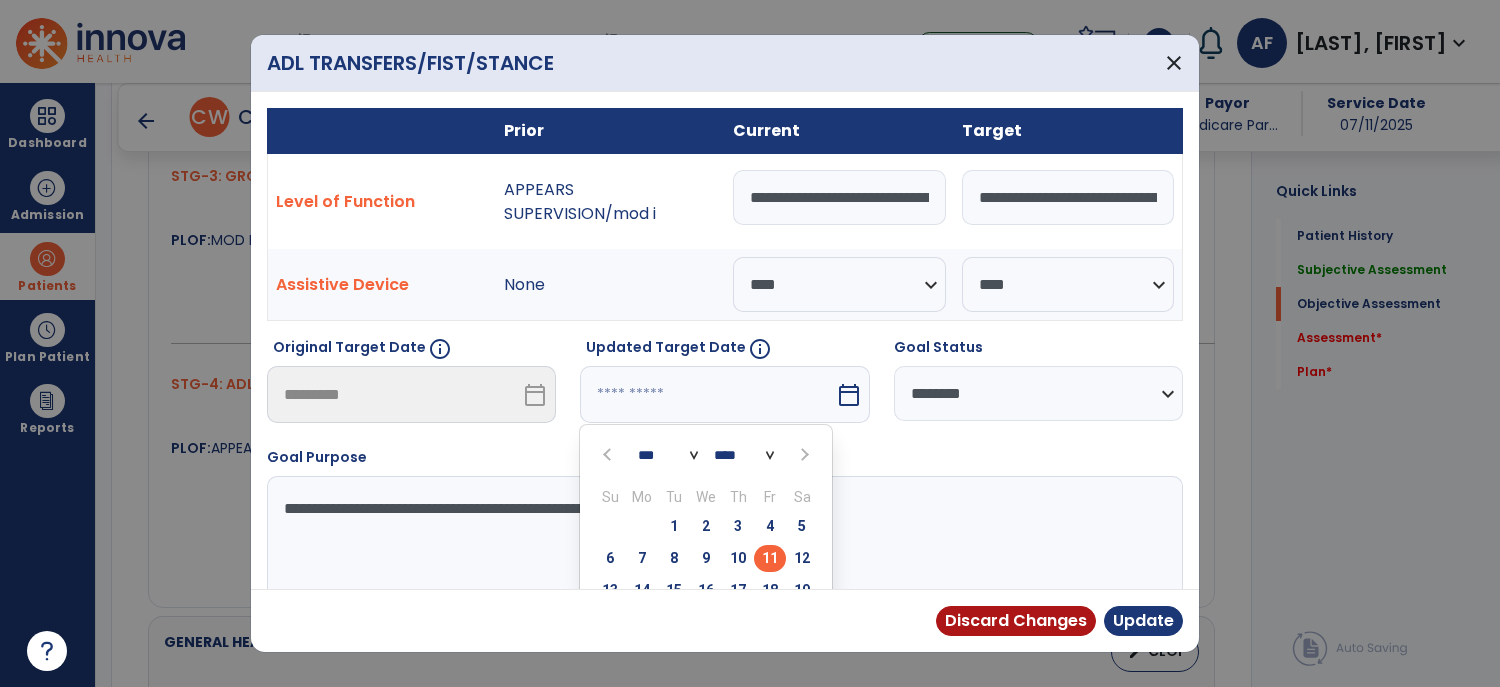 click at bounding box center (804, 455) 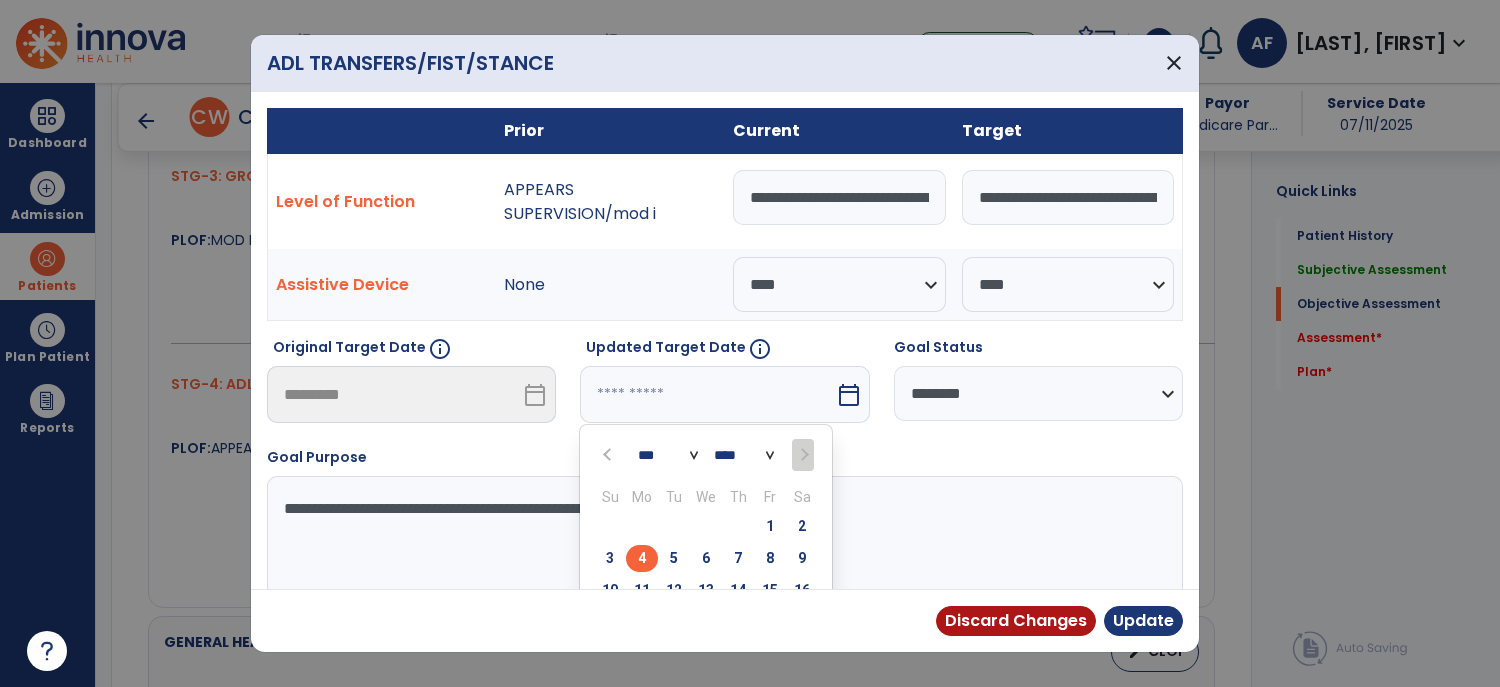 click on "4" at bounding box center [642, 558] 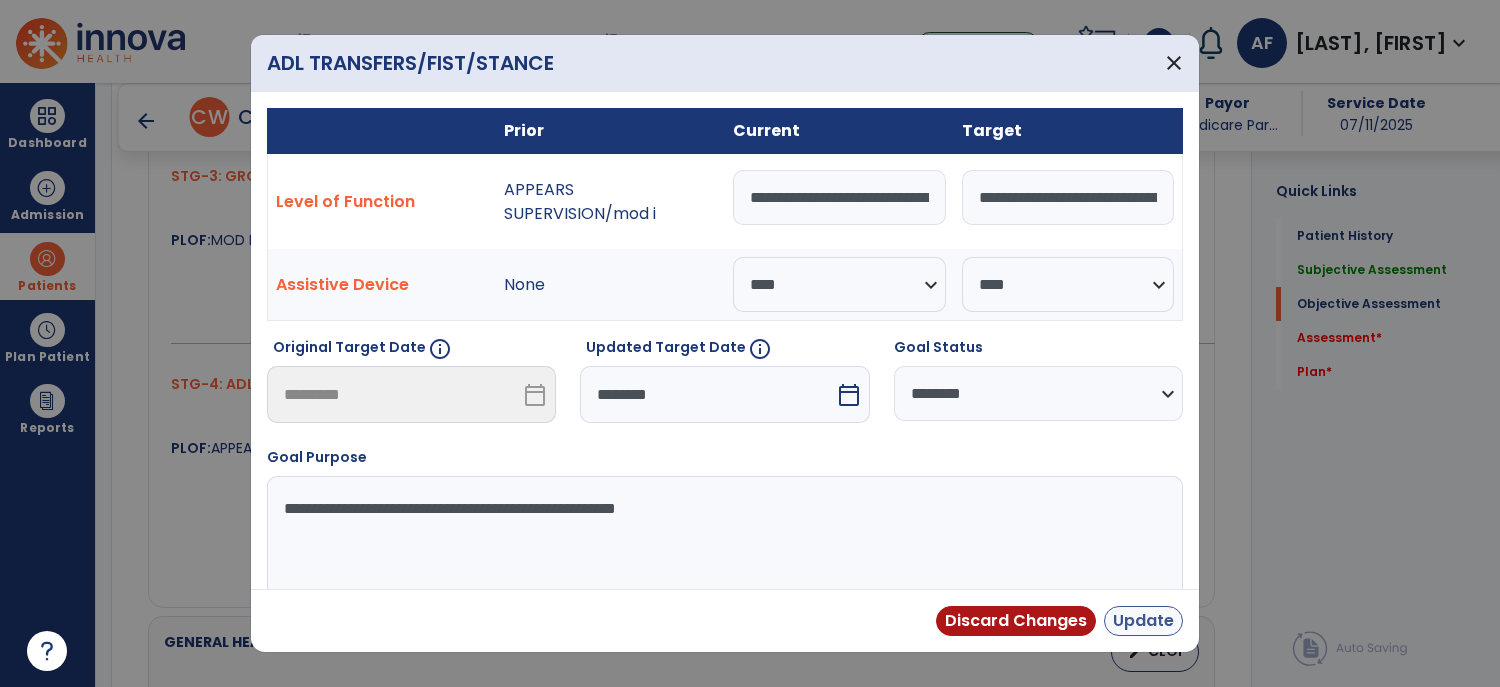 click on "Update" at bounding box center (1143, 621) 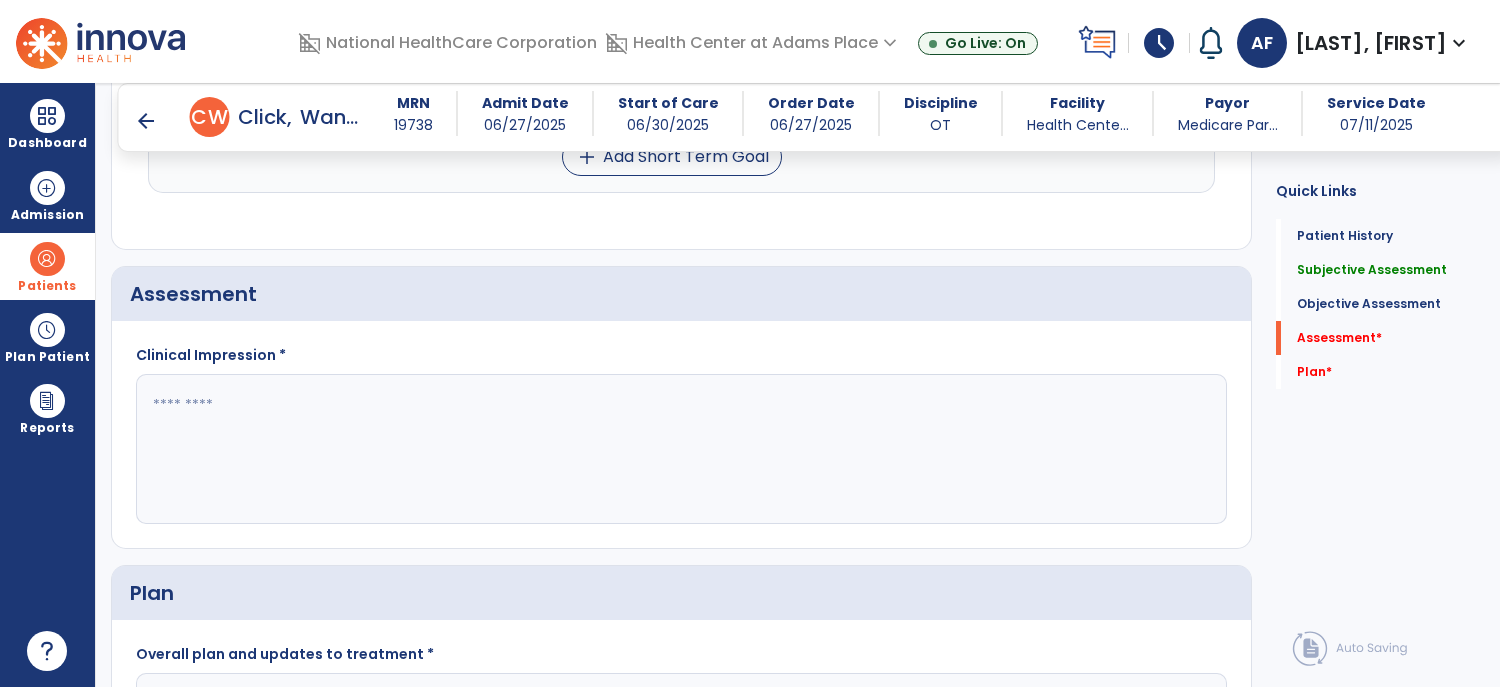 scroll, scrollTop: 2535, scrollLeft: 0, axis: vertical 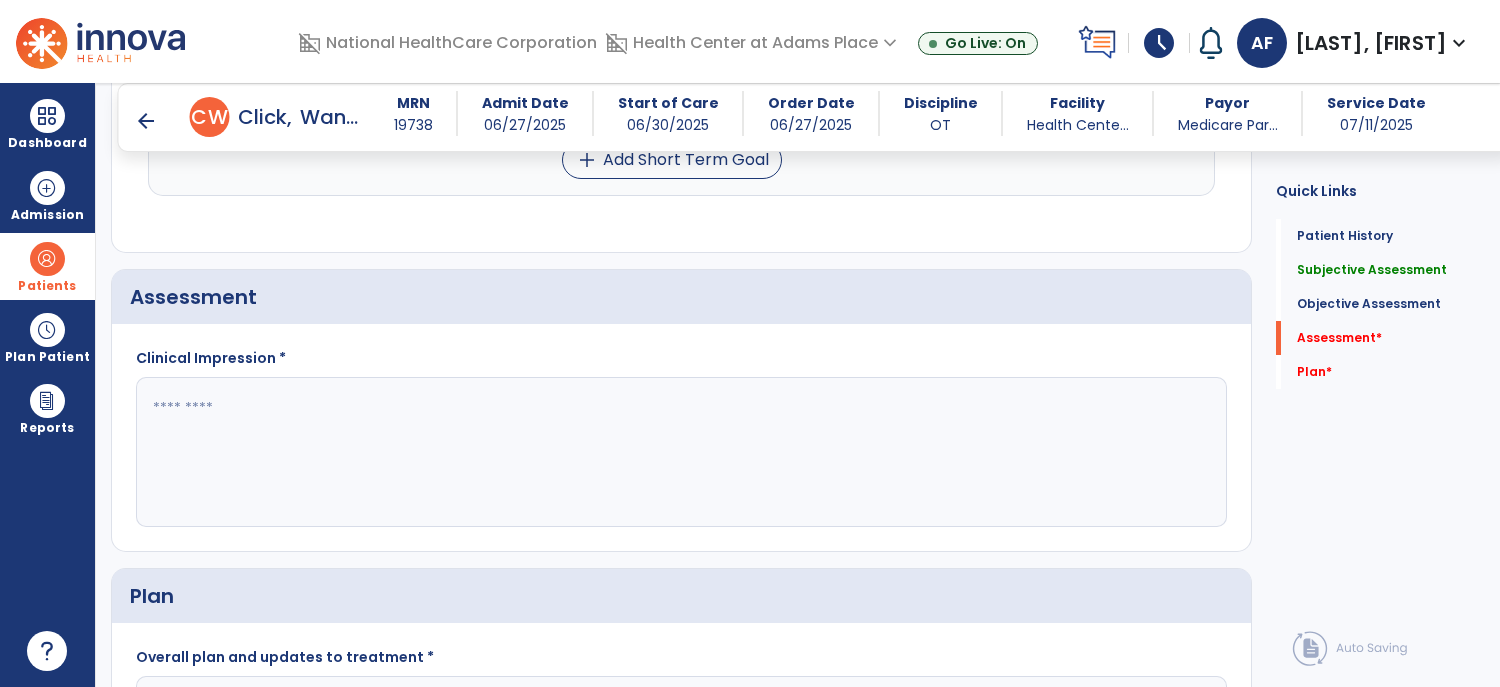 click 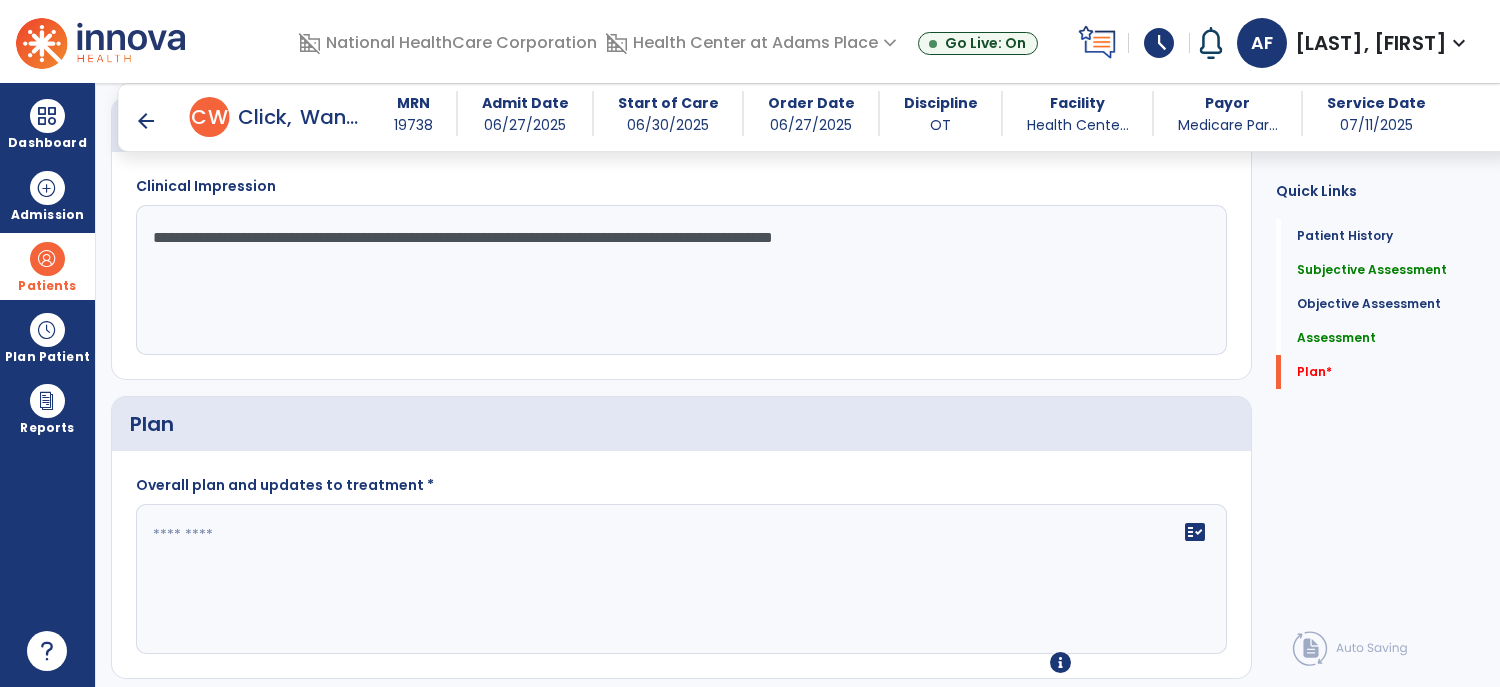 scroll, scrollTop: 2742, scrollLeft: 0, axis: vertical 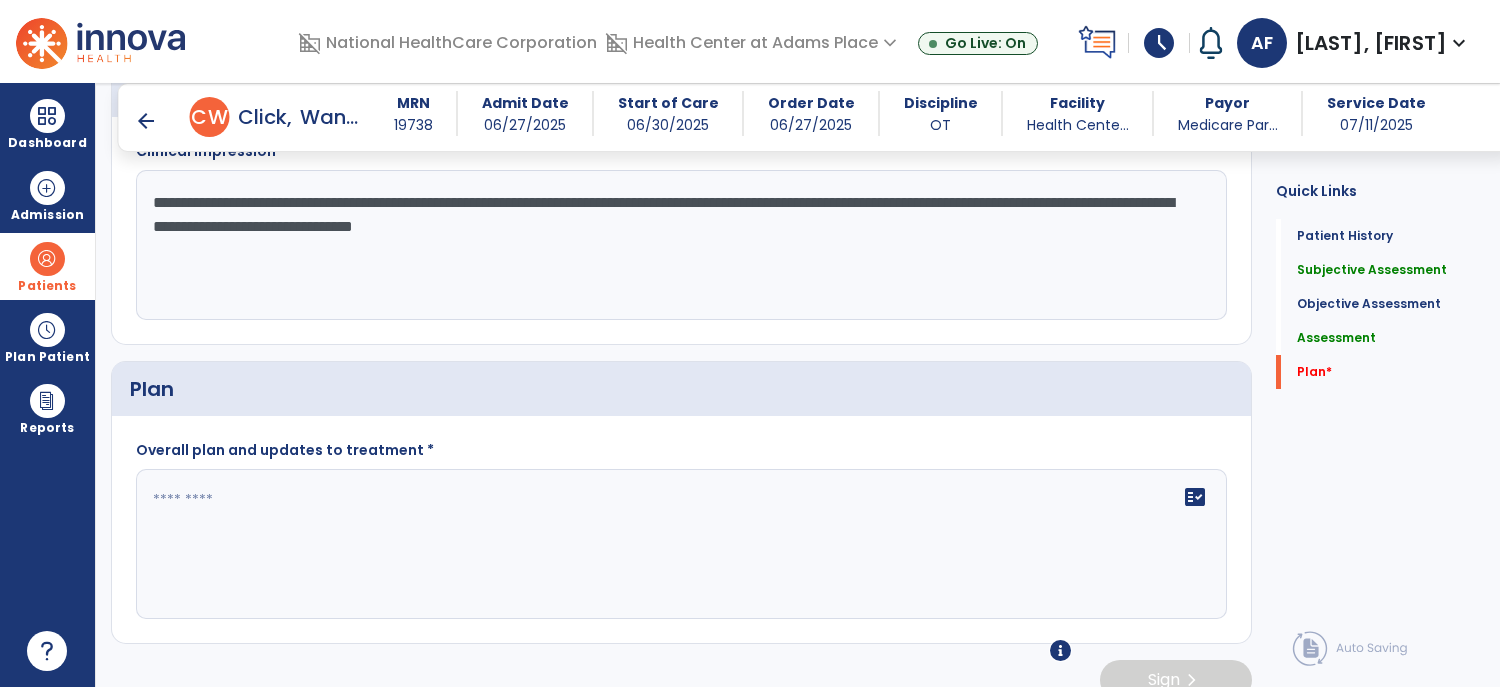 type on "**********" 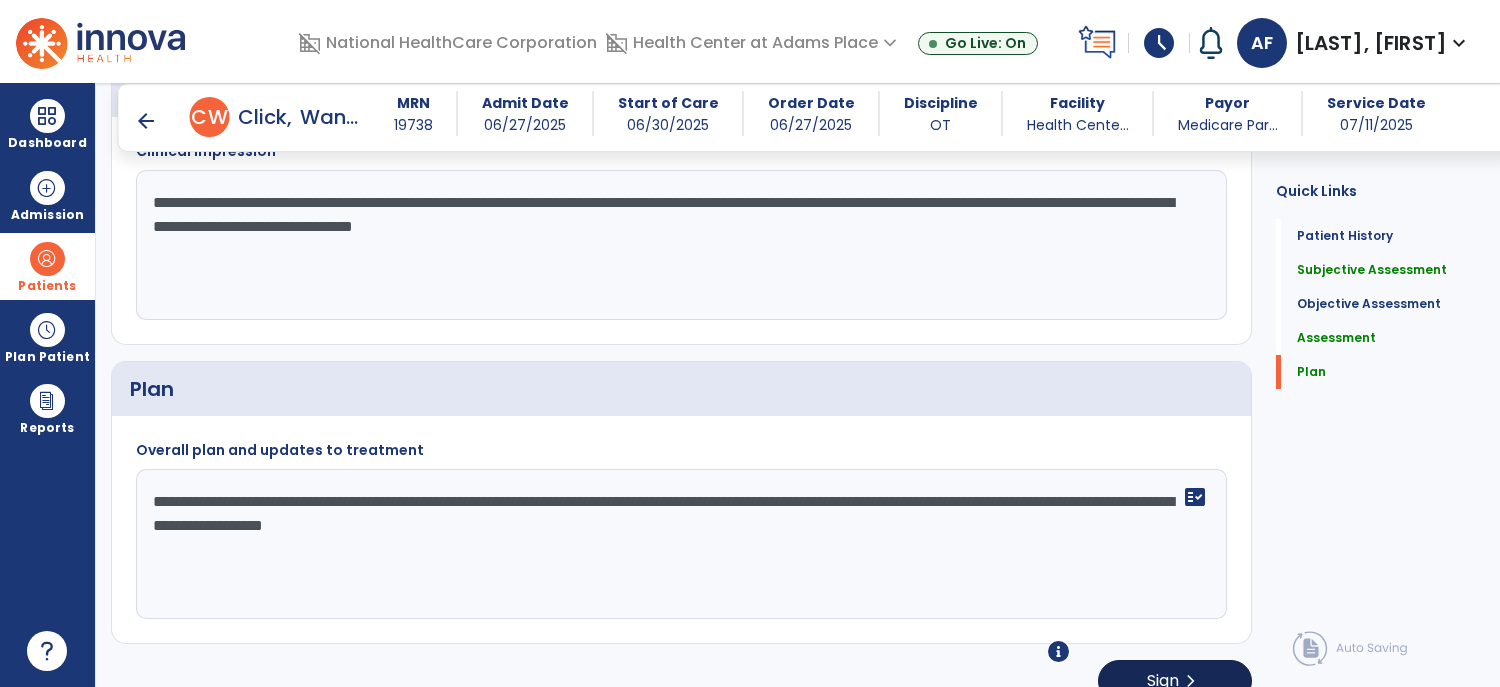 type on "**********" 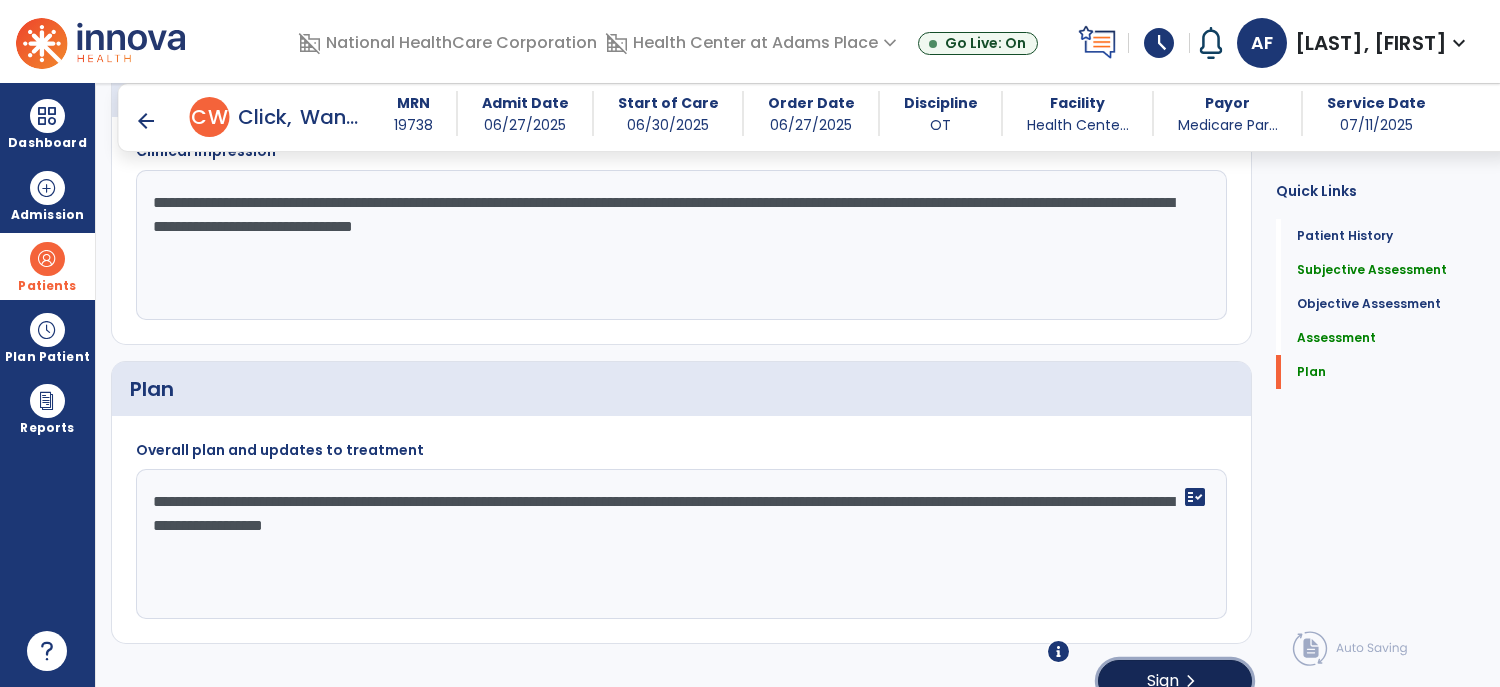 click on "Sign  chevron_right" 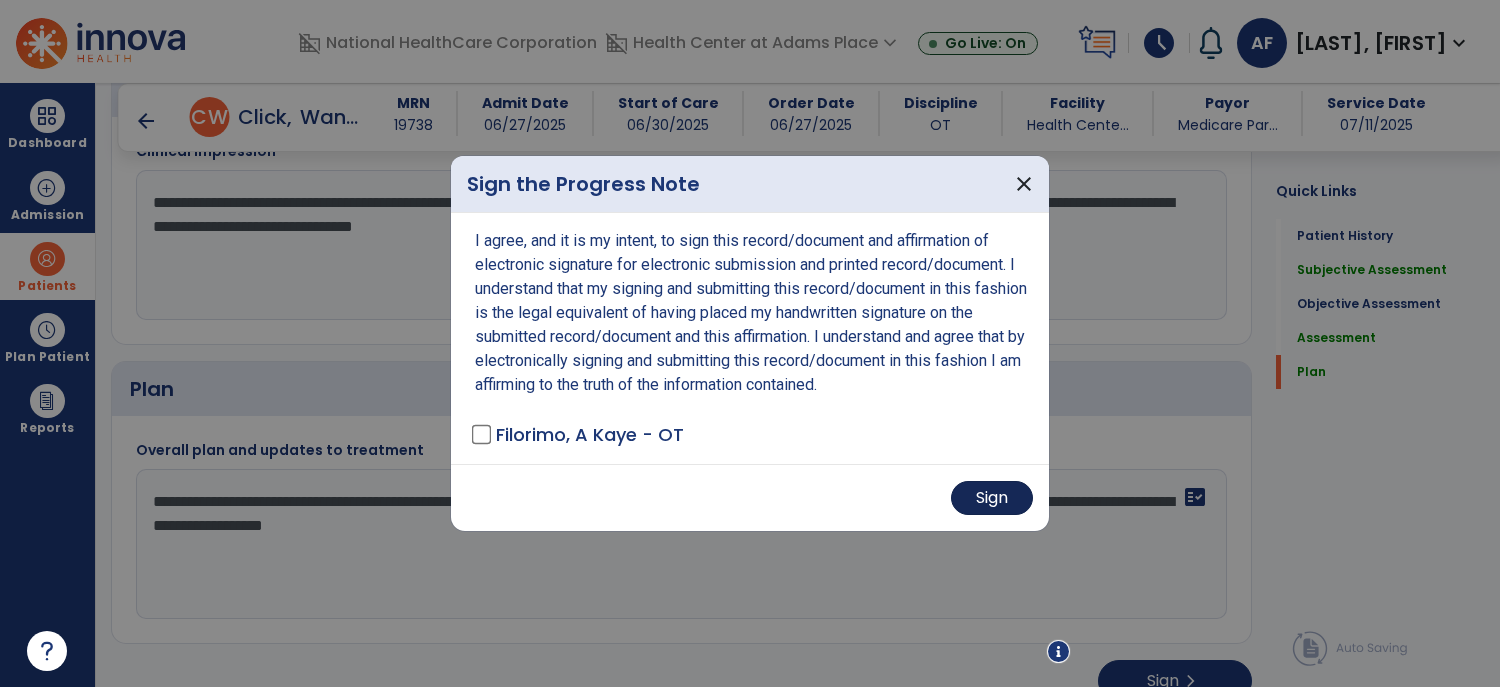click on "Sign" at bounding box center [992, 498] 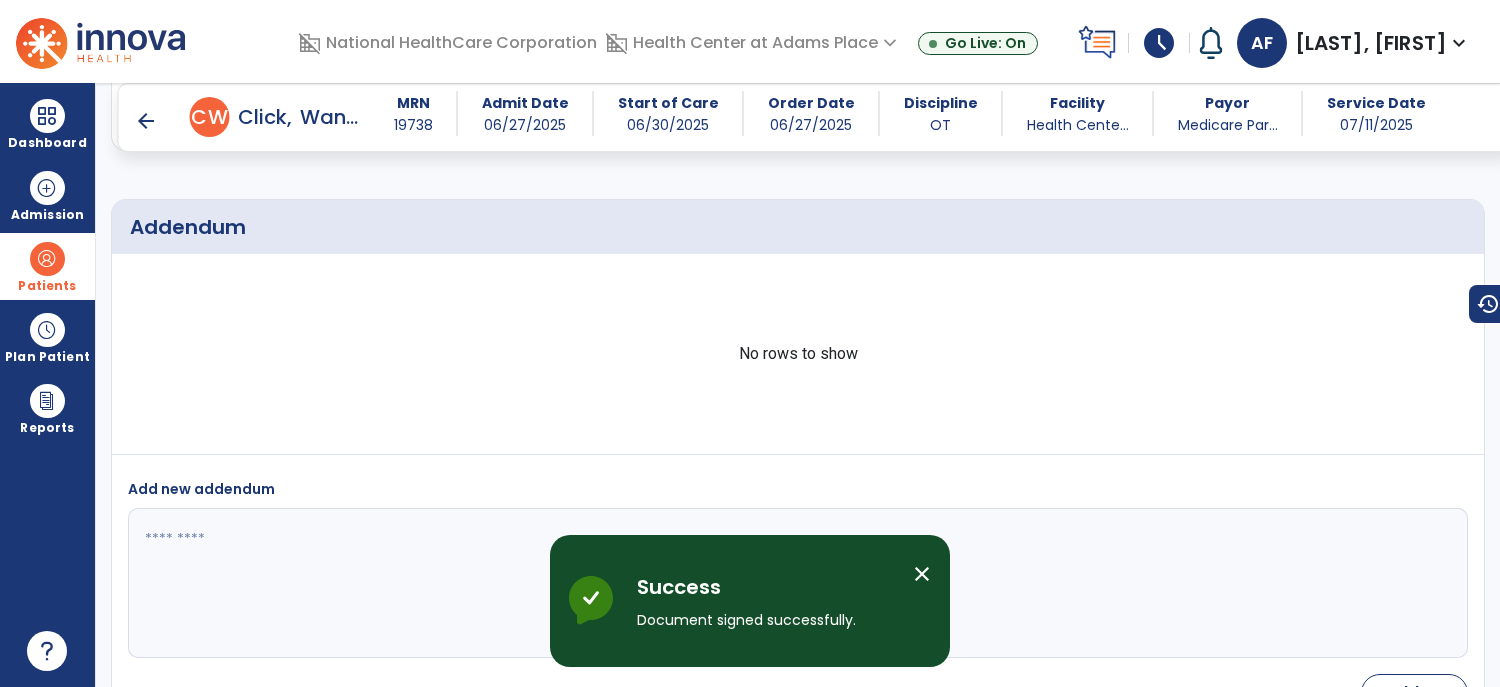 scroll, scrollTop: 3614, scrollLeft: 0, axis: vertical 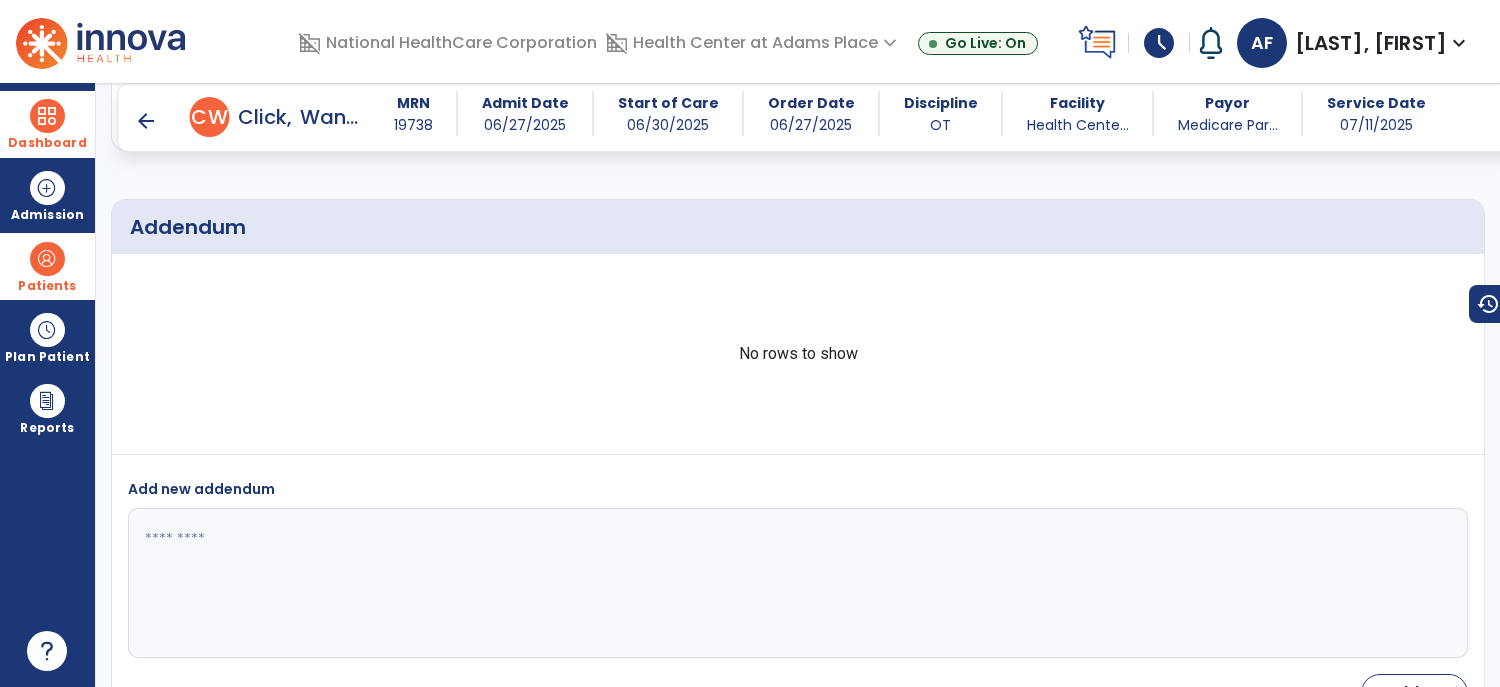 click at bounding box center (47, 116) 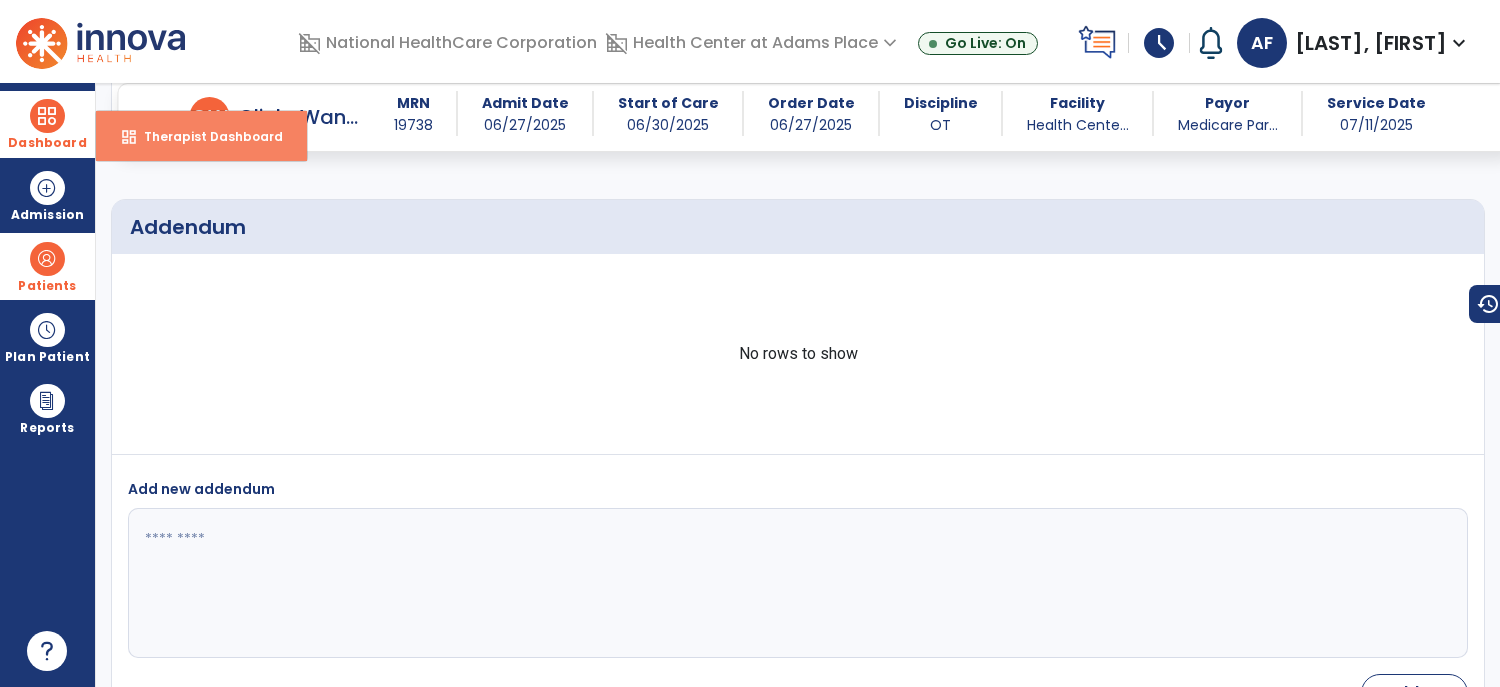 click on "Therapist Dashboard" at bounding box center (205, 136) 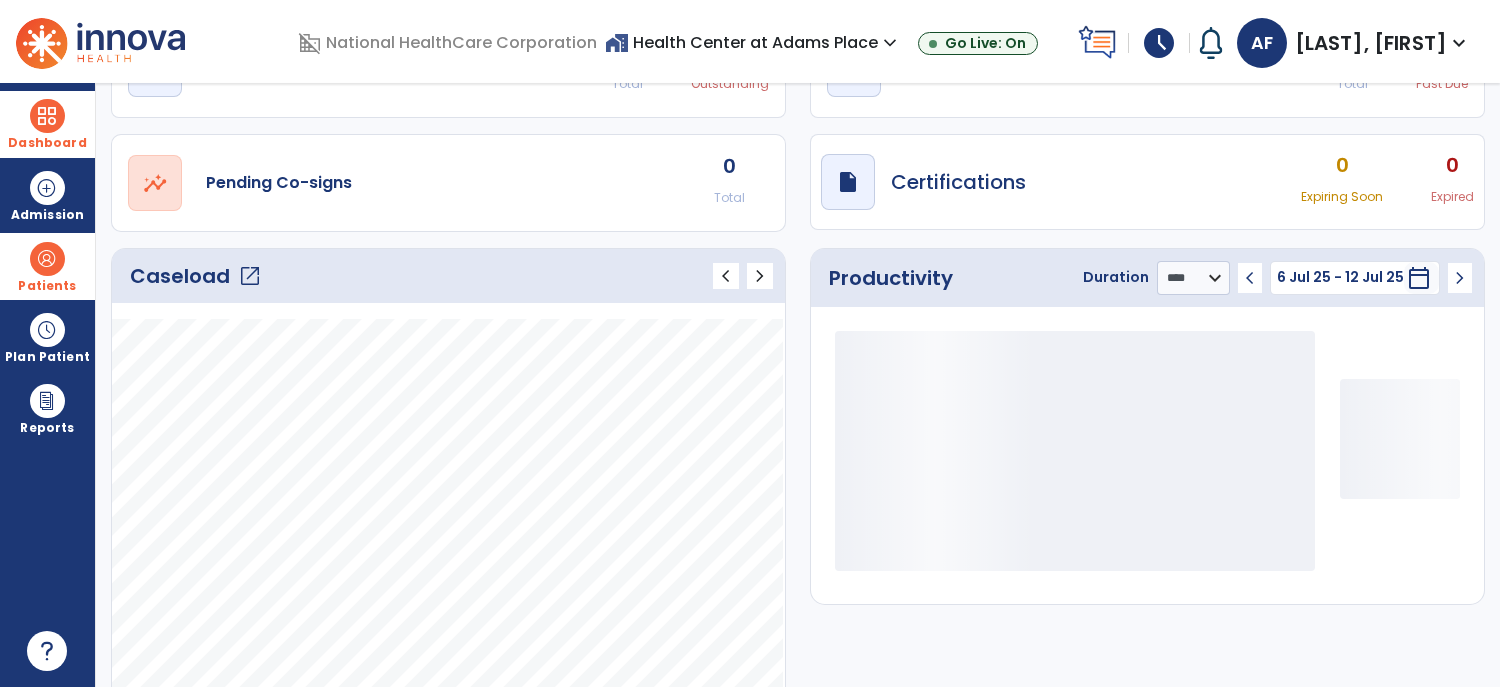 scroll, scrollTop: 121, scrollLeft: 0, axis: vertical 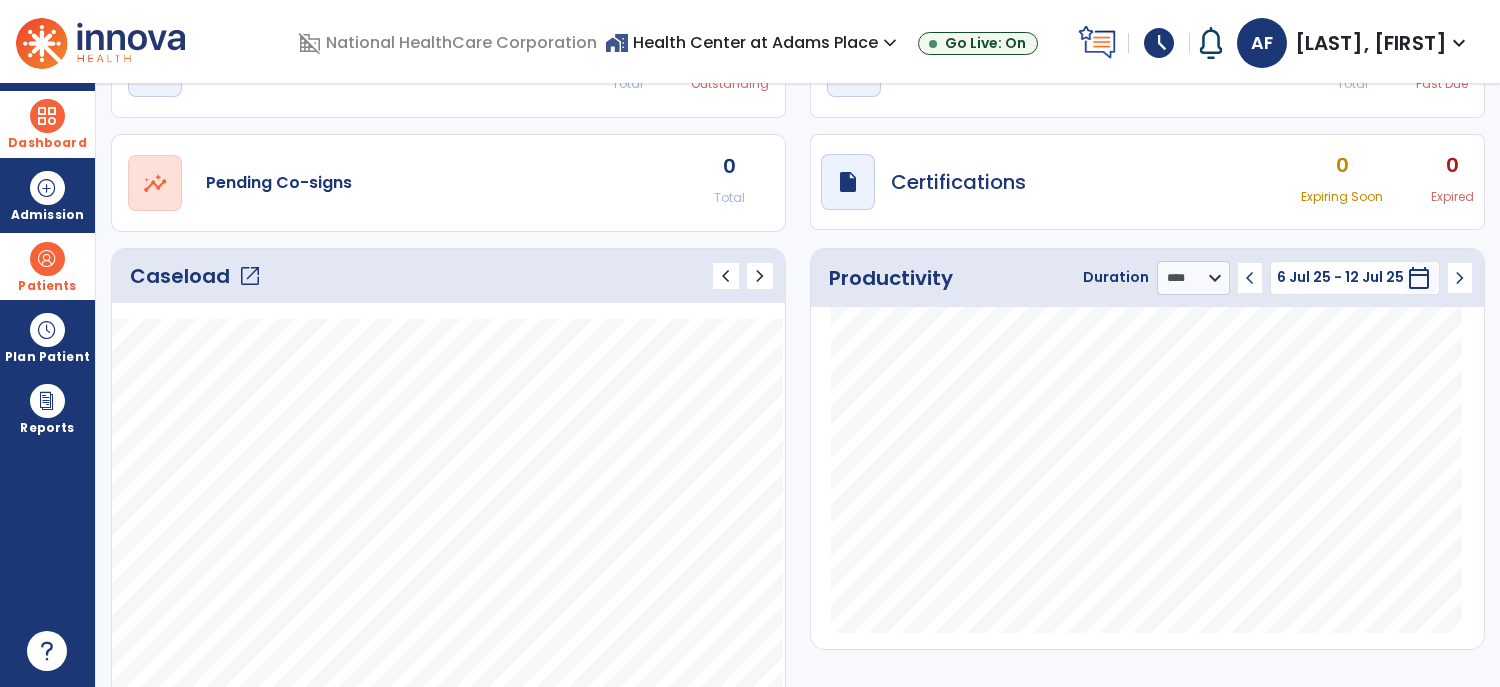click on "open_in_new" 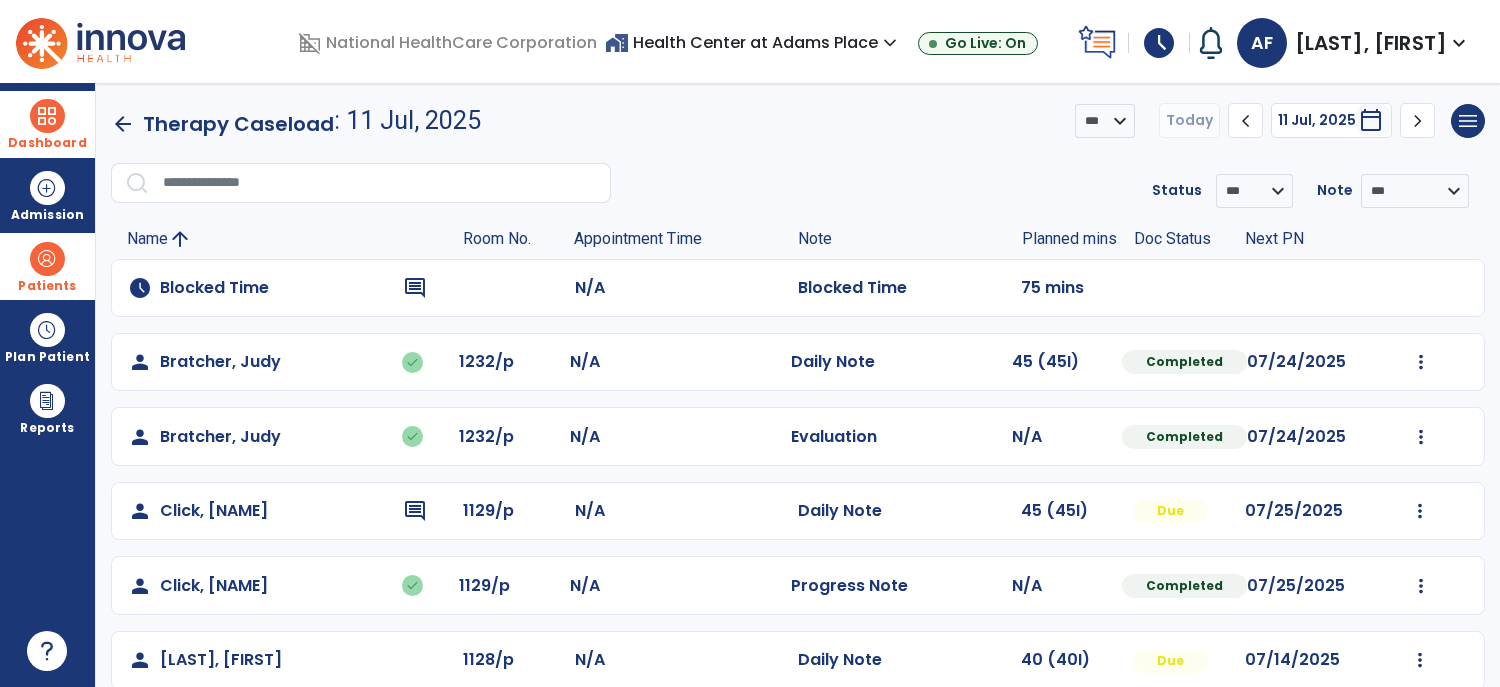 click at bounding box center [47, 259] 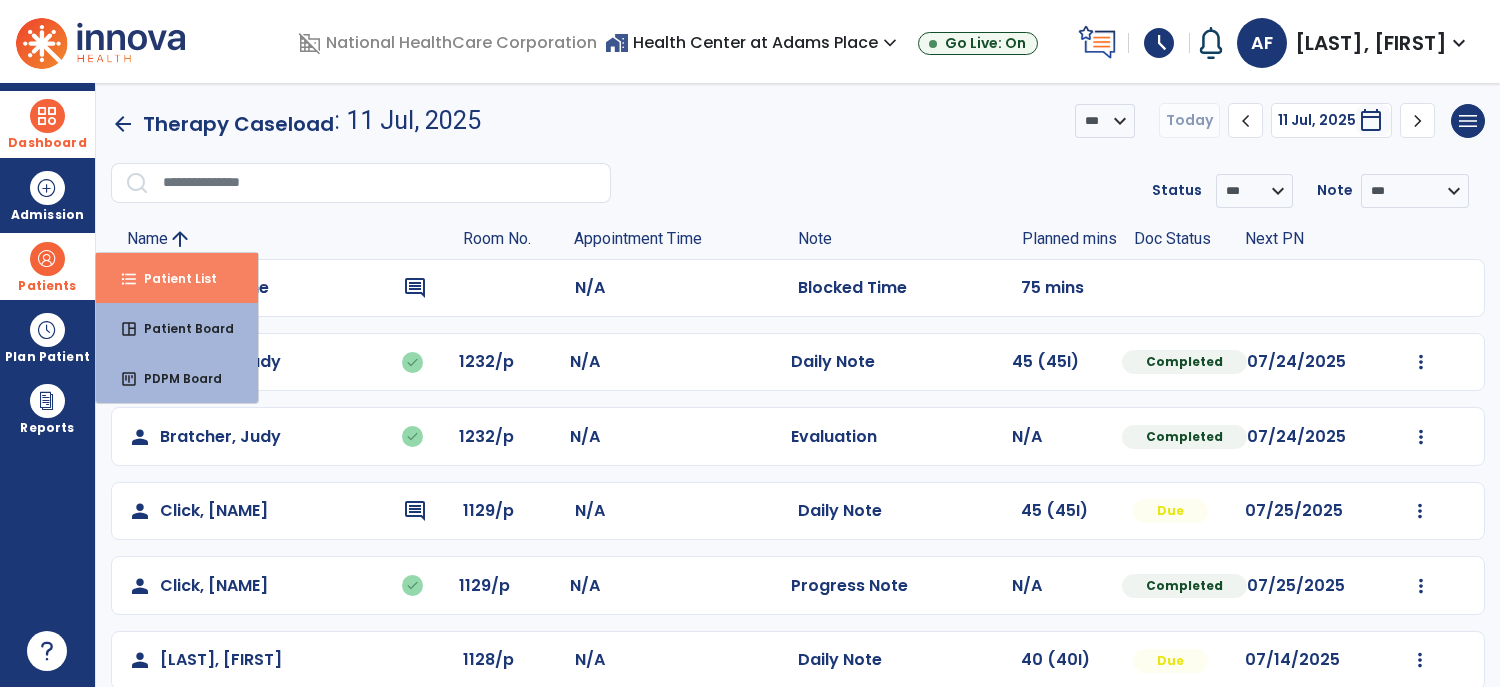 click on "Patient List" at bounding box center [172, 278] 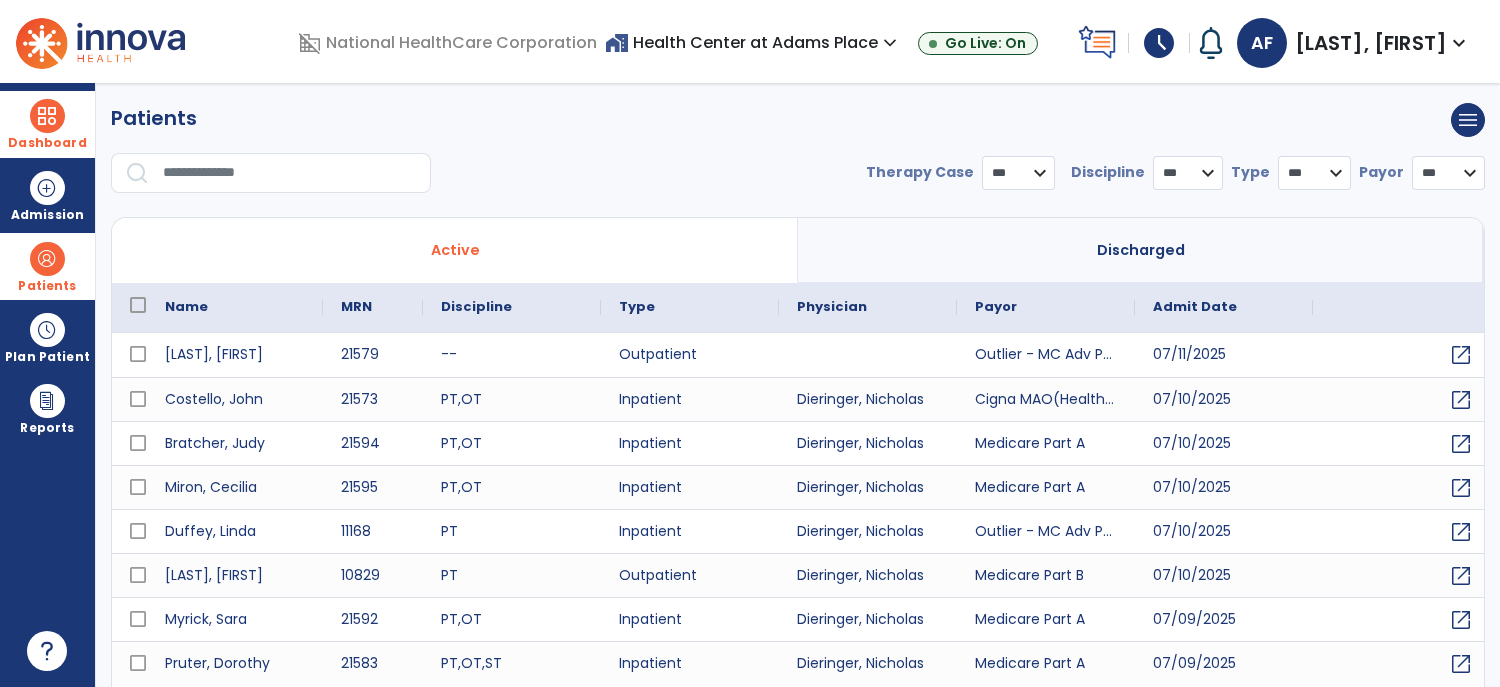 select on "***" 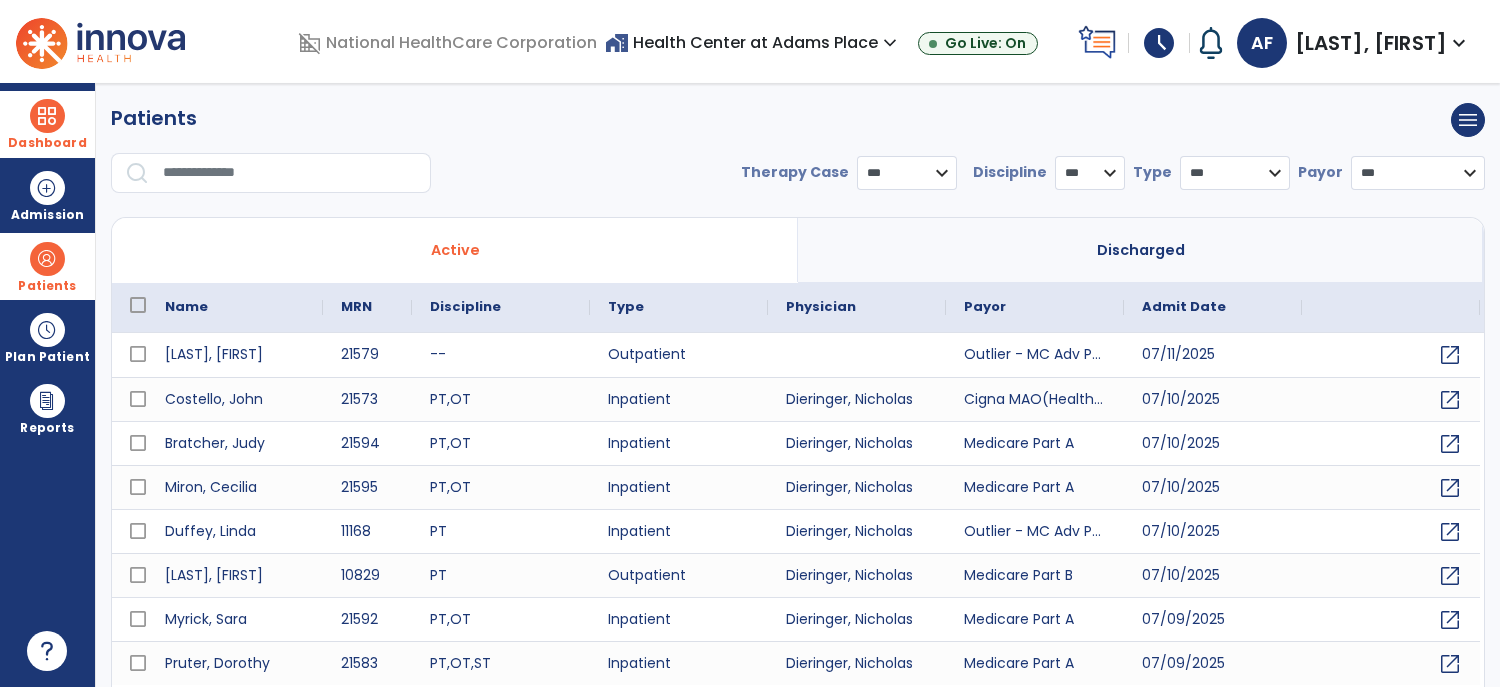 click at bounding box center [290, 173] 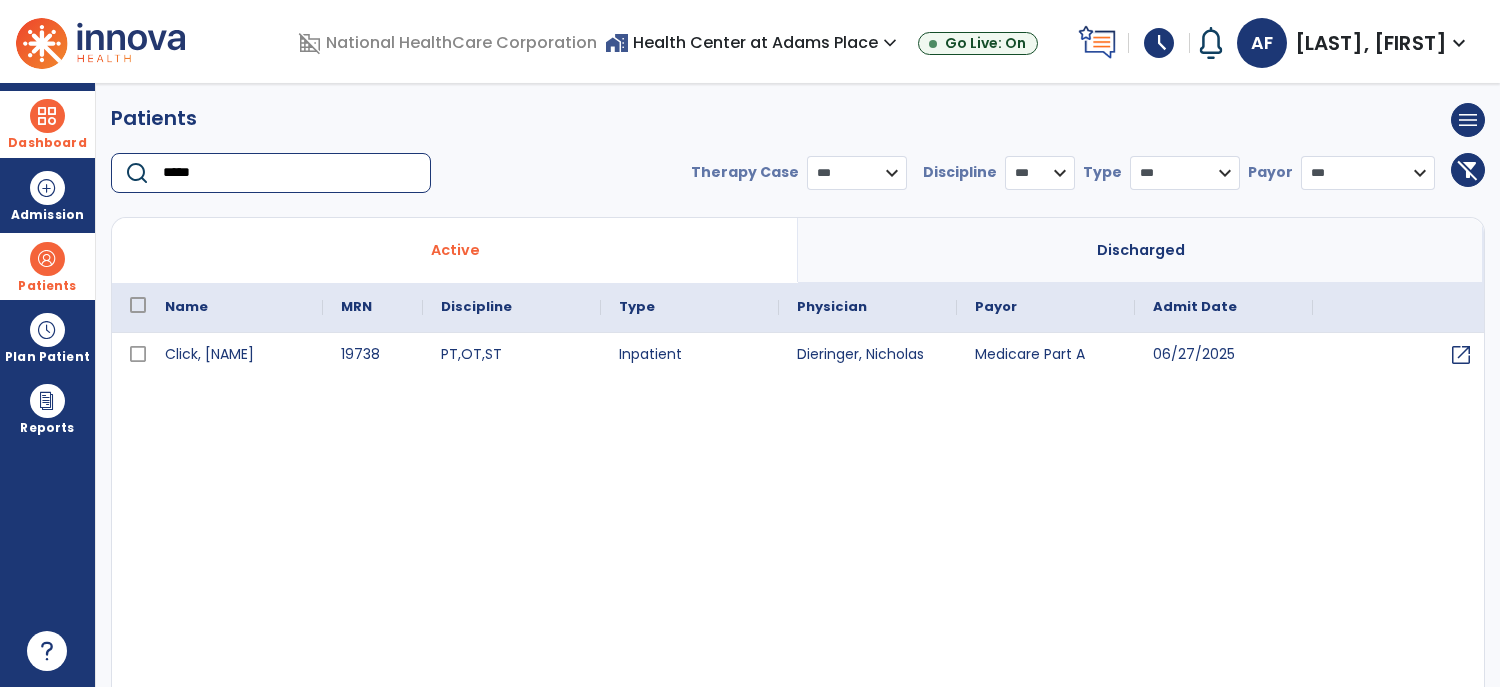 type on "*****" 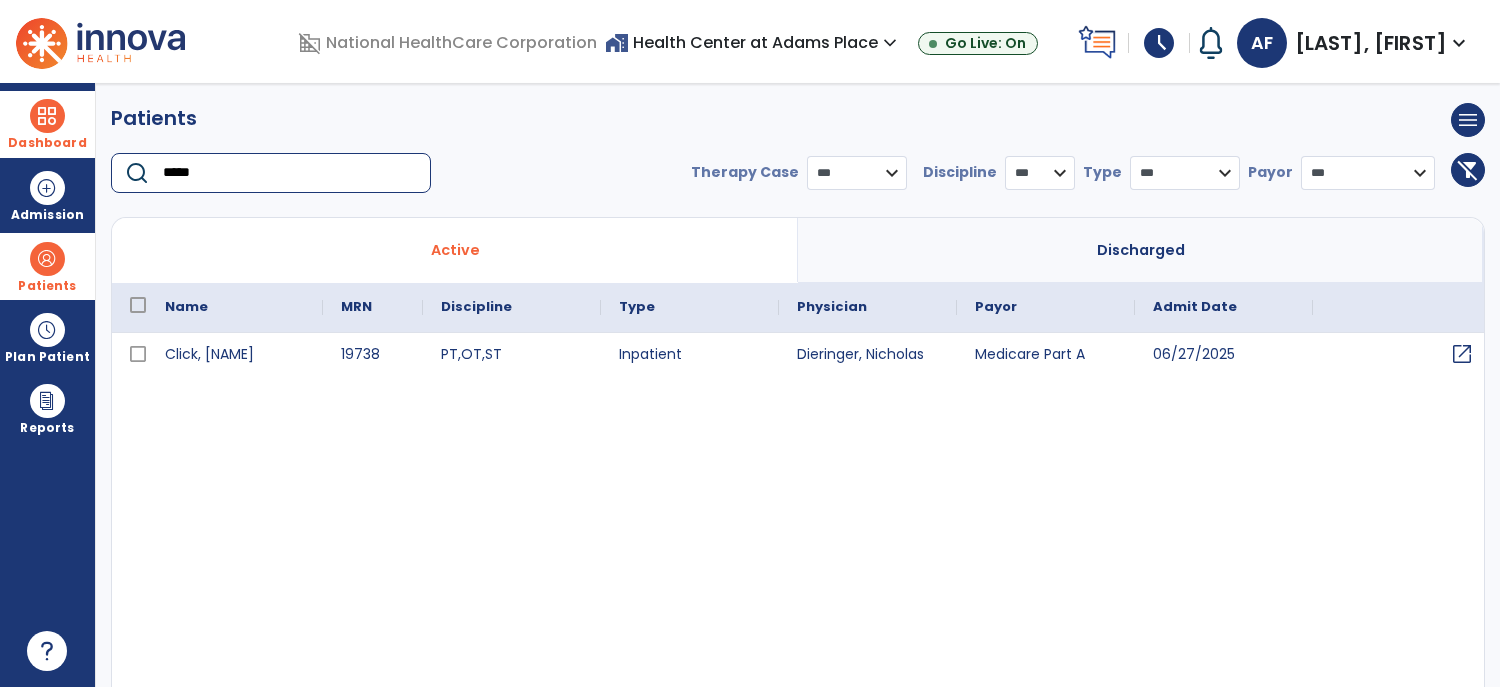click on "open_in_new" at bounding box center (1462, 354) 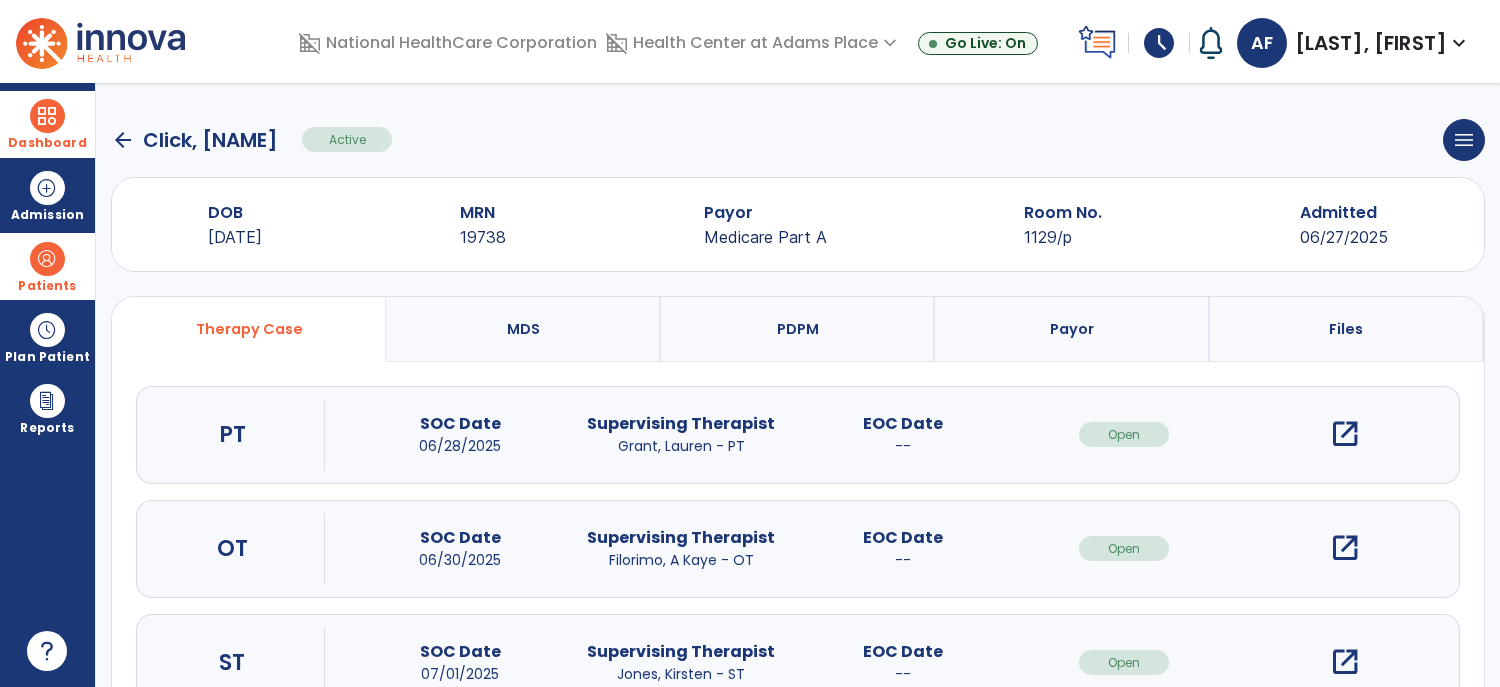 click on "open_in_new" at bounding box center [1345, 548] 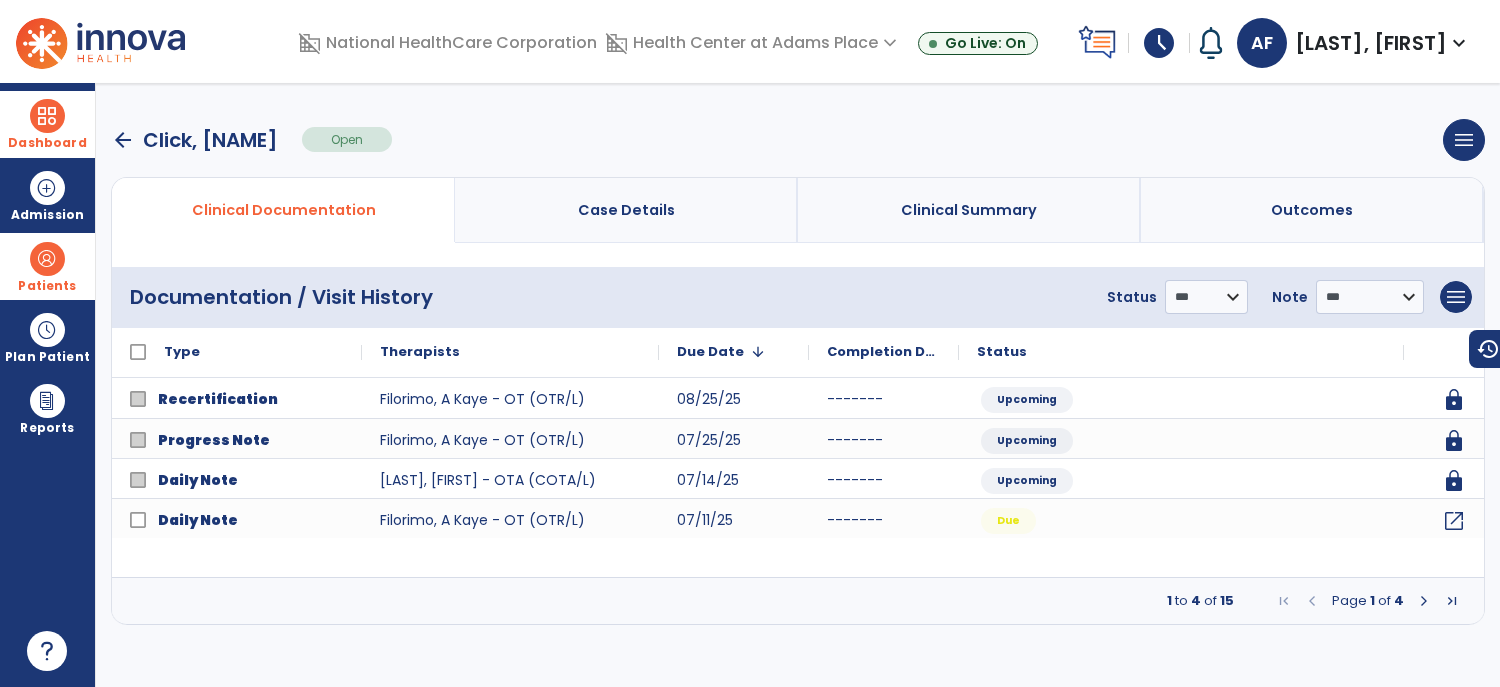click at bounding box center [1424, 601] 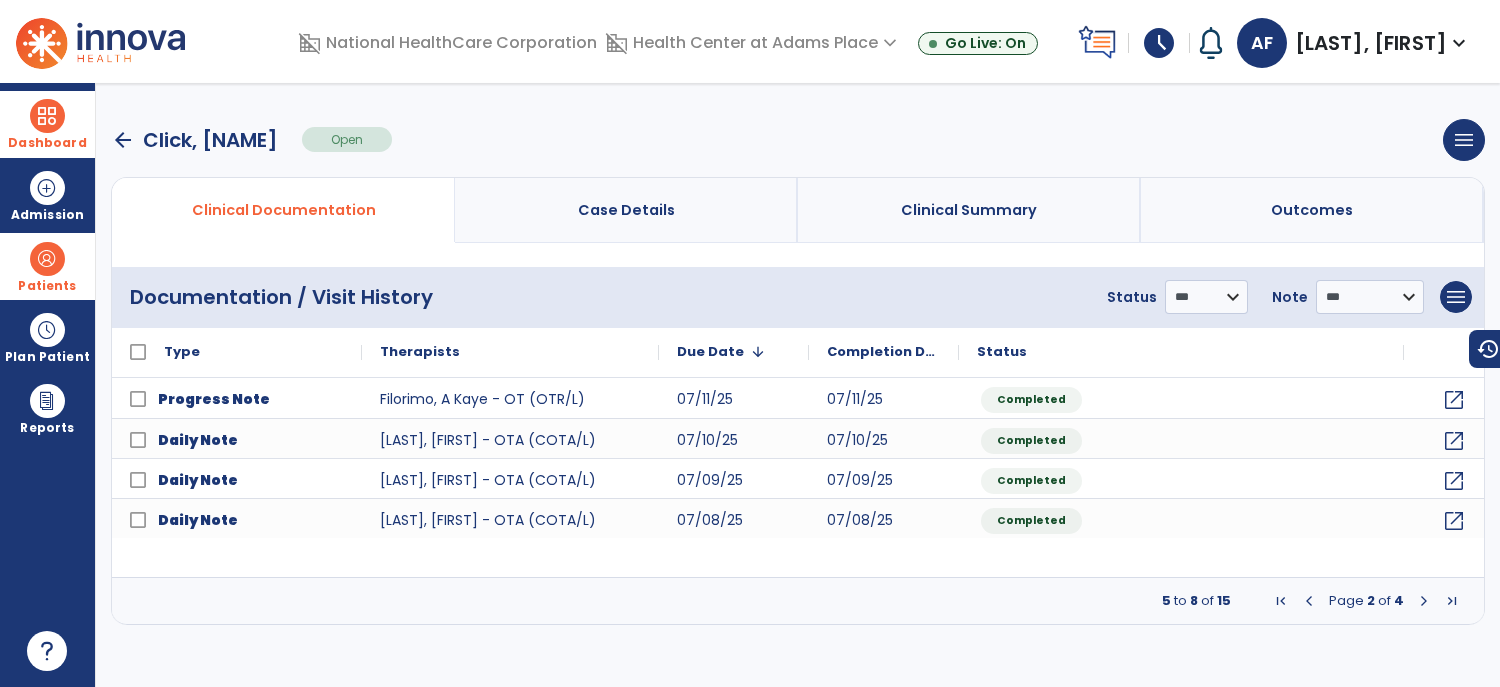 click at bounding box center (1424, 601) 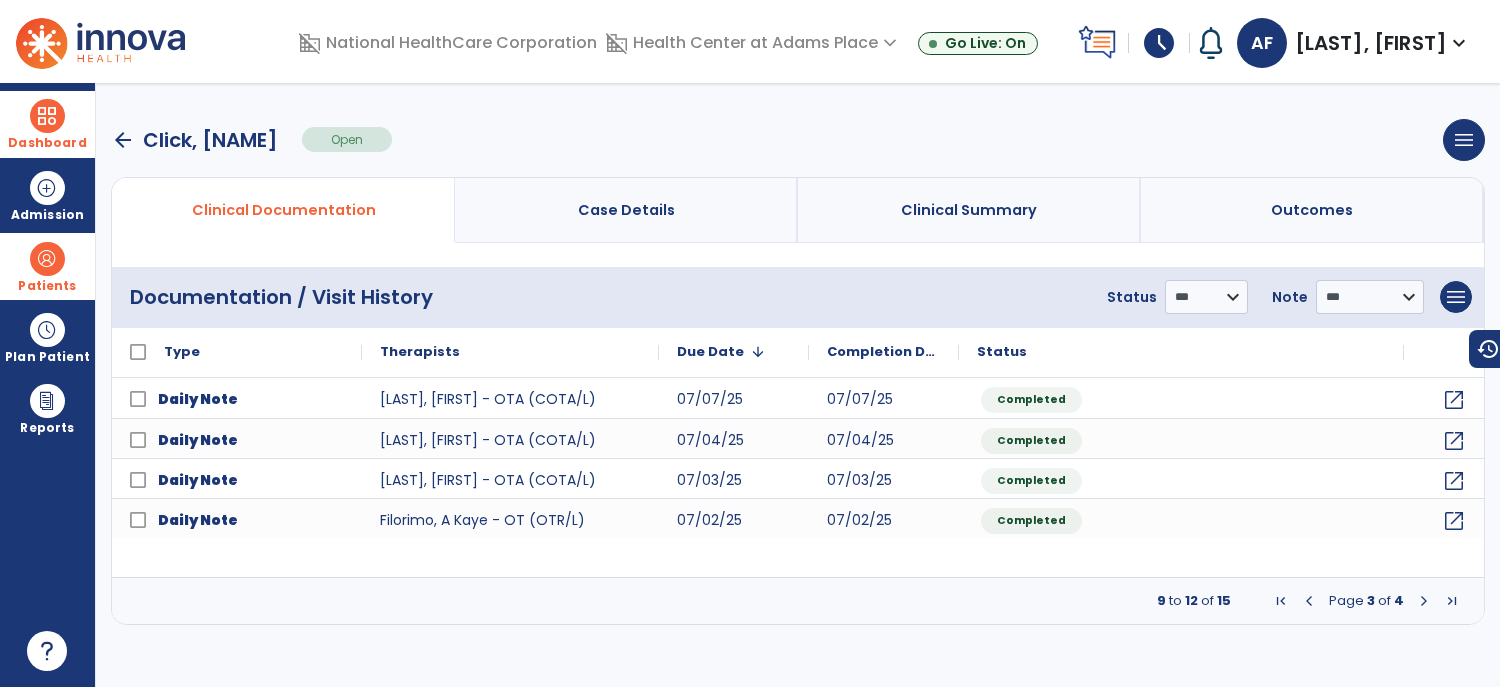click at bounding box center (1424, 601) 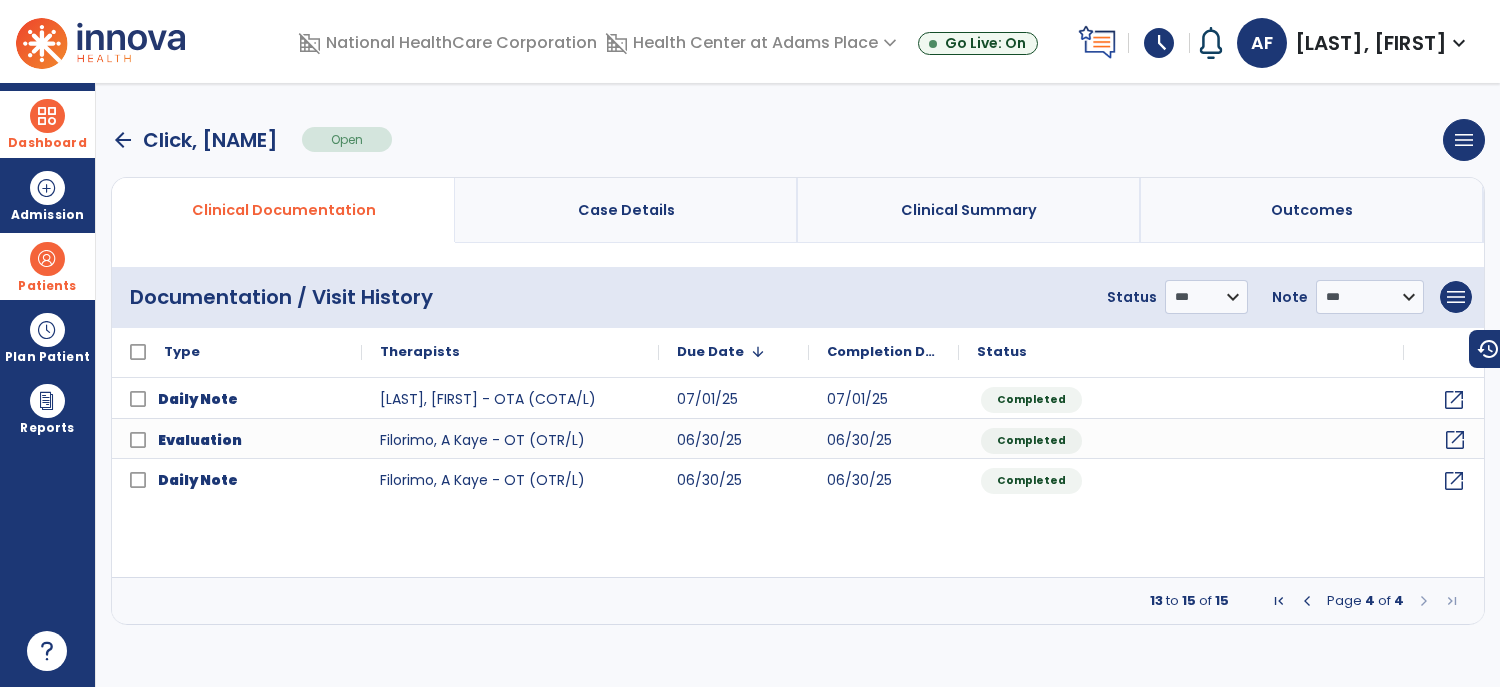 click on "open_in_new" 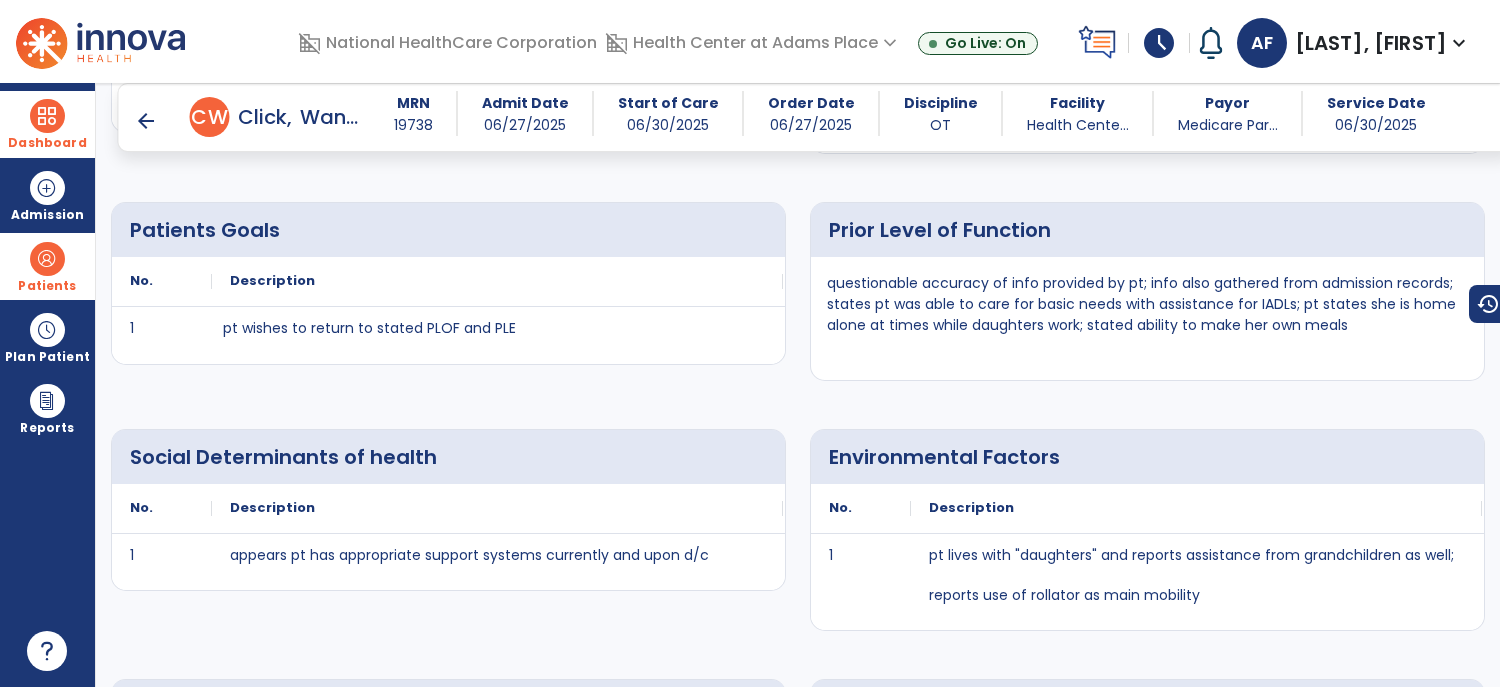 scroll, scrollTop: 1745, scrollLeft: 0, axis: vertical 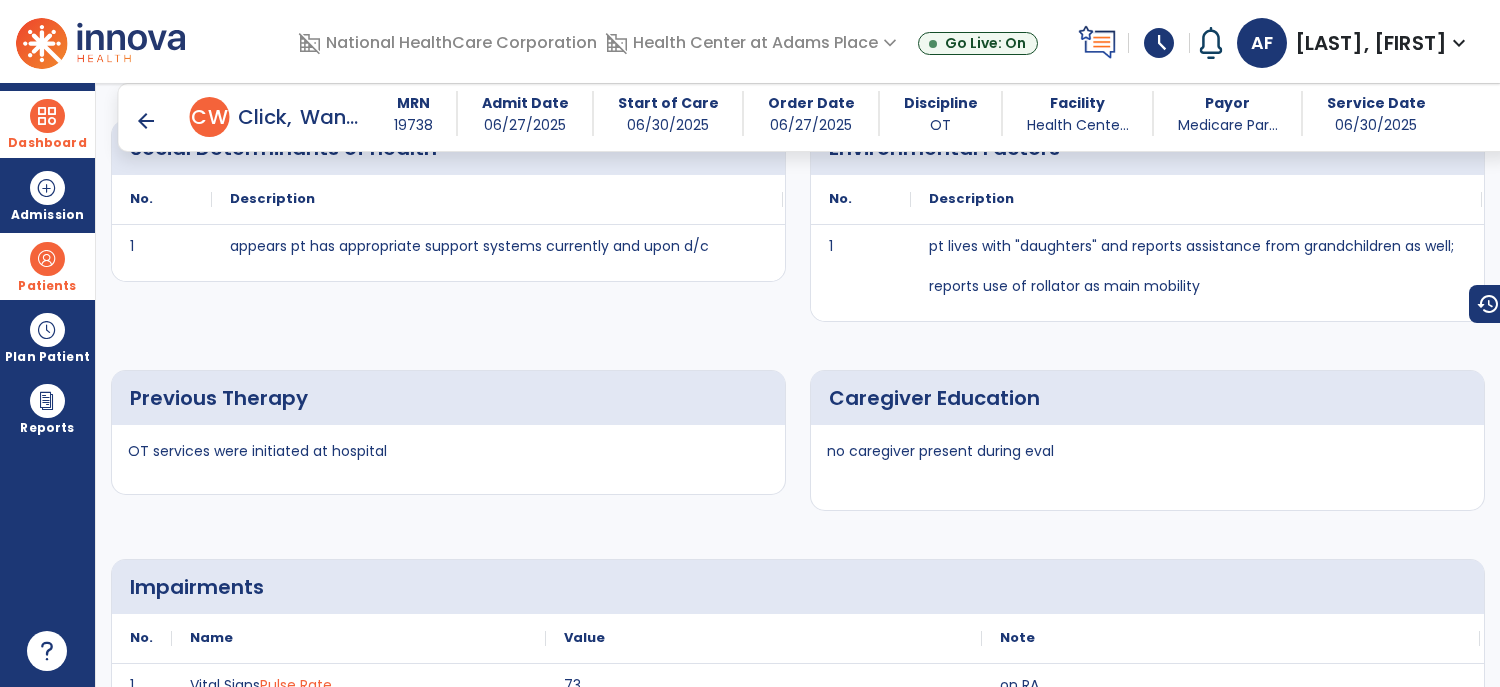 click at bounding box center [47, 116] 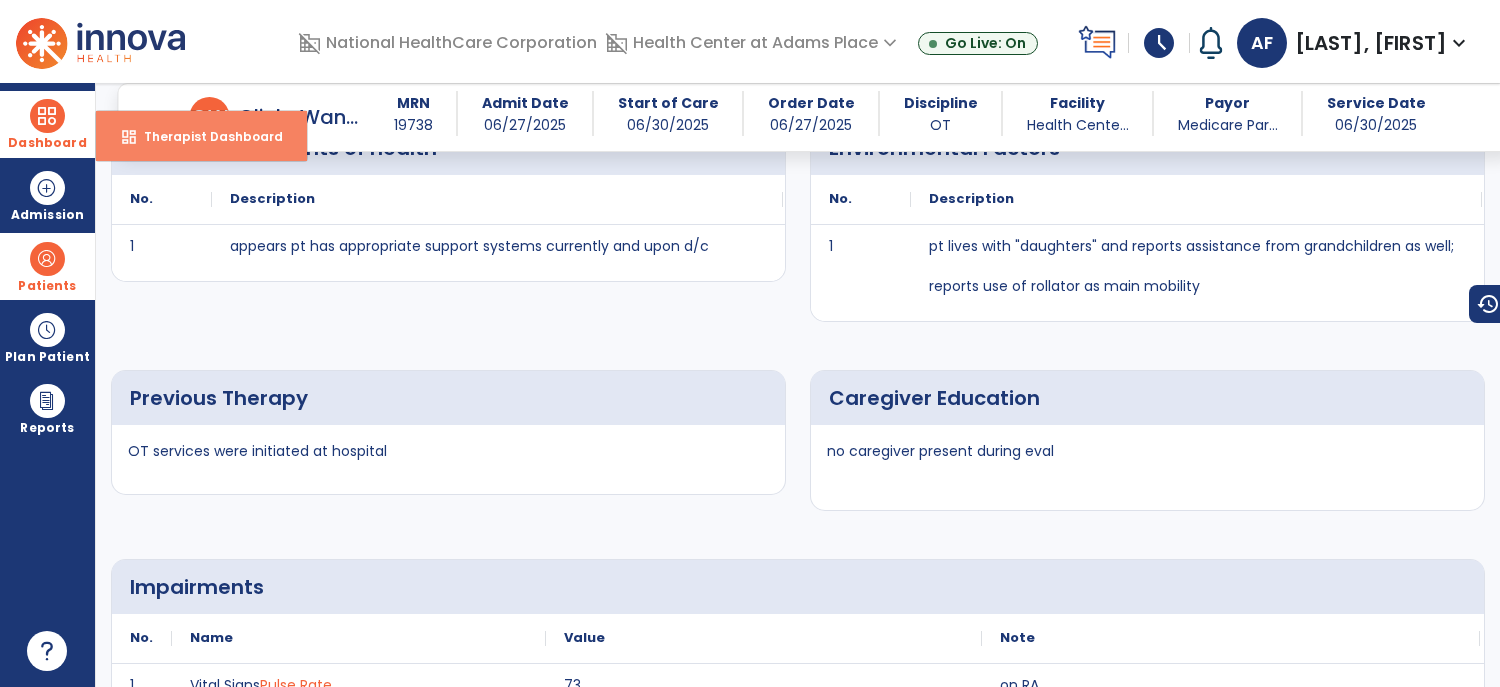click on "Therapist Dashboard" at bounding box center [205, 136] 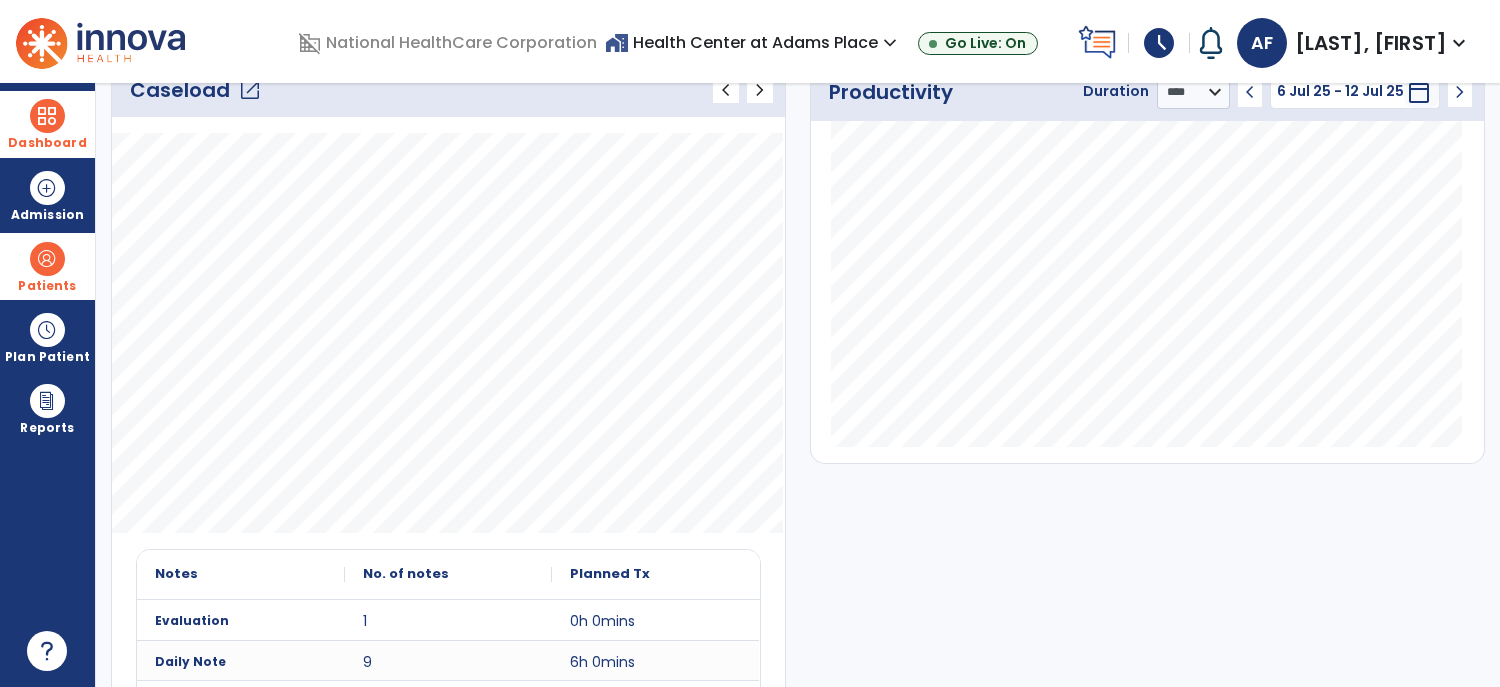 scroll, scrollTop: 307, scrollLeft: 0, axis: vertical 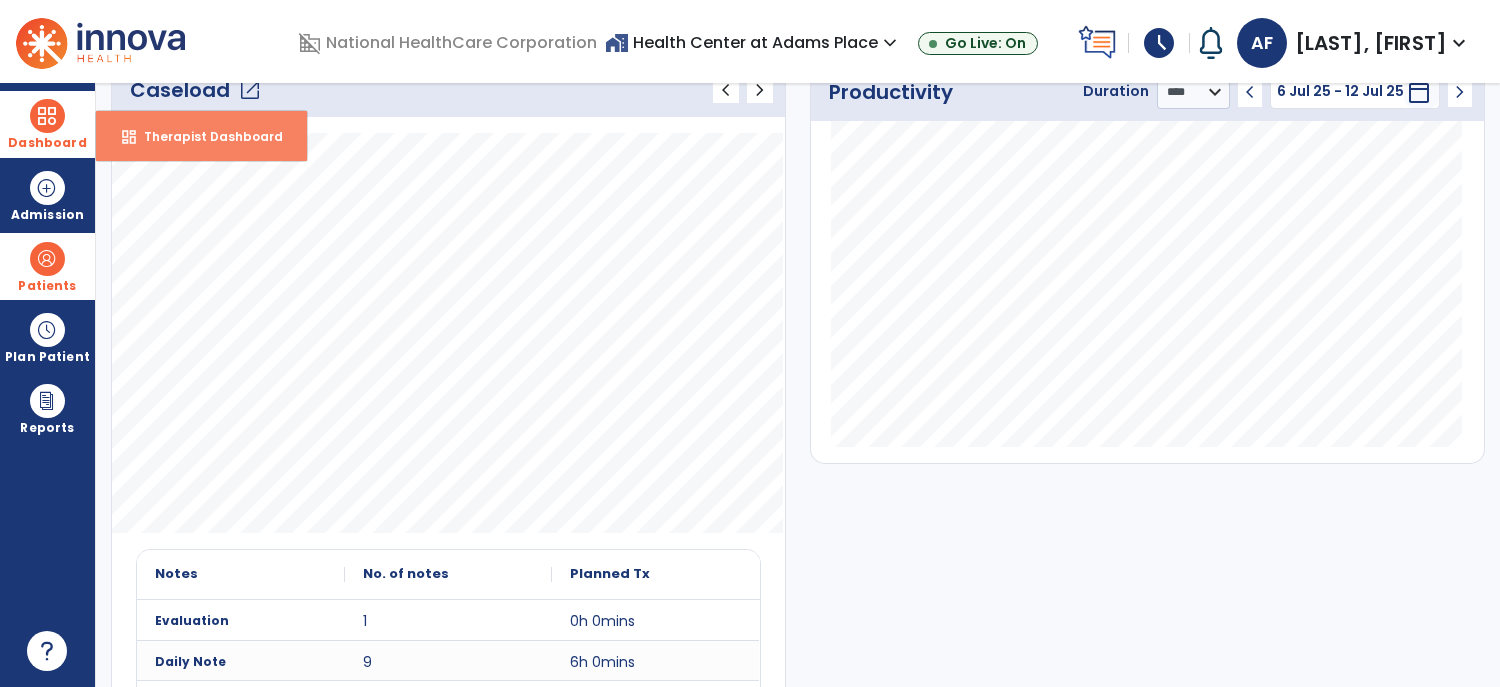 click on "Therapist Dashboard" at bounding box center [205, 136] 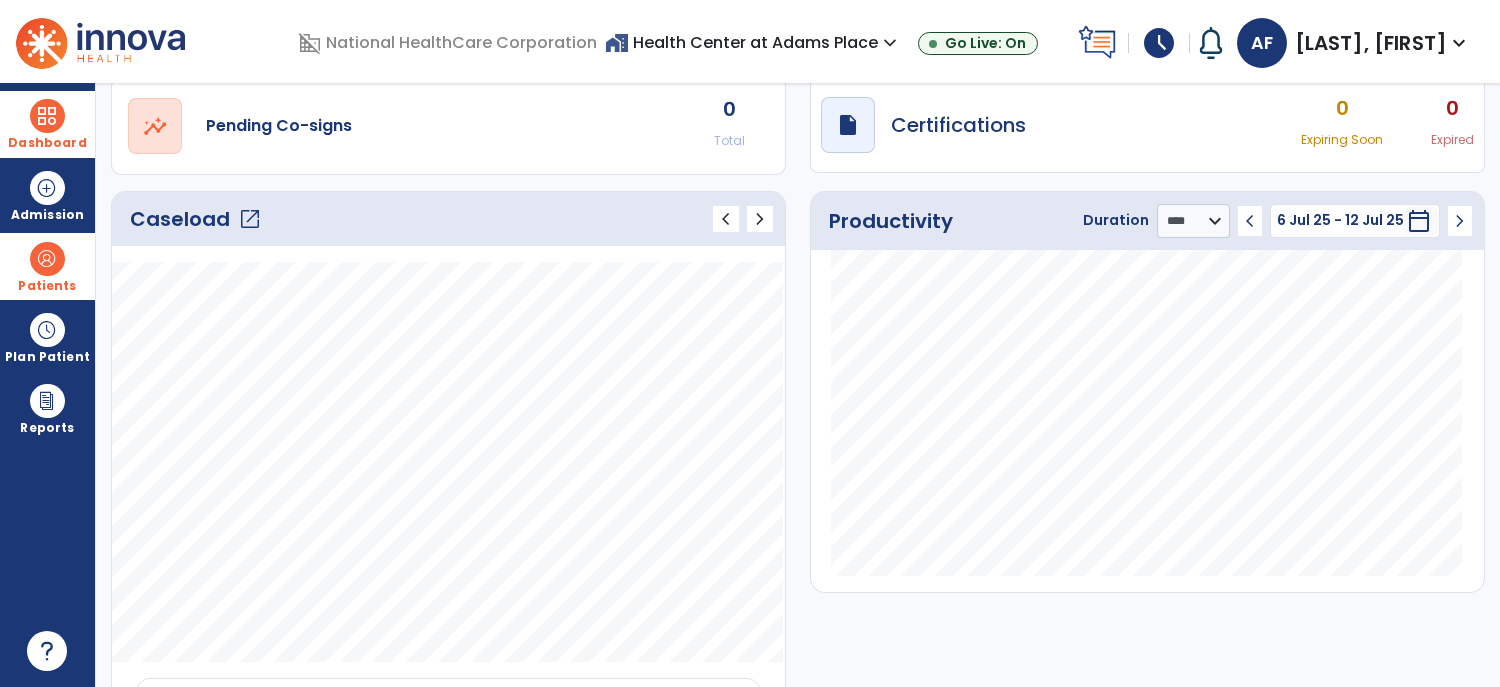 scroll, scrollTop: 145, scrollLeft: 0, axis: vertical 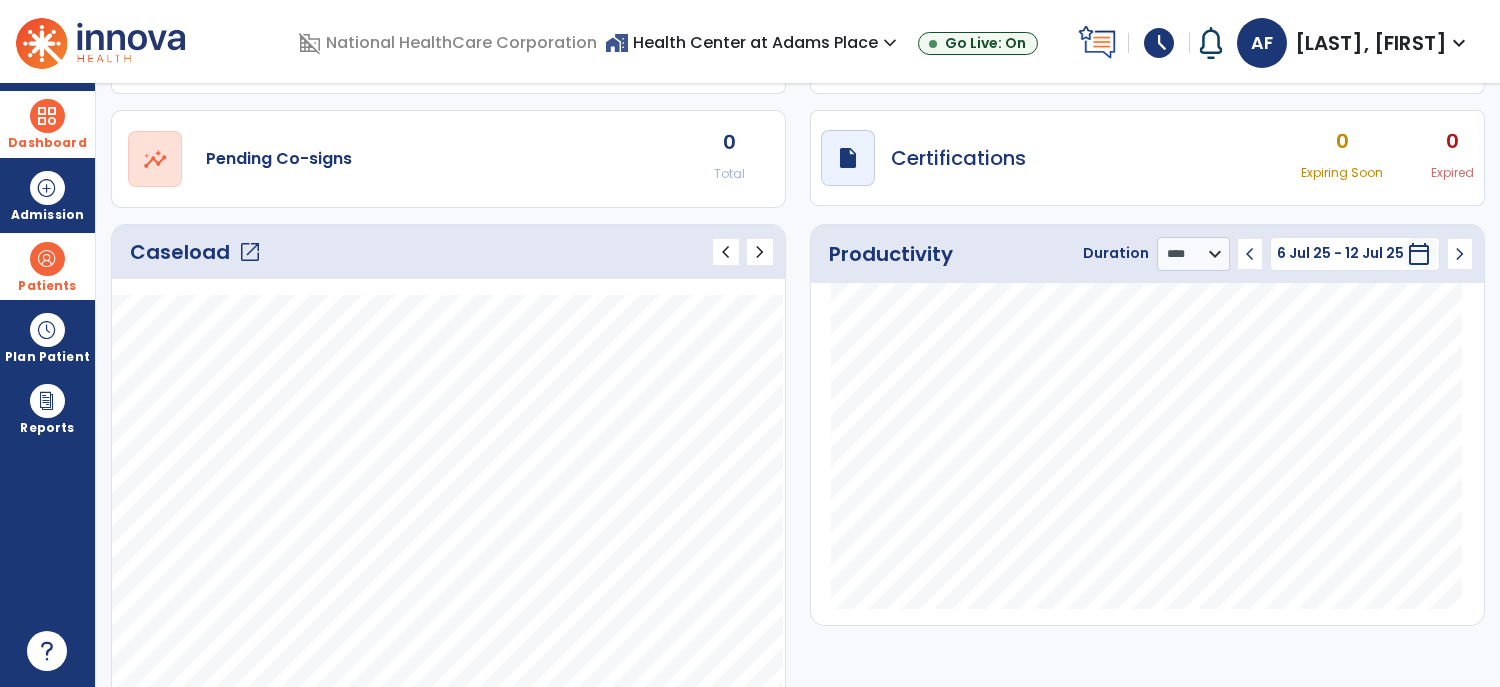 click on "open_in_new" 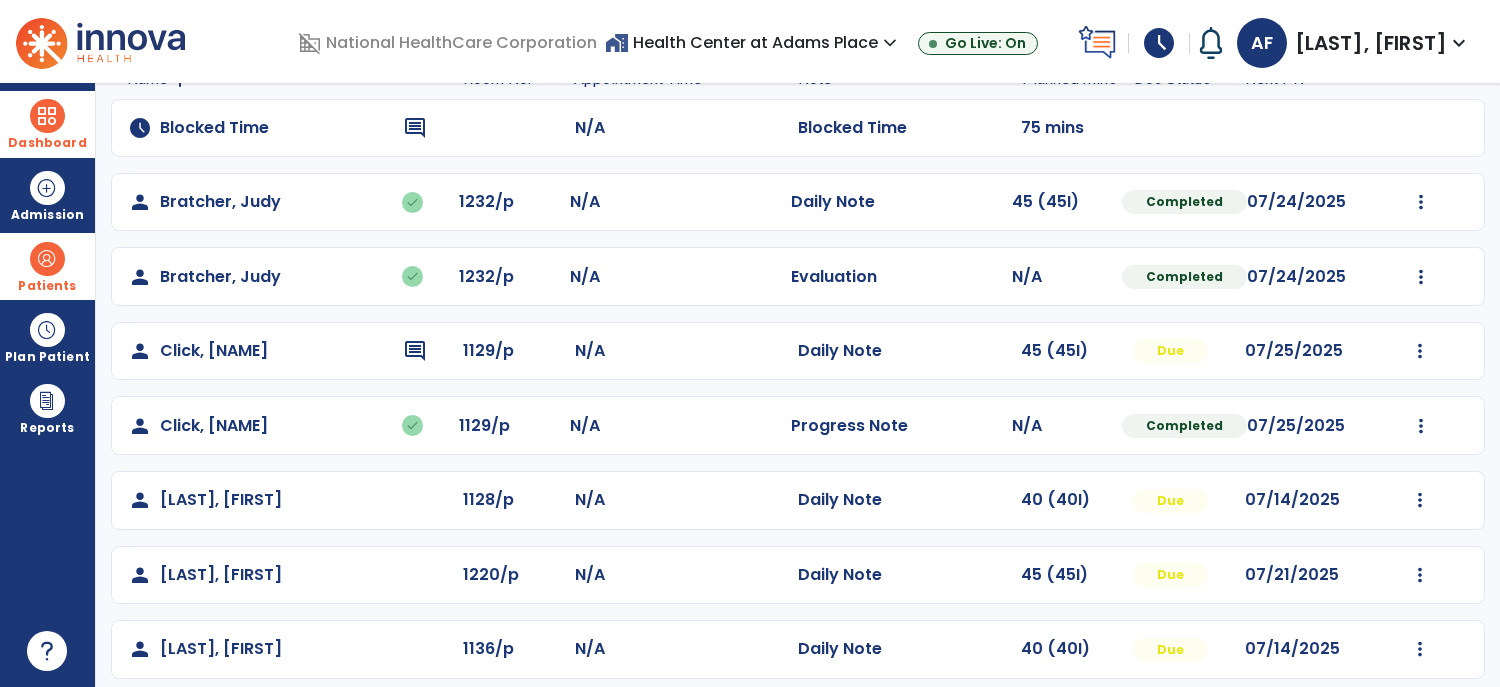 scroll, scrollTop: 169, scrollLeft: 0, axis: vertical 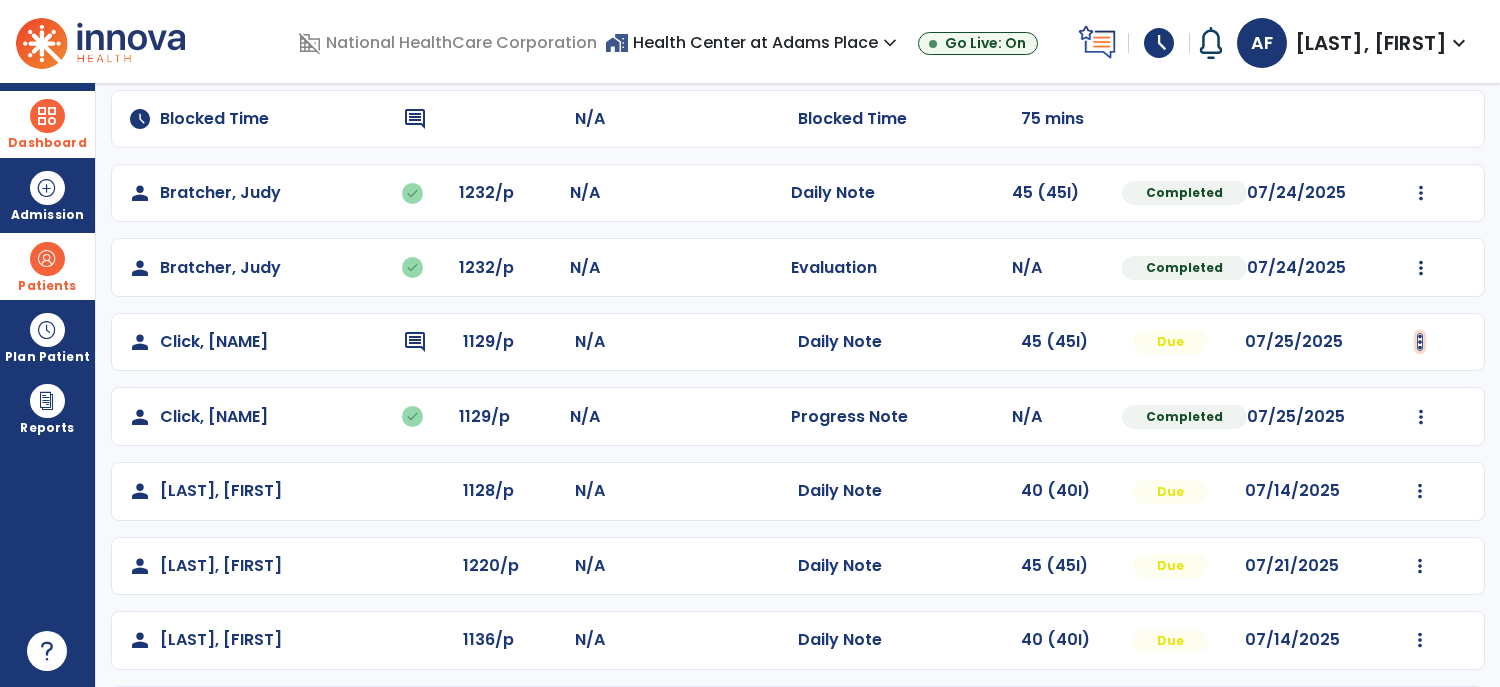 click at bounding box center (1421, 193) 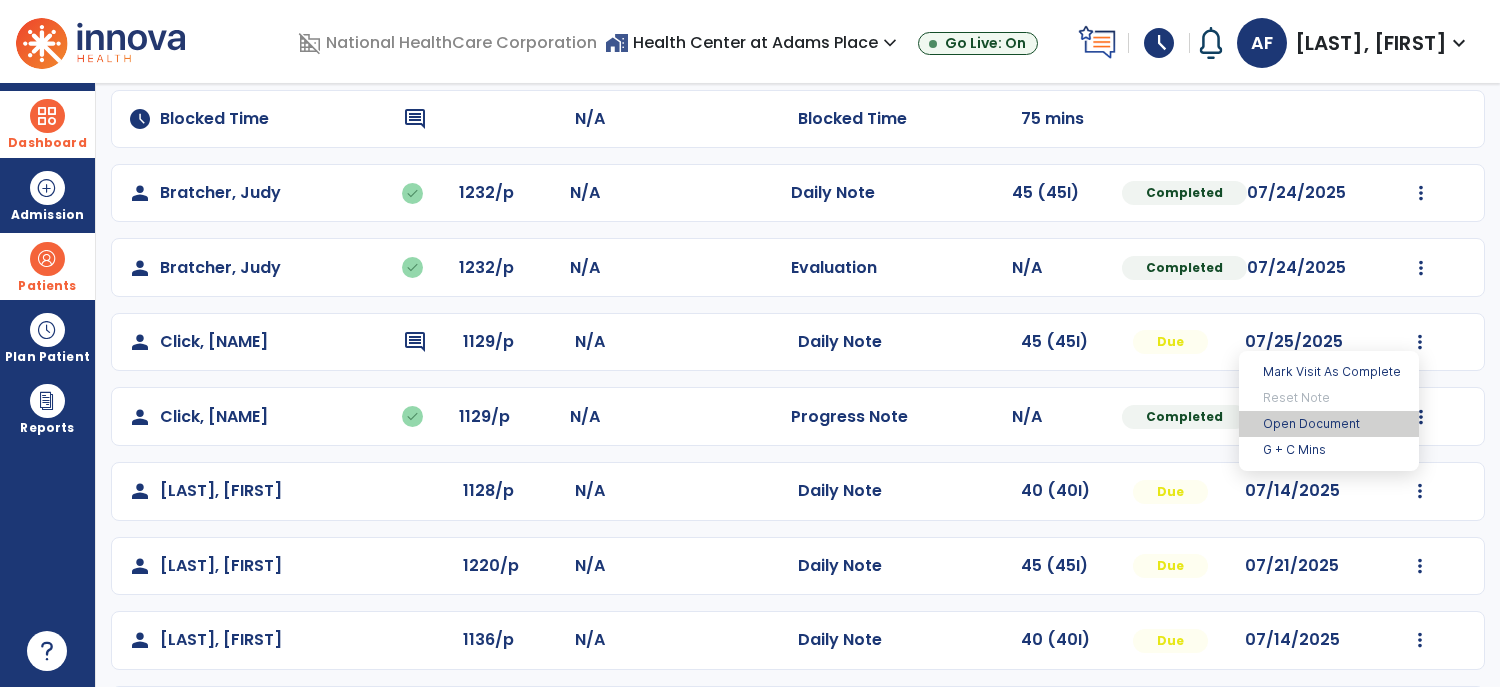 click on "Open Document" at bounding box center (1329, 424) 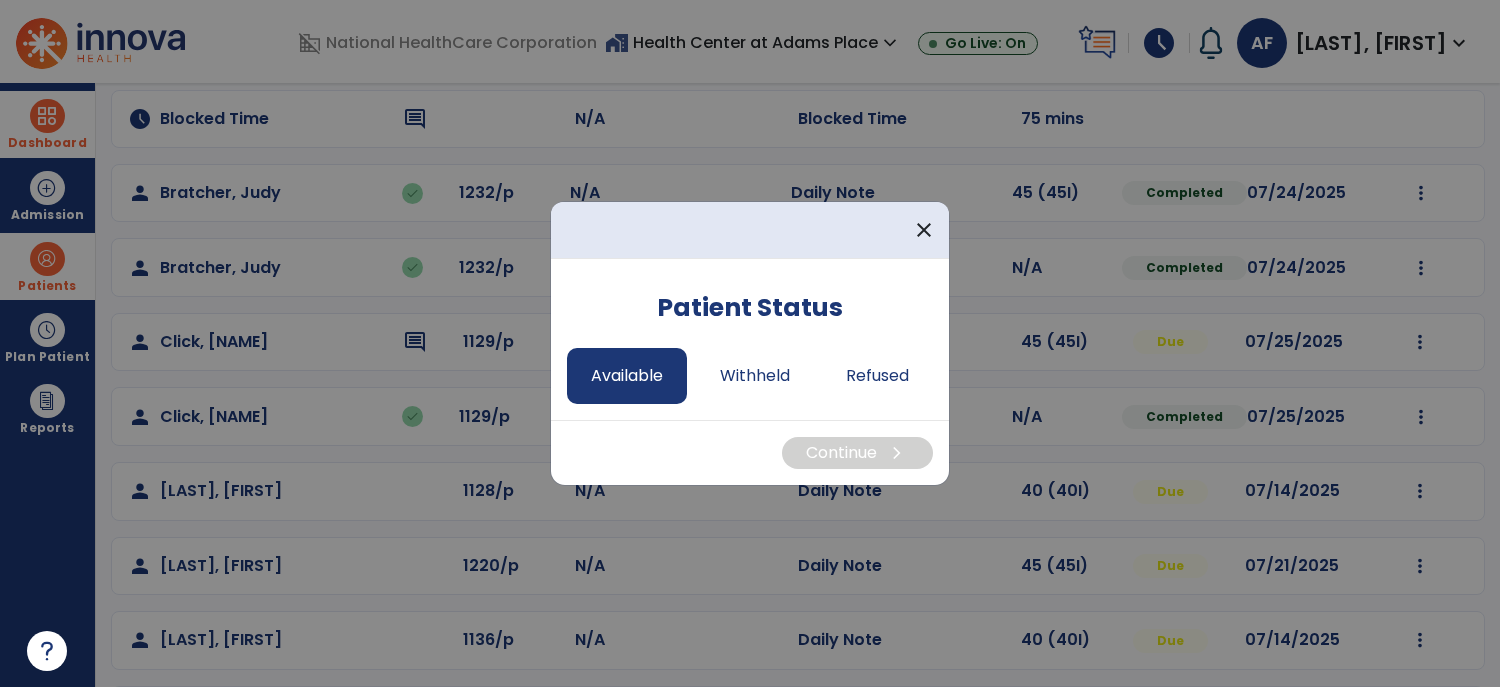 click on "Available" at bounding box center [627, 376] 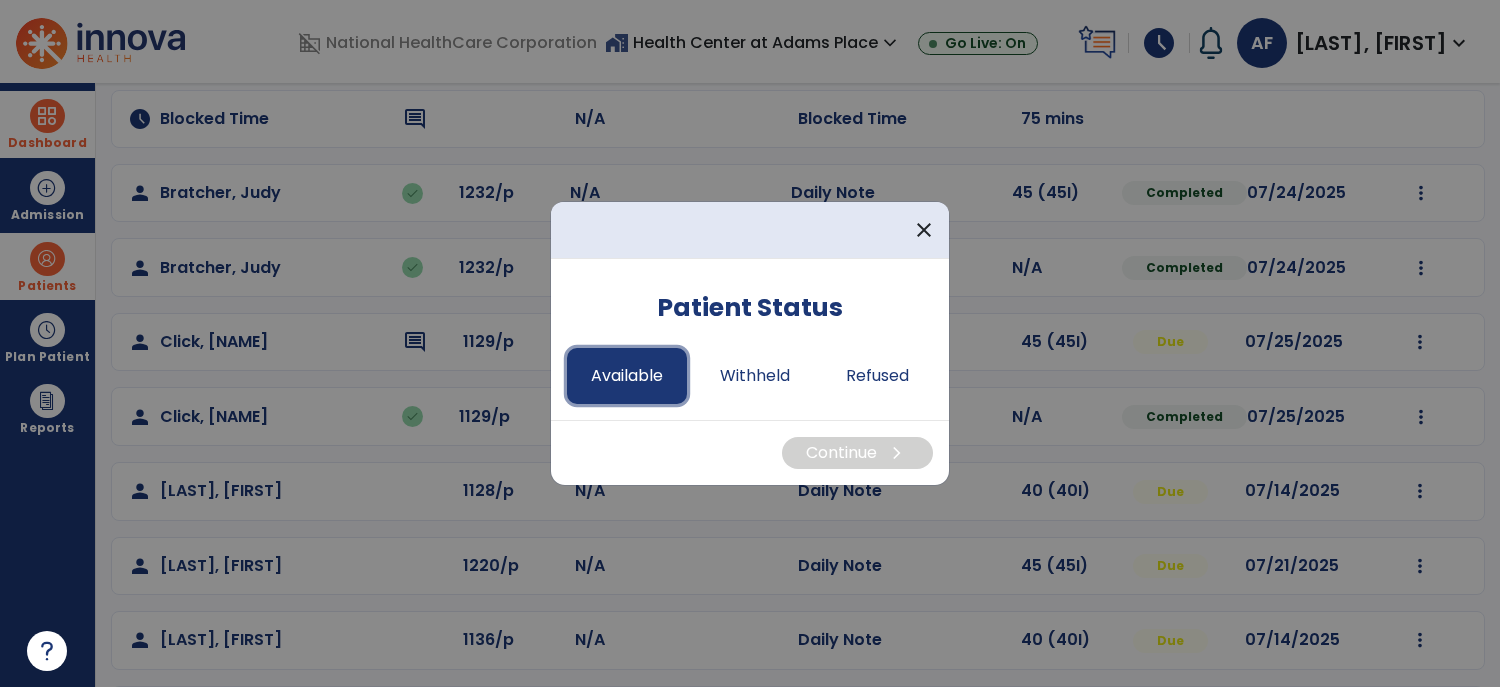 click on "Available" at bounding box center [627, 376] 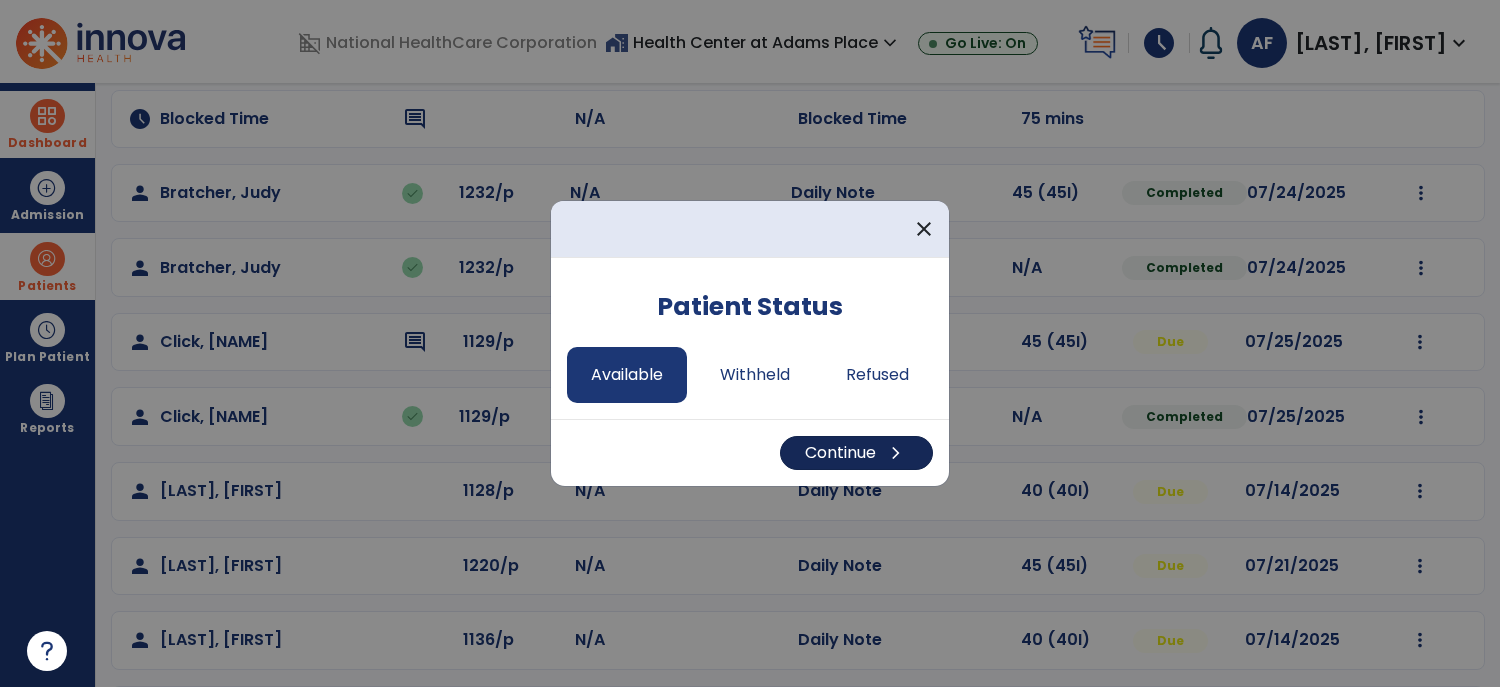 click on "Continue   chevron_right" at bounding box center [856, 453] 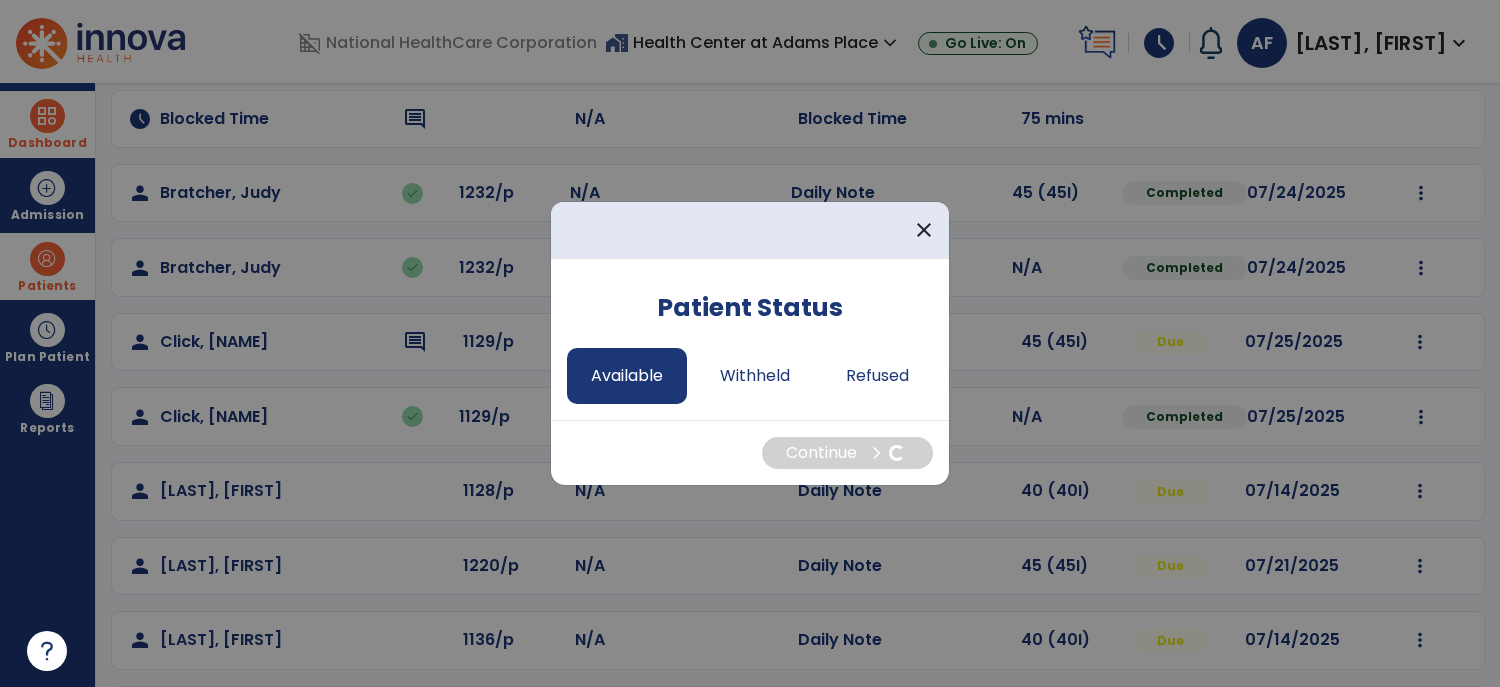 select on "*" 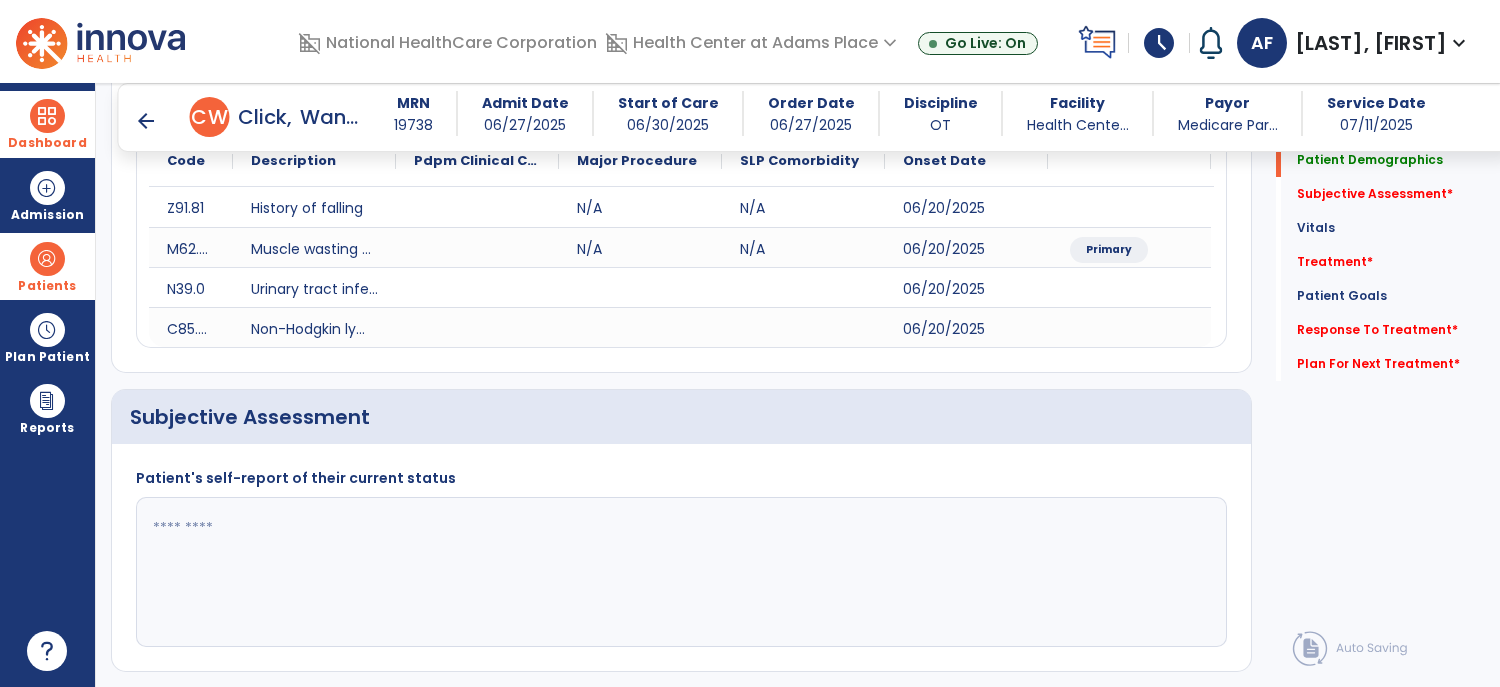 scroll, scrollTop: 260, scrollLeft: 0, axis: vertical 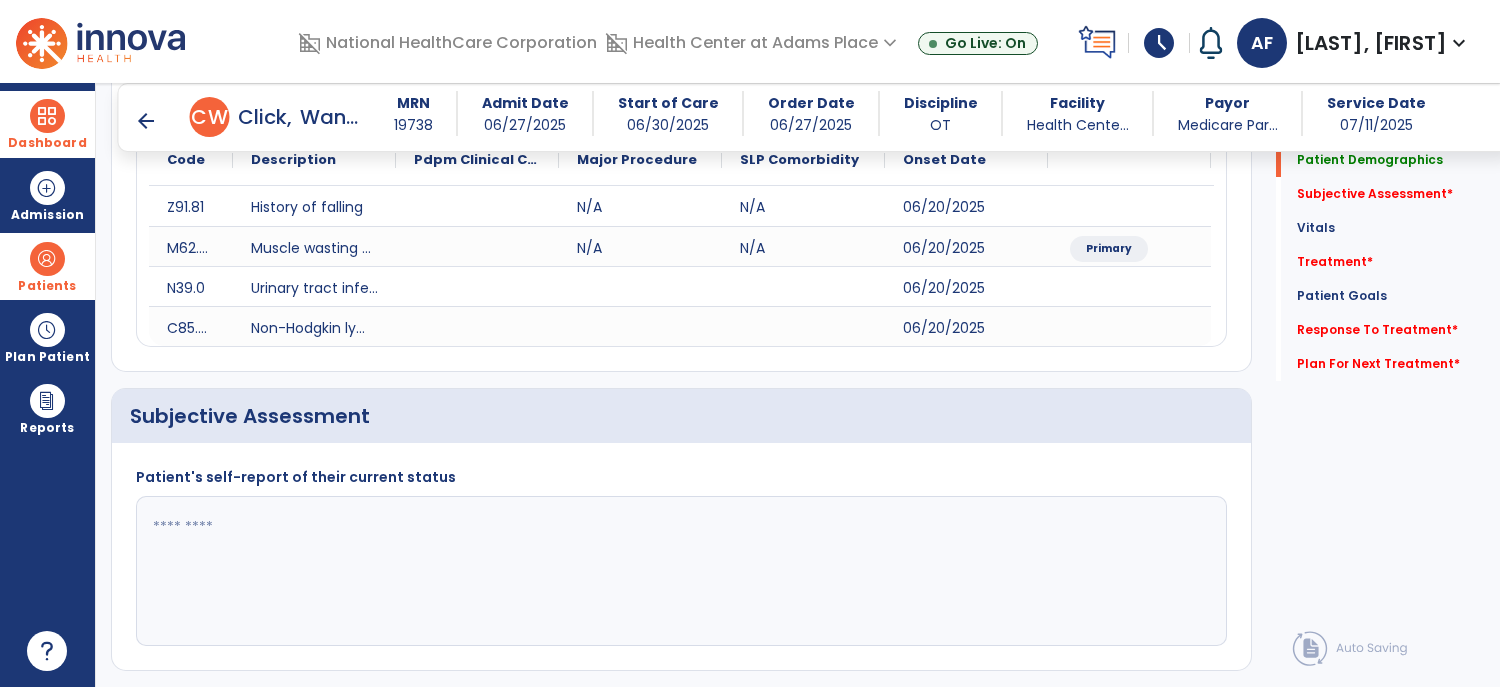 click 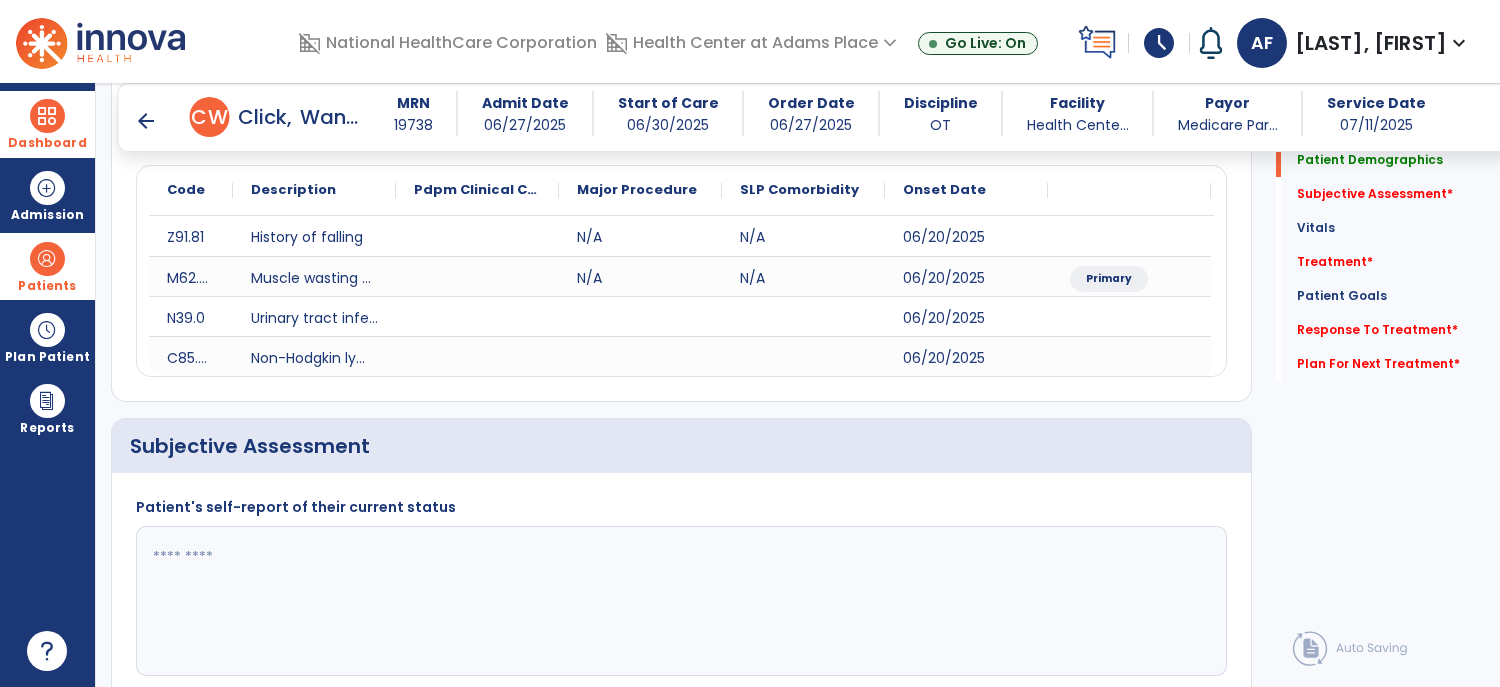 scroll, scrollTop: 251, scrollLeft: 0, axis: vertical 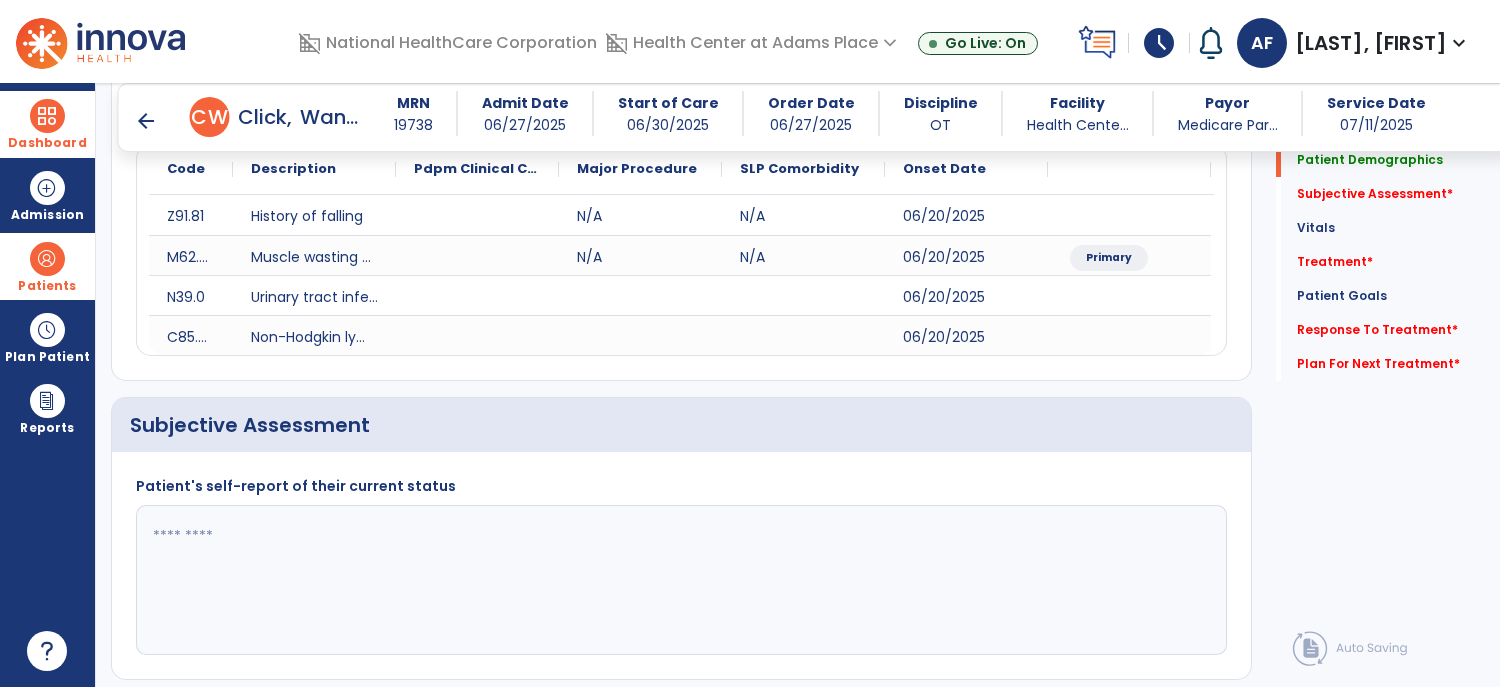 click 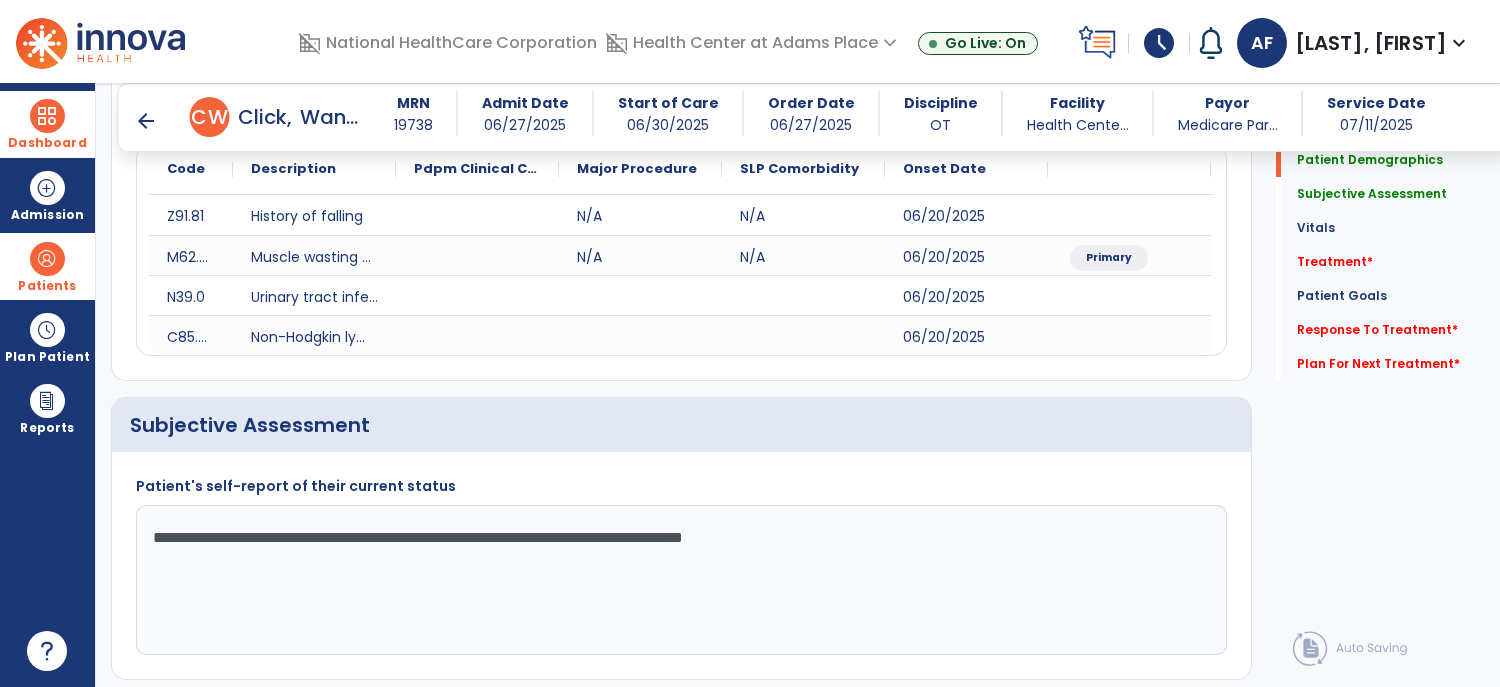 click on "**********" 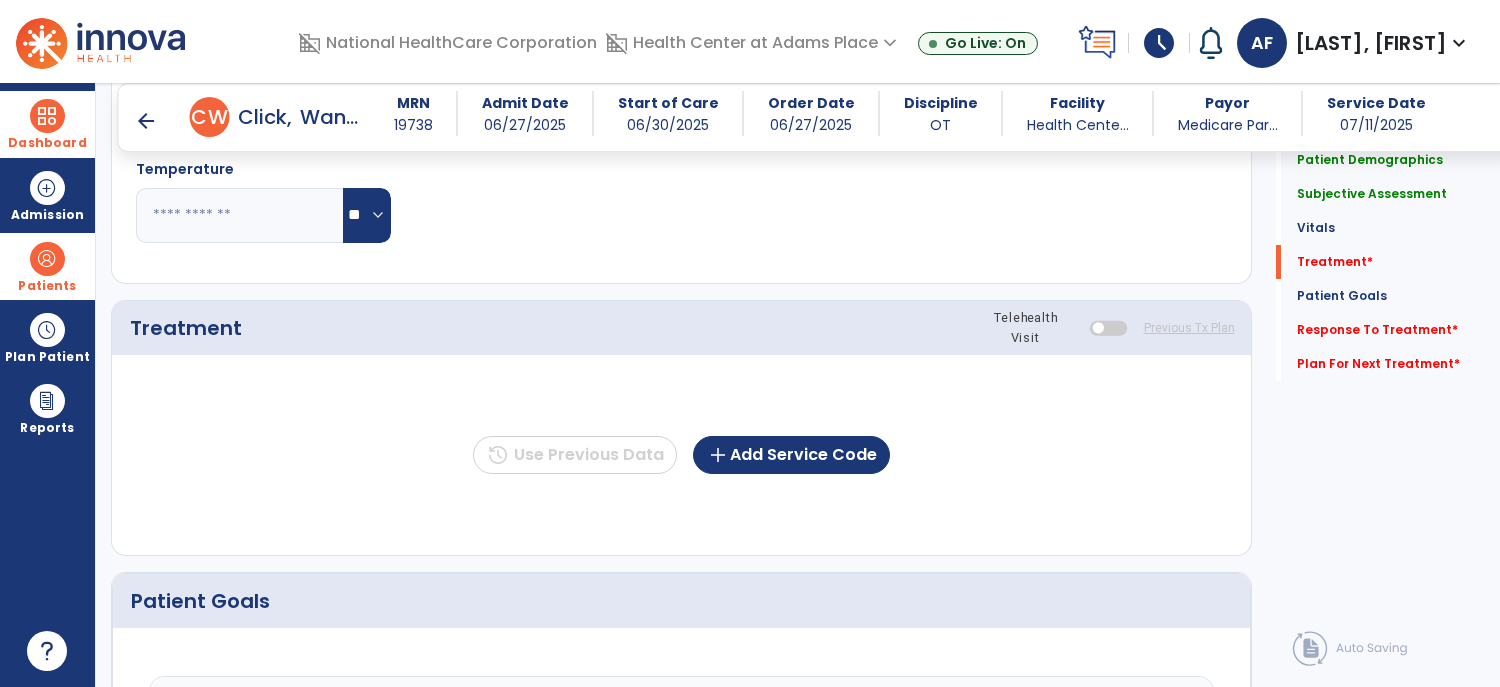 scroll, scrollTop: 1097, scrollLeft: 0, axis: vertical 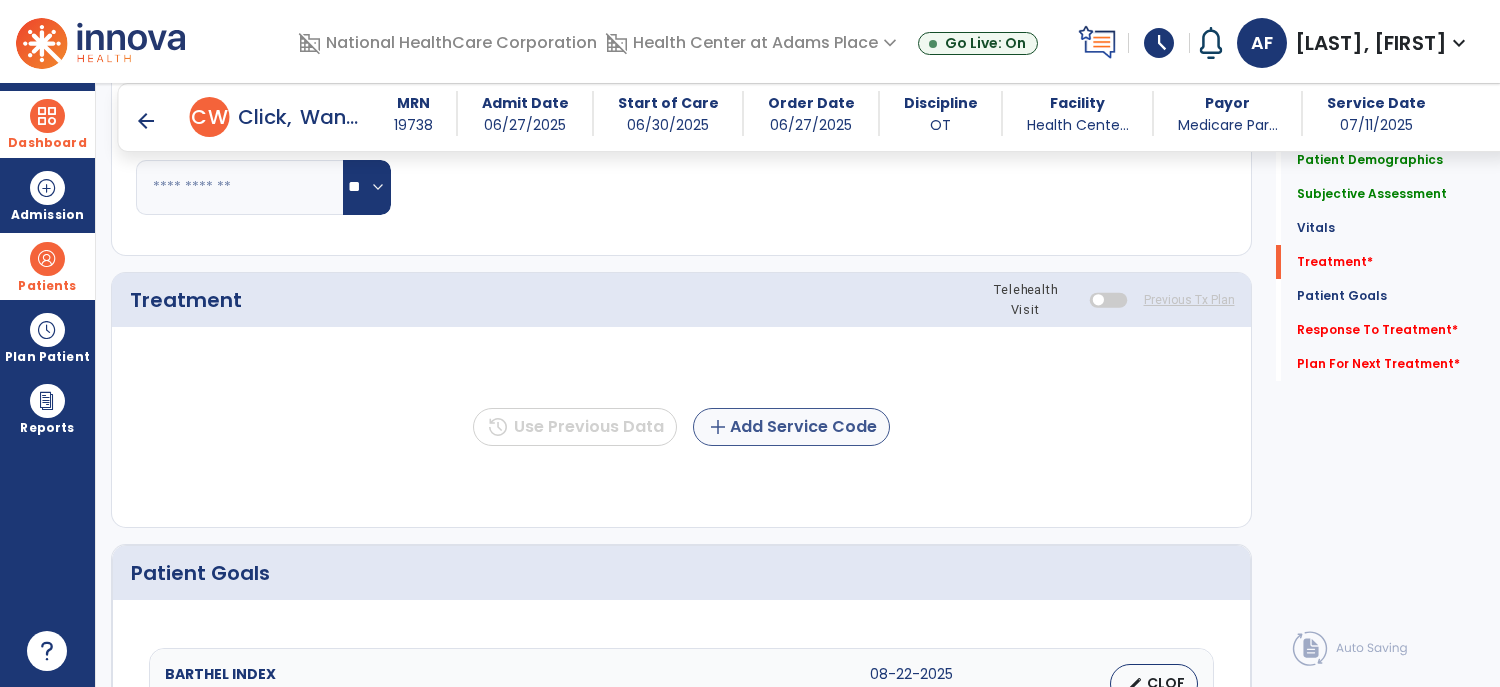 type on "**********" 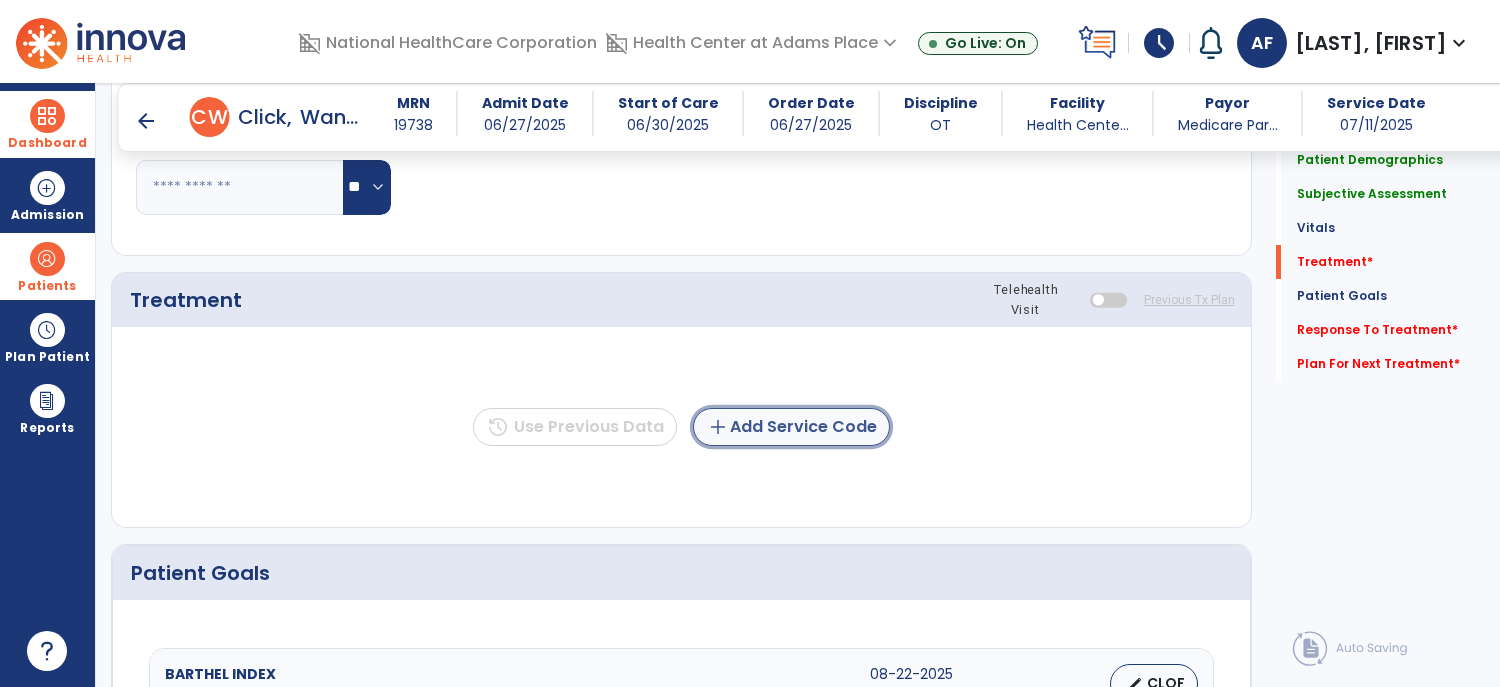 click on "add  Add Service Code" 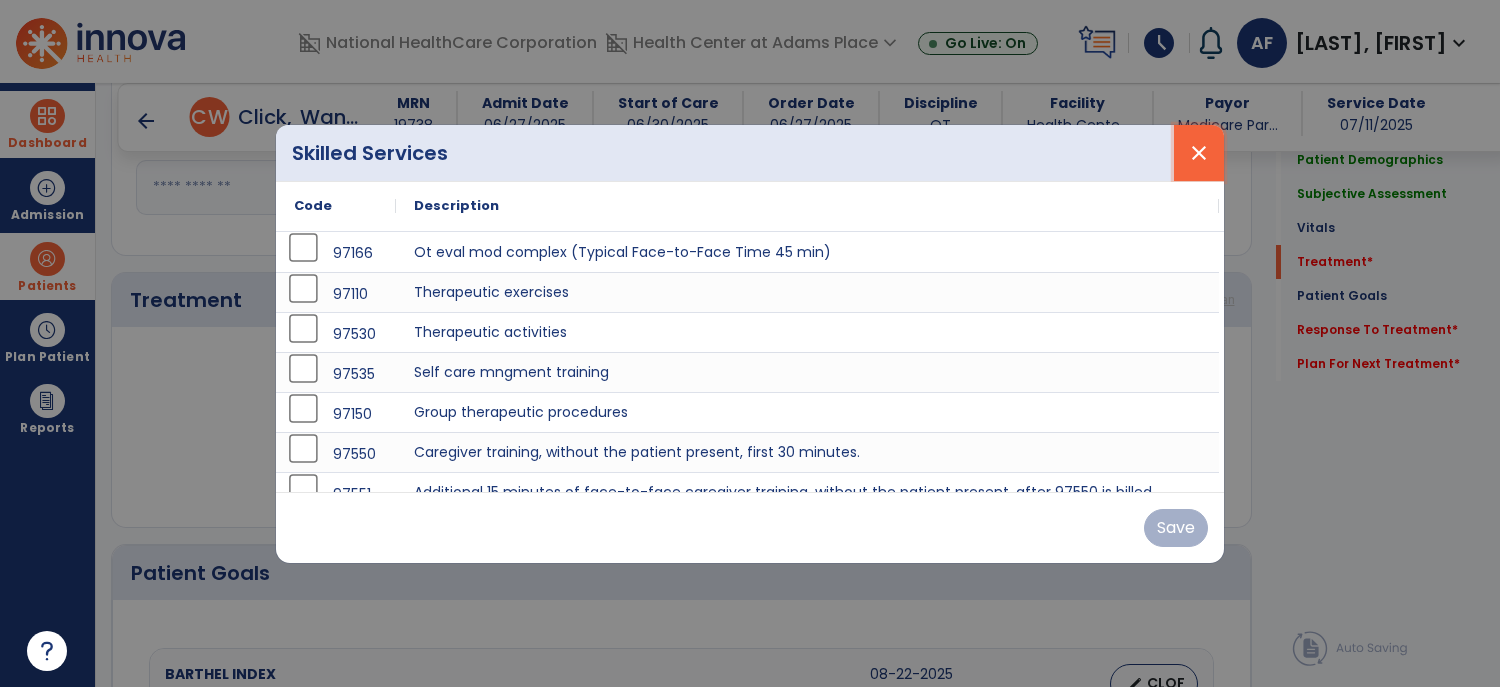 click on "close" at bounding box center (1199, 153) 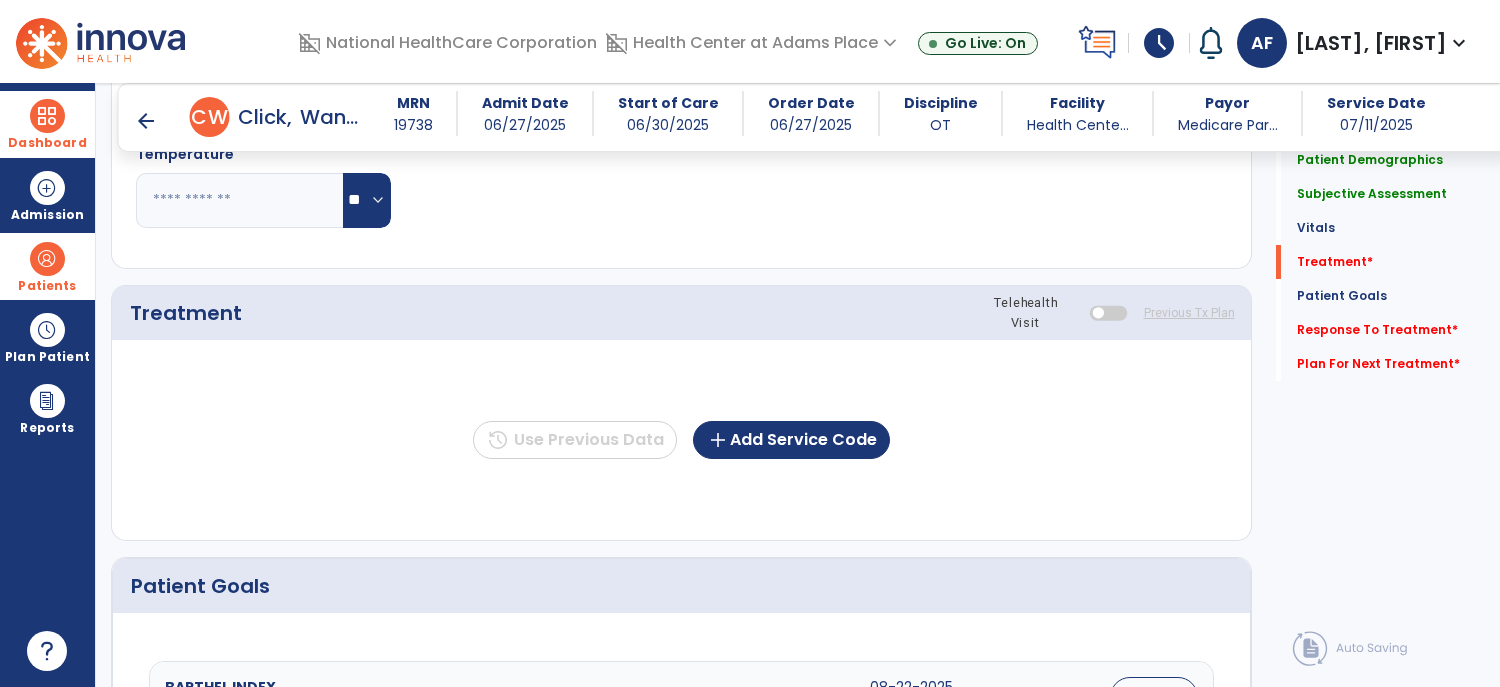 scroll, scrollTop: 1091, scrollLeft: 0, axis: vertical 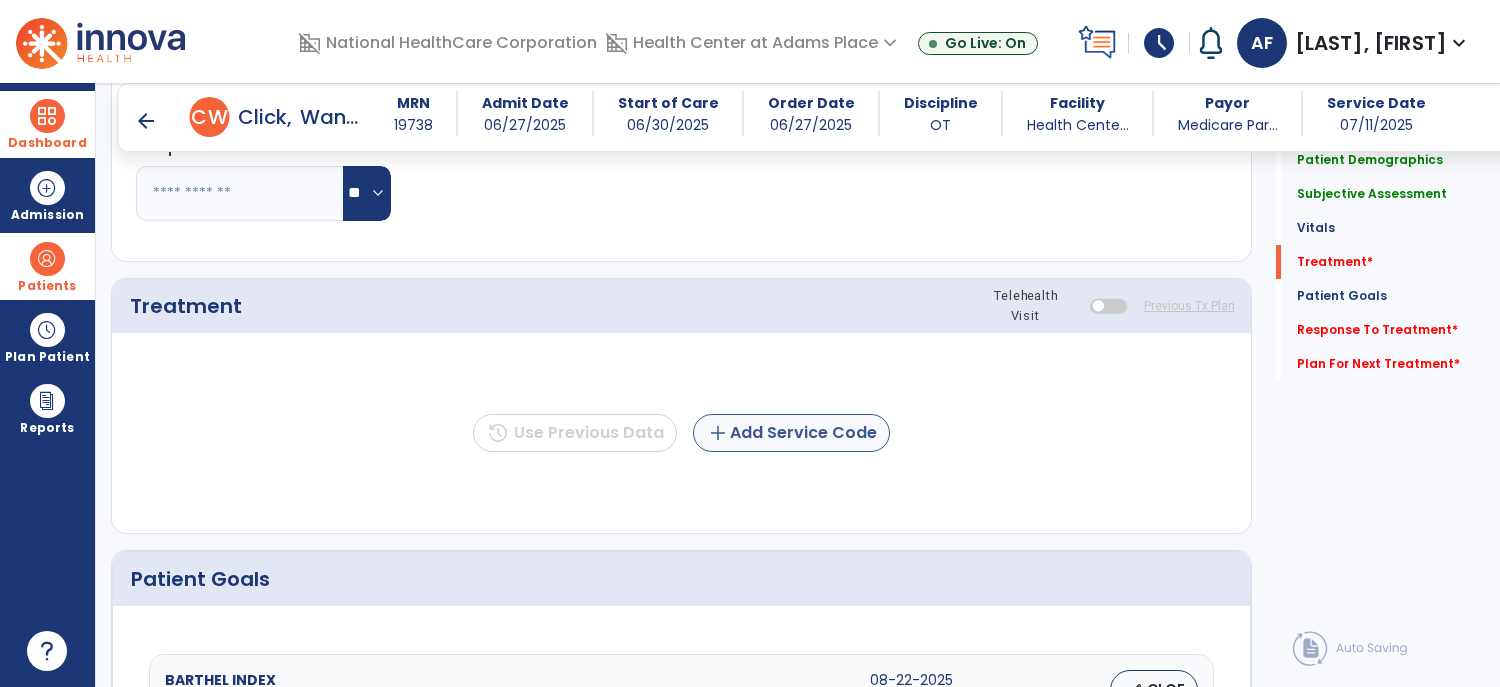 click on "add  Add Service Code" 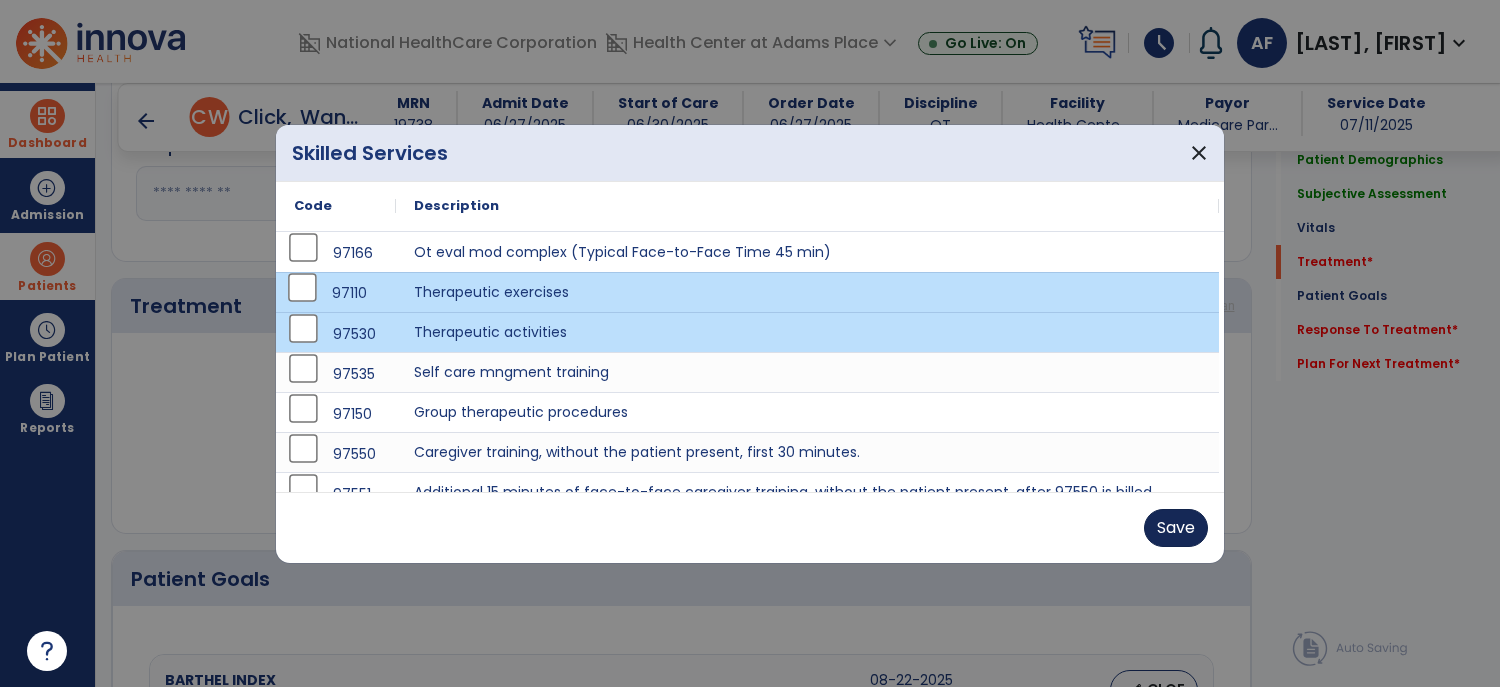click on "Save" at bounding box center [1176, 528] 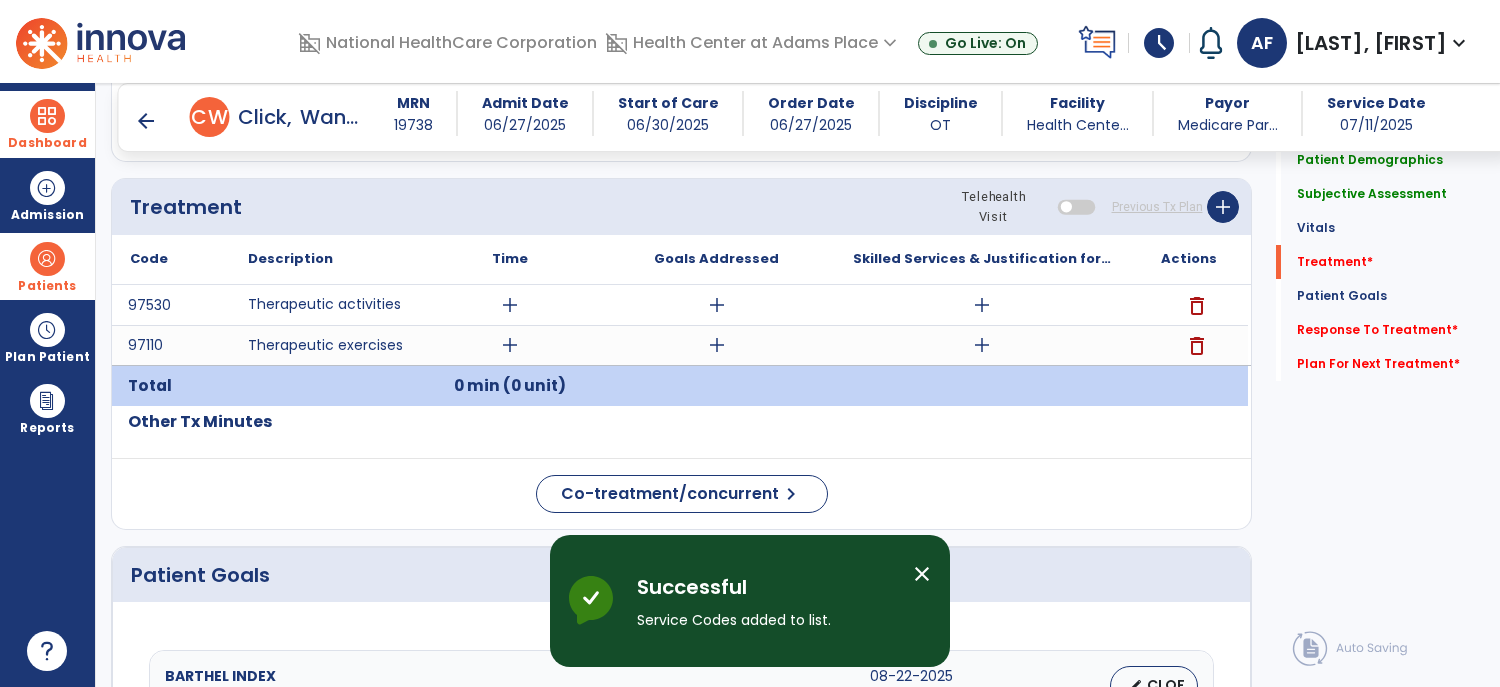 scroll, scrollTop: 1208, scrollLeft: 0, axis: vertical 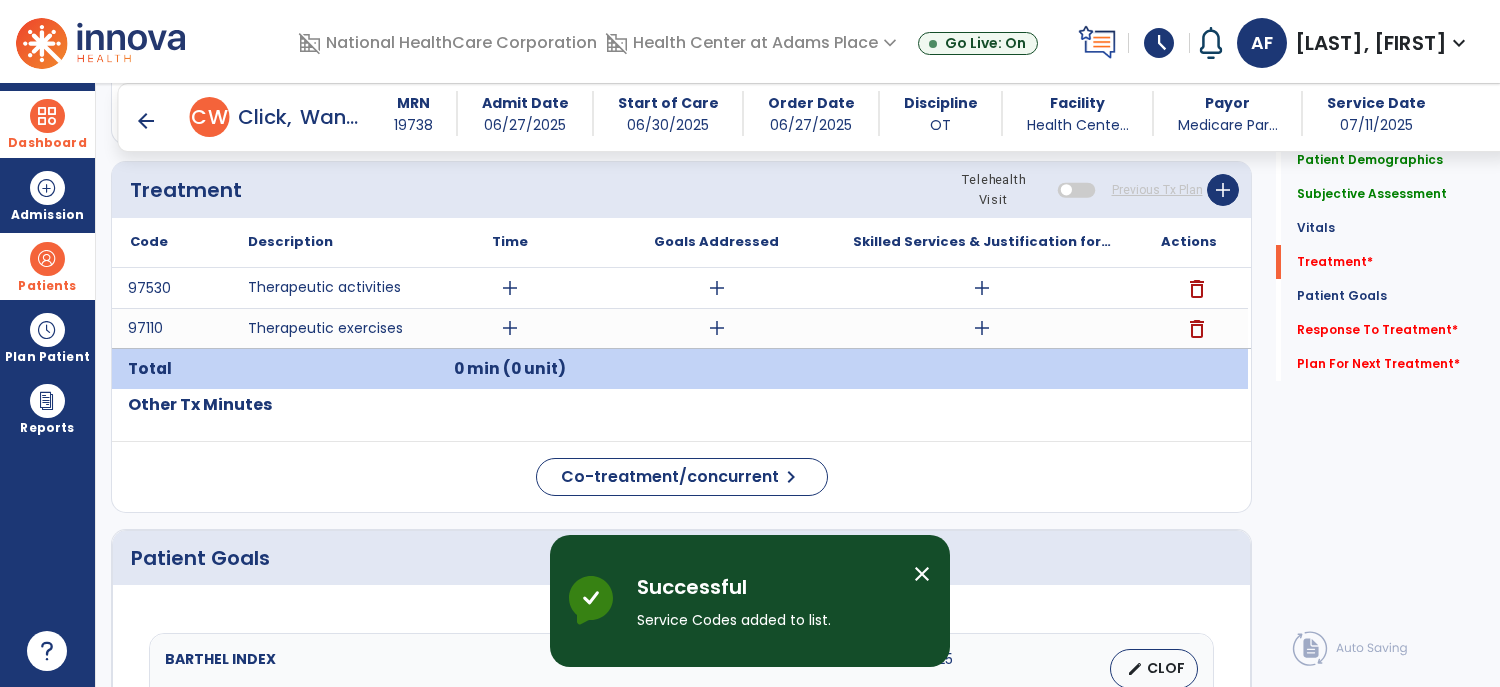 click on "add" at bounding box center [510, 288] 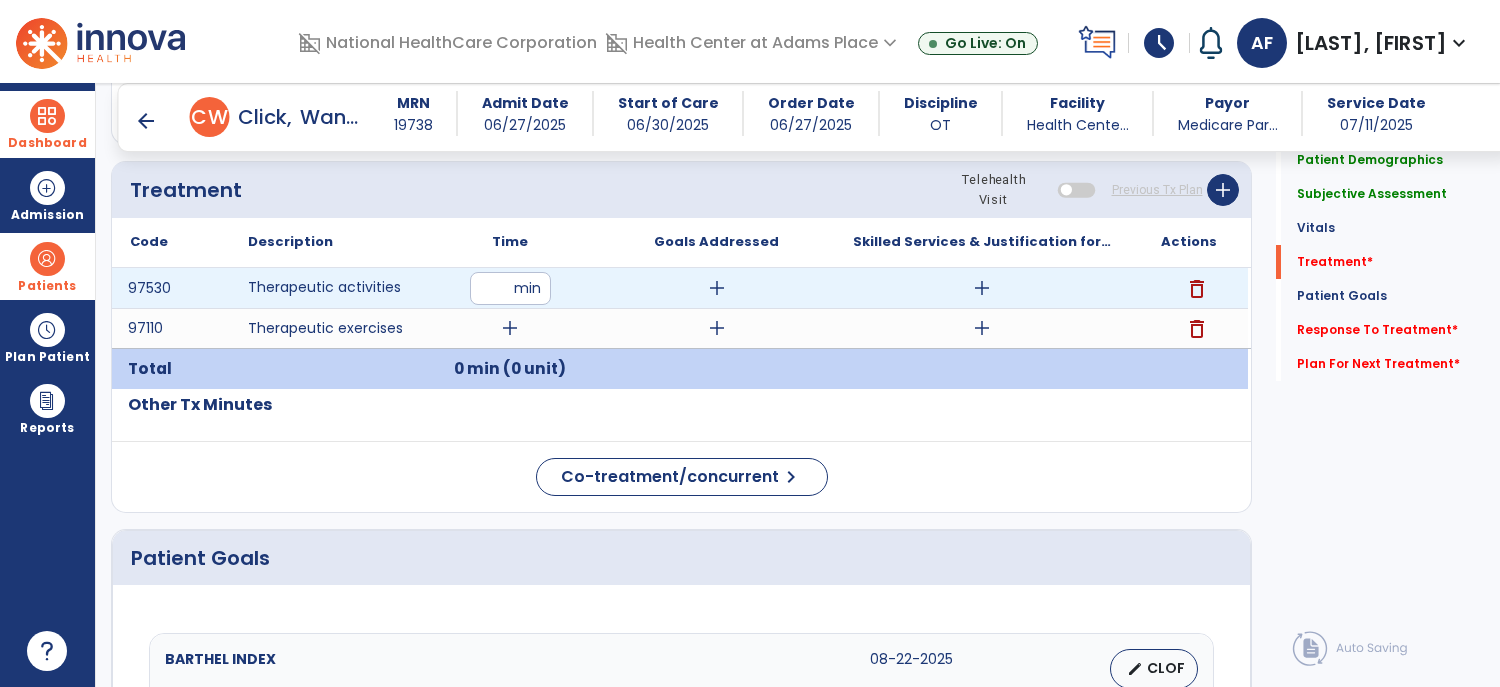 type on "**" 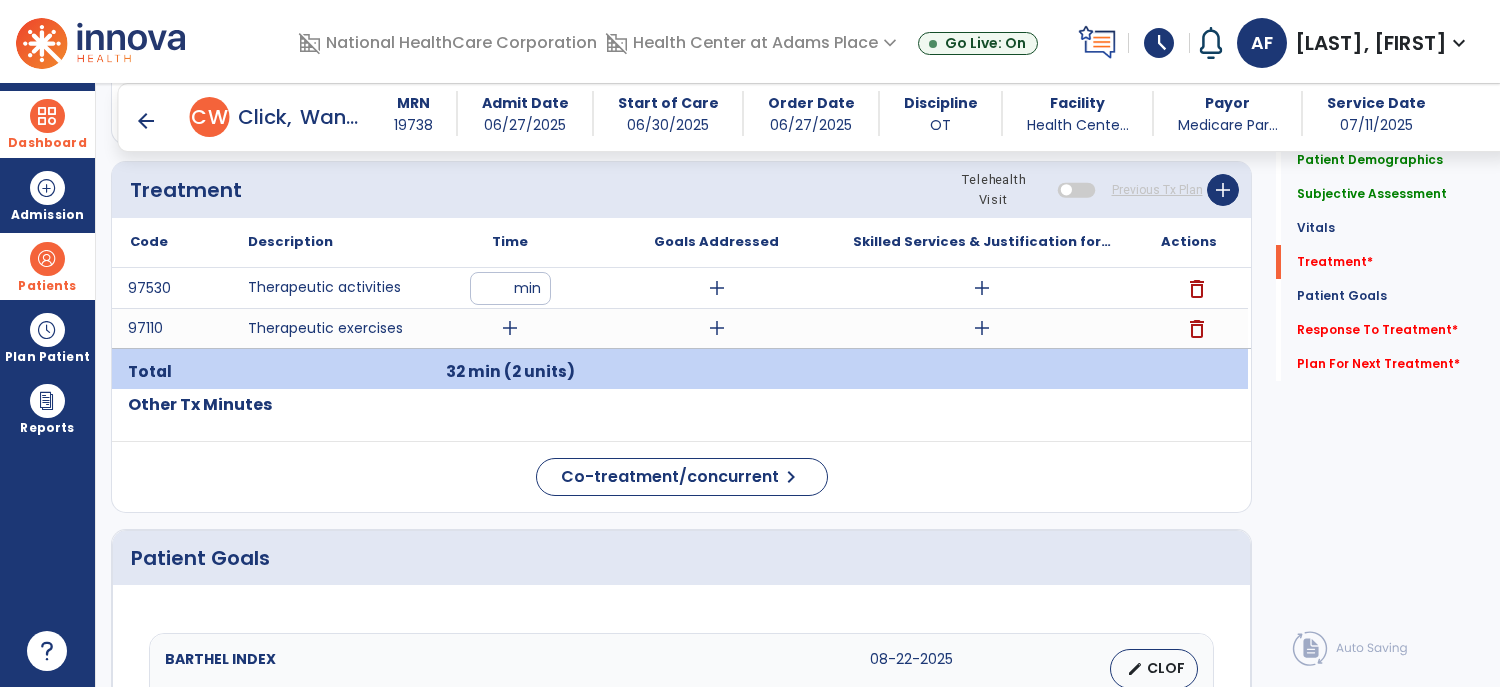 click on "add" at bounding box center [510, 328] 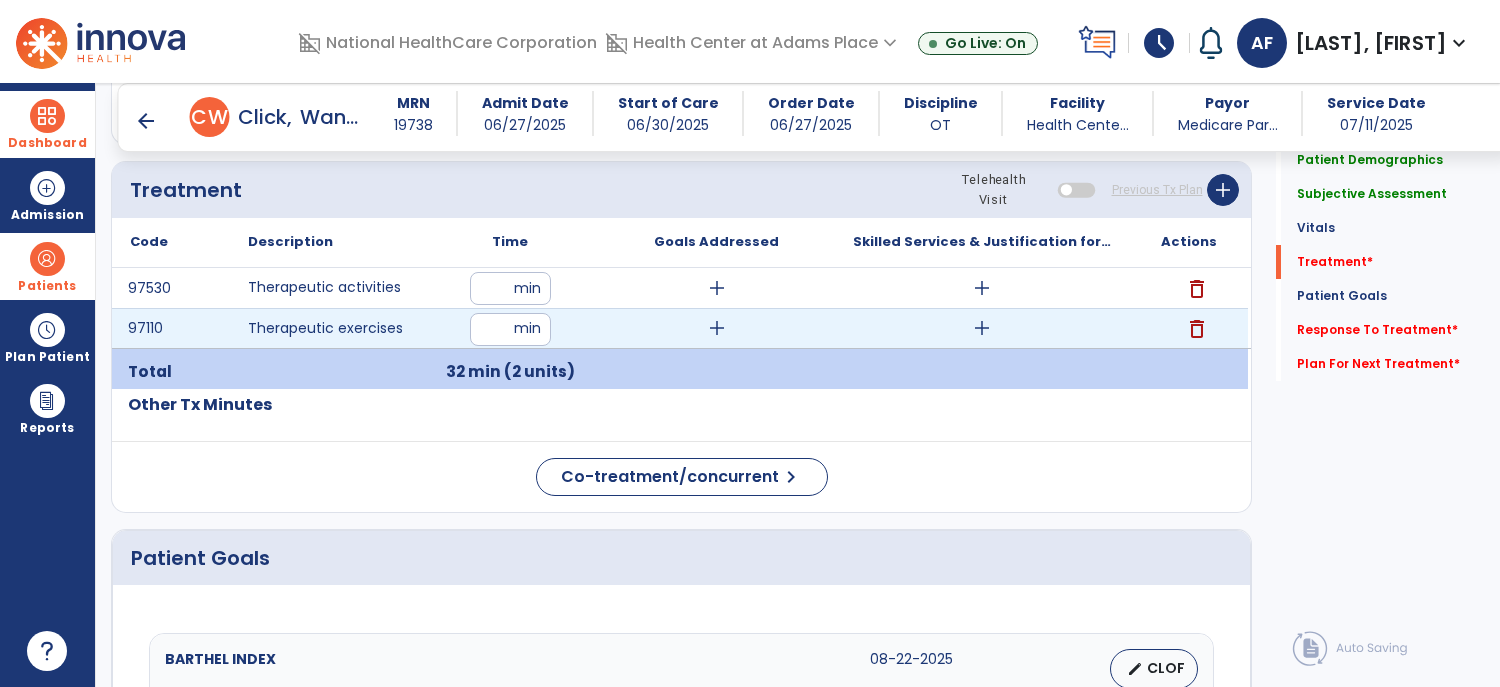 type on "**" 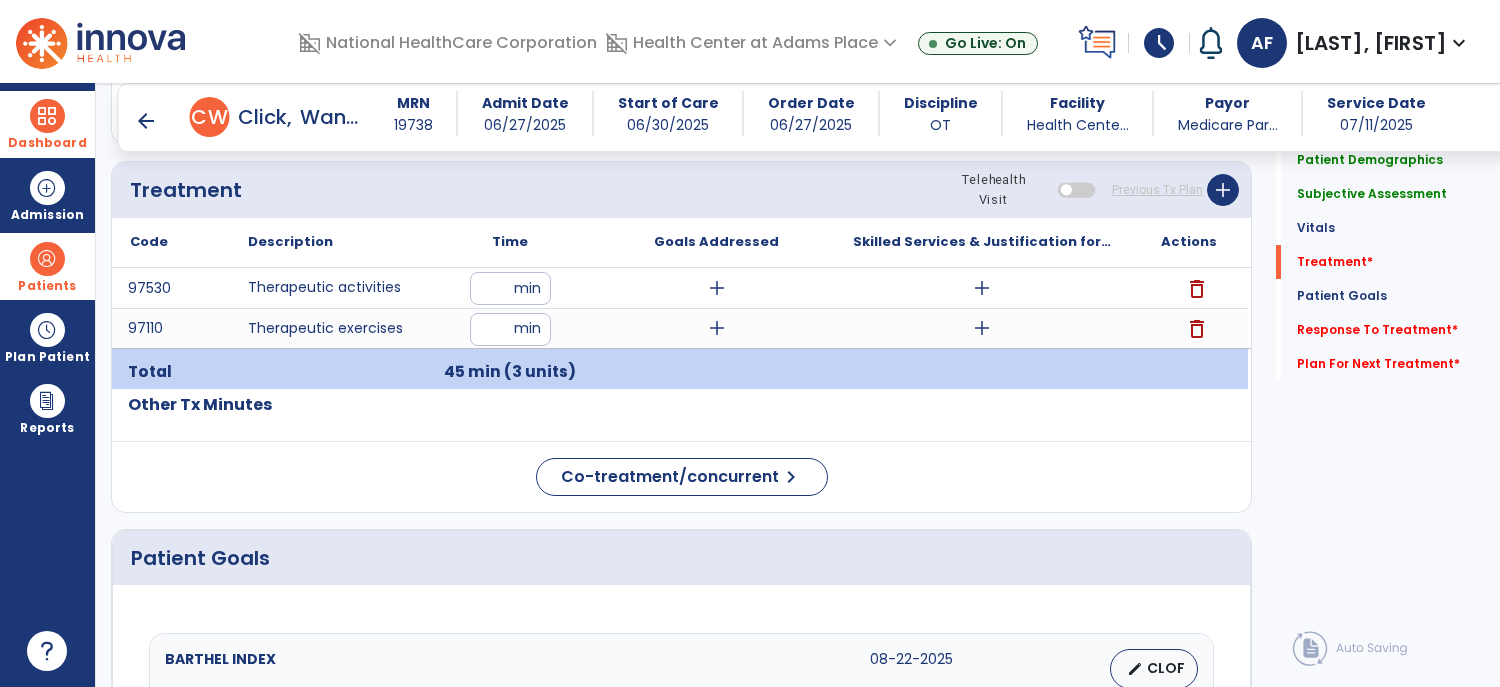 click on "add" at bounding box center [717, 328] 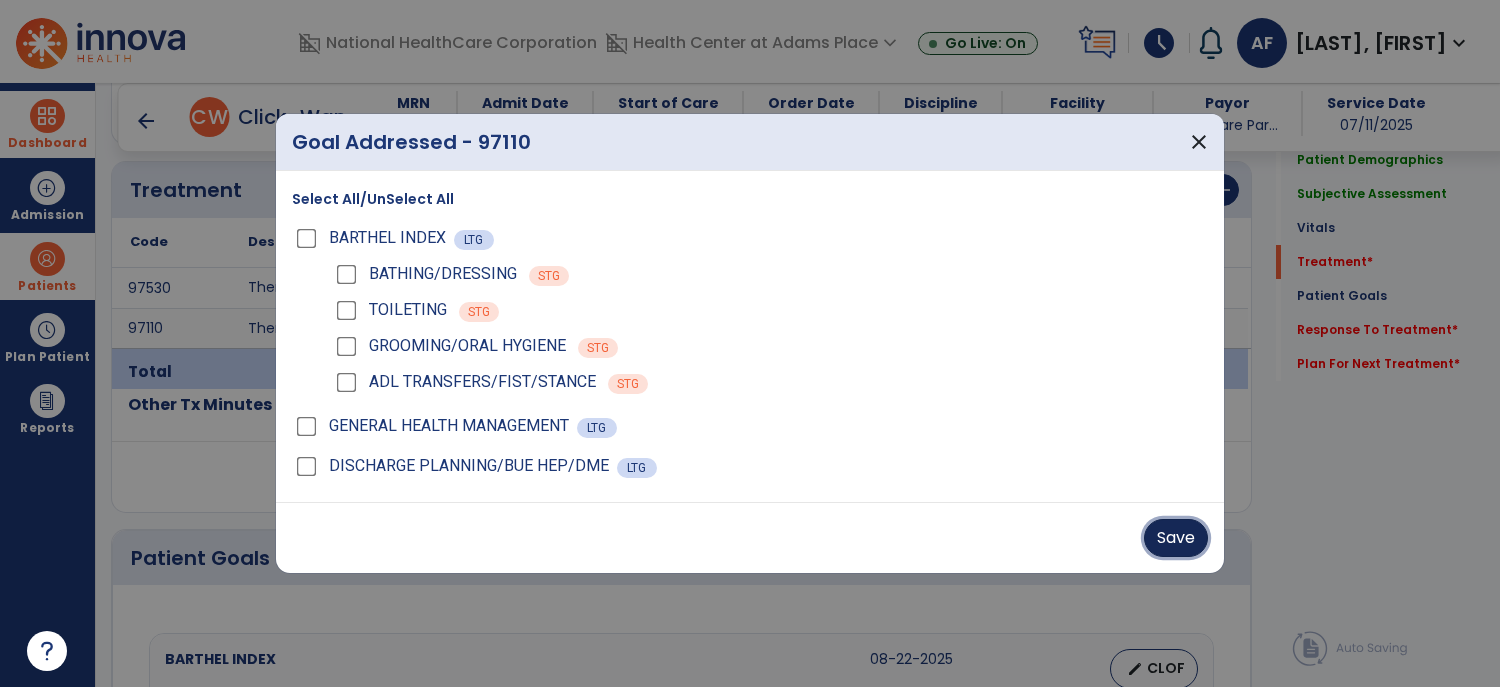 click on "Save" at bounding box center [1176, 538] 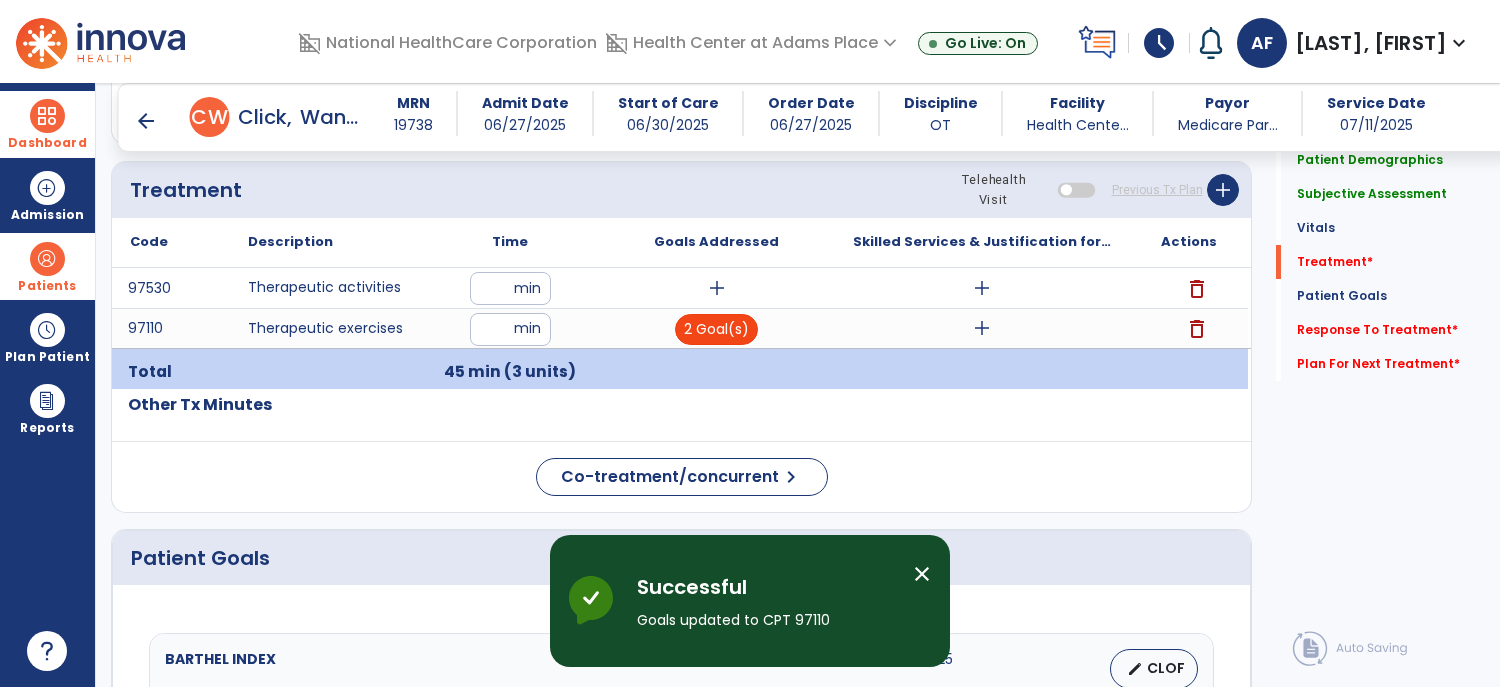 click on "2 Goal(s)" at bounding box center [716, 329] 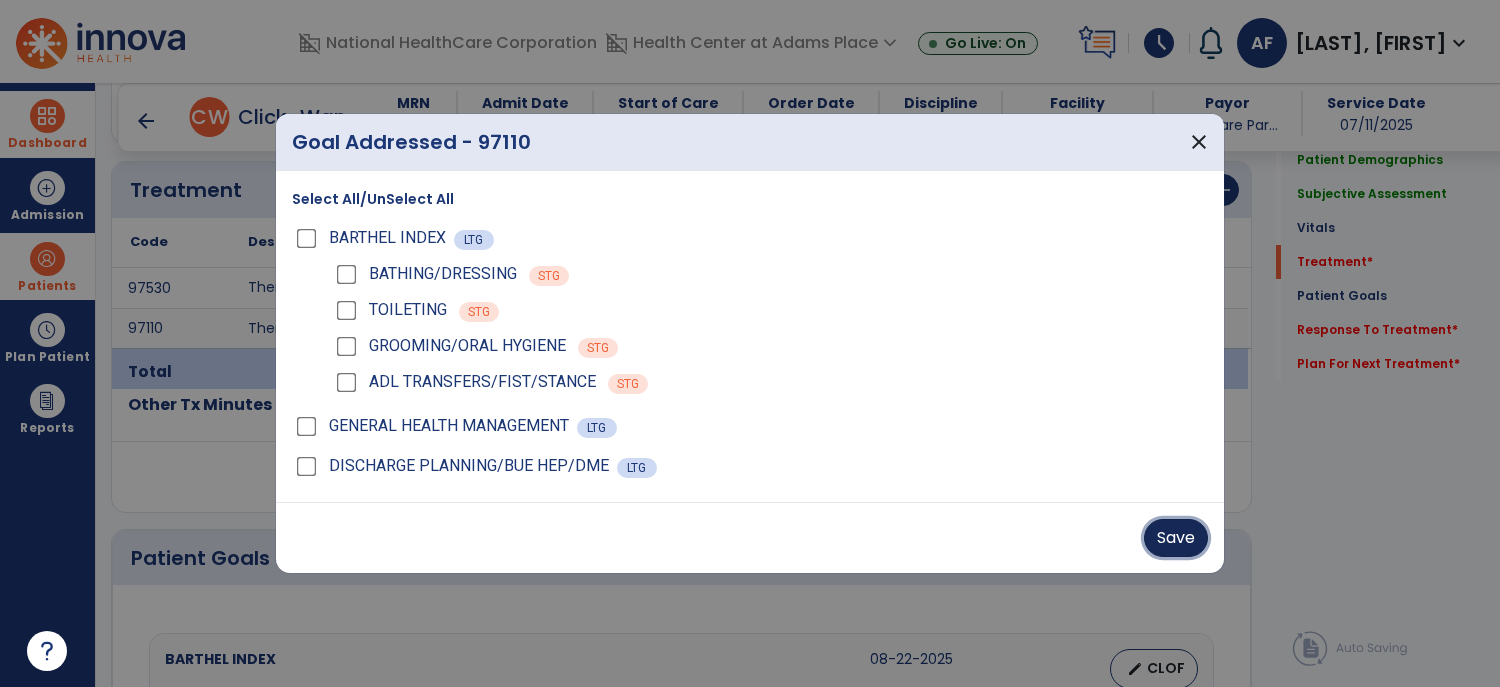 click on "Save" at bounding box center [1176, 538] 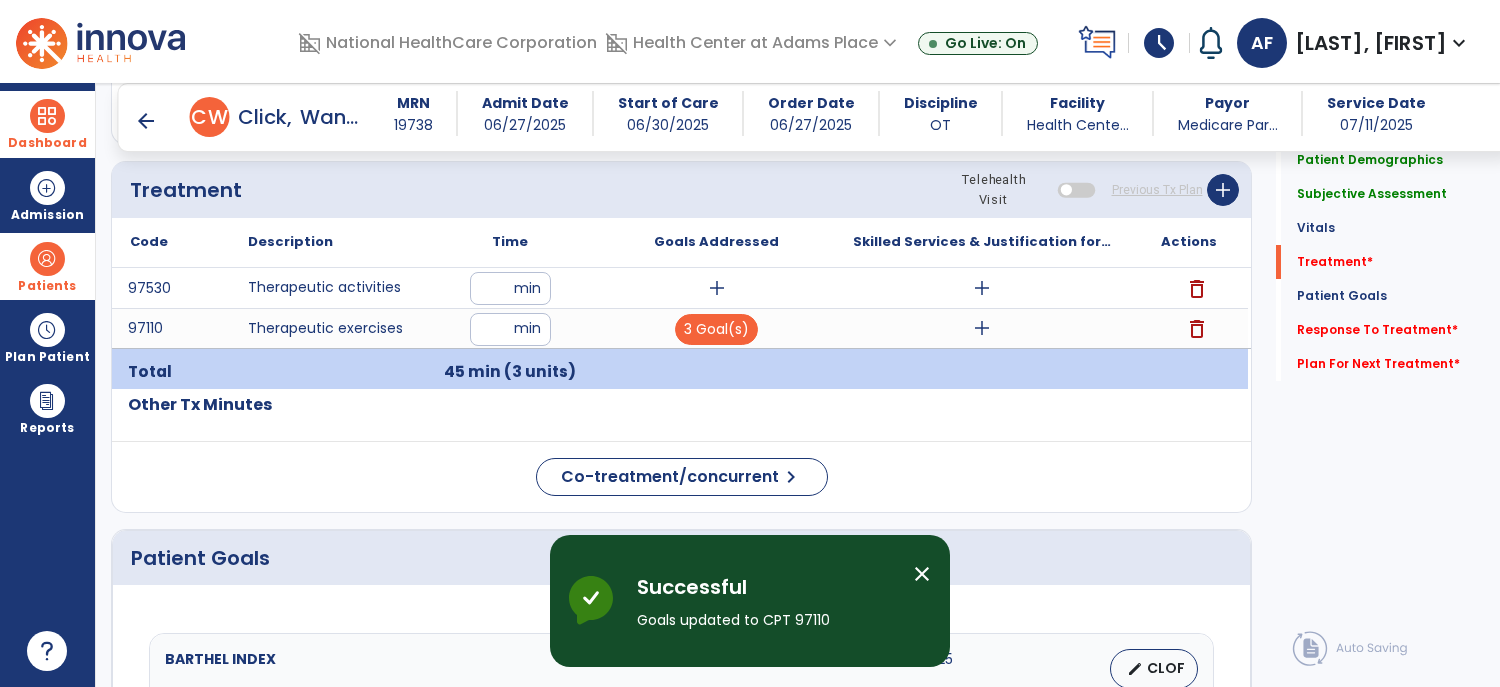 click on "add" at bounding box center [717, 288] 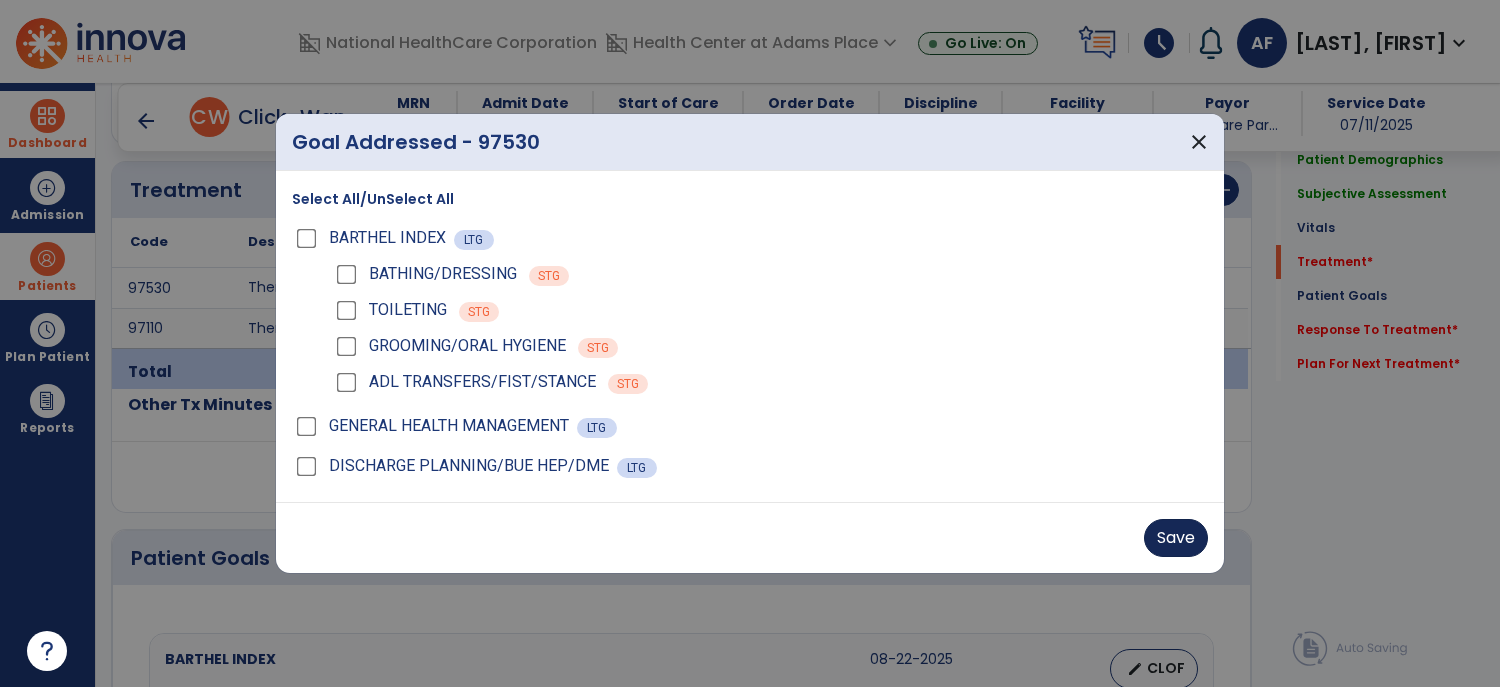click on "Save" at bounding box center [1176, 538] 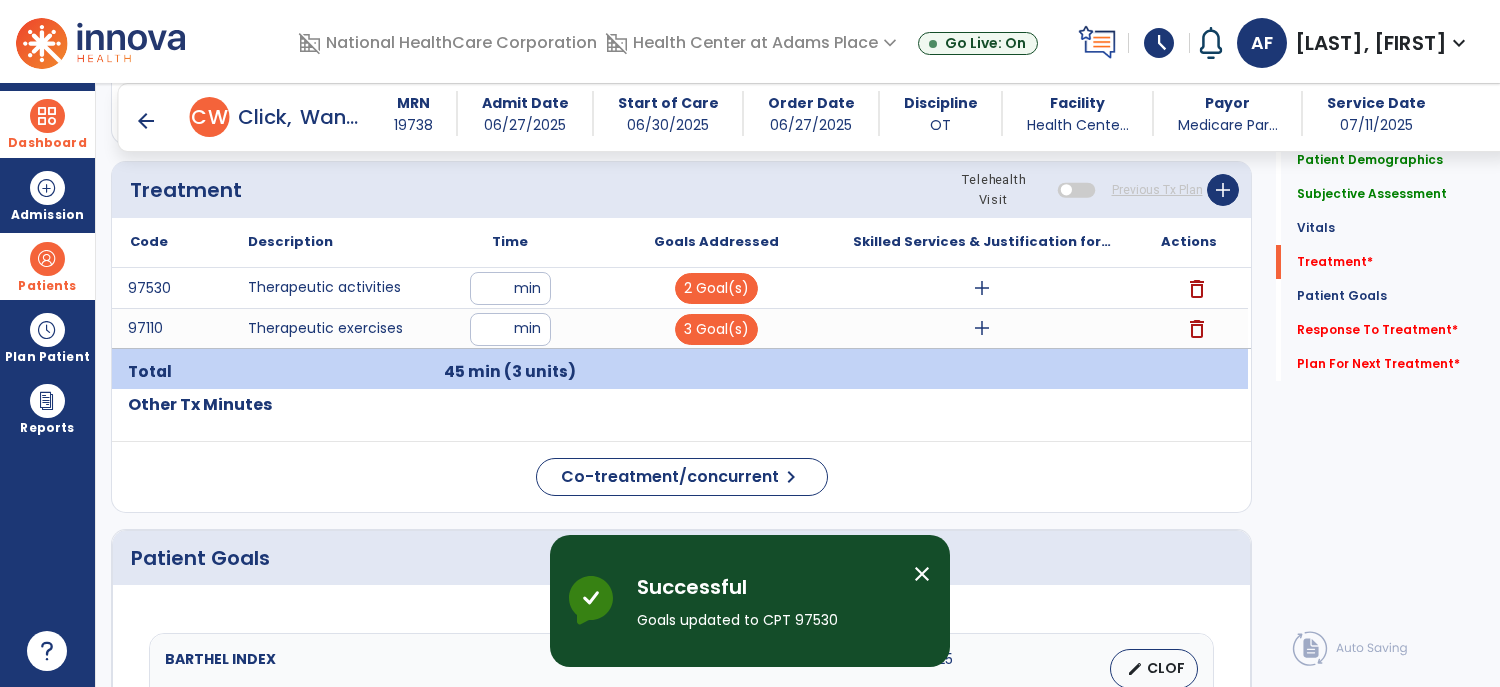 click on "add" at bounding box center (982, 288) 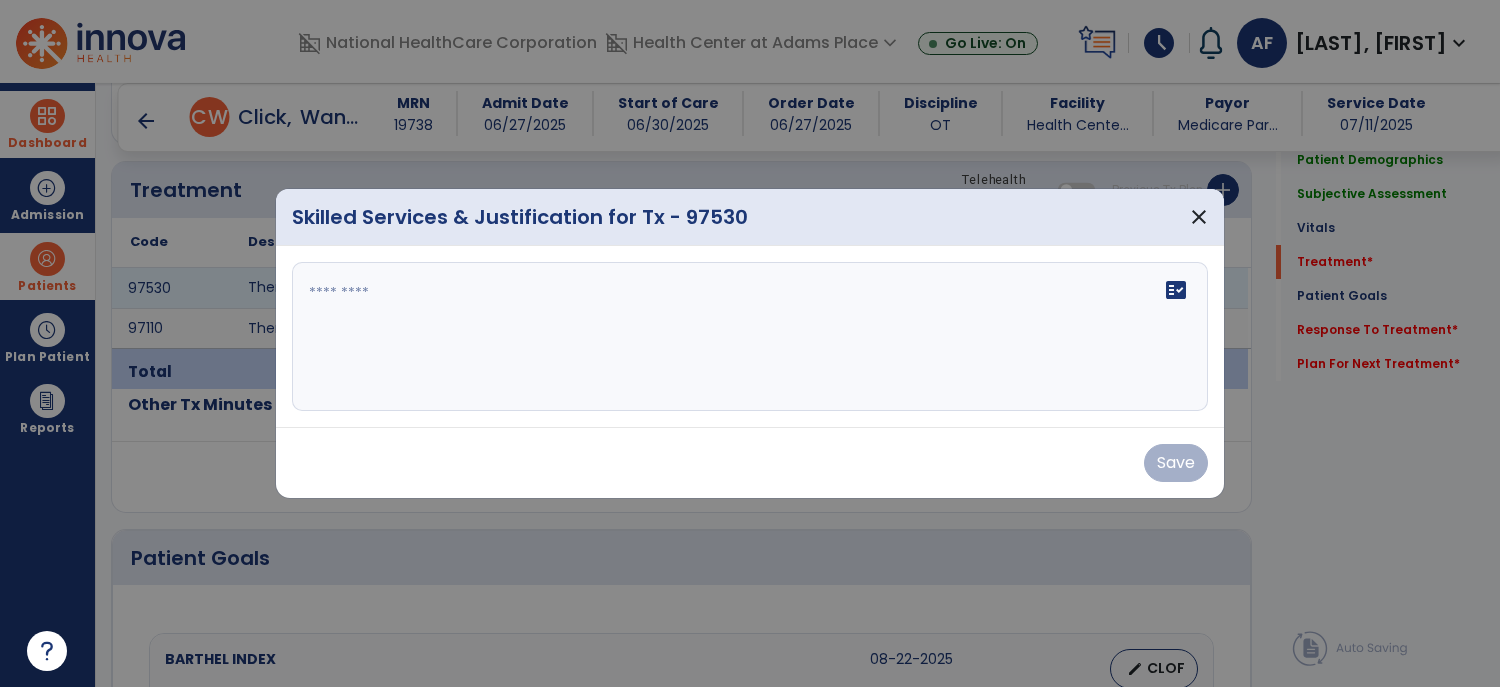 click at bounding box center (750, 337) 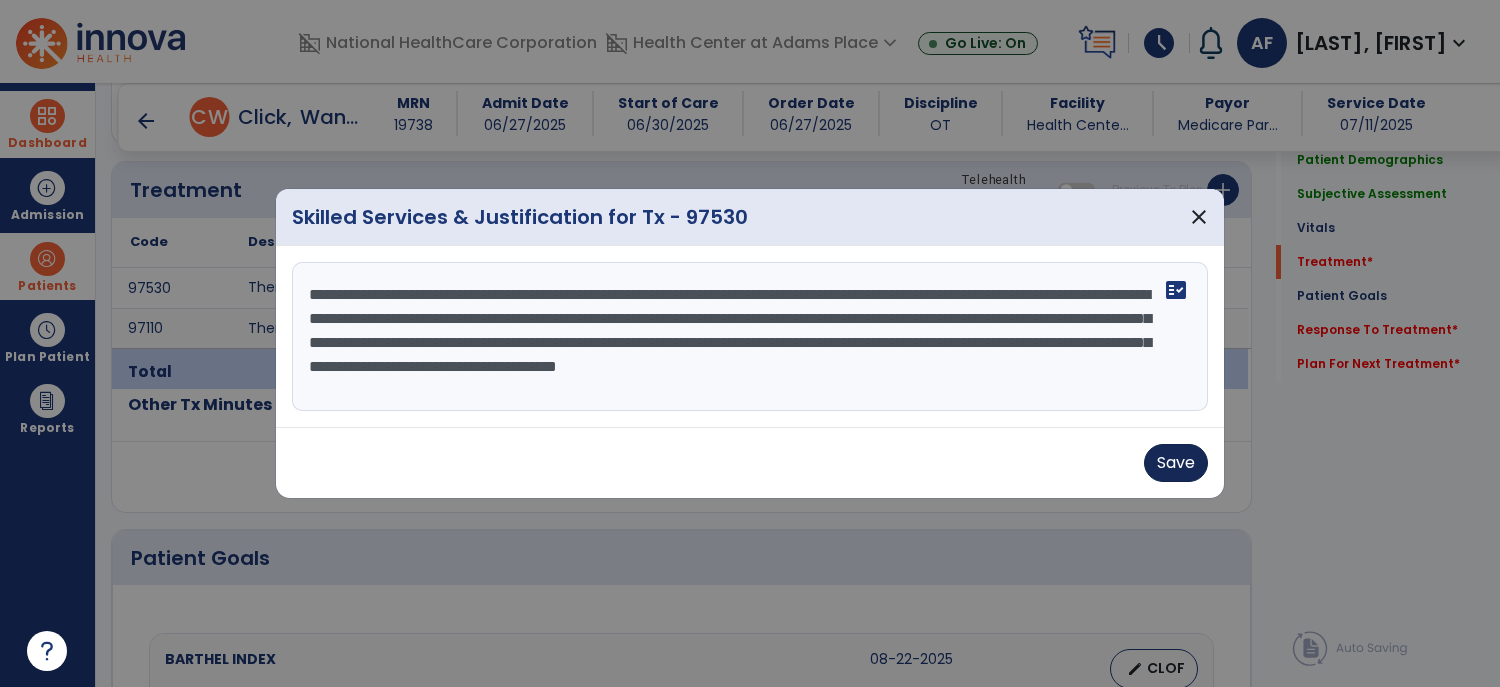 type on "**********" 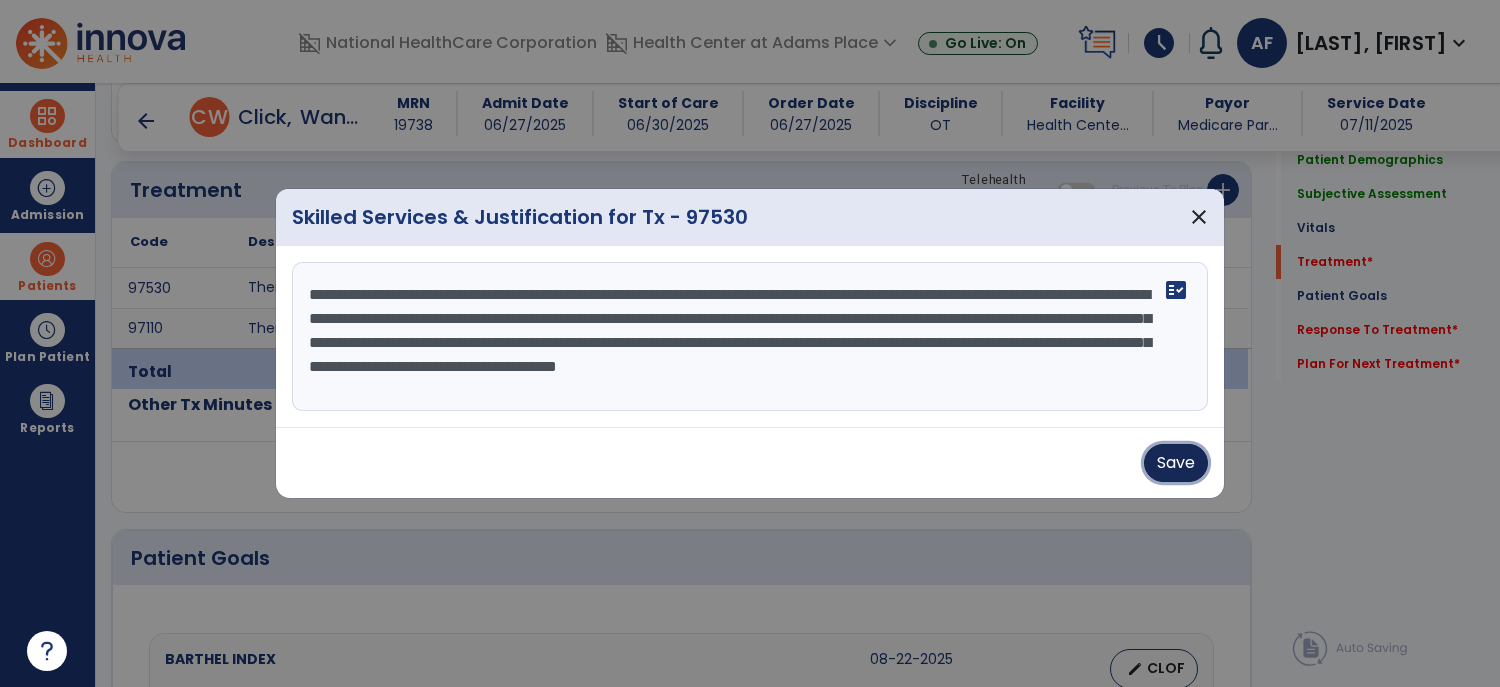 click on "Save" at bounding box center [1176, 463] 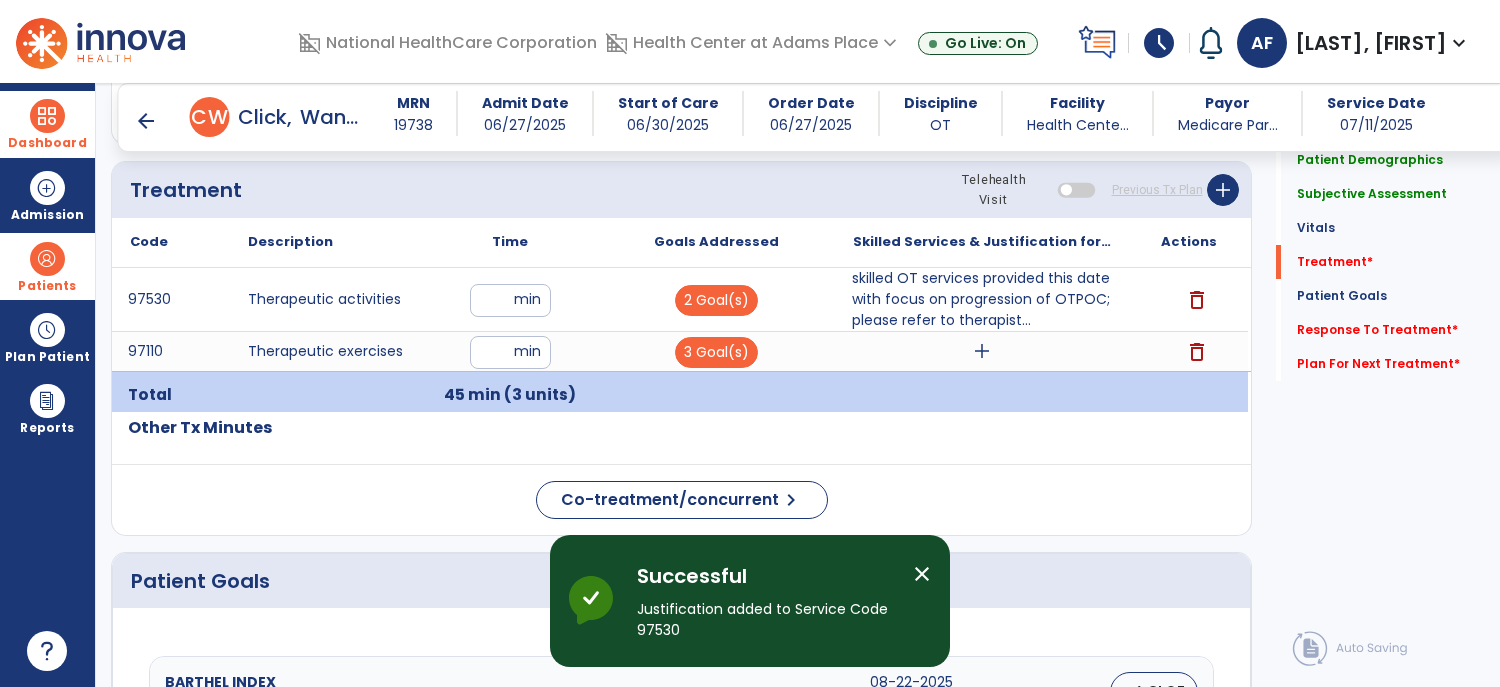 click on "add" at bounding box center (982, 351) 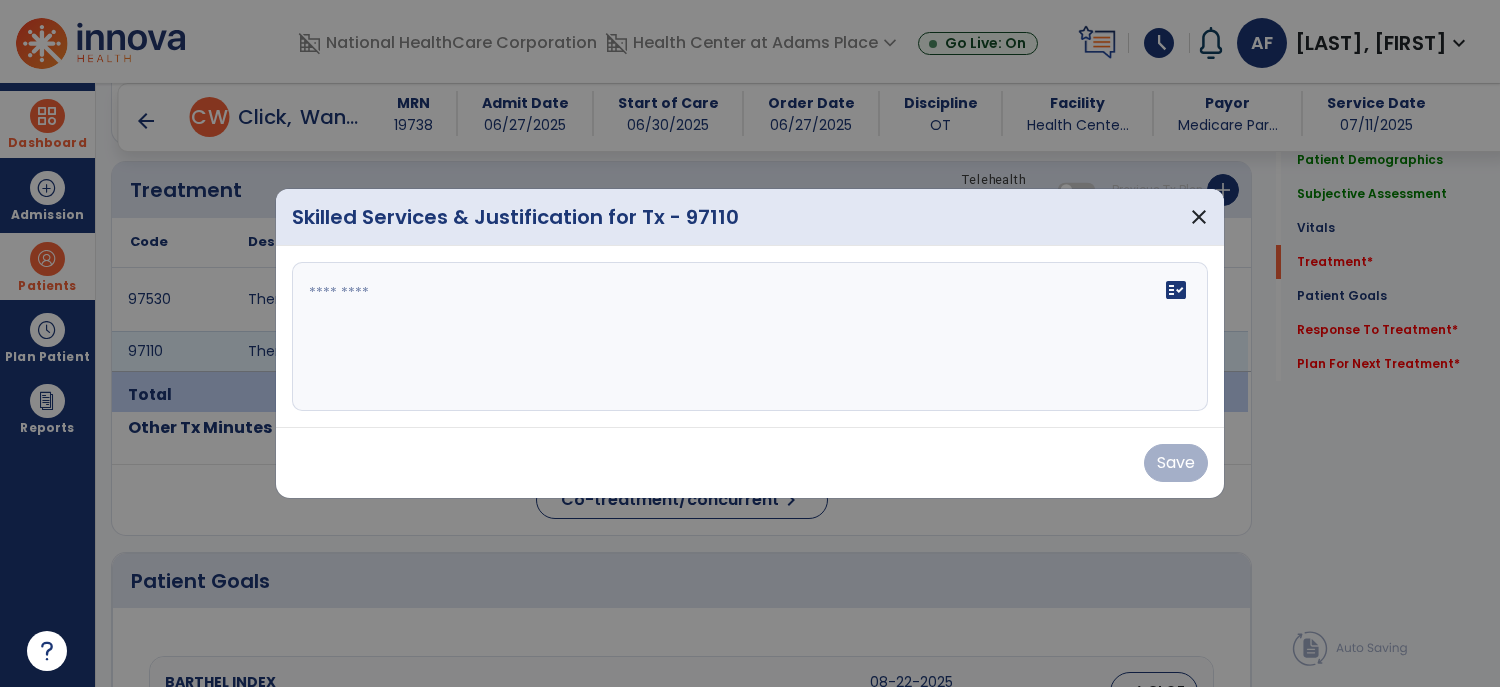 click on "fact_check" at bounding box center (750, 337) 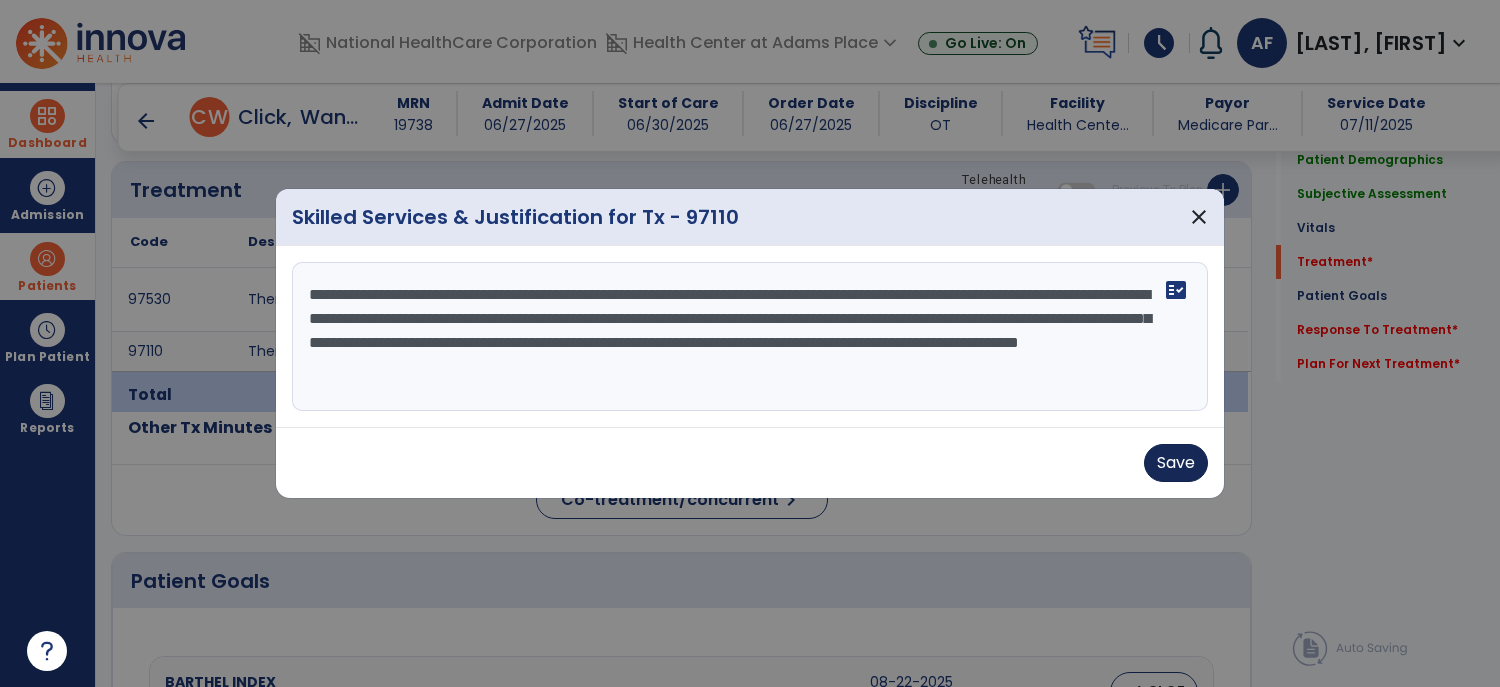type on "**********" 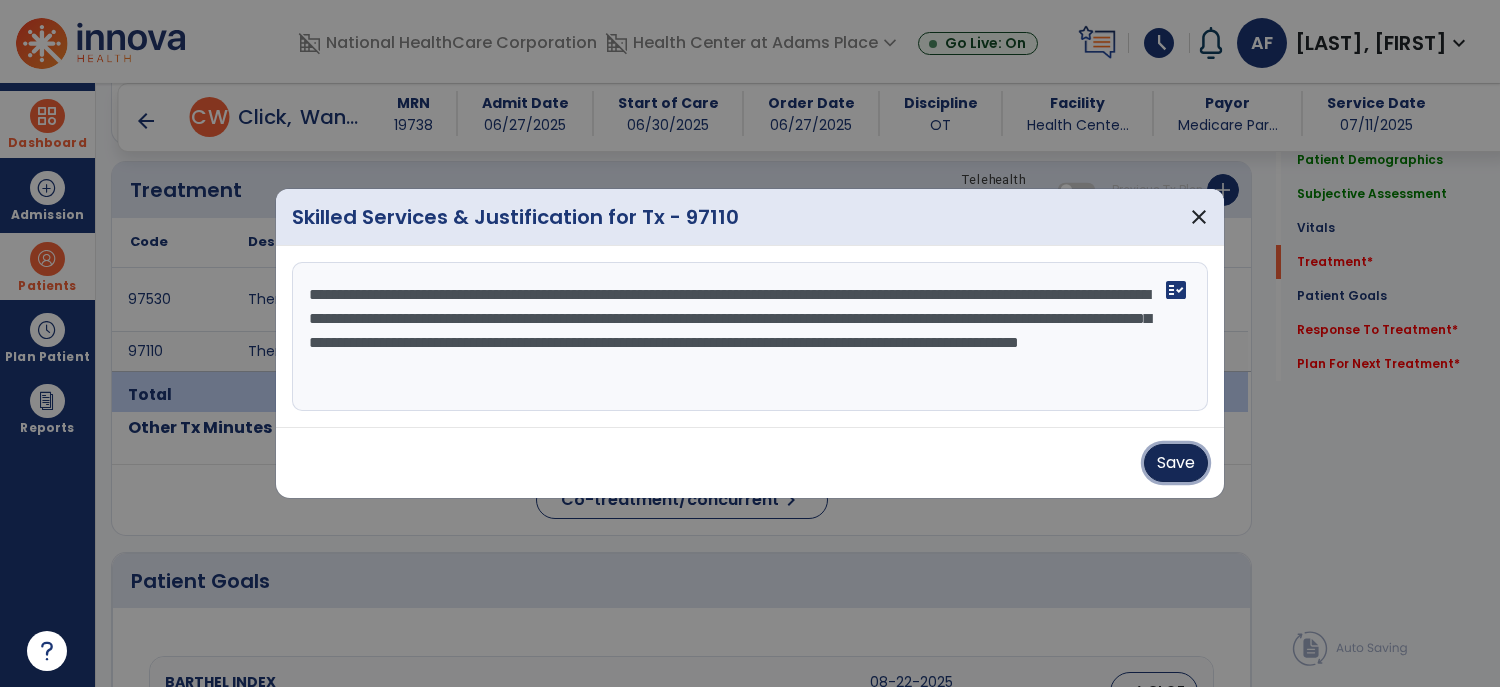 click on "Save" at bounding box center [1176, 463] 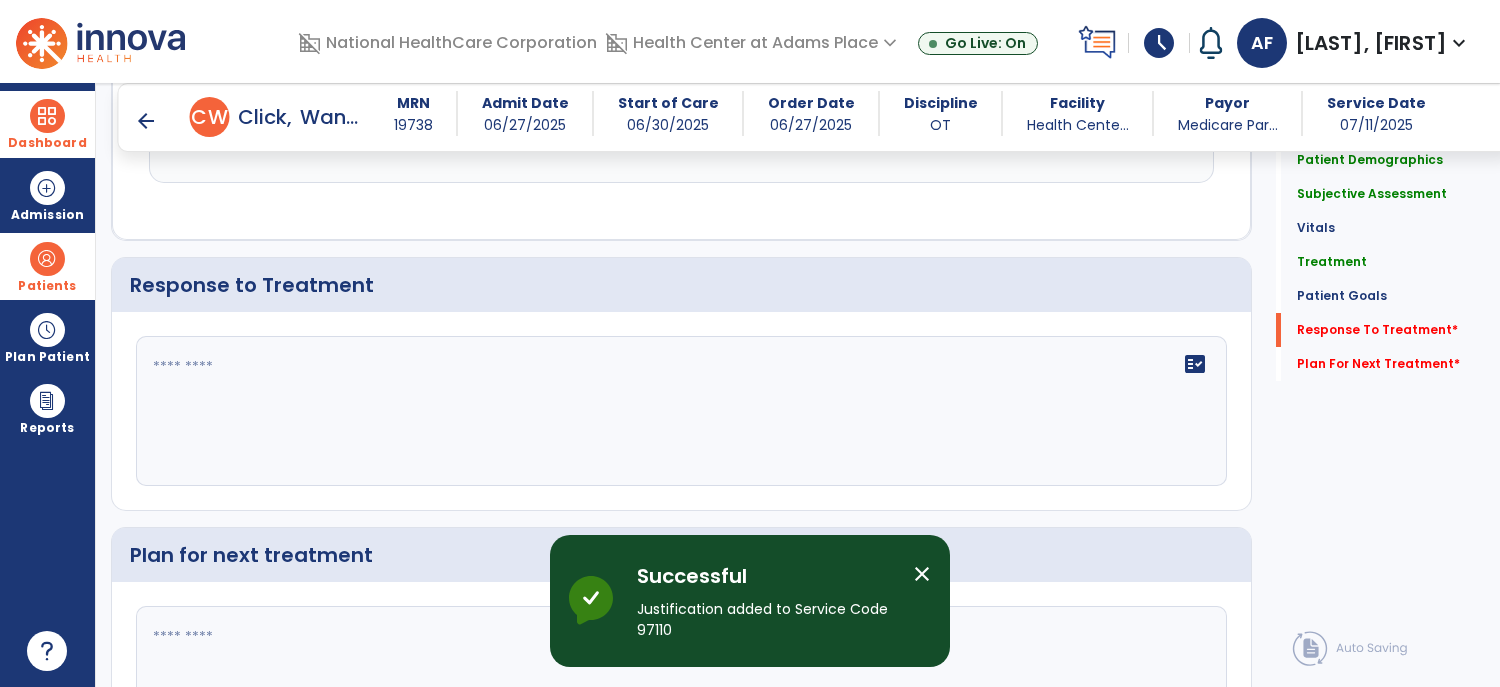 scroll, scrollTop: 3277, scrollLeft: 0, axis: vertical 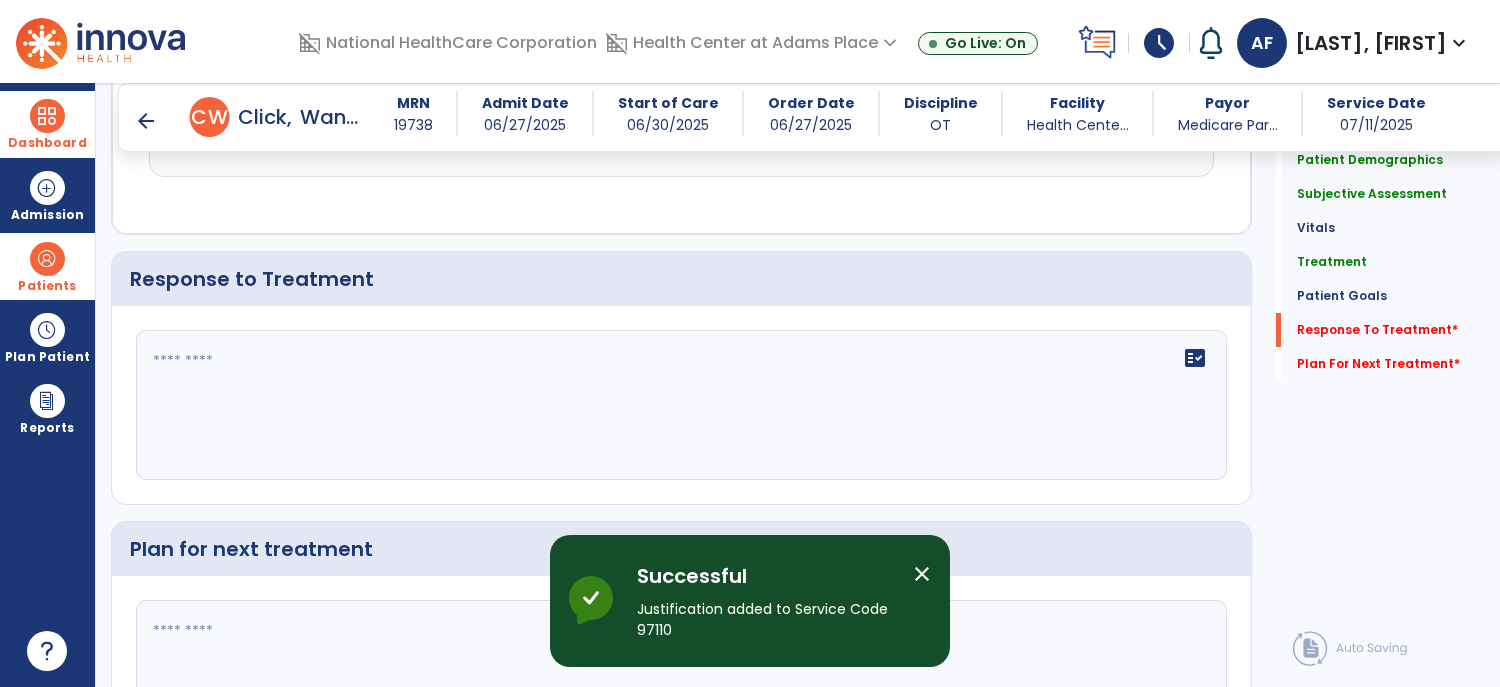 click on "fact_check" 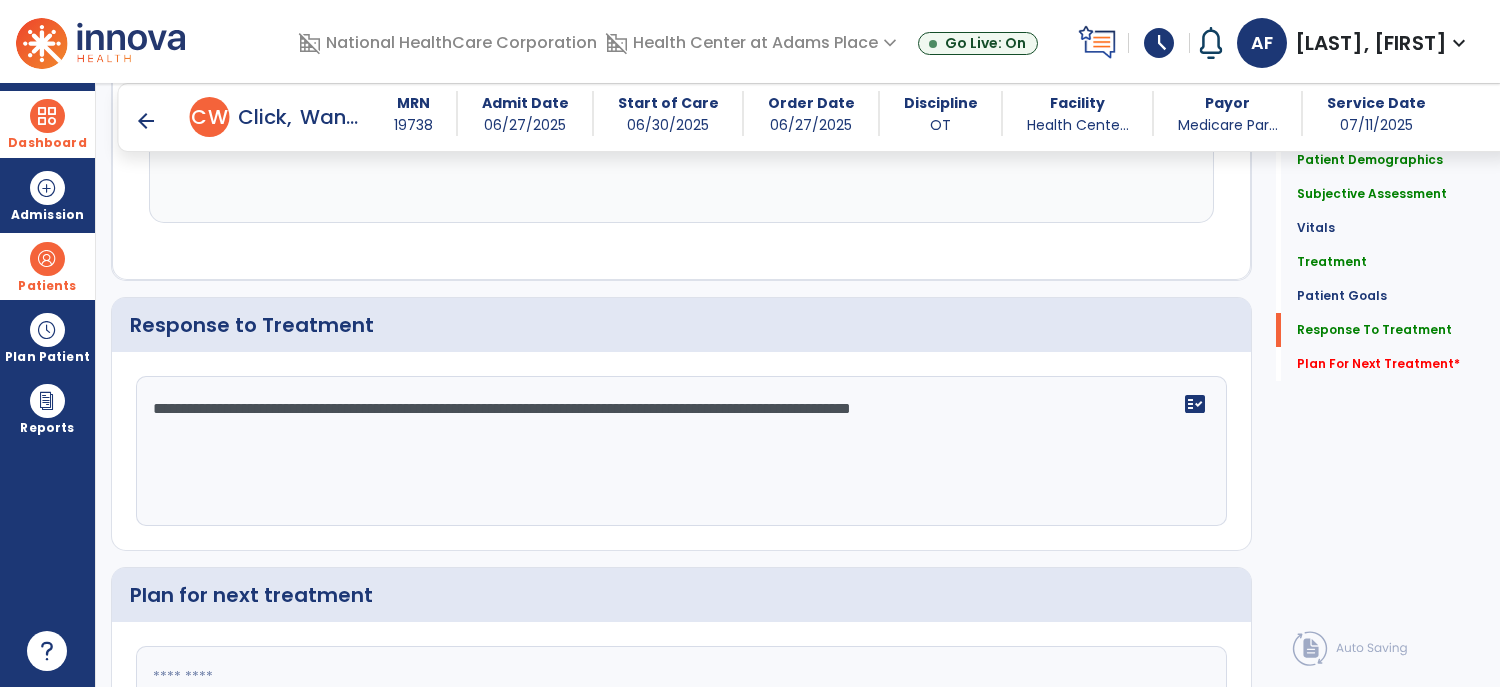 scroll, scrollTop: 3277, scrollLeft: 0, axis: vertical 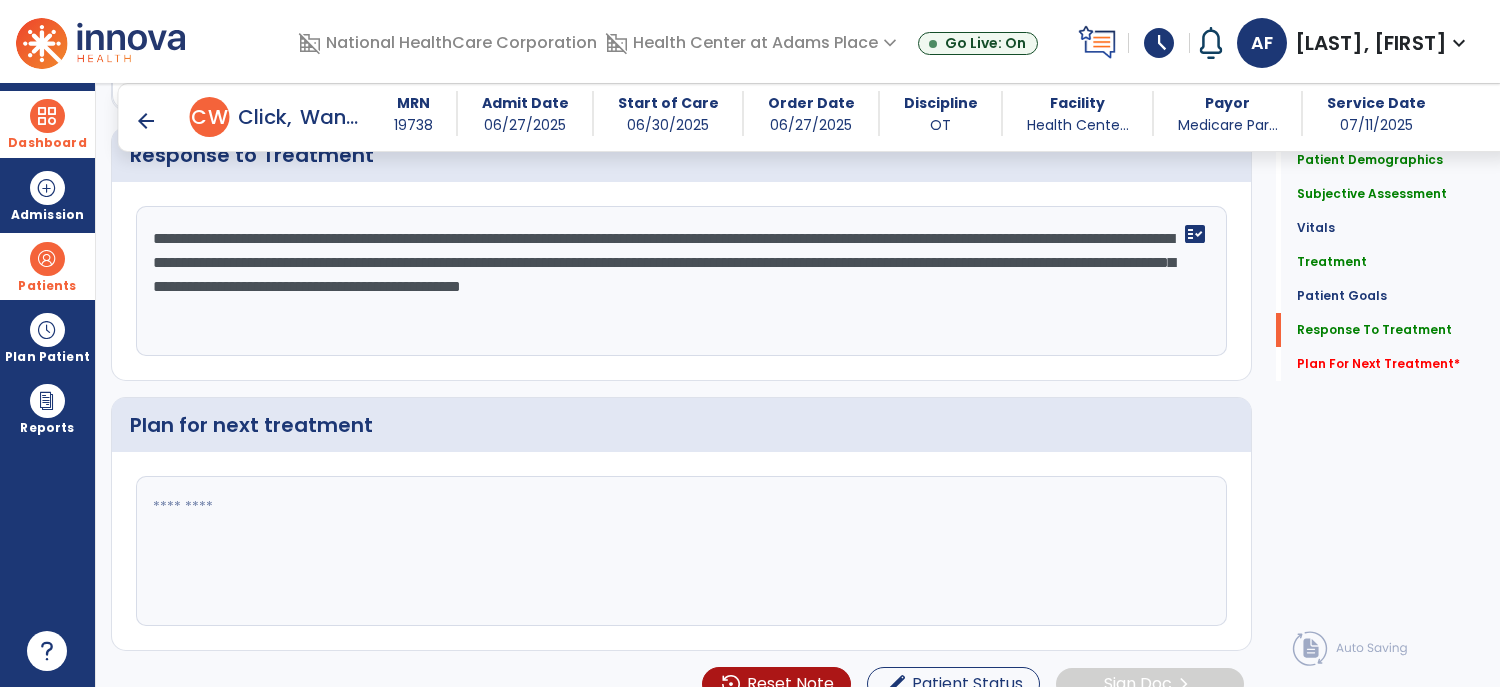 type on "**********" 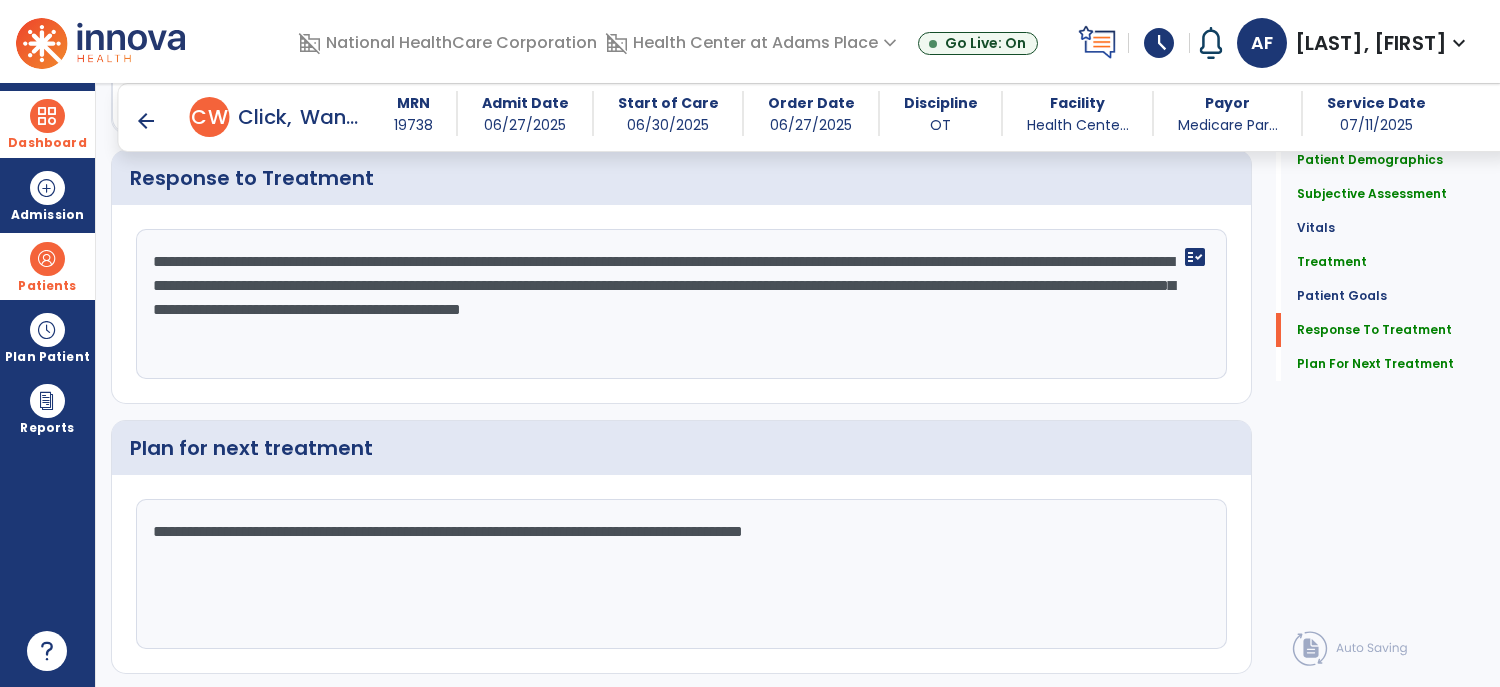 scroll, scrollTop: 3401, scrollLeft: 0, axis: vertical 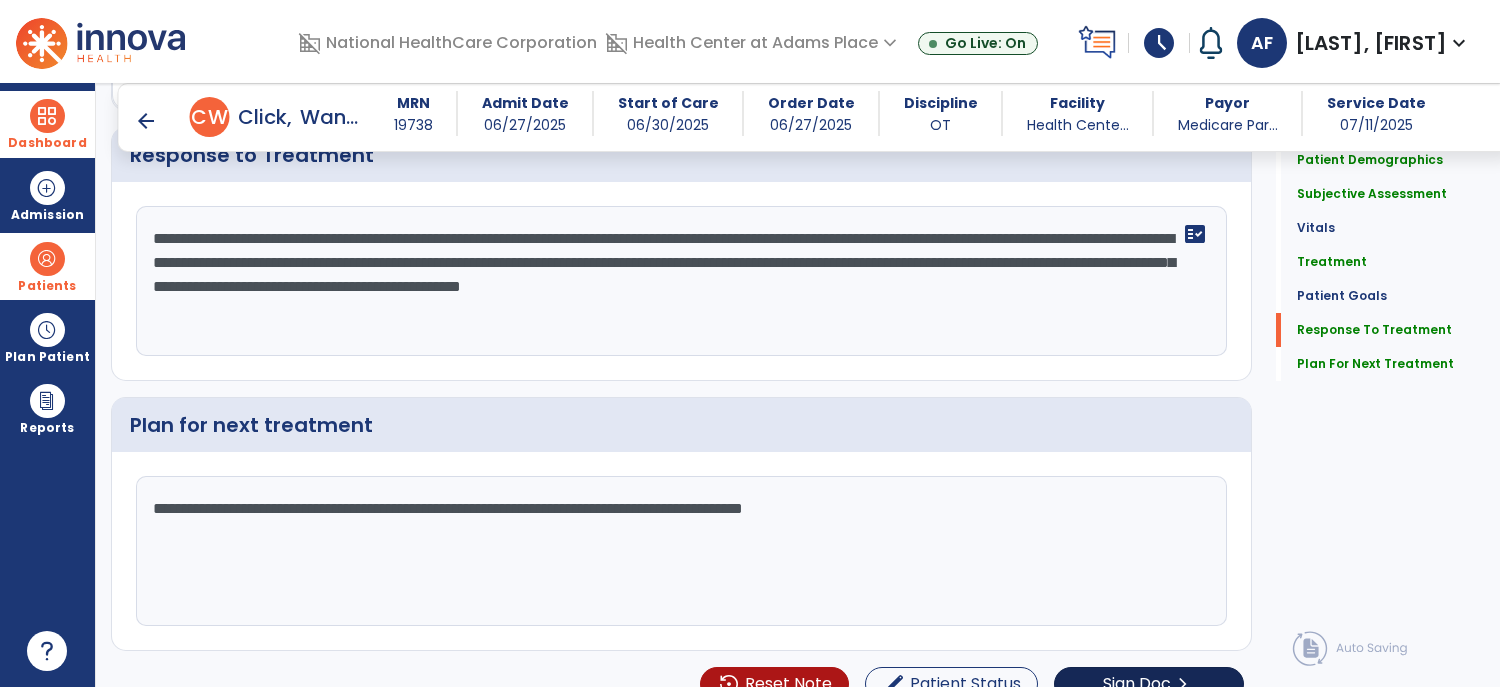type on "**********" 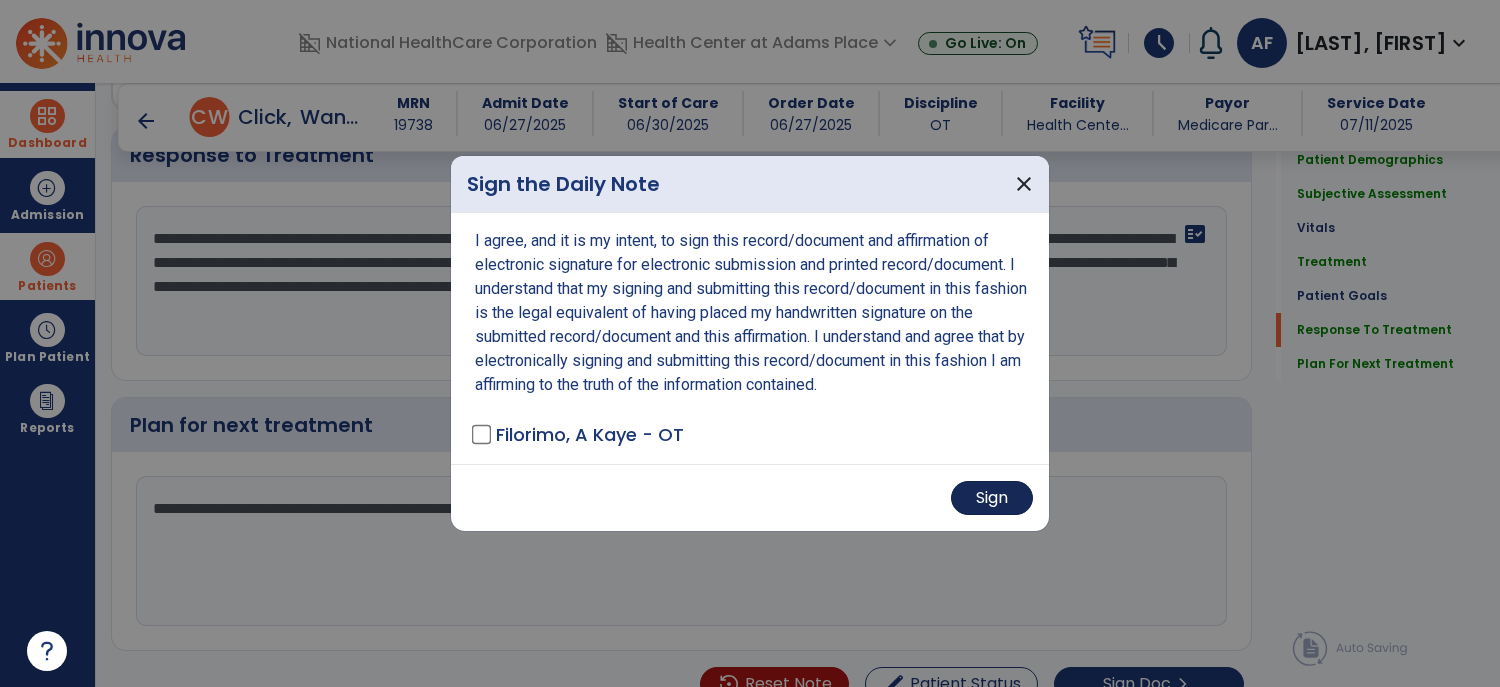 click on "Sign" at bounding box center [992, 498] 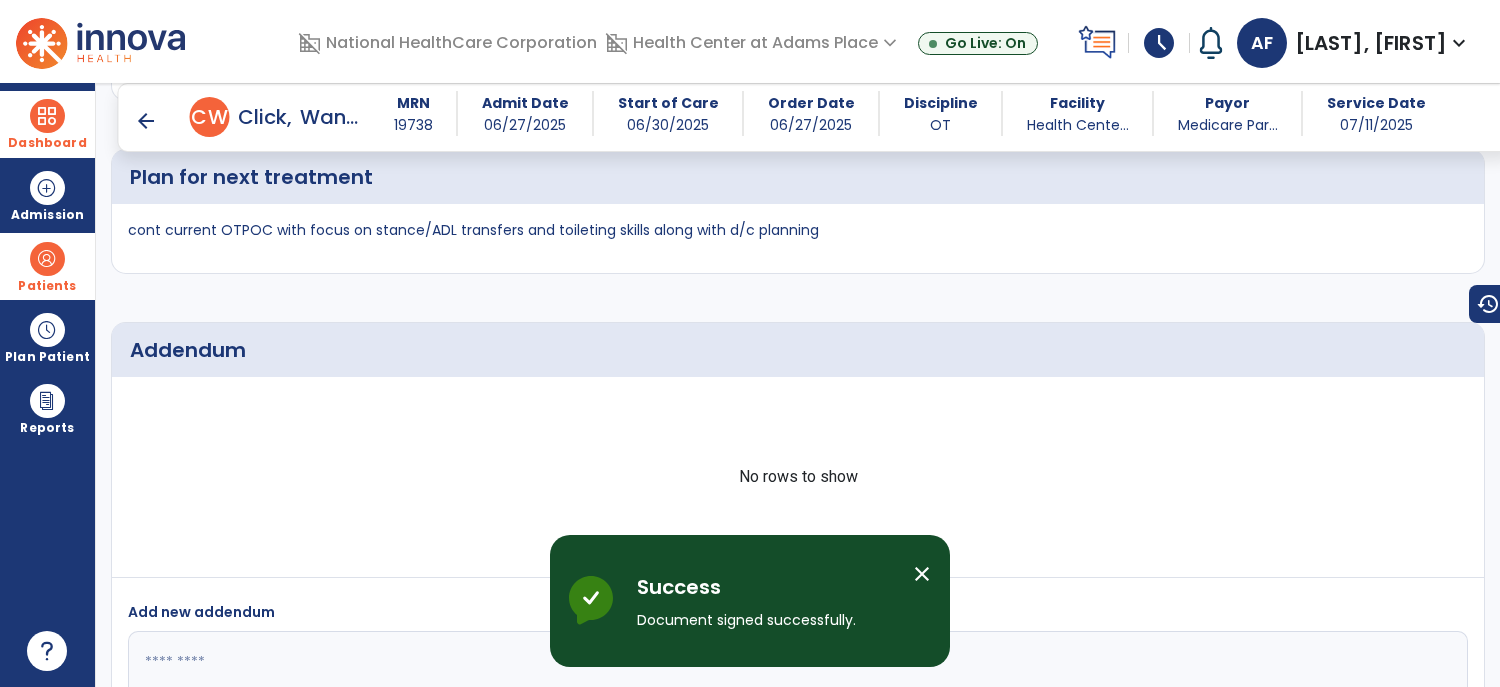 scroll, scrollTop: 5017, scrollLeft: 0, axis: vertical 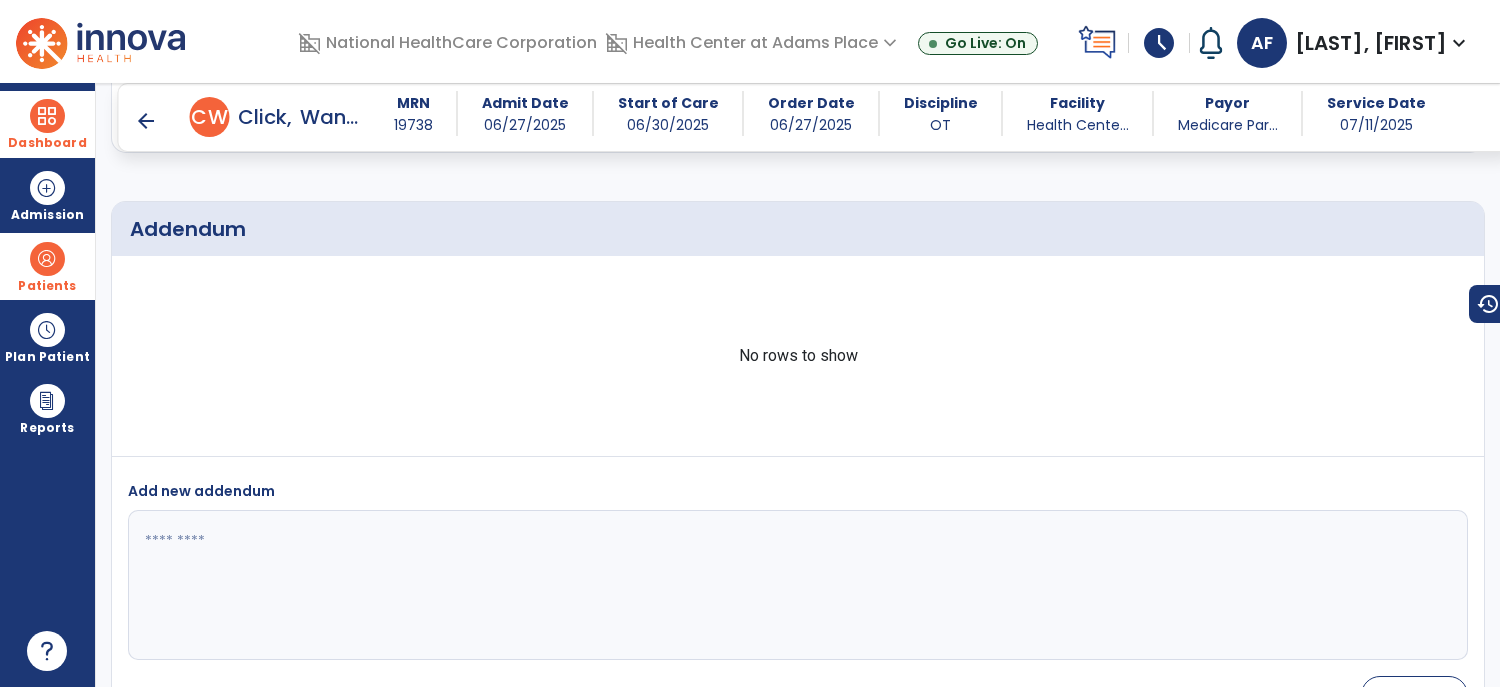 click at bounding box center (47, 259) 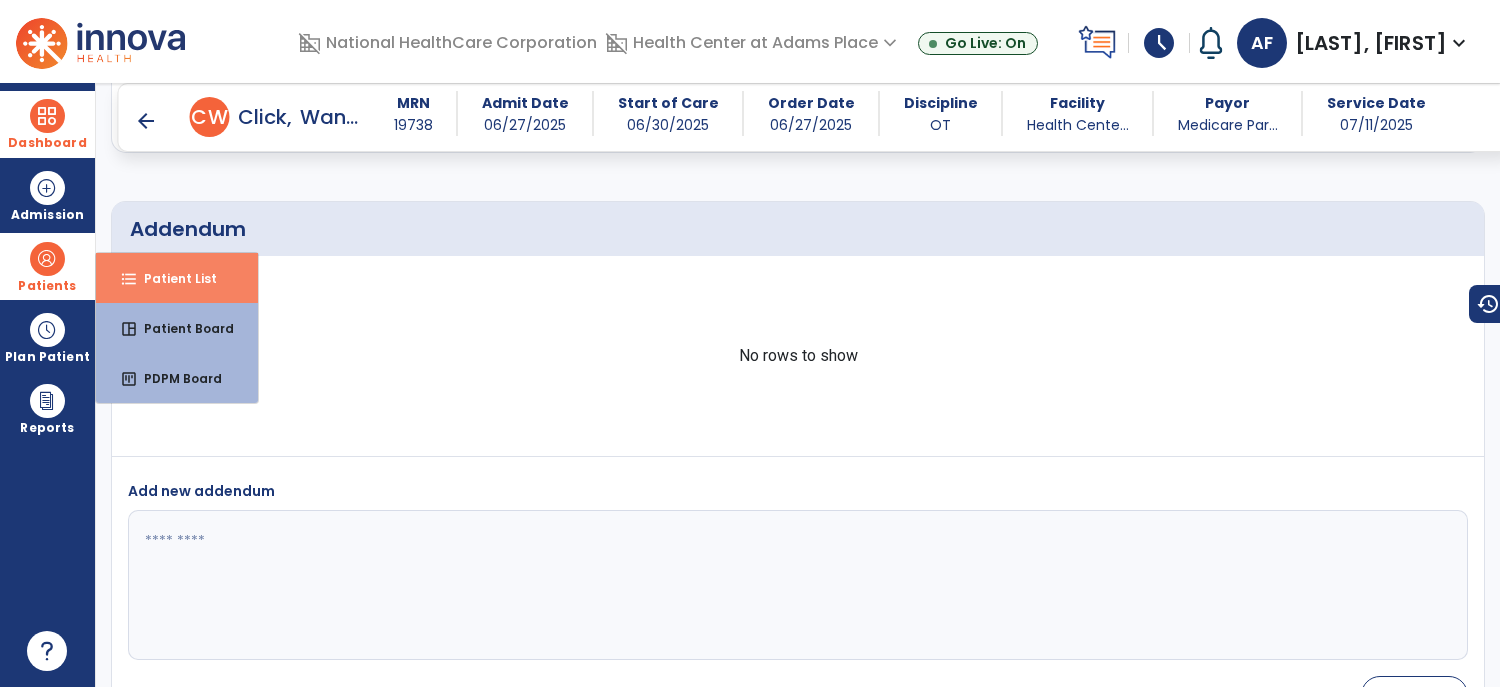 click on "format_list_bulleted  Patient List" at bounding box center (177, 278) 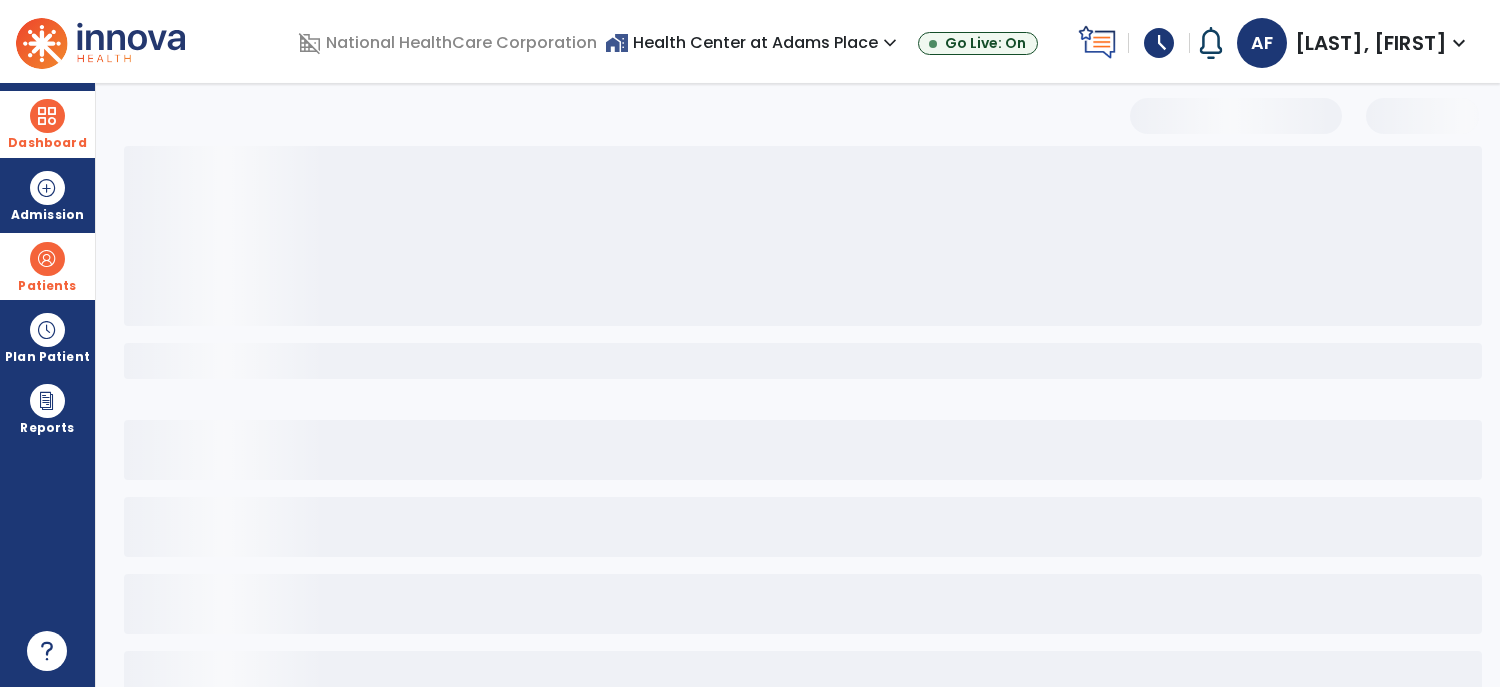 select on "***" 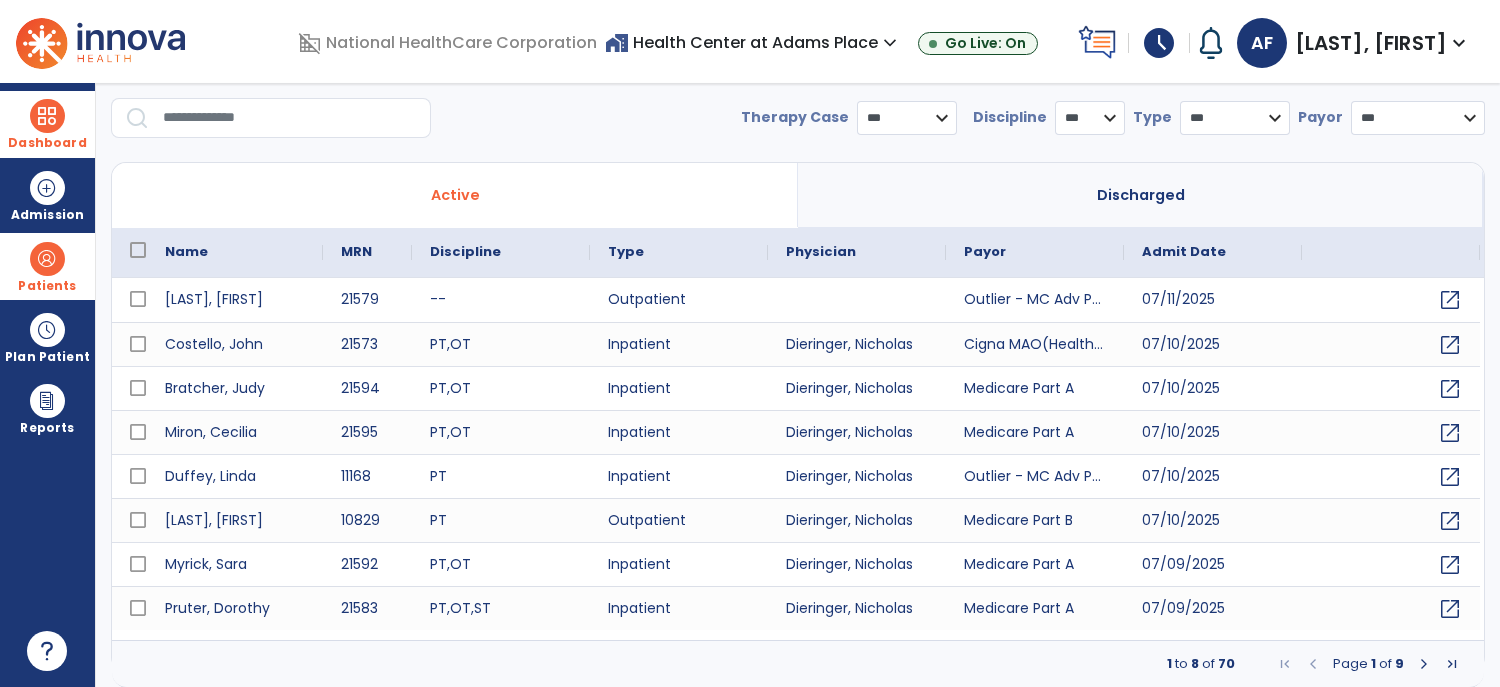 click at bounding box center [290, 118] 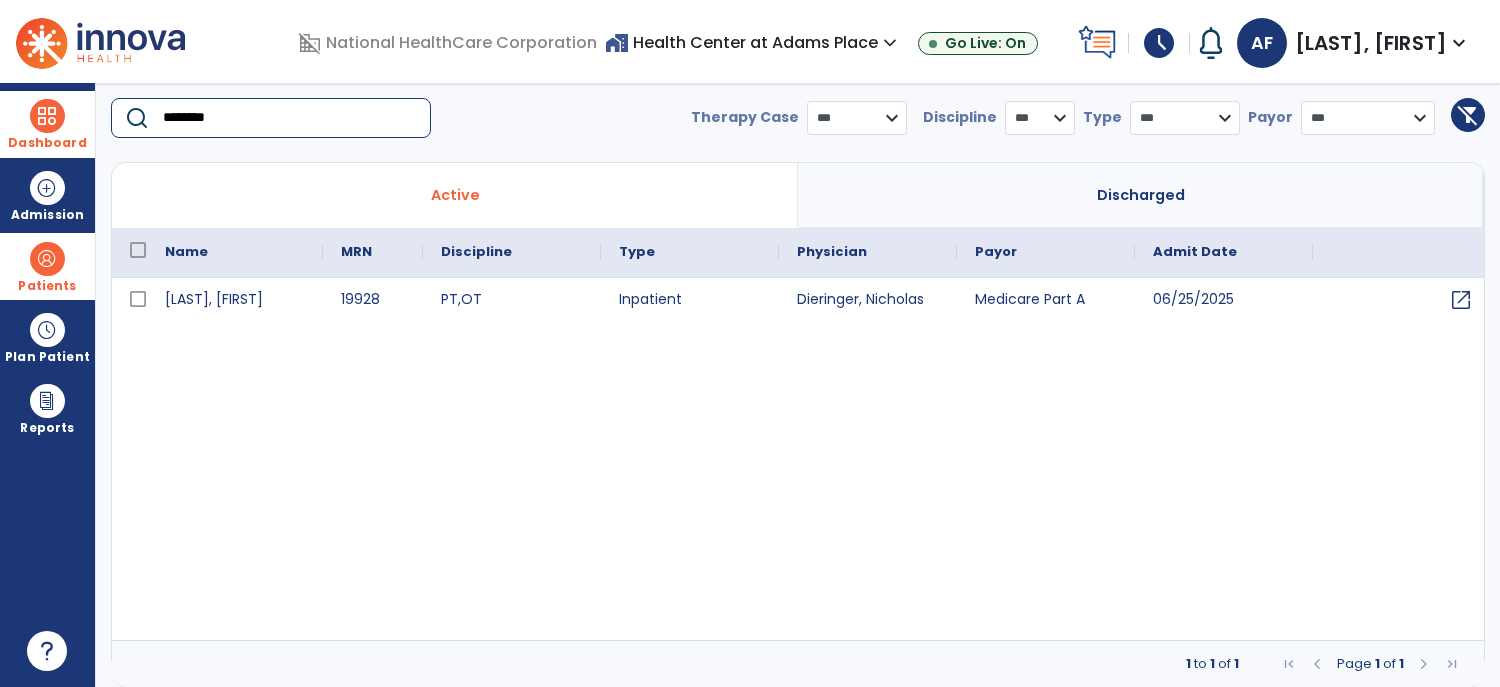 type on "********" 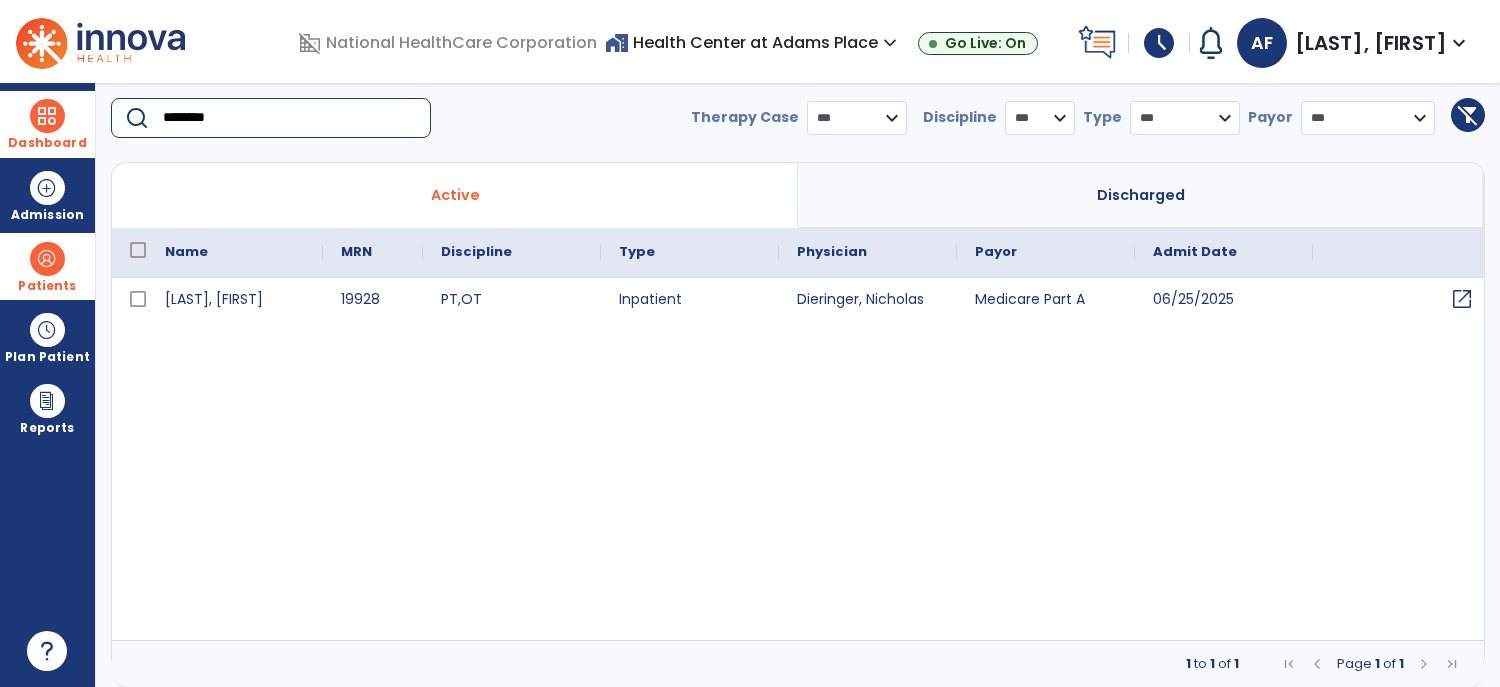 click on "open_in_new" at bounding box center (1462, 299) 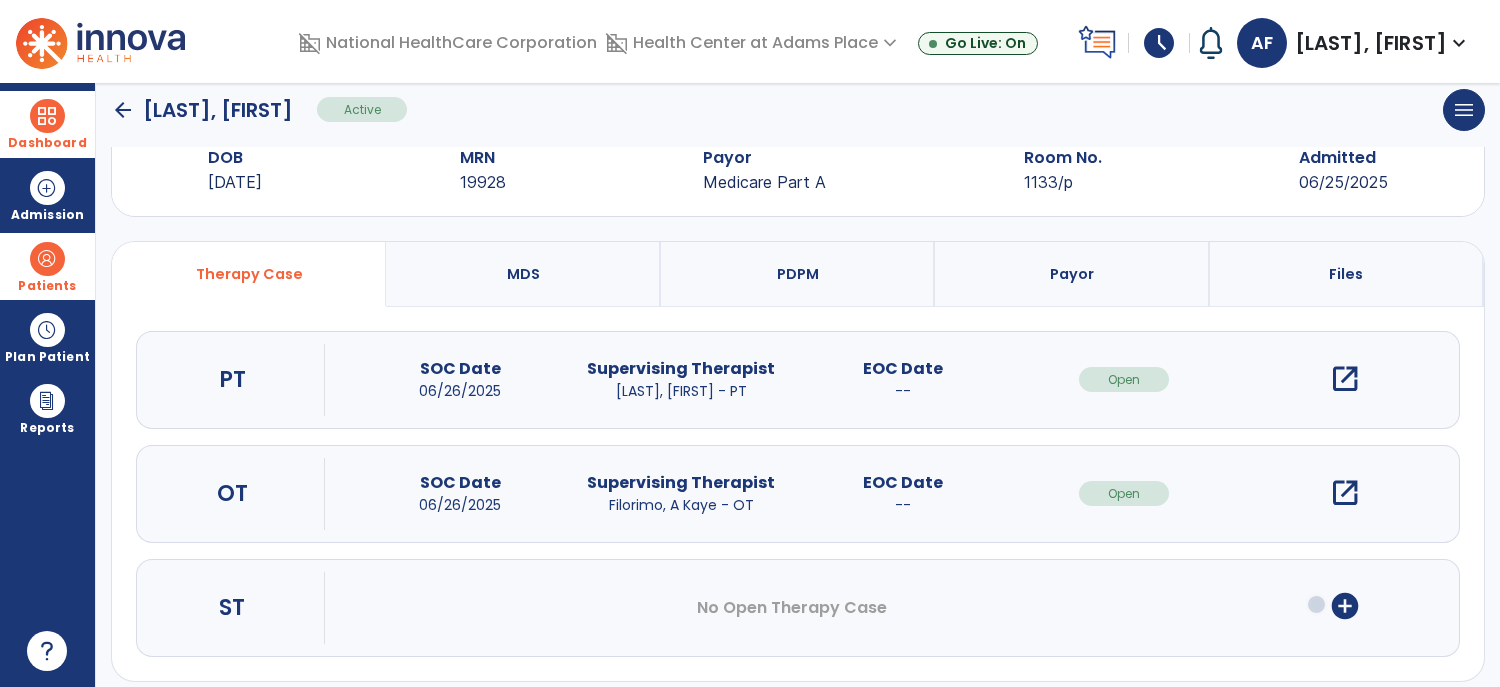 click on "open_in_new" at bounding box center (1345, 493) 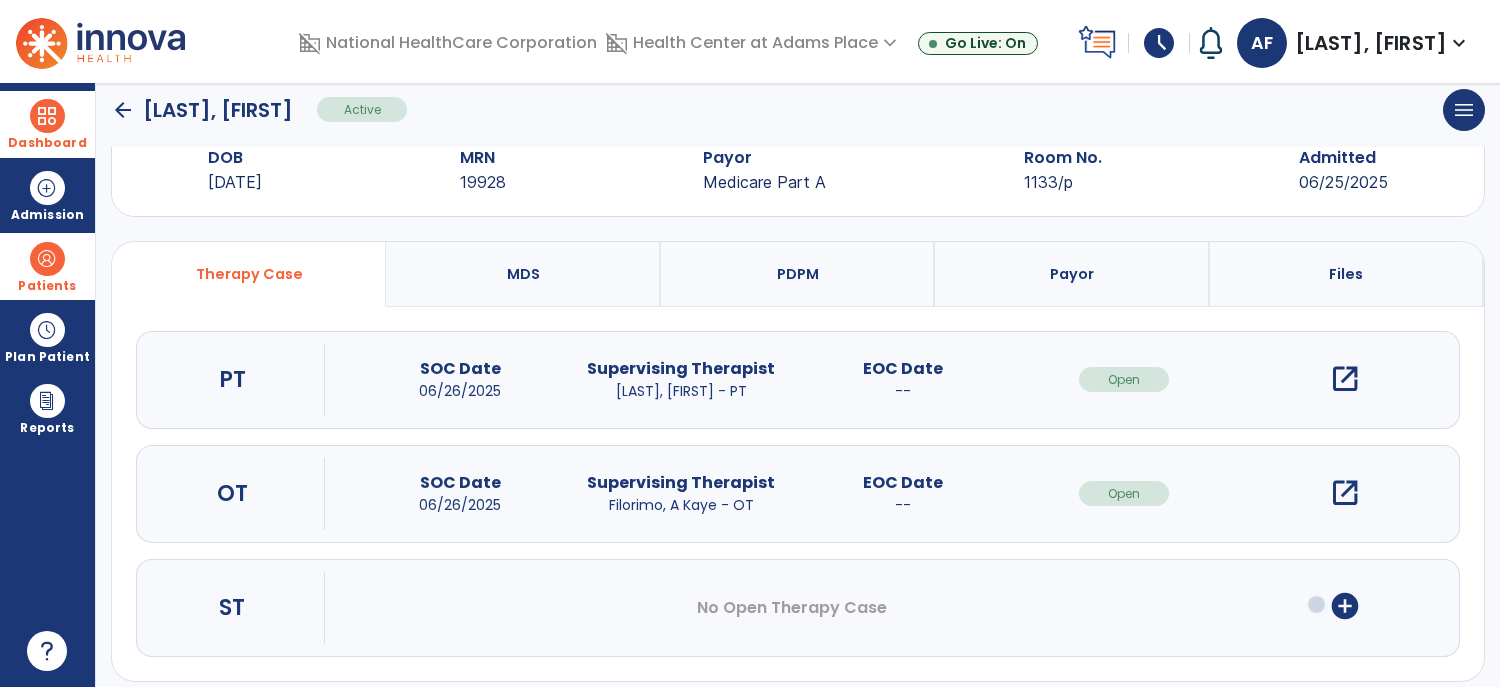 scroll, scrollTop: 0, scrollLeft: 0, axis: both 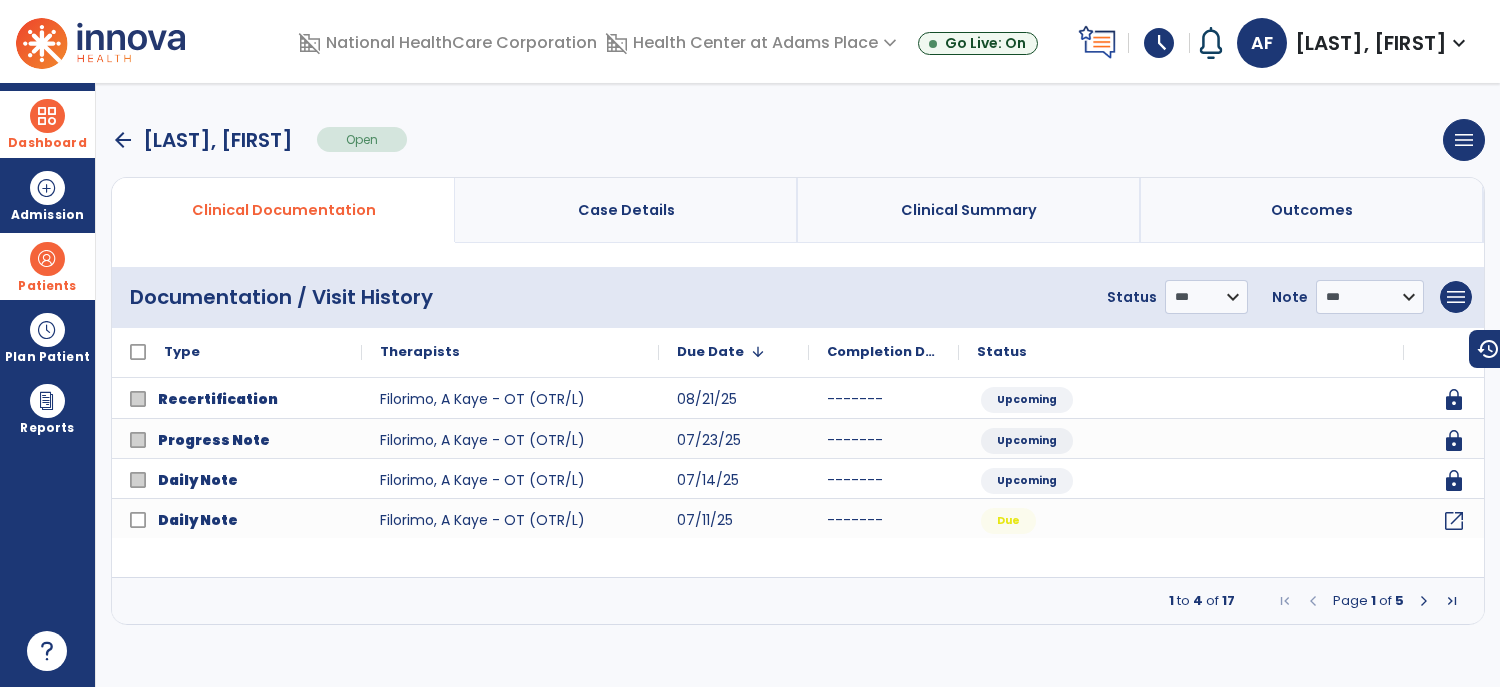 click at bounding box center (1424, 601) 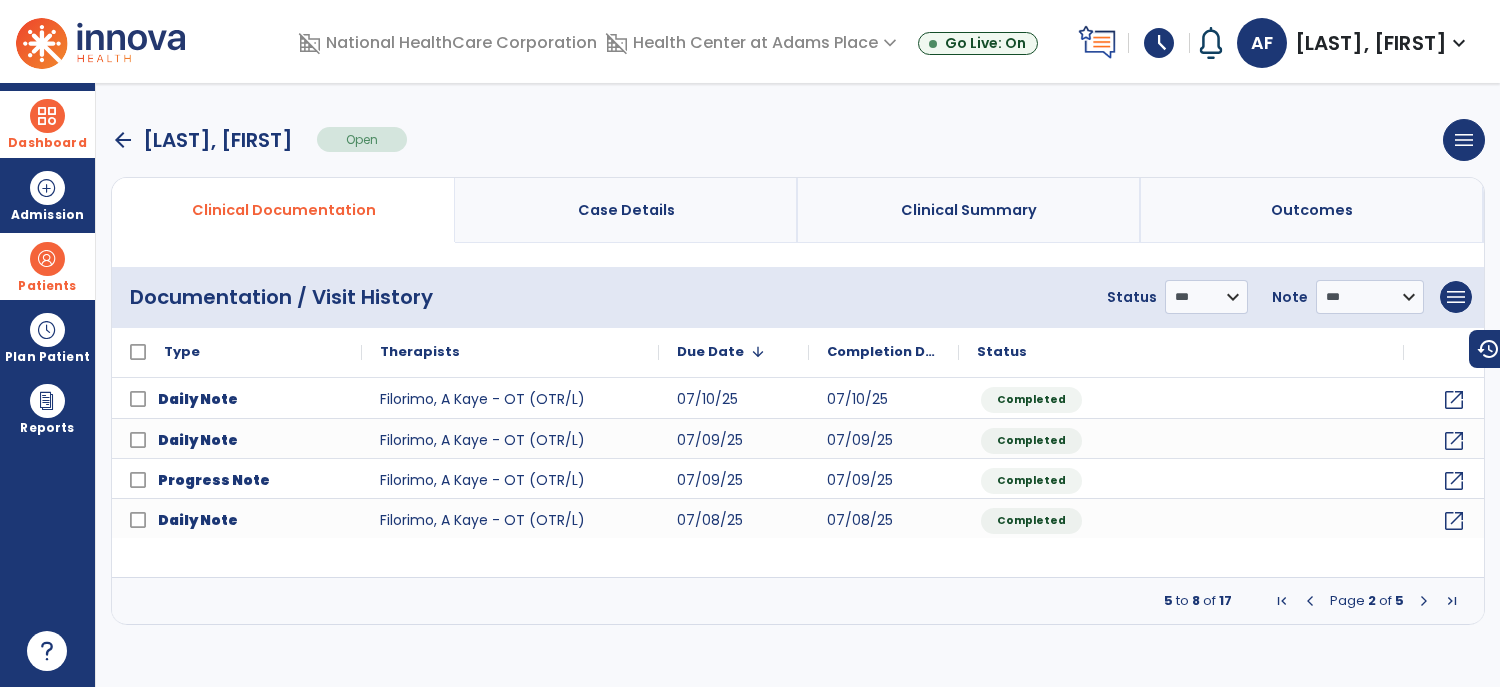 click at bounding box center [1424, 601] 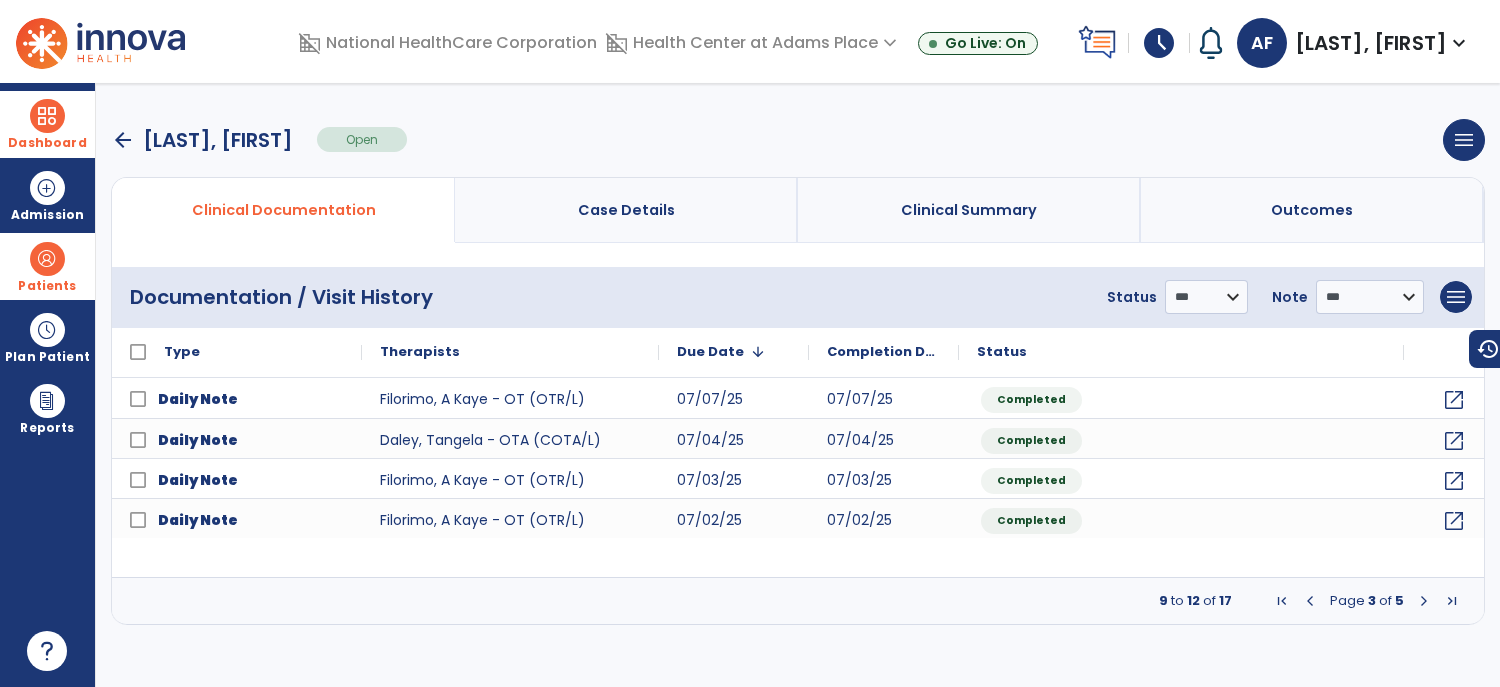 click at bounding box center [1424, 601] 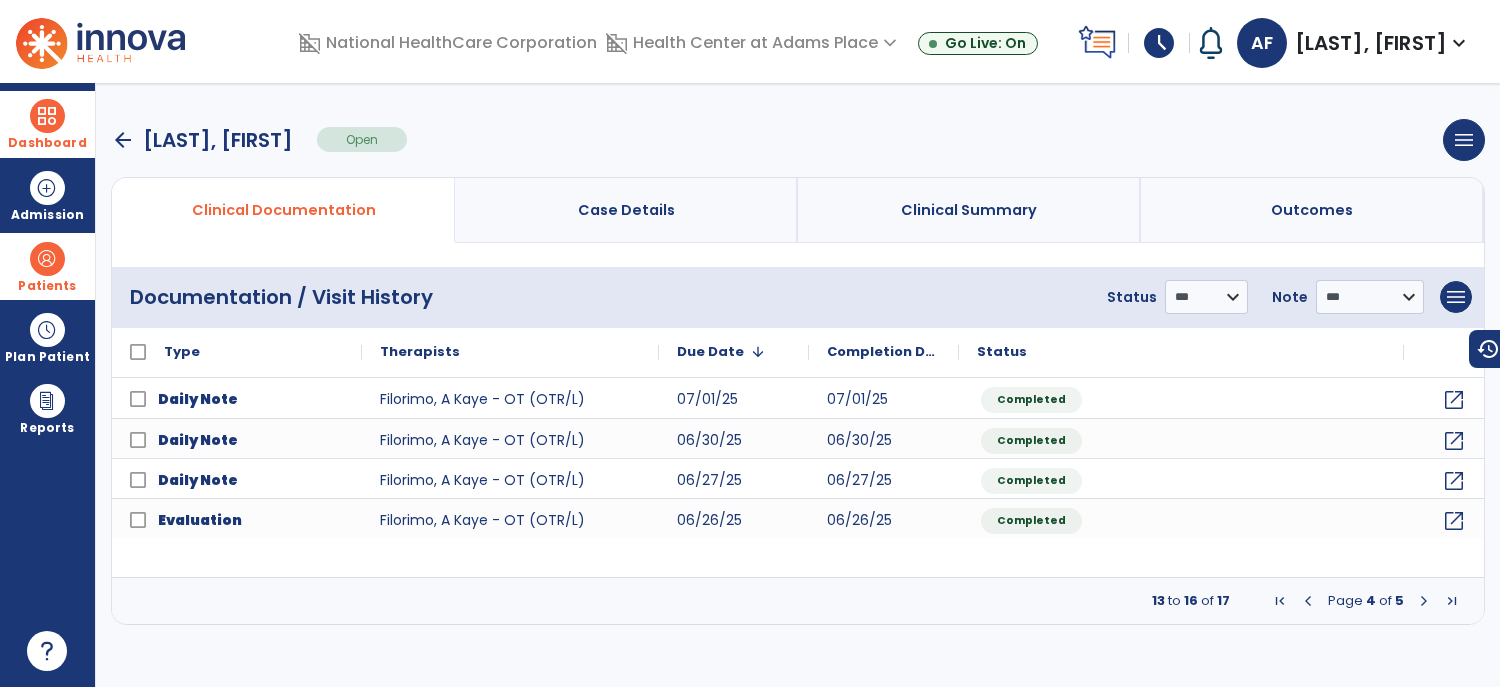 click at bounding box center [1424, 601] 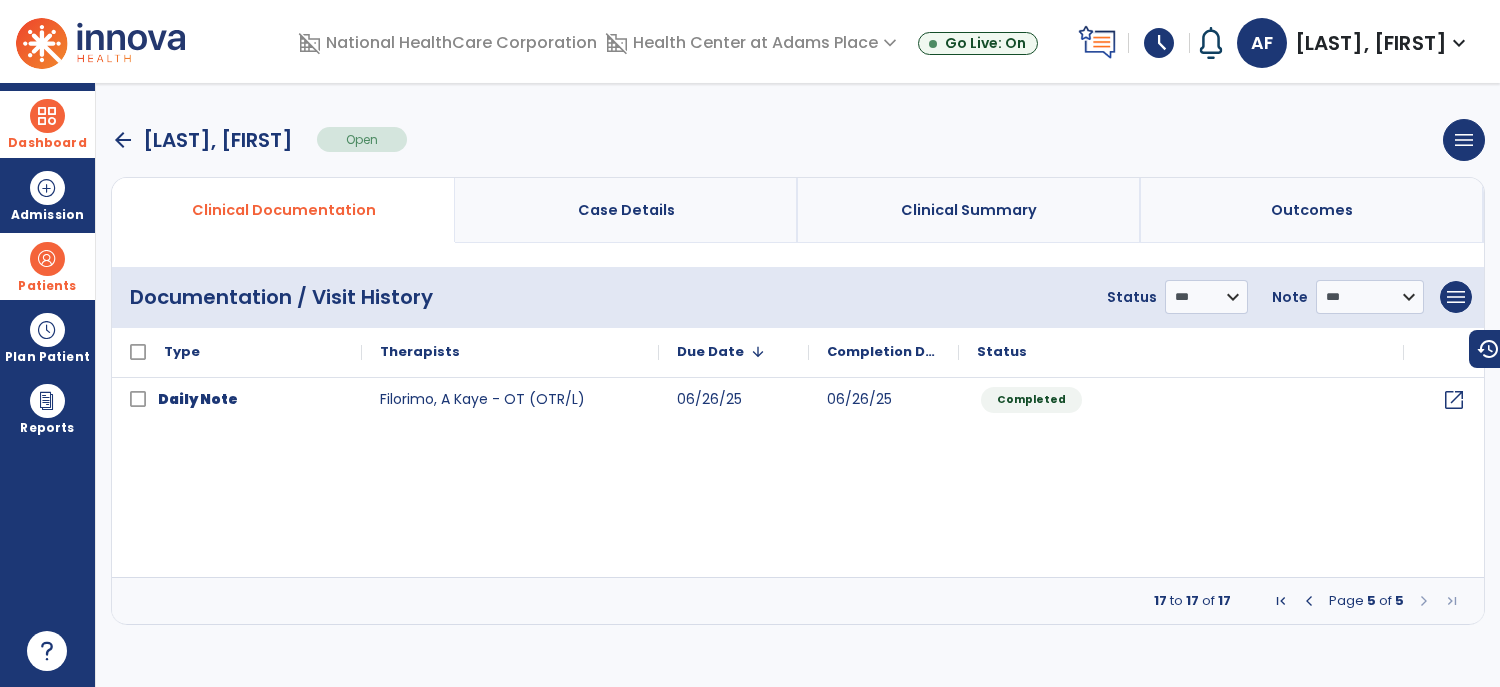 click at bounding box center (1309, 601) 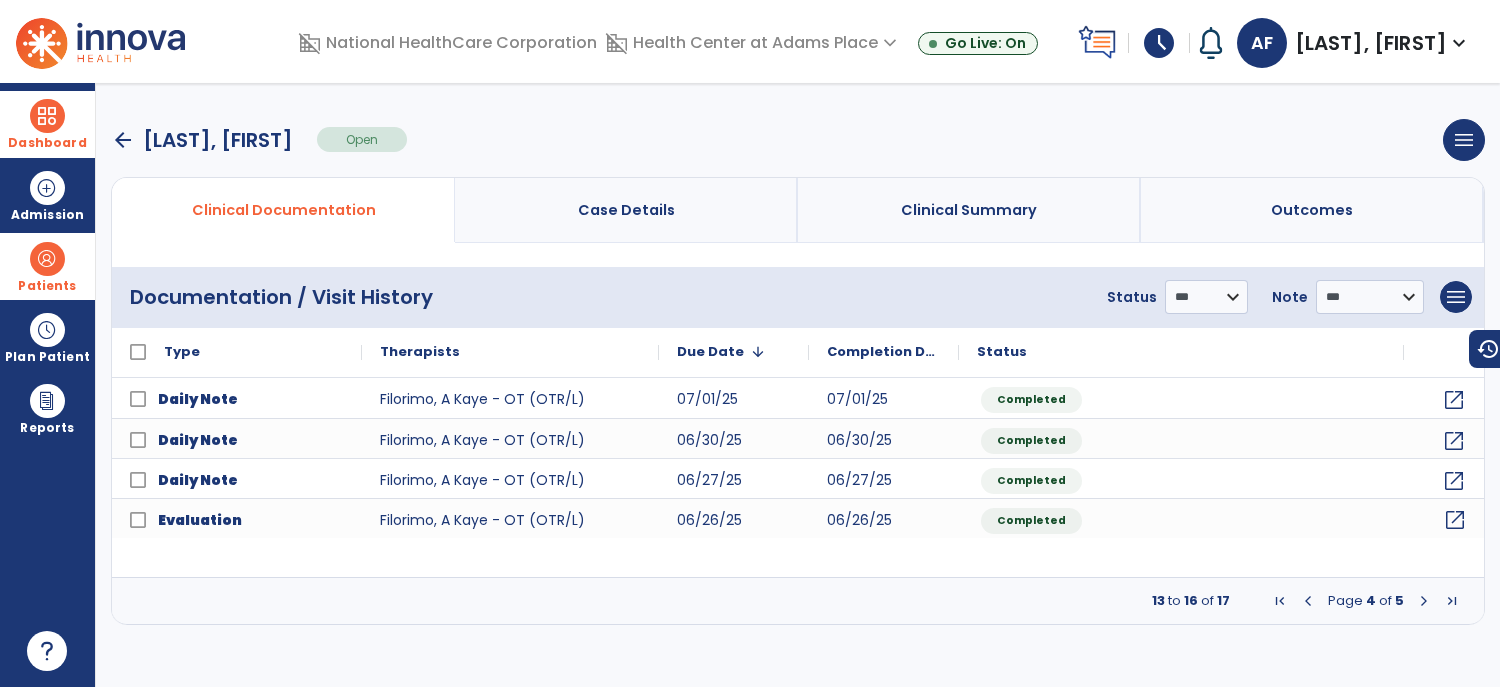 click on "open_in_new" 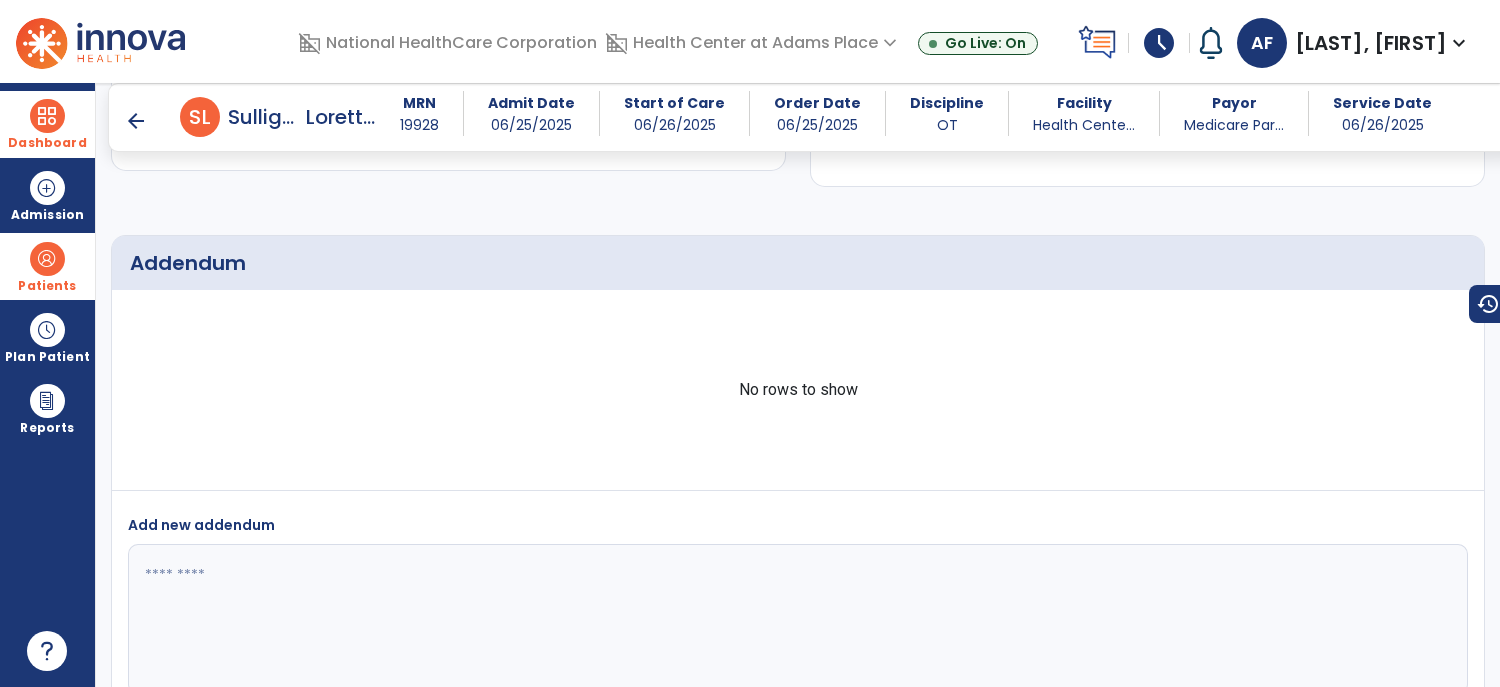 scroll, scrollTop: 7522, scrollLeft: 0, axis: vertical 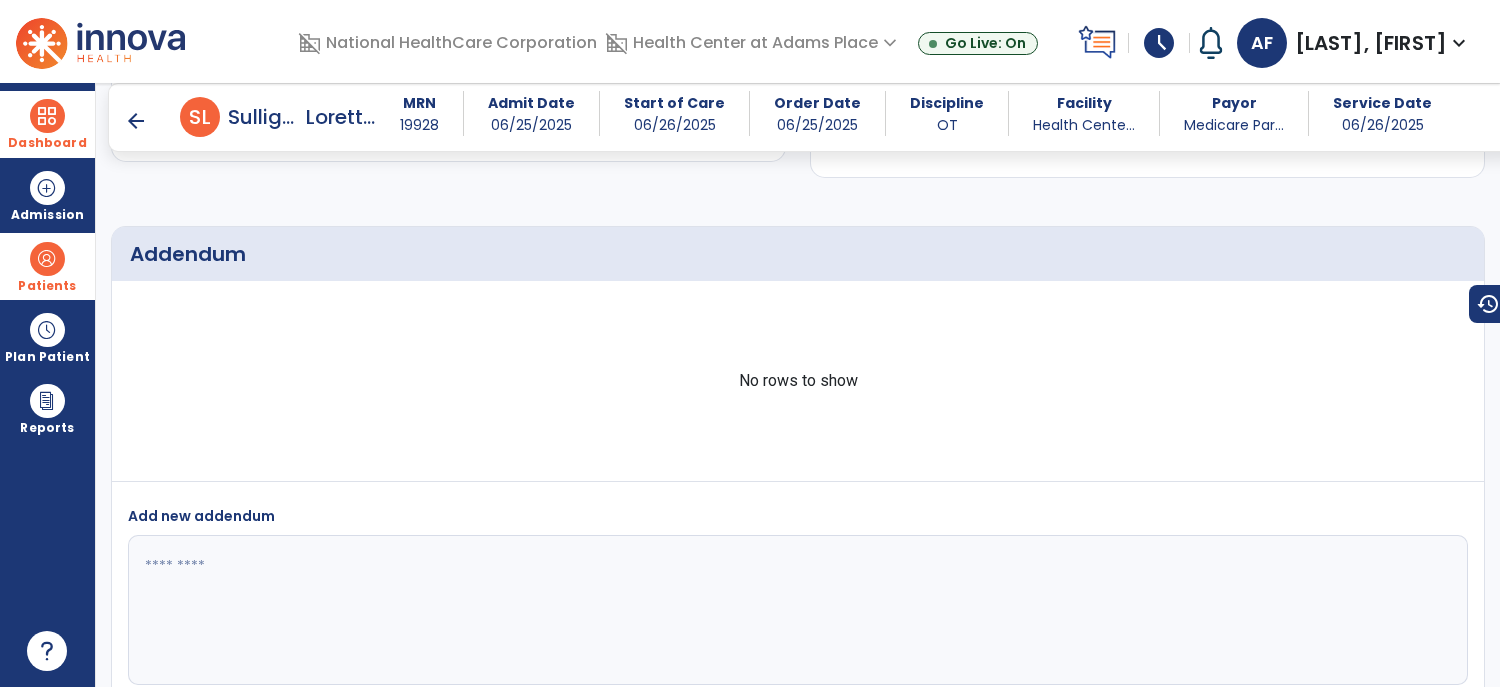 click on "Patients" at bounding box center [47, 266] 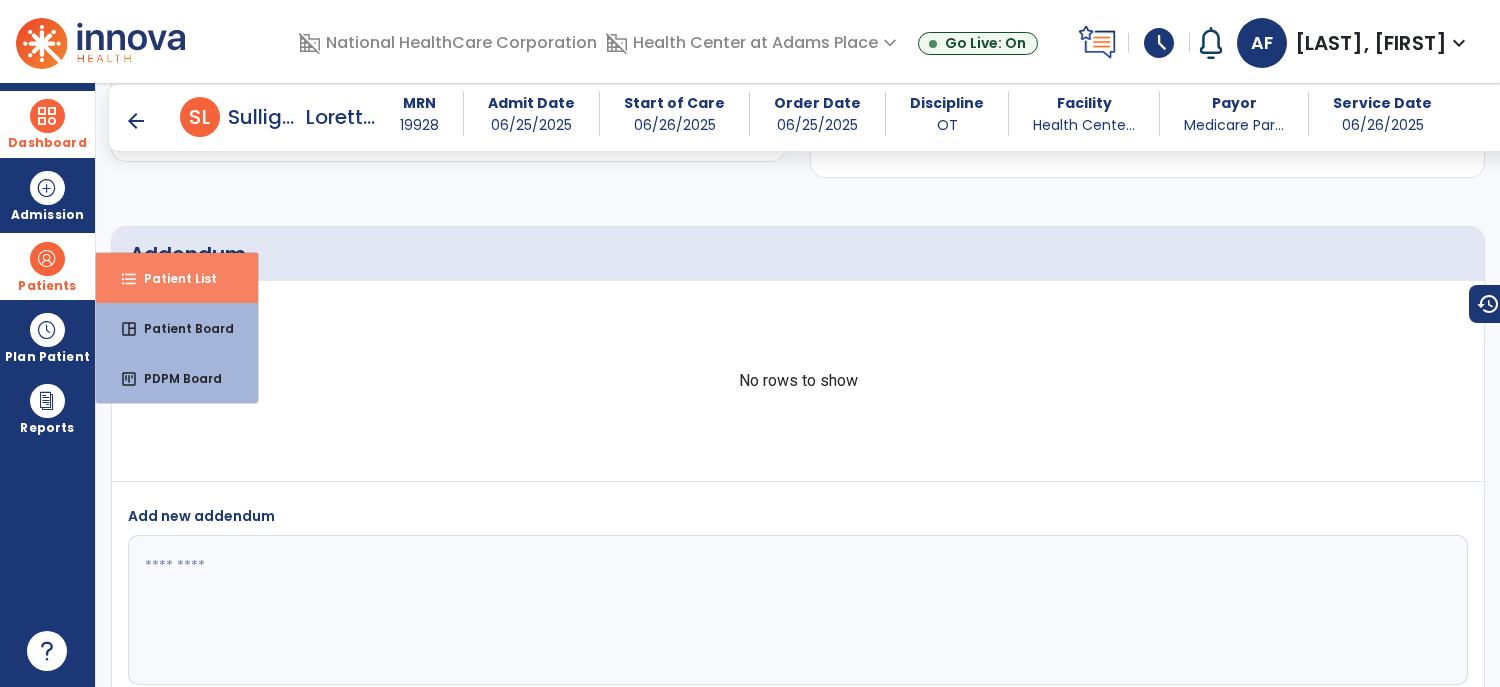 click on "Patient List" at bounding box center (172, 278) 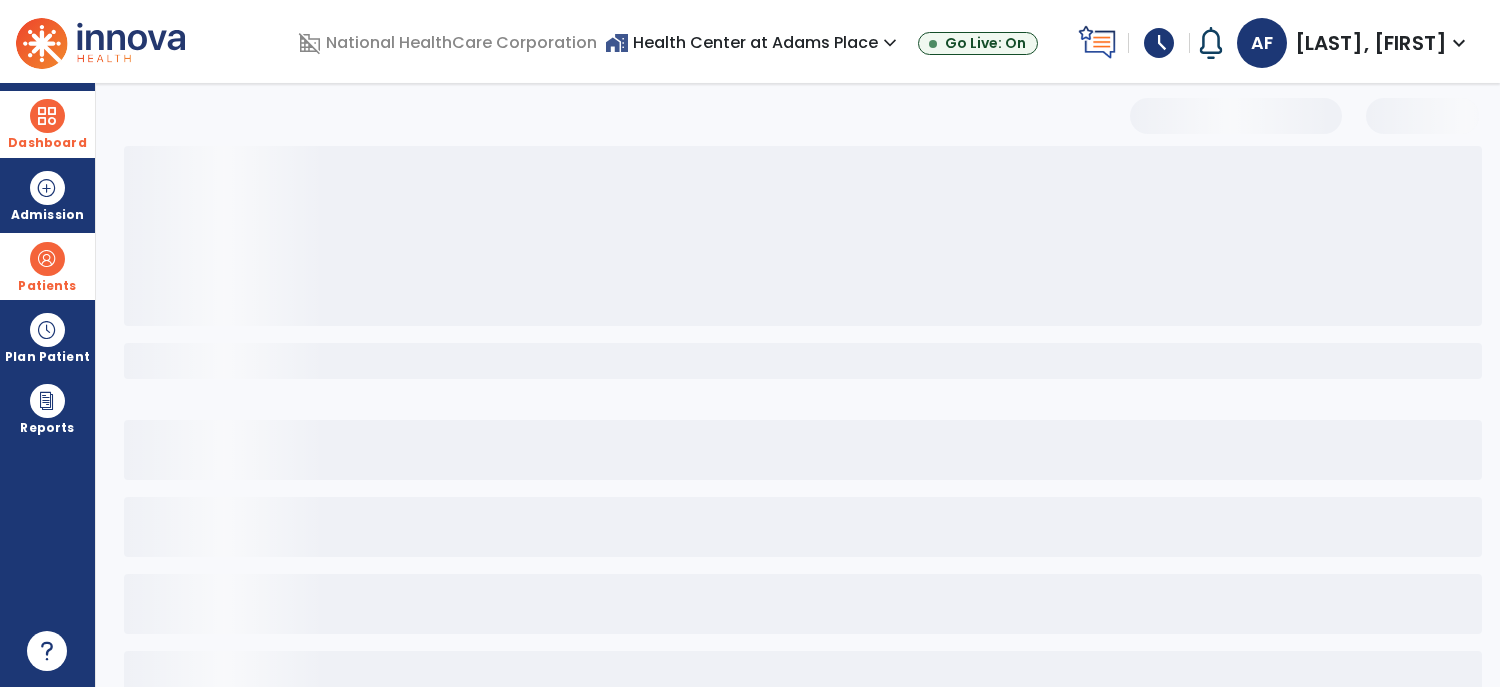 scroll, scrollTop: 55, scrollLeft: 0, axis: vertical 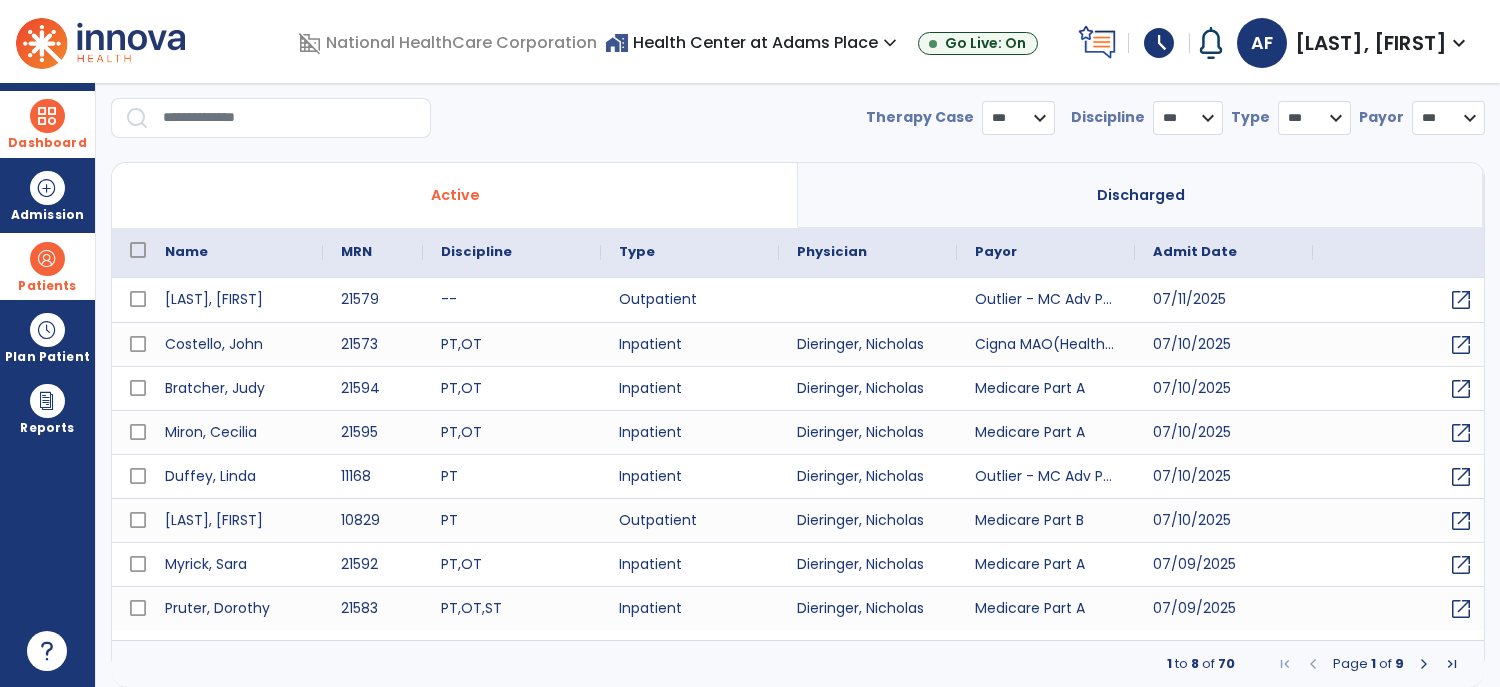 select on "***" 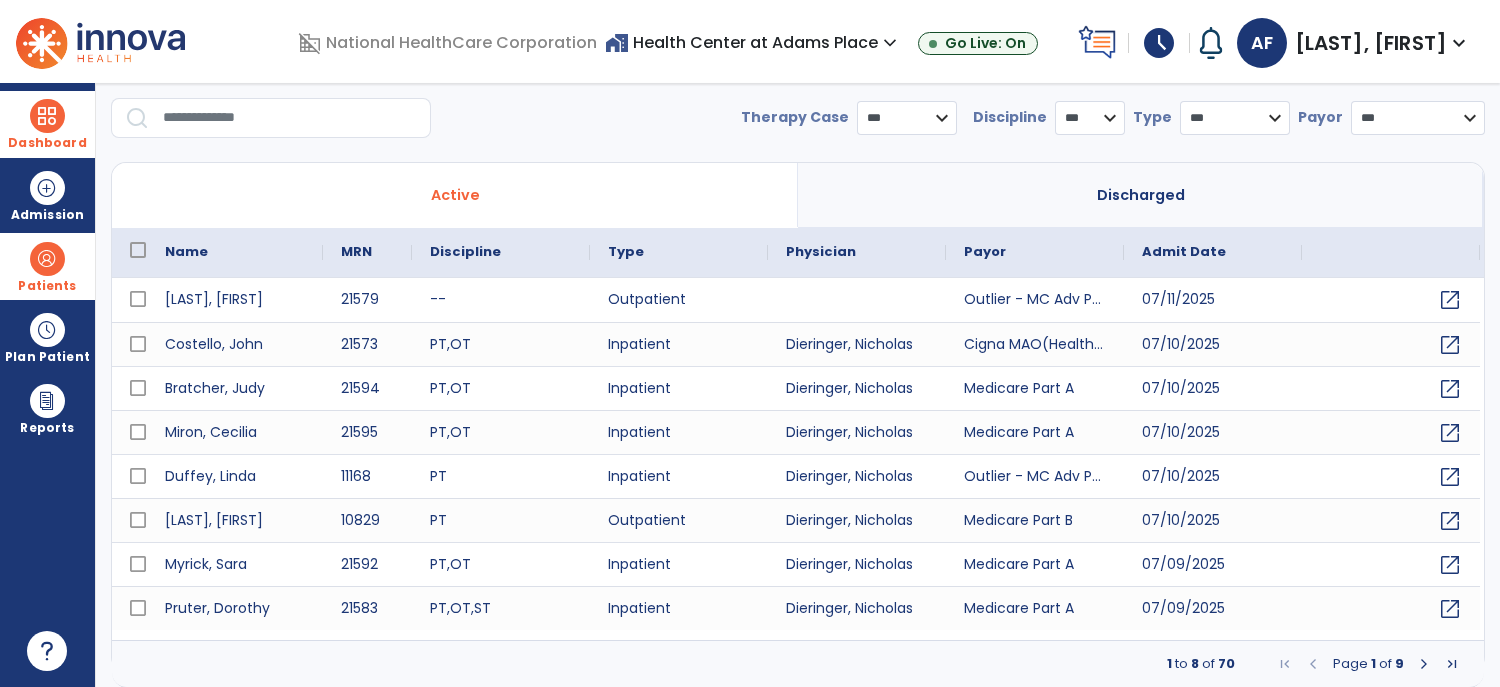 click at bounding box center (47, 116) 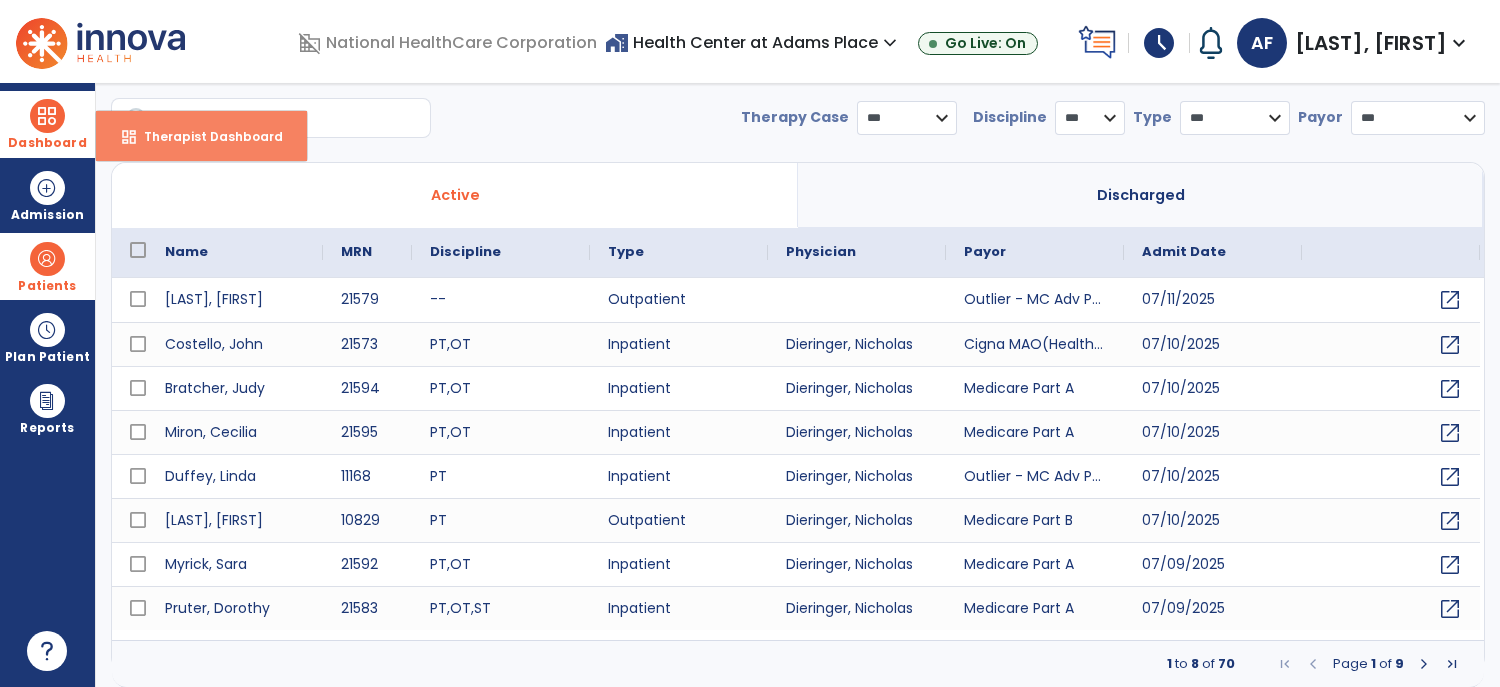 click on "Therapist Dashboard" at bounding box center (205, 136) 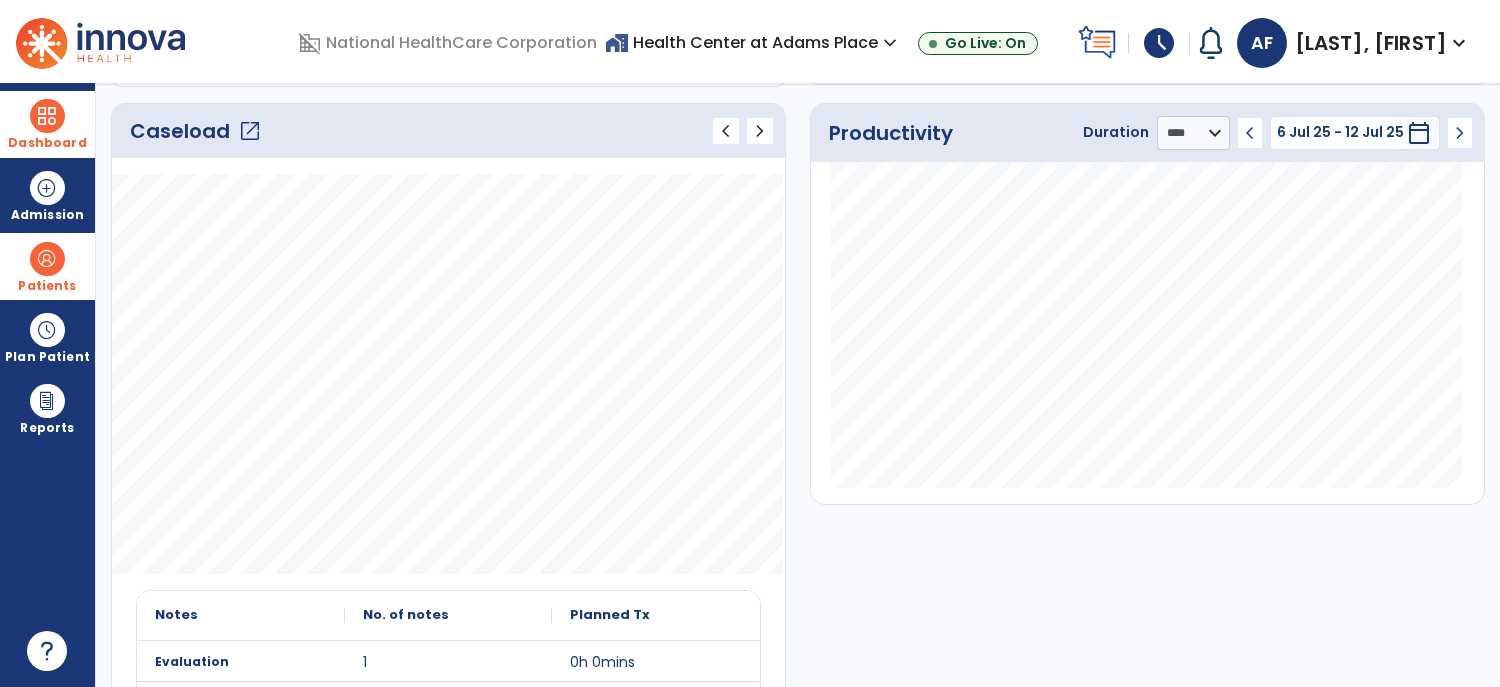 scroll, scrollTop: 267, scrollLeft: 0, axis: vertical 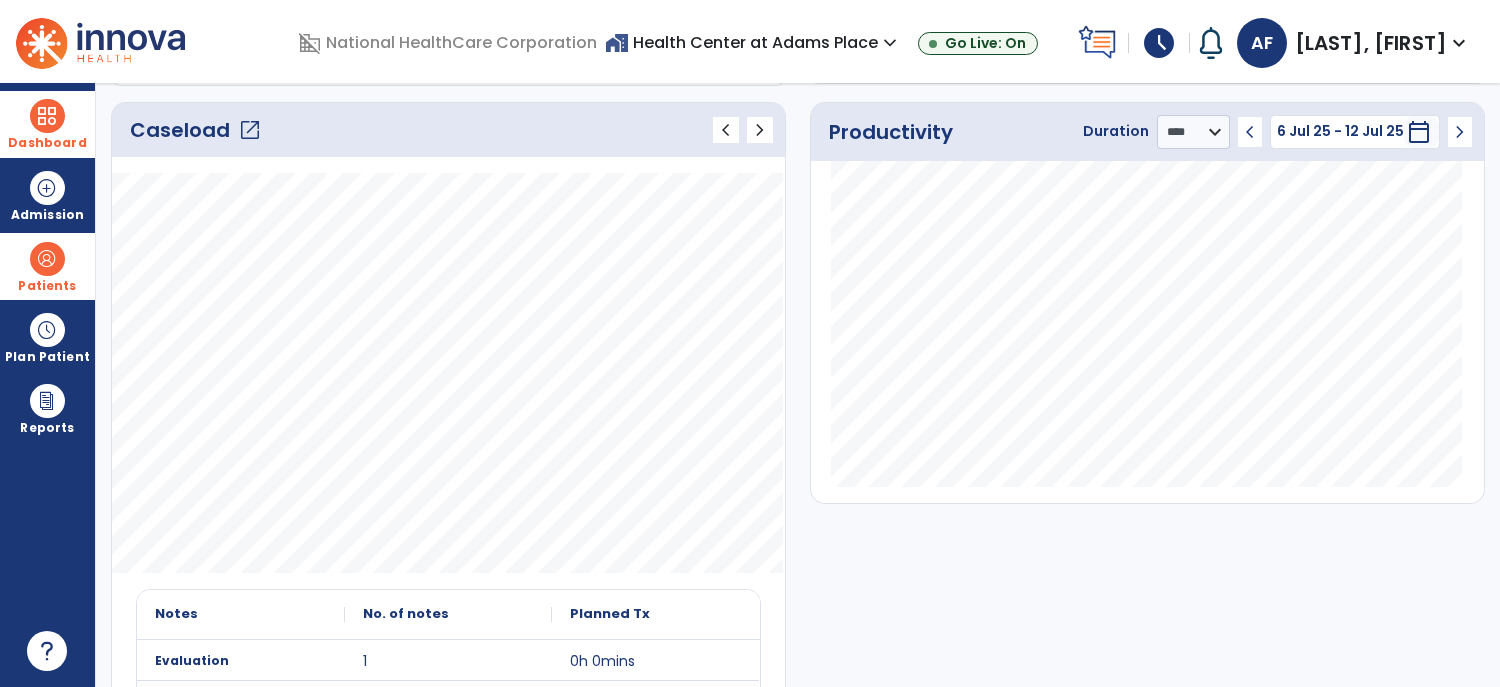 click on "open_in_new" 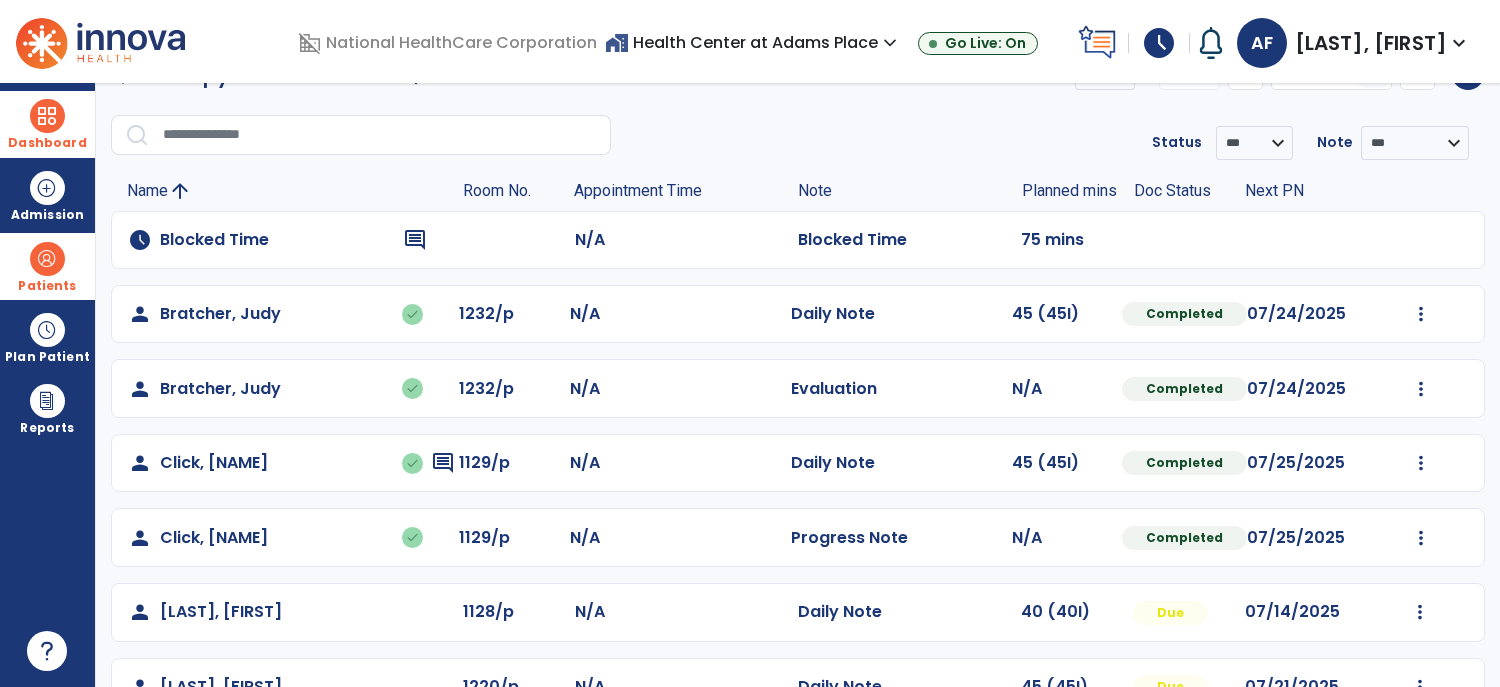 scroll, scrollTop: 0, scrollLeft: 0, axis: both 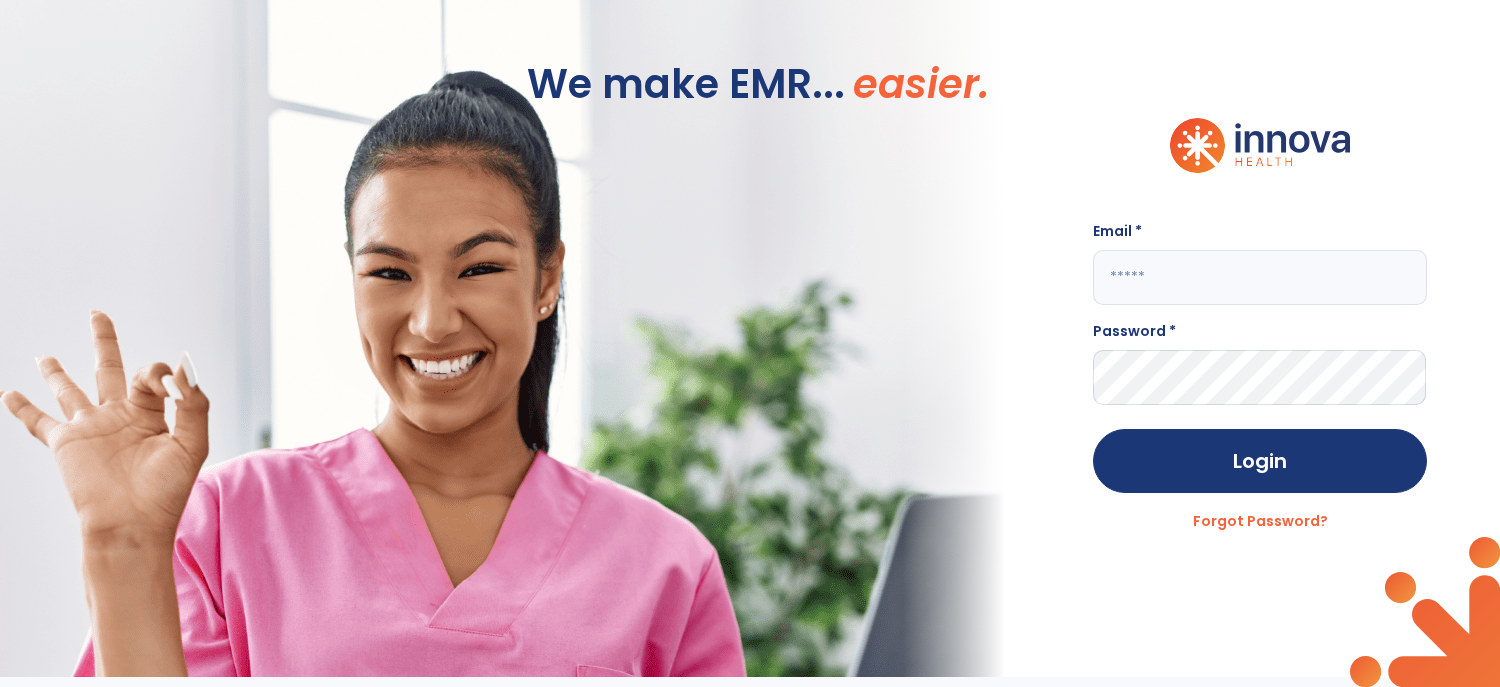 type on "**********" 